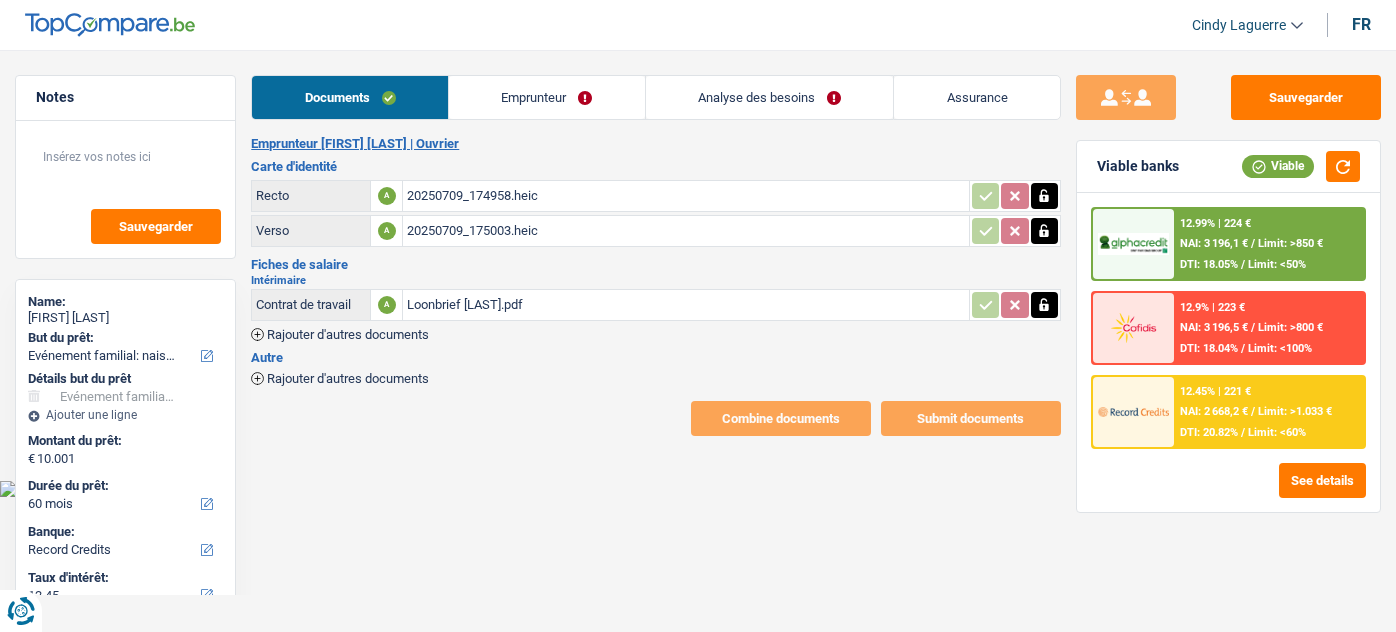 select on "familyEvent" 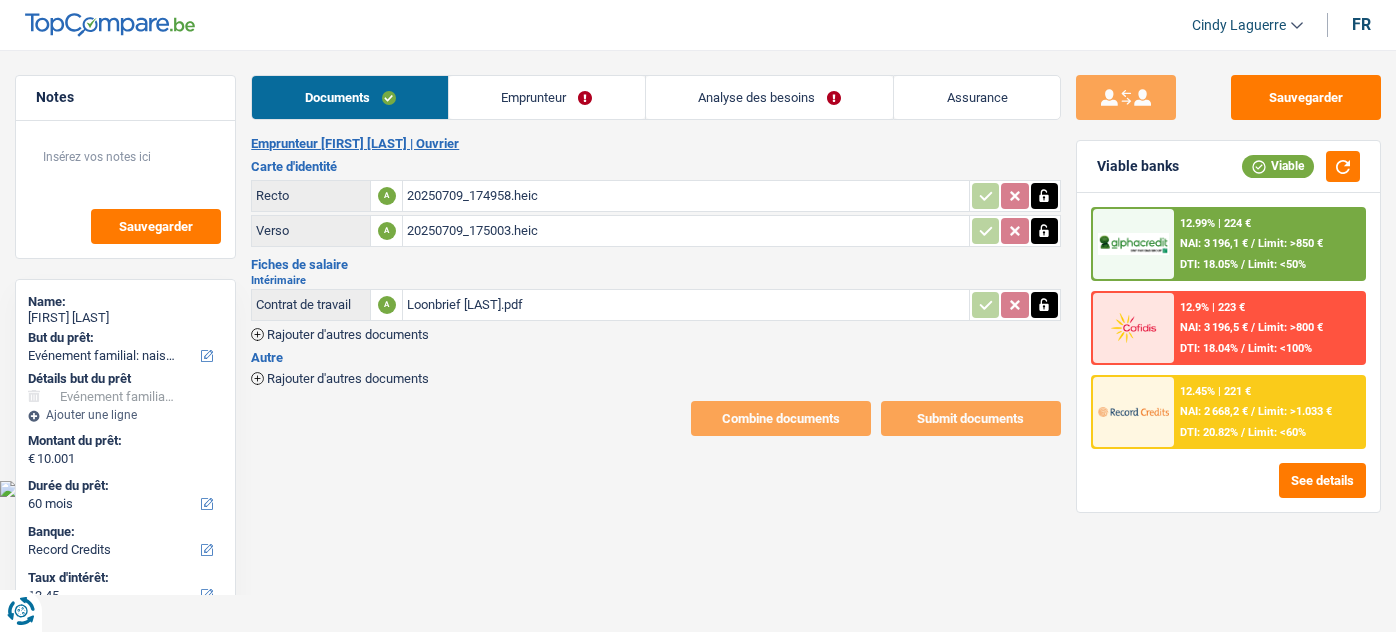 select on "familyEvent" 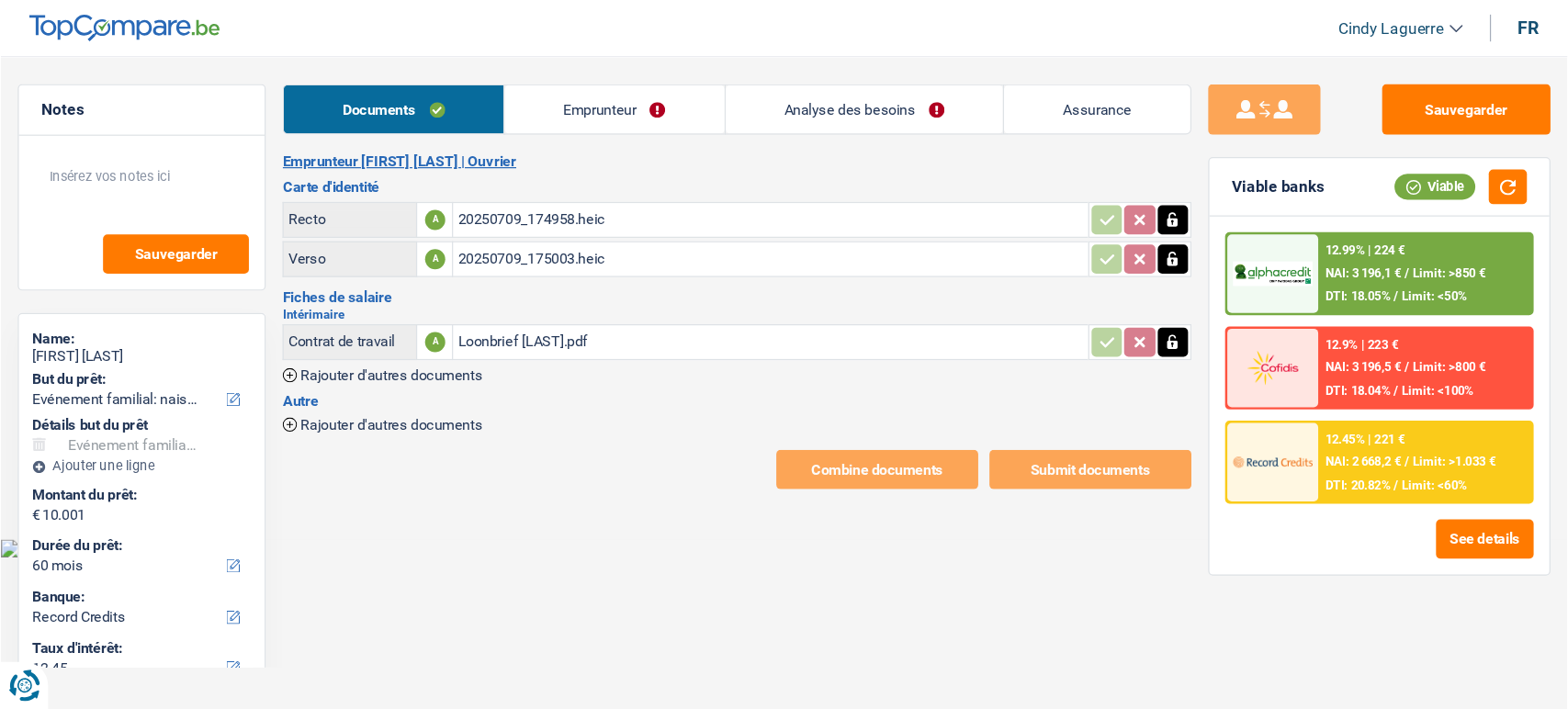 scroll, scrollTop: 0, scrollLeft: 0, axis: both 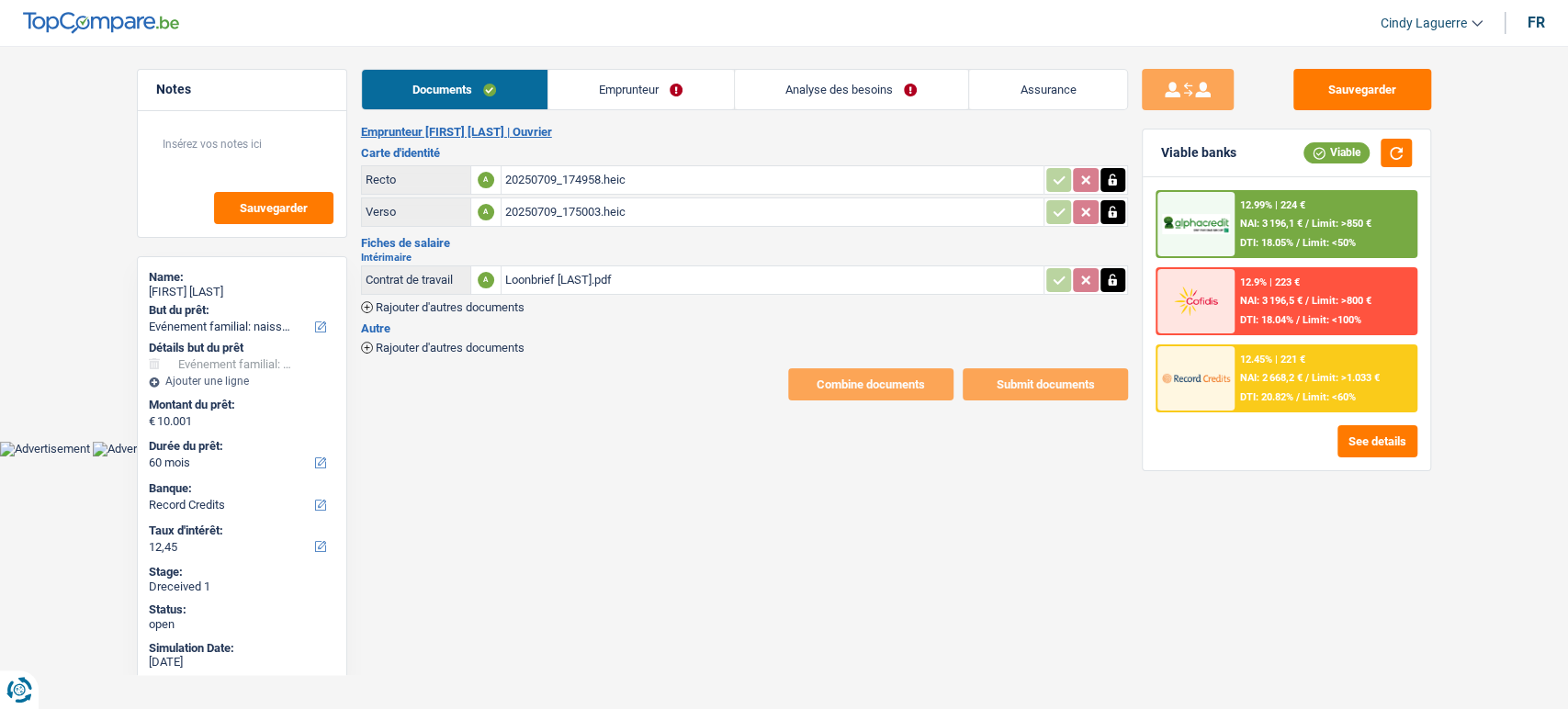 drag, startPoint x: 0, startPoint y: 0, endPoint x: 662, endPoint y: 236, distance: 702.8087 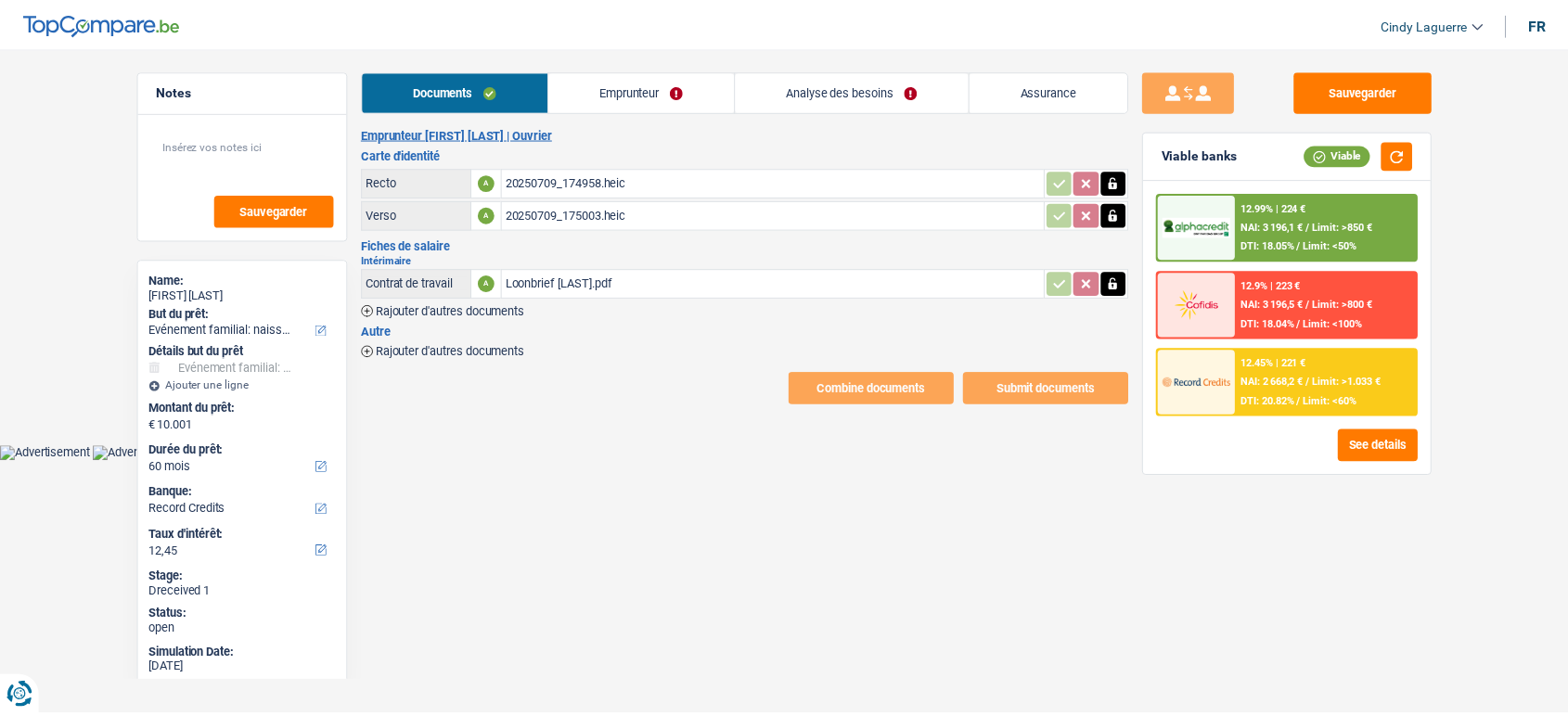 scroll, scrollTop: 0, scrollLeft: 0, axis: both 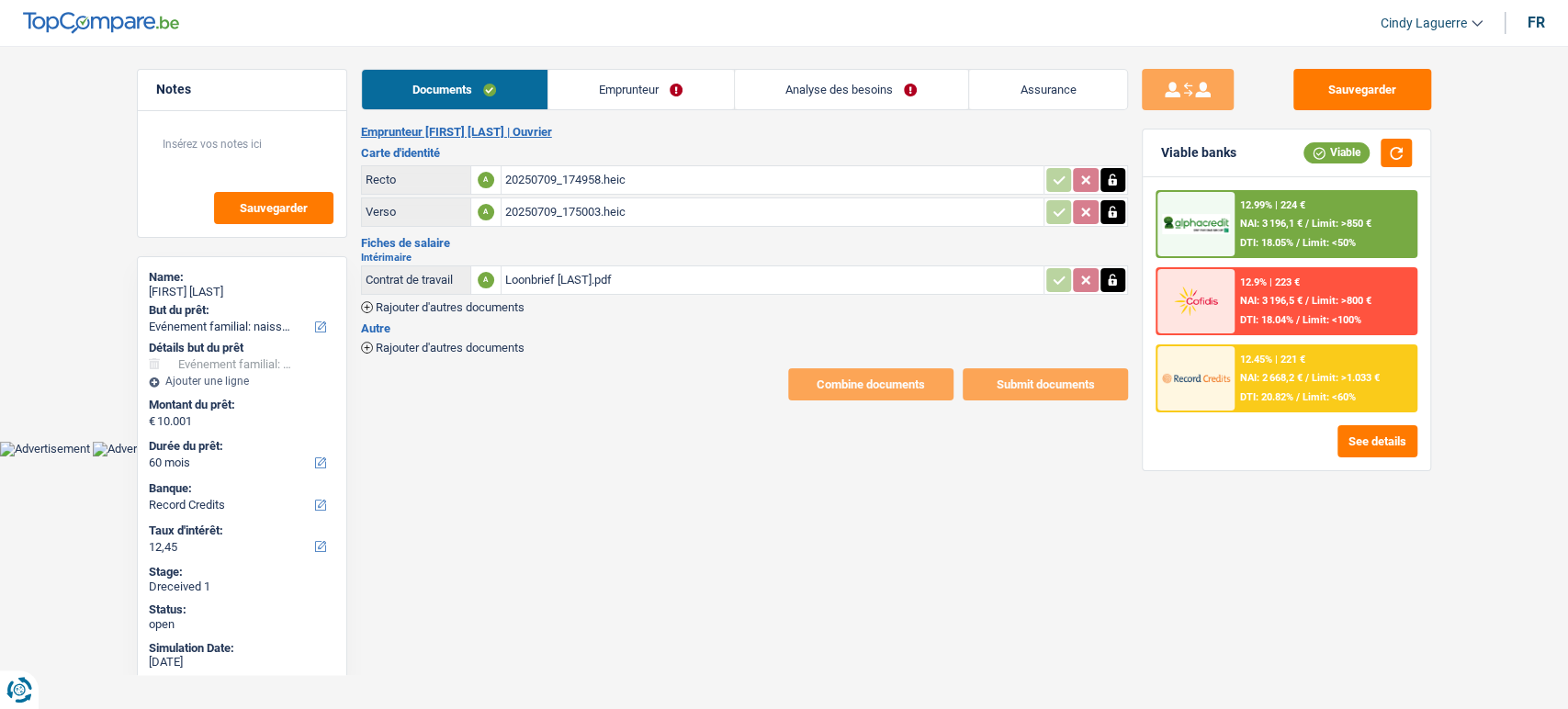 click on "20250709_174958.heic" at bounding box center (773, 180) 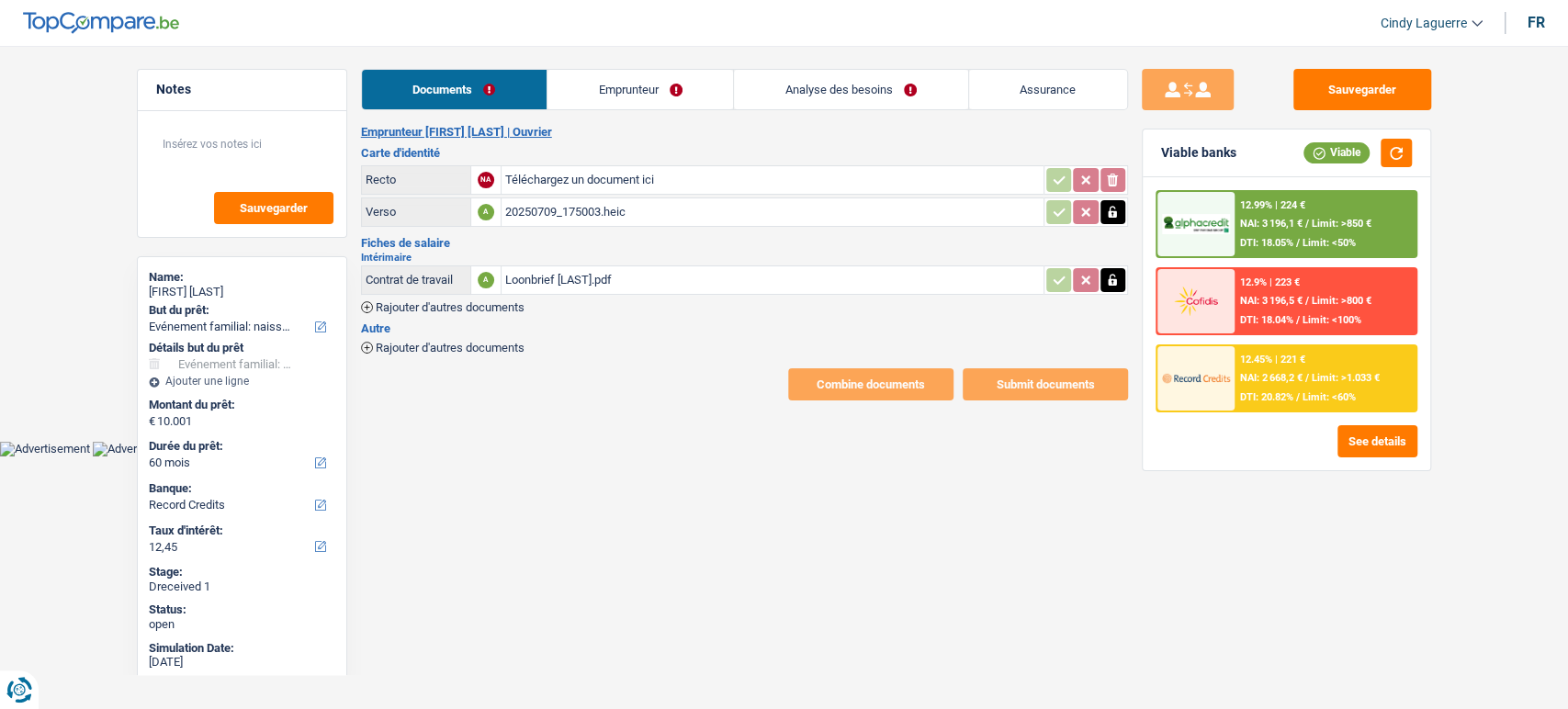 click 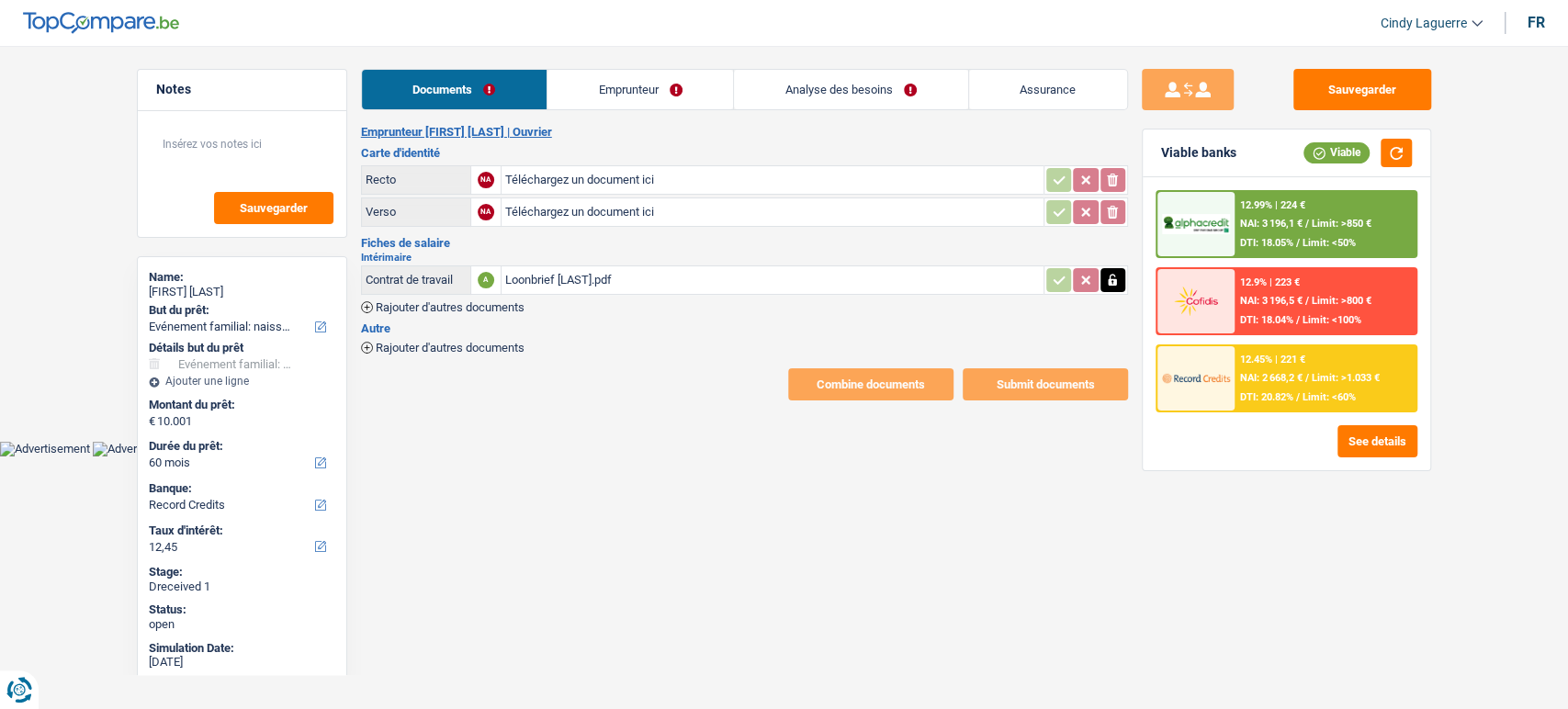 click on "Téléchargez un document ici" at bounding box center [773, 180] 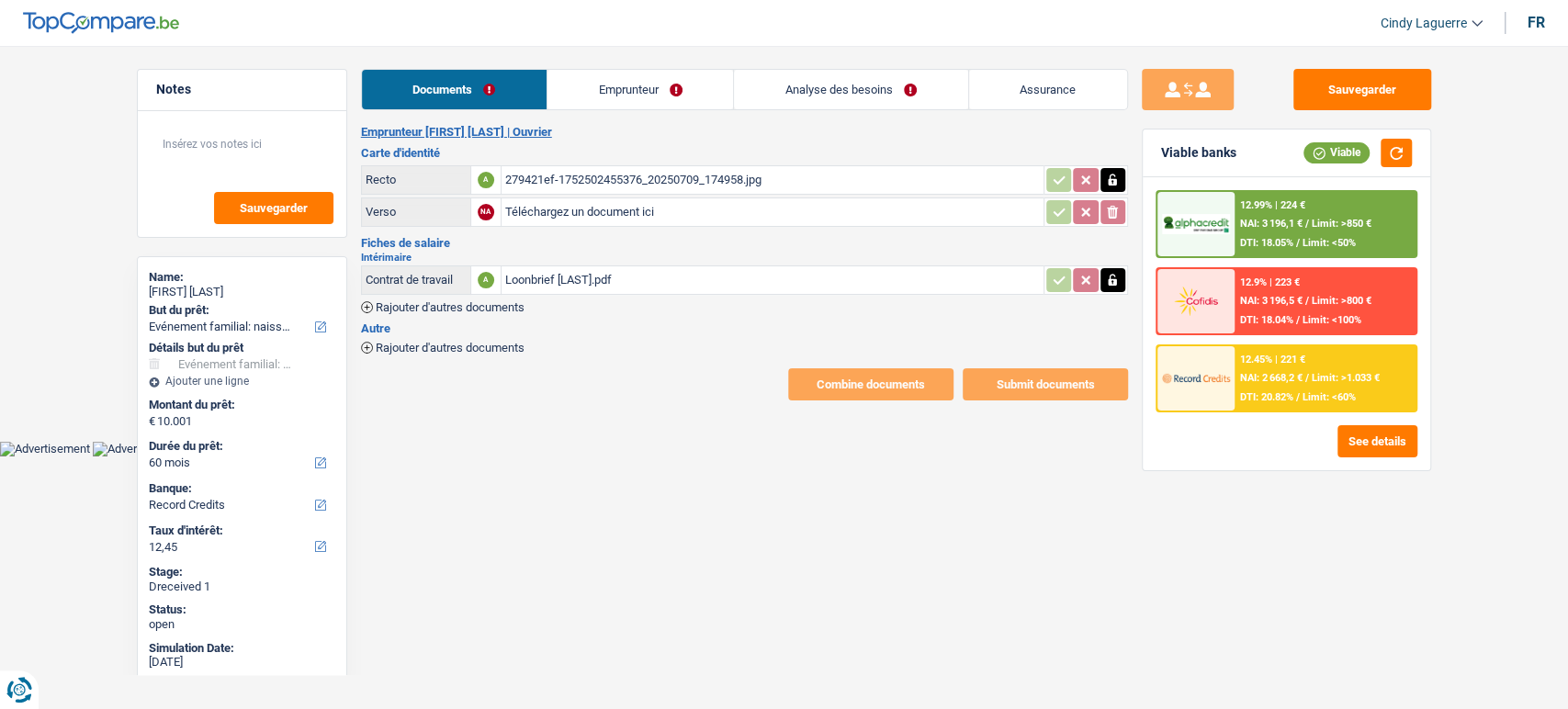 type on "C:\fakepath\279421ef-1752502484448_20250709_175003.jpg" 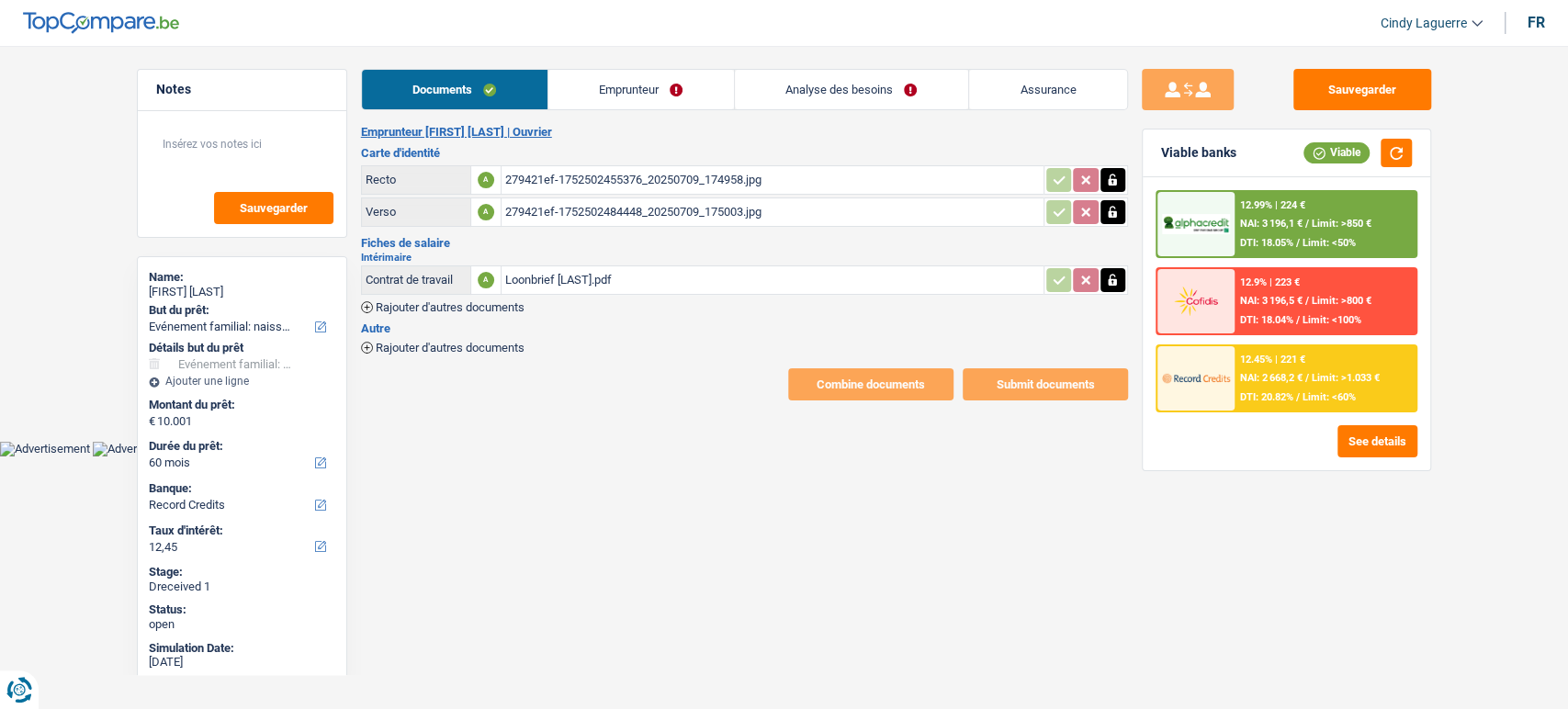click on "Rajouter d'autres documents" at bounding box center [450, 307] 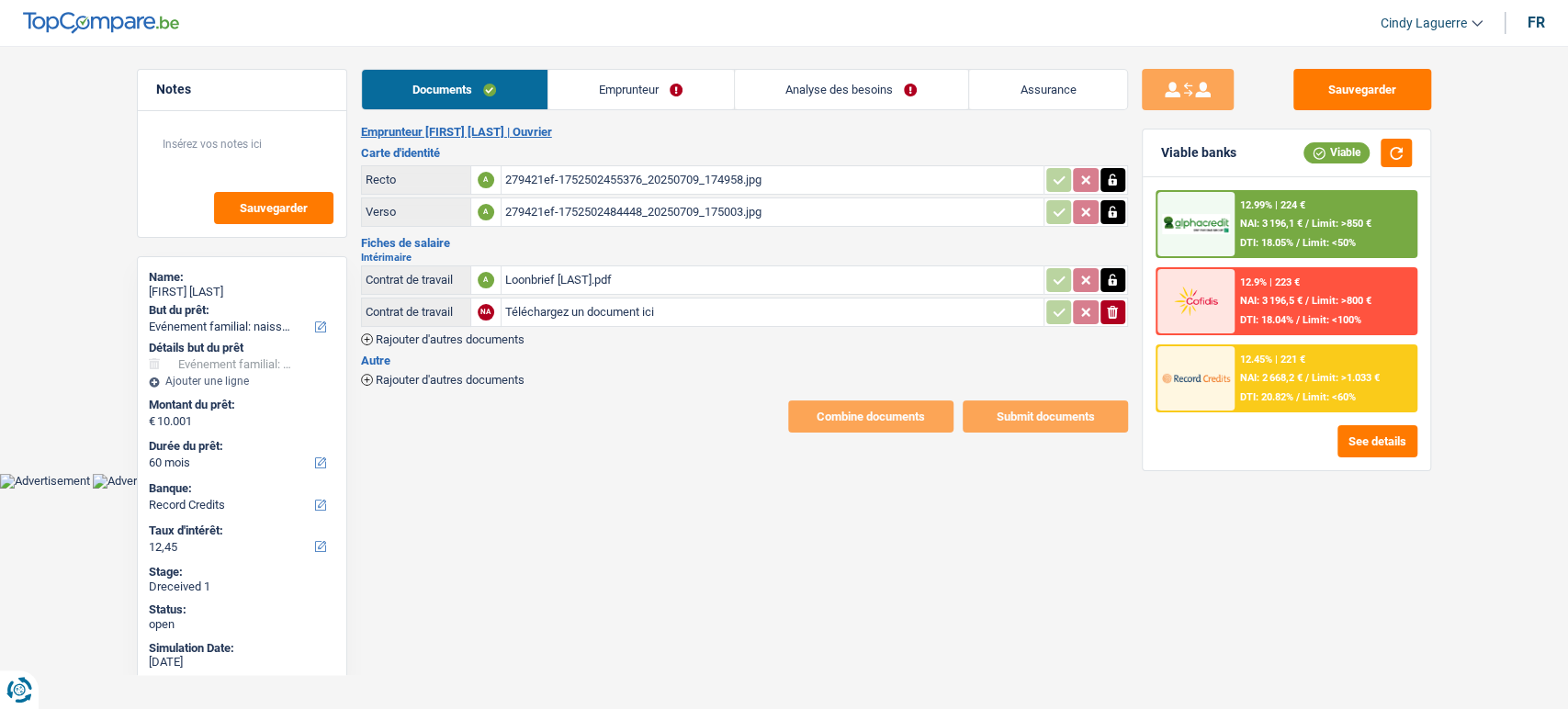click on "Emprunteur Jocelyn Abraham wampanza | Ouvrier
Carte d'identité
Recto
A
279421ef-1752502455376_20250709_174958.jpg
Verso
A
279421ef-1752502484448_20250709_175003.jpg
Fiches de salaire
Intérimaire
Contrat de travail
A
Loonbrief Abraham.pdf
Contrat de travail
NA
Téléchargez un document ici
ionicons-v5-e
Rajouter d'autres documents
Autre
Rajouter d'autres documents
Combine documents" at bounding box center (744, 278) 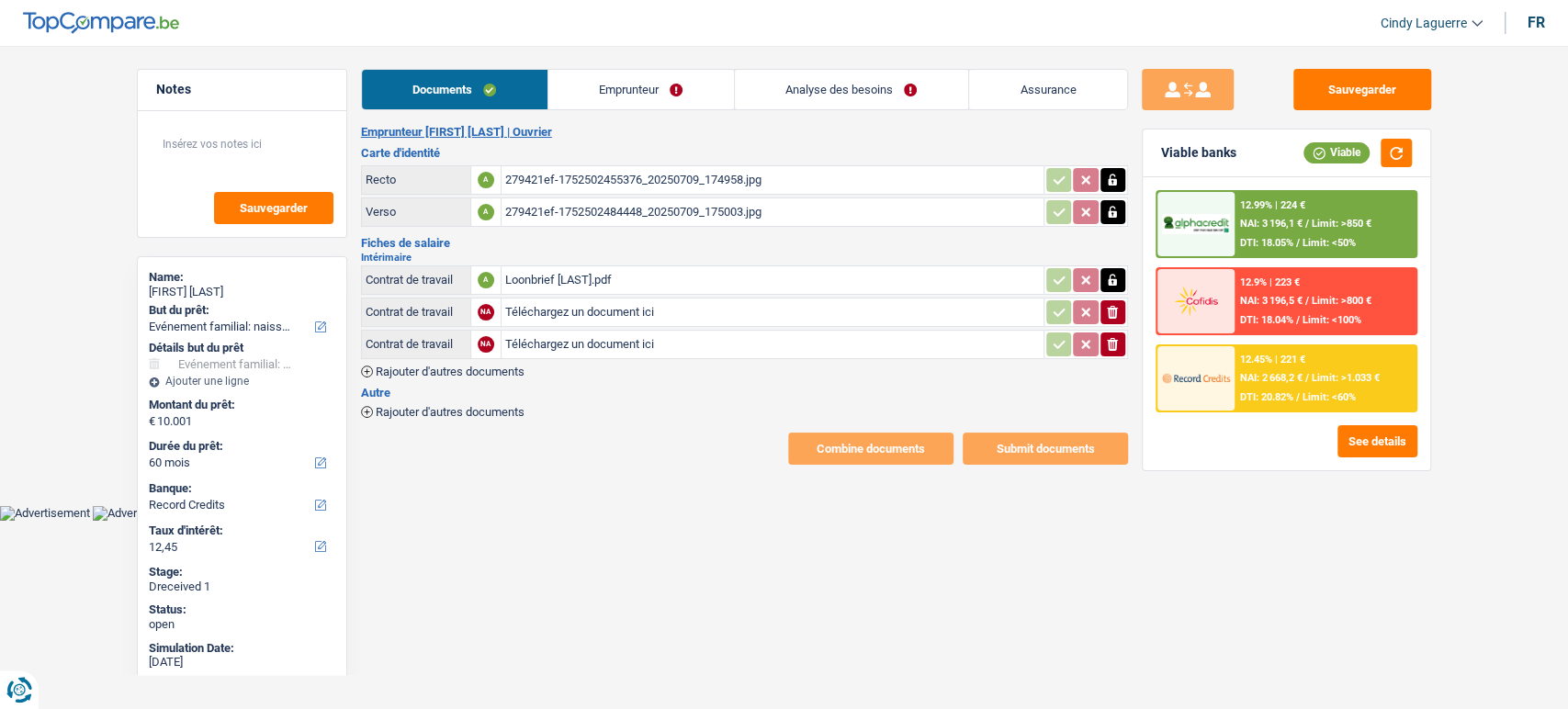 click on "Loonbrief Abraham.pdf" at bounding box center [773, 280] 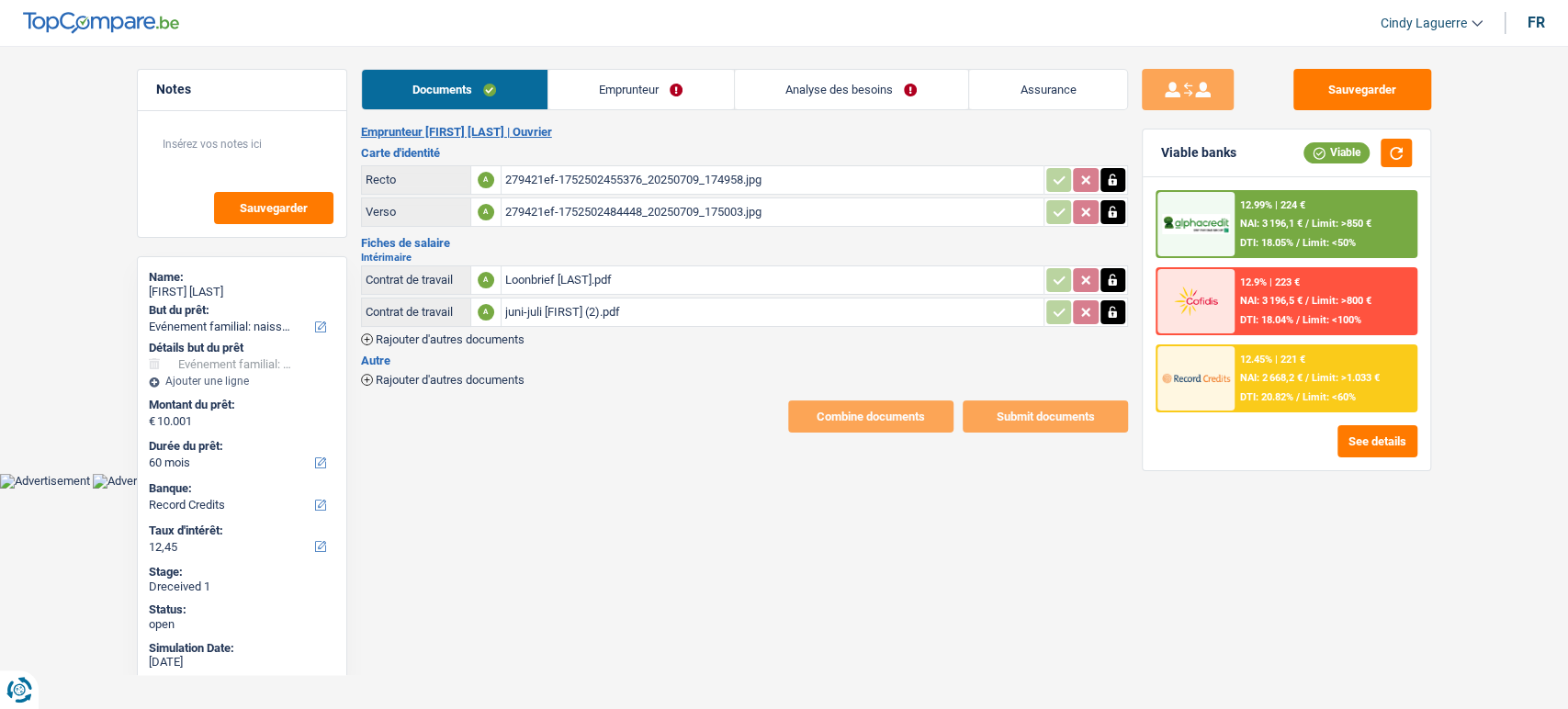 click on "Rajouter d'autres documents" at bounding box center [450, 339] 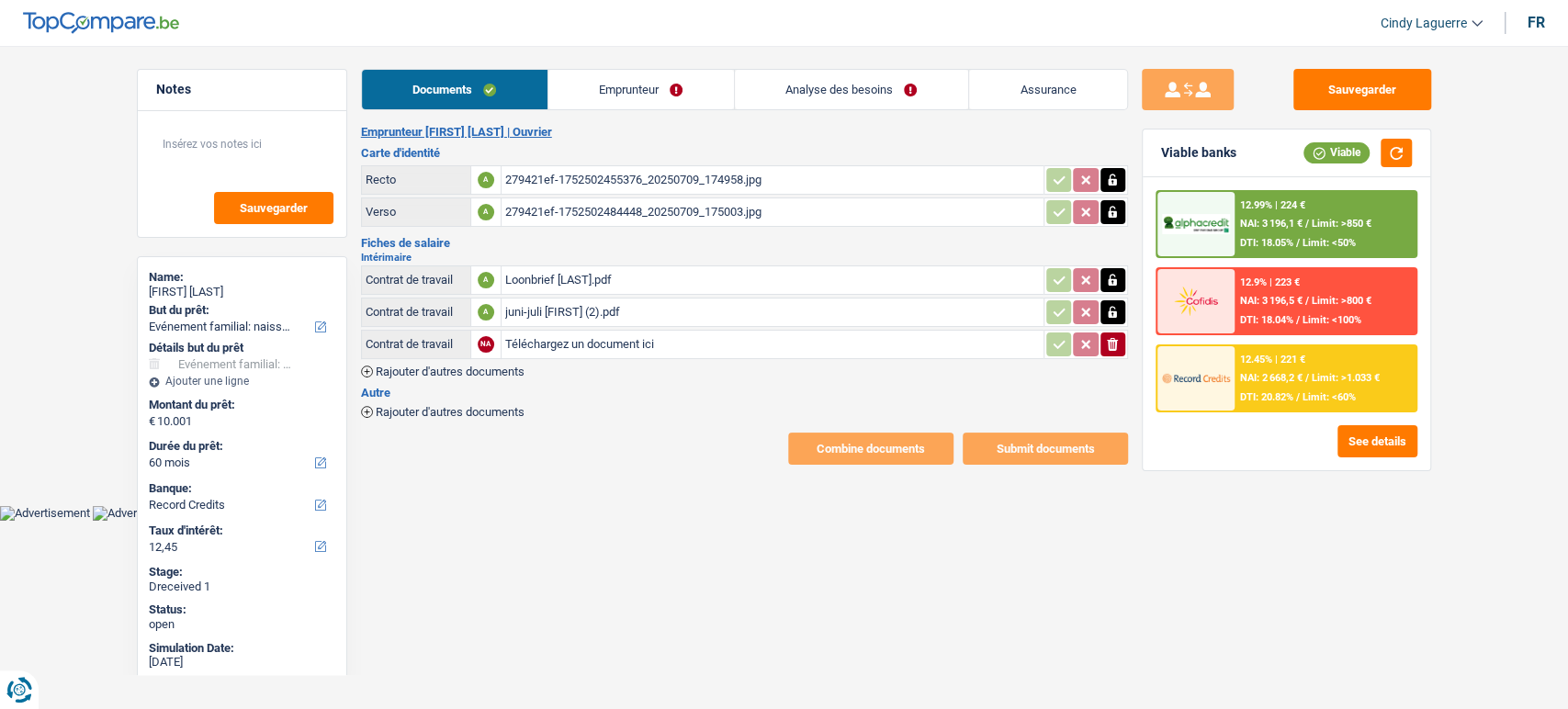 type on "C:\fakepath\Loonstaat_20250723.pdf" 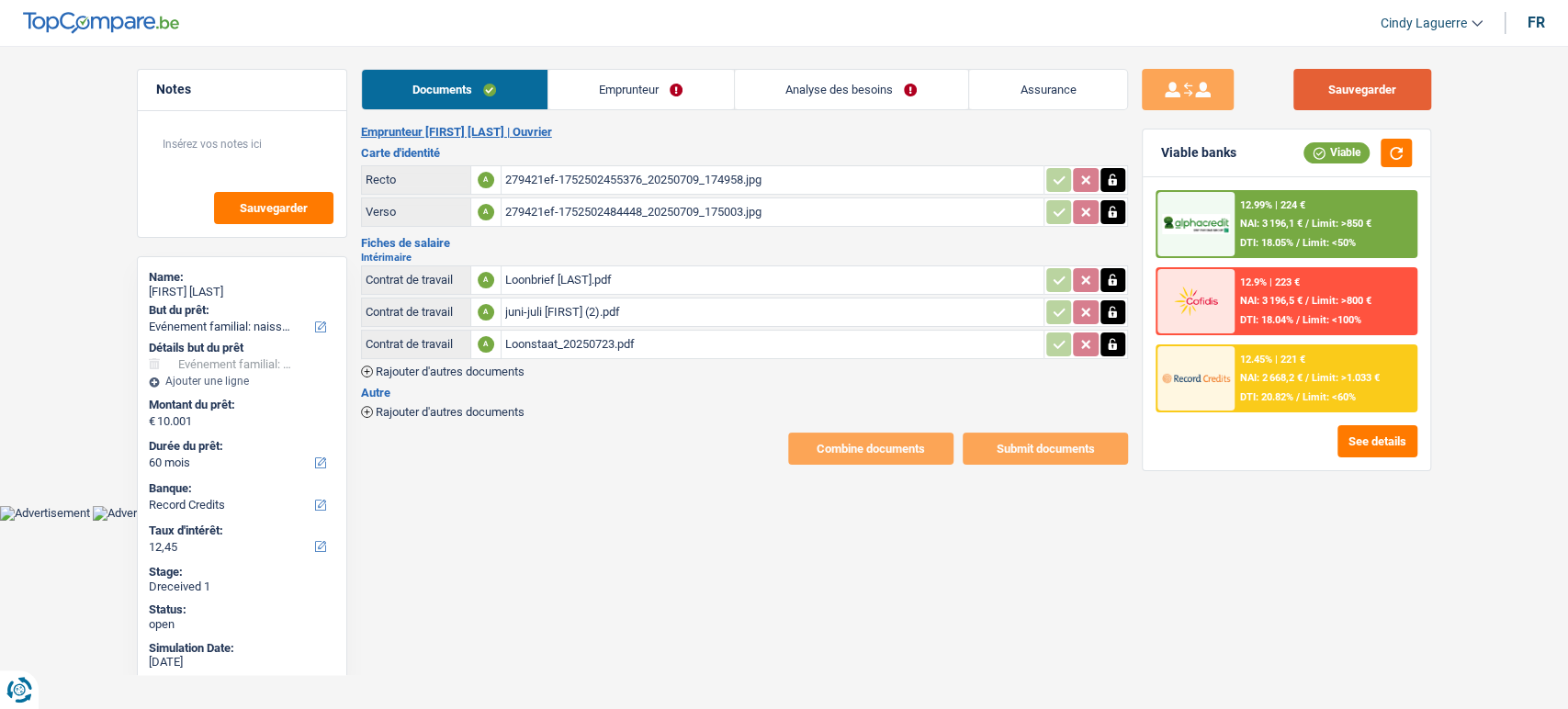 click on "Sauvegarder" at bounding box center [1362, 89] 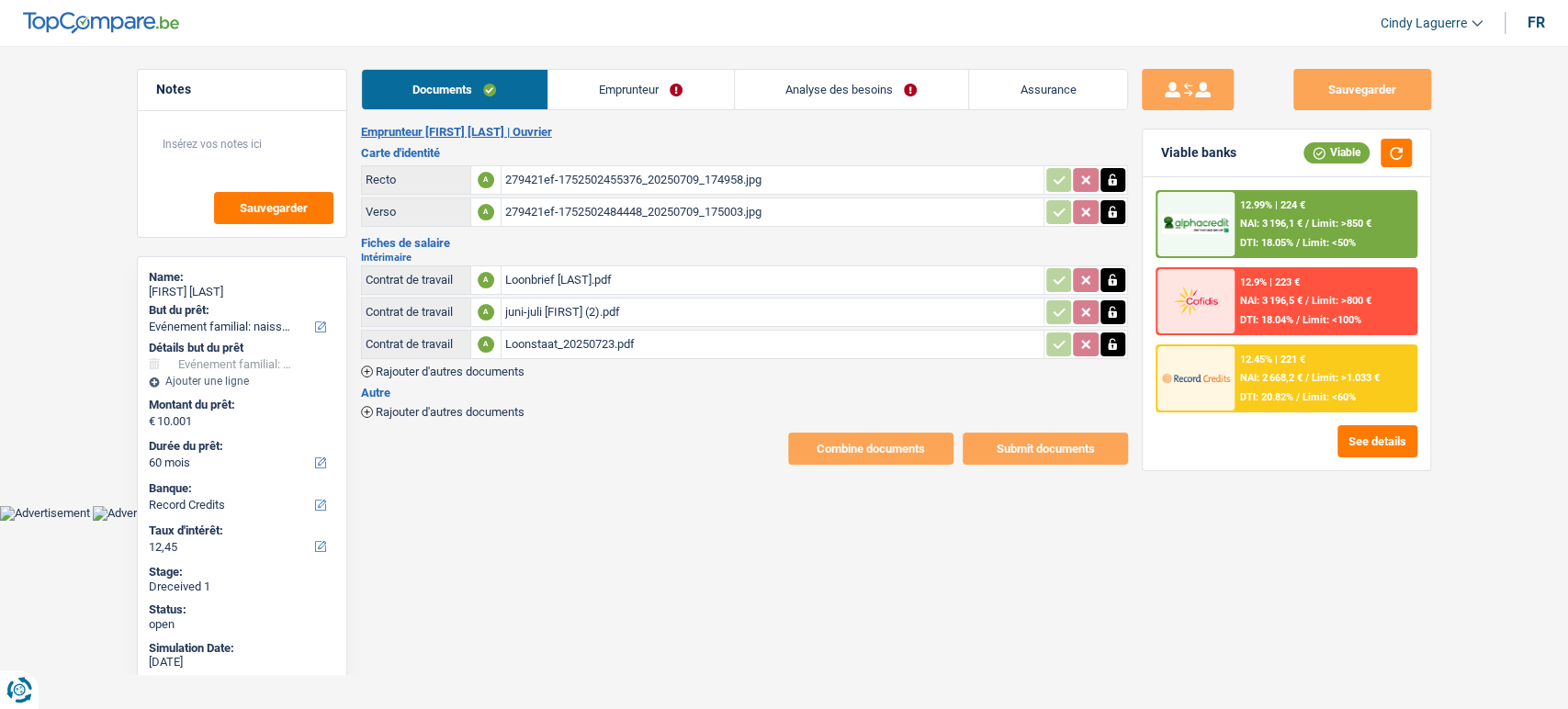 click on "Emprunteur" at bounding box center (641, 89) 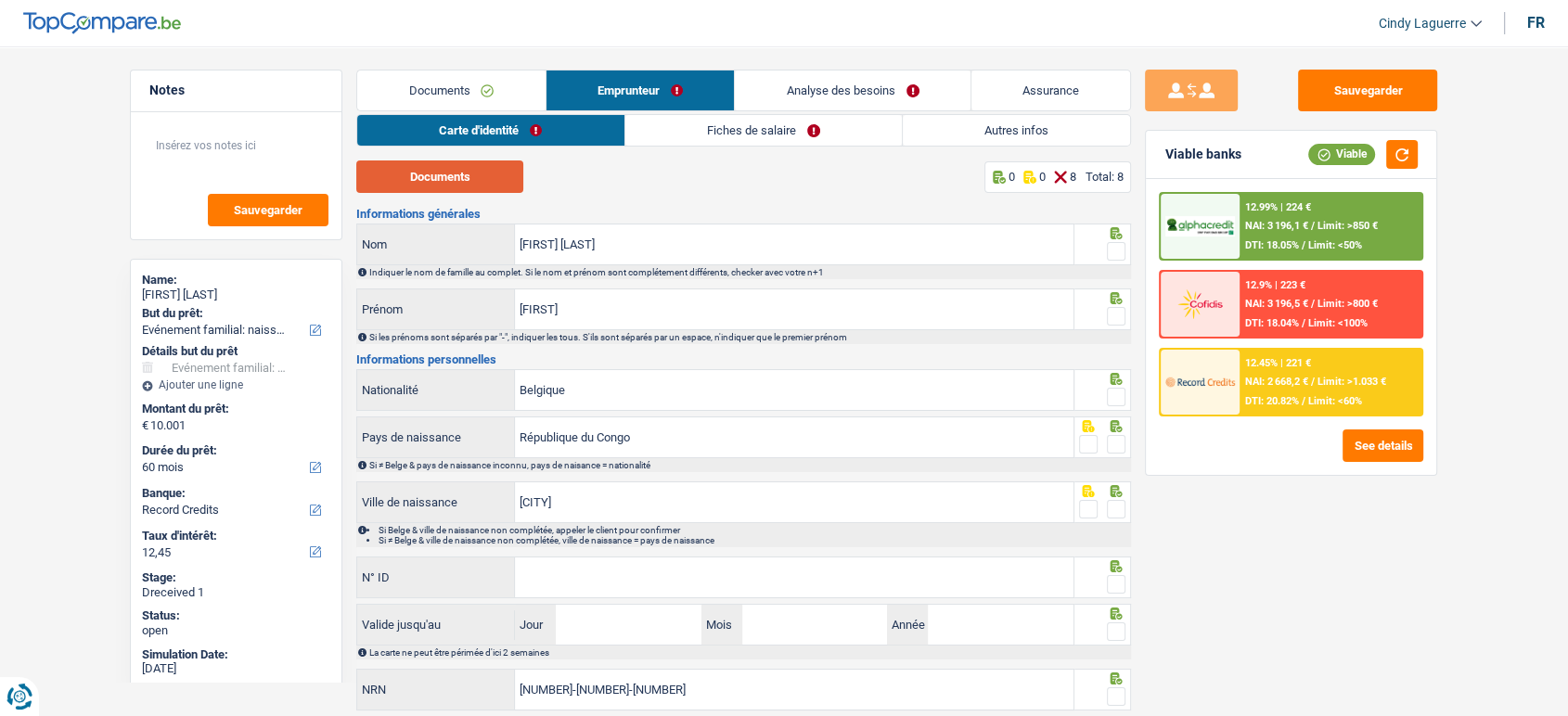 click on "Documents" at bounding box center [440, 176] 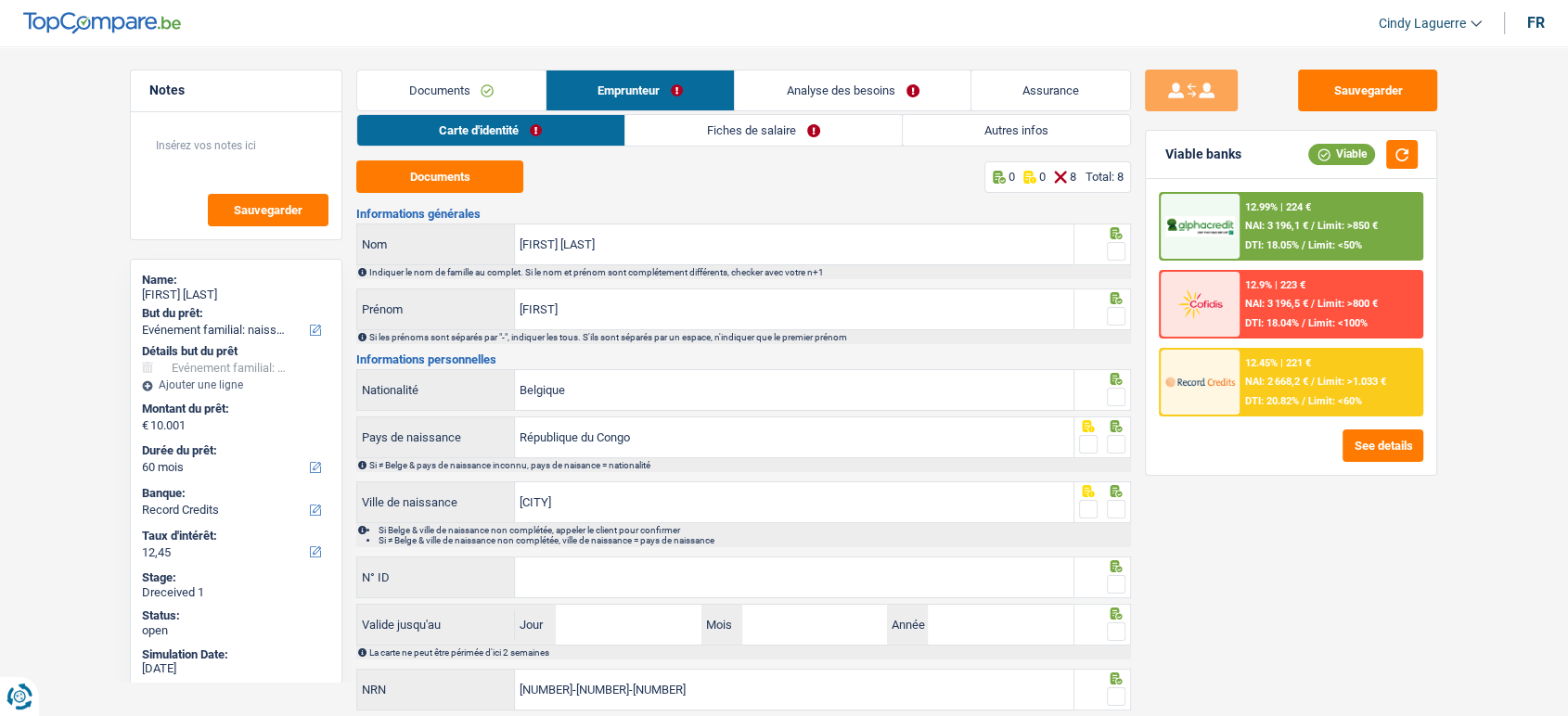 click at bounding box center (1116, 251) 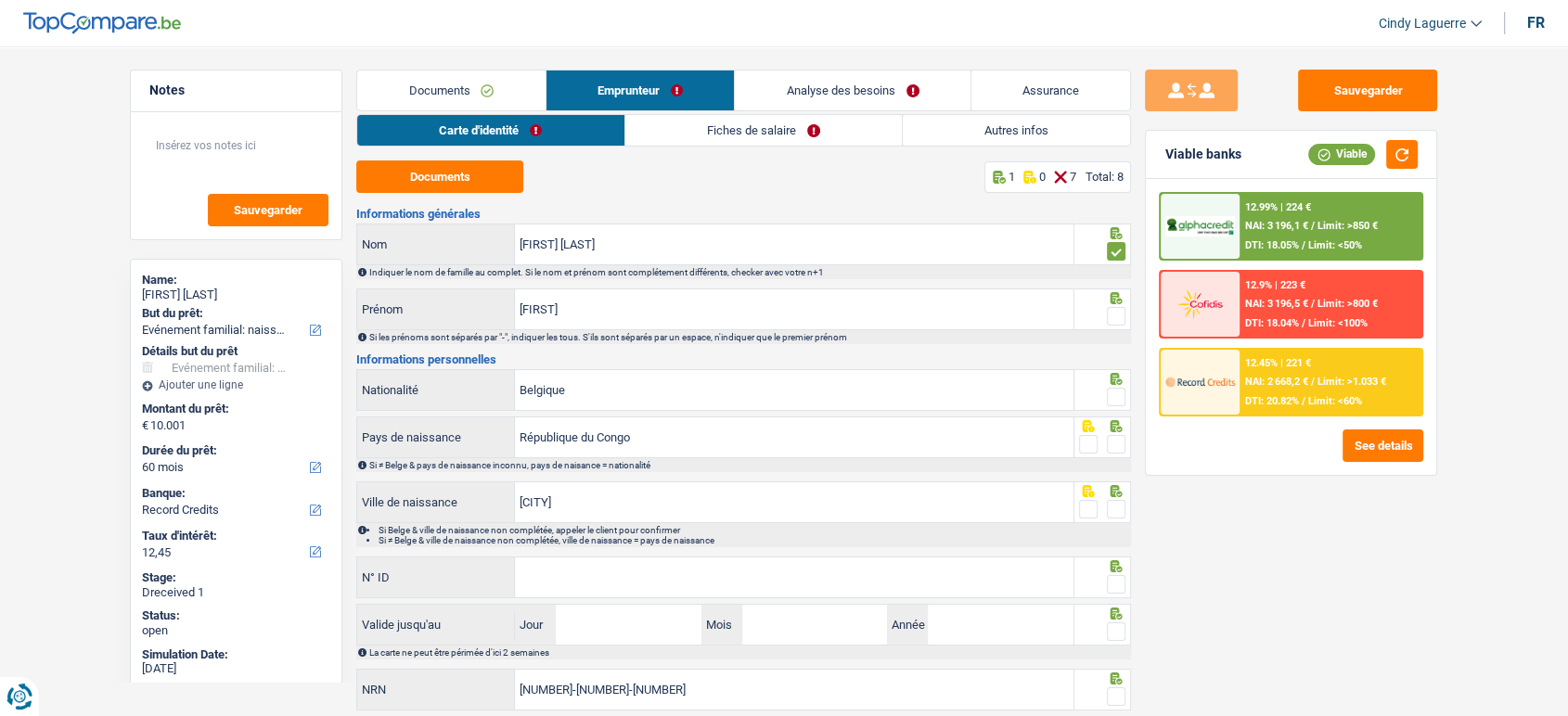 click at bounding box center [1116, 316] 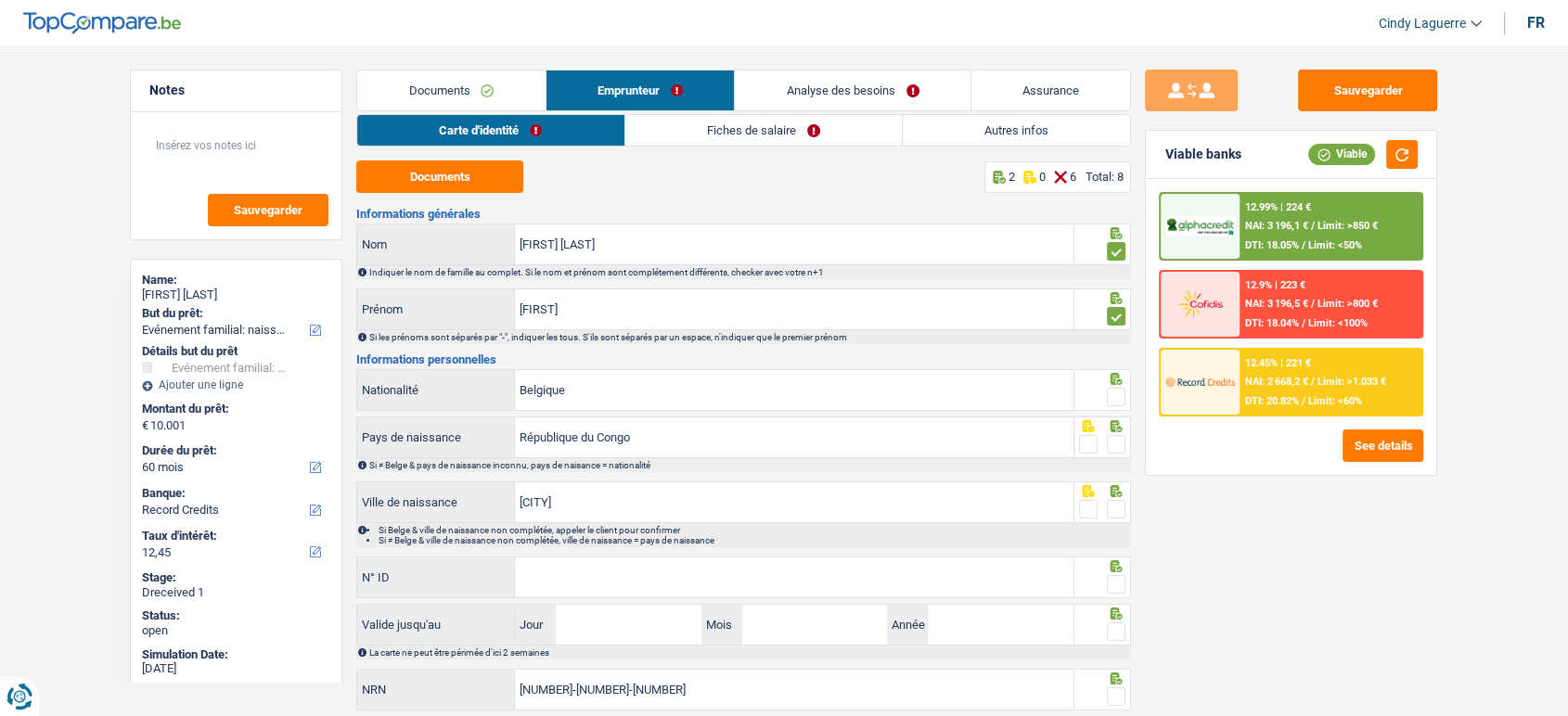 click at bounding box center (1116, 397) 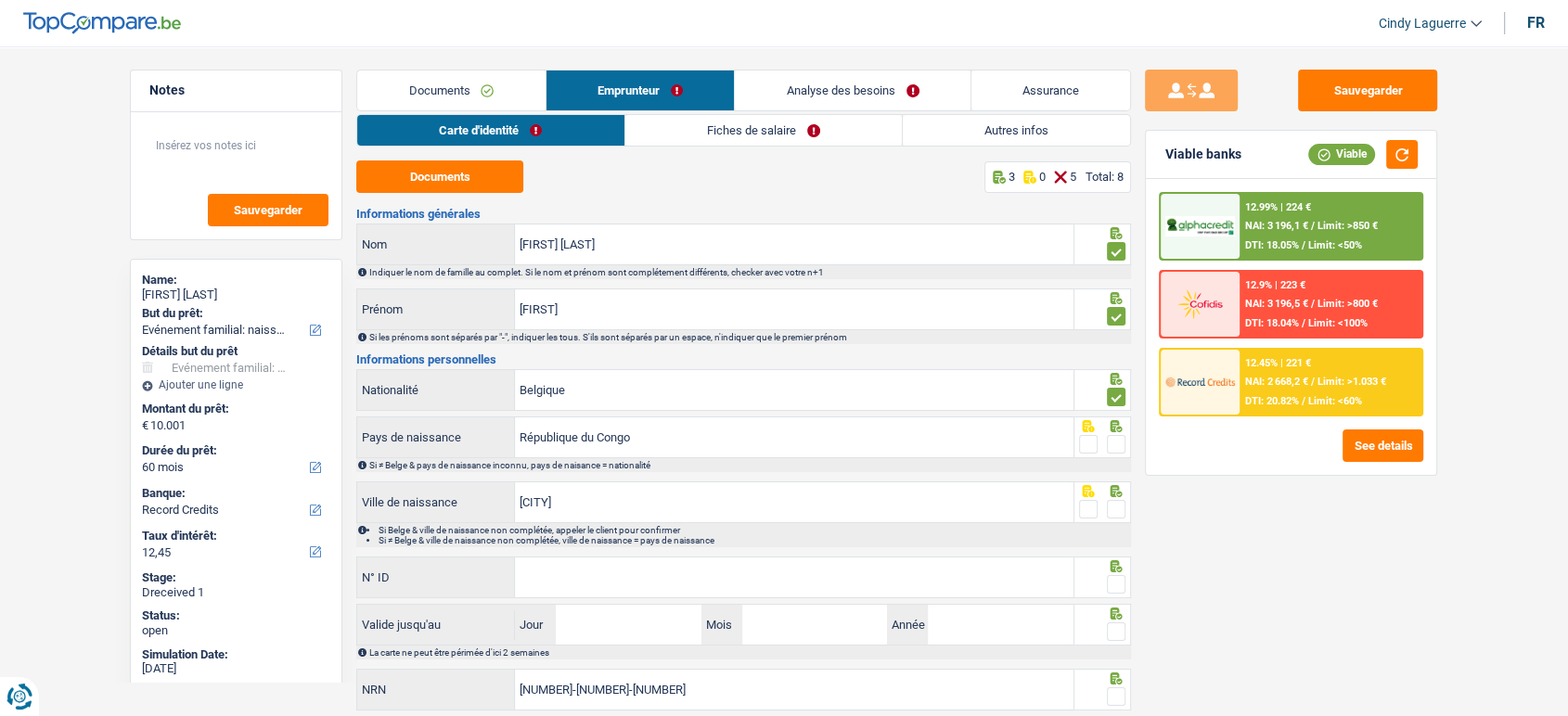 click at bounding box center [1116, 444] 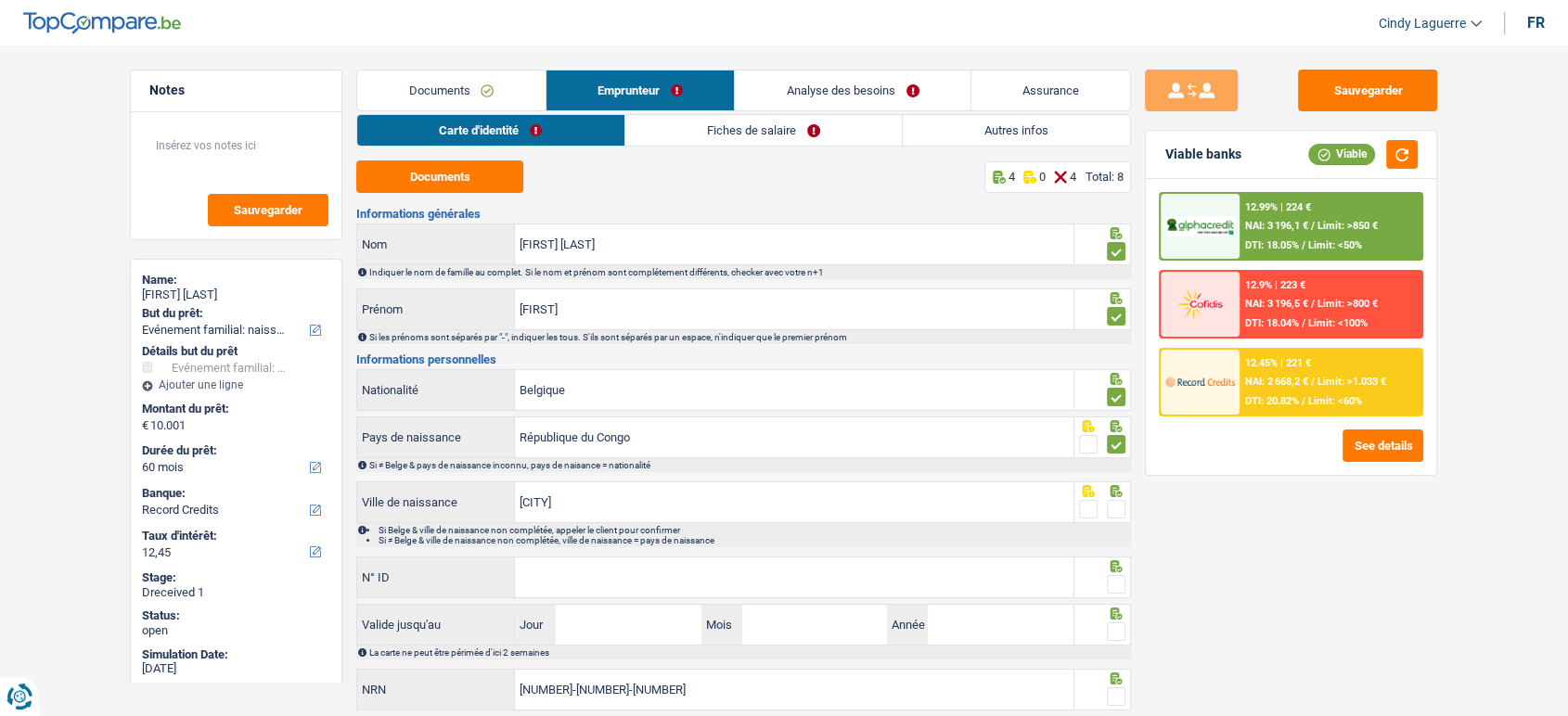 click at bounding box center (1116, 509) 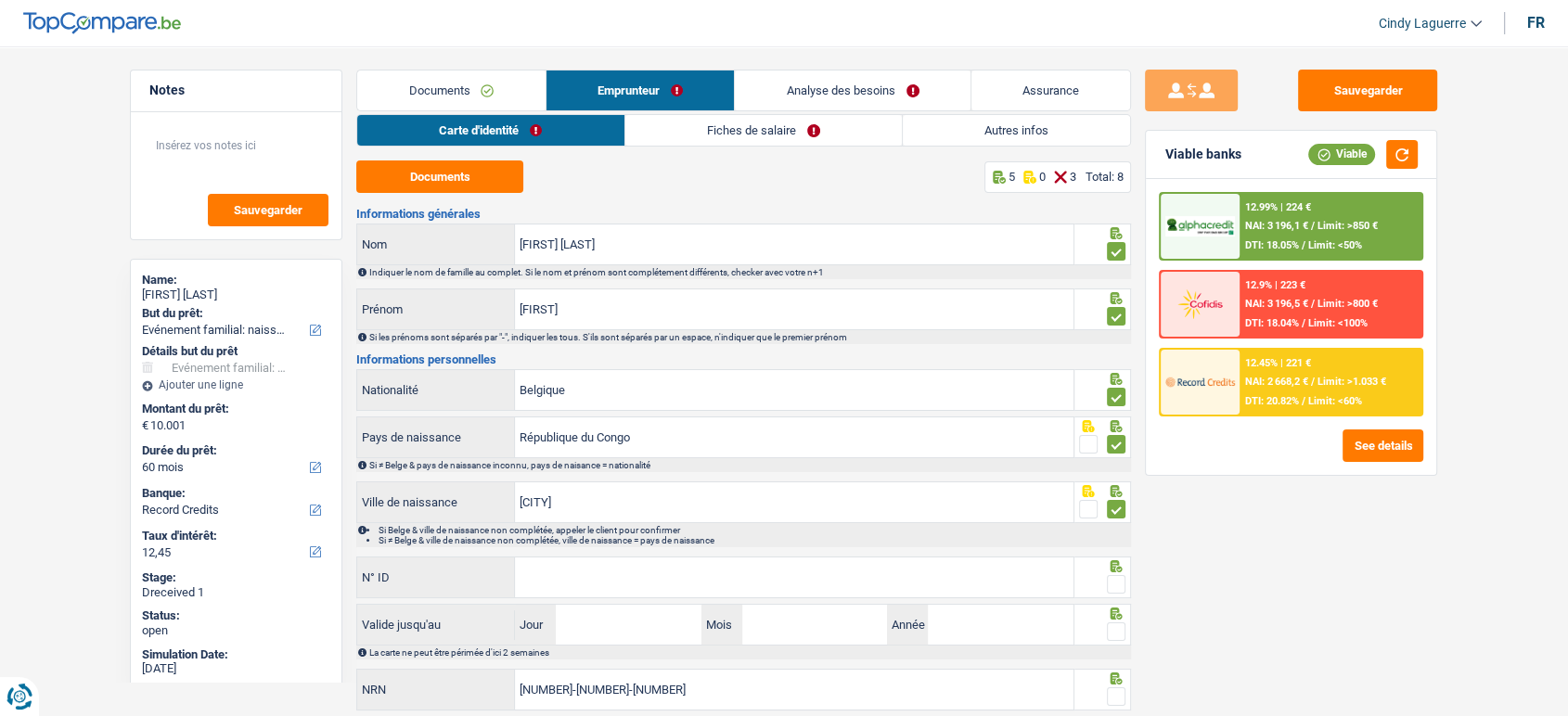 scroll, scrollTop: 54, scrollLeft: 0, axis: vertical 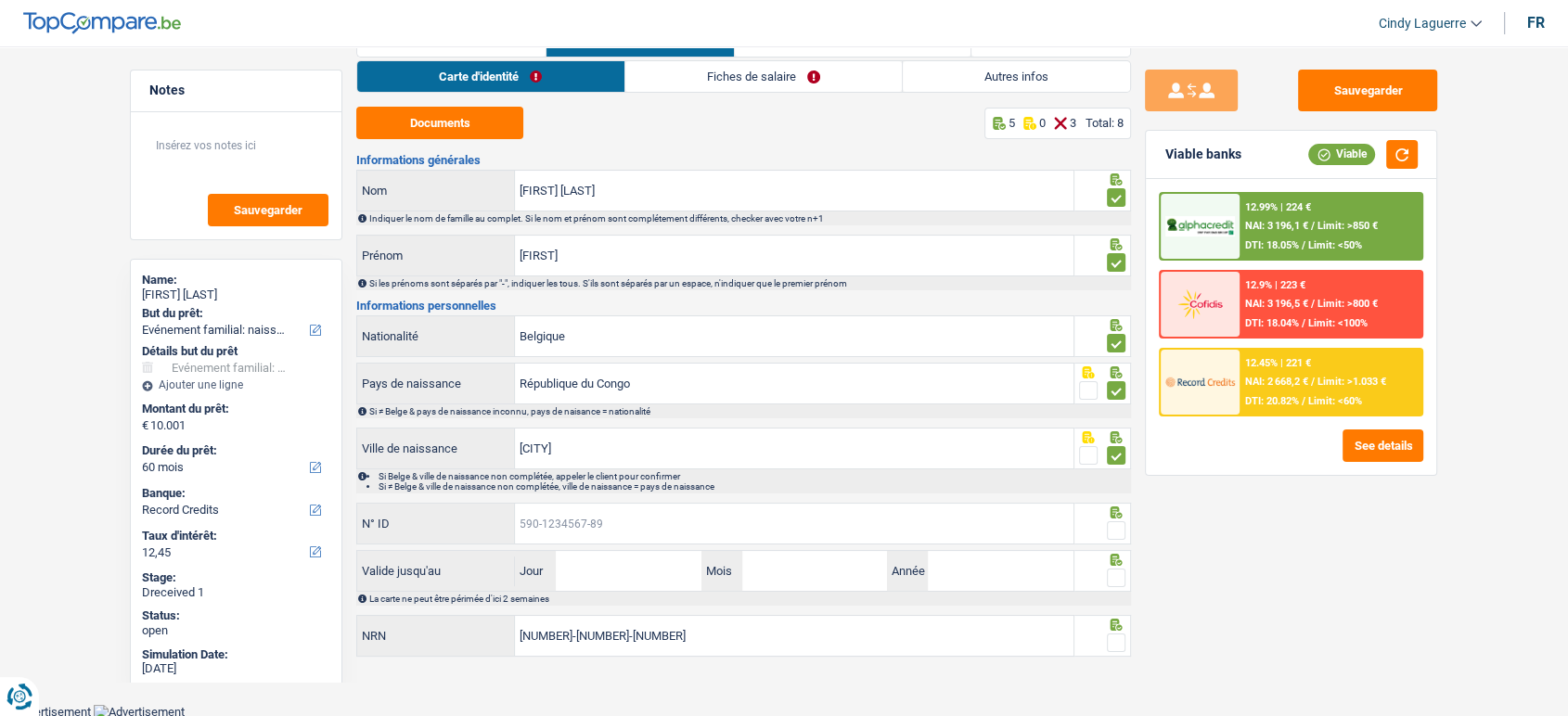 click on "N° ID" at bounding box center [794, 523] 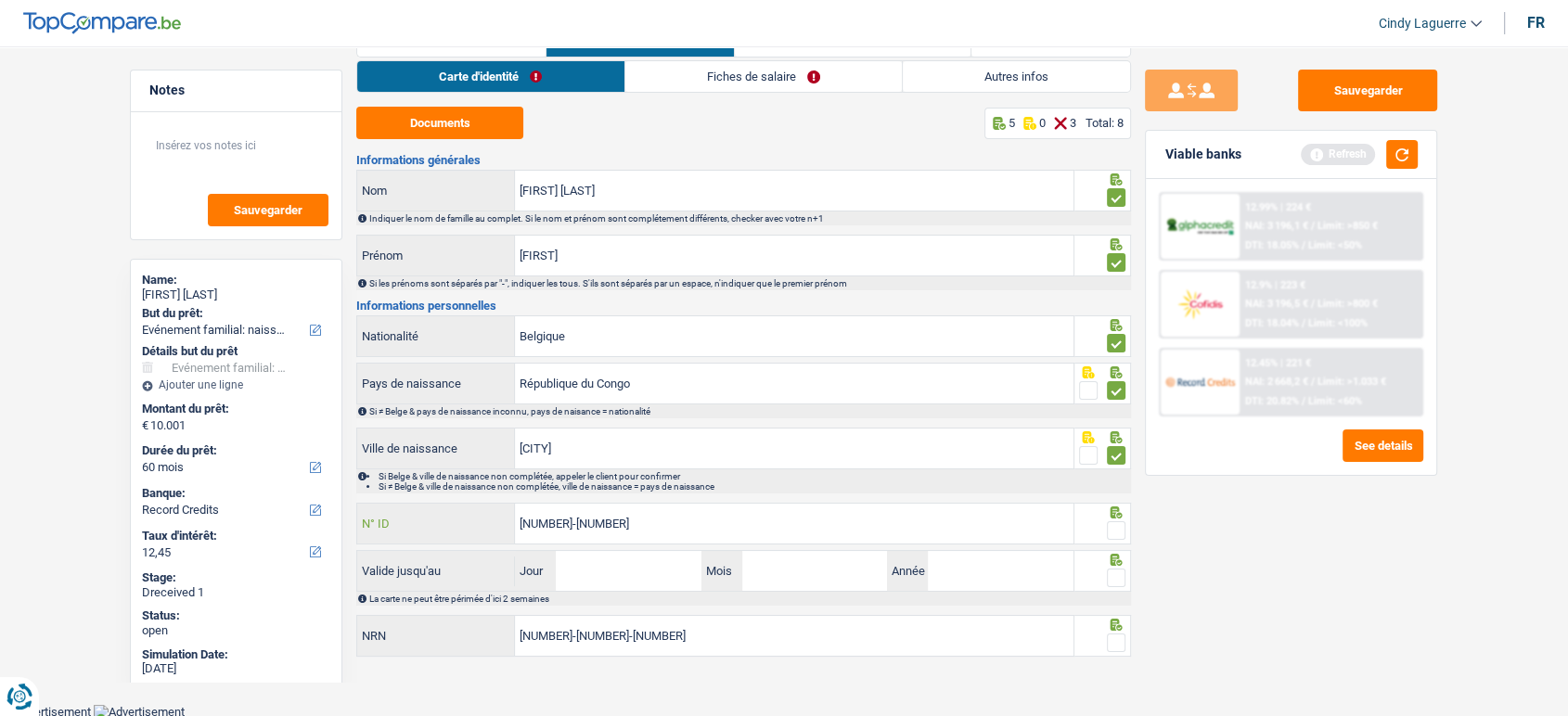 type on "592-9887390-67" 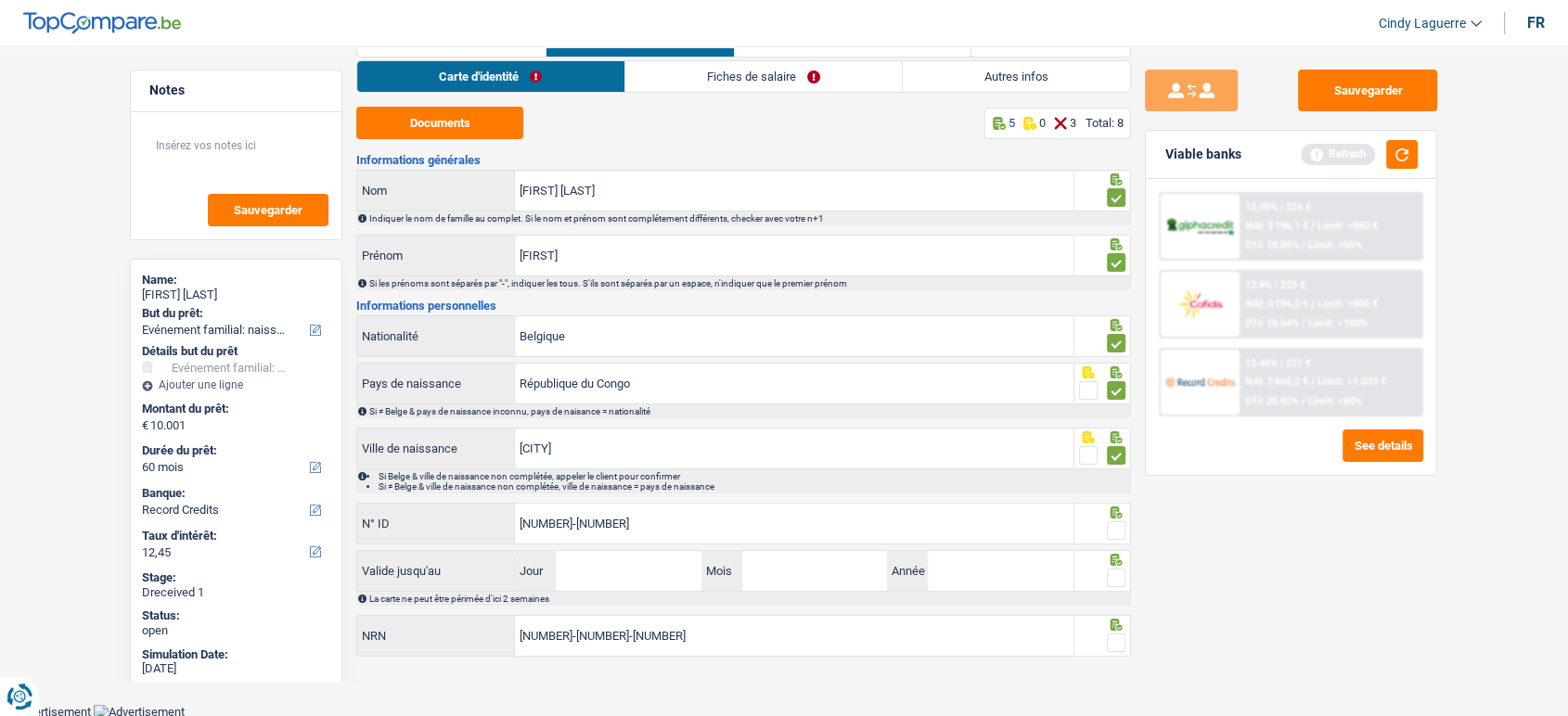 click at bounding box center (1116, 531) 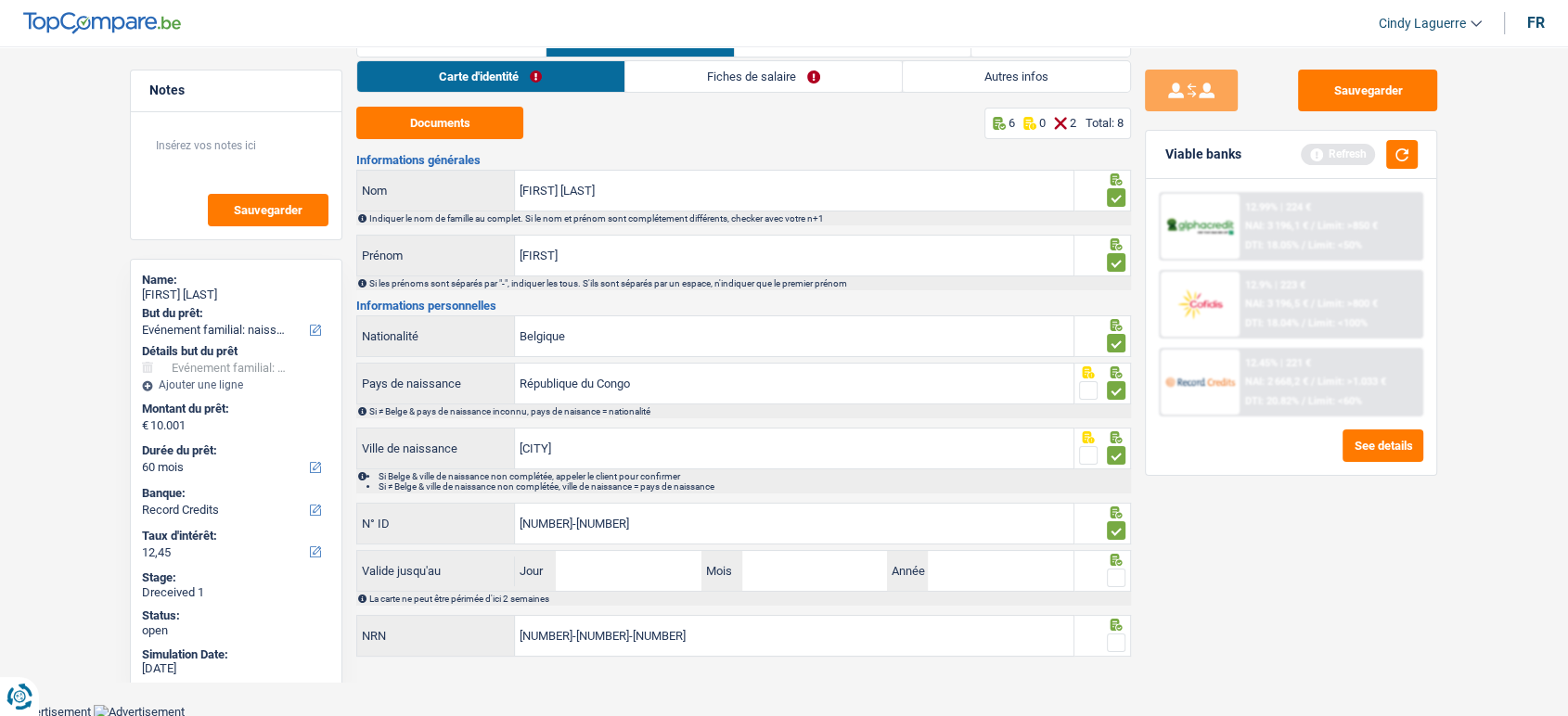 click at bounding box center (1116, 578) 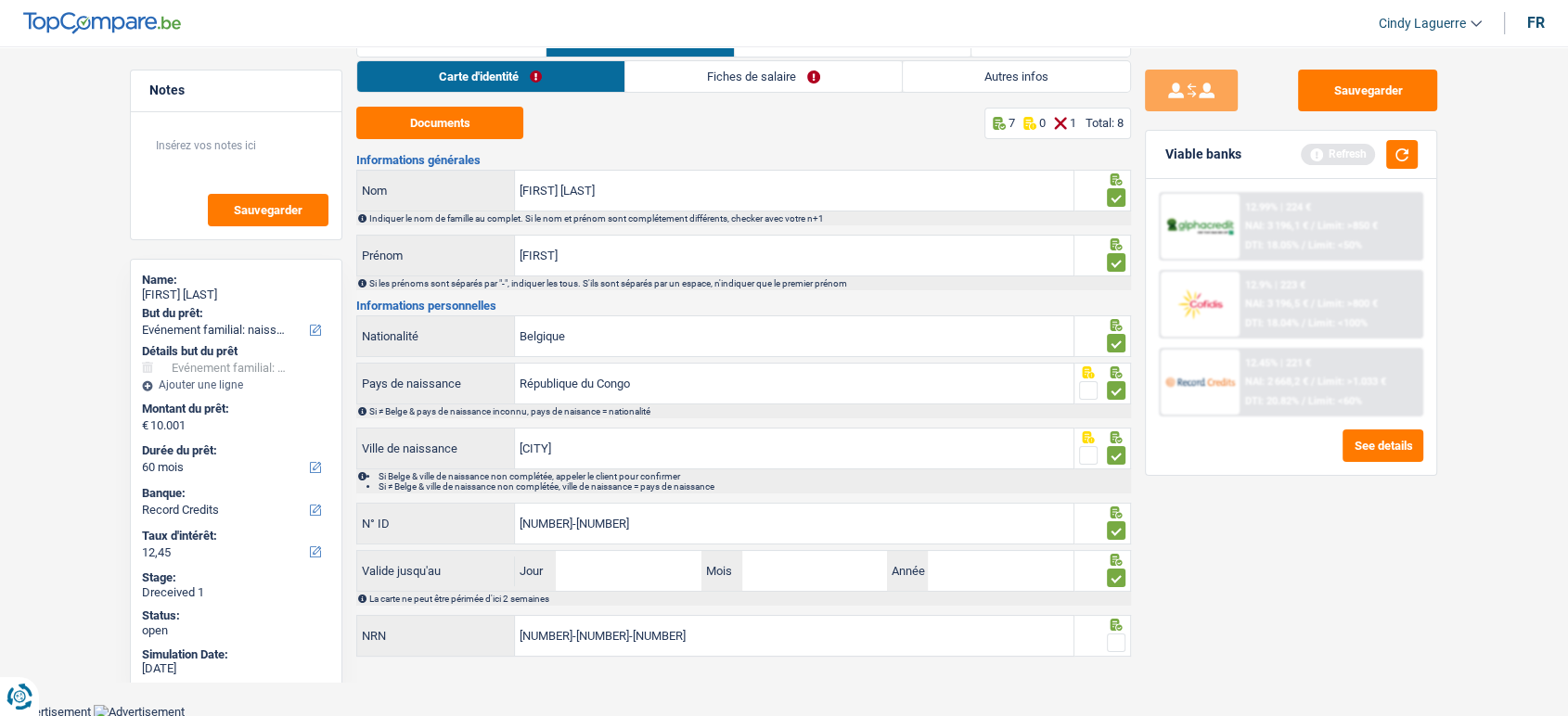 click at bounding box center [1116, 643] 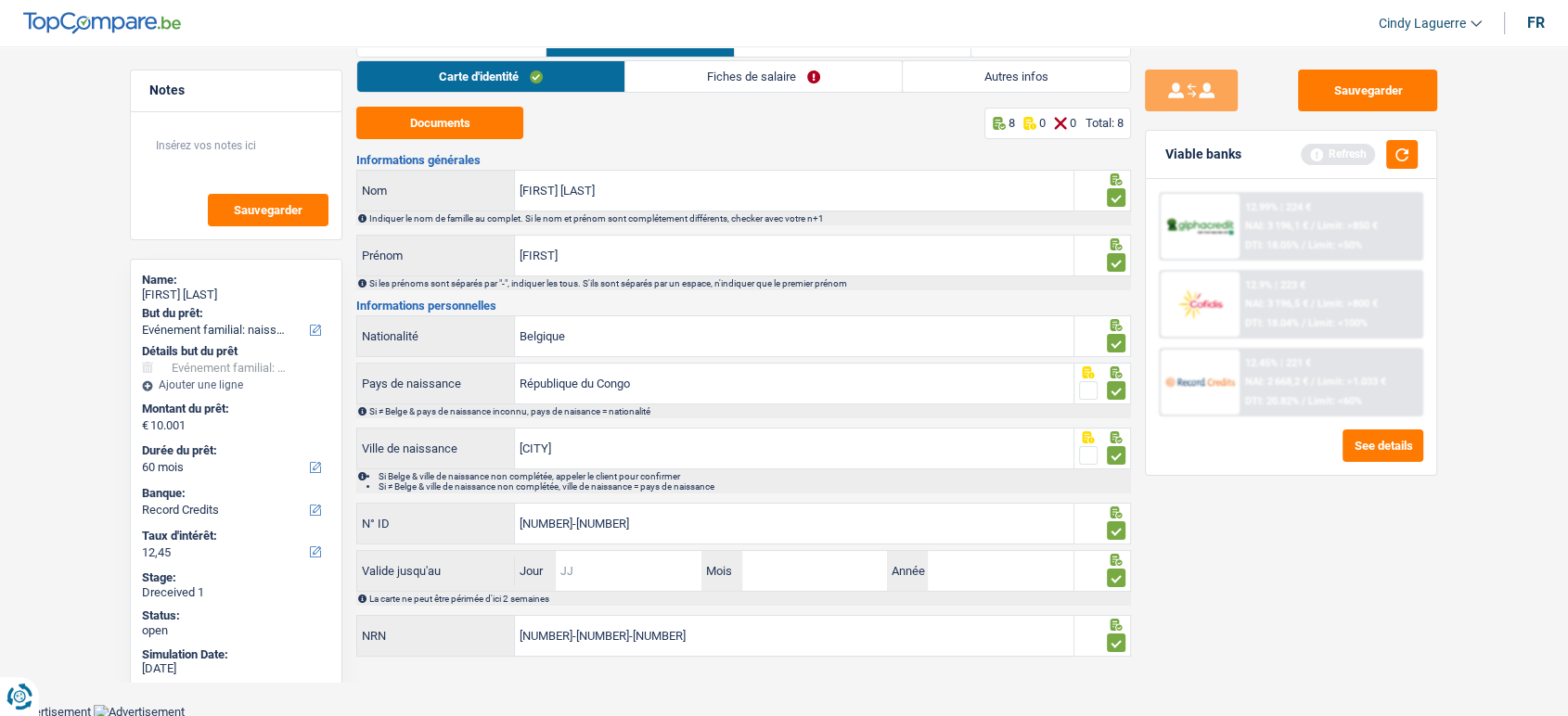 click on "Jour" at bounding box center [628, 570] 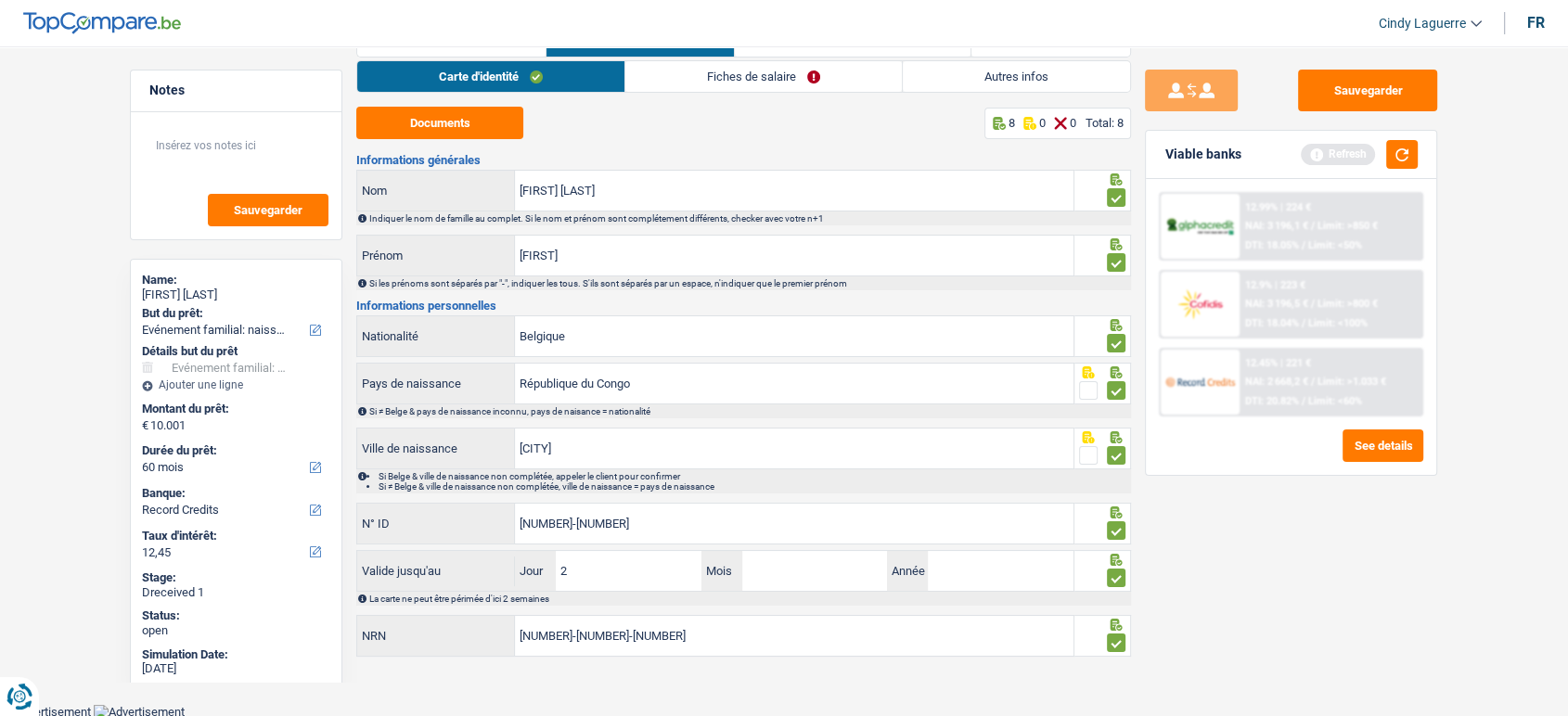 type on "29" 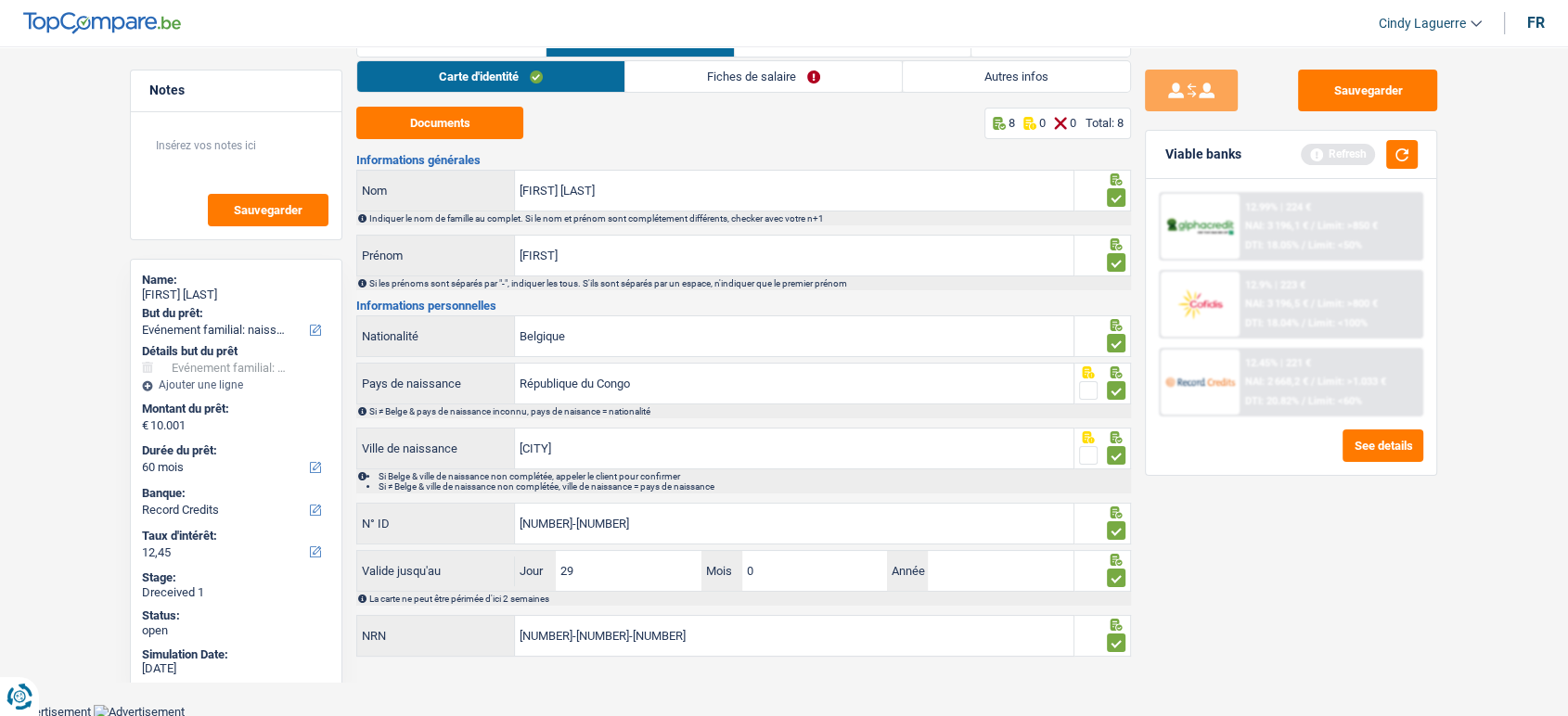 type on "05" 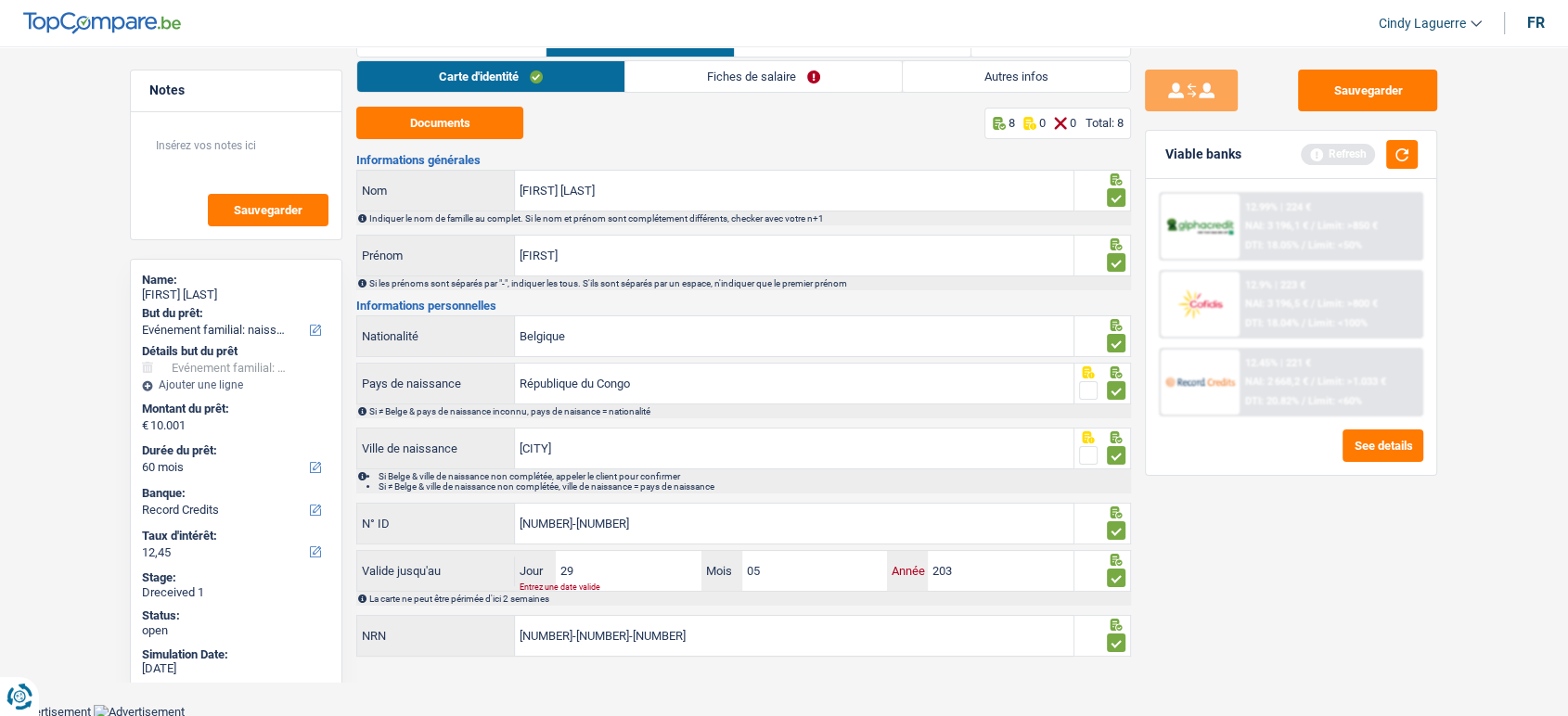 type on "2030" 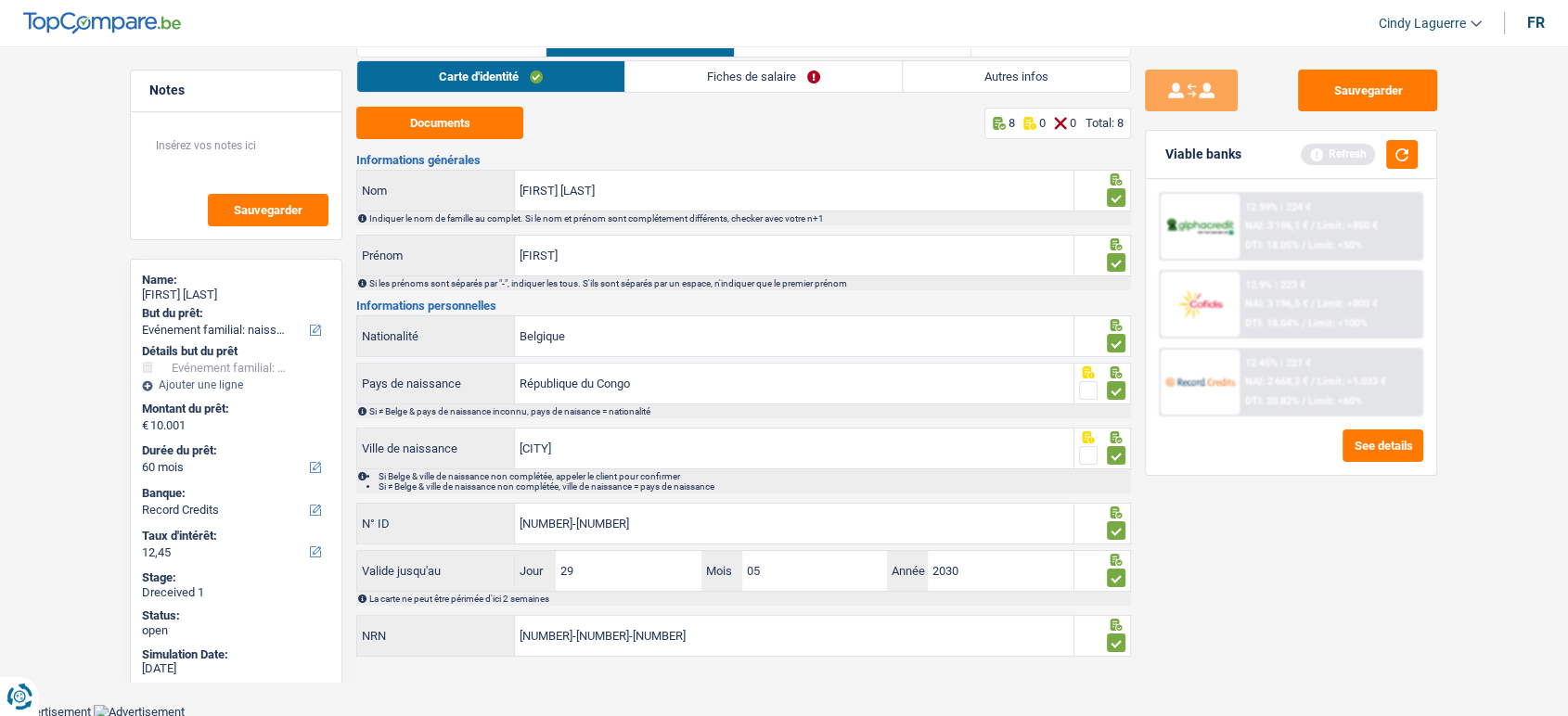 click on "Fiches de salaire" at bounding box center [764, 76] 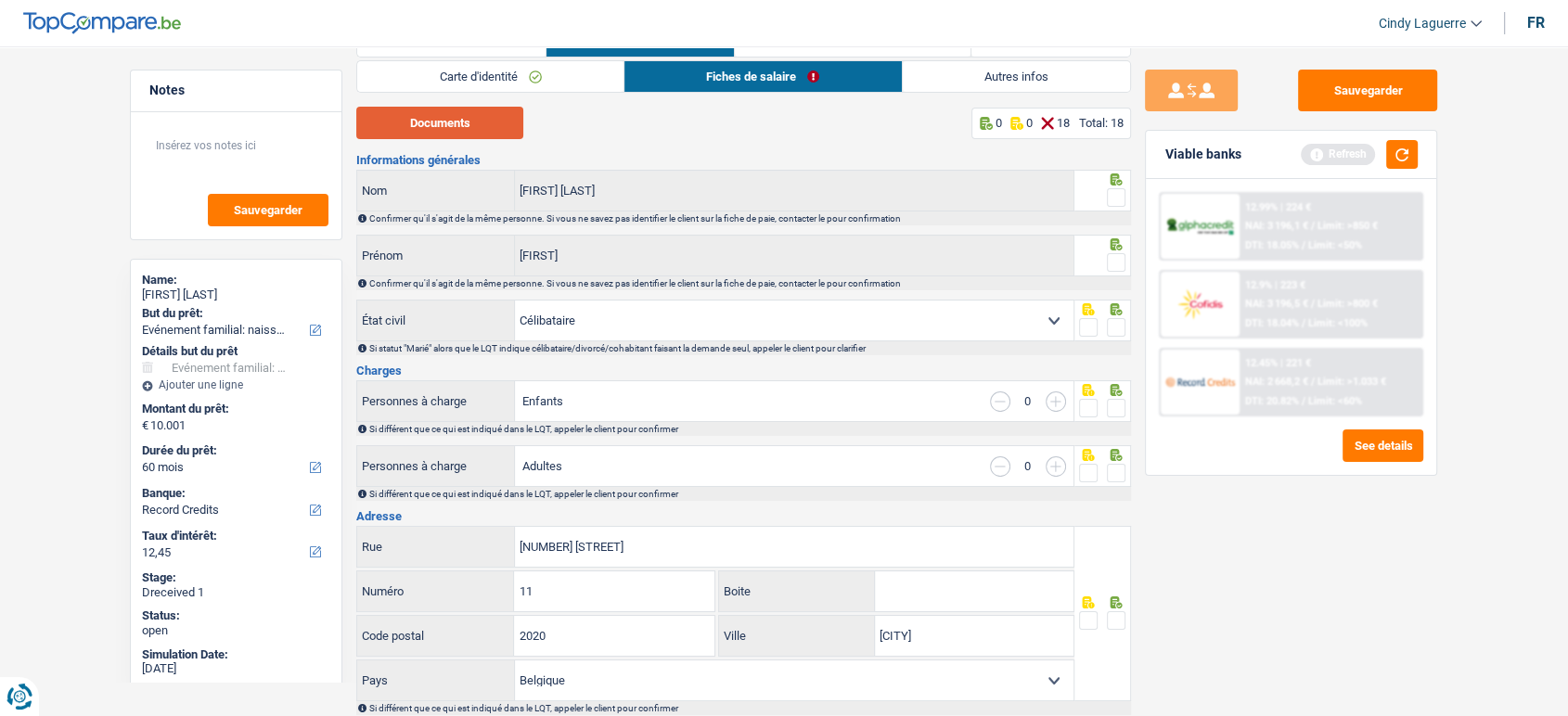 click on "Documents" at bounding box center [440, 122] 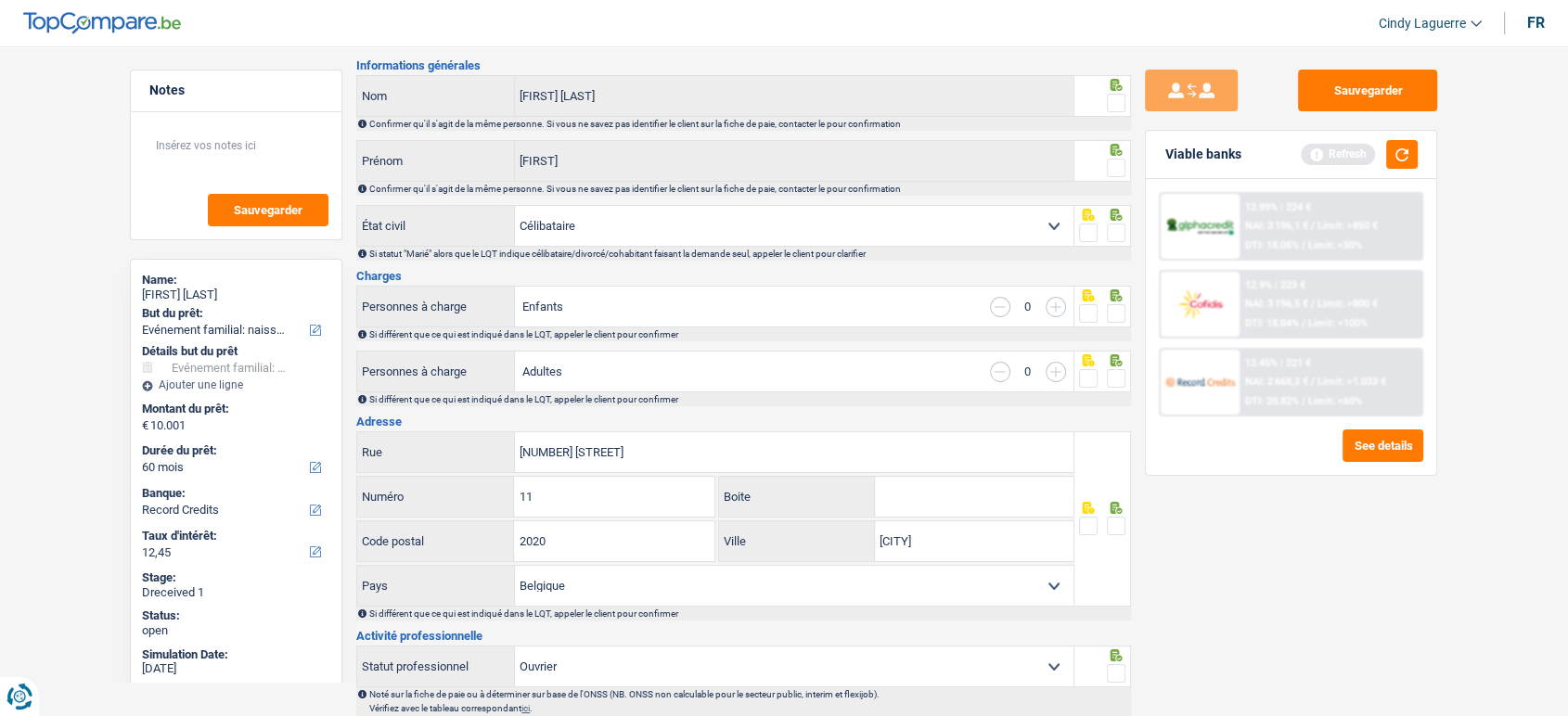 scroll, scrollTop: 0, scrollLeft: 0, axis: both 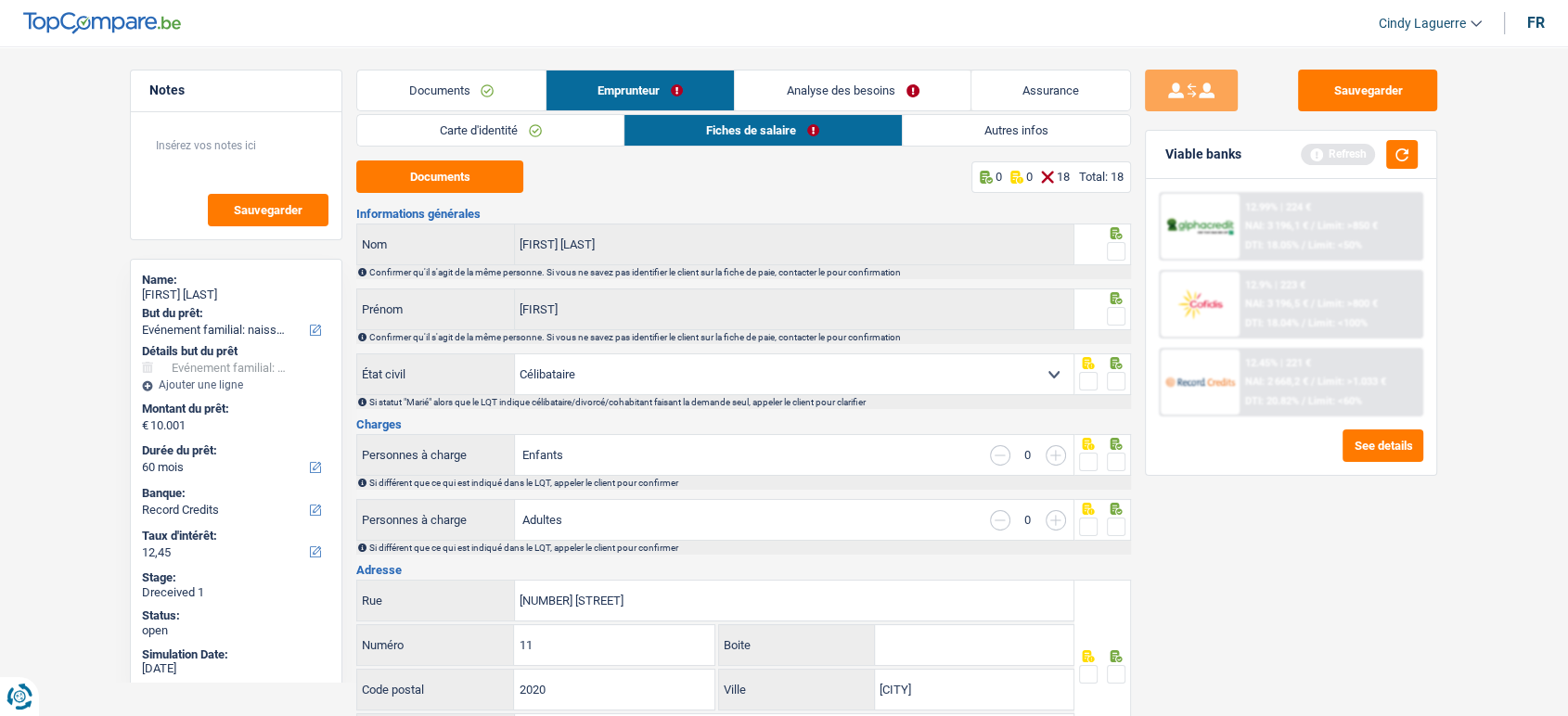 click 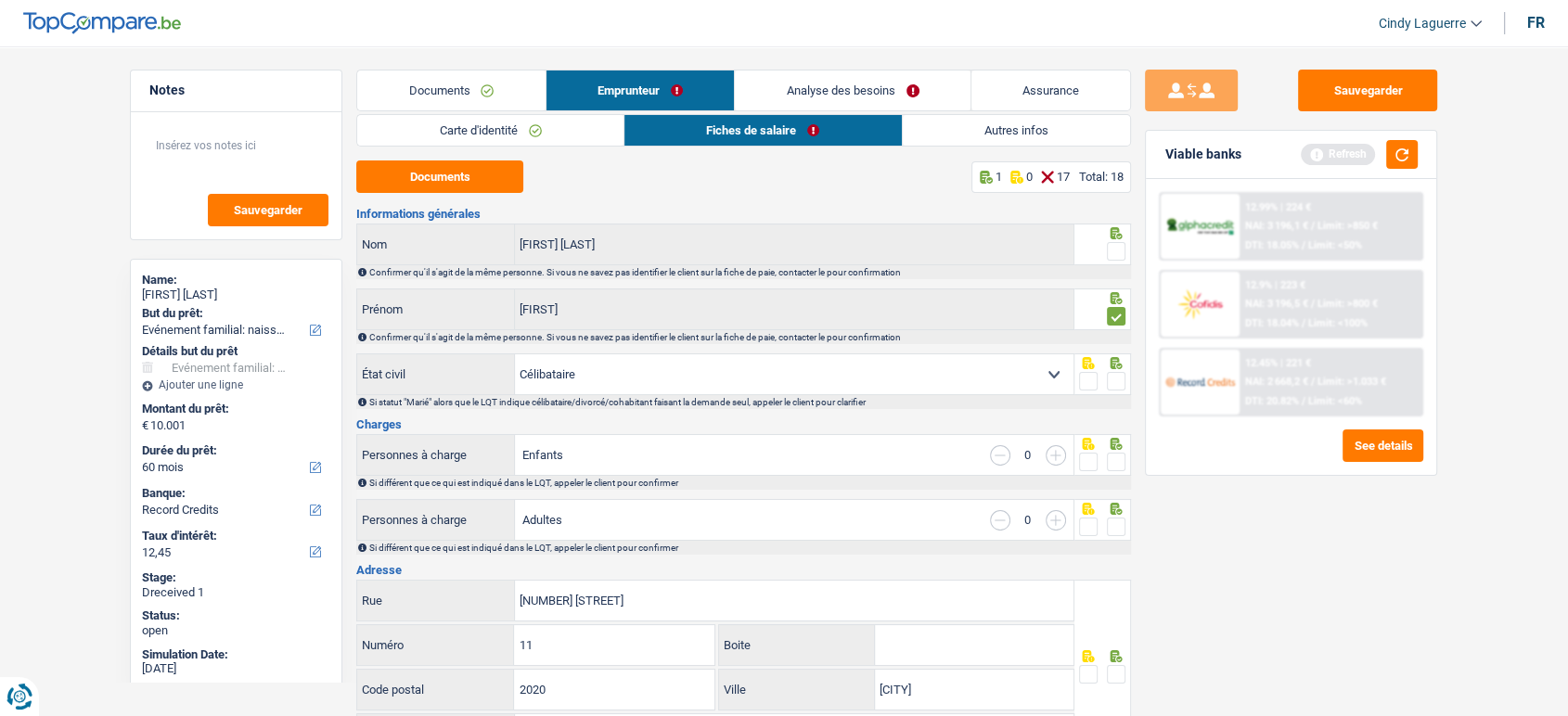 click at bounding box center [1116, 251] 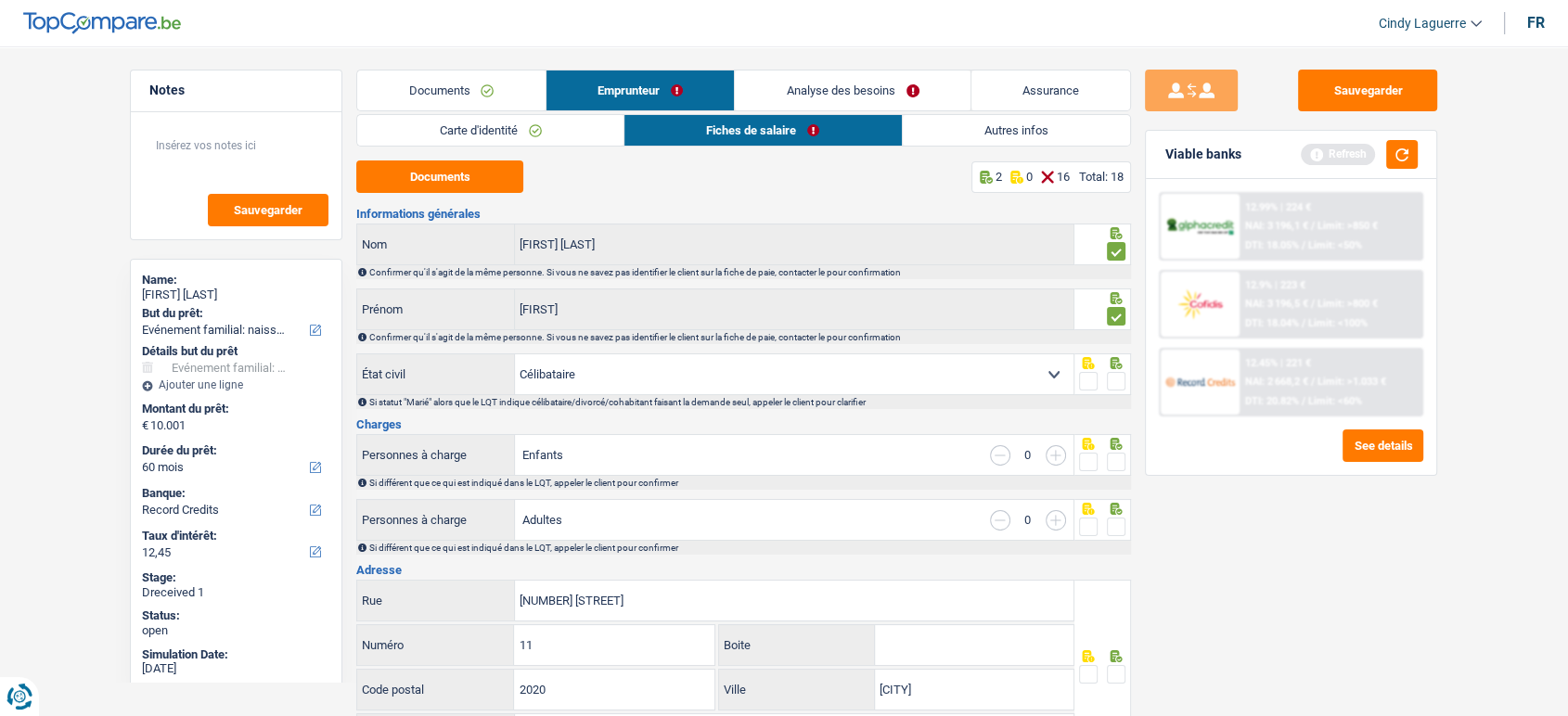 click at bounding box center [1103, 374] 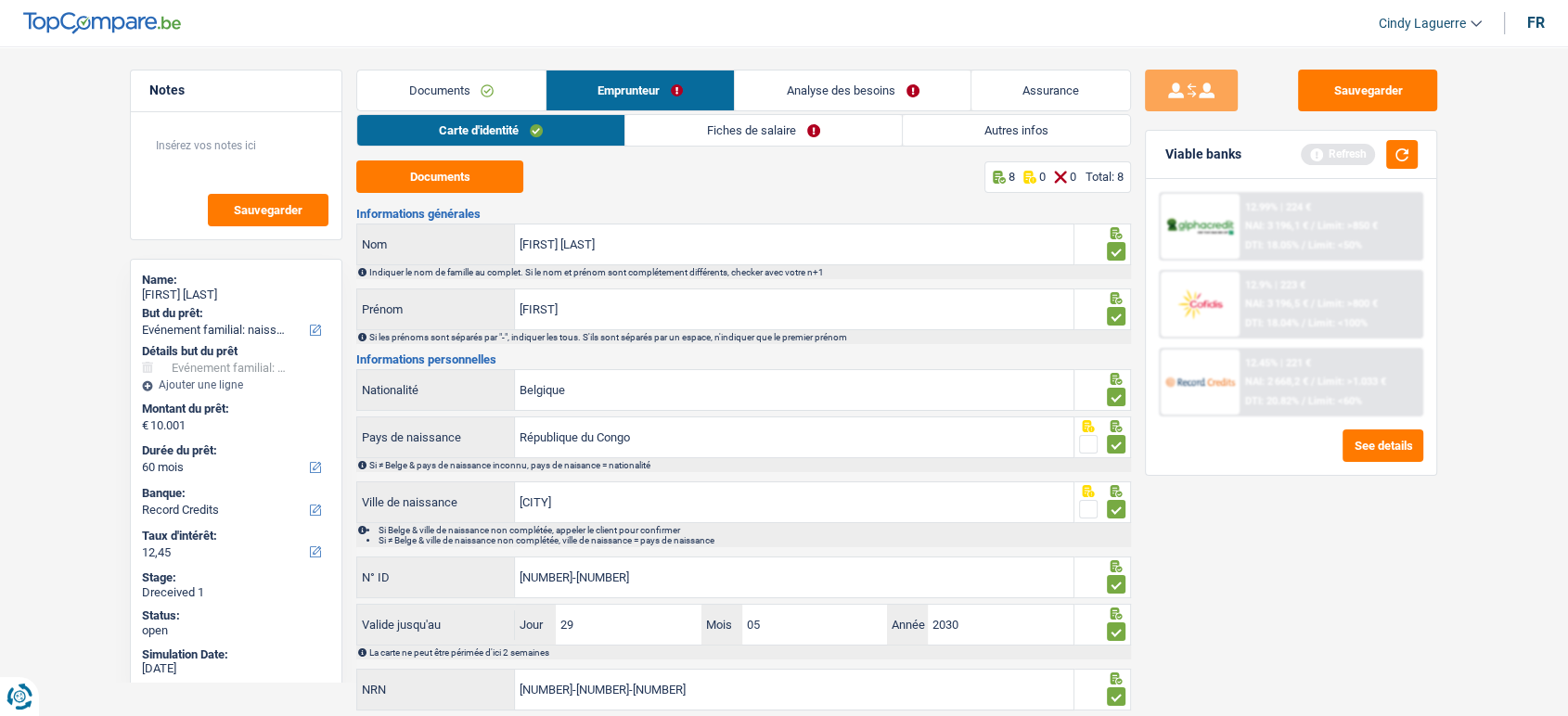 click on "Fiches de salaire" at bounding box center (764, 130) 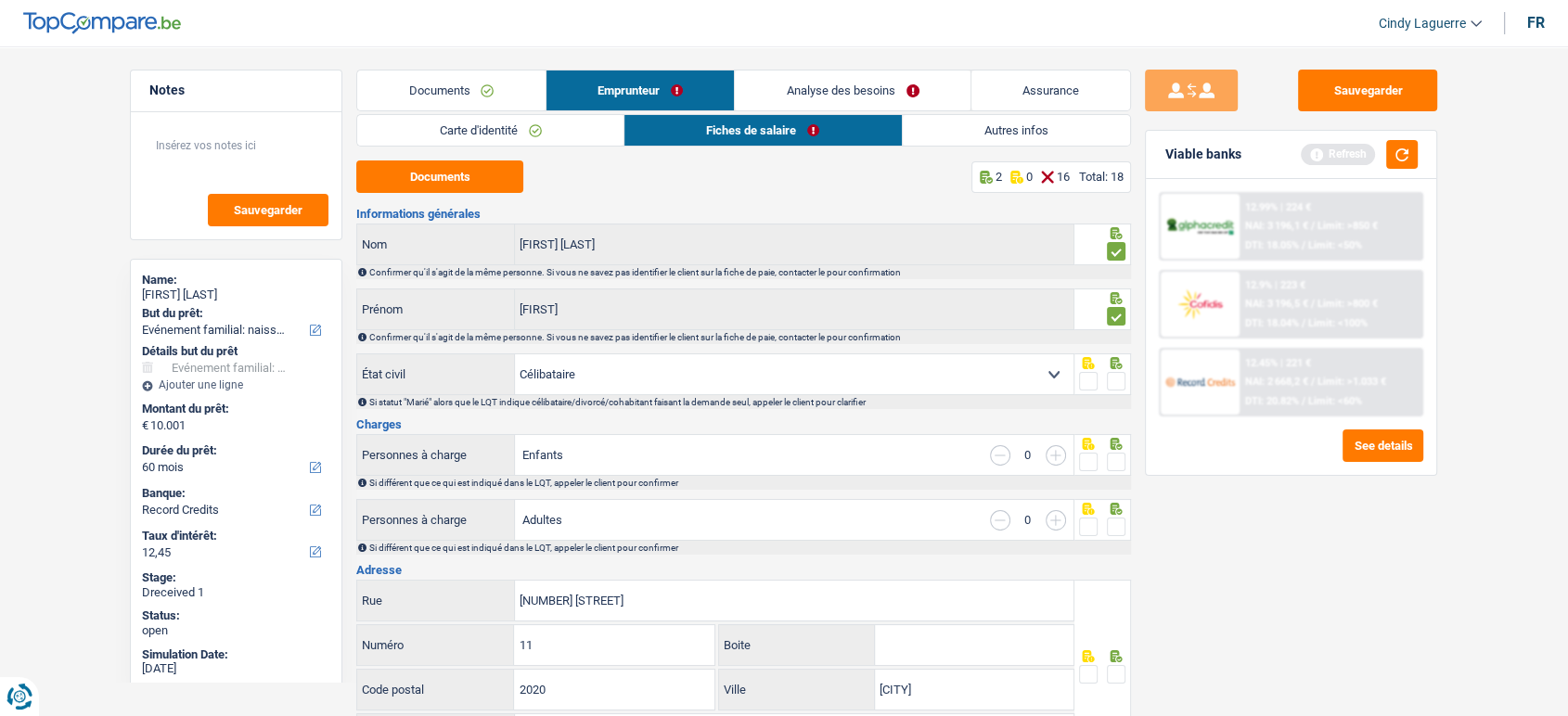 click at bounding box center (1116, 381) 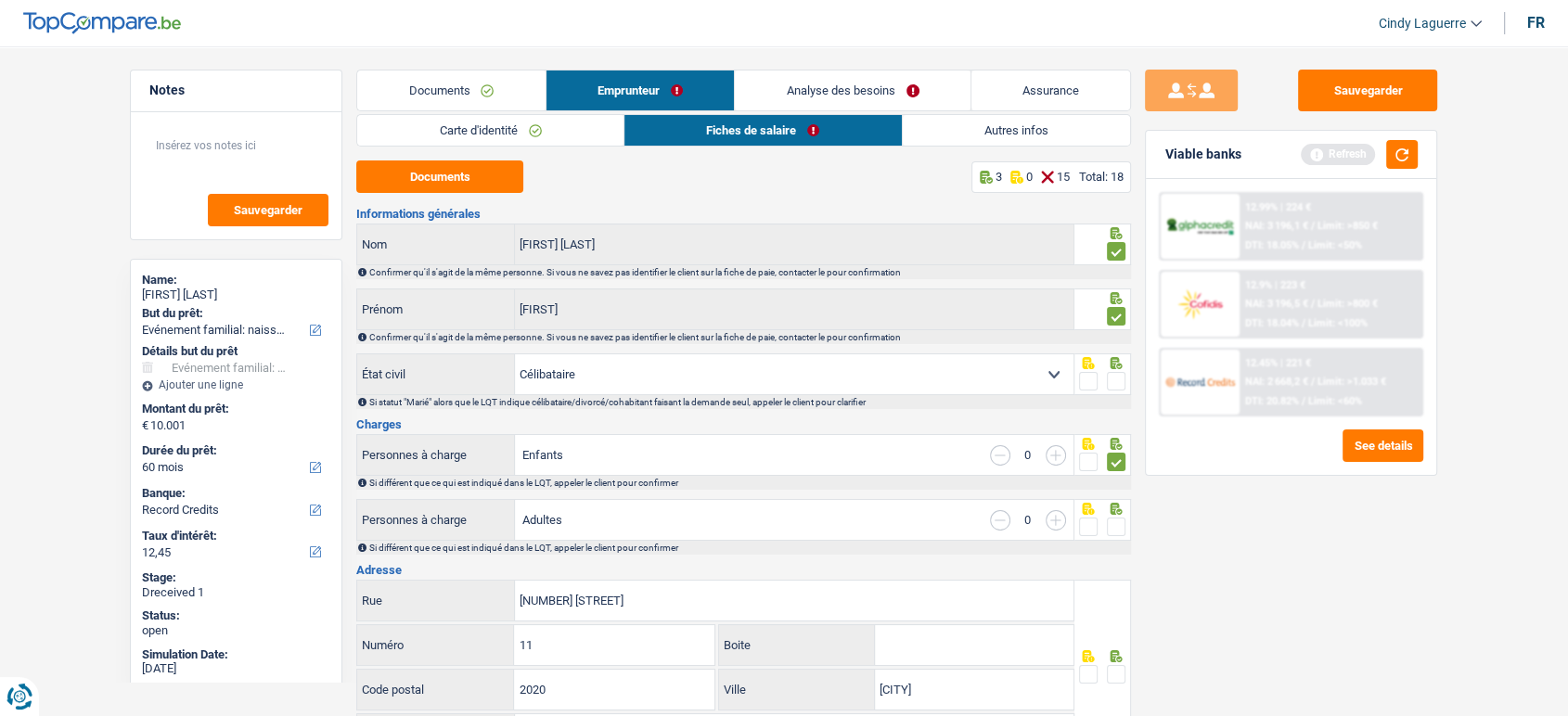 click at bounding box center [1116, 381] 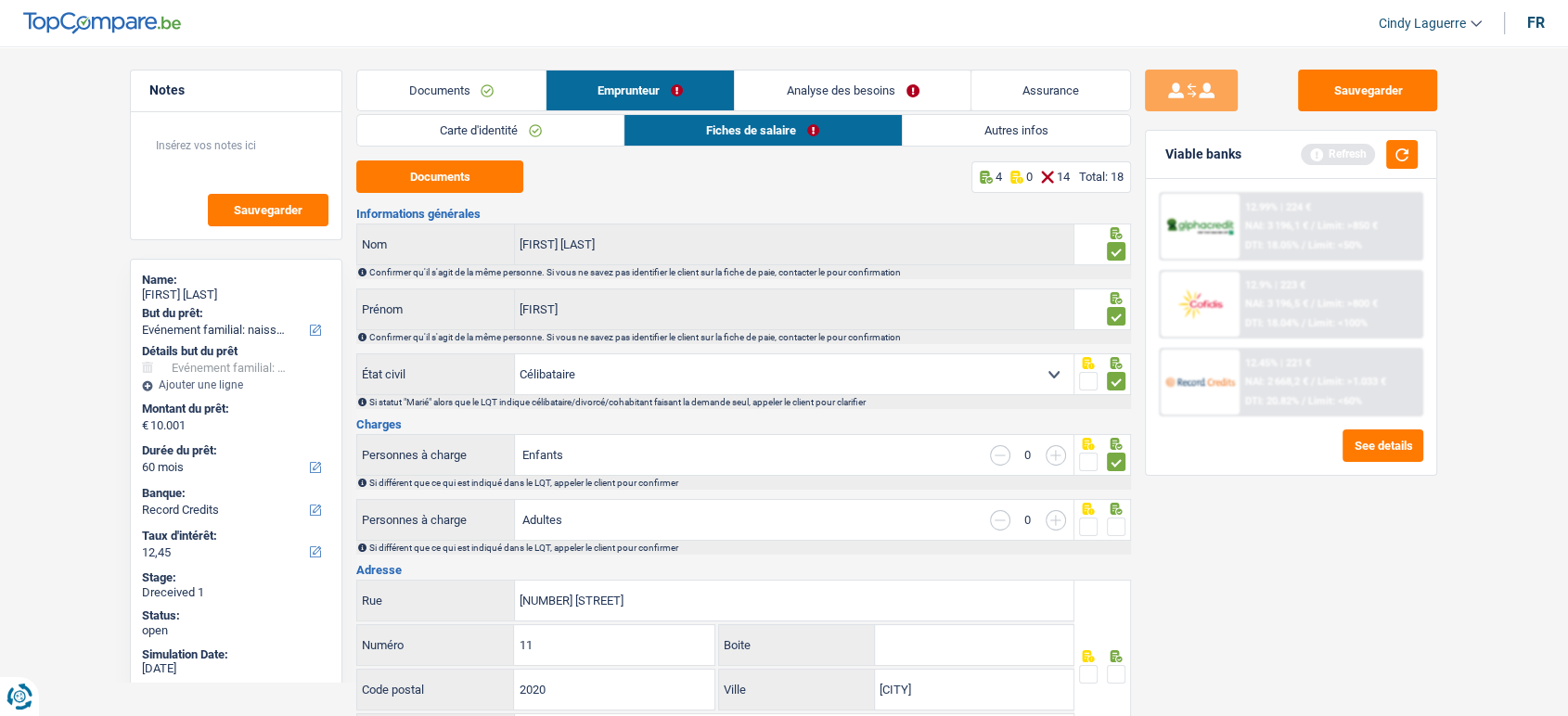 click at bounding box center [1116, 527] 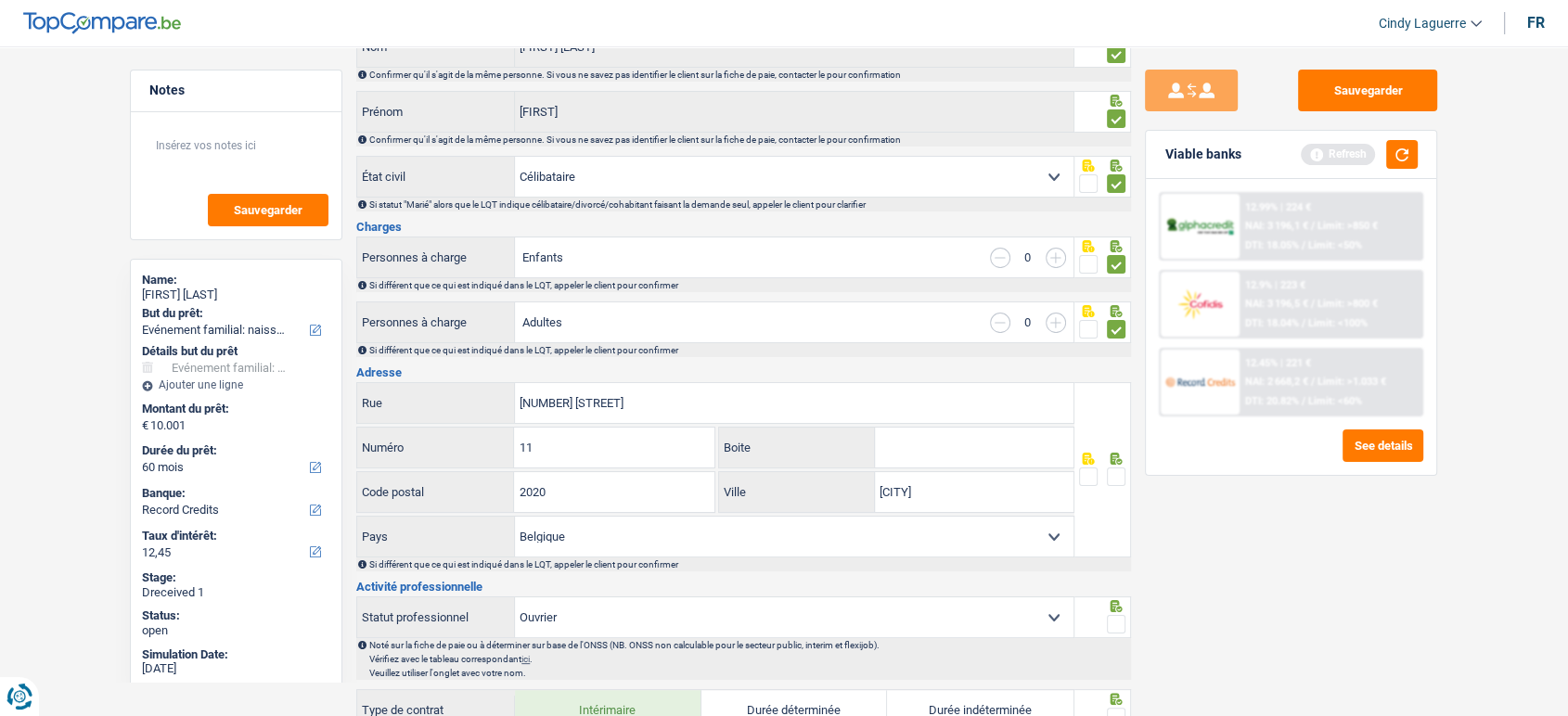 scroll, scrollTop: 206, scrollLeft: 0, axis: vertical 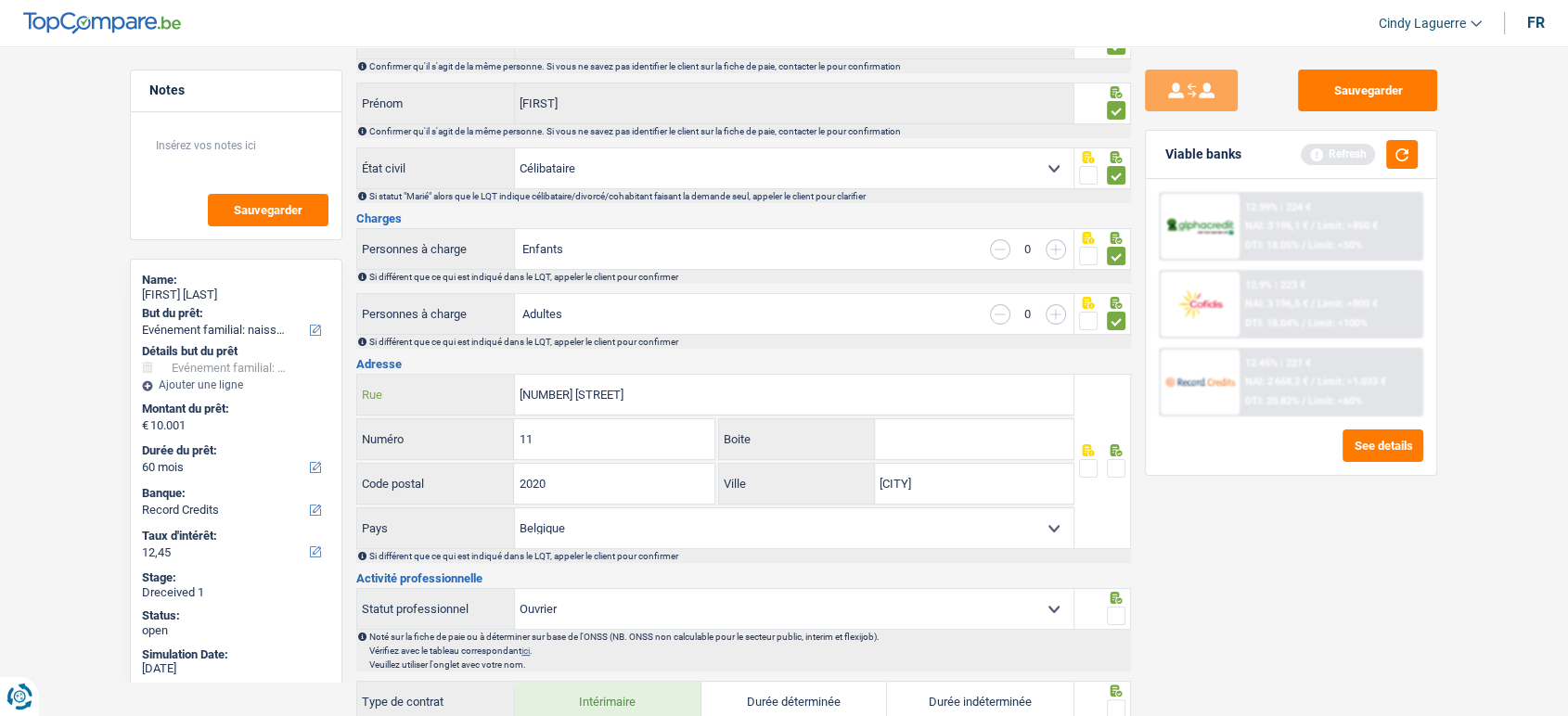 drag, startPoint x: 546, startPoint y: 397, endPoint x: 473, endPoint y: 391, distance: 73.24616 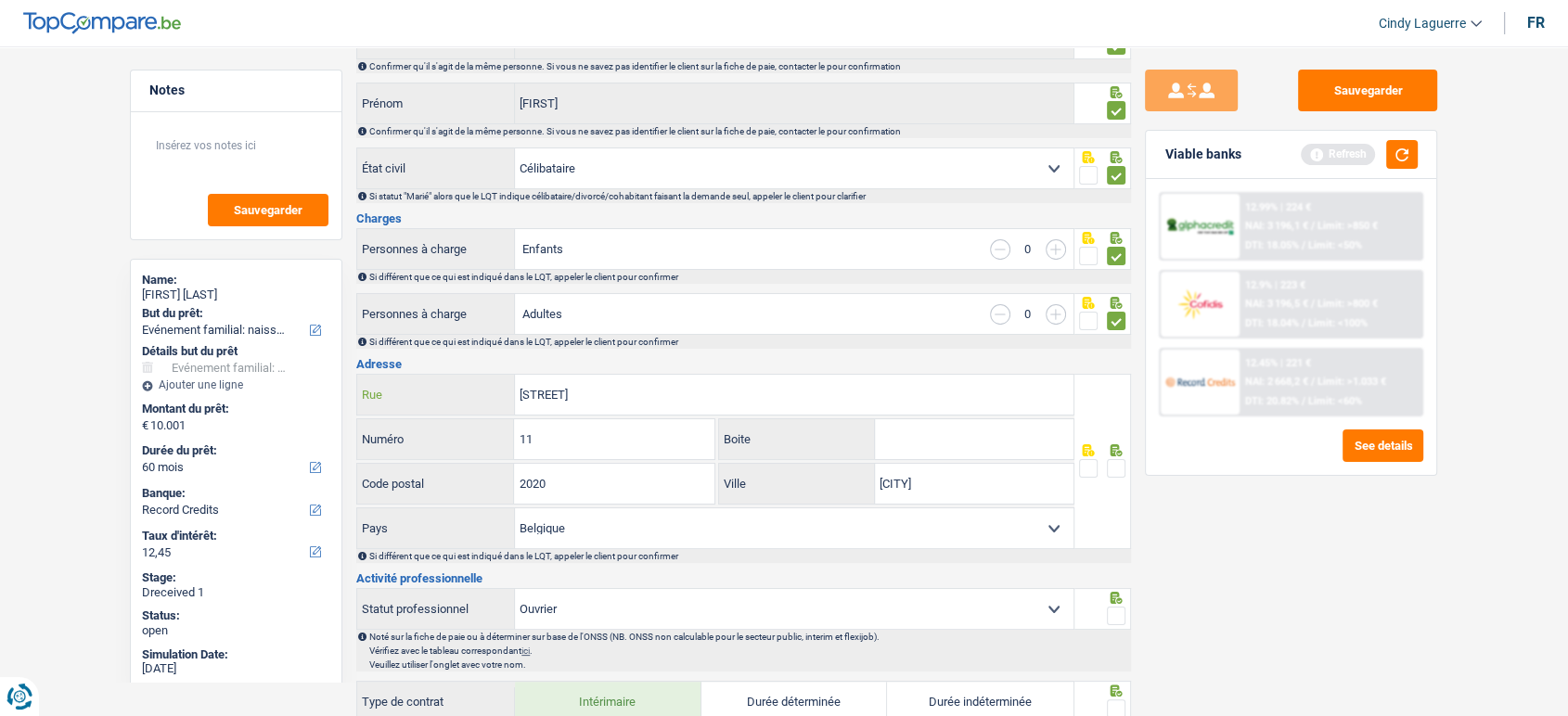 type on "Jan denucestraat" 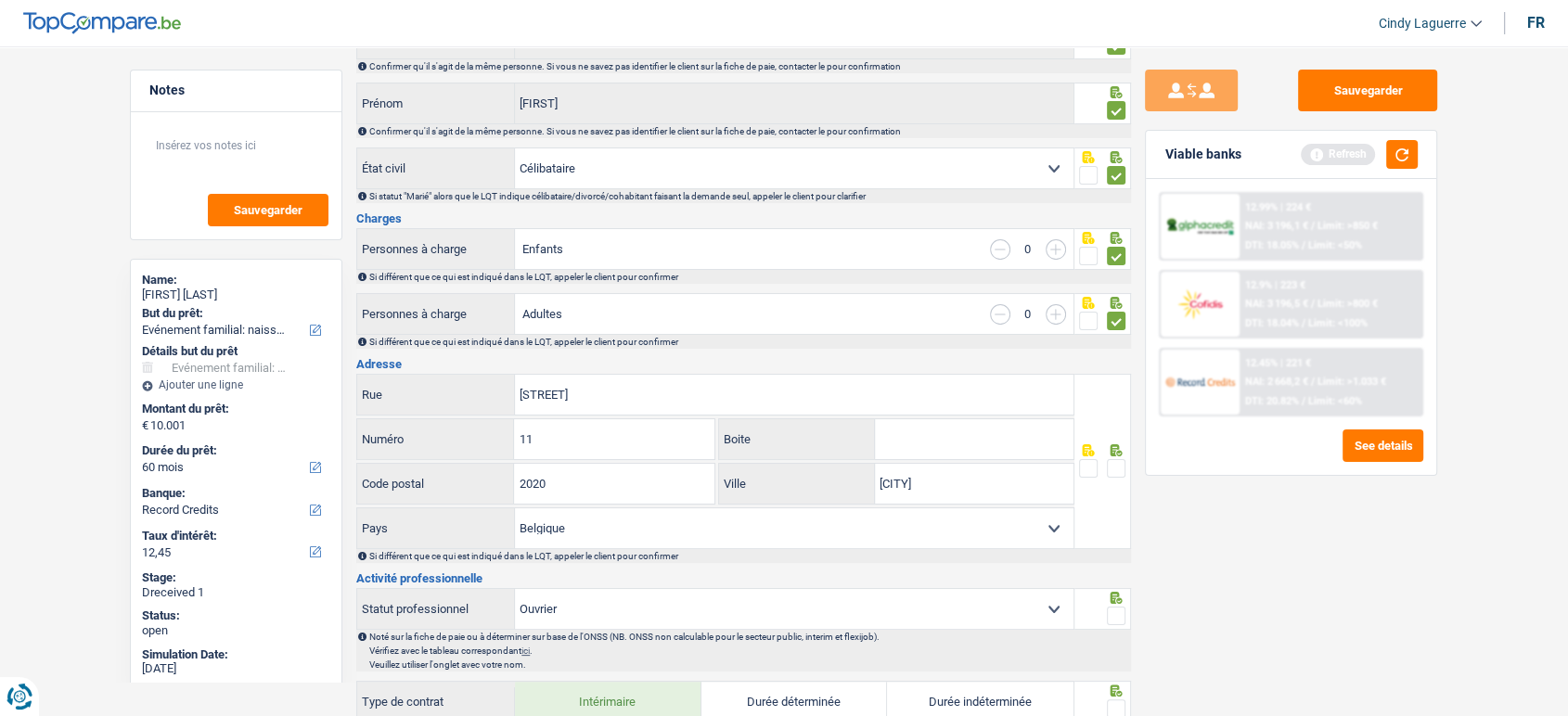 drag, startPoint x: 1105, startPoint y: 456, endPoint x: 1112, endPoint y: 471, distance: 16.552945 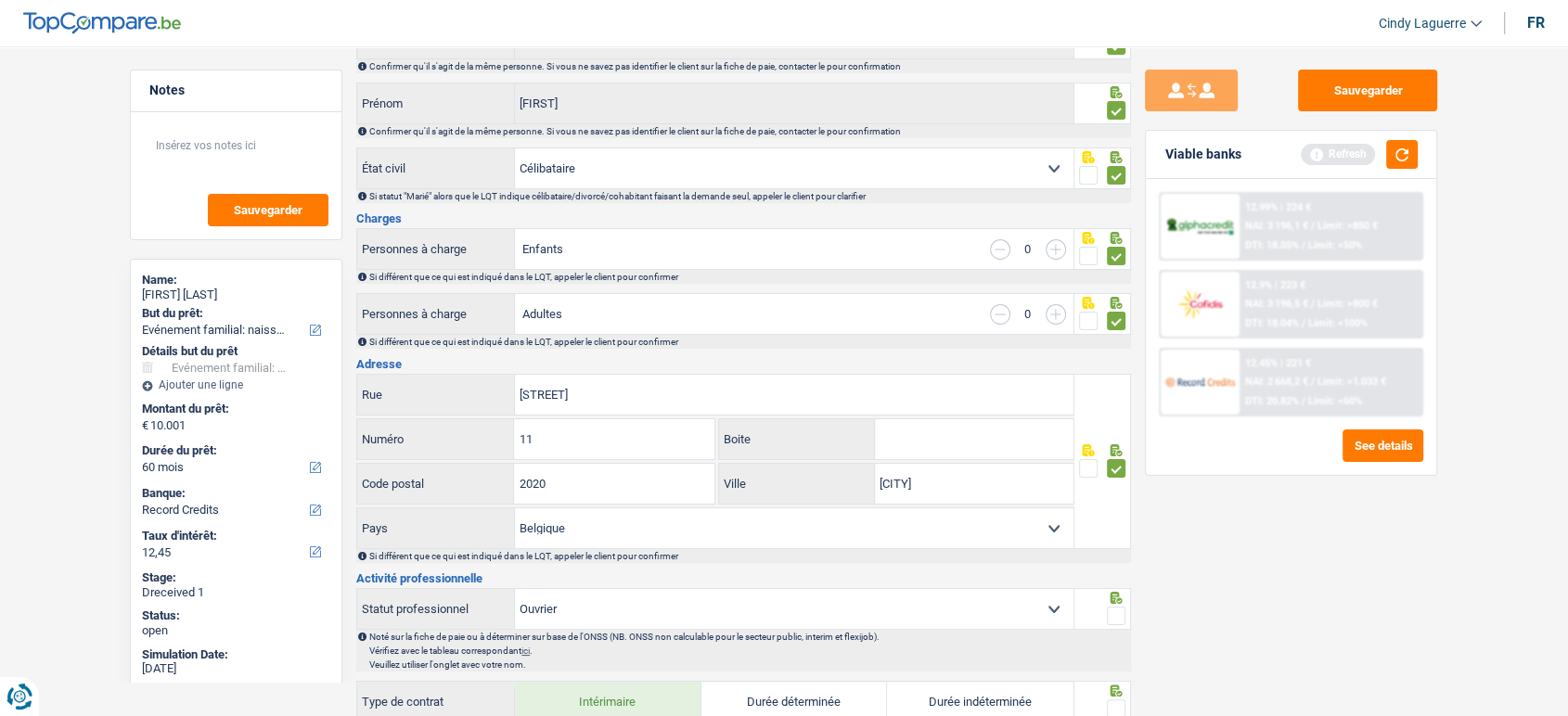 click at bounding box center [1116, 616] 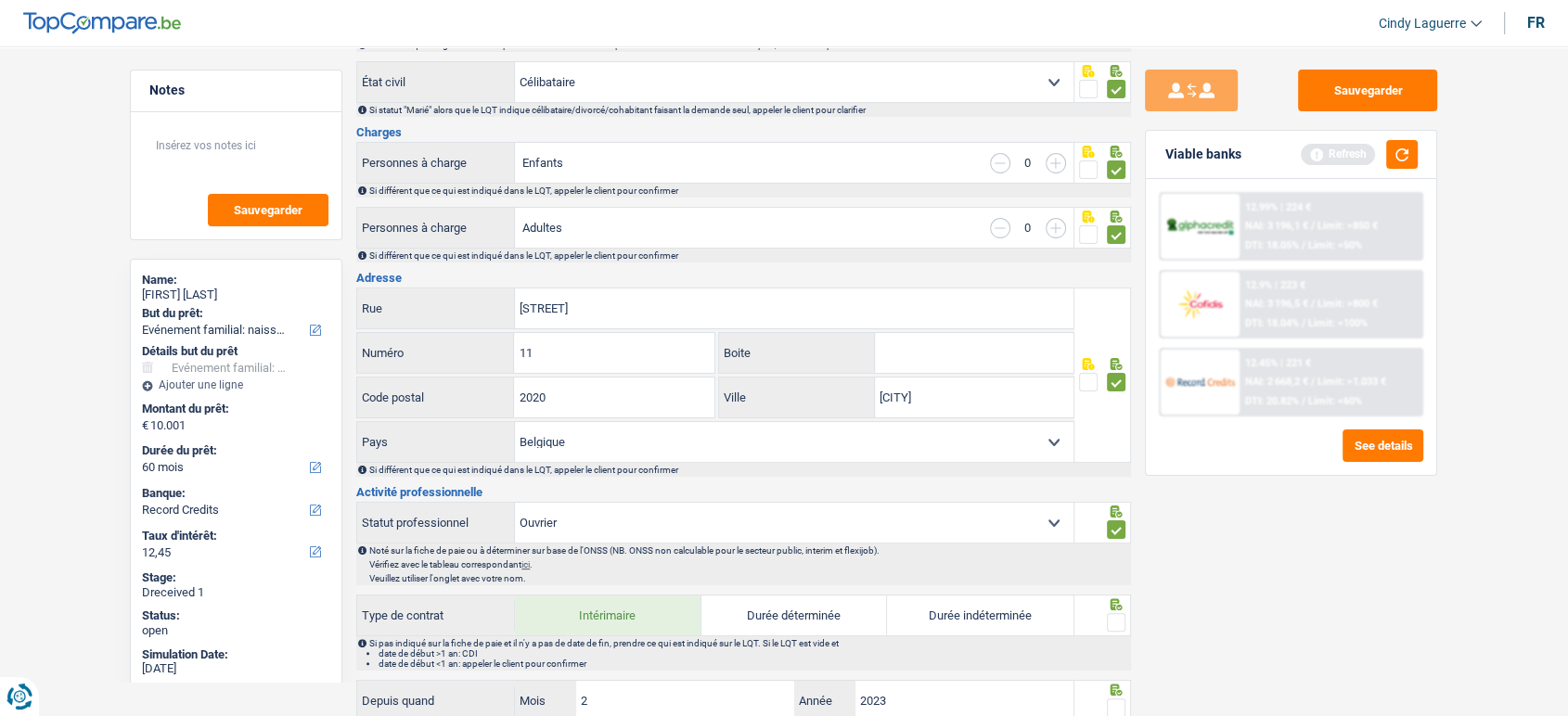 scroll, scrollTop: 412, scrollLeft: 0, axis: vertical 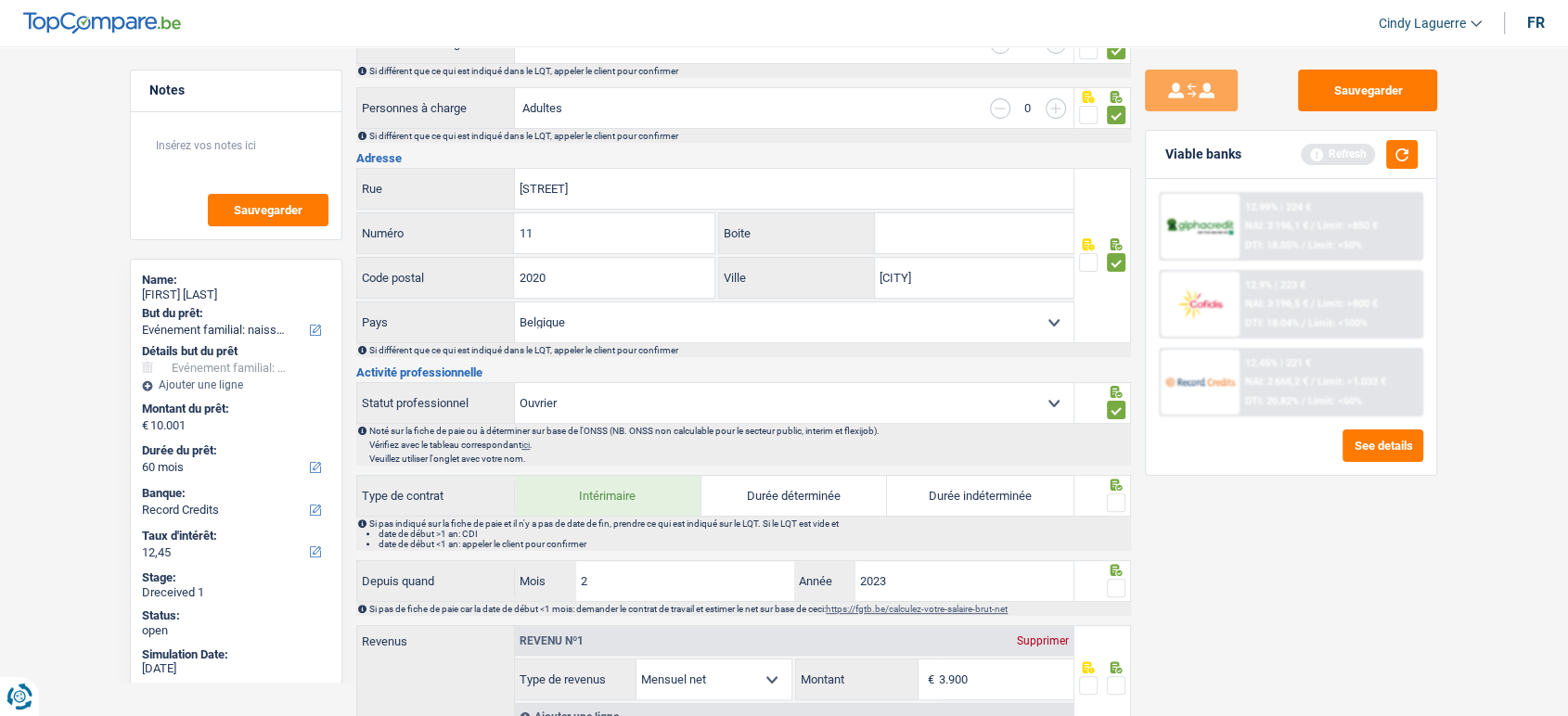 click at bounding box center (1116, 503) 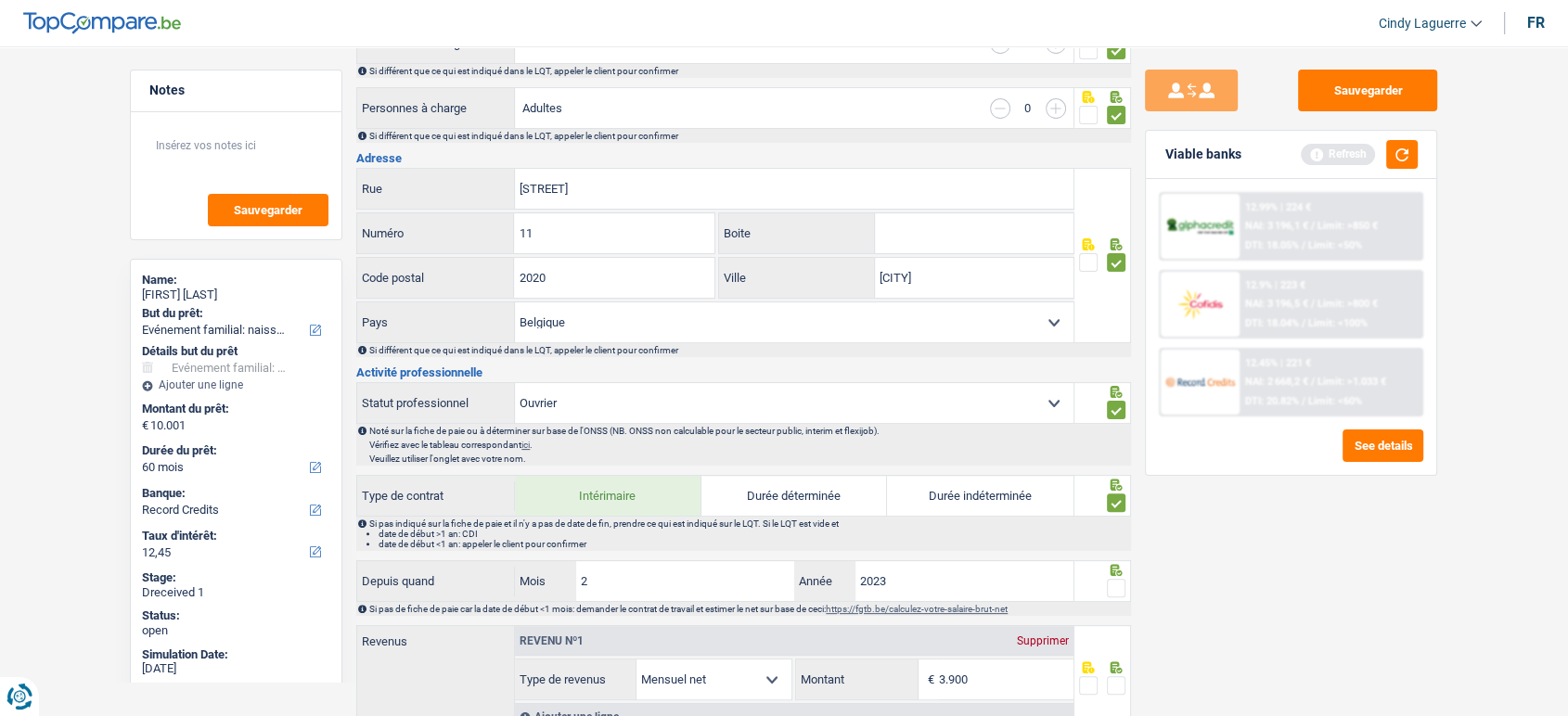 click at bounding box center [1116, 588] 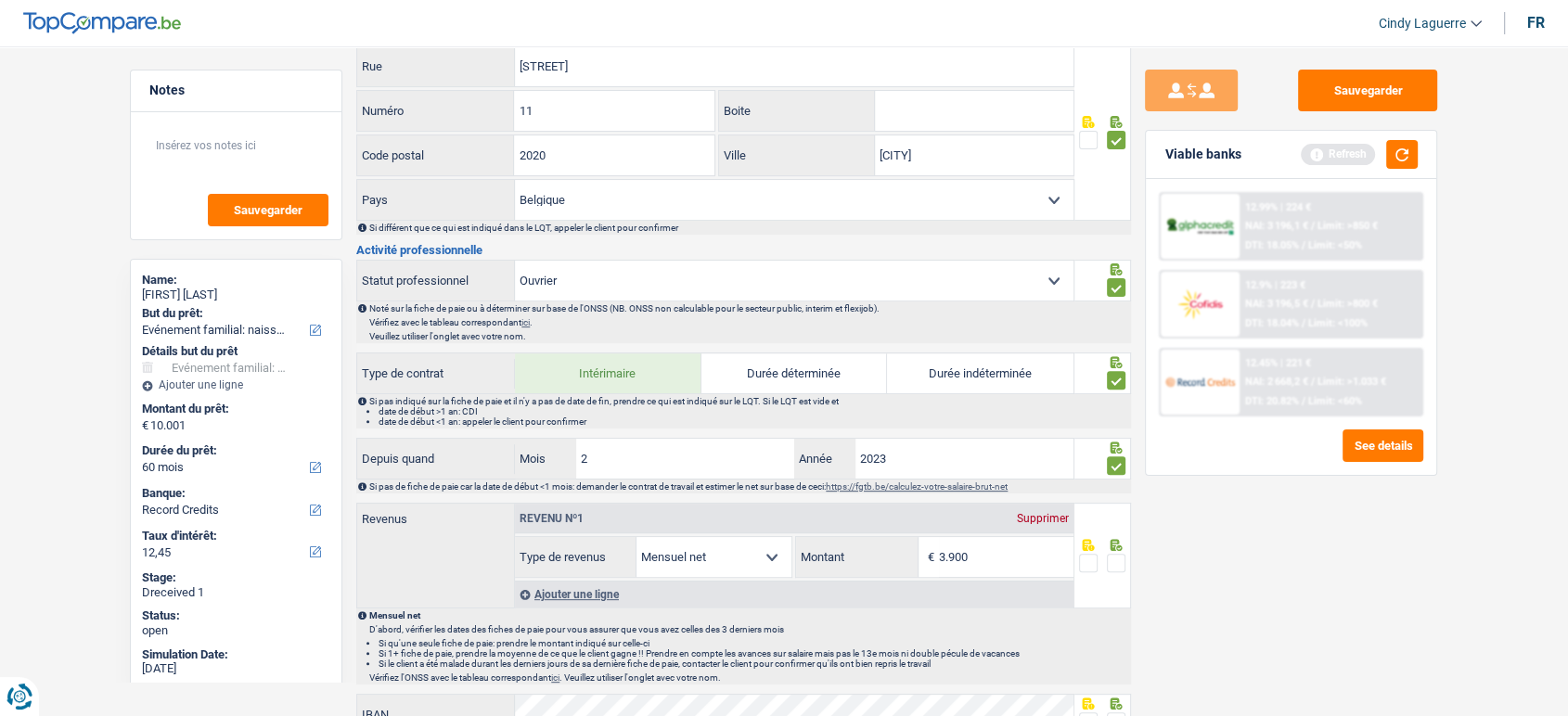scroll, scrollTop: 721, scrollLeft: 0, axis: vertical 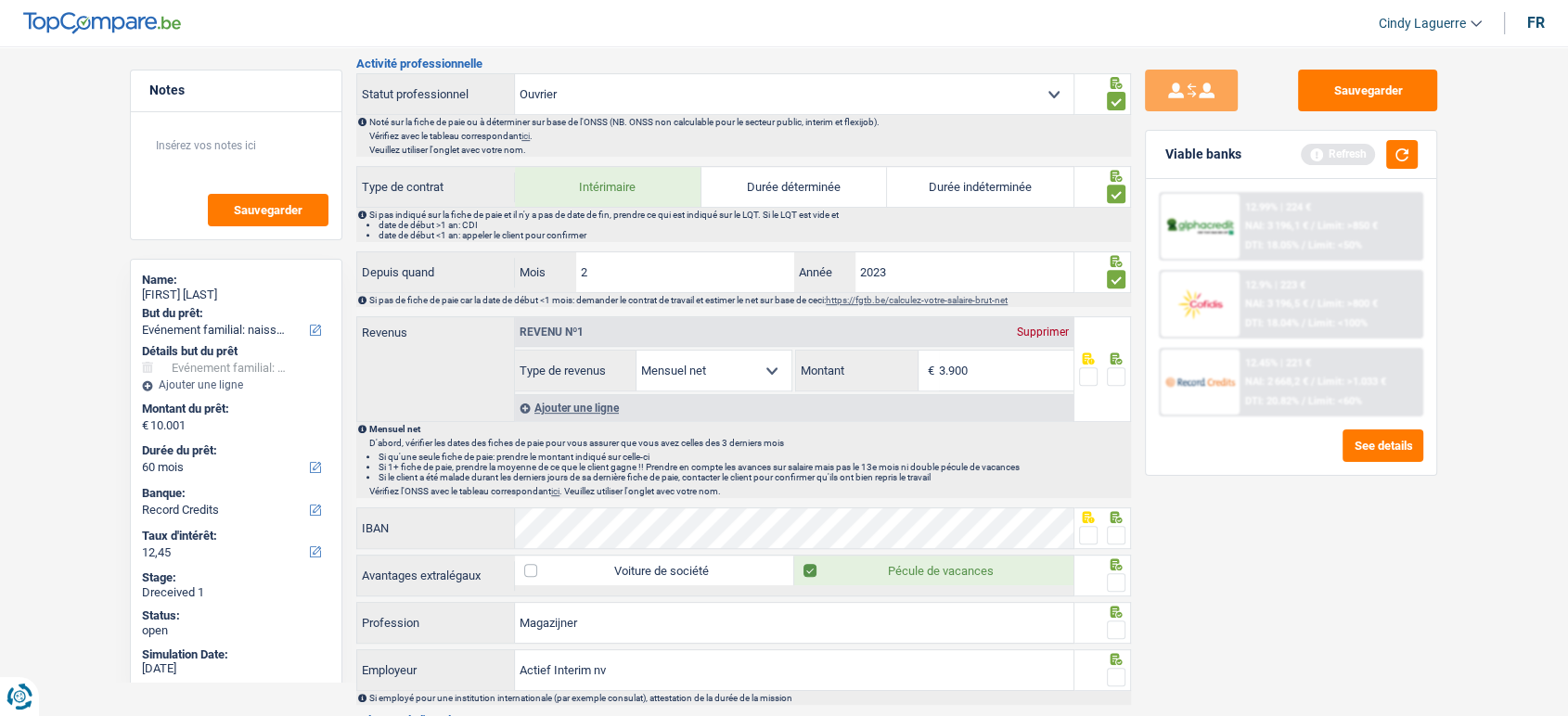 click at bounding box center (1116, 377) 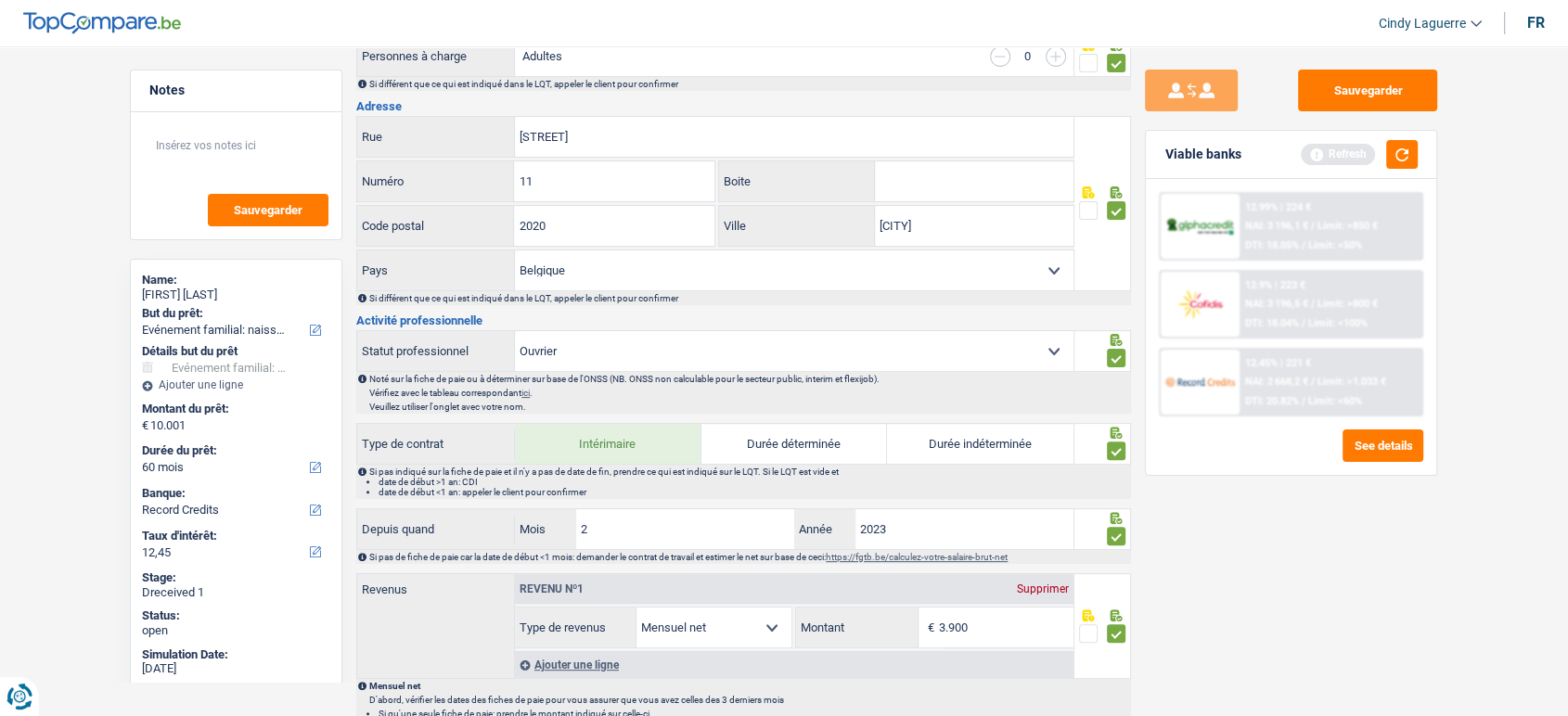 scroll, scrollTop: 618, scrollLeft: 0, axis: vertical 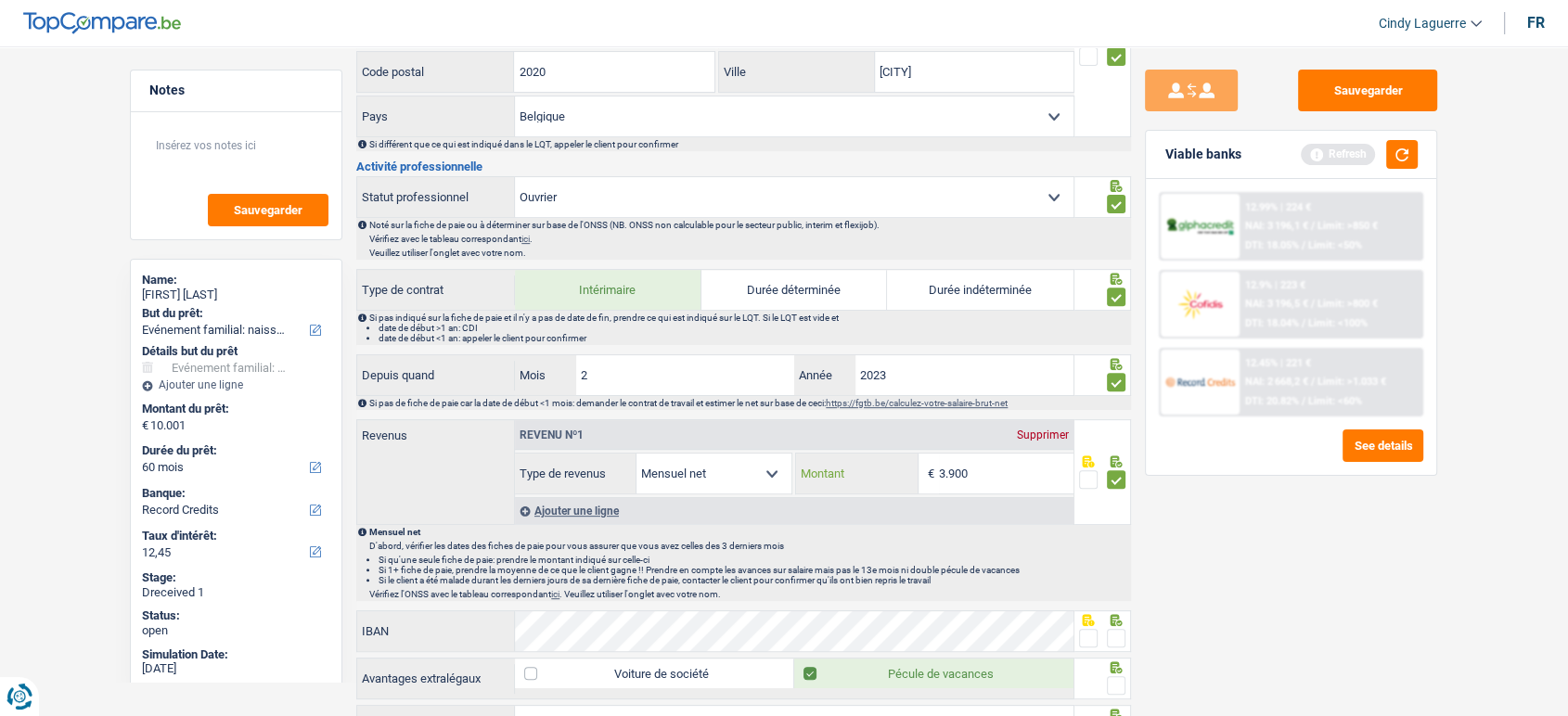 drag, startPoint x: 965, startPoint y: 466, endPoint x: 793, endPoint y: 467, distance: 172.0029 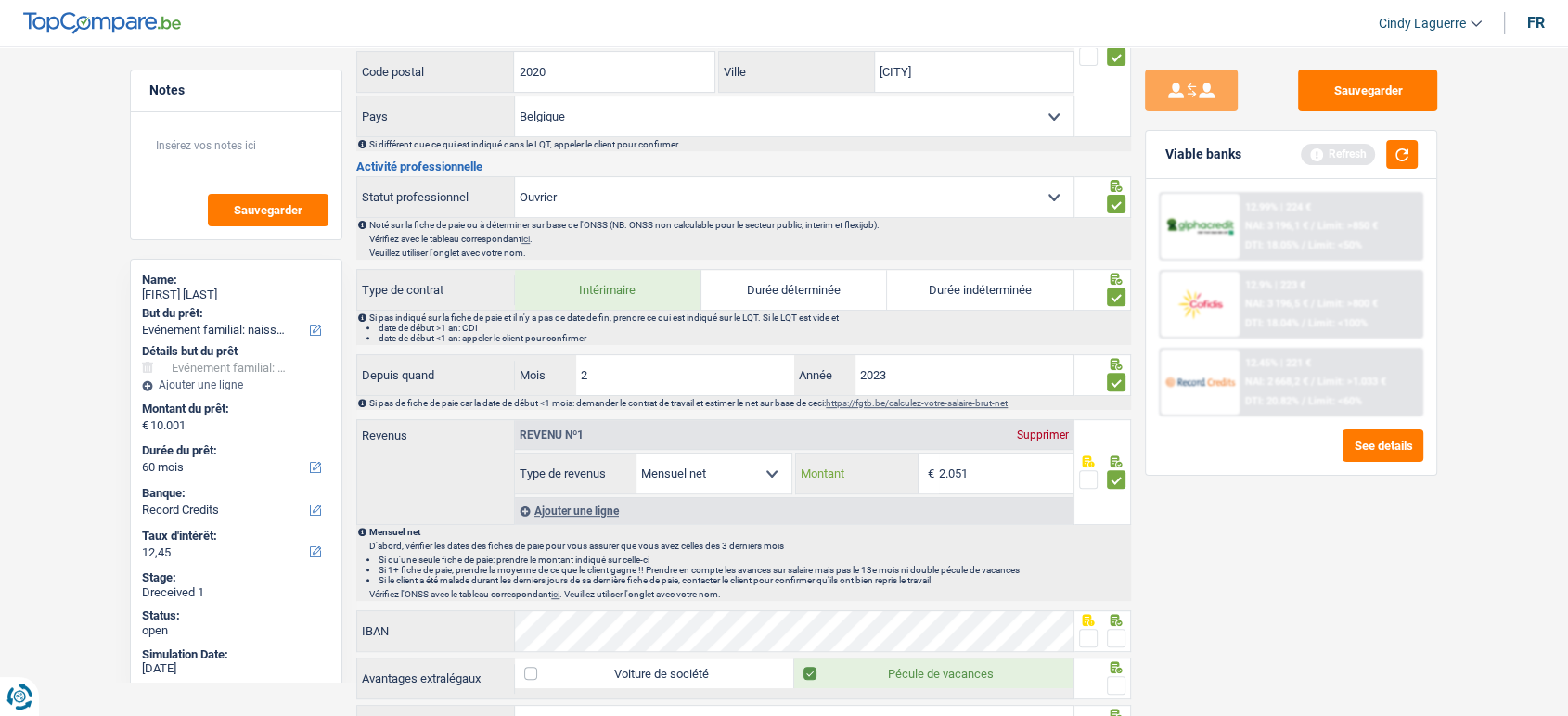 type on "2.051" 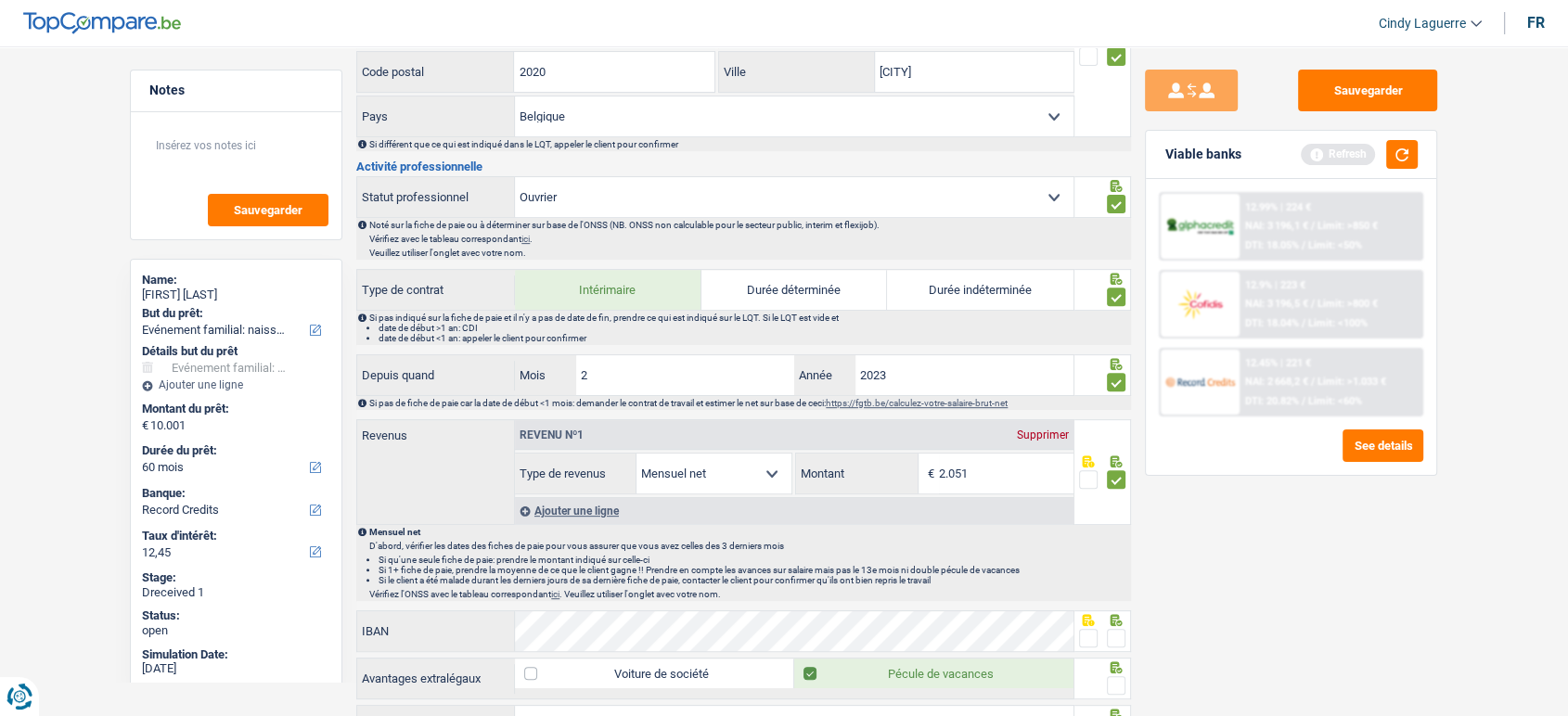 click on "Sauvegarder
Viable banks
Refresh
12.99% | 224 €
NAI: 3 196,1 €
/
Limit: >850 €
DTI: 18.05%
/
Limit: <50%
12.9% | 223 €
NAI: 3 196,5 €
/
Limit: >800 €
DTI: 18.04%
/
Limit: <100%
/       /" at bounding box center [1291, 376] 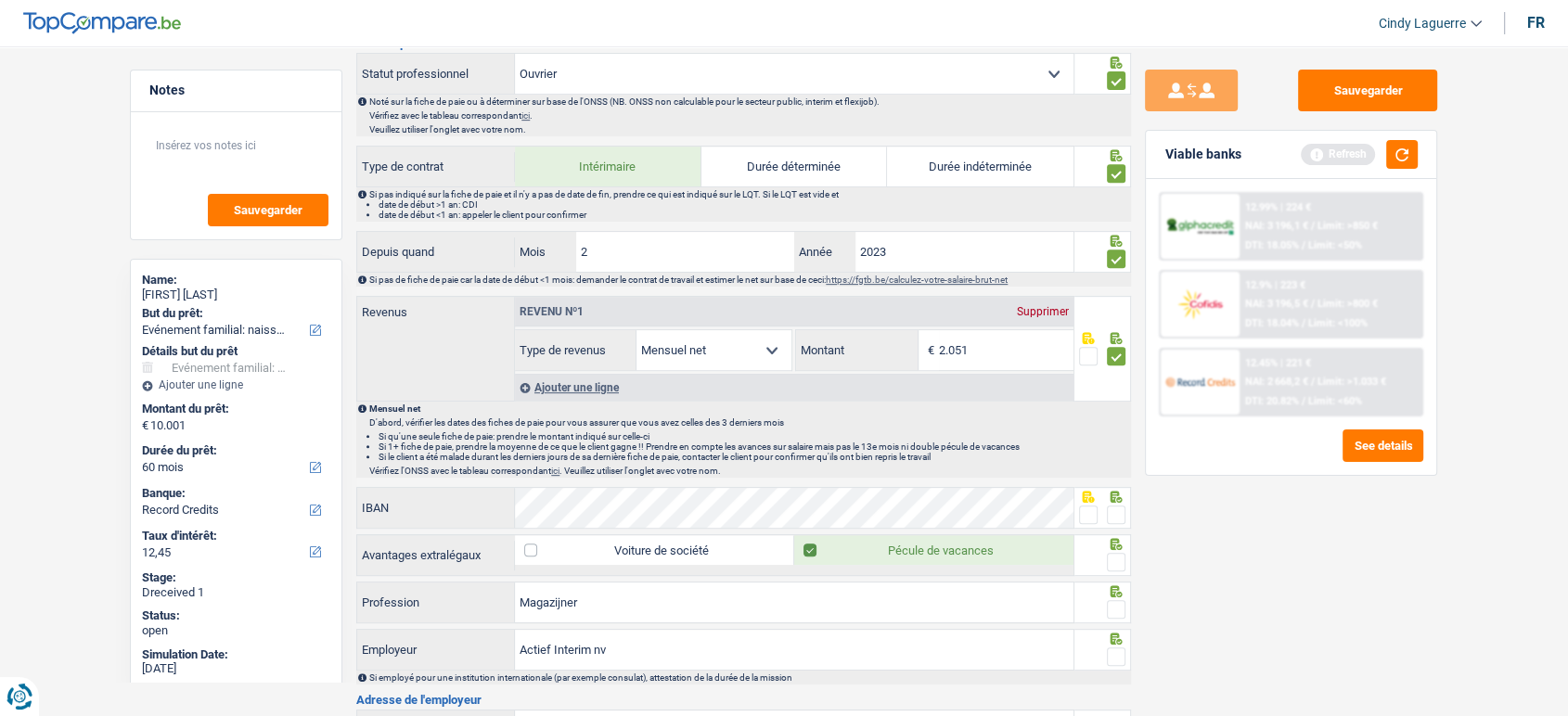 scroll, scrollTop: 927, scrollLeft: 0, axis: vertical 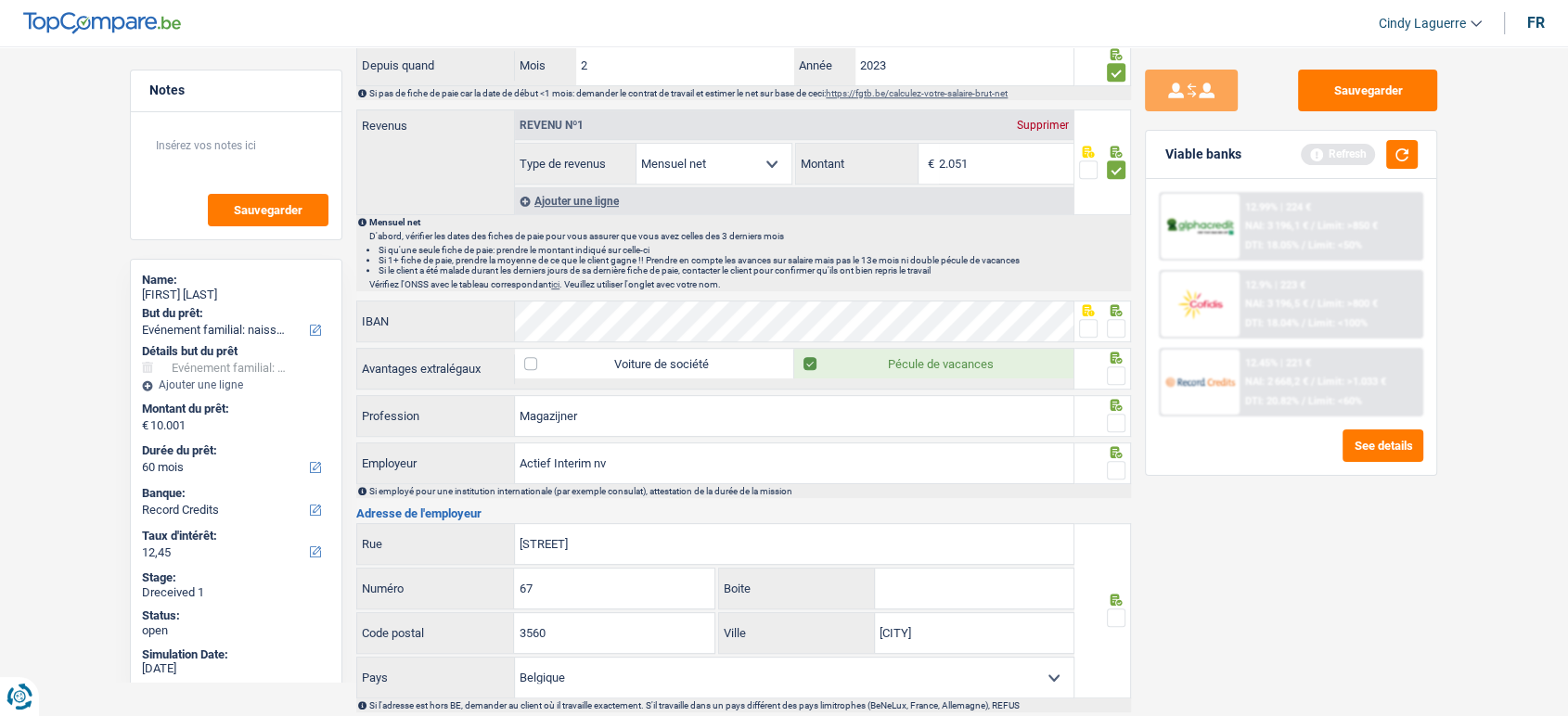 click at bounding box center [1103, 321] 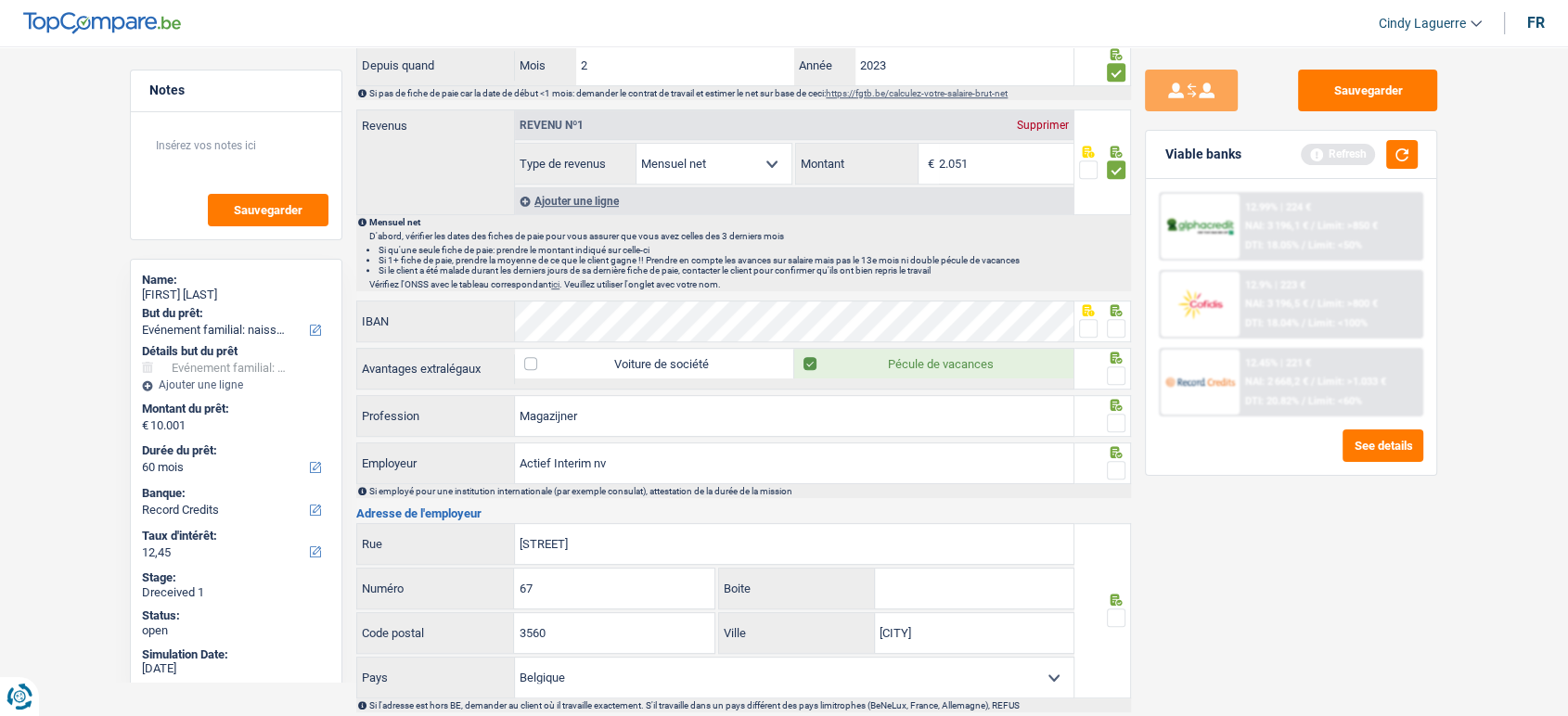 click at bounding box center (1116, 376) 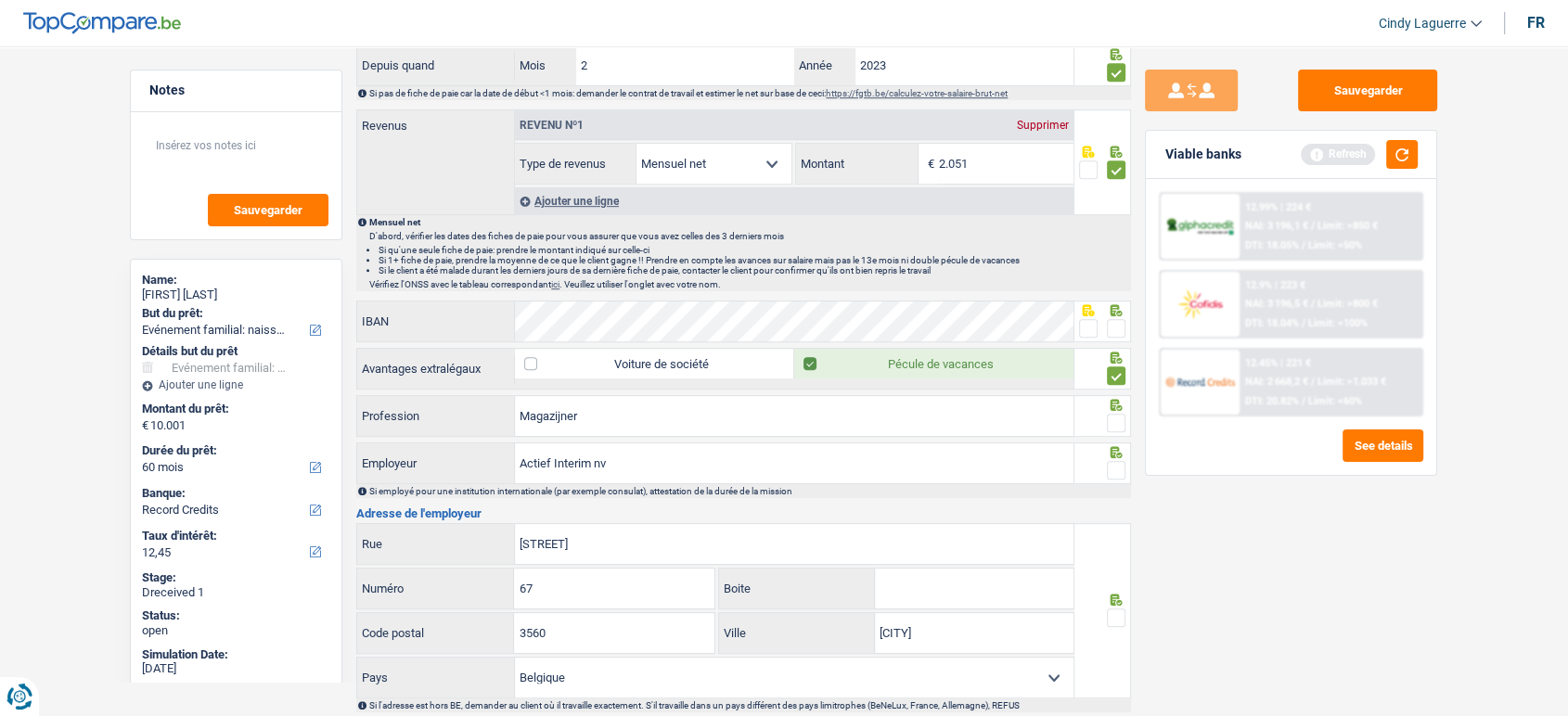 click 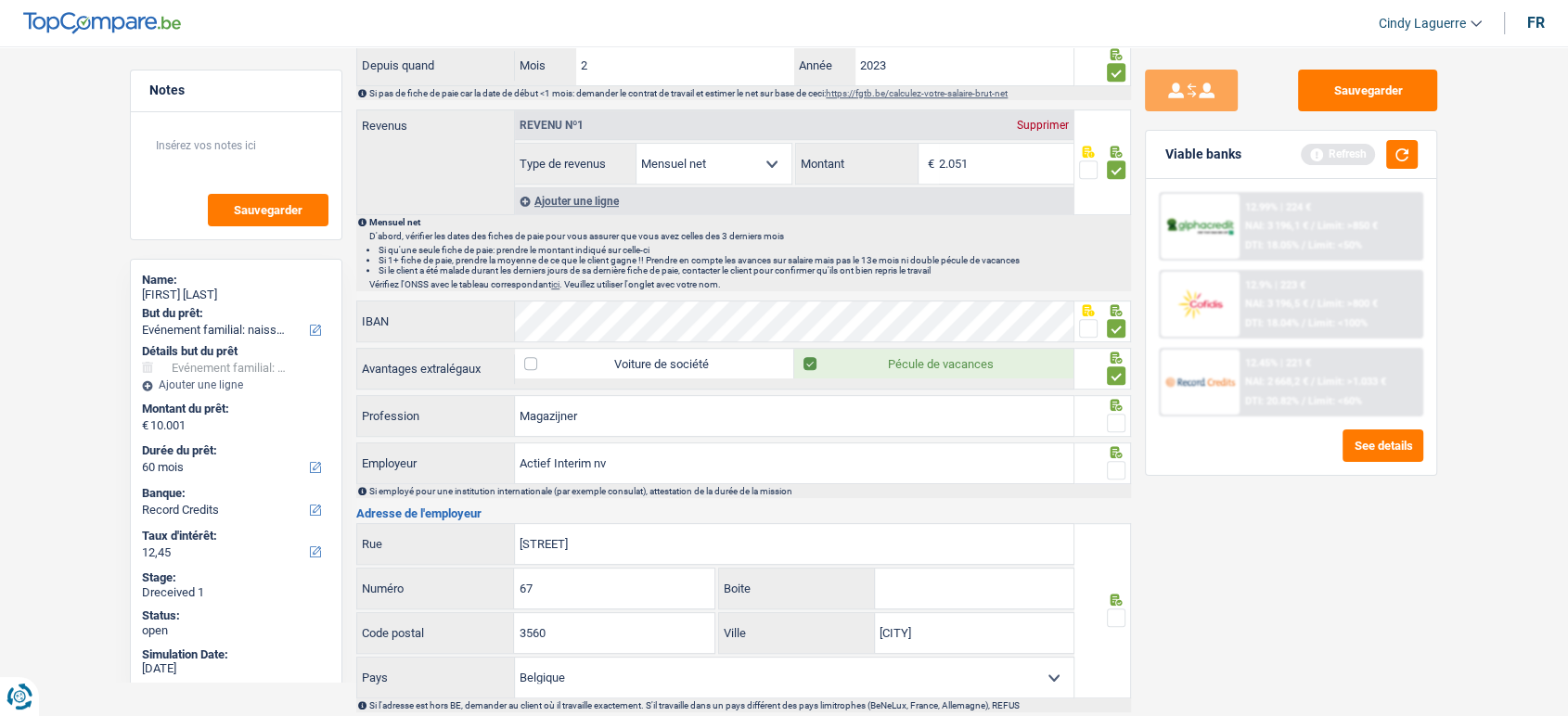 click at bounding box center (1116, 423) 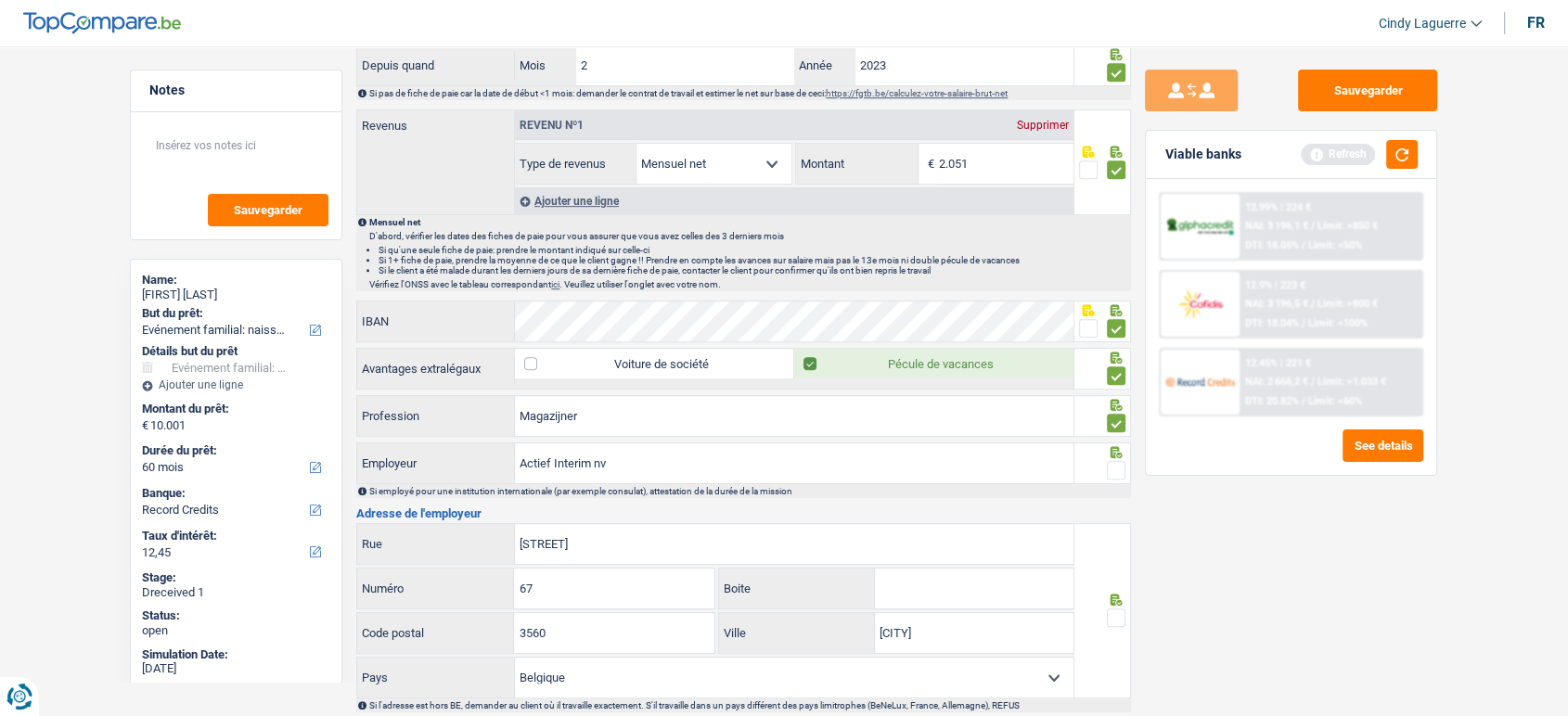 click at bounding box center [1116, 470] 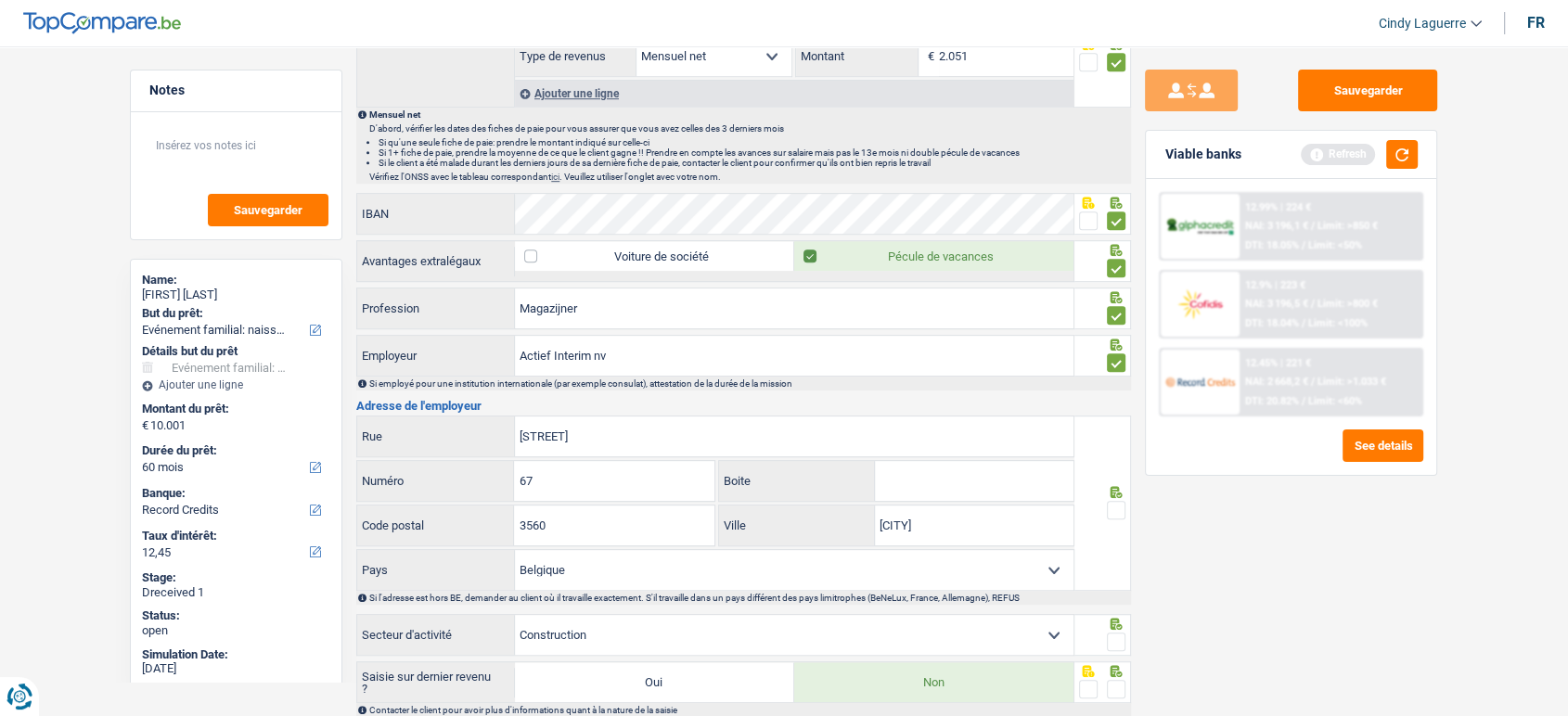 scroll, scrollTop: 1133, scrollLeft: 0, axis: vertical 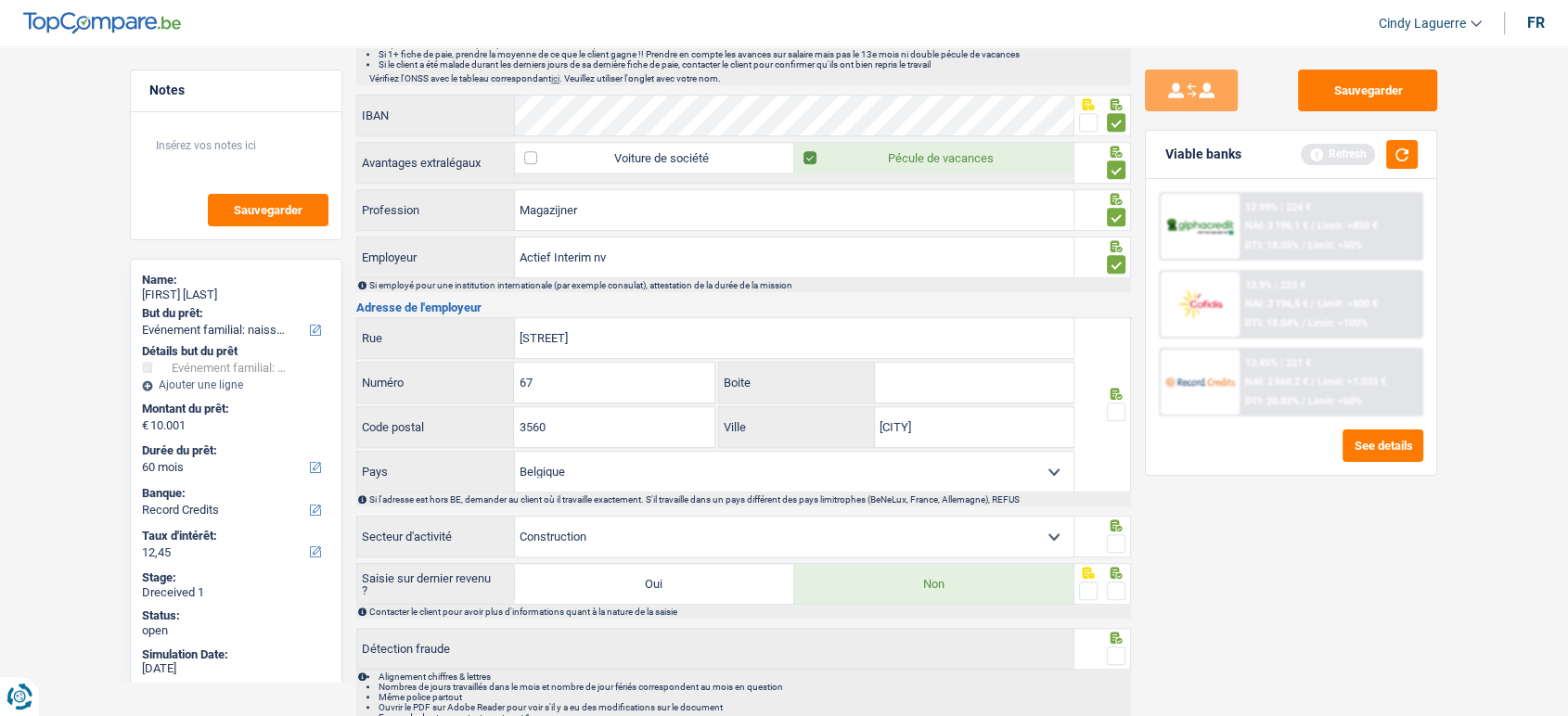 drag, startPoint x: 1113, startPoint y: 397, endPoint x: 720, endPoint y: 237, distance: 424.32181 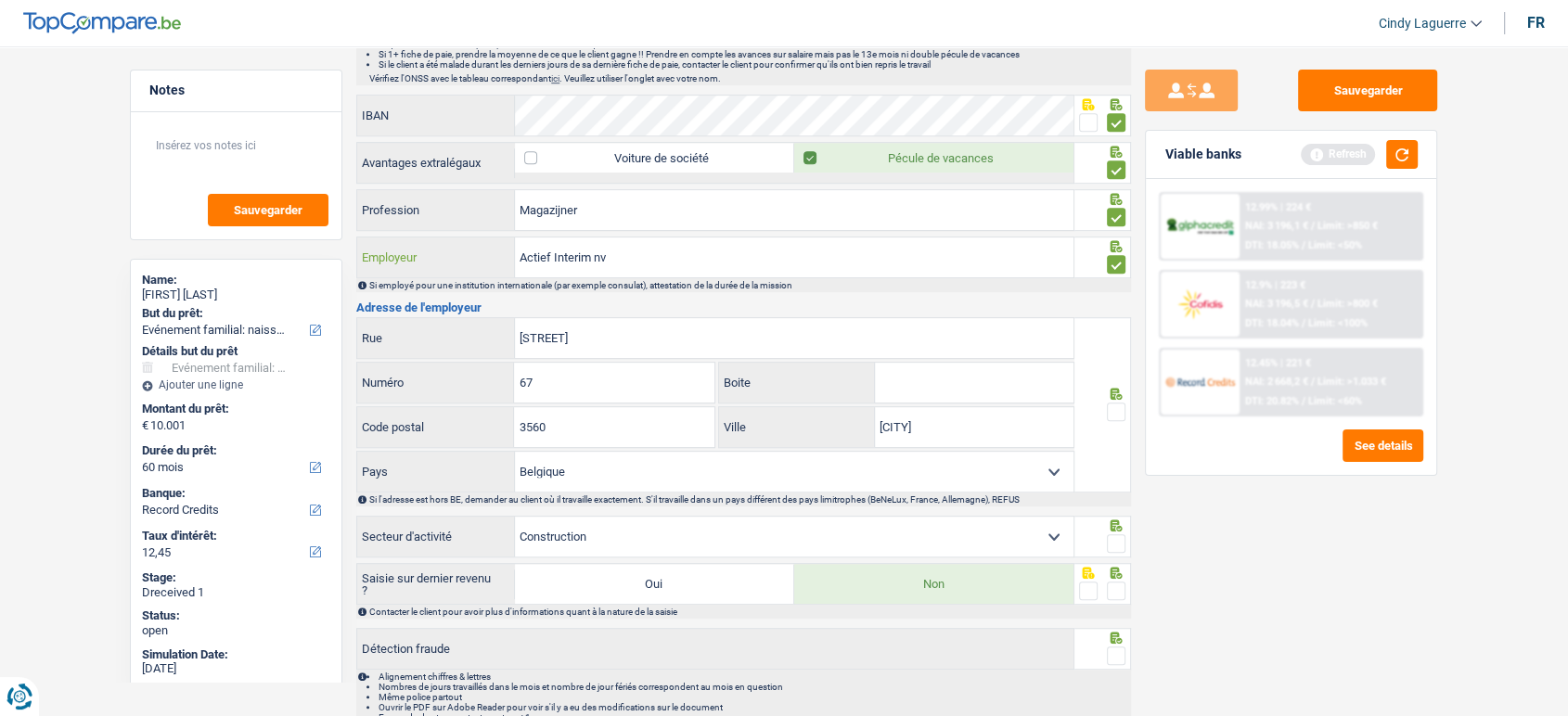 drag, startPoint x: 584, startPoint y: 249, endPoint x: 615, endPoint y: 256, distance: 31.780497 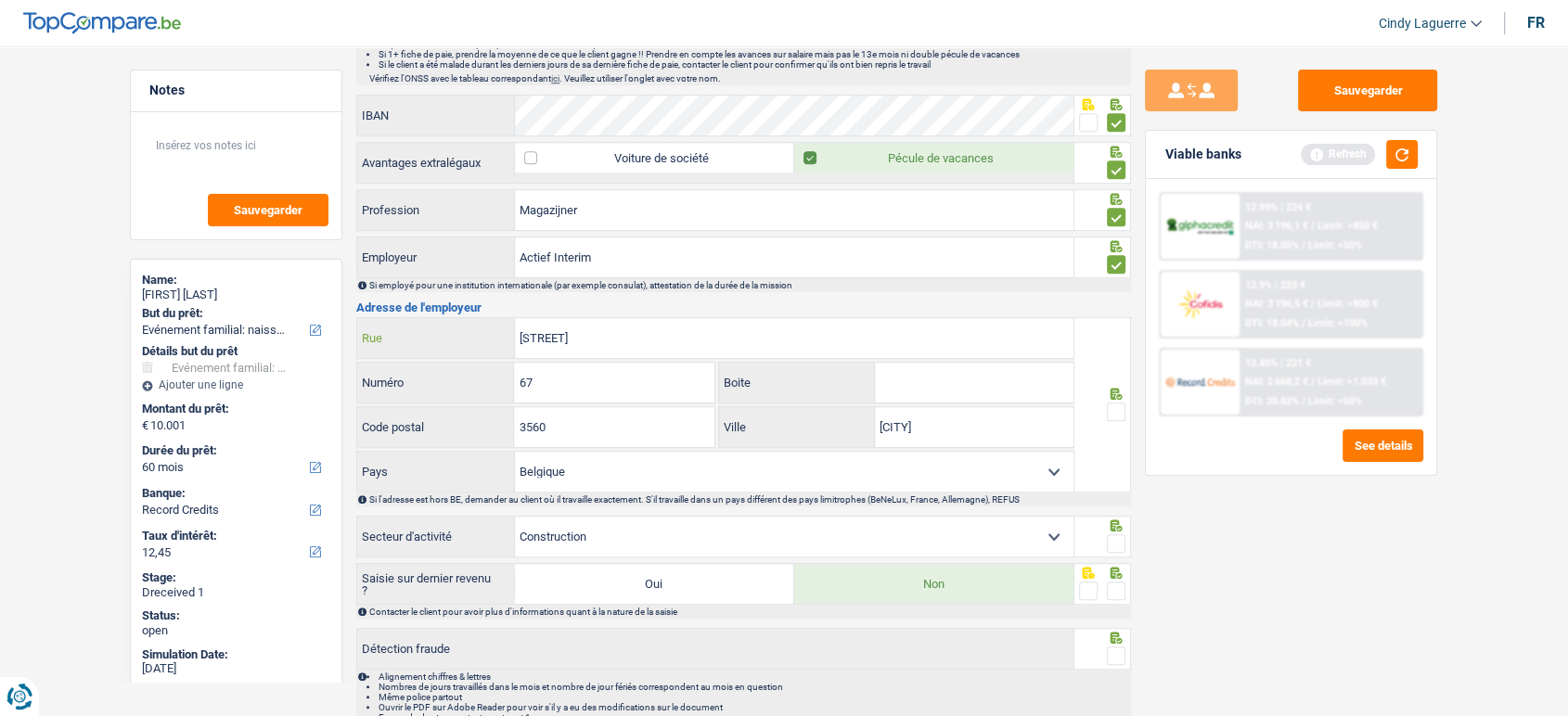 drag, startPoint x: 626, startPoint y: 327, endPoint x: 518, endPoint y: 327, distance: 108 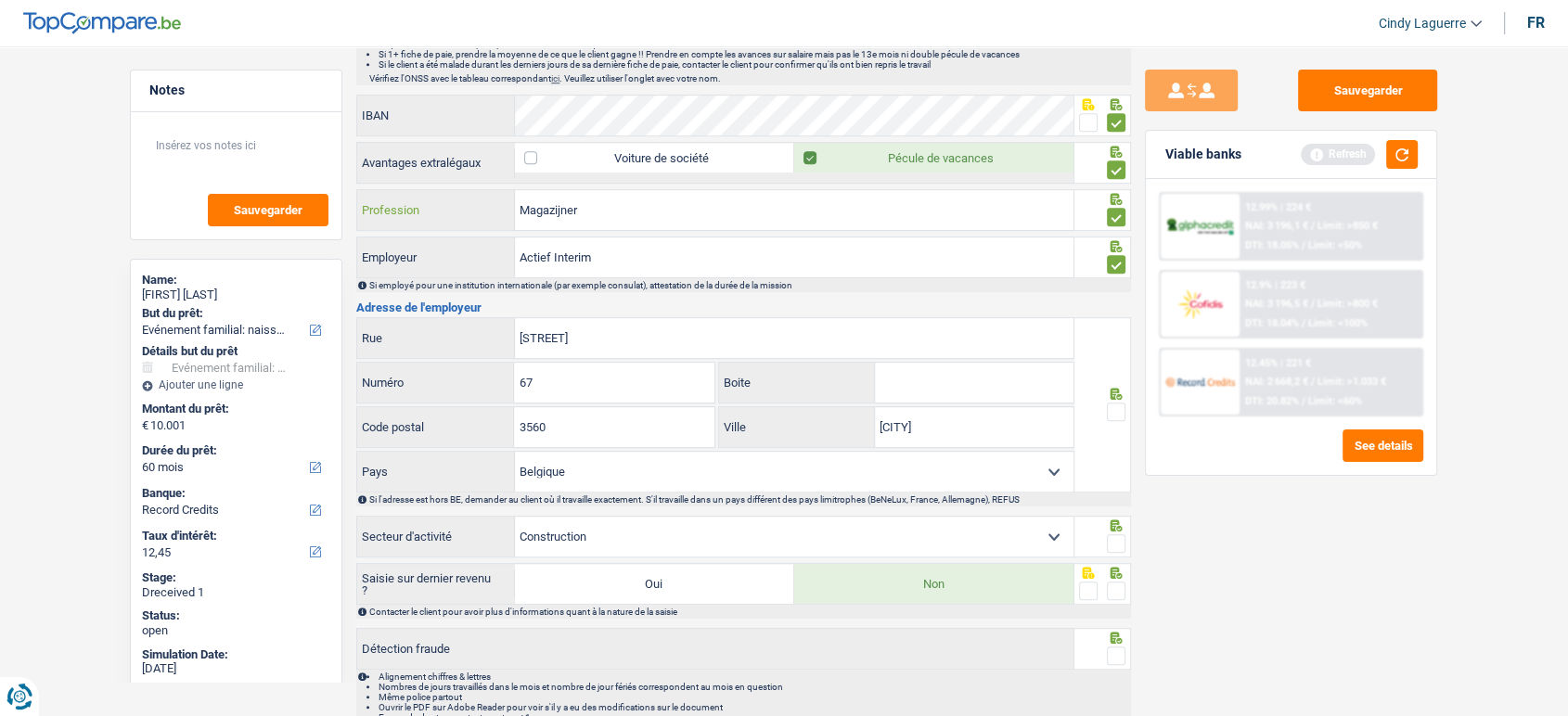 click on "Magazijner" at bounding box center [794, 210] 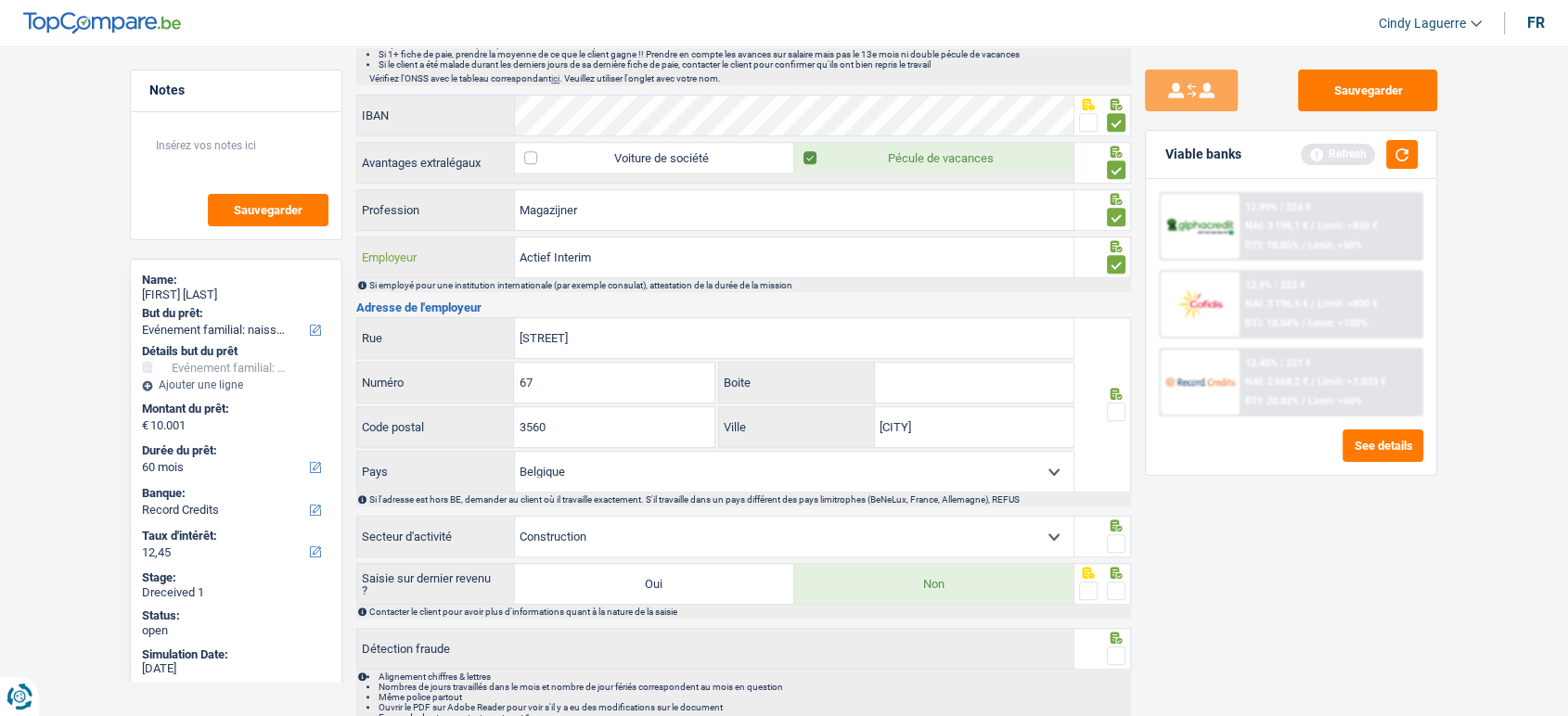 drag, startPoint x: 617, startPoint y: 259, endPoint x: 476, endPoint y: 244, distance: 141.79563 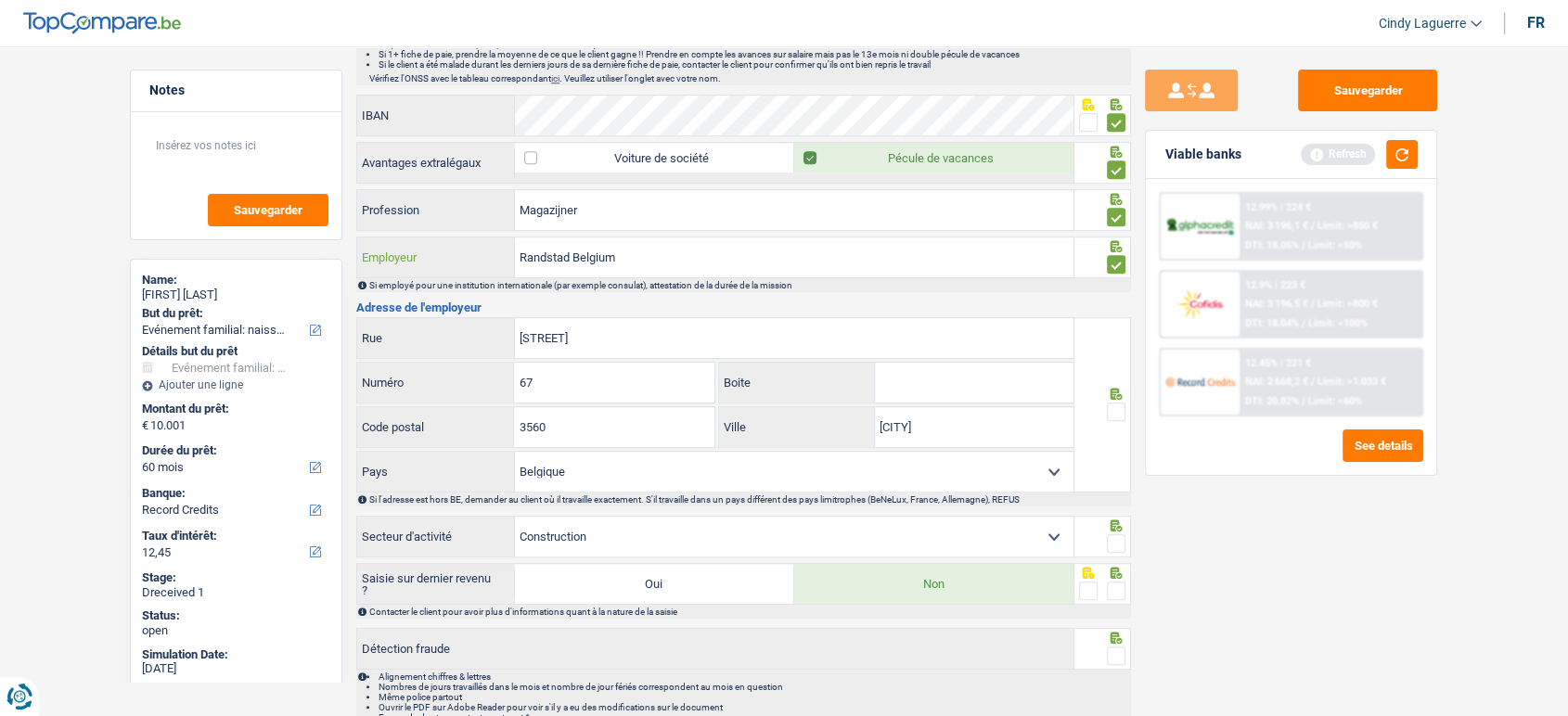 type on "Randstad Belgium" 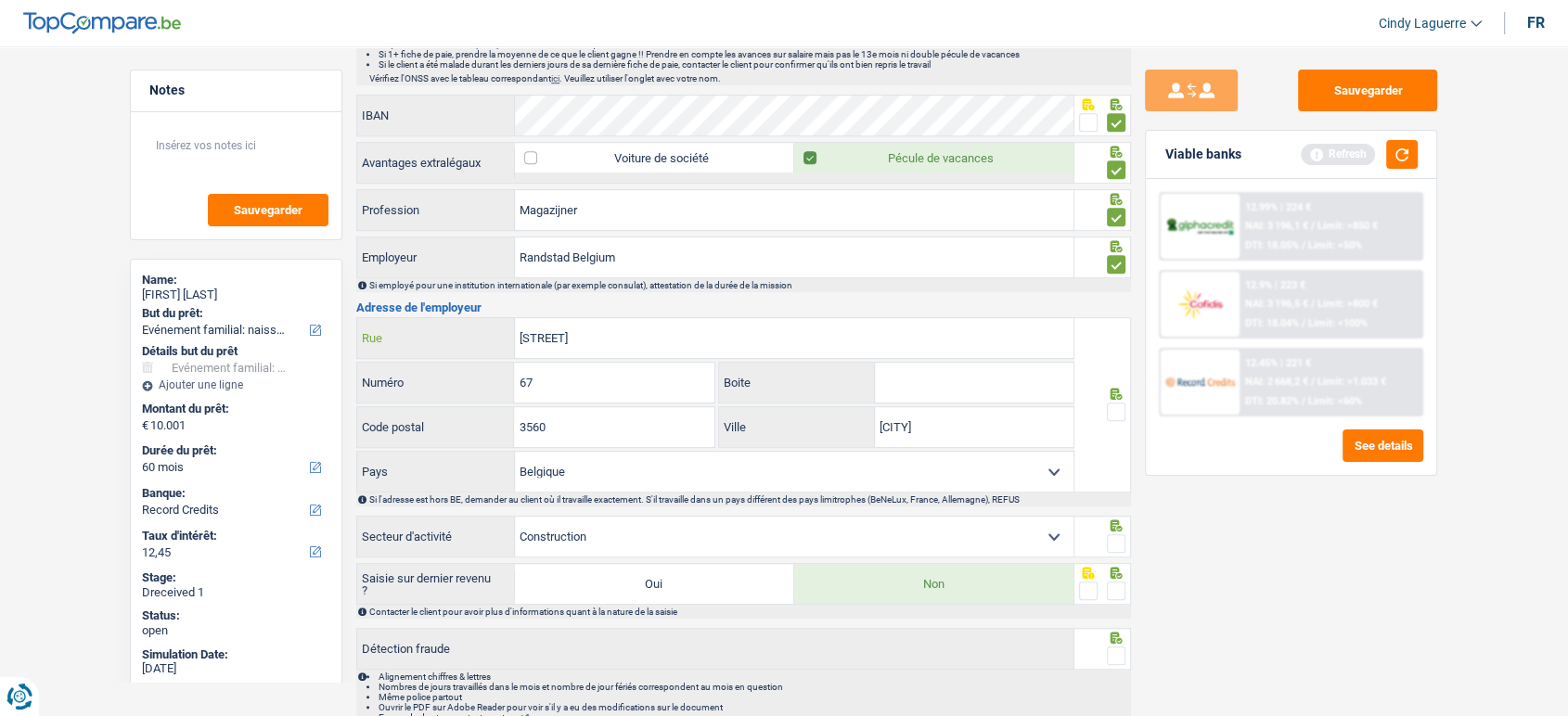 drag, startPoint x: 632, startPoint y: 335, endPoint x: 460, endPoint y: 306, distance: 174.42764 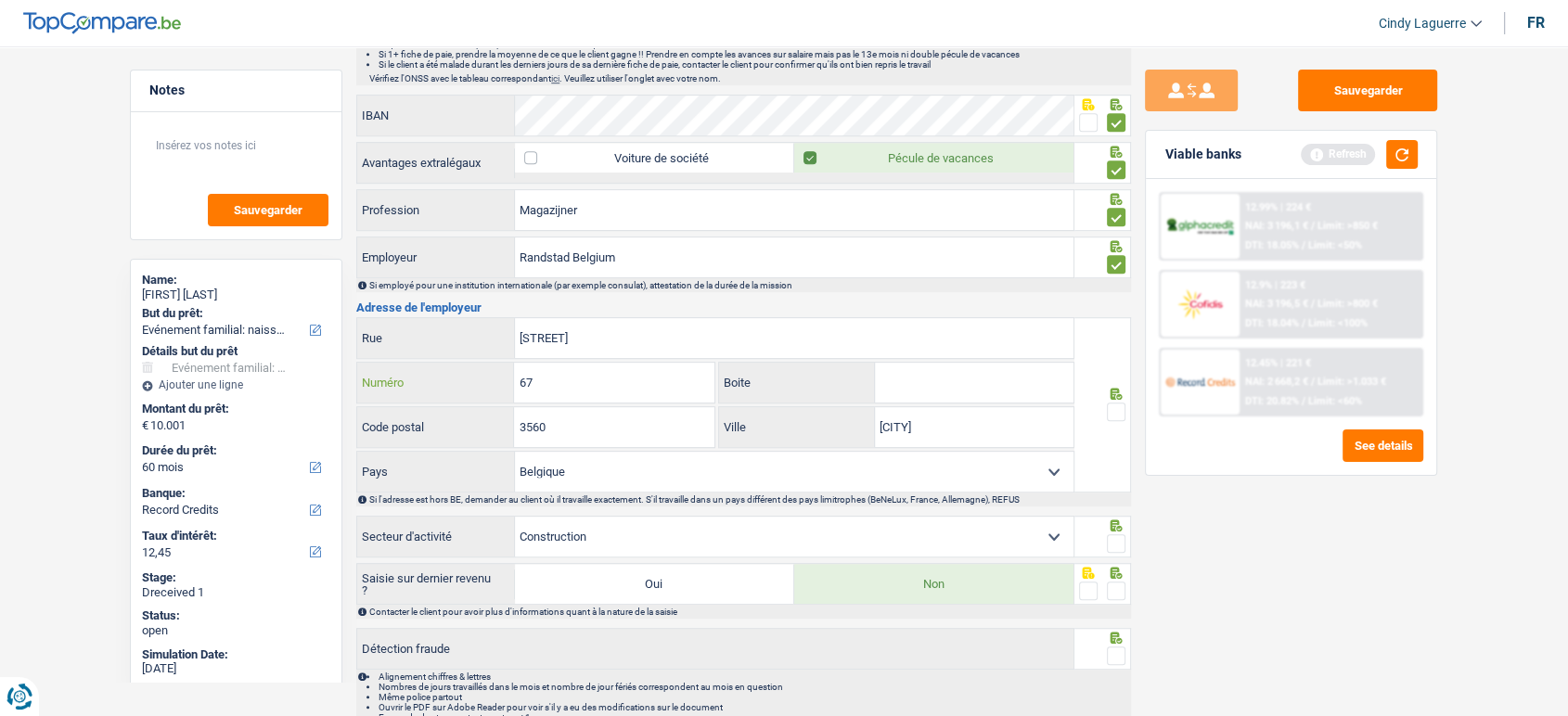 drag, startPoint x: 573, startPoint y: 377, endPoint x: 460, endPoint y: 351, distance: 115.95258 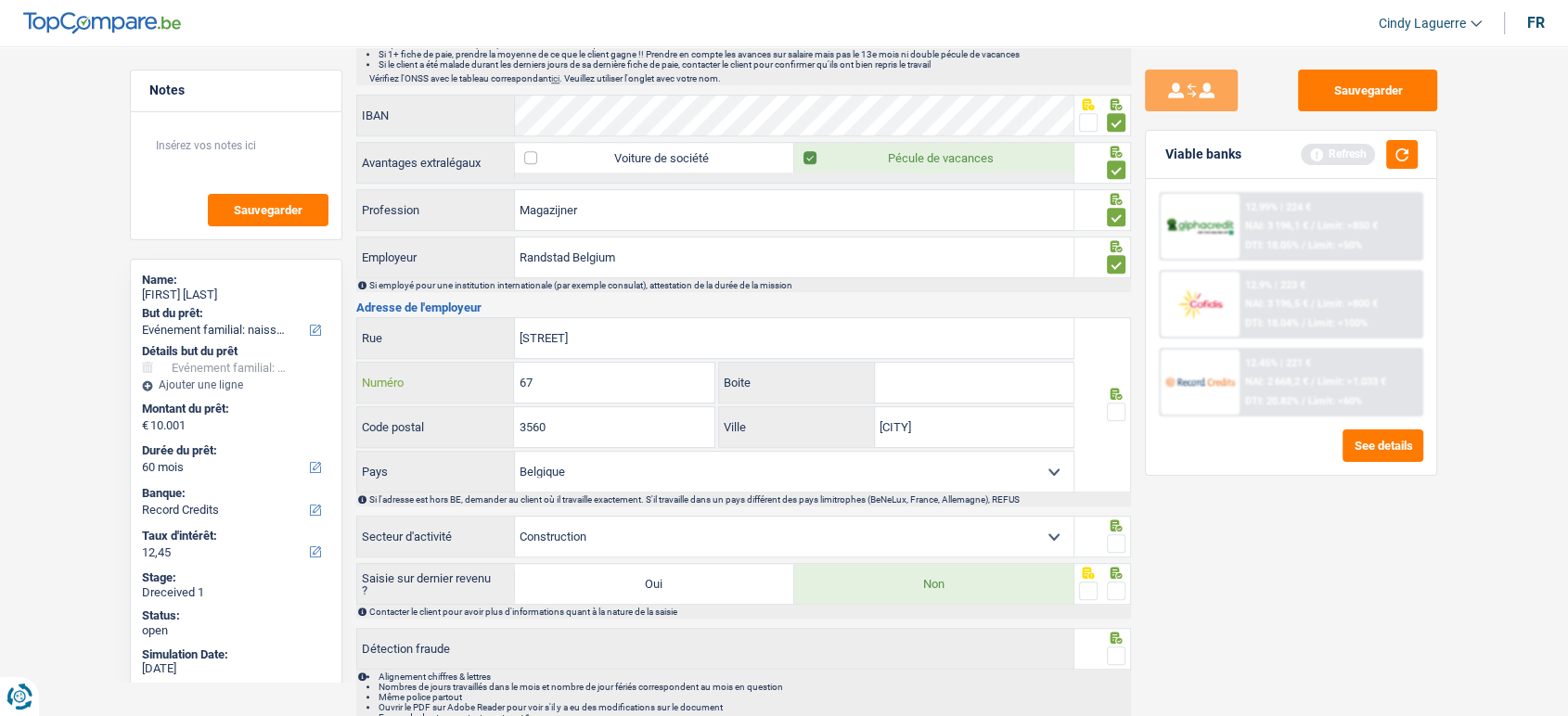 paste on "586" 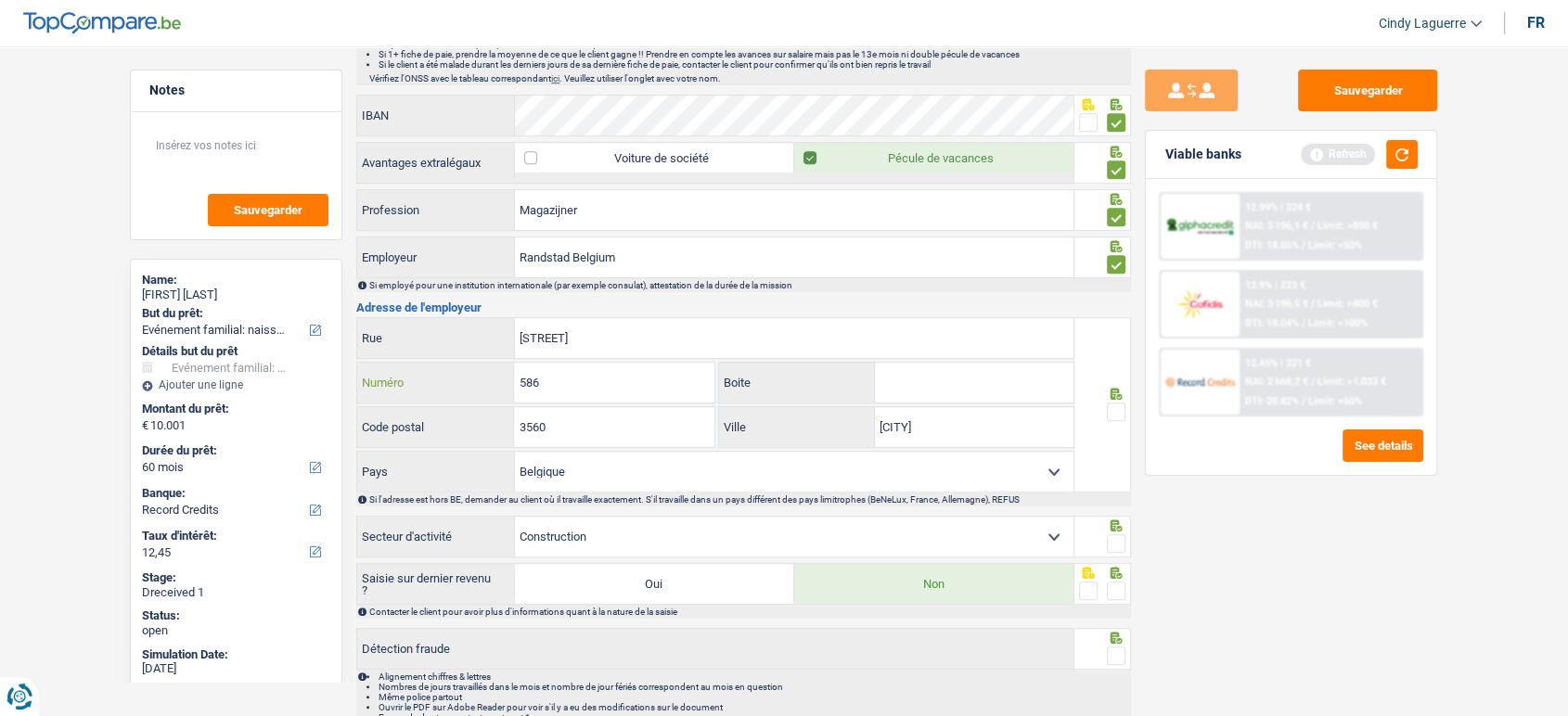 type on "586" 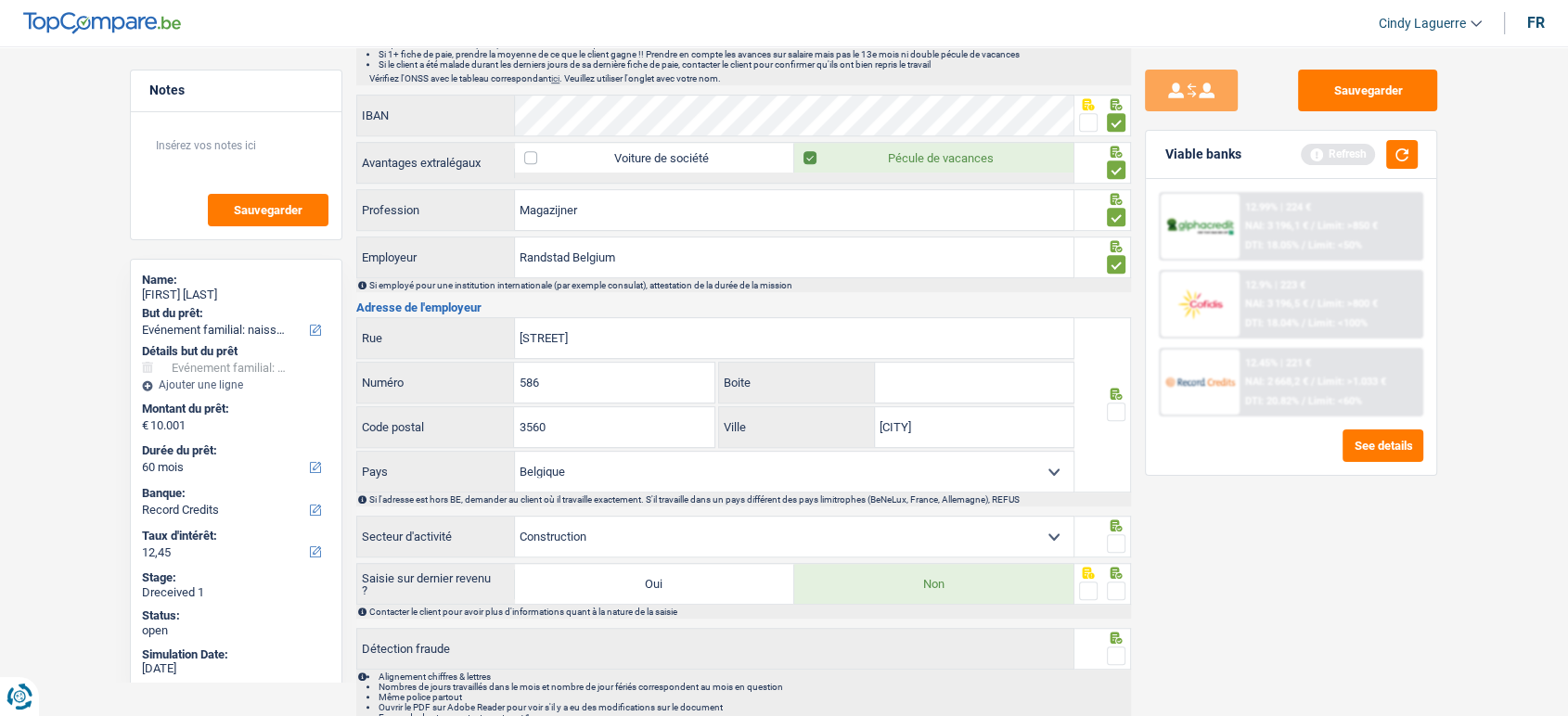 click on "Boite" at bounding box center [974, 382] 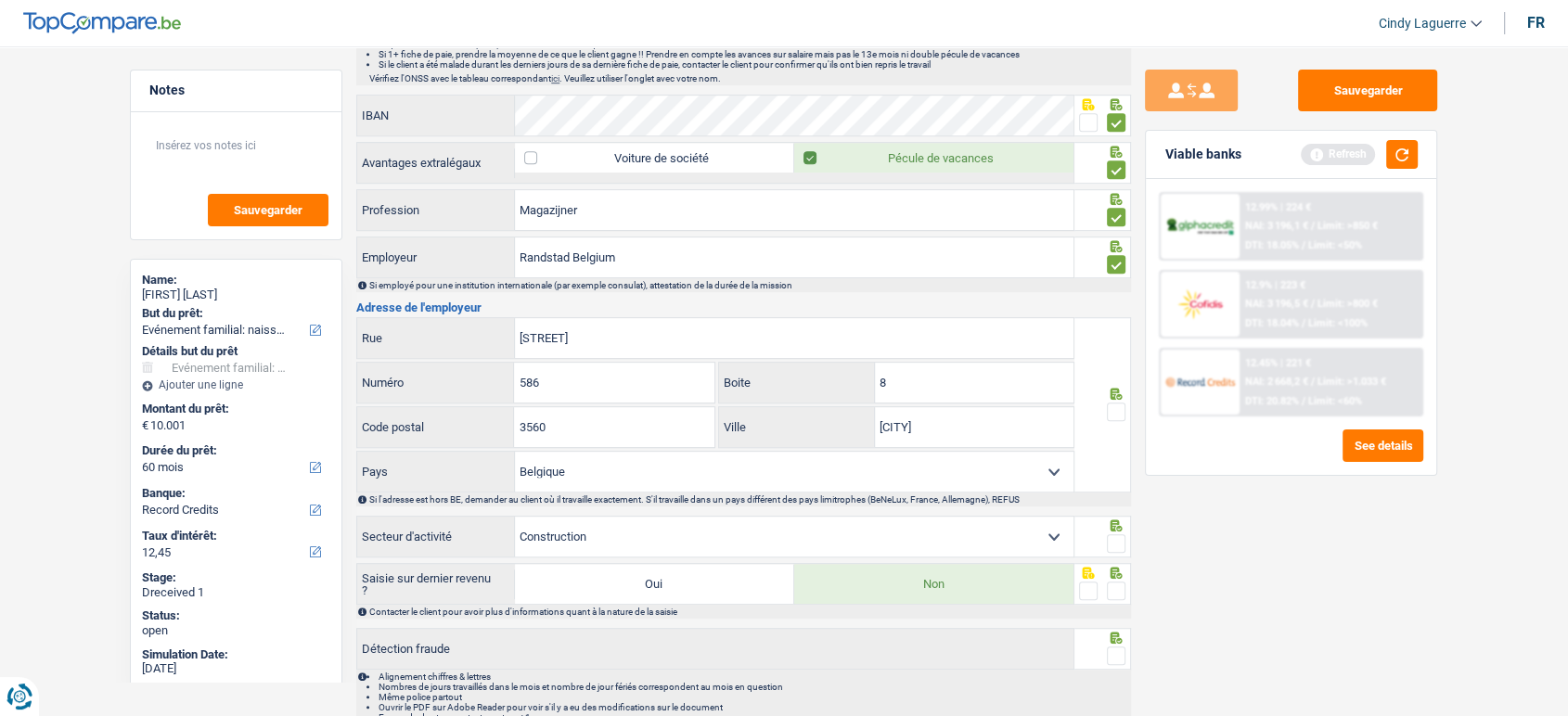 type on "8" 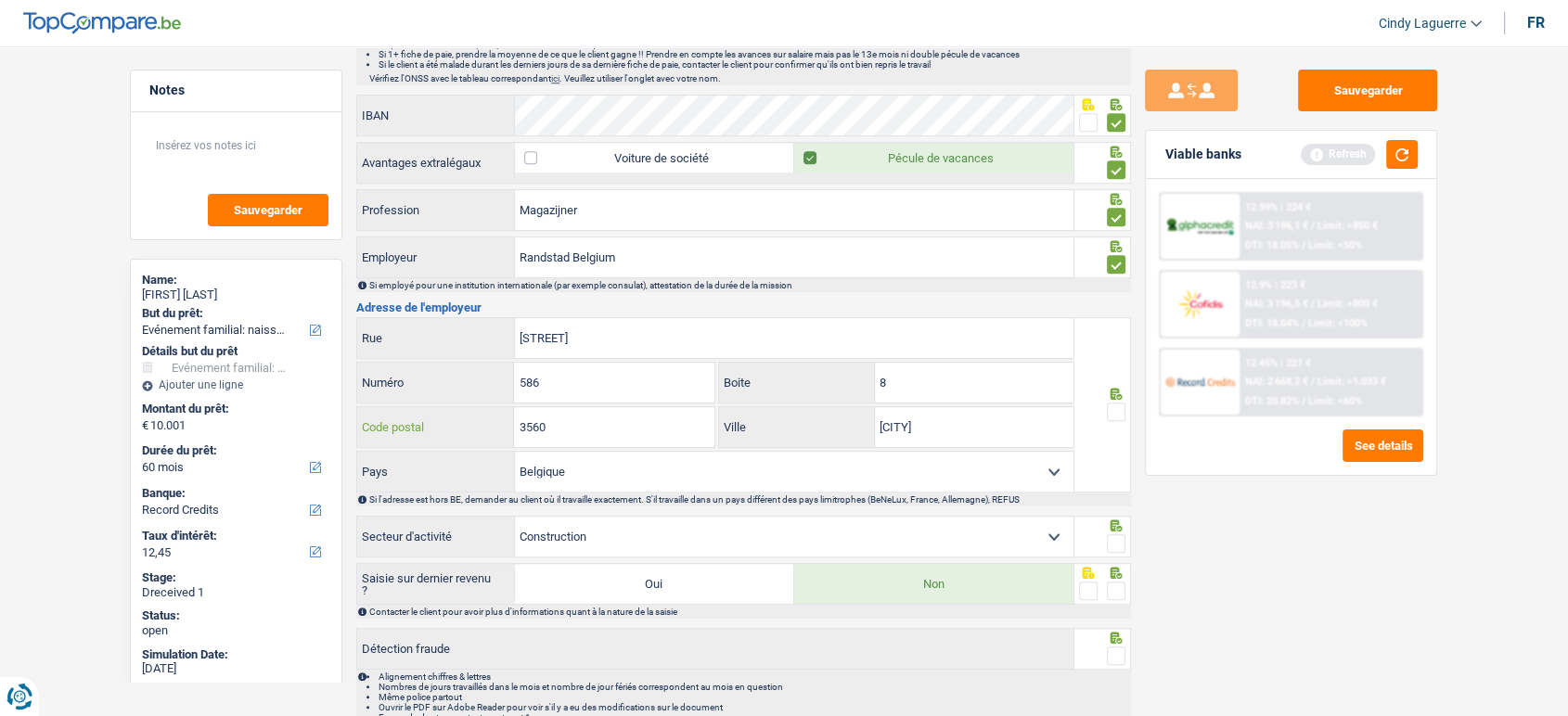 drag, startPoint x: 569, startPoint y: 432, endPoint x: 386, endPoint y: 402, distance: 185.44271 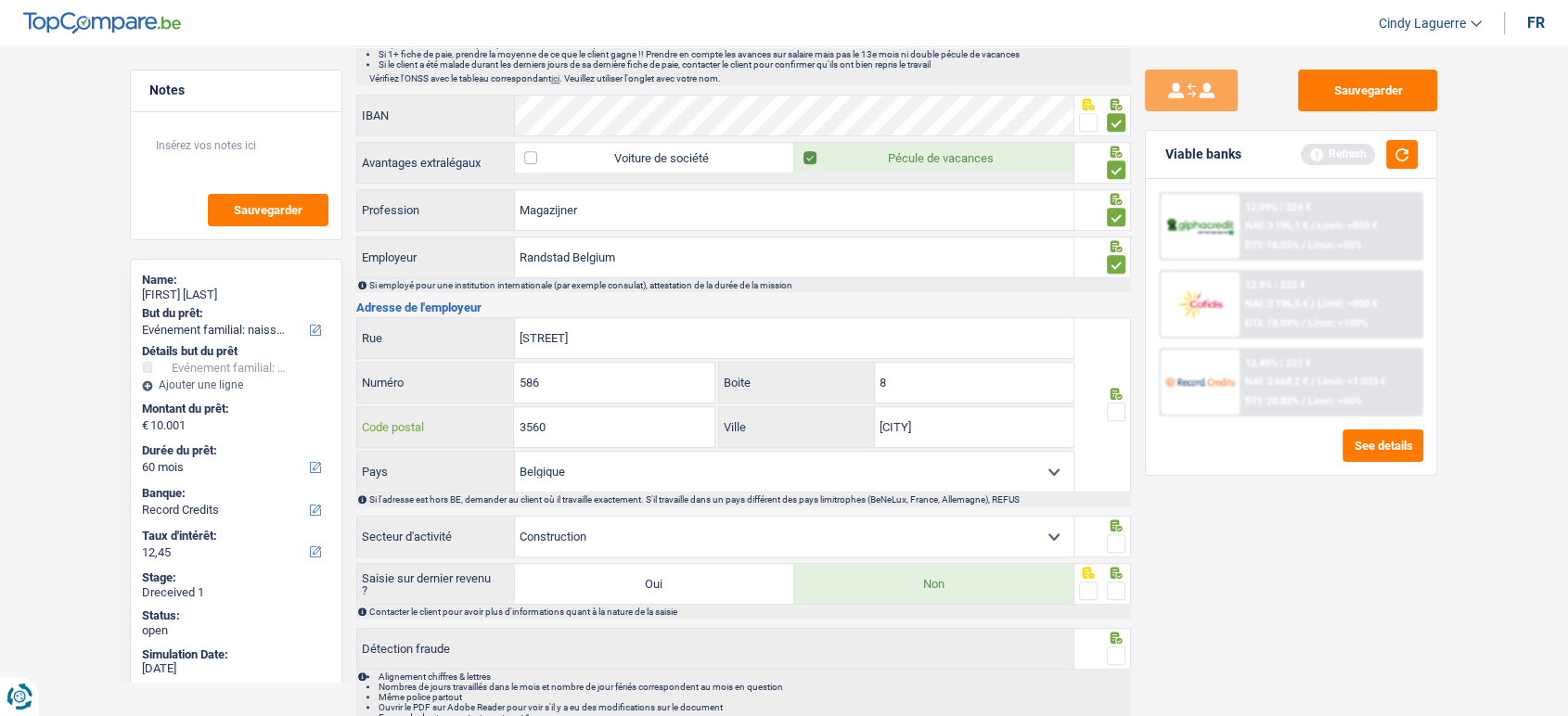 paste on "1082" 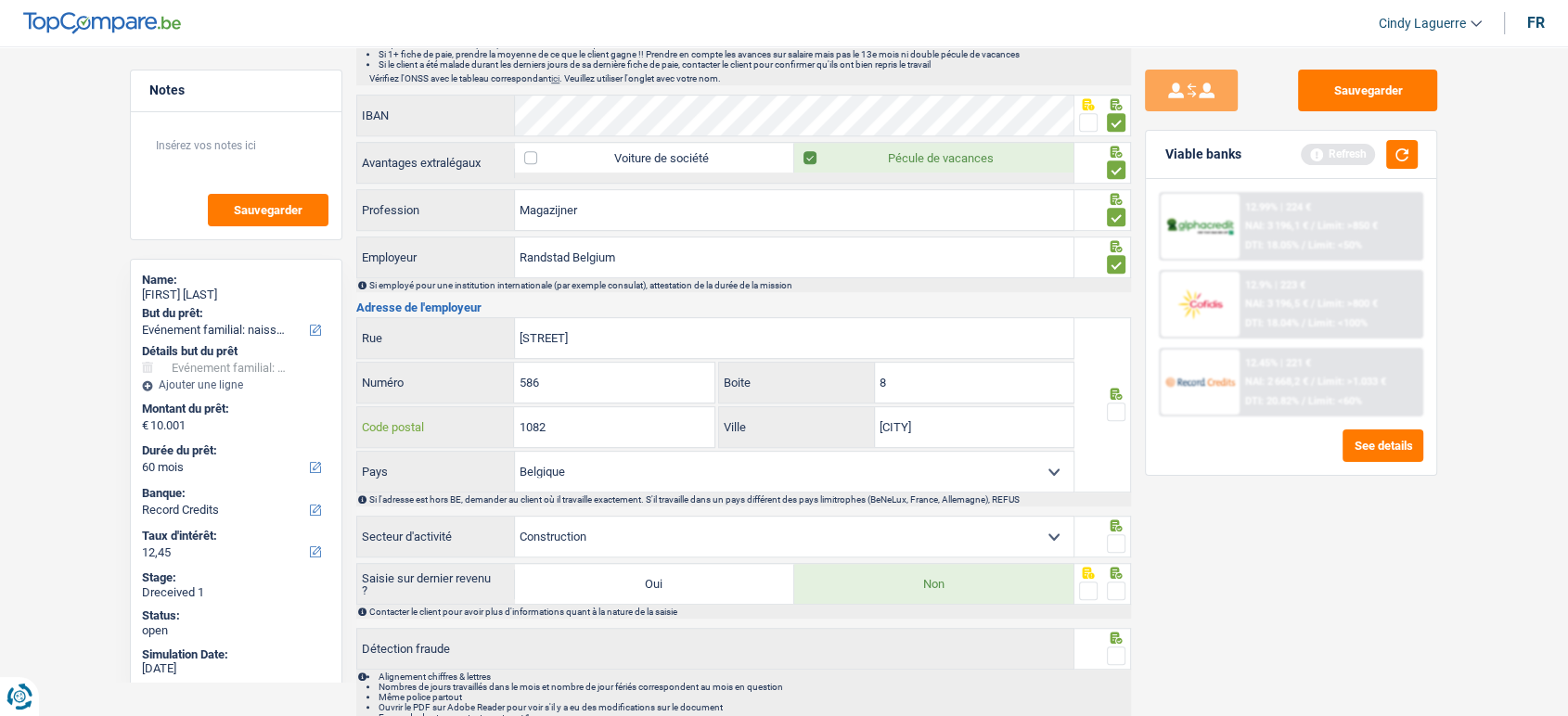 type on "1082" 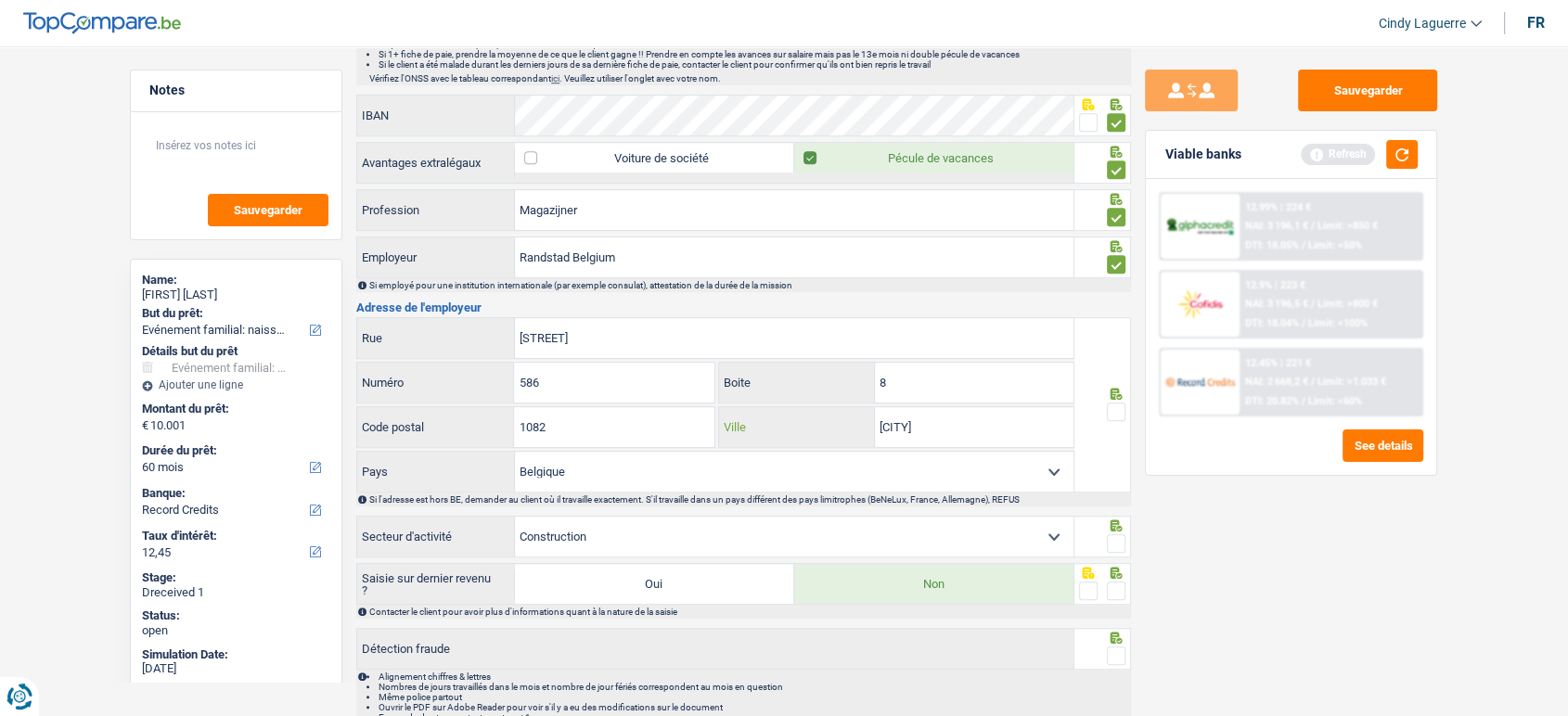 drag, startPoint x: 996, startPoint y: 428, endPoint x: 739, endPoint y: 395, distance: 259.11002 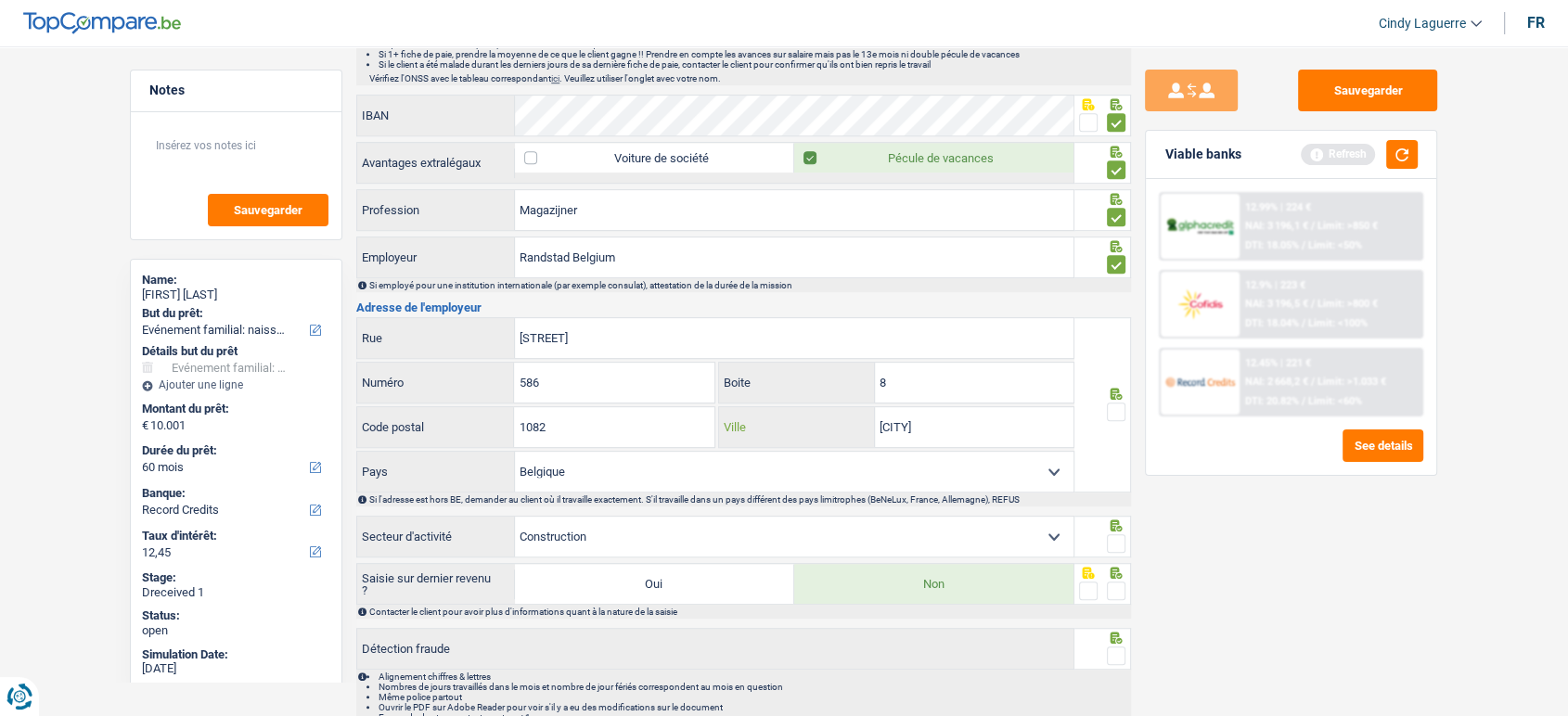 paste on "Brussel" 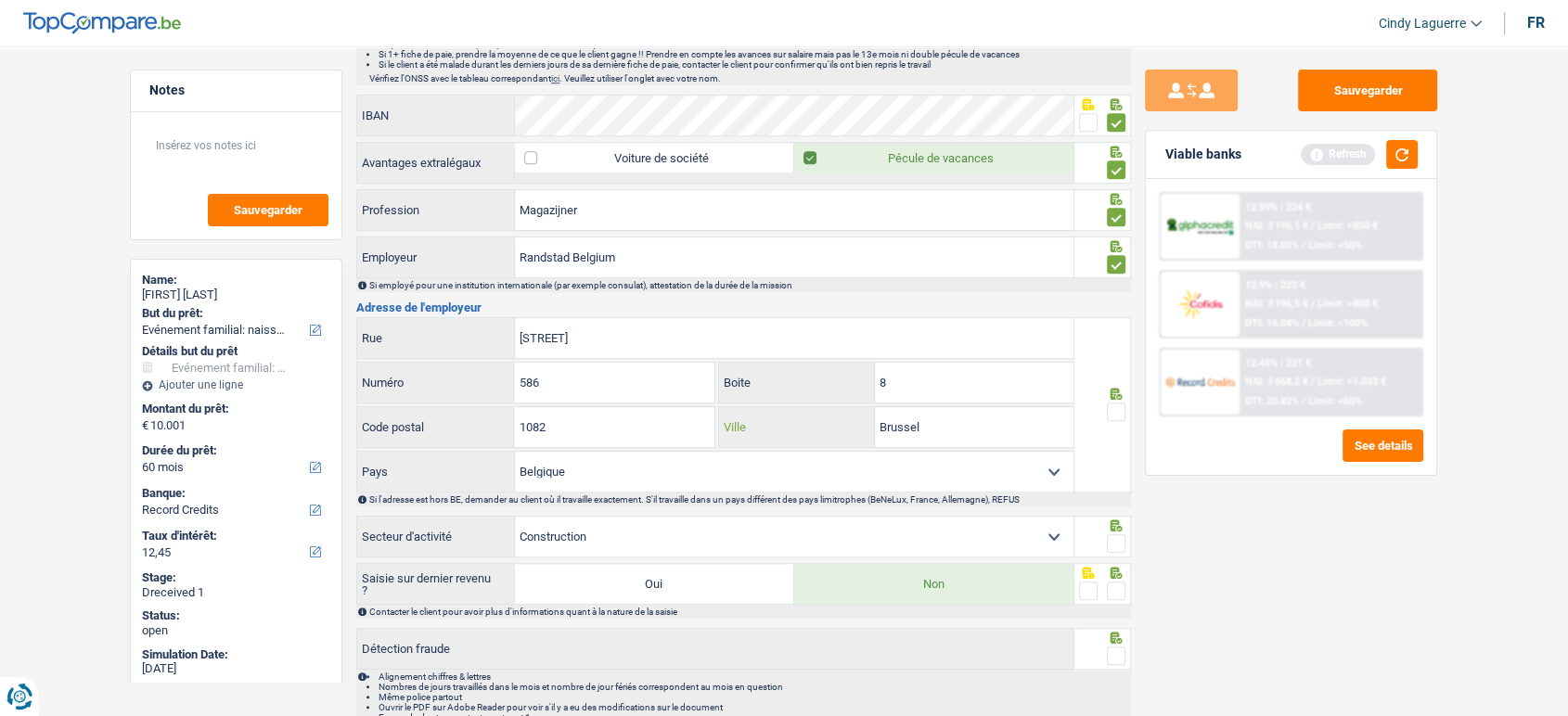 type on "Brussel" 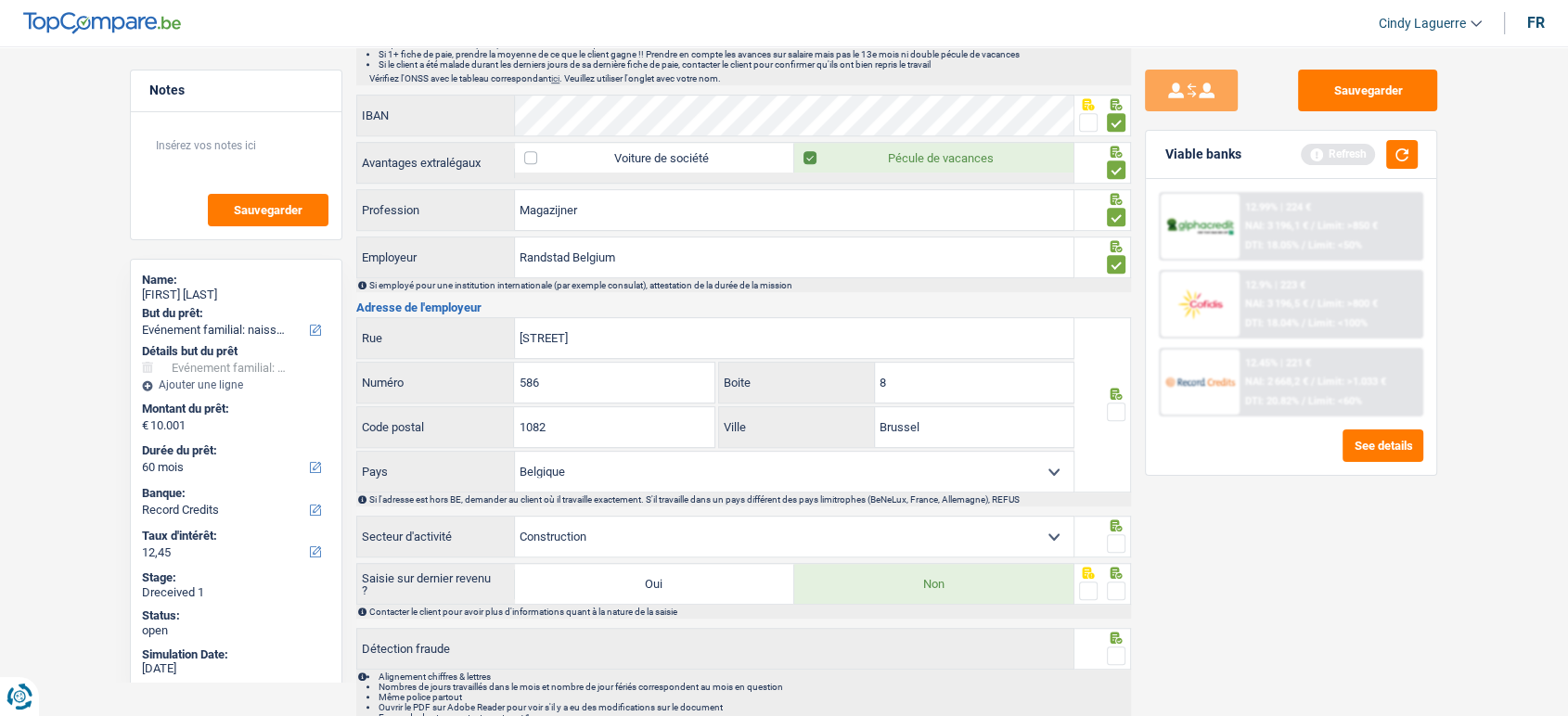 click at bounding box center [1116, 412] 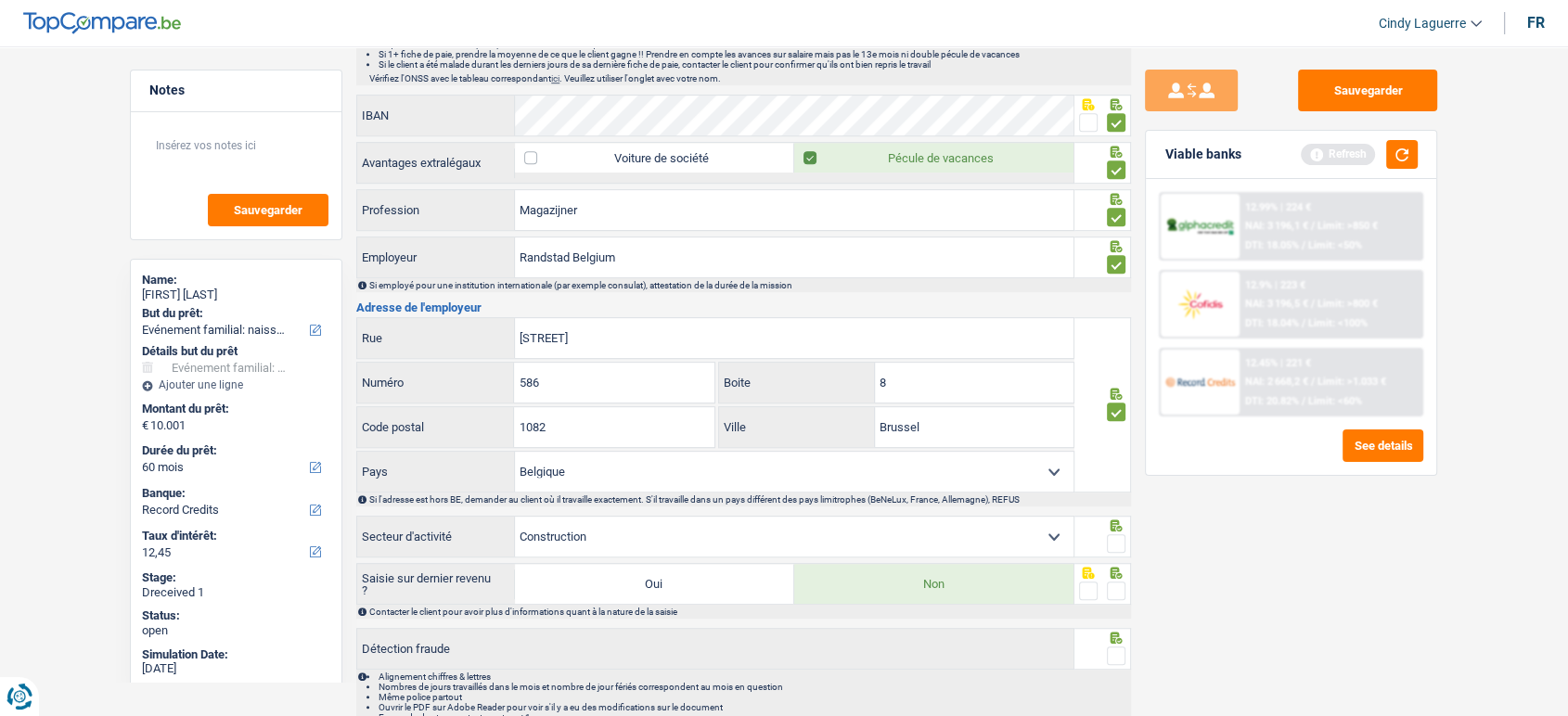 drag, startPoint x: 1121, startPoint y: 535, endPoint x: 1101, endPoint y: 595, distance: 63.24555 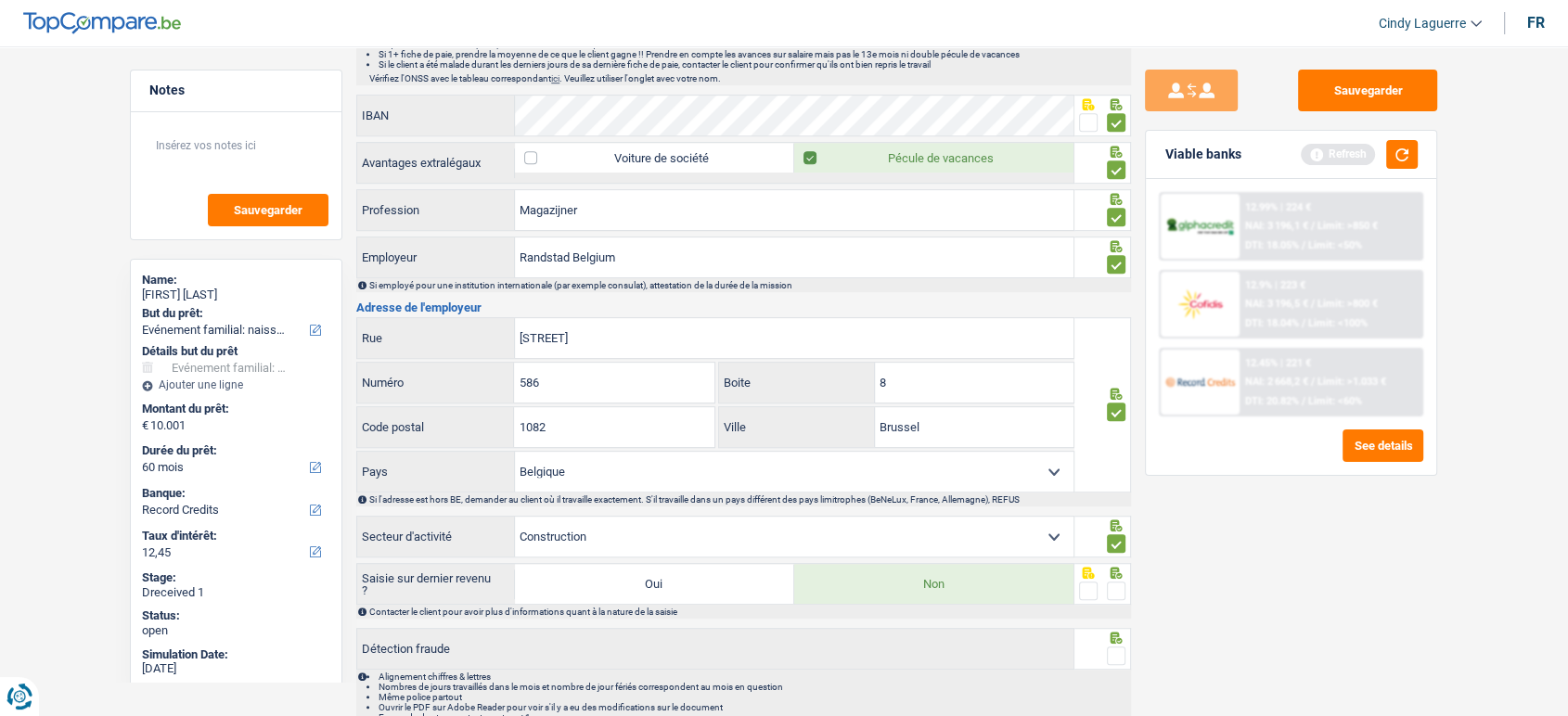 click at bounding box center [1116, 591] 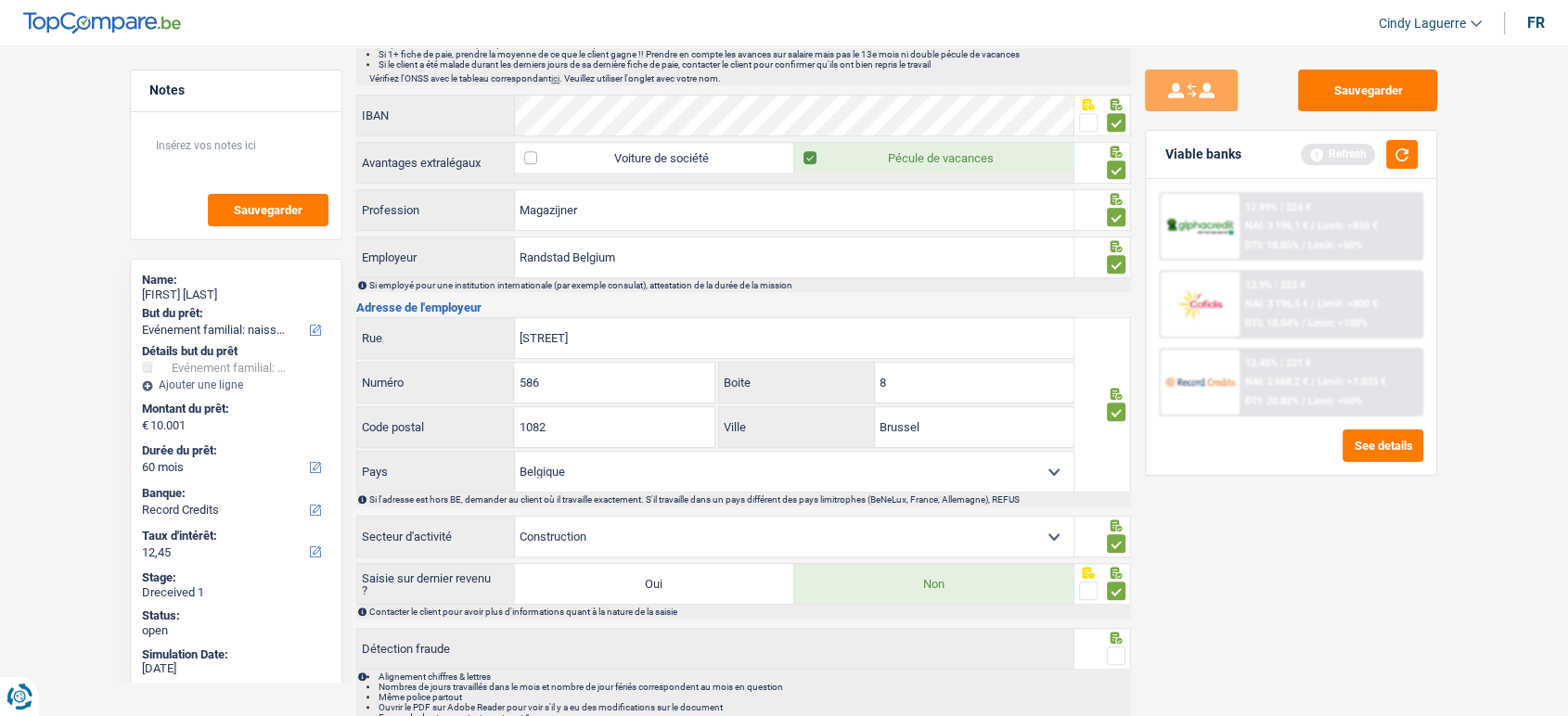 click at bounding box center [1116, 656] 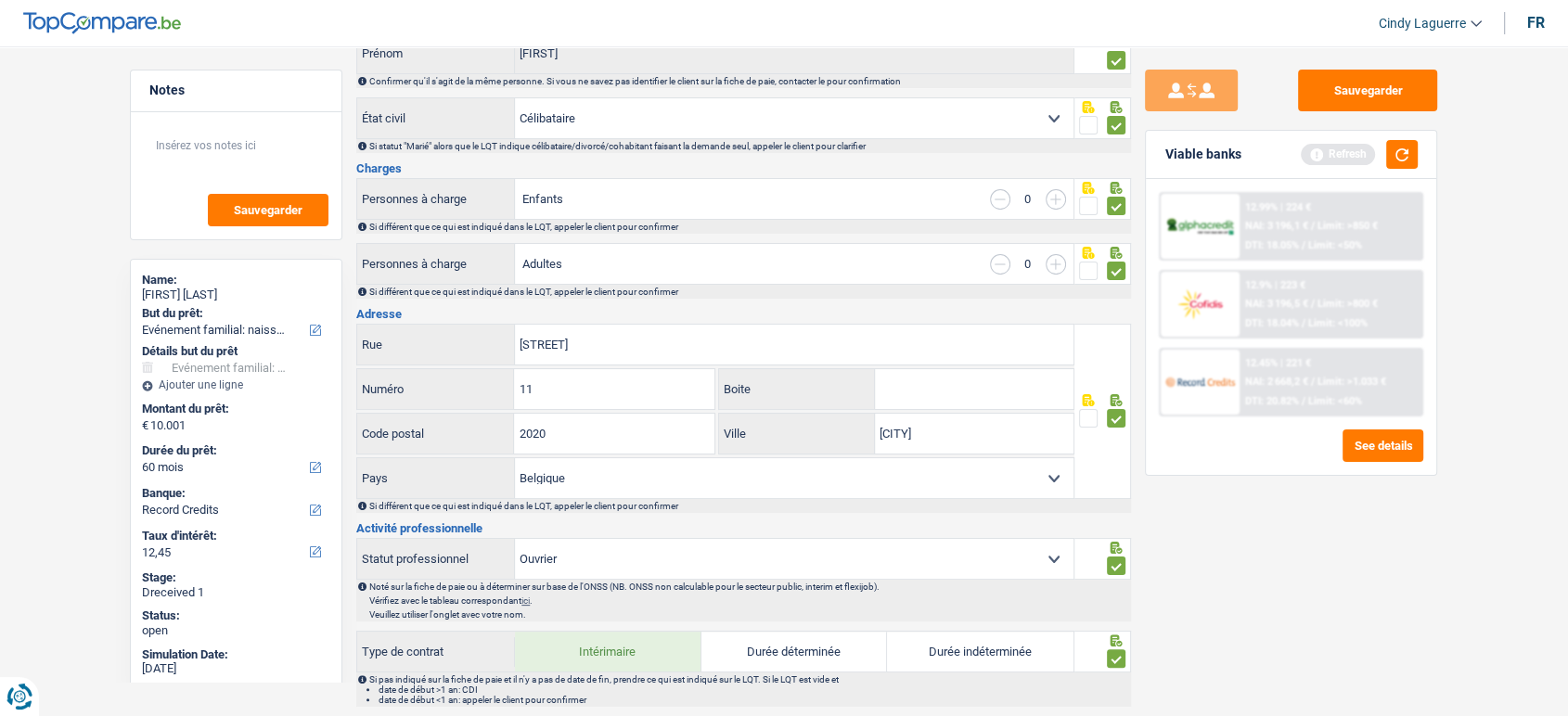 scroll, scrollTop: 0, scrollLeft: 0, axis: both 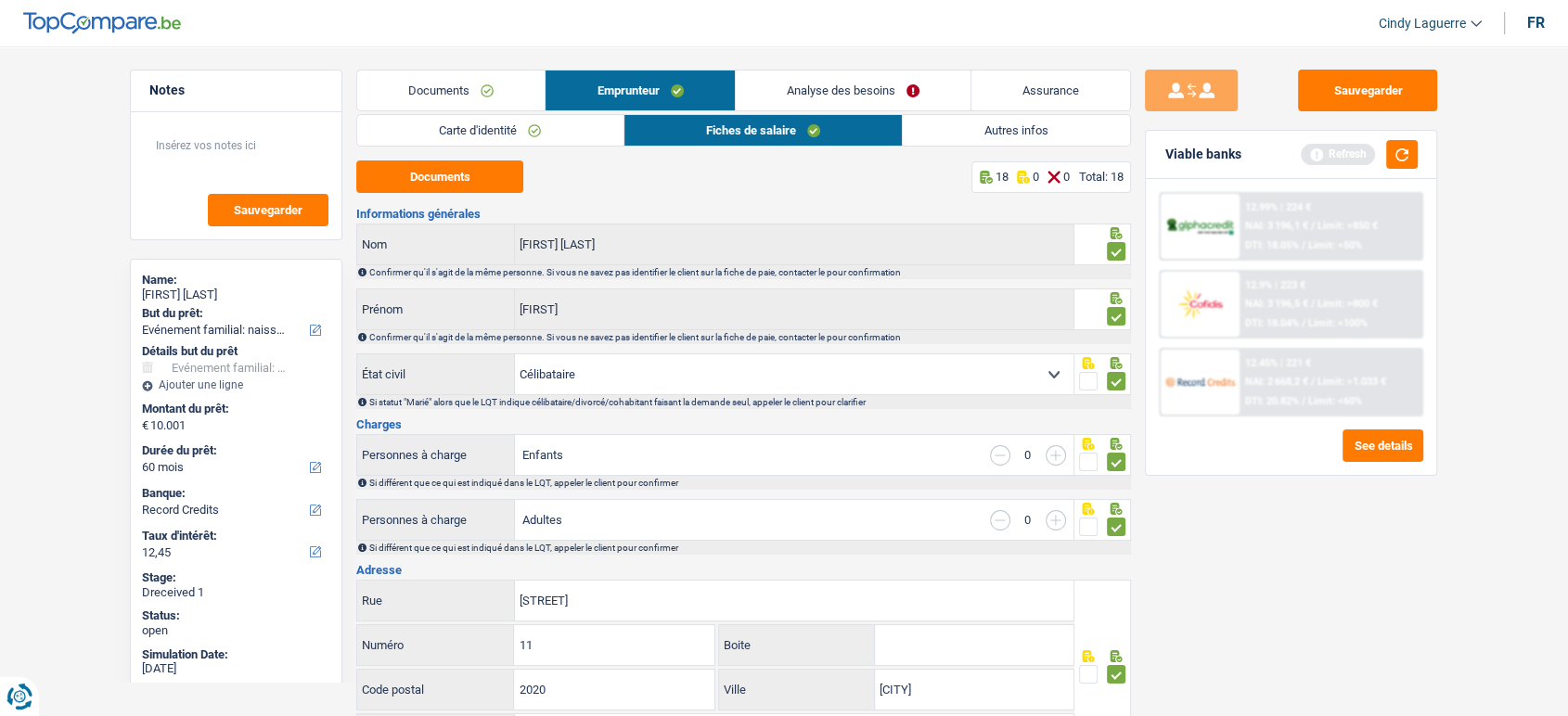 click on "Autres infos" at bounding box center (1016, 130) 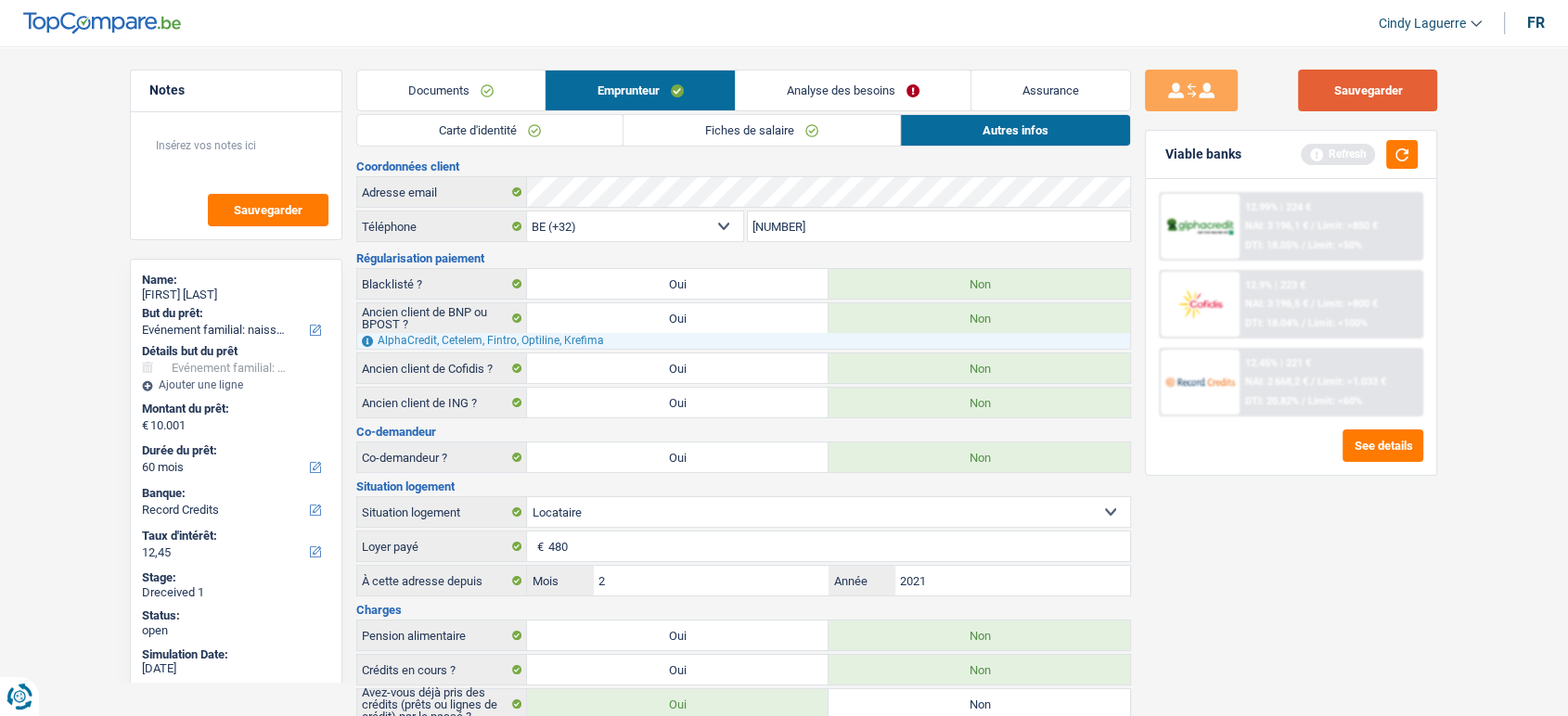 click on "Sauvegarder" at bounding box center [1368, 90] 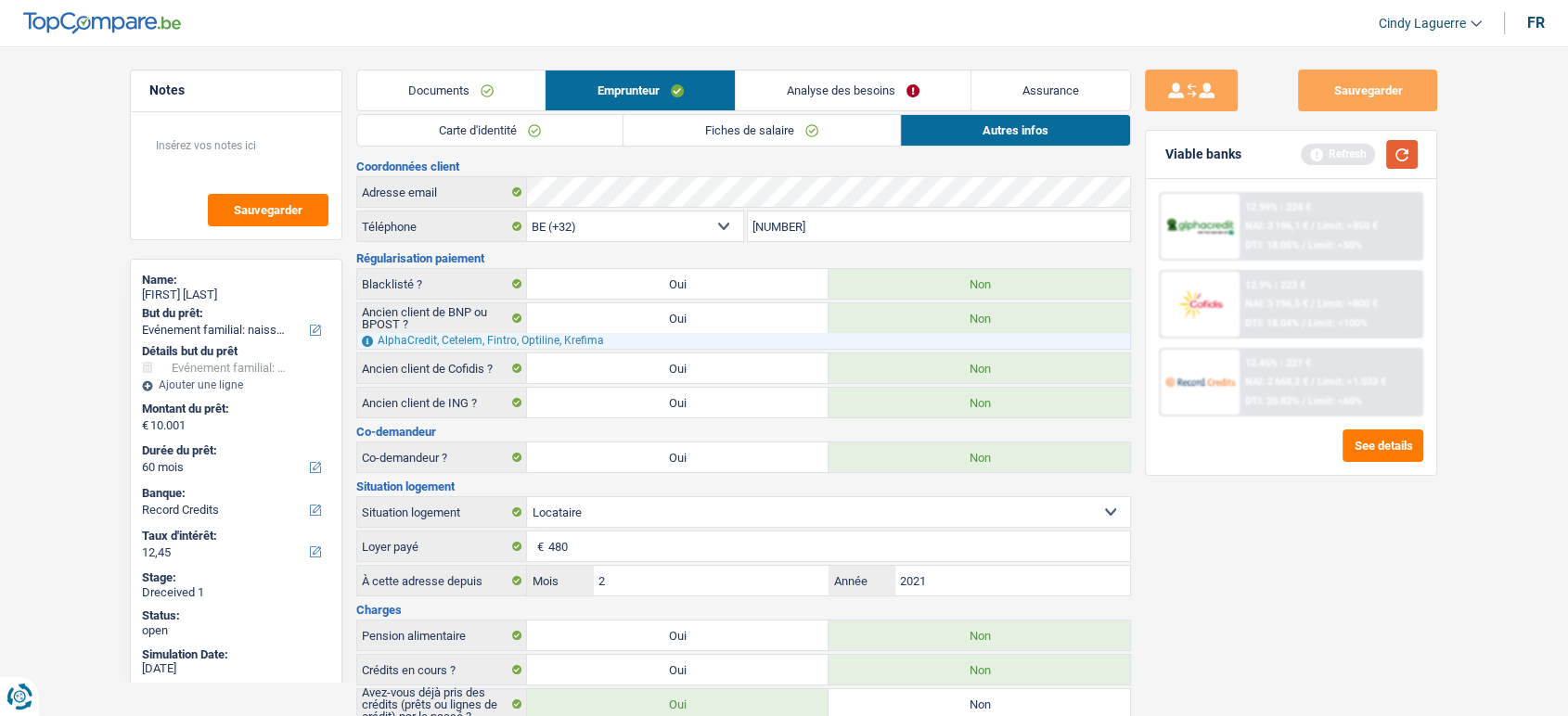 click at bounding box center (1402, 154) 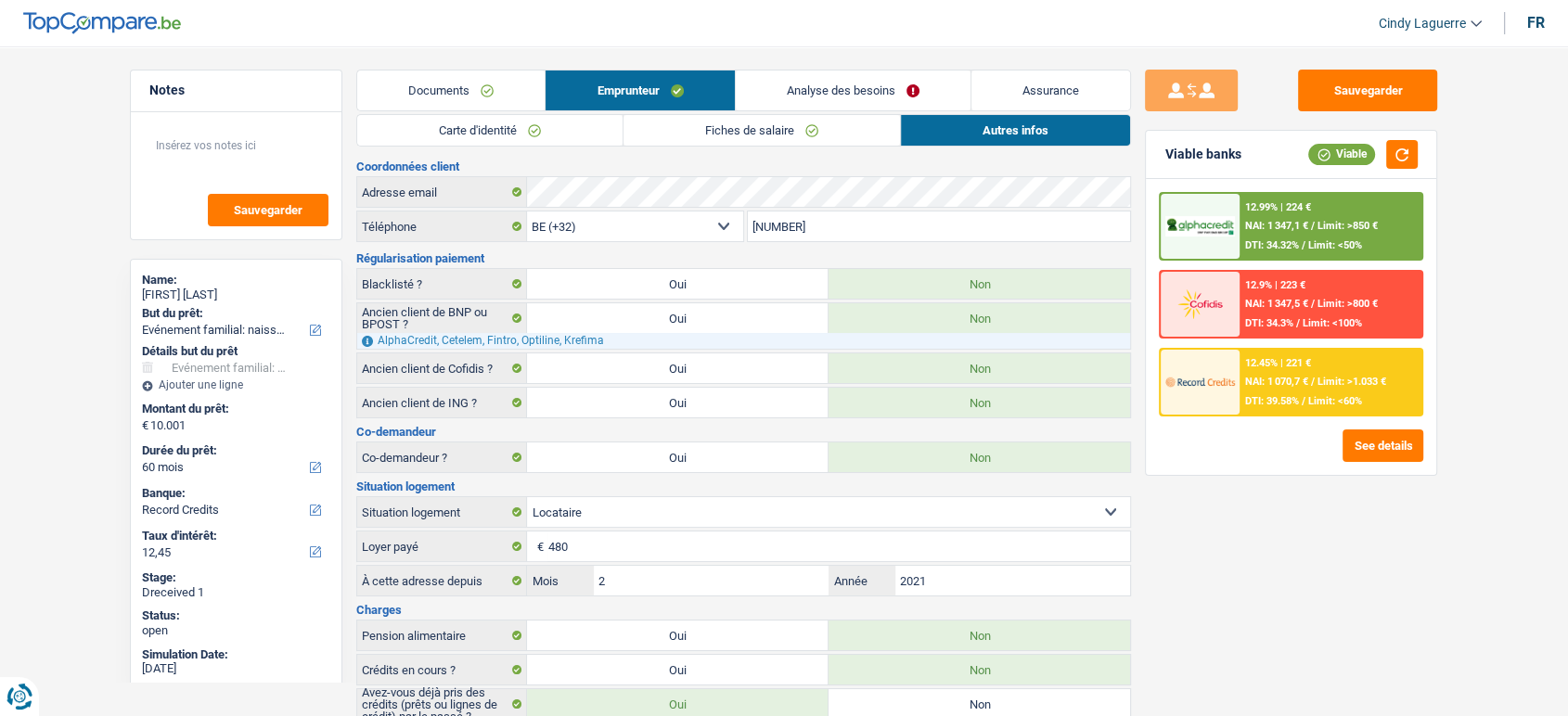 click on "DTI: 34.32%" at bounding box center (1272, 245) 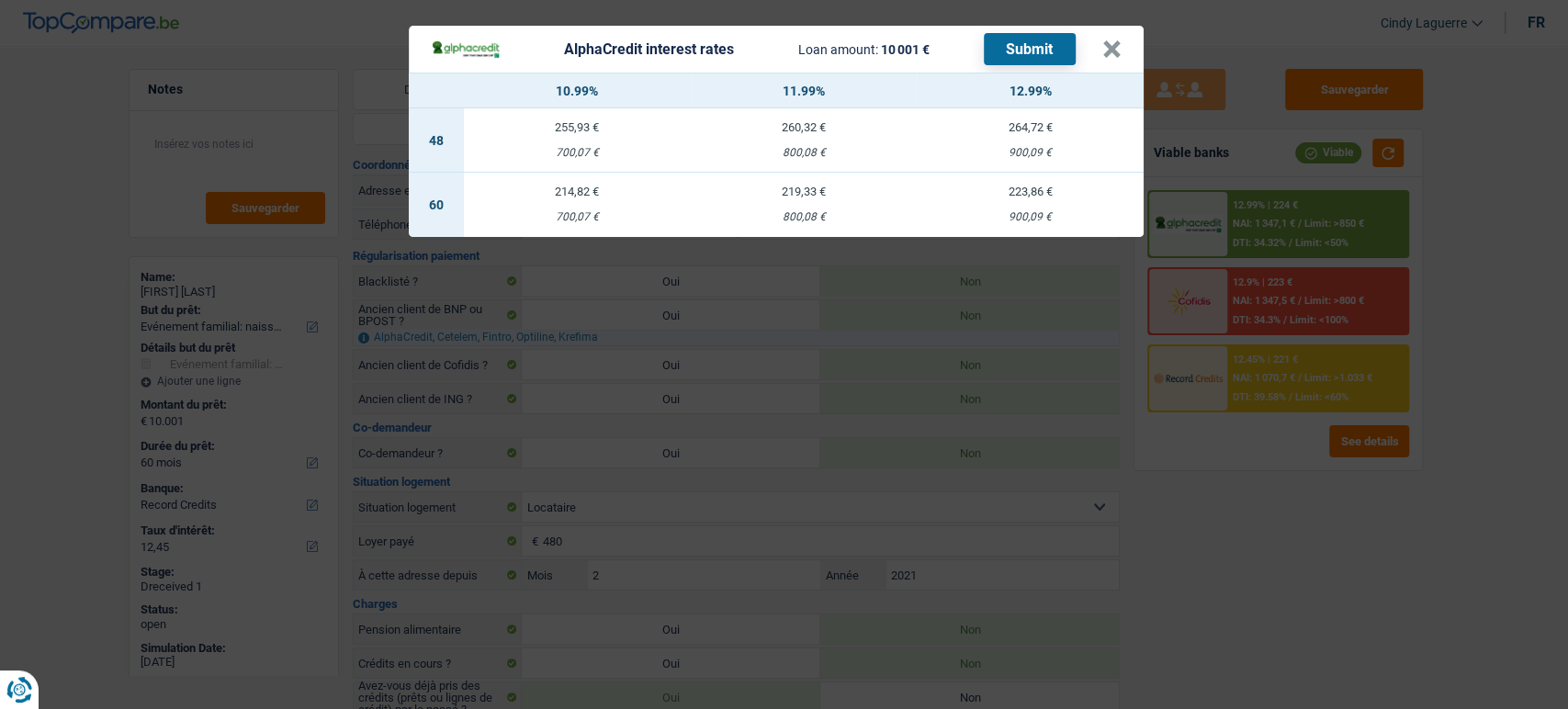 click on "900,09 €" at bounding box center (1030, 217) 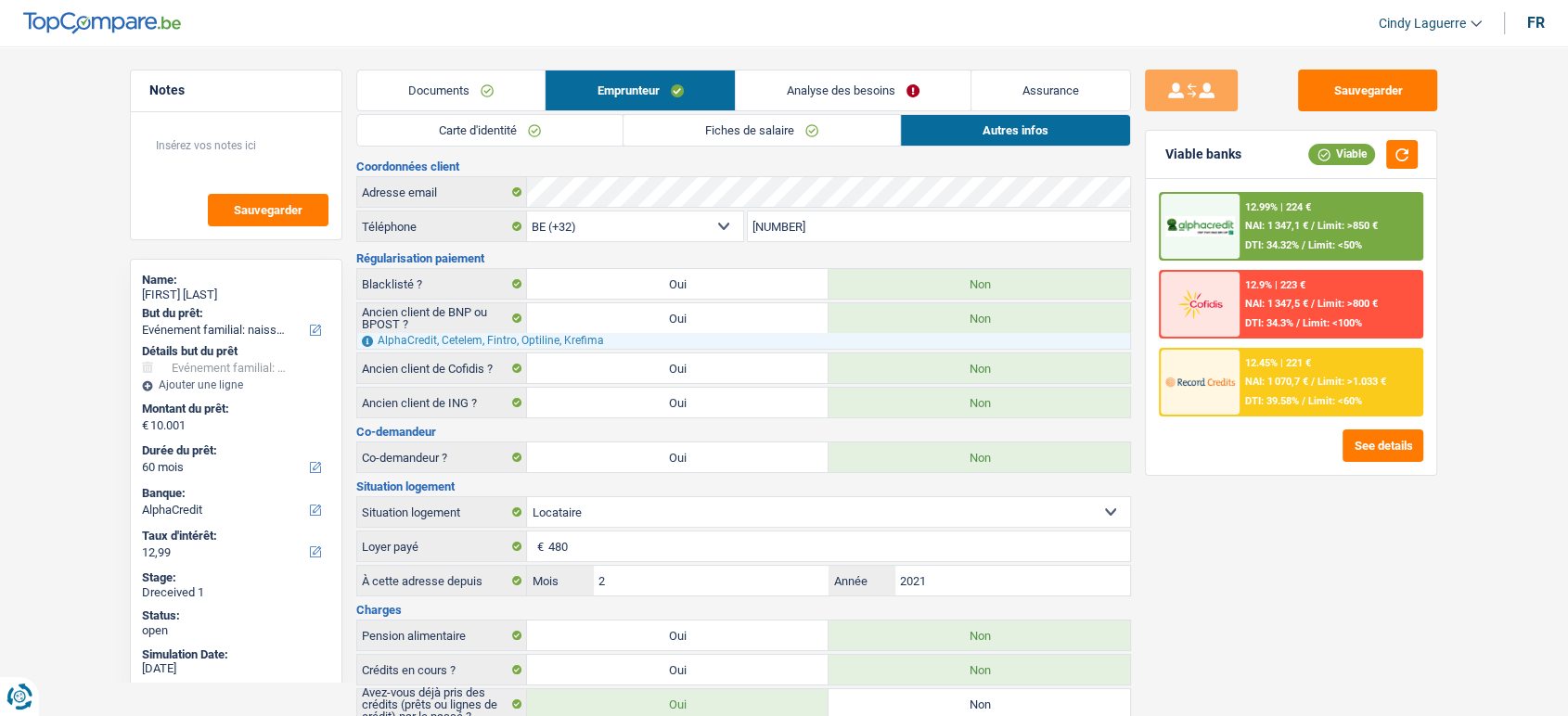 click on "NAI: 1 347,1 €" at bounding box center (1277, 225) 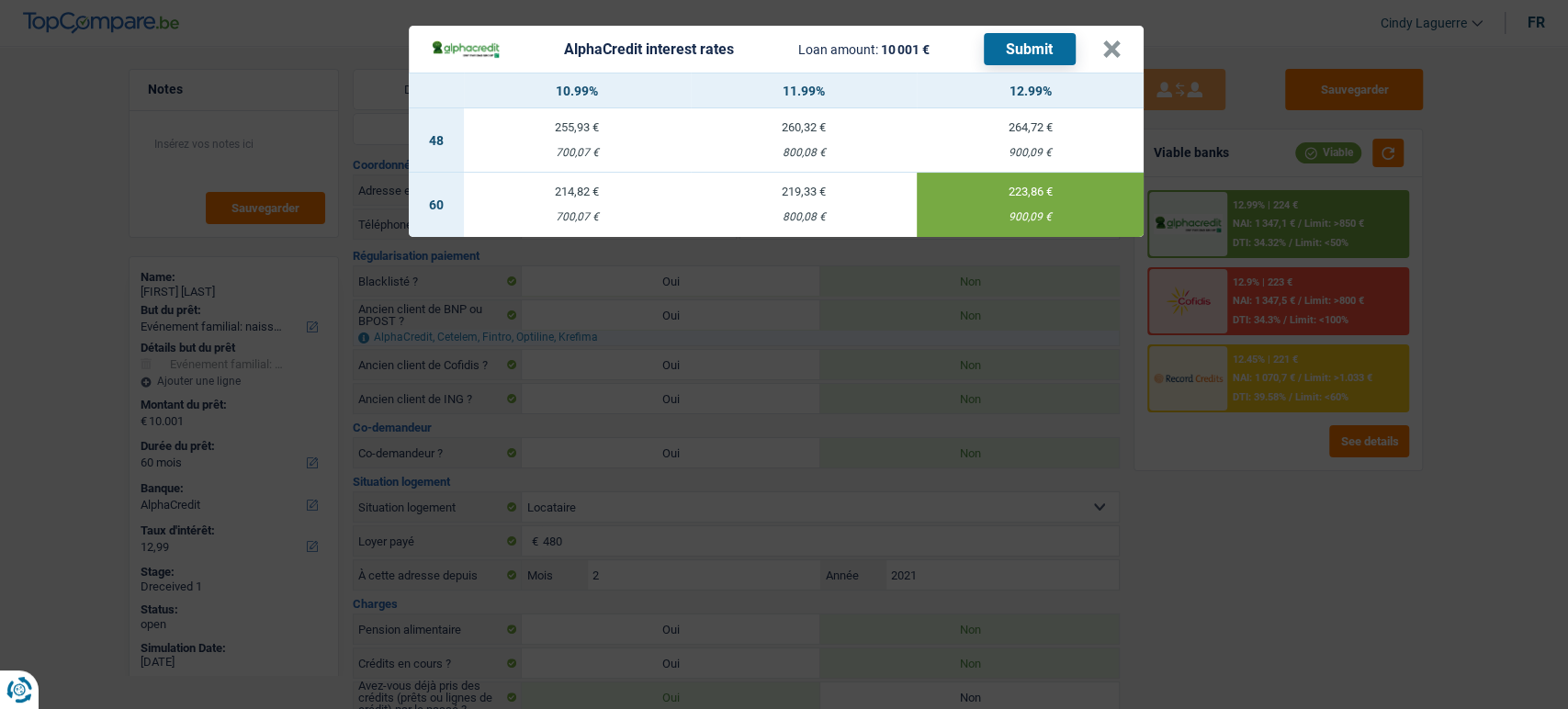 click on "Submit" at bounding box center (1030, 49) 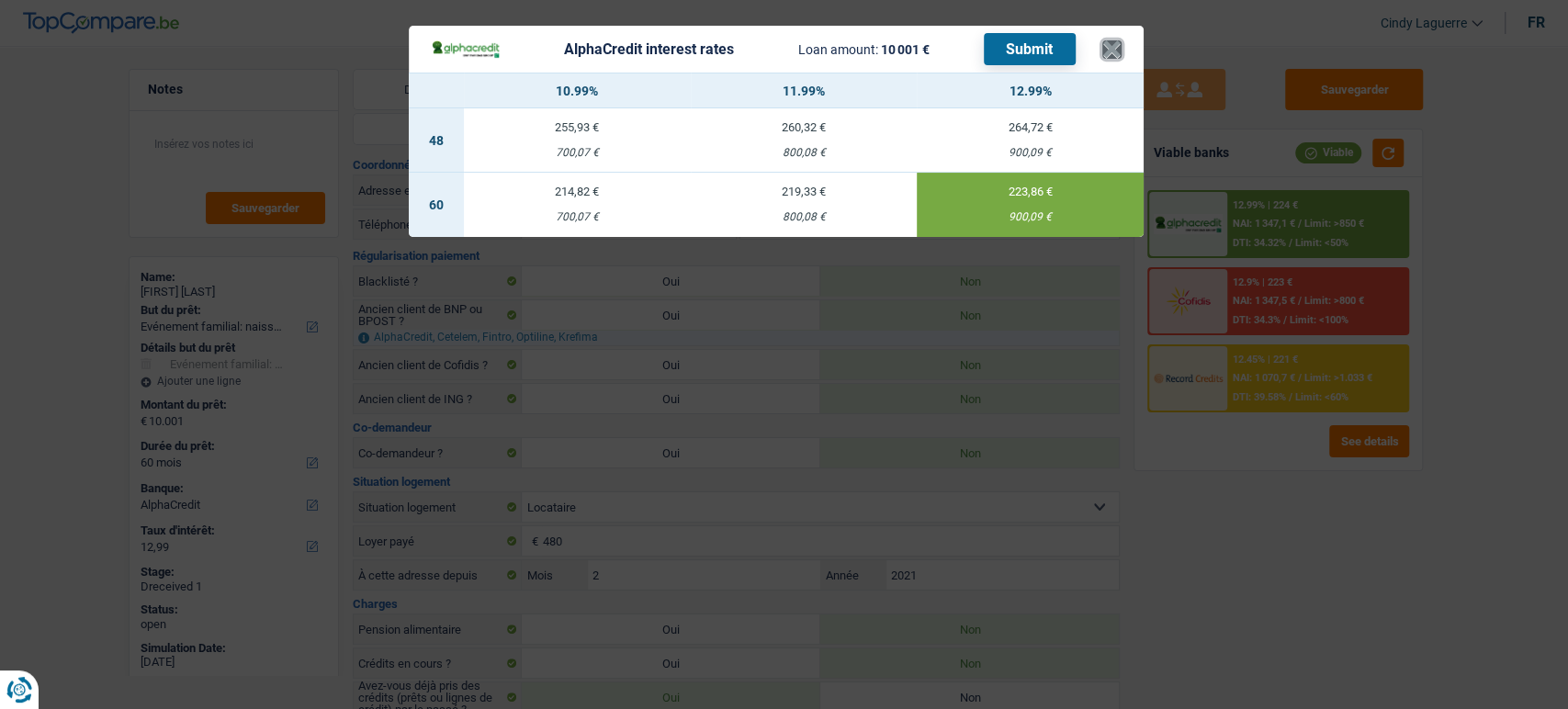 click on "×" at bounding box center [1111, 50] 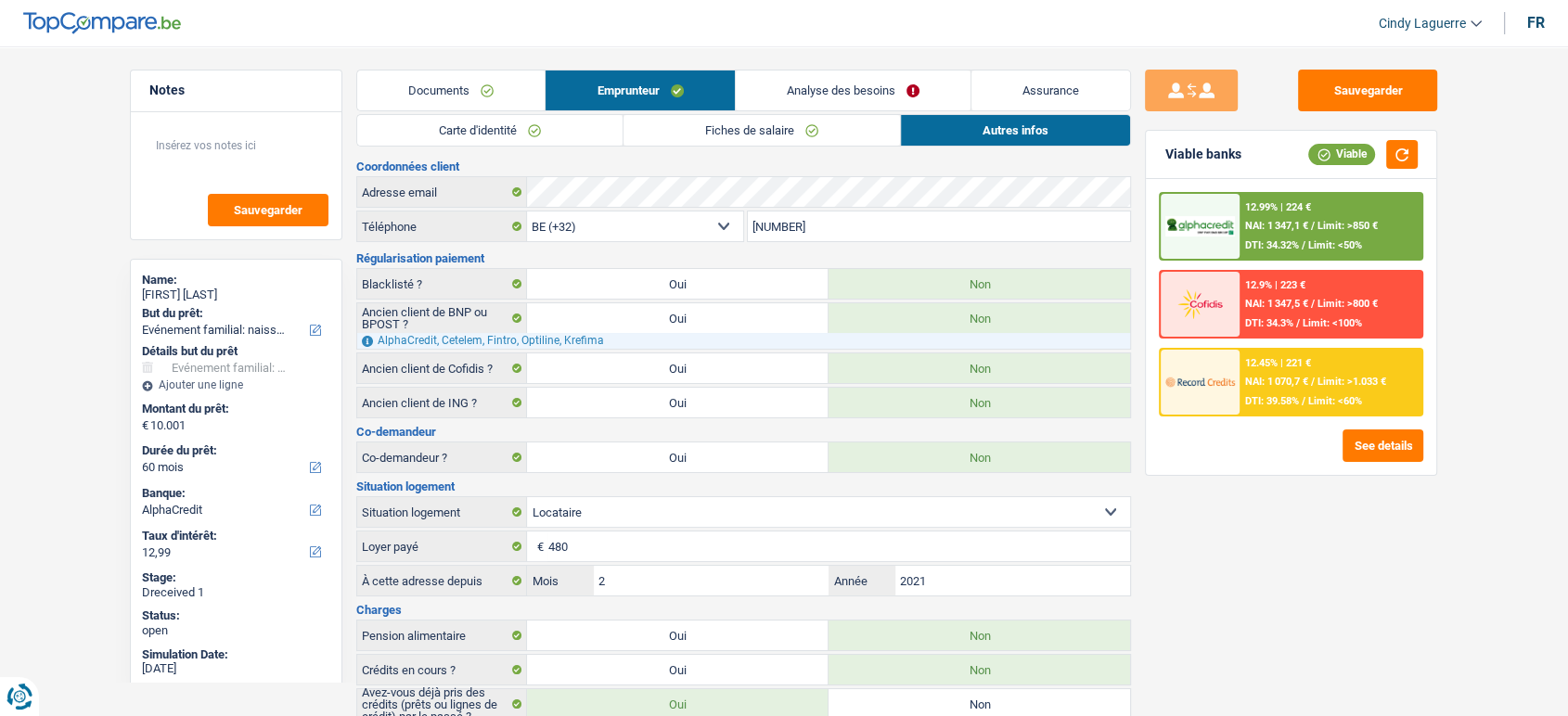 click on "Notes
Sauvegarder
Name:   Jocelyn Abraham wampanza   But du prêt: Confort maison: meubles, textile, peinture, électroménager, outillage non-professionnel Hifi, multimédia, gsm, ordinateur Aménagement: frais d'installation, déménagement Evénement familial: naissance, mariage, divorce, communion, décès Frais médicaux Frais d'études Frais permis de conduire Loisirs: voyage, sport, musique Rafraîchissement: petits travaux maison et jardin Frais judiciaires Réparation voiture Prêt rénovation (non disponible pour les non-propriétaires) Prêt énergie (non disponible pour les non-propriétaires) Prêt voiture Taxes, impôts non professionnels Rénovation bien à l'étranger Dettes familiales Assurance Autre
Sélectionner une option
Détails but du prêt
Confort maison: meubles, textile, peinture, électroménager, outillage non-professionnel Frais médicaux Assurance" at bounding box center (784, 396) 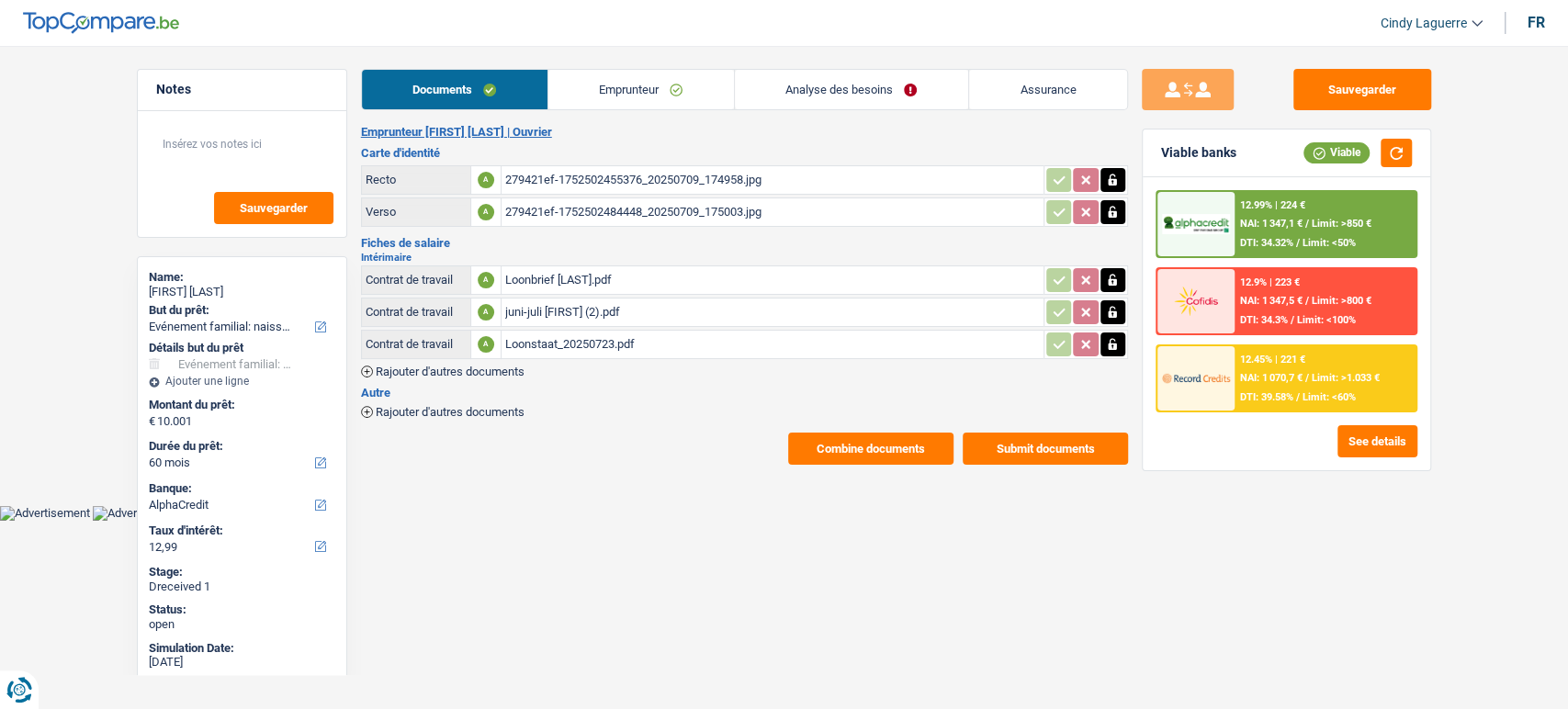 click on "Emprunteur" at bounding box center (641, 89) 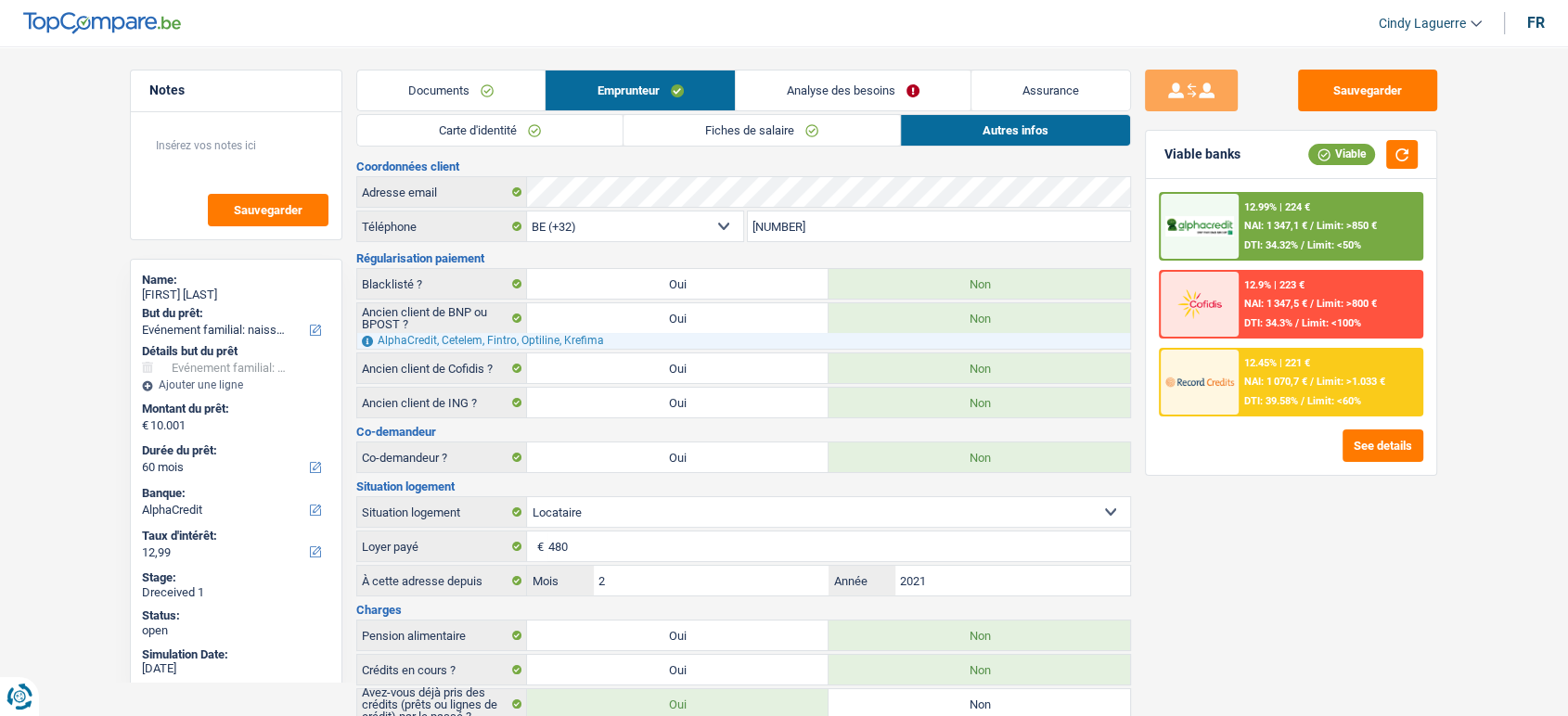 click on "Carte d'identité" at bounding box center (490, 130) 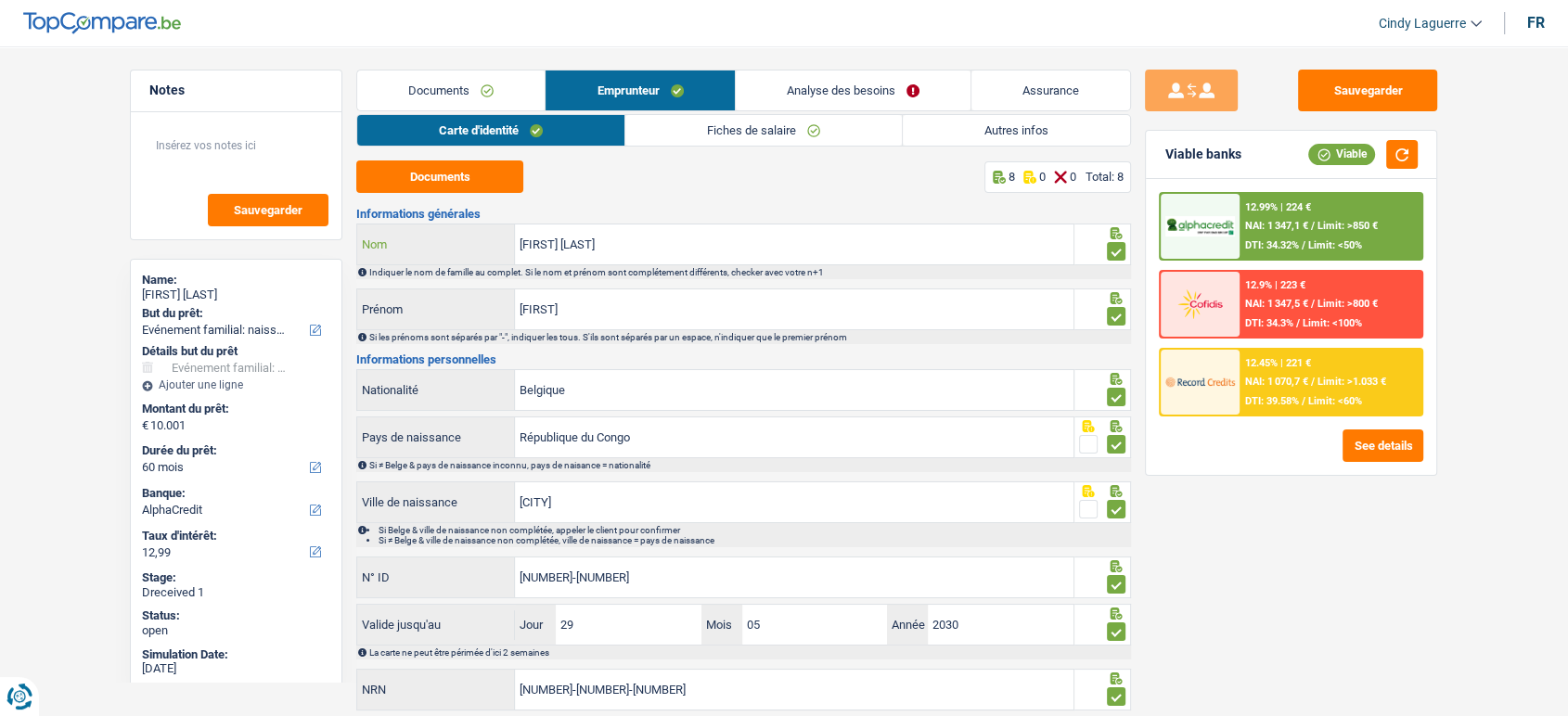 drag, startPoint x: 678, startPoint y: 248, endPoint x: 456, endPoint y: 250, distance: 222.00901 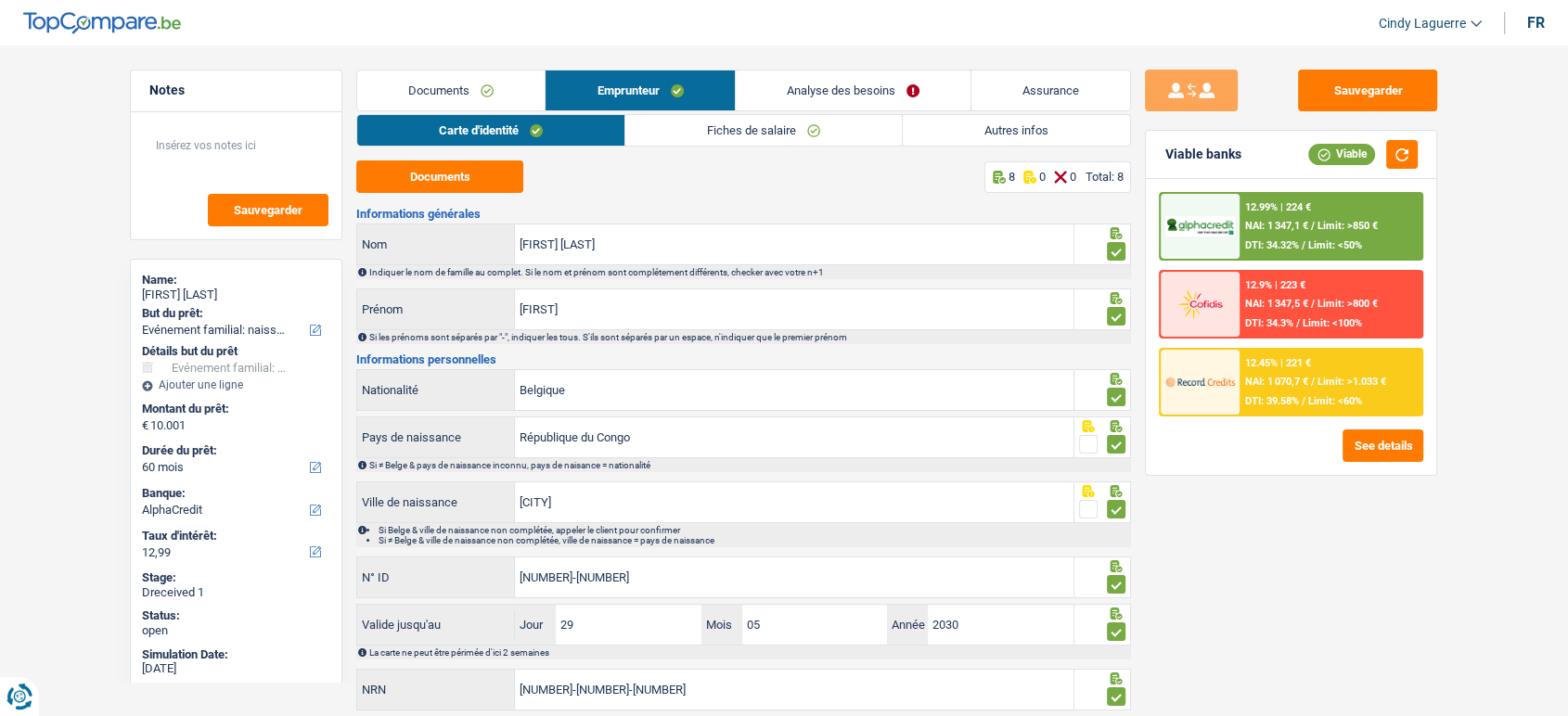 click on "Limit: >1.033 €" at bounding box center [1352, 381] 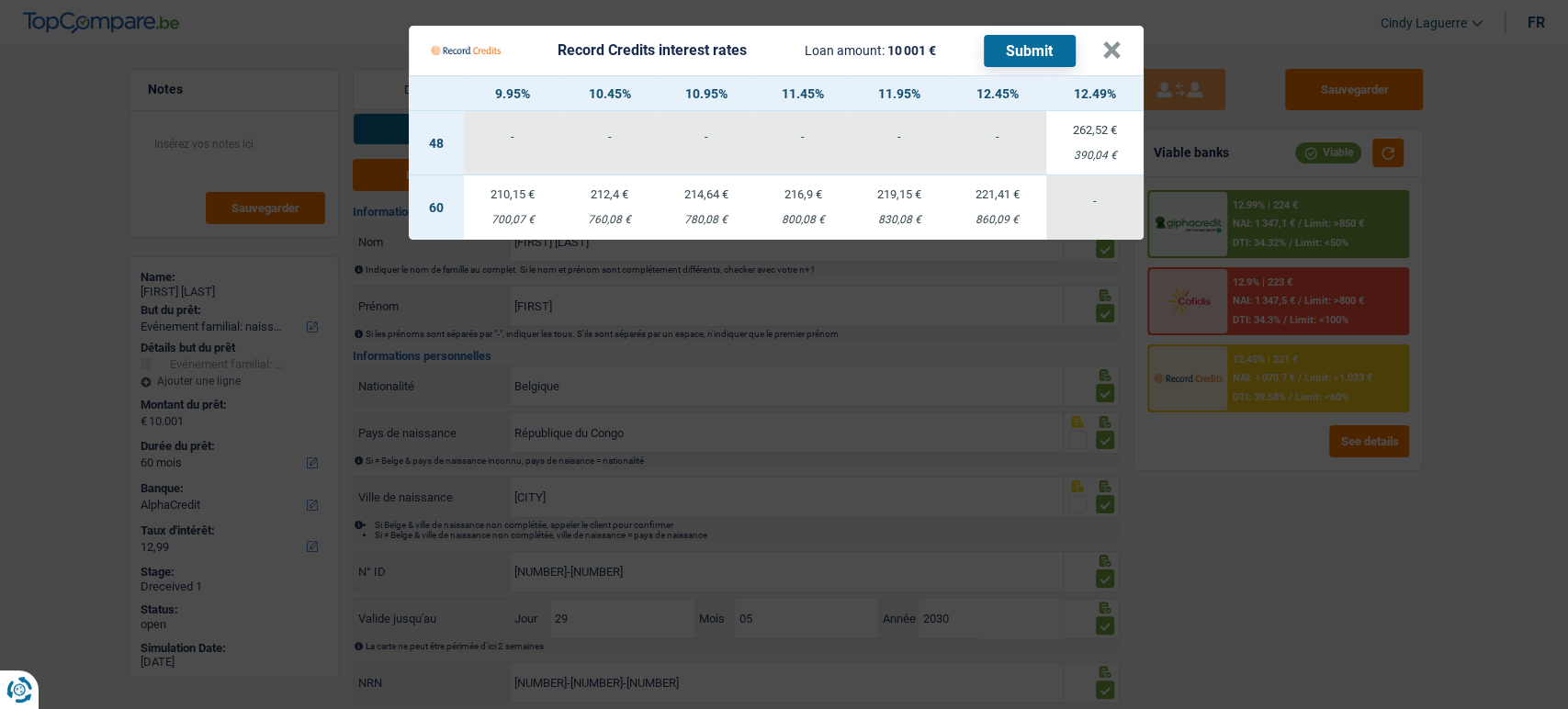 click on "860,09 €" at bounding box center [997, 219] 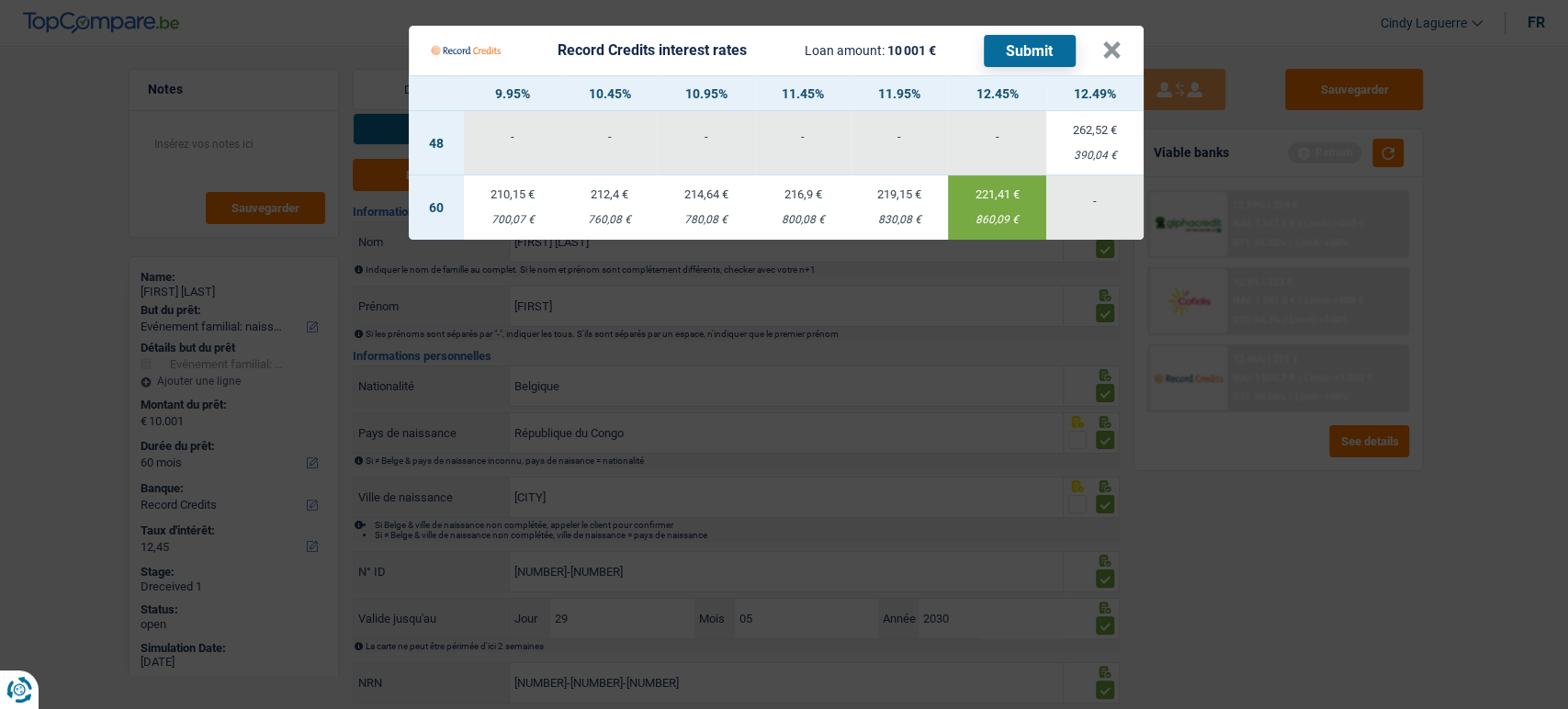 click on "Submit" at bounding box center (1030, 51) 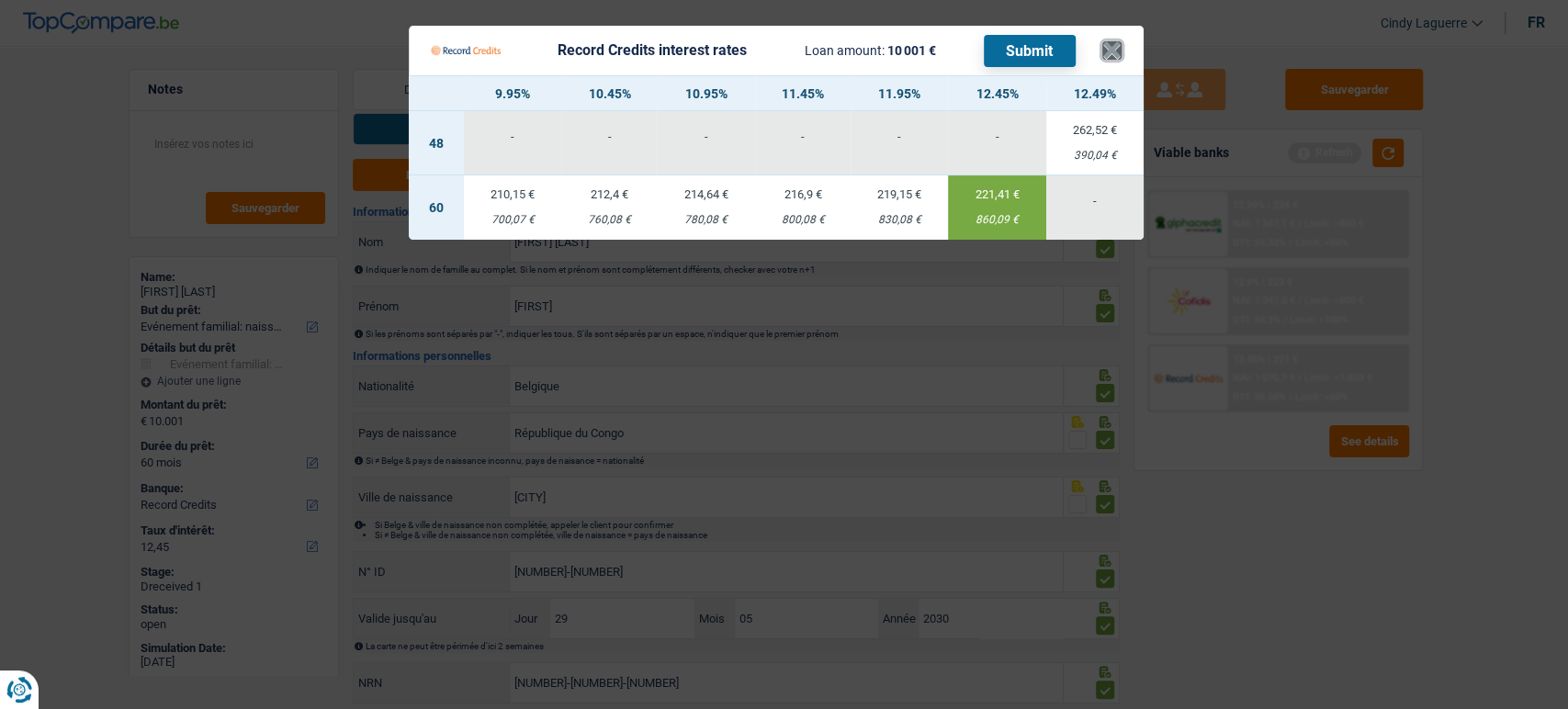 click on "×" at bounding box center [1111, 51] 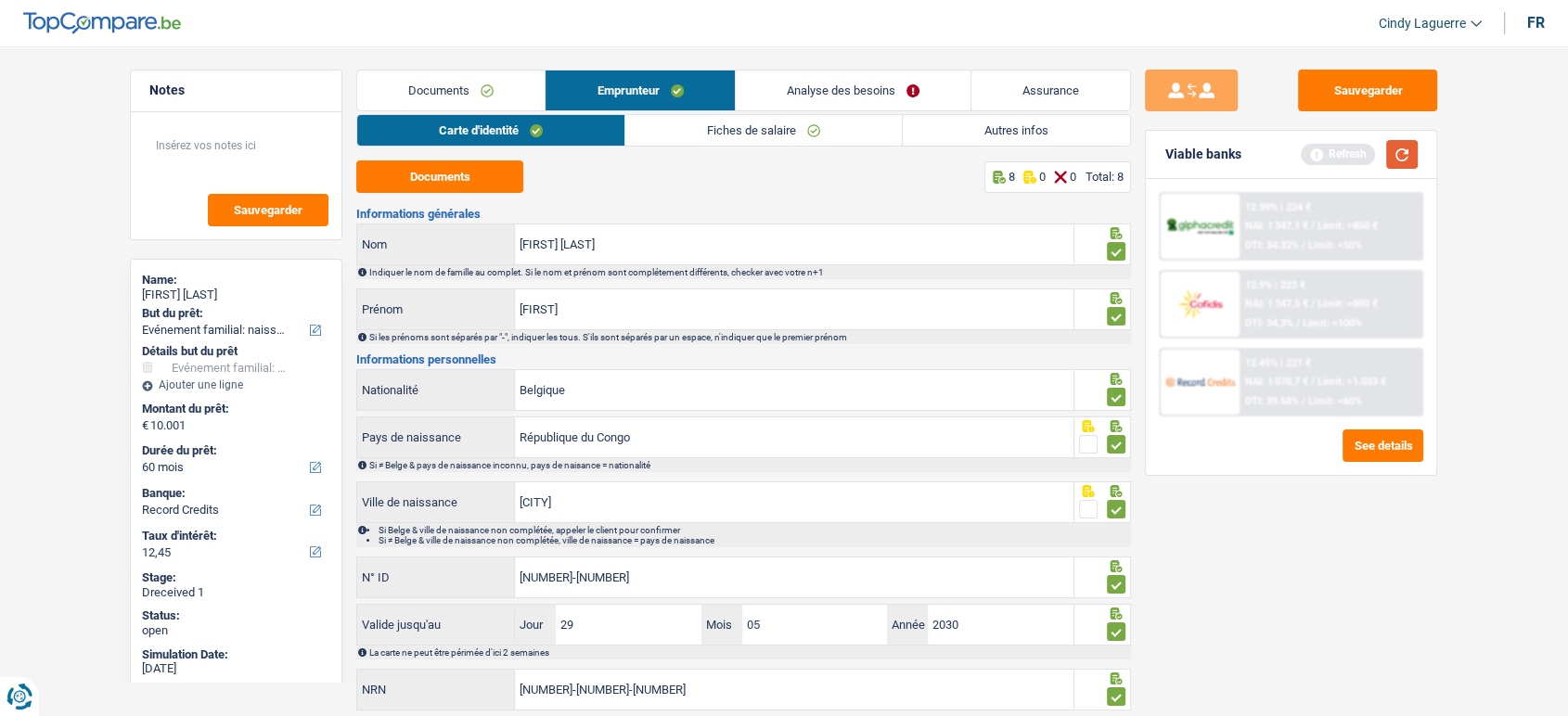 click at bounding box center [1402, 154] 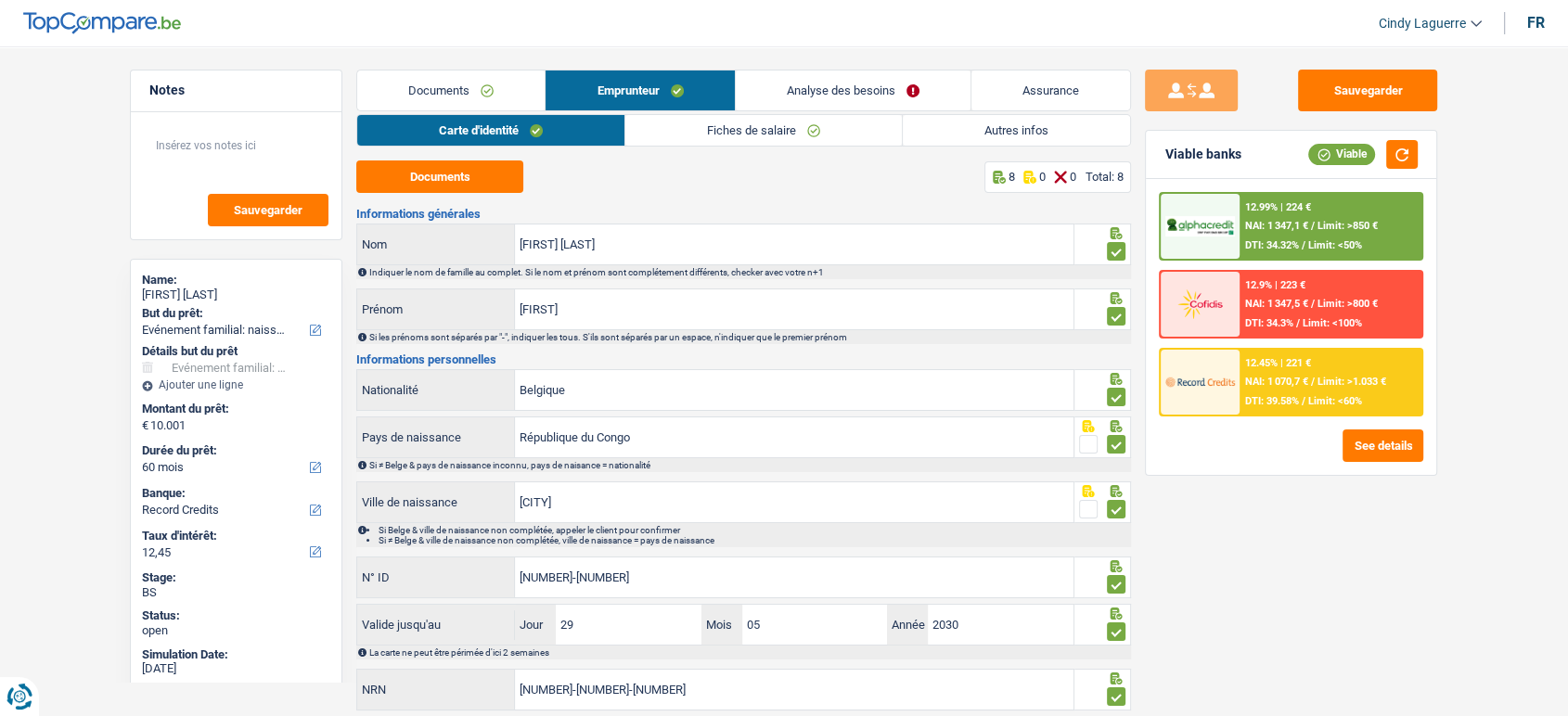 click on "Documents" at bounding box center [451, 90] 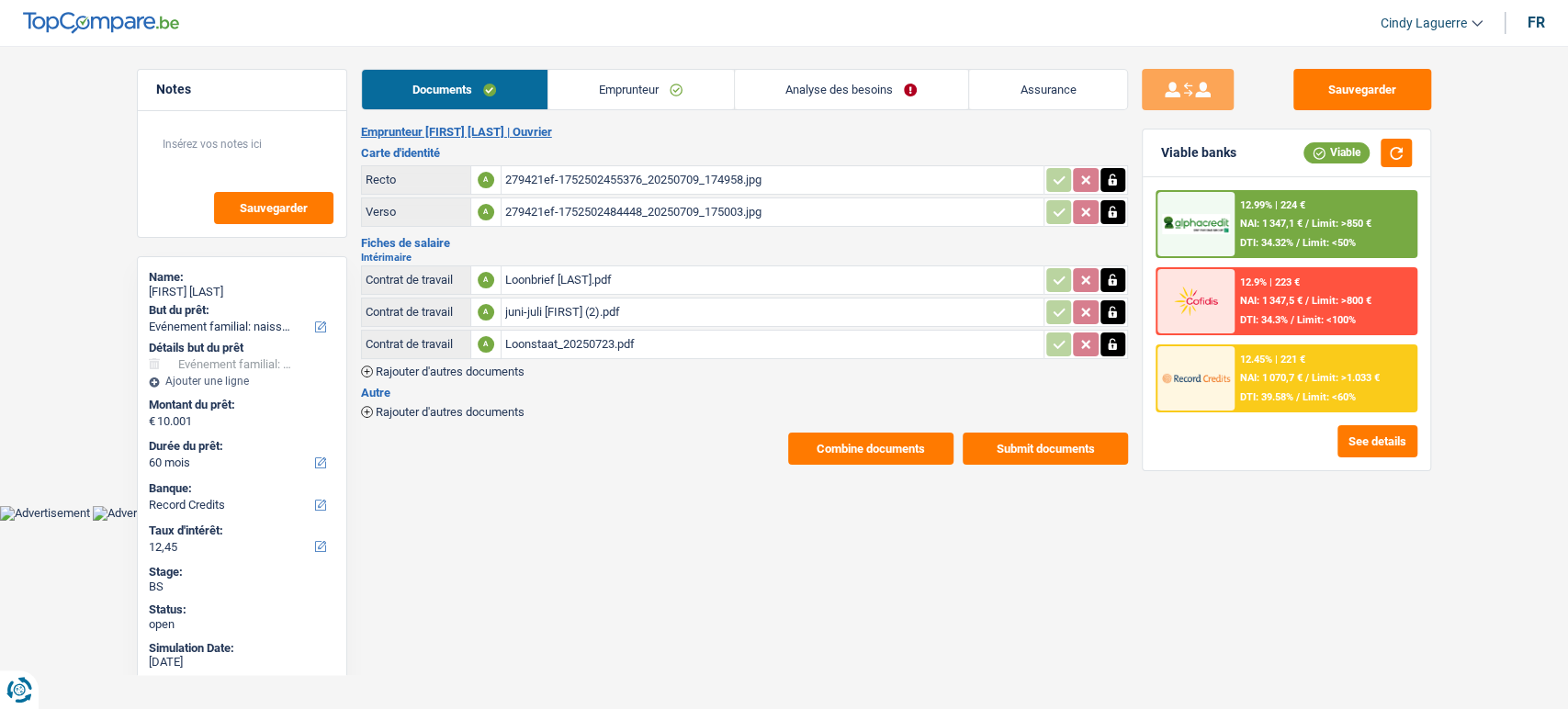 click on "Analyse des besoins" at bounding box center (852, 89) 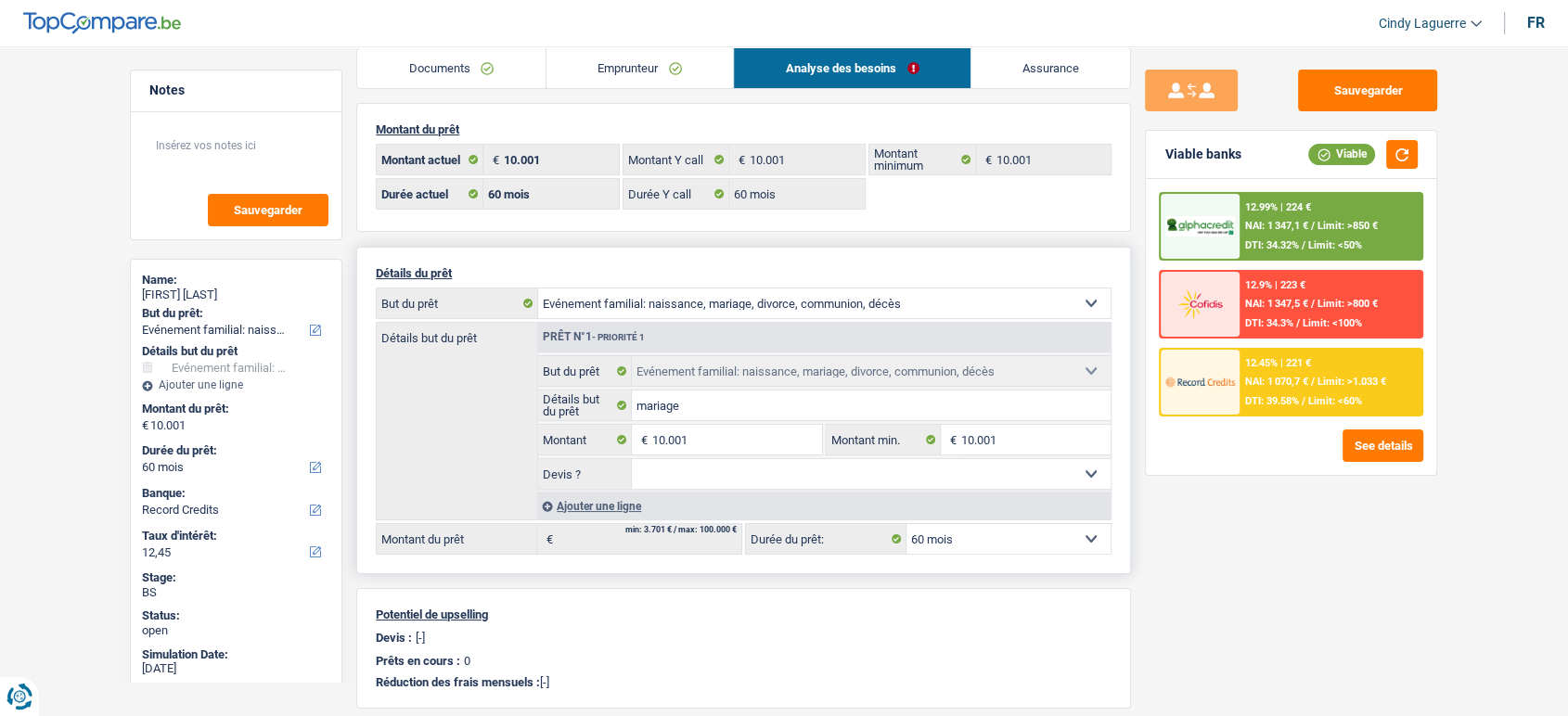 scroll, scrollTop: 309, scrollLeft: 0, axis: vertical 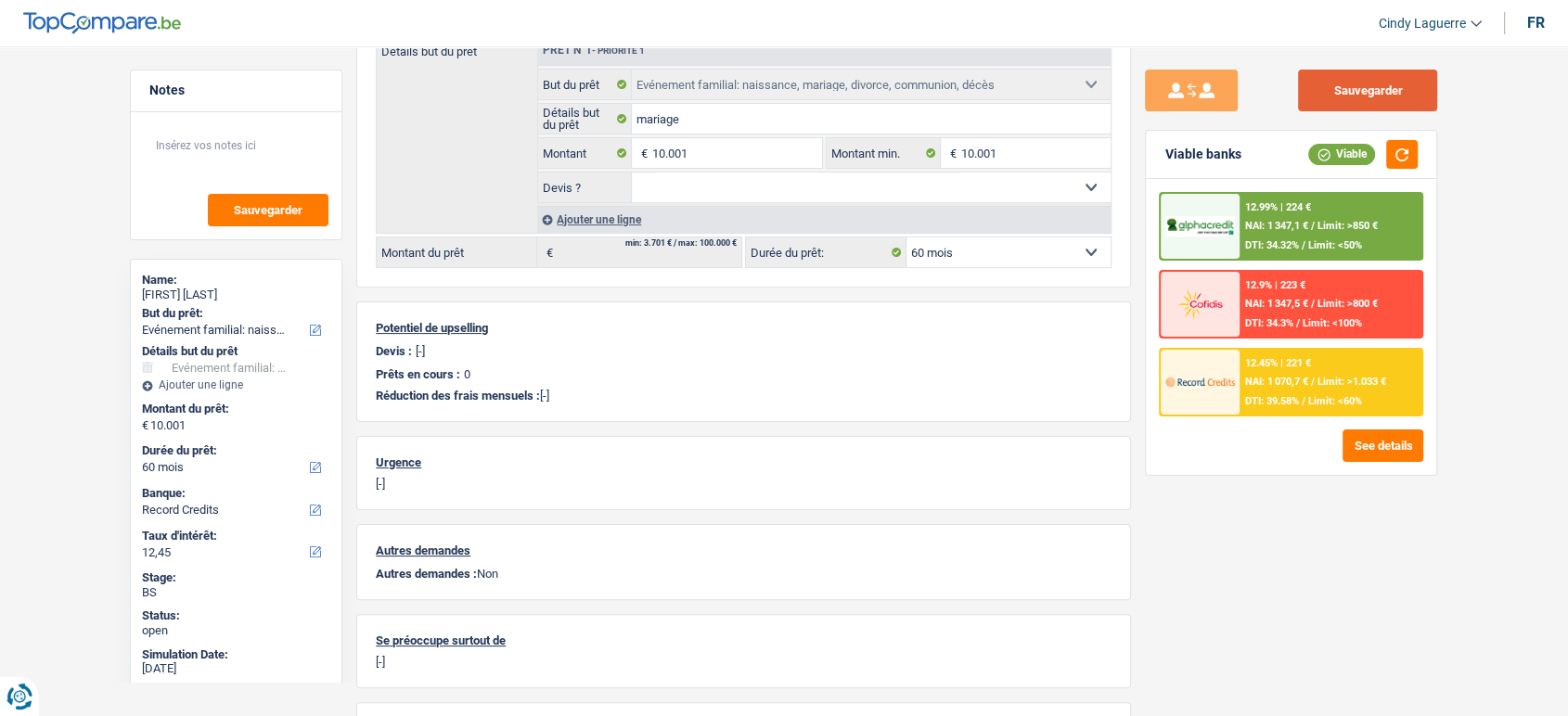 drag, startPoint x: 1287, startPoint y: 102, endPoint x: 1343, endPoint y: 98, distance: 56.142675 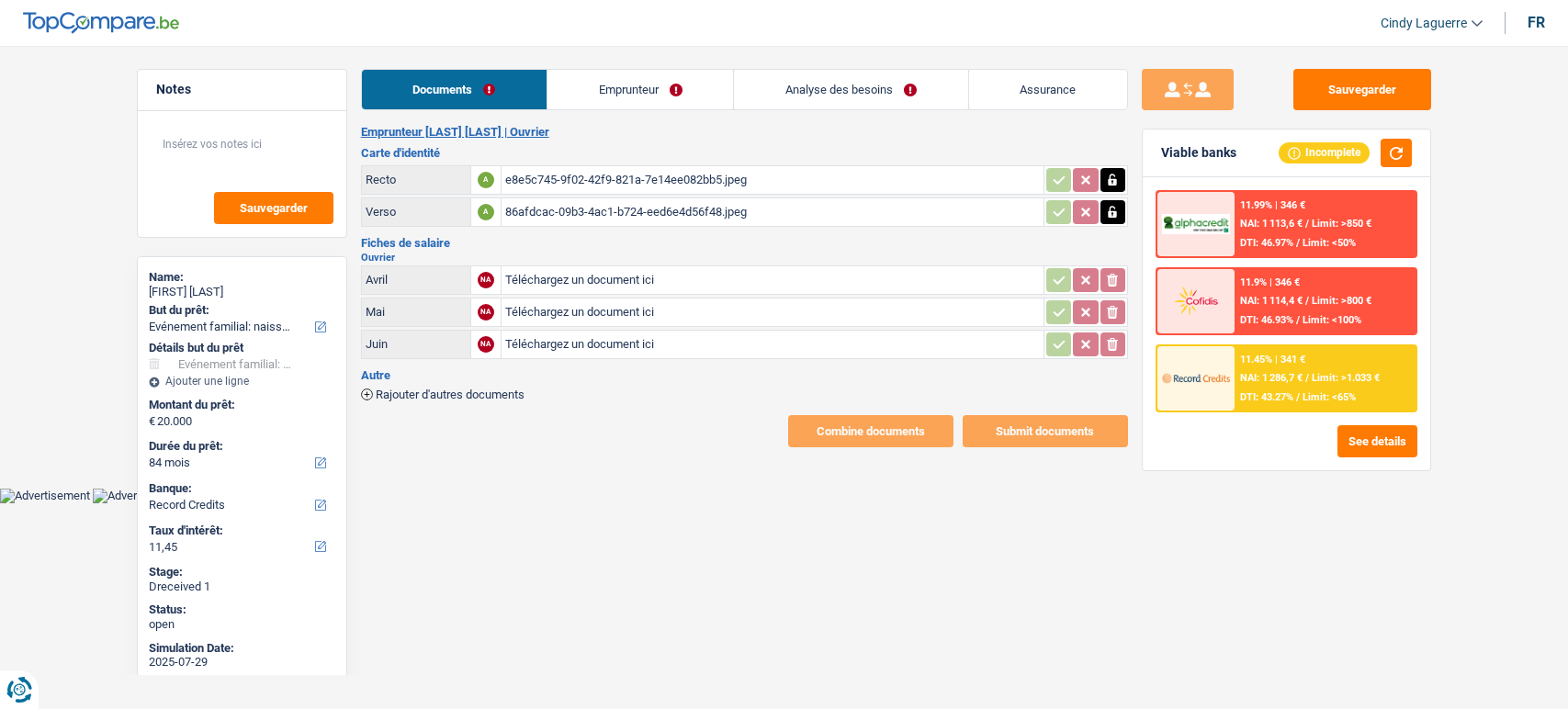 select on "familyEvent" 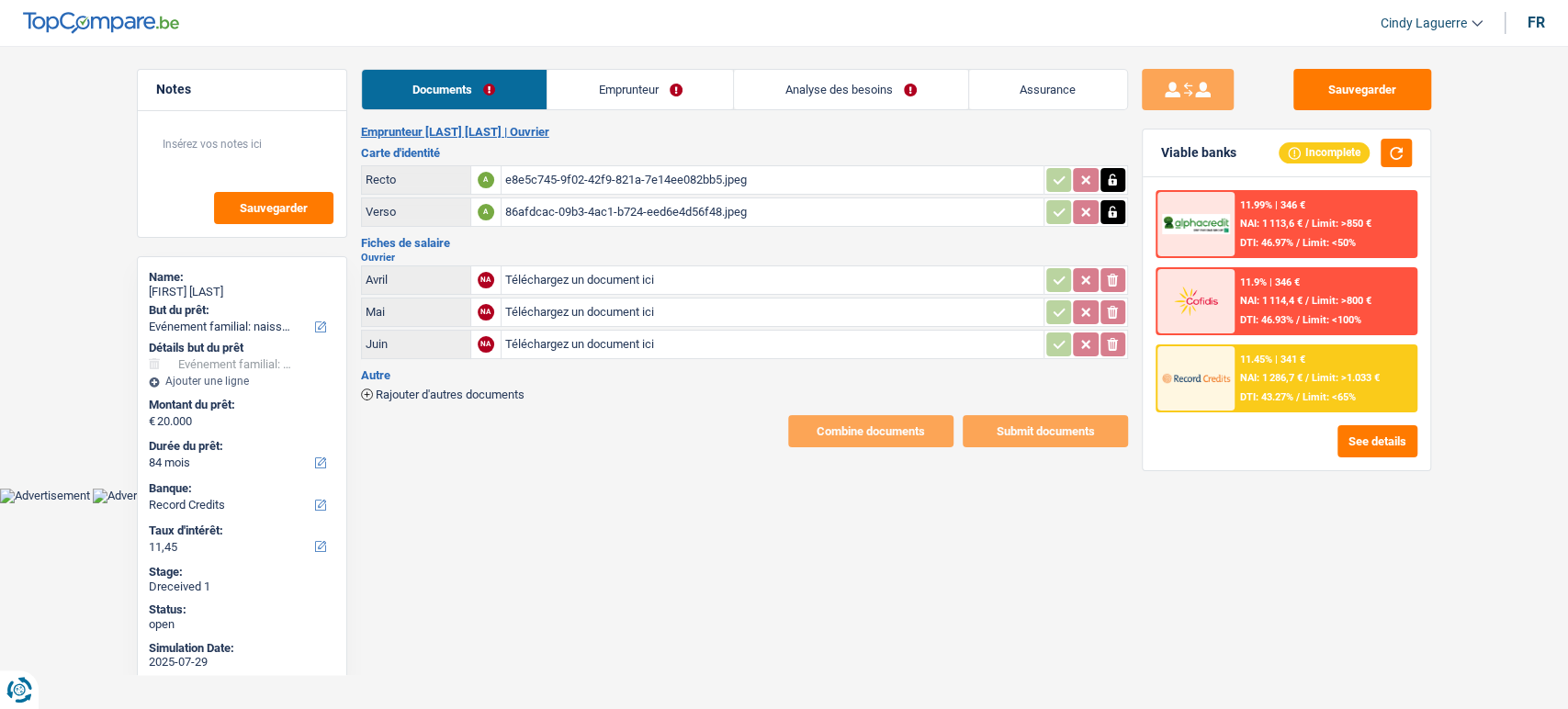 scroll, scrollTop: 0, scrollLeft: 0, axis: both 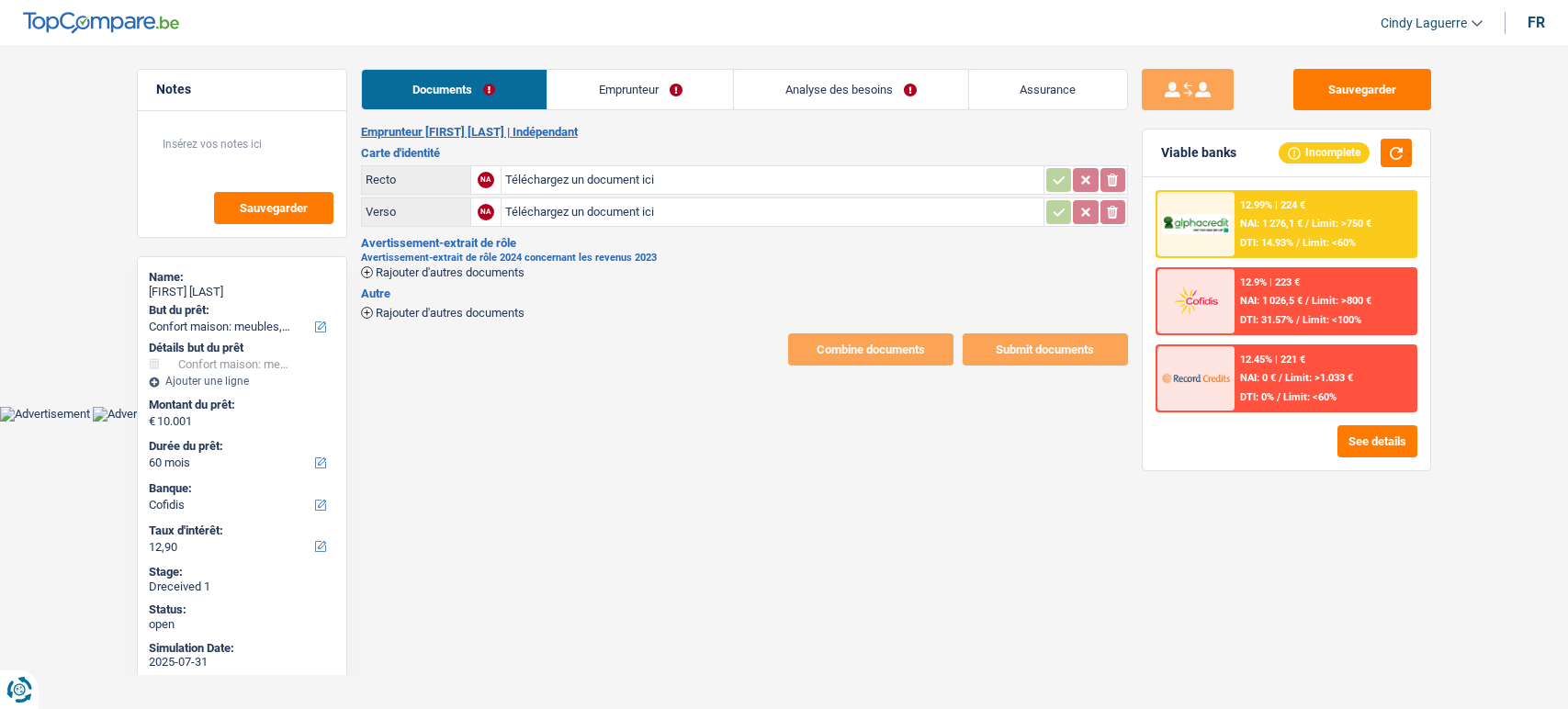 select on "household" 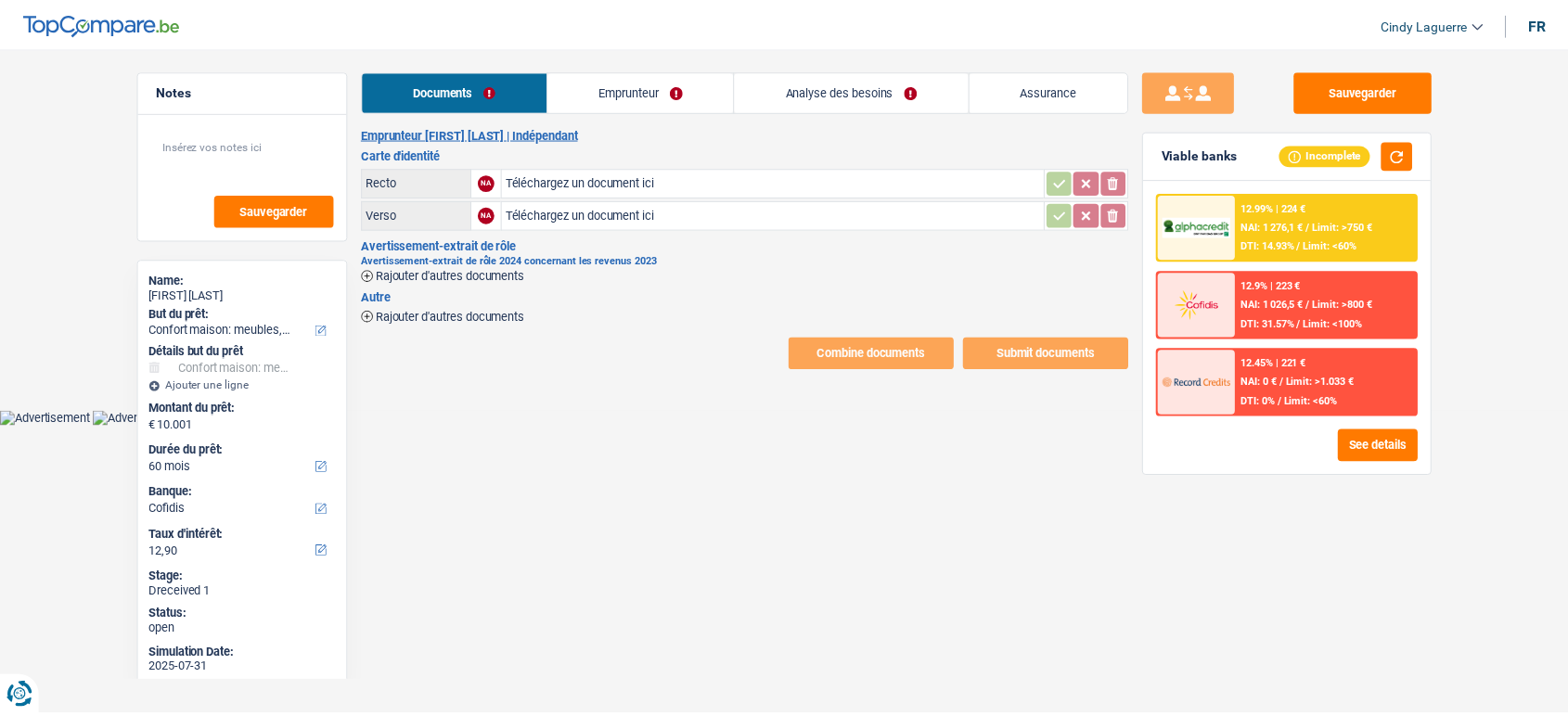scroll, scrollTop: 0, scrollLeft: 0, axis: both 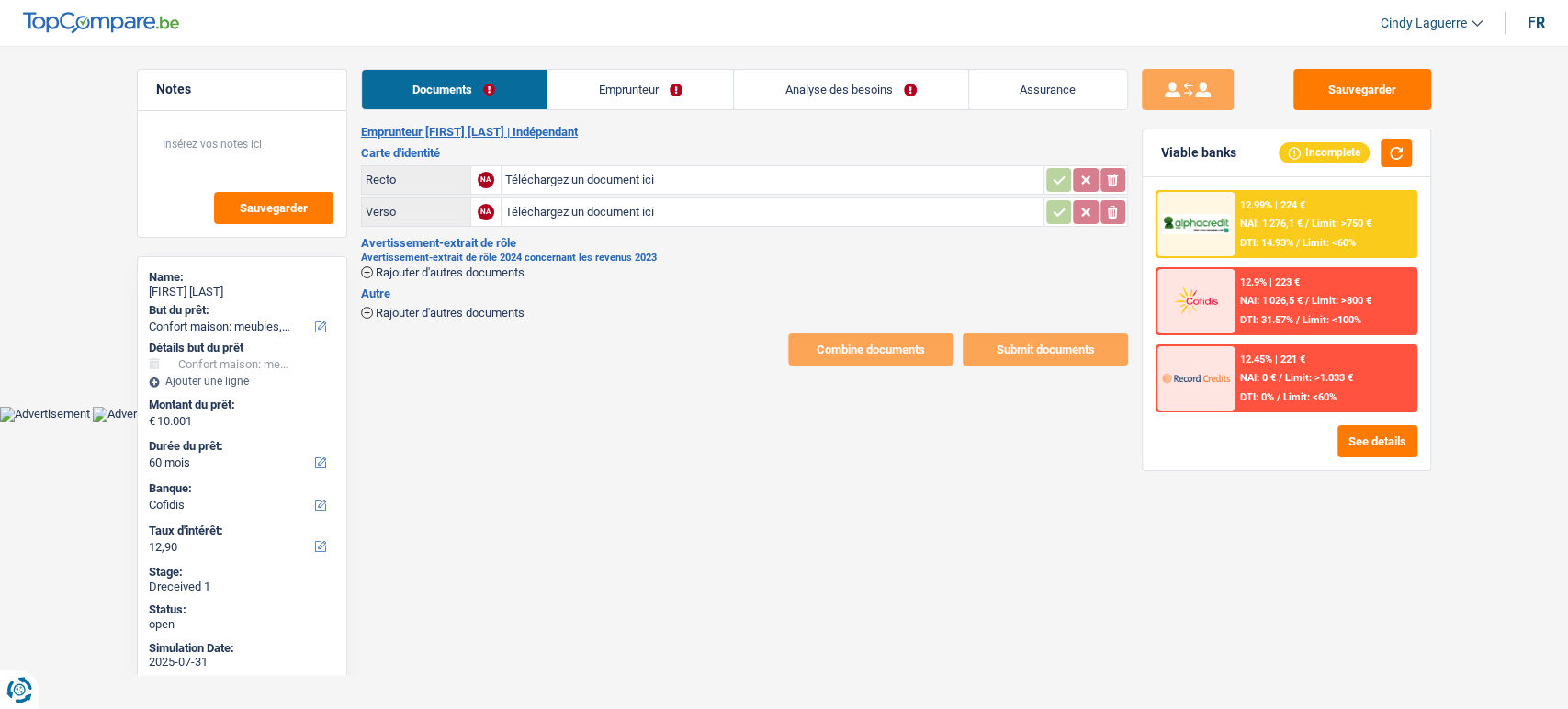 click on "Sauvegarder
Viable banks
Incomplete
12.99% | 224 €
NAI: 1 276,1 €
/
Limit: >750 €
DTI: 14.93%
/
Limit: <60%
12.9% | 223 €
NAI: 1 026,5 €
/
Limit: >800 €
DTI: 31.57%
/
Limit: <100%
/       /" at bounding box center (1286, 372) 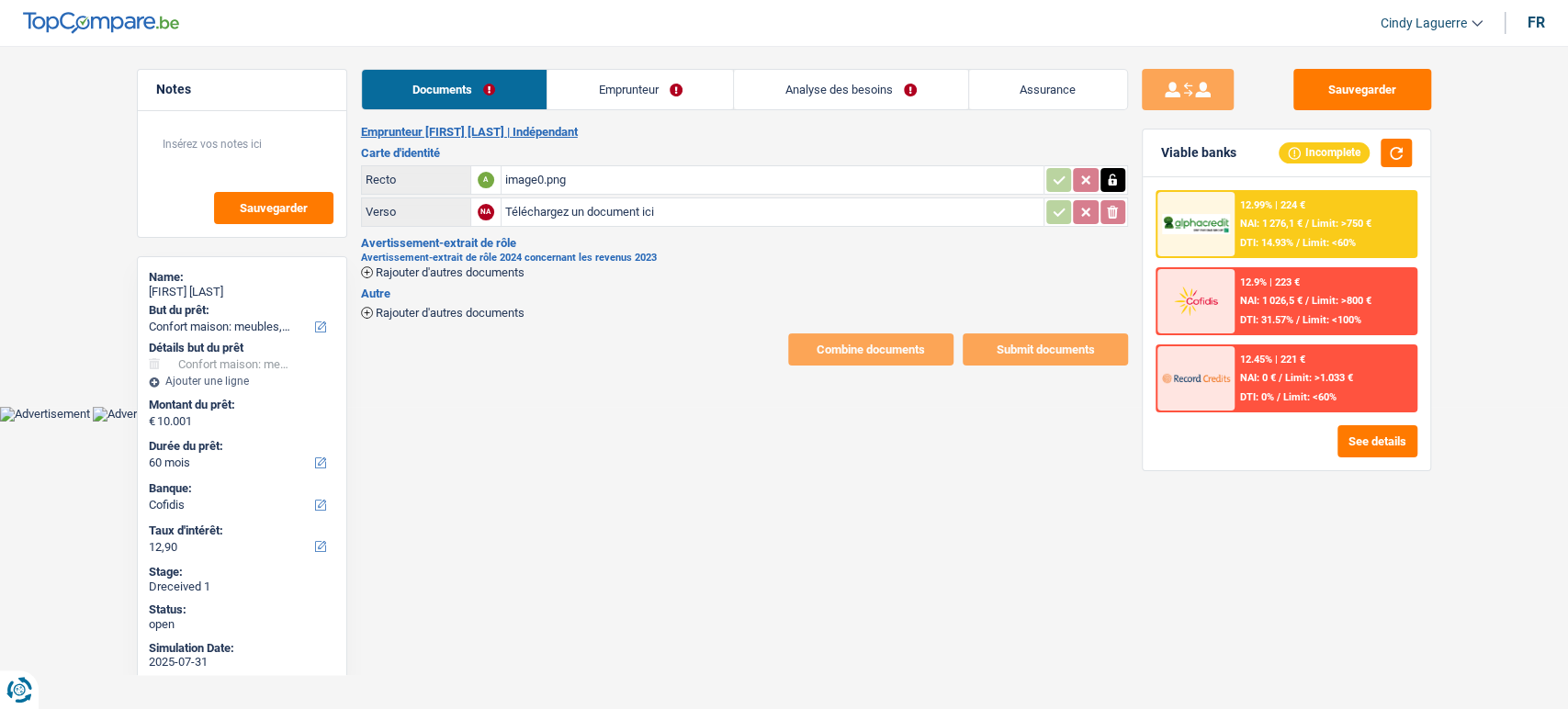 type on "C:\fakepath\image1.png" 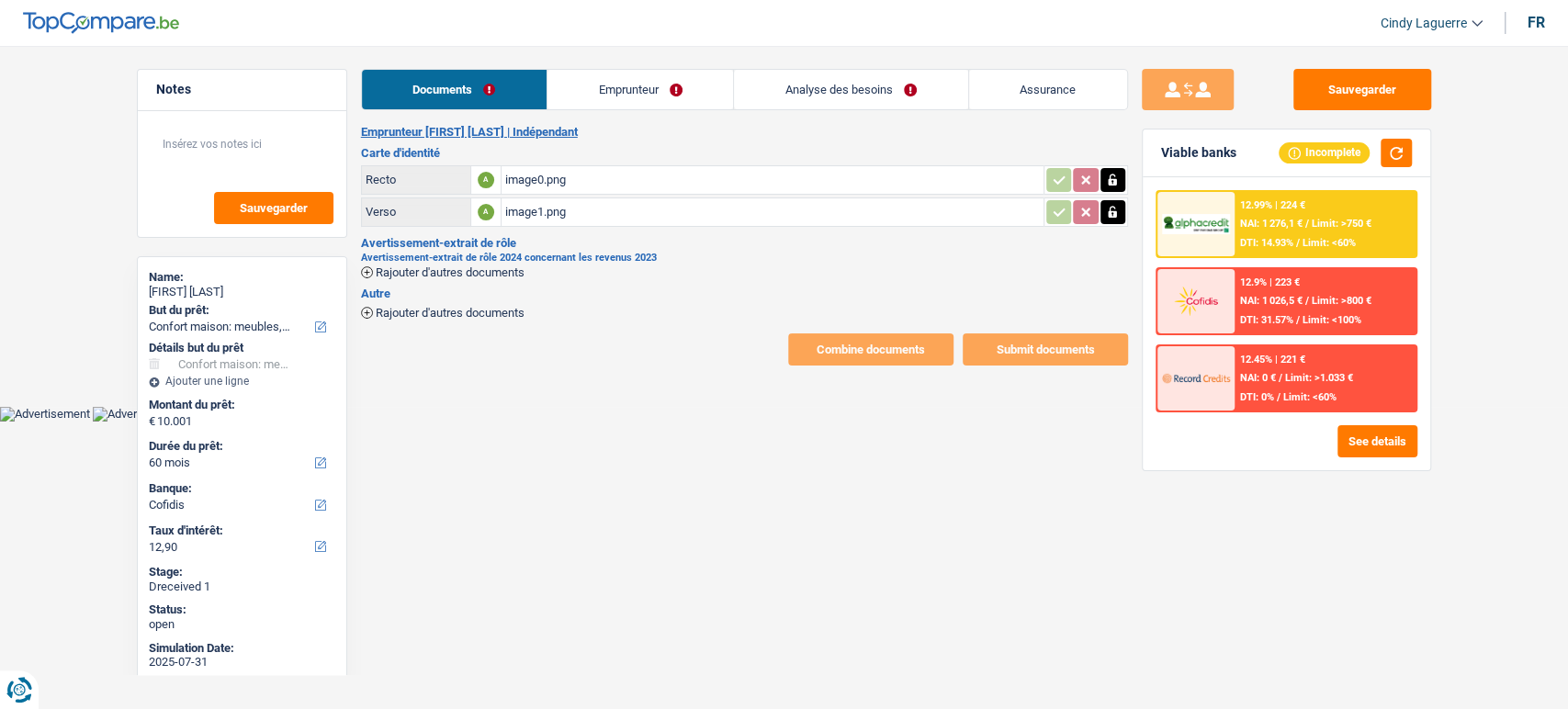 click on "Avertissement-extrait de rôle 2024 concernant les revenus 2023" at bounding box center [744, 257] 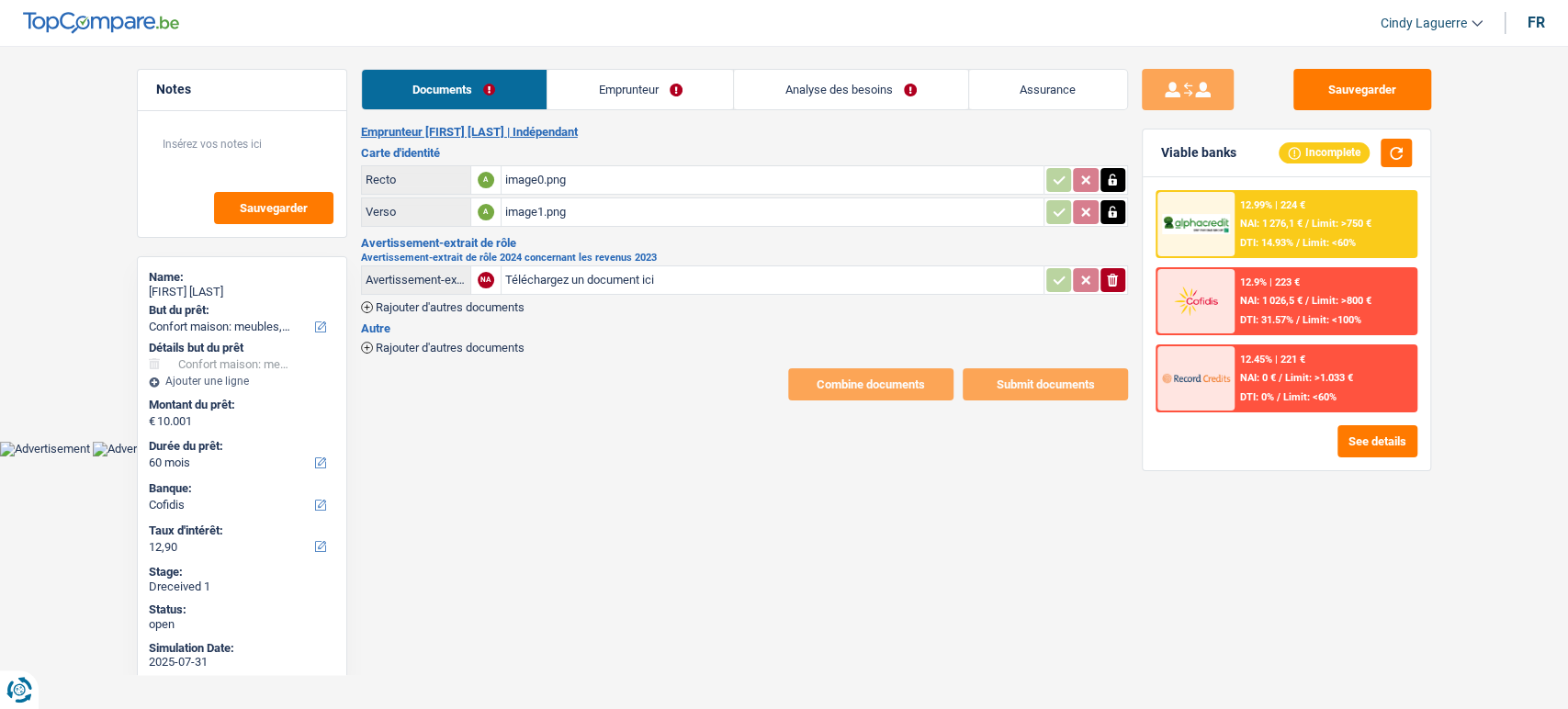 click on "Téléchargez un document ici" at bounding box center (773, 280) 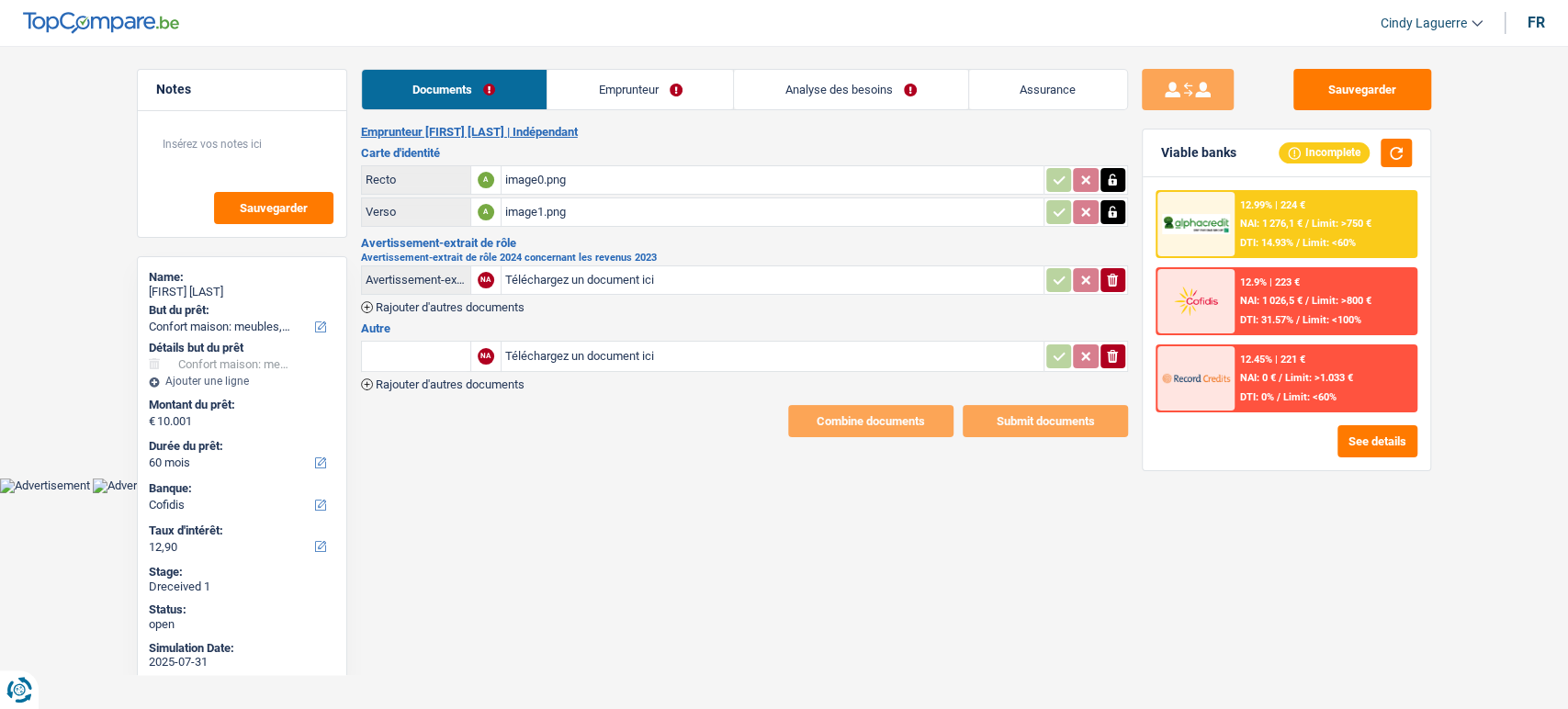 click on "Rajouter d'autres documents" at bounding box center (450, 384) 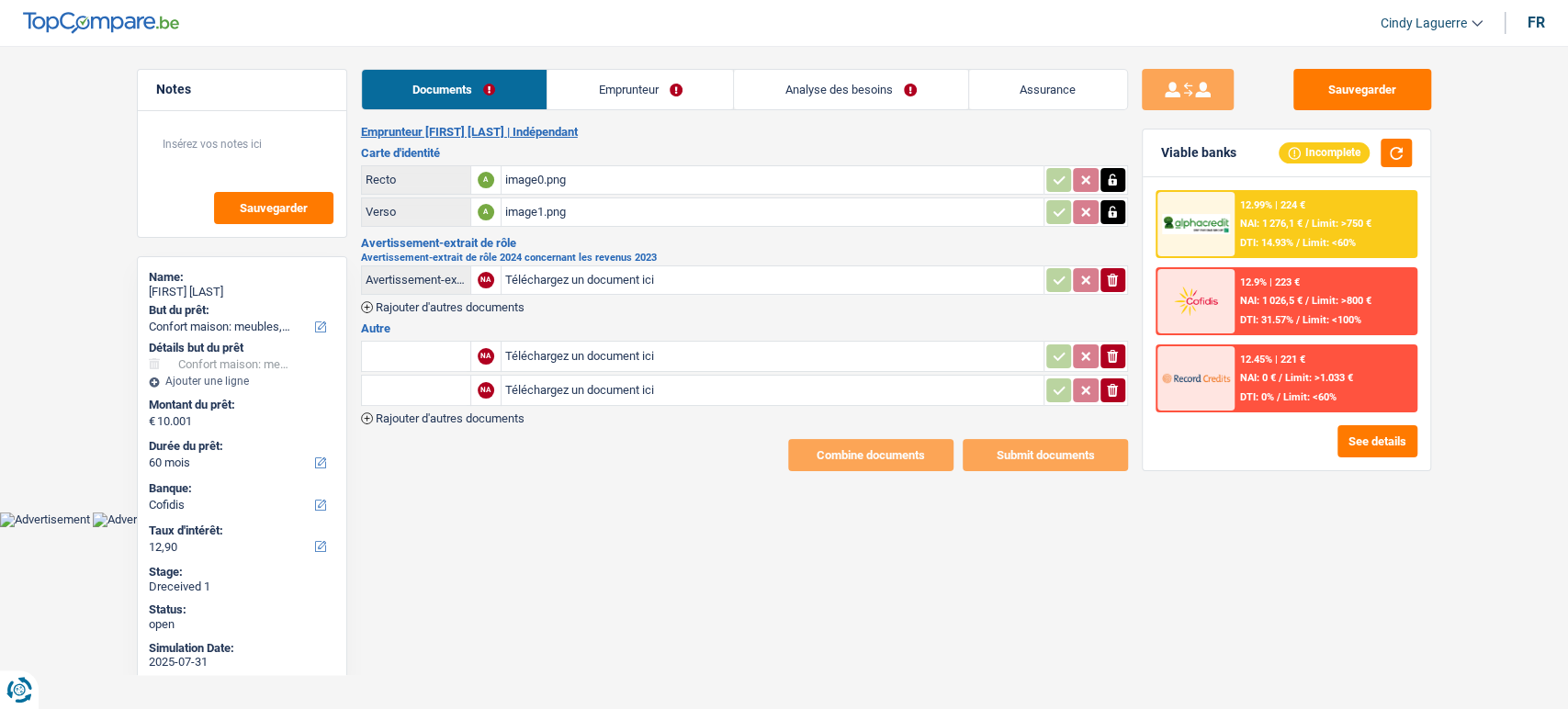 type on "C:\fakepath\taxonweb2024.pdf" 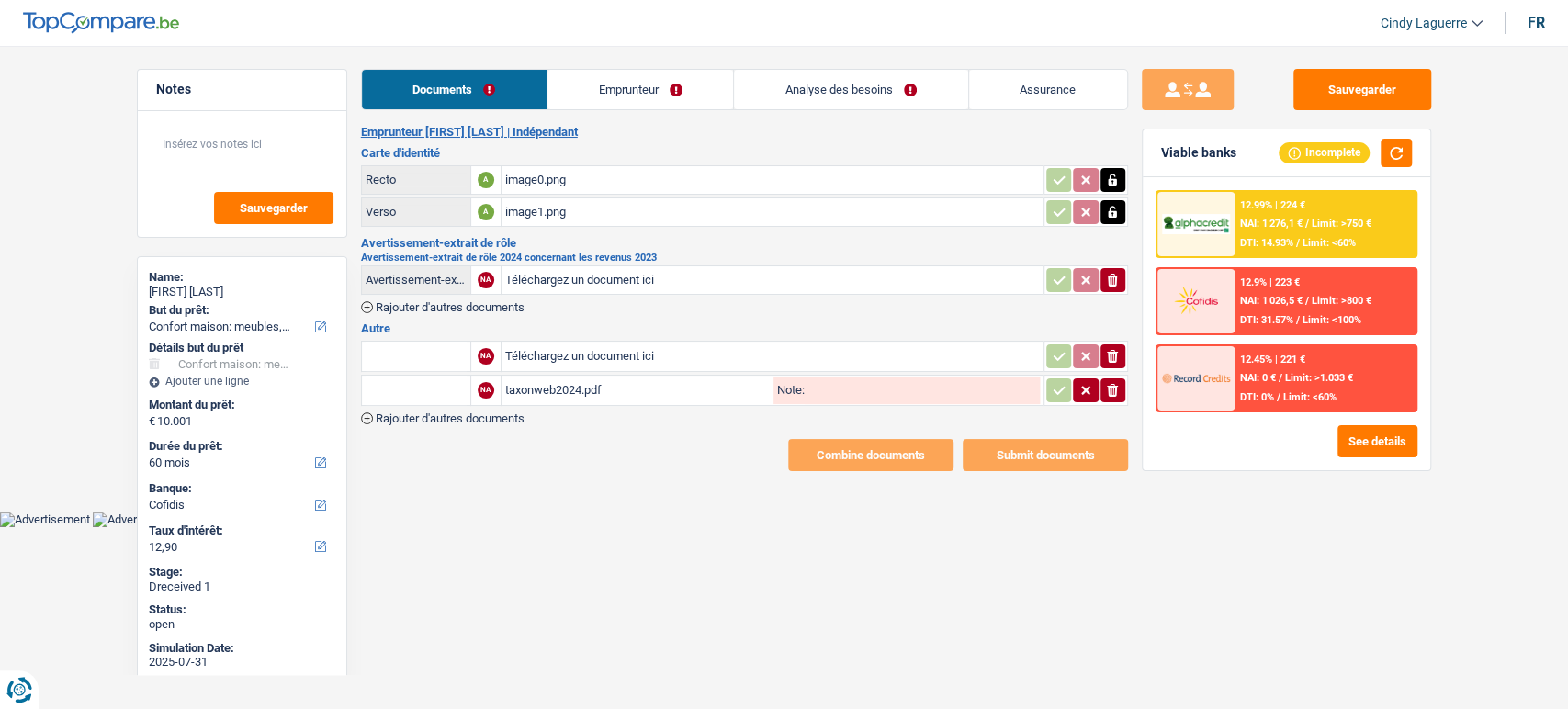 type on "C:\fakepath\Informations supplémentaires relatives au calcul - Tax-on-Web.pdf" 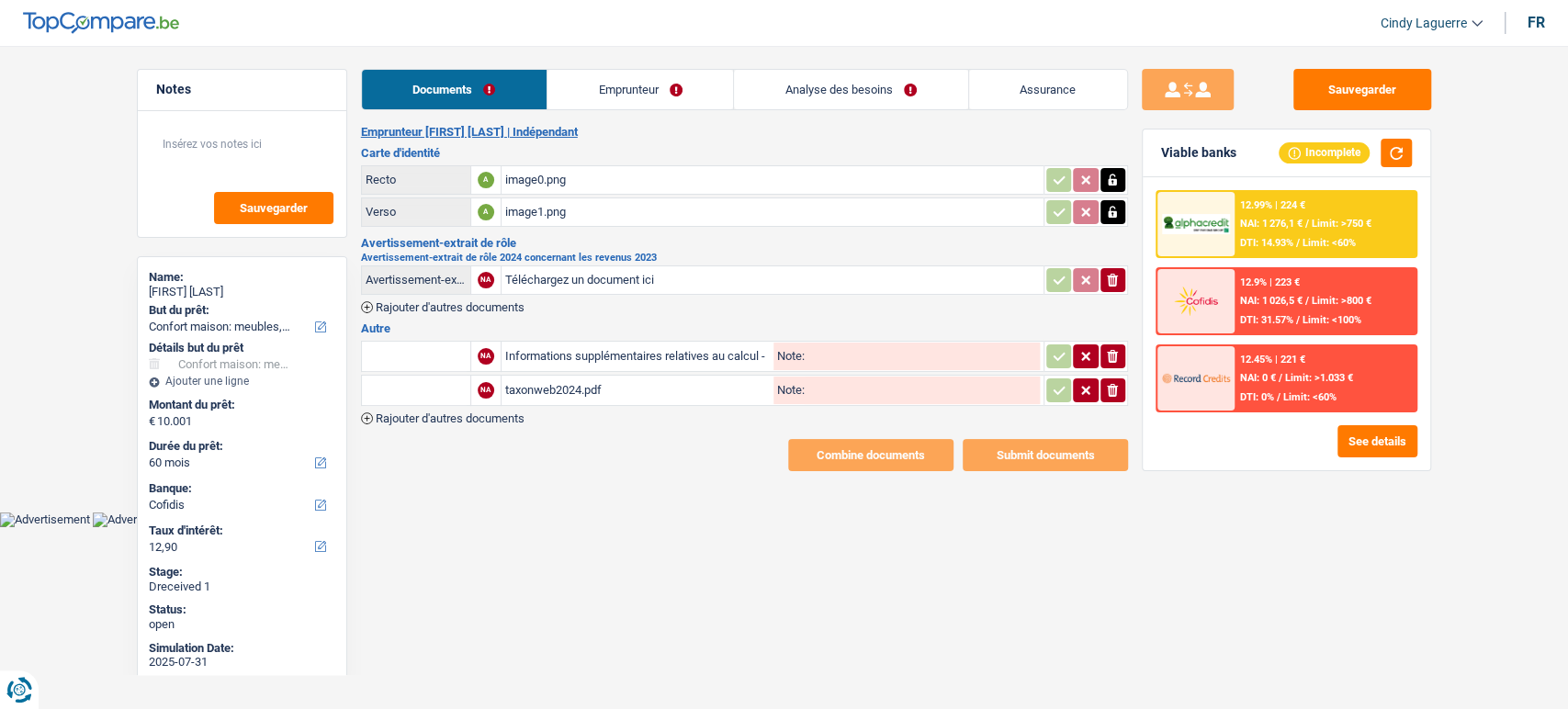 click on "Téléchargez un document ici" at bounding box center [773, 280] 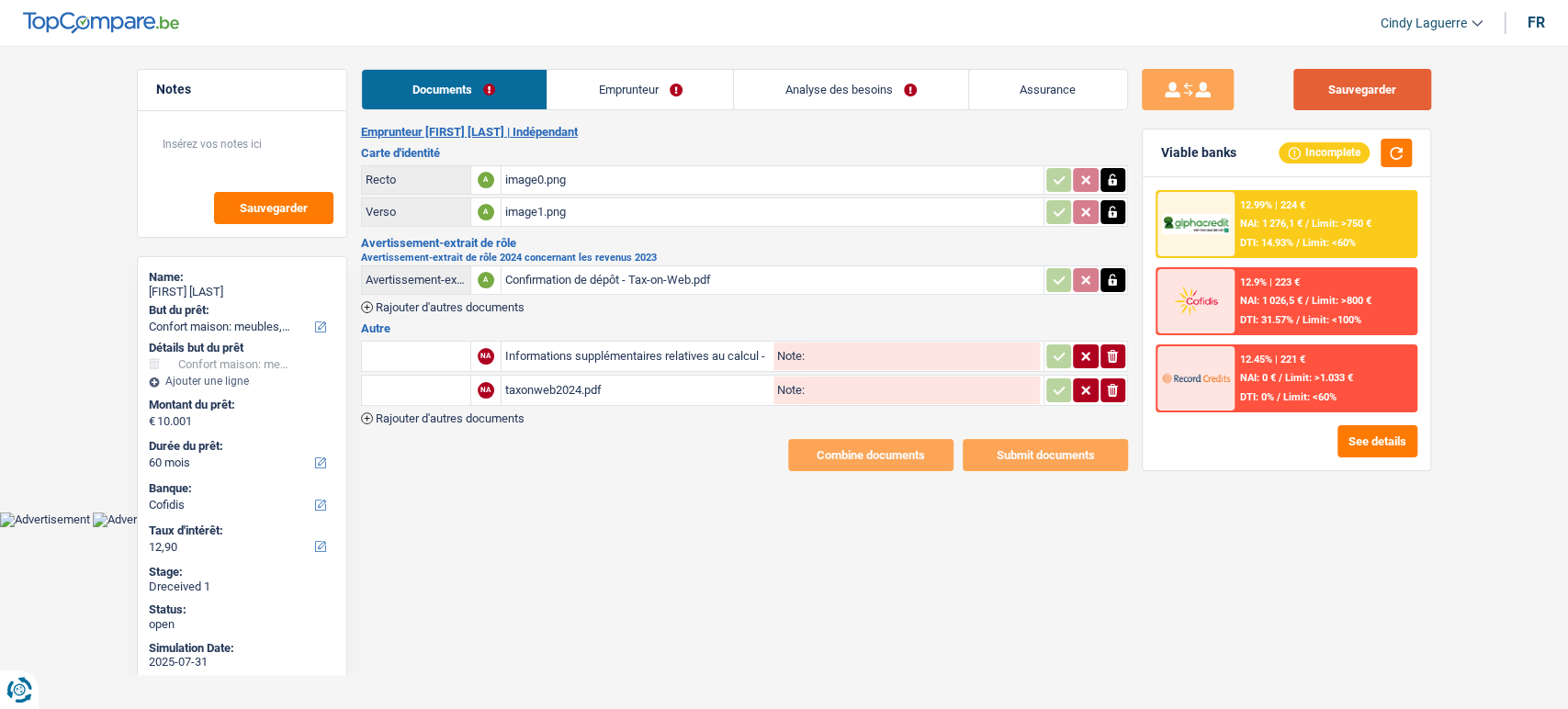 click on "Sauvegarder" at bounding box center (1362, 89) 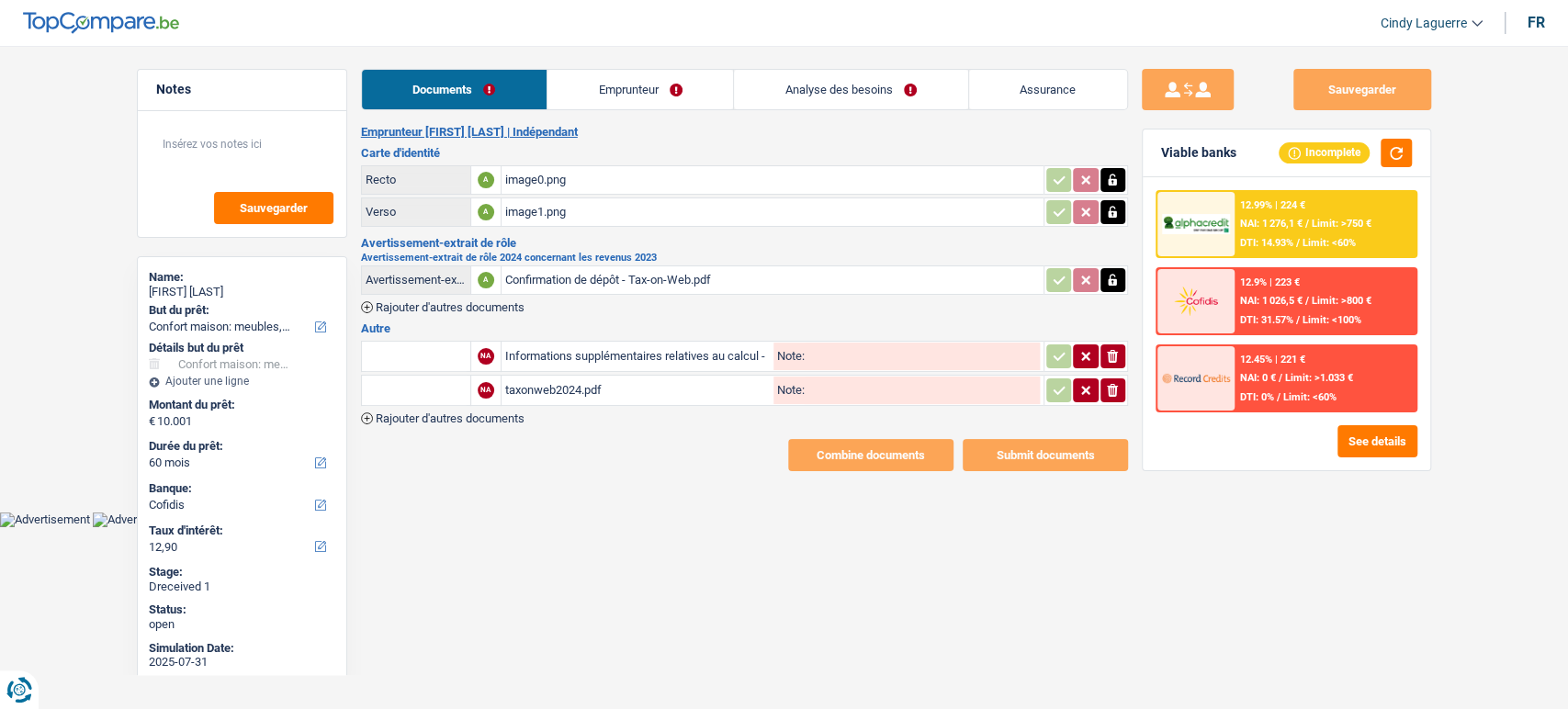 click on "Emprunteur" at bounding box center (640, 89) 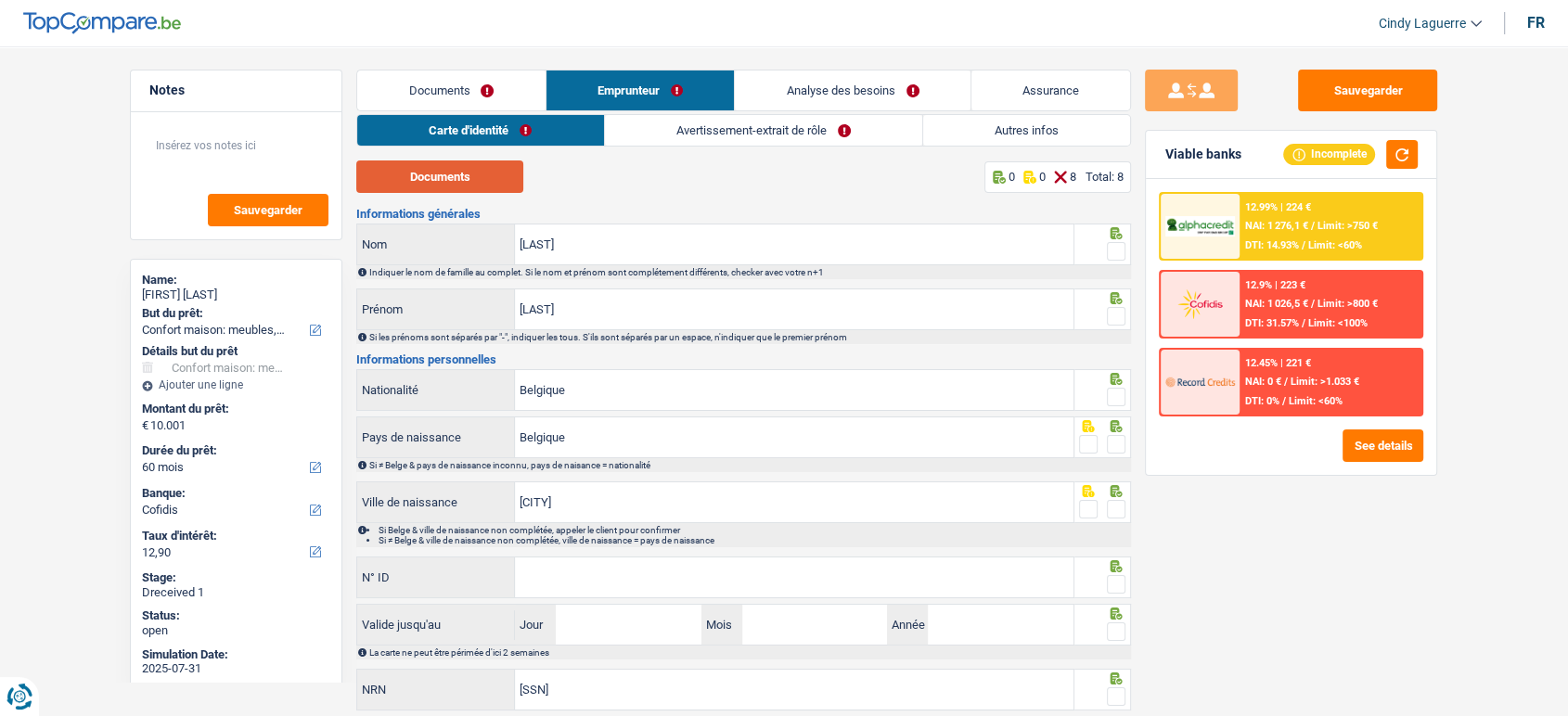 click on "Documents" at bounding box center [440, 176] 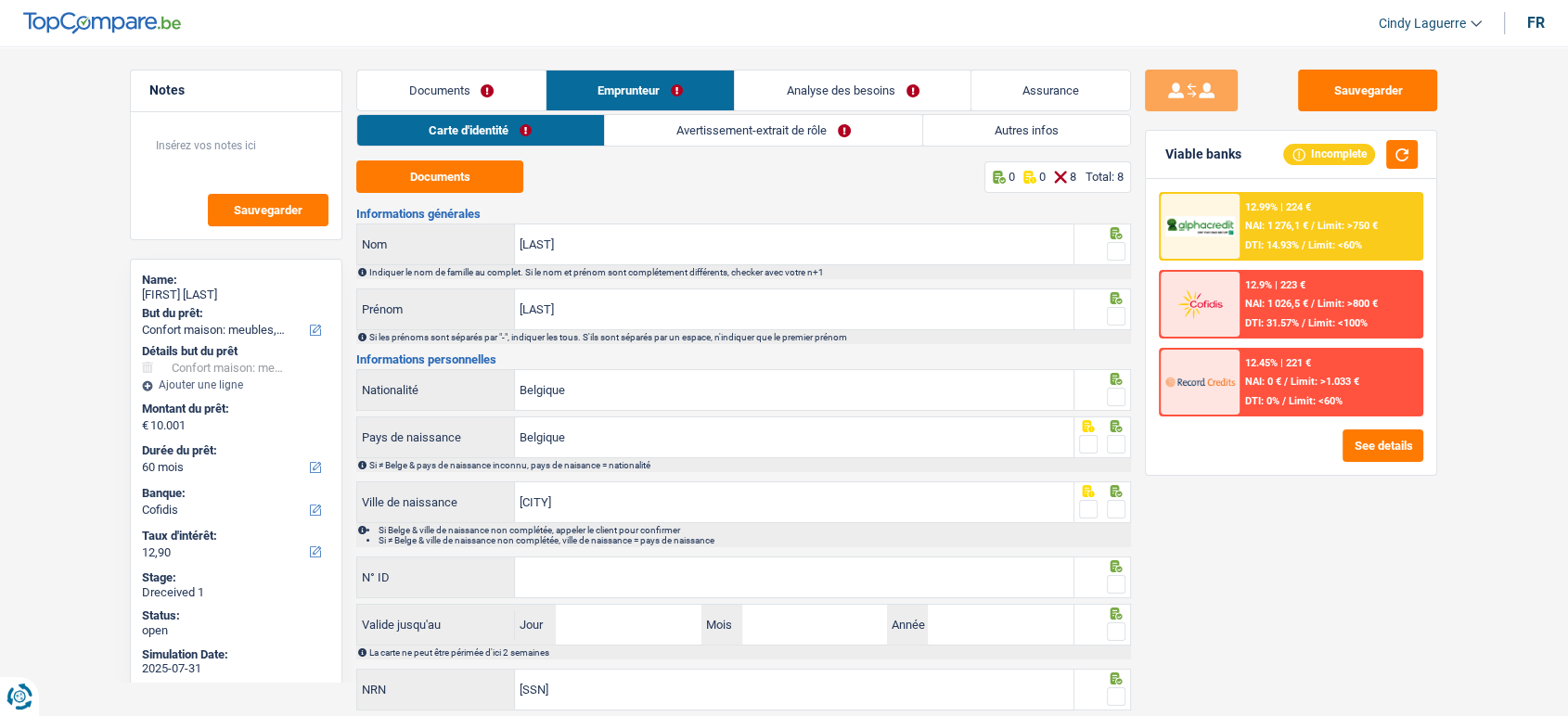 click at bounding box center (1116, 251) 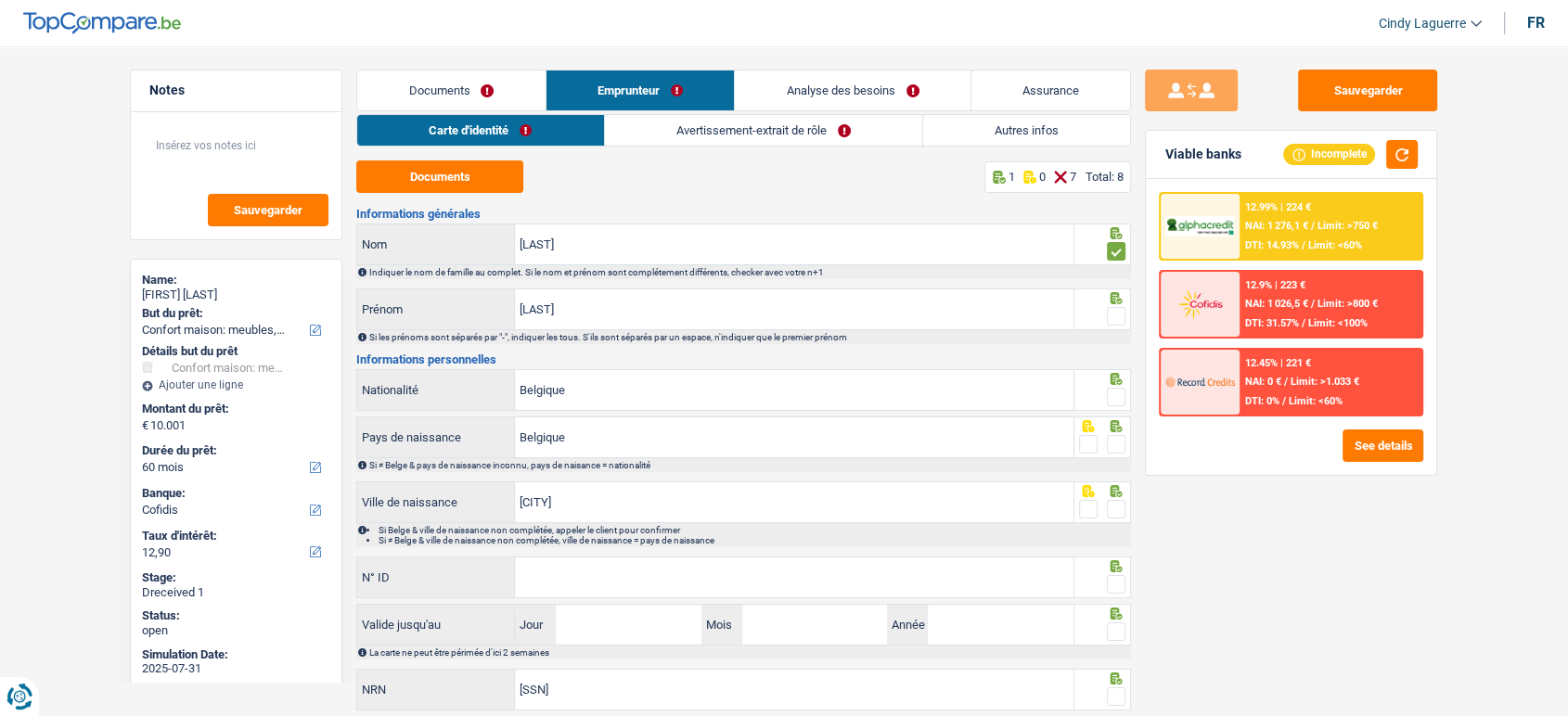 click at bounding box center [1103, 309] 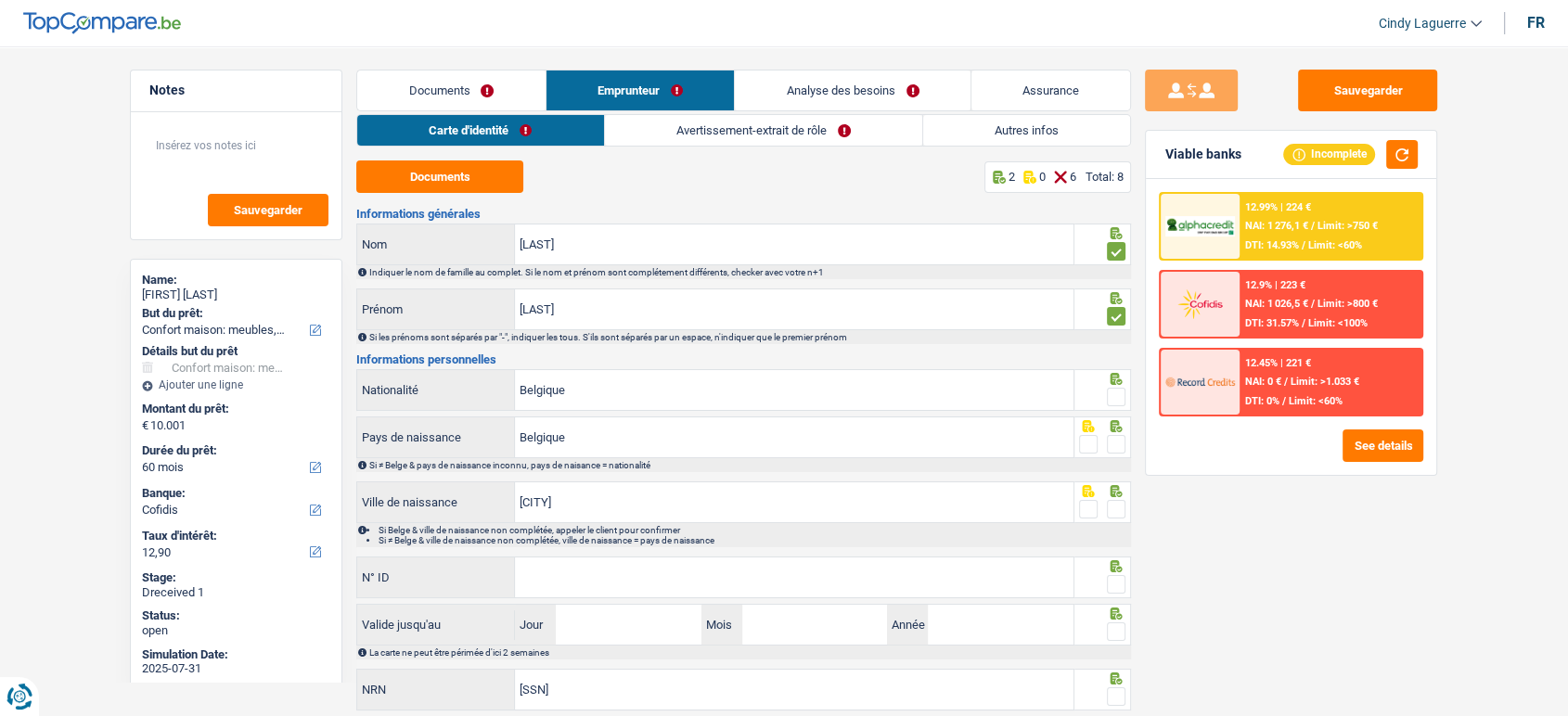 click at bounding box center (1116, 397) 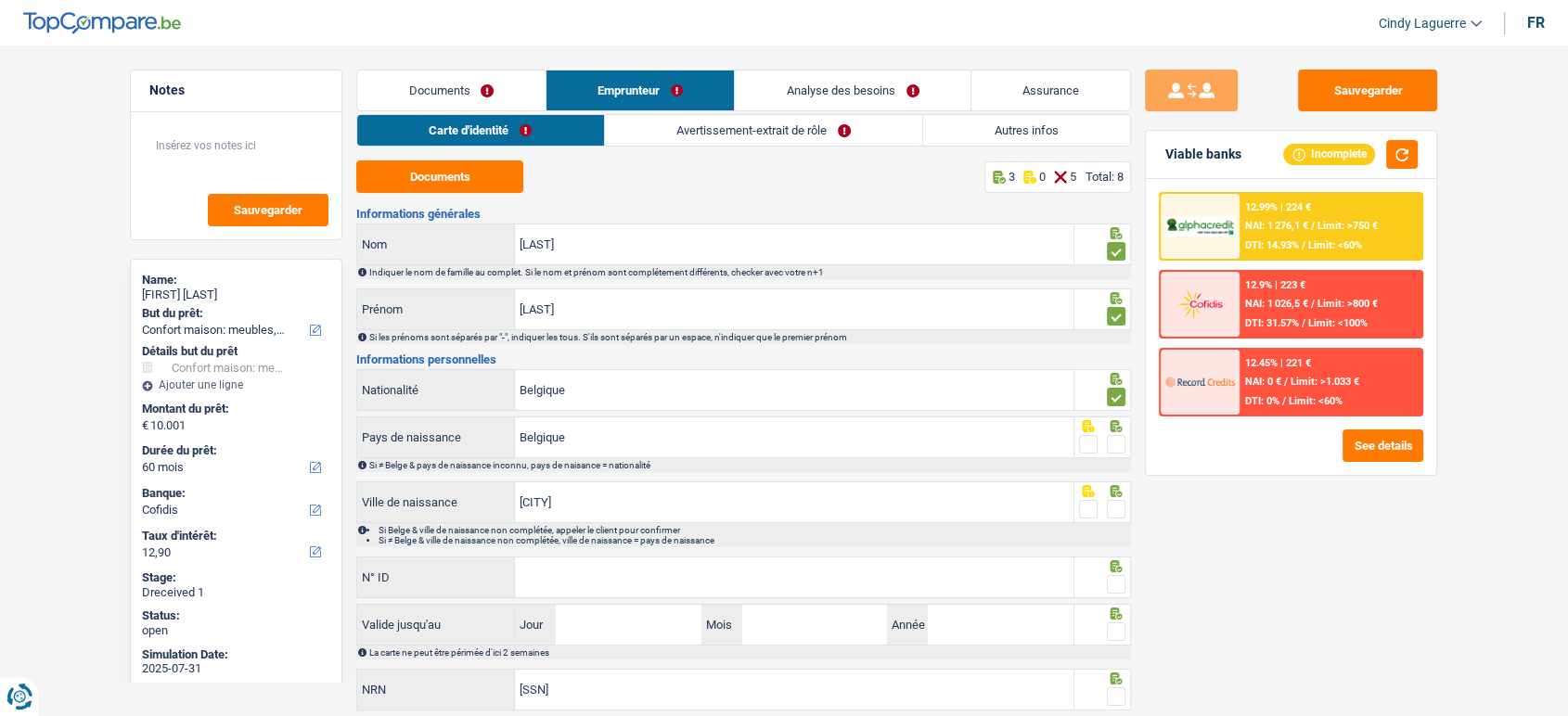 click at bounding box center (1103, 437) 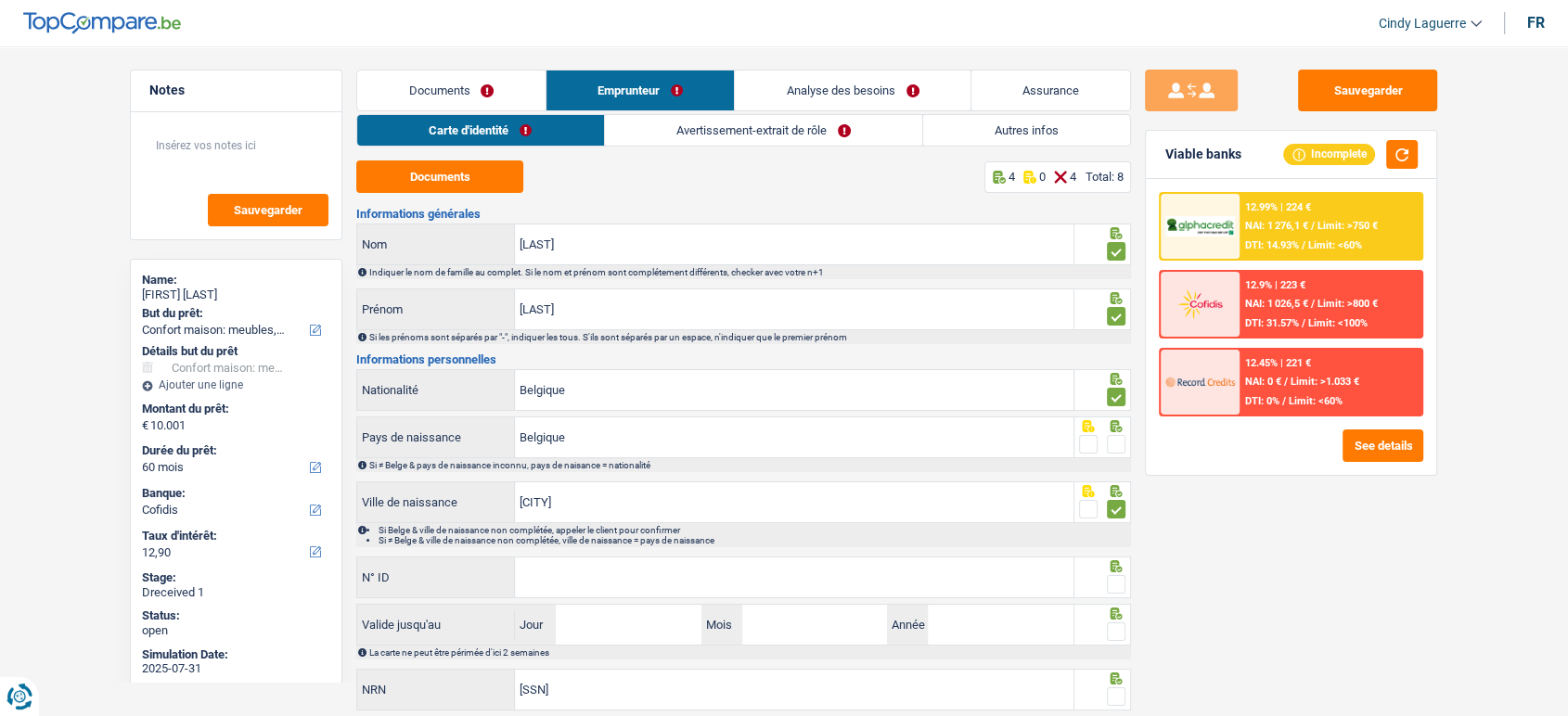 click at bounding box center (1116, 444) 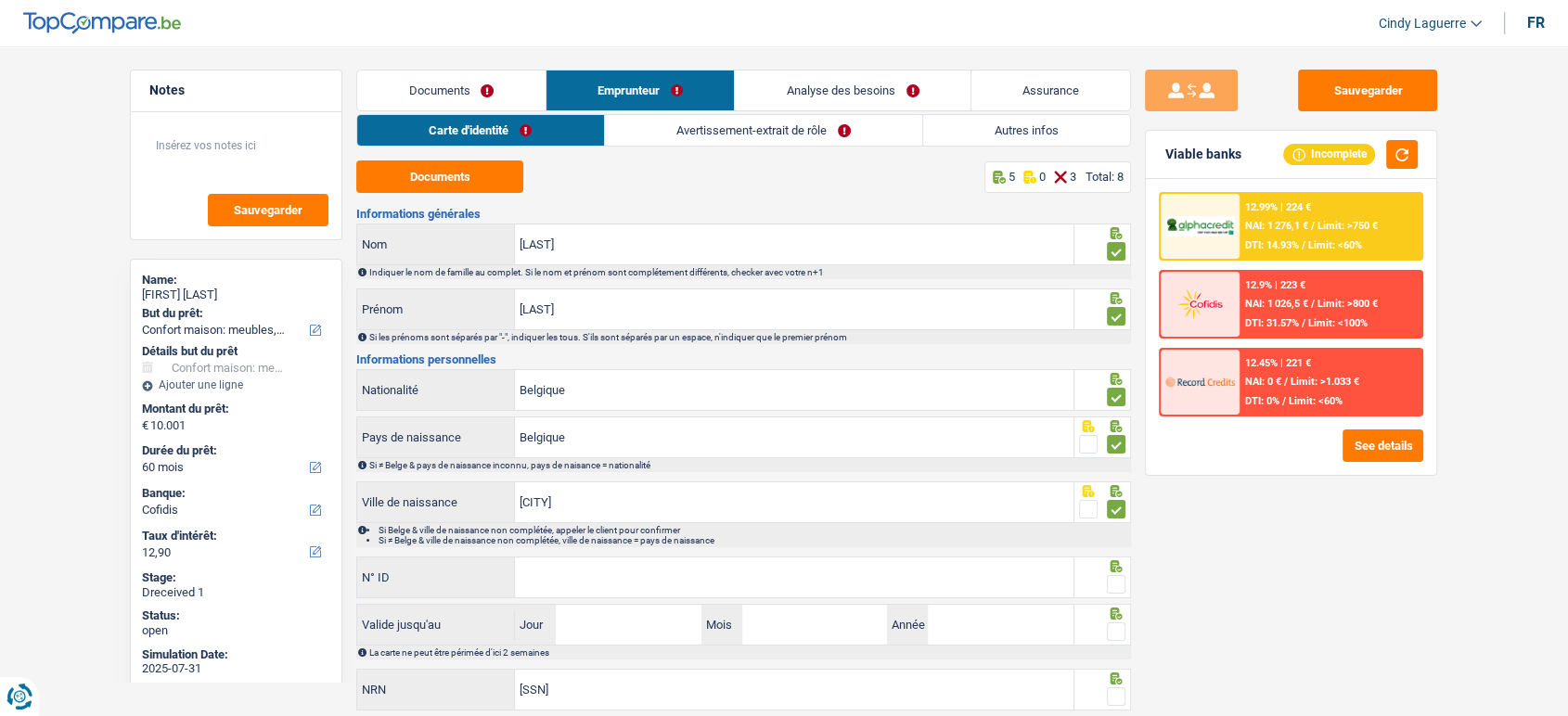 click at bounding box center (1103, 577) 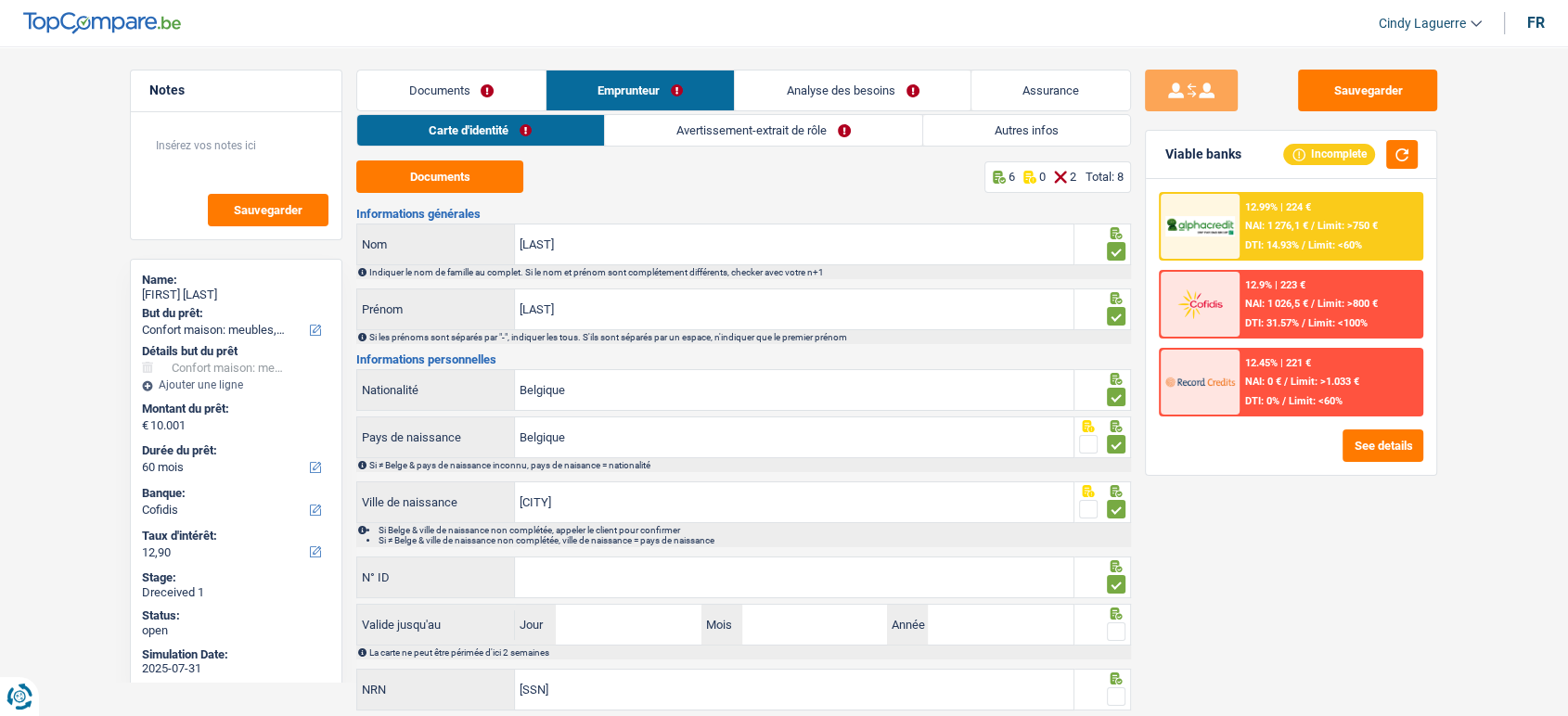 scroll, scrollTop: 54, scrollLeft: 0, axis: vertical 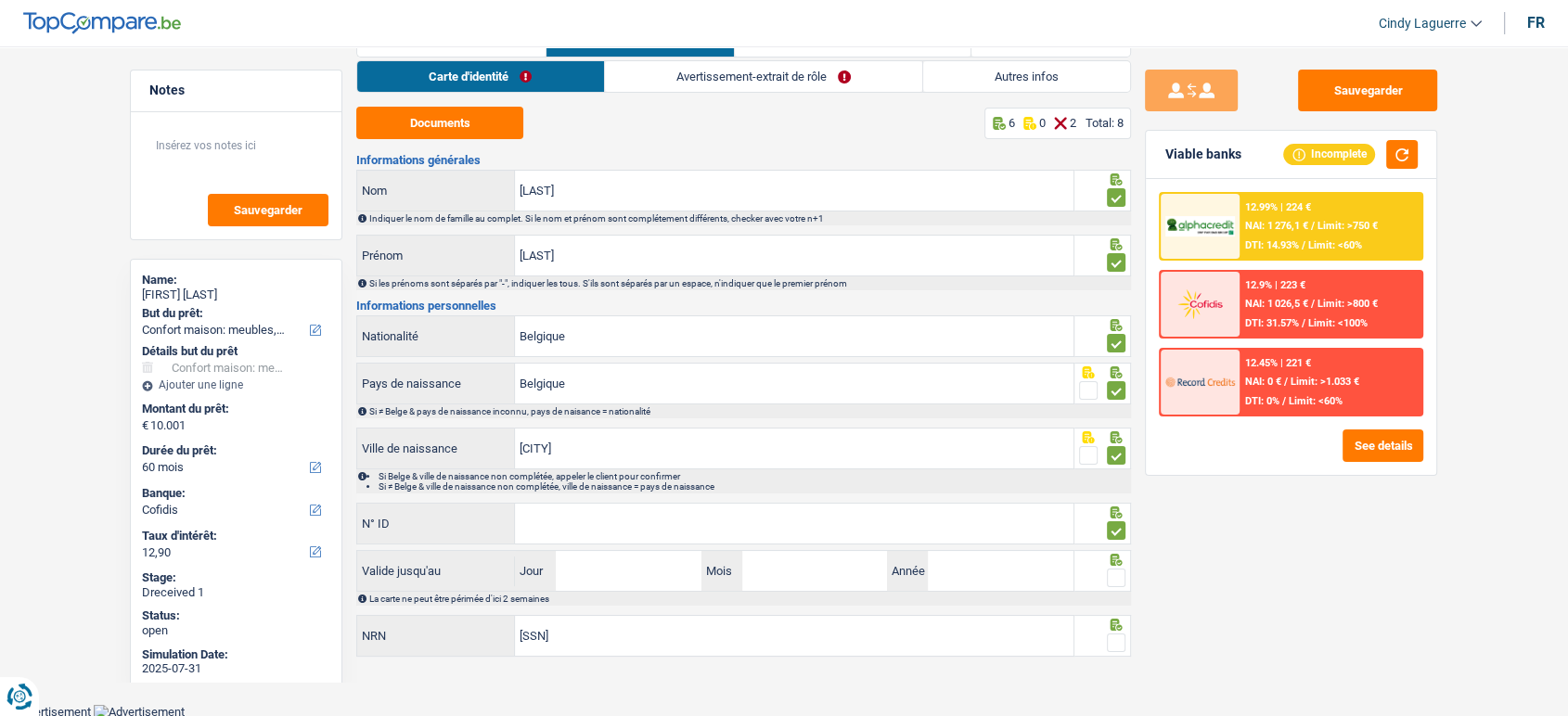 drag, startPoint x: 743, startPoint y: 490, endPoint x: 739, endPoint y: 504, distance: 14.56022 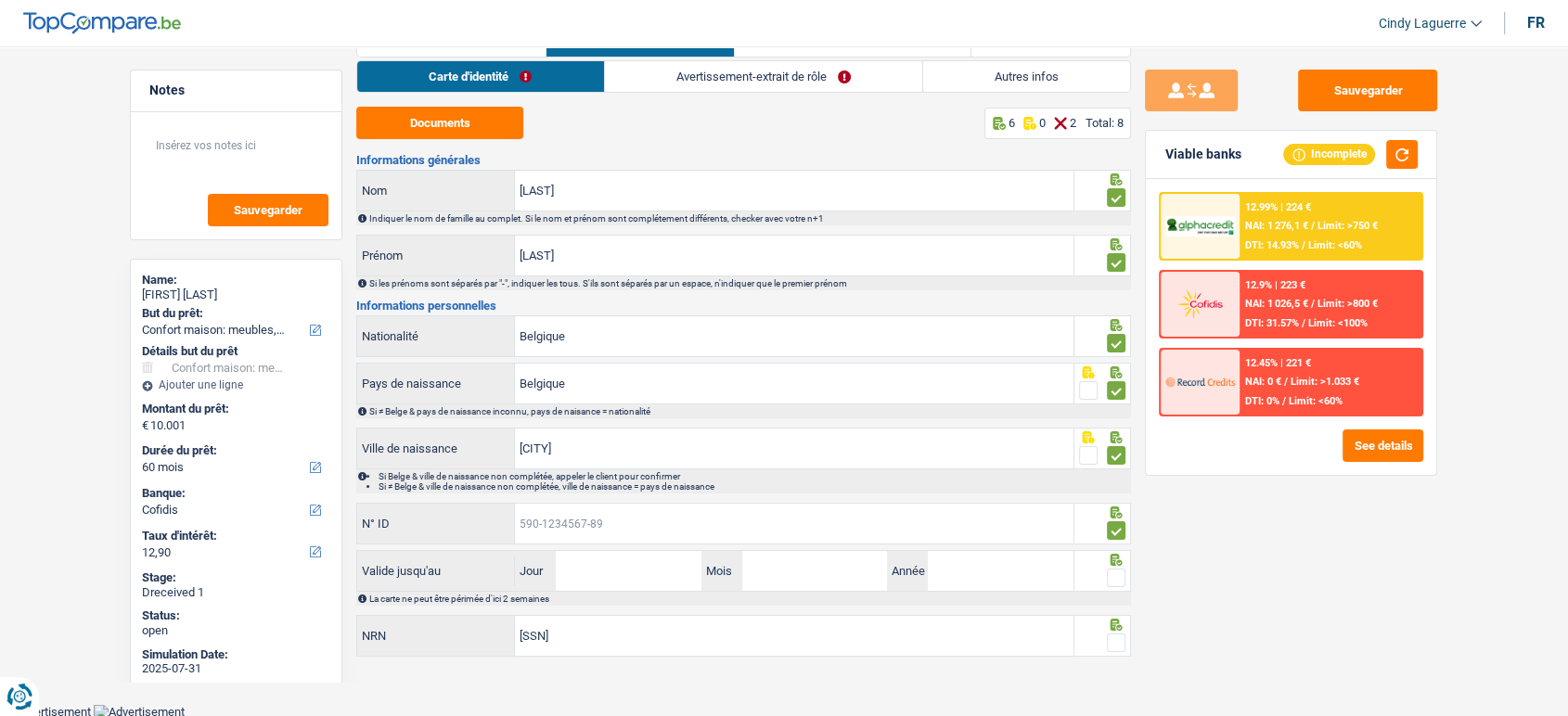 click on "N° ID" at bounding box center (794, 523) 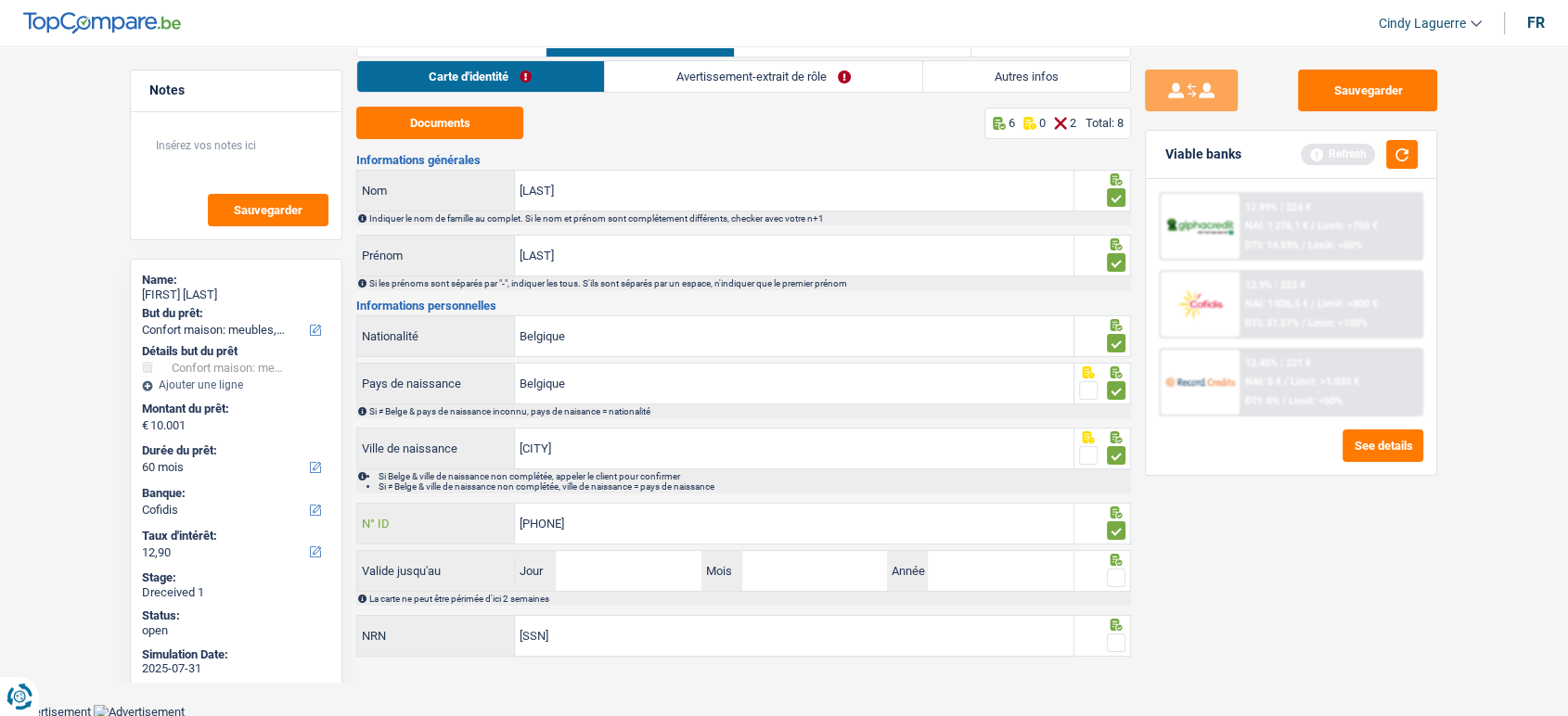 type on "[PHONE]" 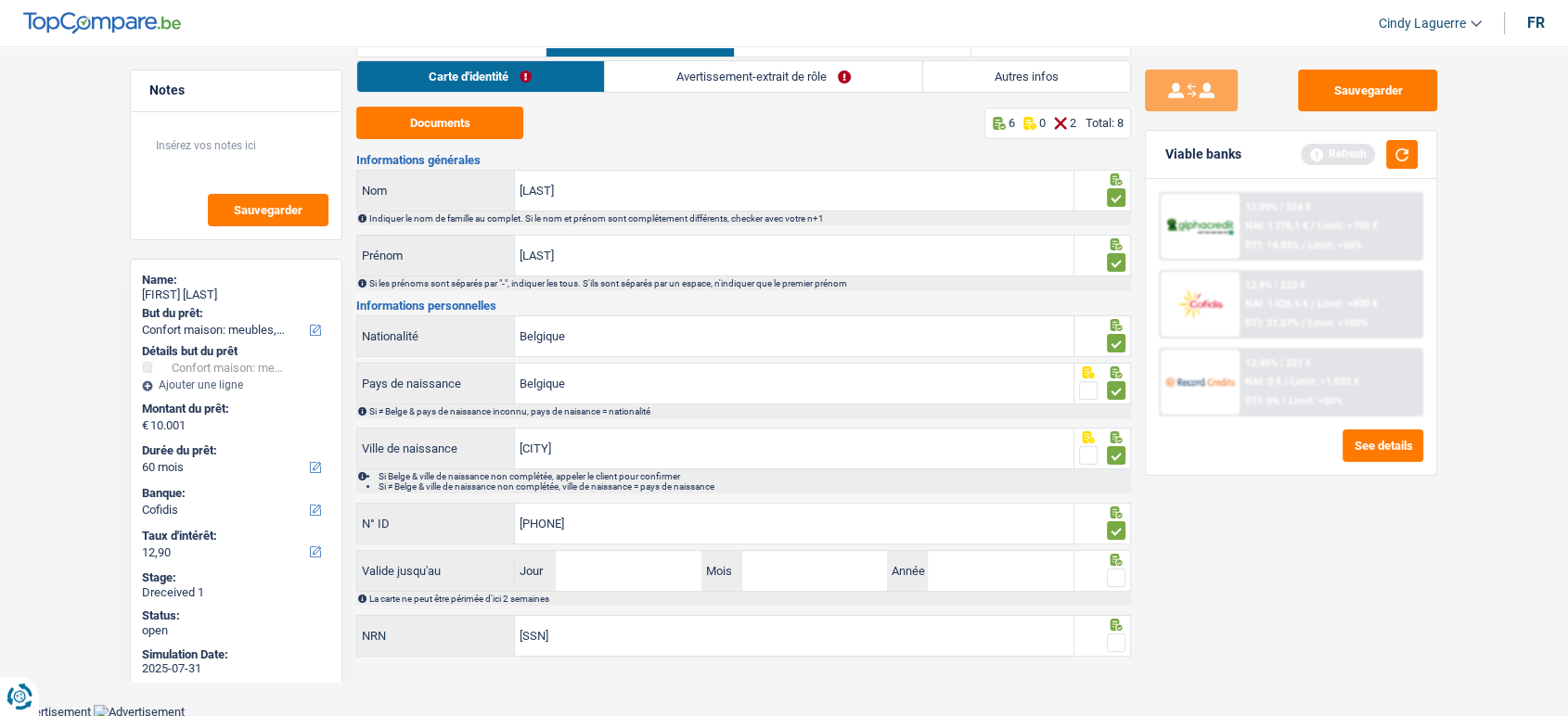 click on "La carte ne peut être périmée d'ici 2 semaines" at bounding box center [743, 598] 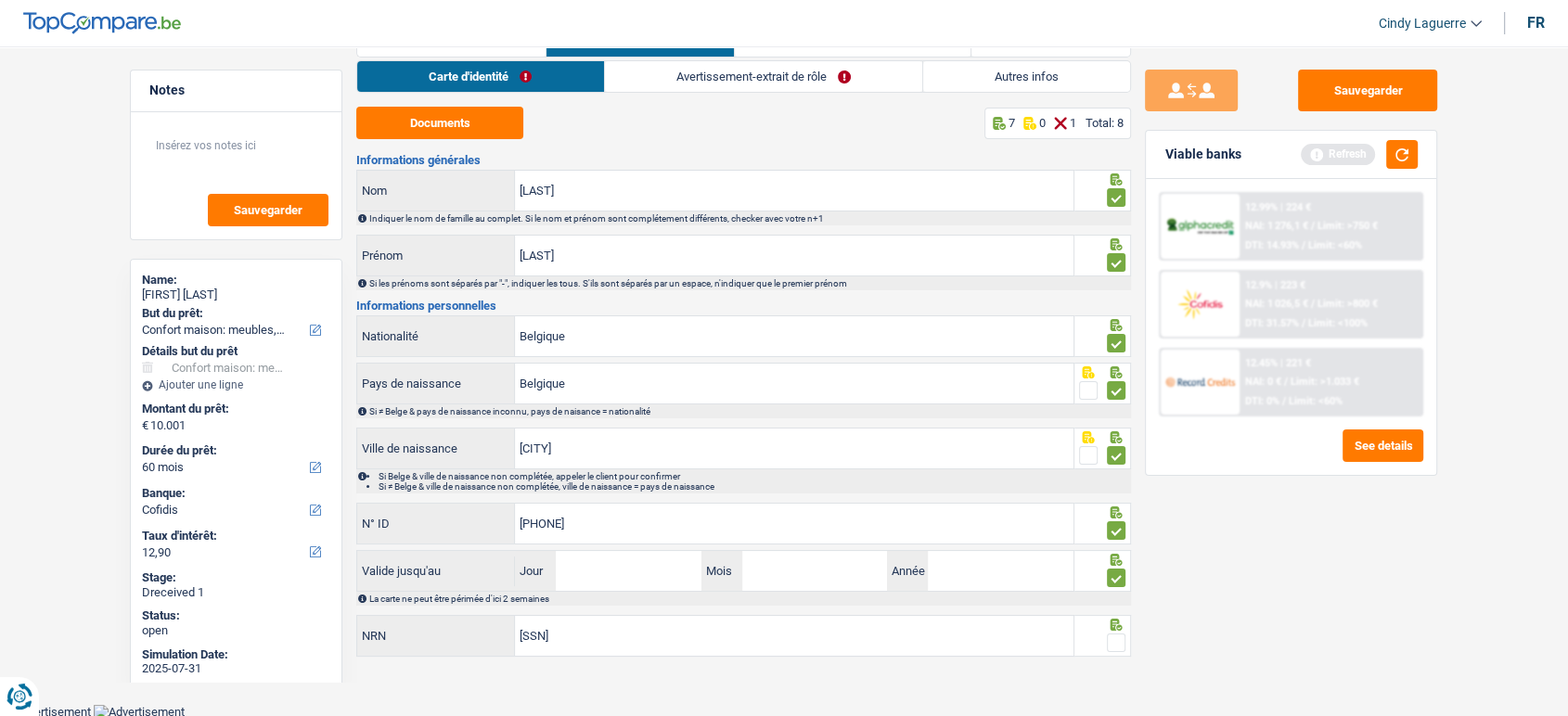 drag, startPoint x: 1099, startPoint y: 647, endPoint x: 1112, endPoint y: 641, distance: 14.317821 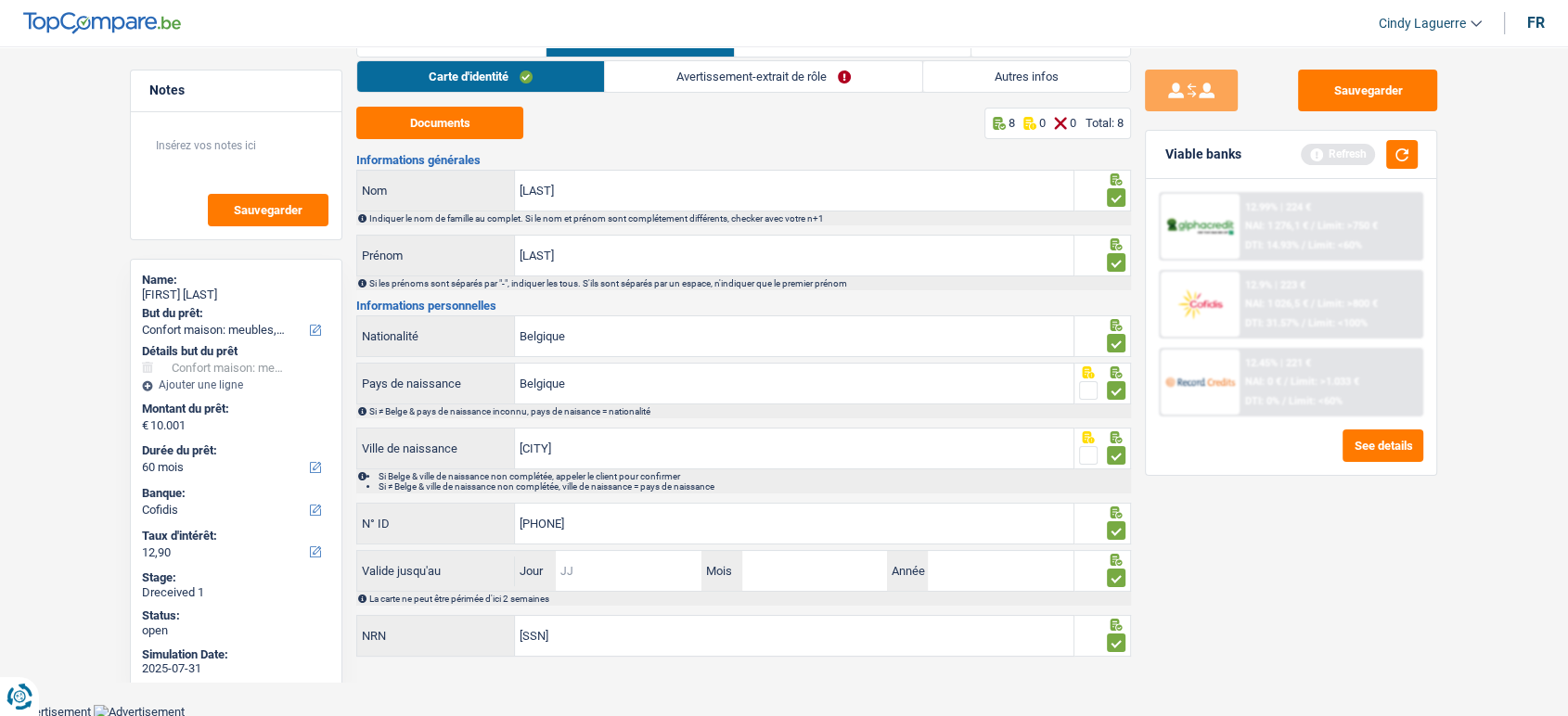 drag, startPoint x: 616, startPoint y: 569, endPoint x: 633, endPoint y: 549, distance: 26.24881 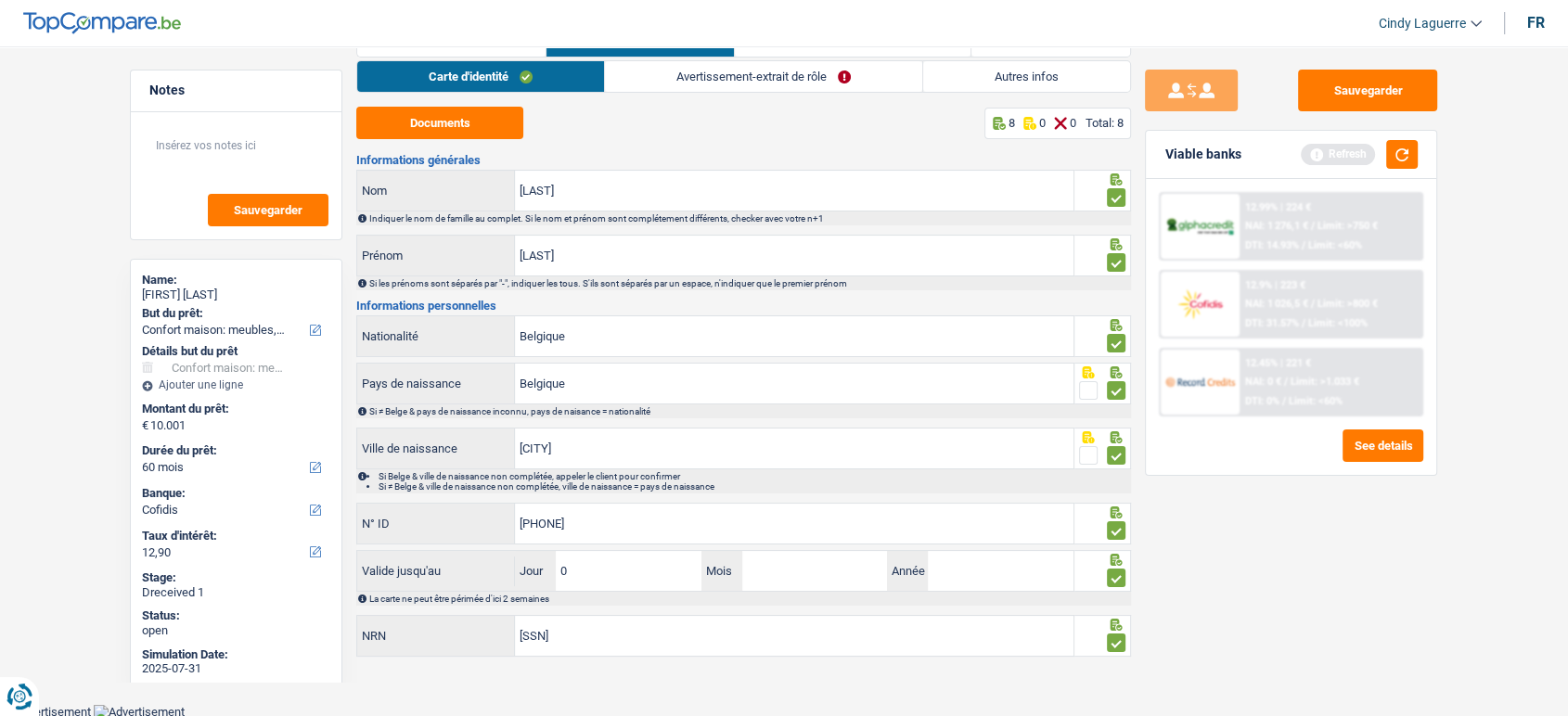 type on "06" 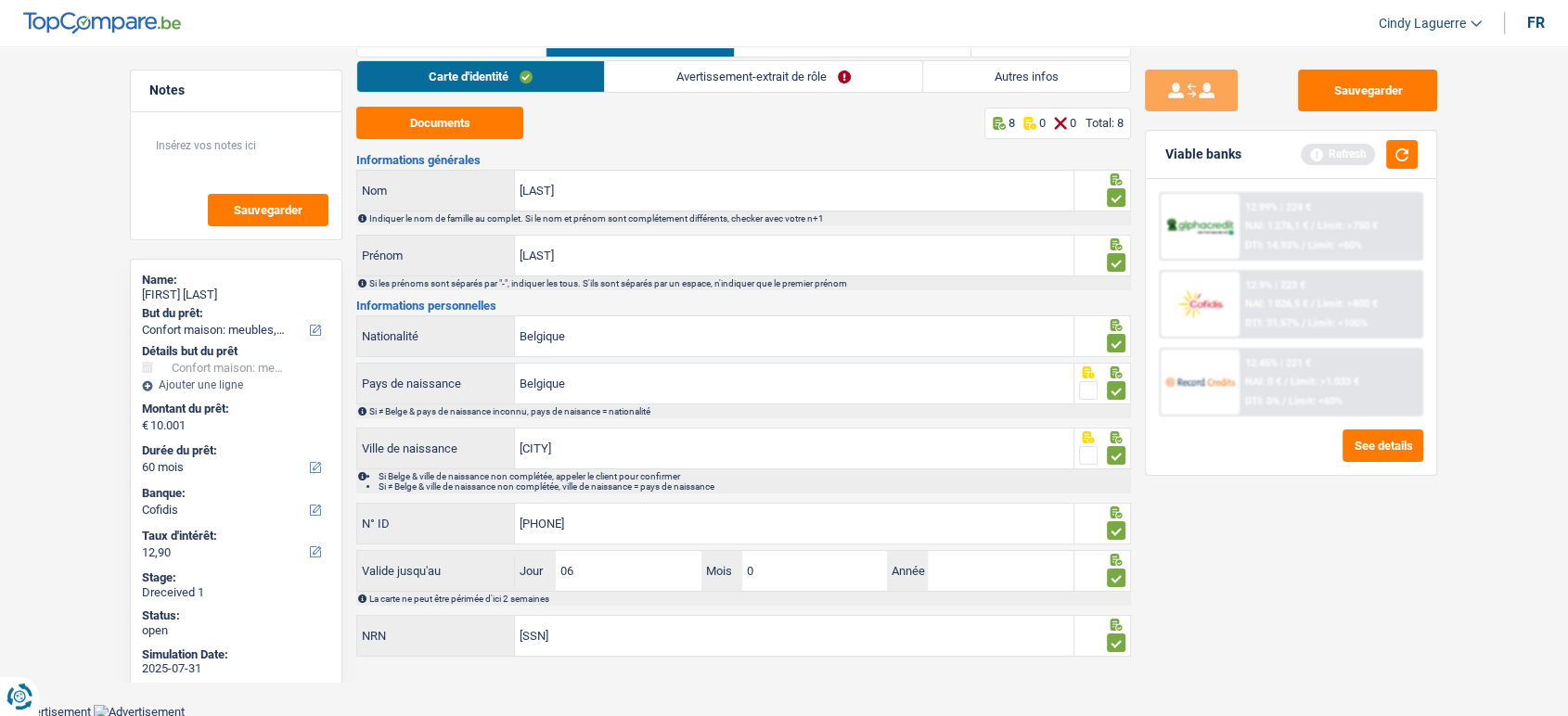 type on "04" 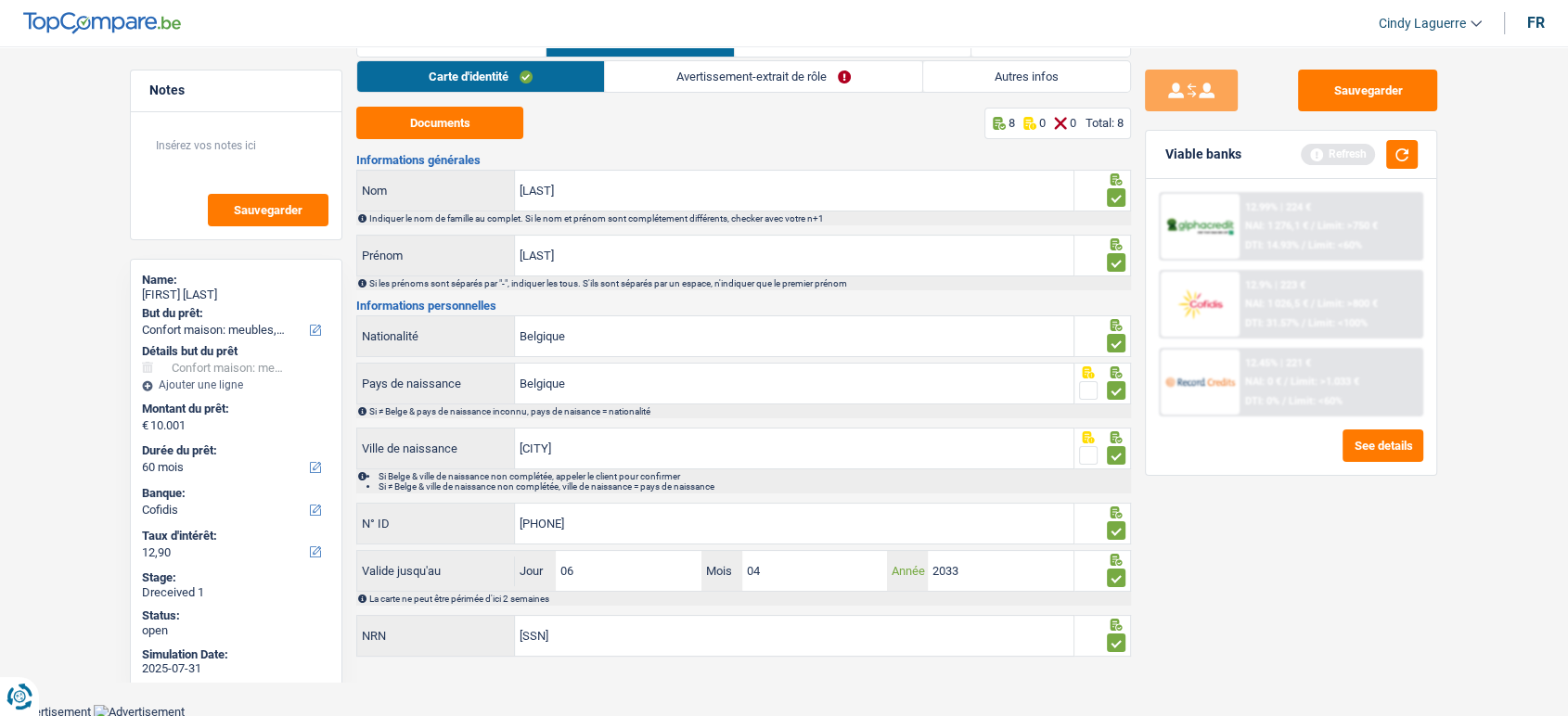 type on "2033" 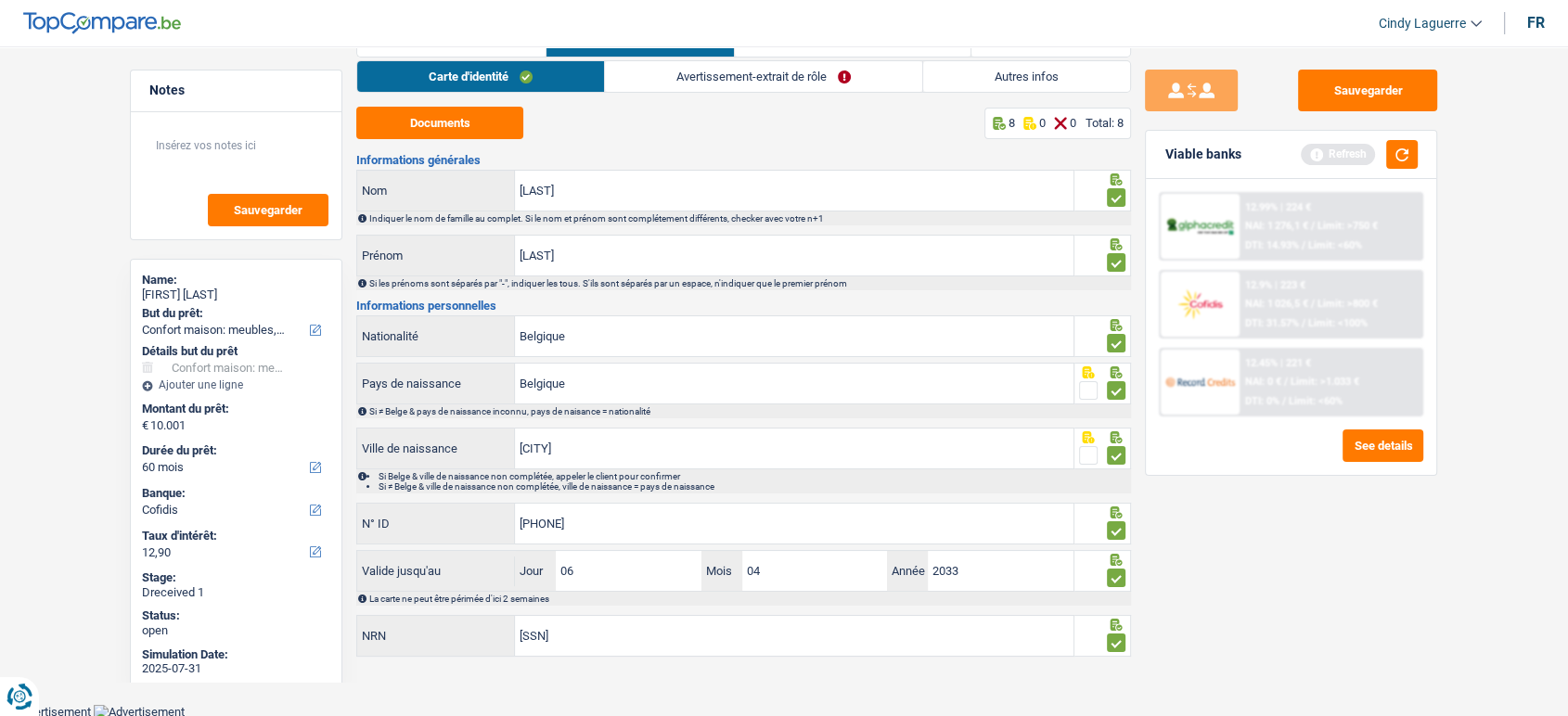 click on "Avertissement-extrait de rôle" at bounding box center (764, 76) 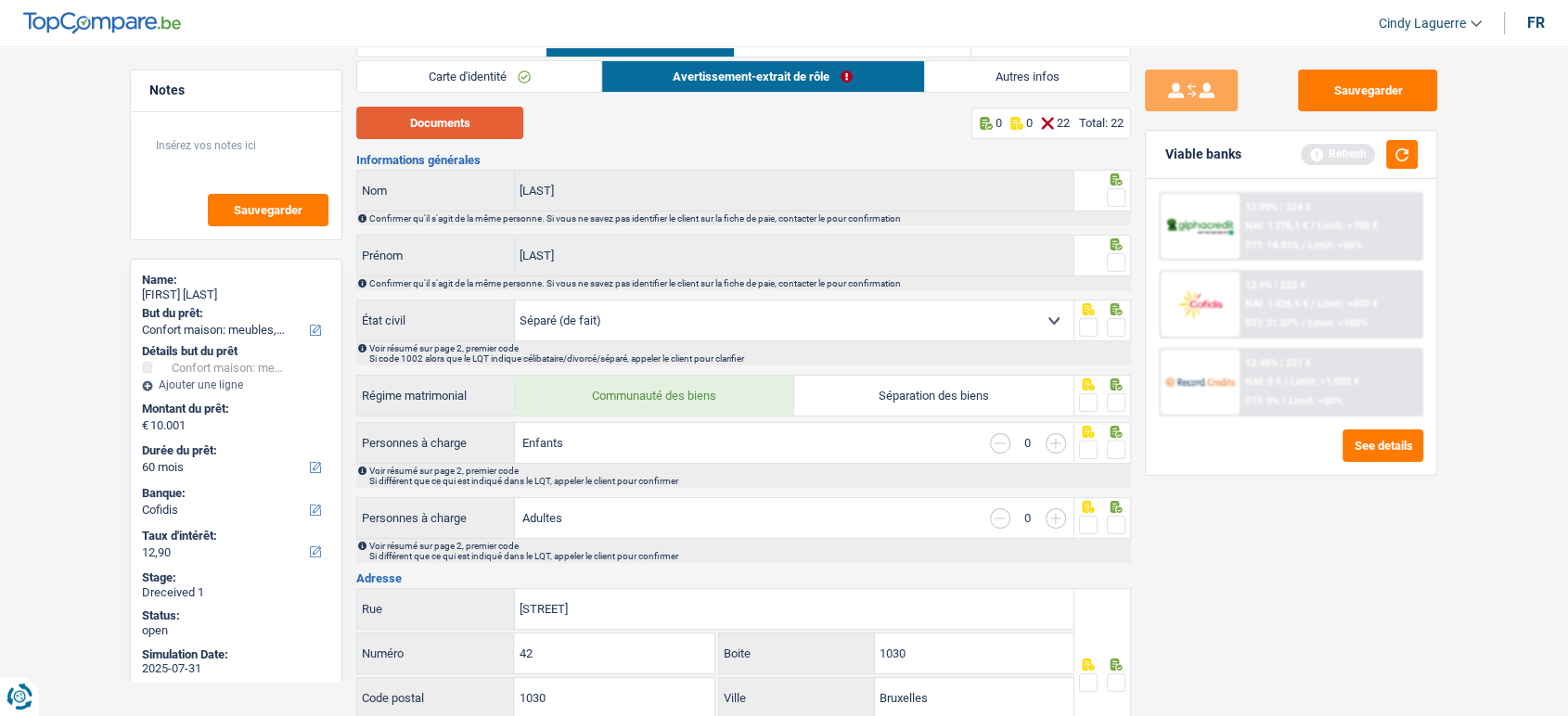 click on "Documents" at bounding box center [440, 122] 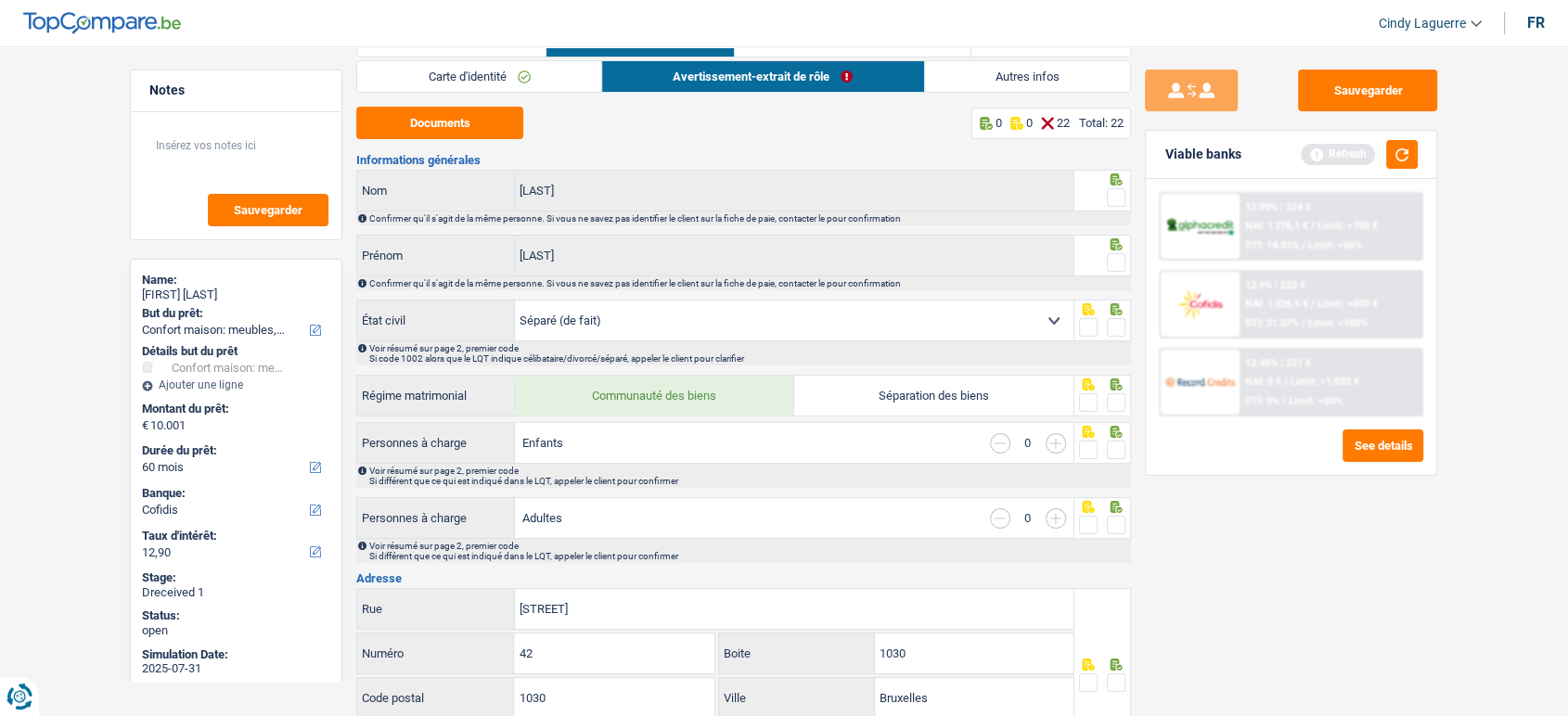 drag, startPoint x: 1119, startPoint y: 186, endPoint x: 1120, endPoint y: 254, distance: 68.00735 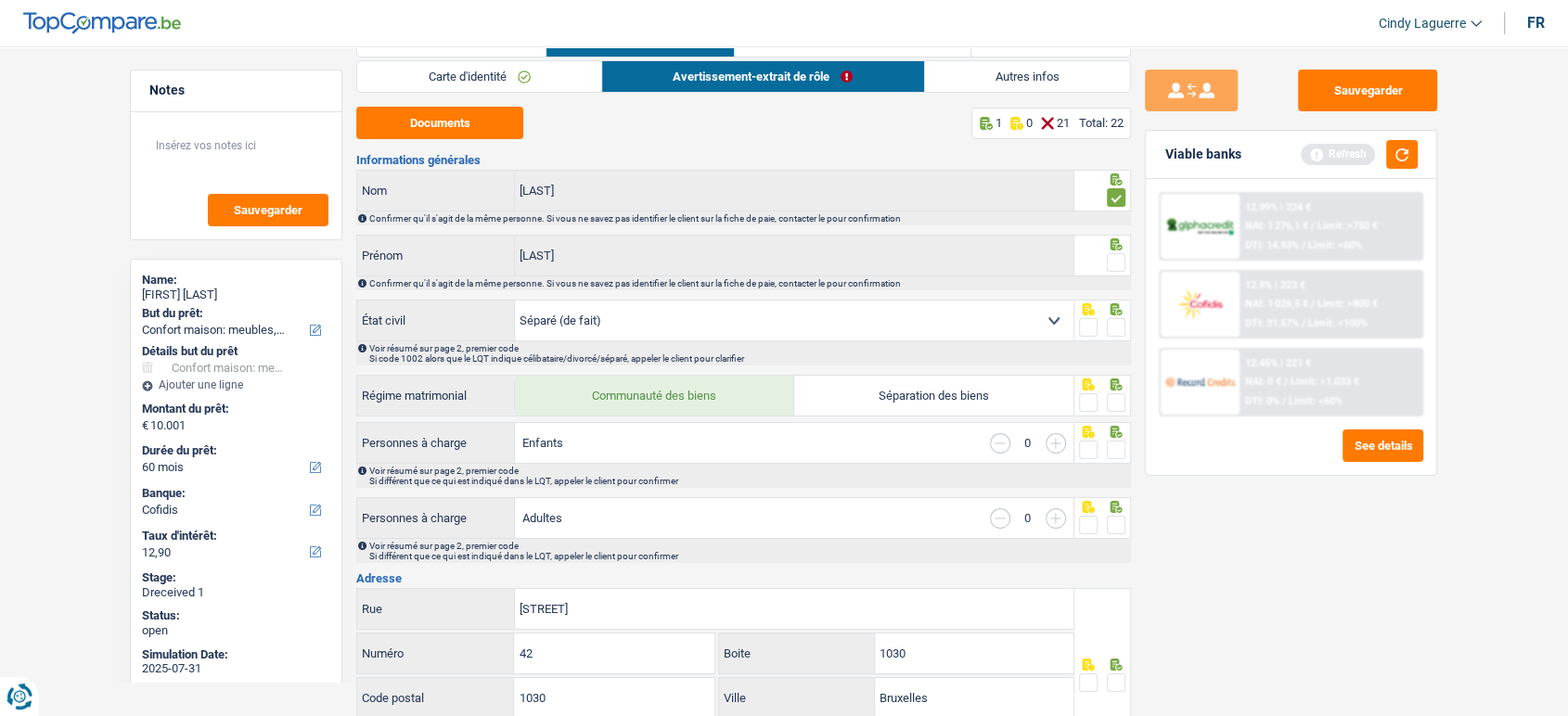 click at bounding box center [1116, 262] 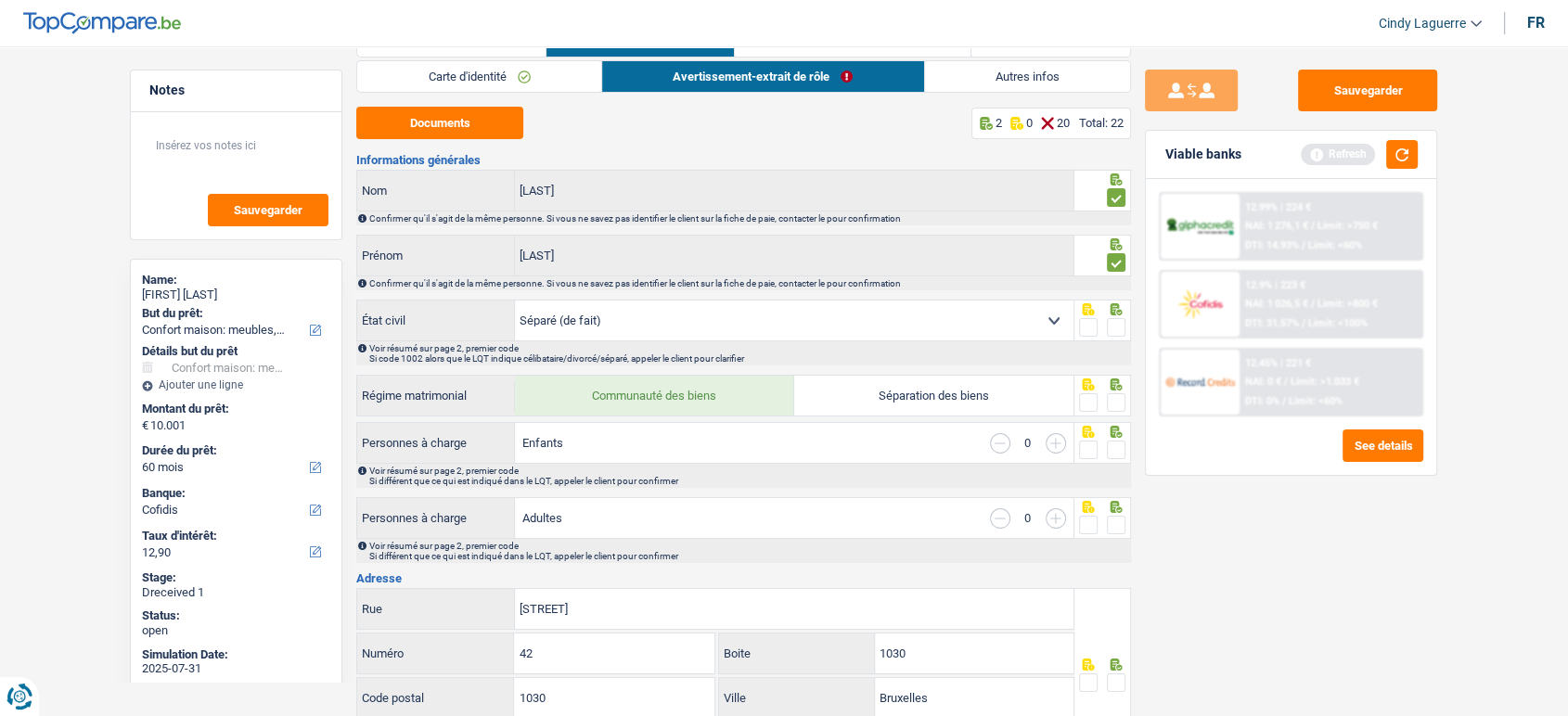 click at bounding box center [1116, 327] 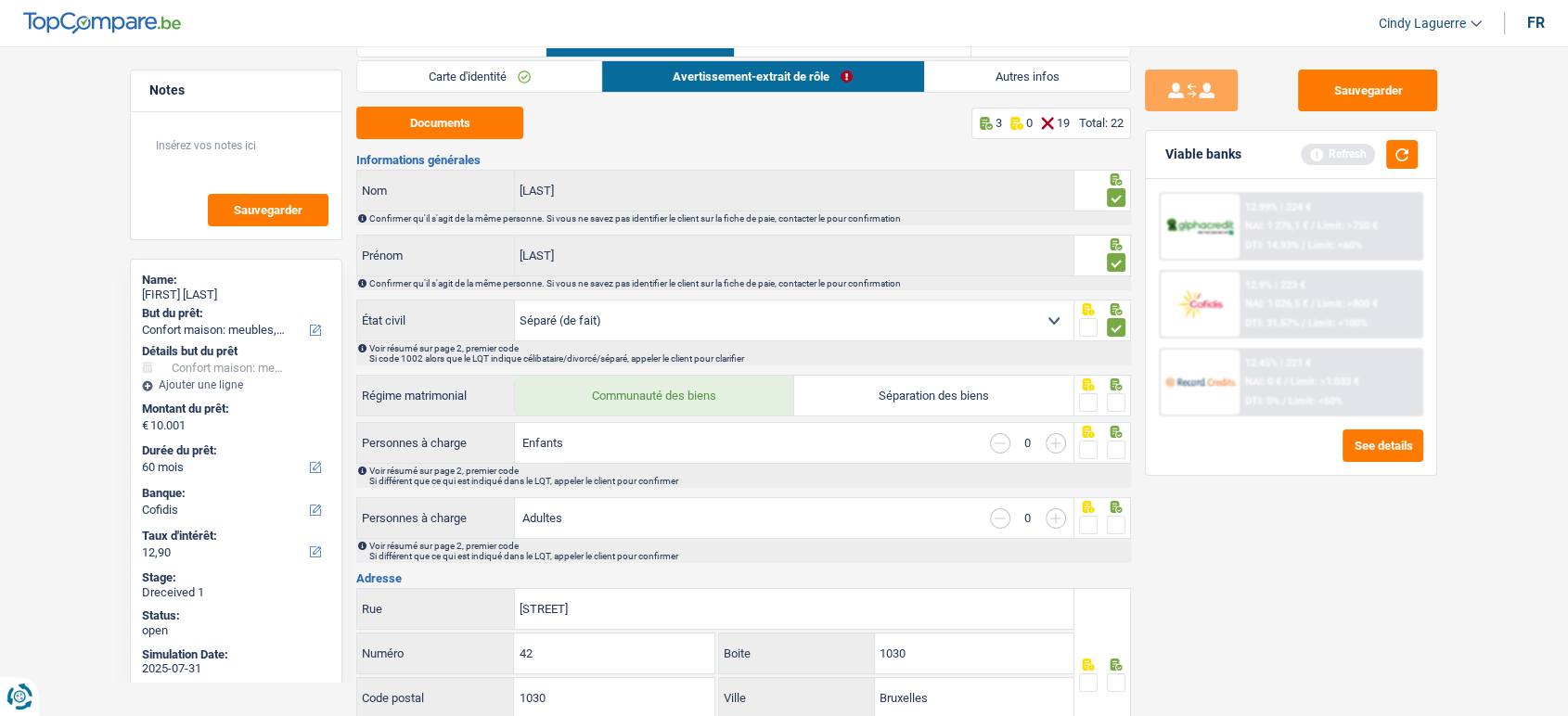 drag, startPoint x: 1116, startPoint y: 390, endPoint x: 1116, endPoint y: 406, distance: 16 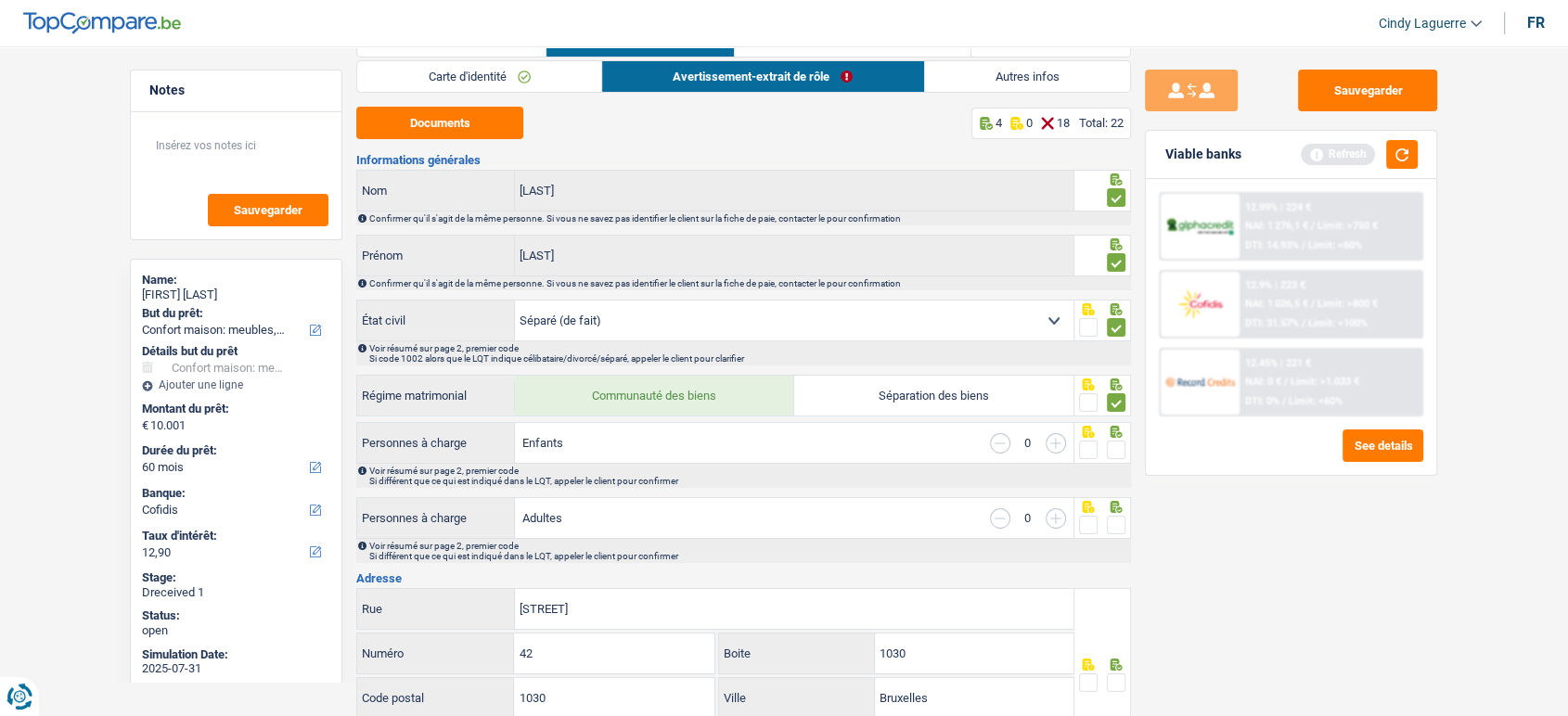 click on "Voir résumé sur page 2, premier code Si différent que ce qui est indiqué dans le LQT, appeler le client pour confirmer" at bounding box center (743, 476) 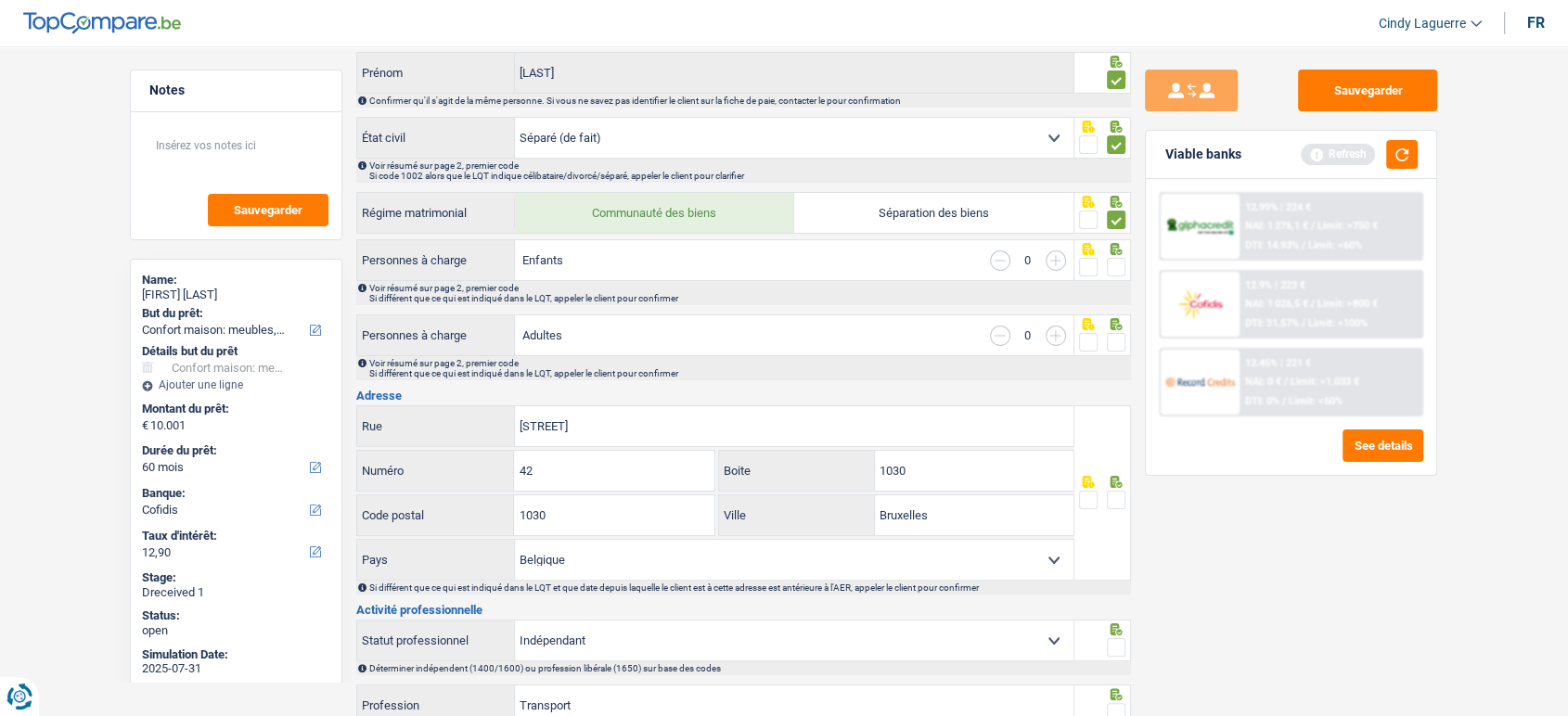 scroll, scrollTop: 260, scrollLeft: 0, axis: vertical 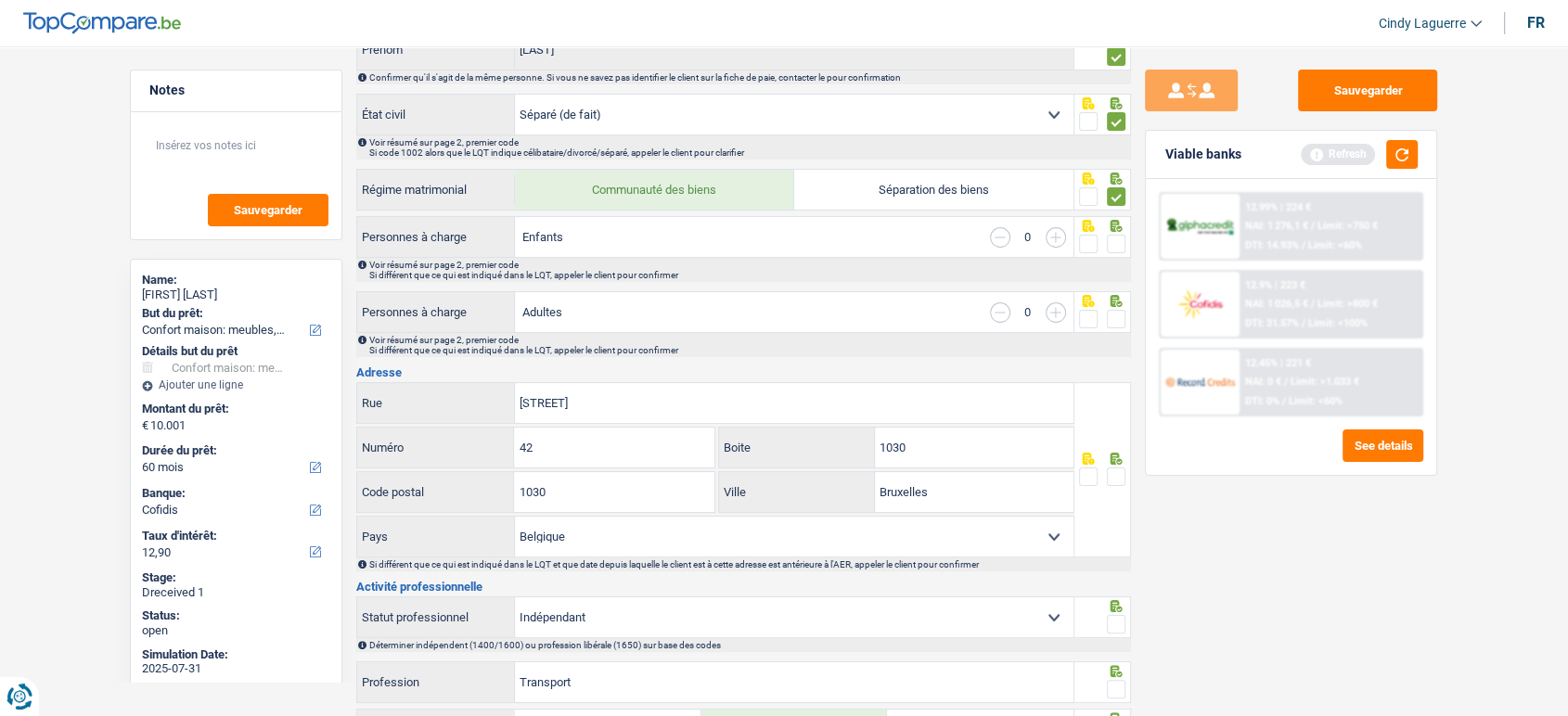 click at bounding box center (1116, 319) 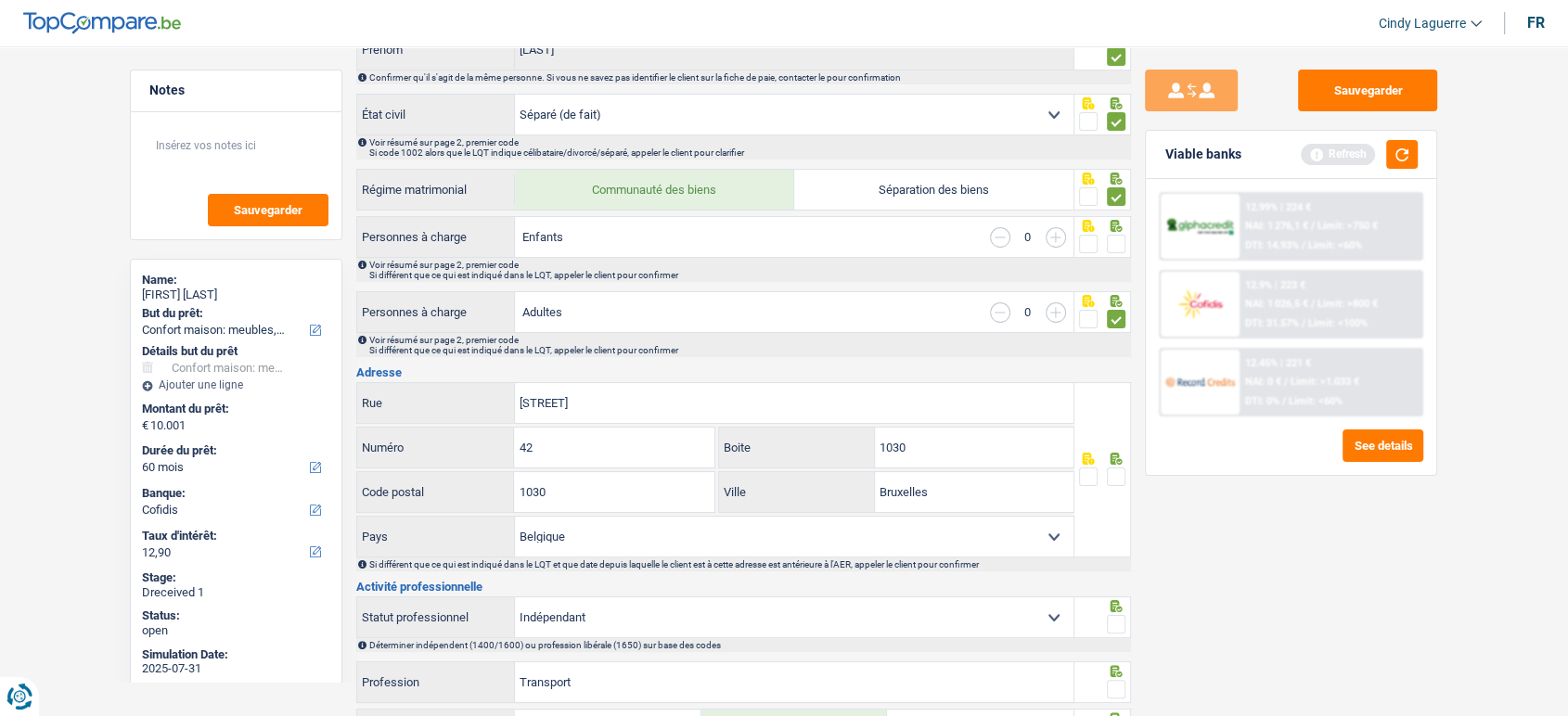 click at bounding box center [1116, 477] 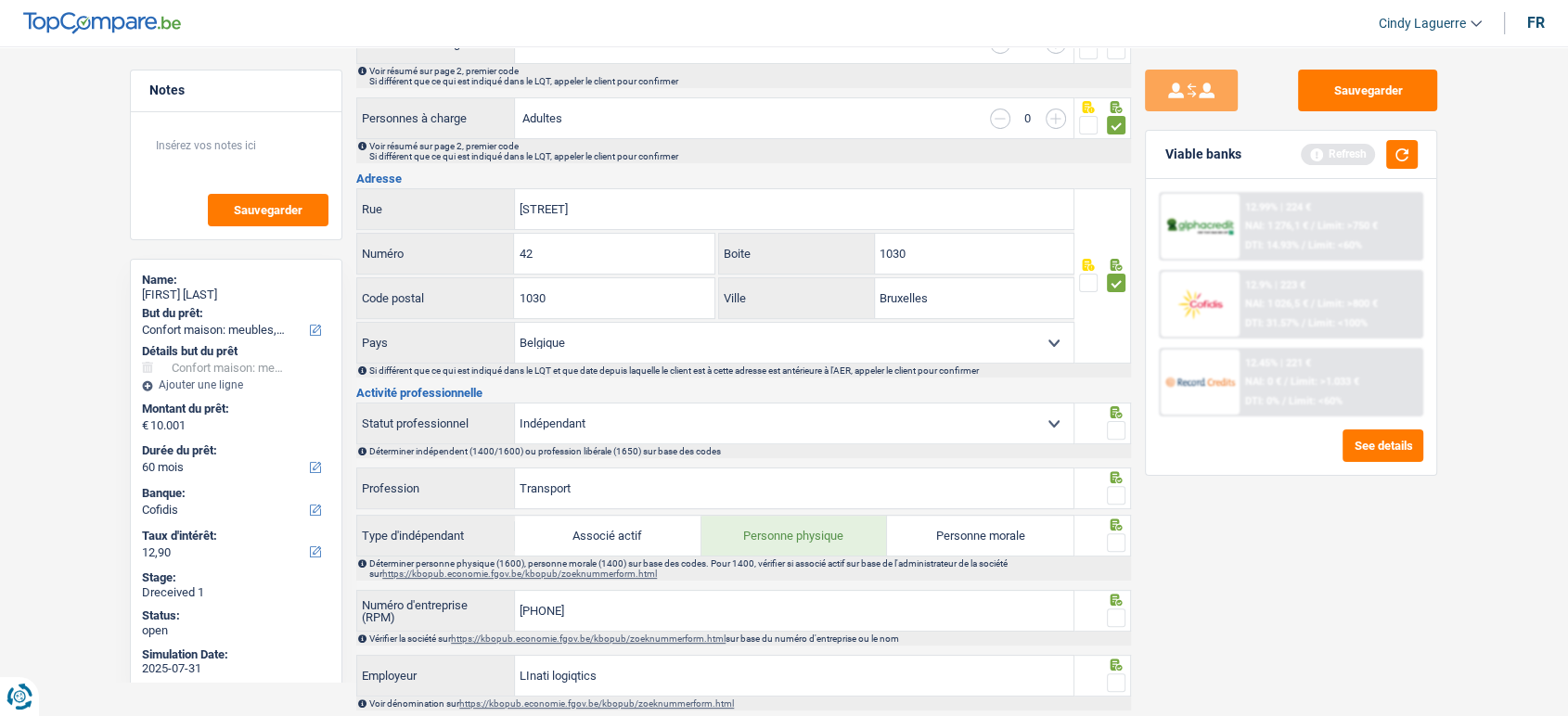 scroll, scrollTop: 467, scrollLeft: 0, axis: vertical 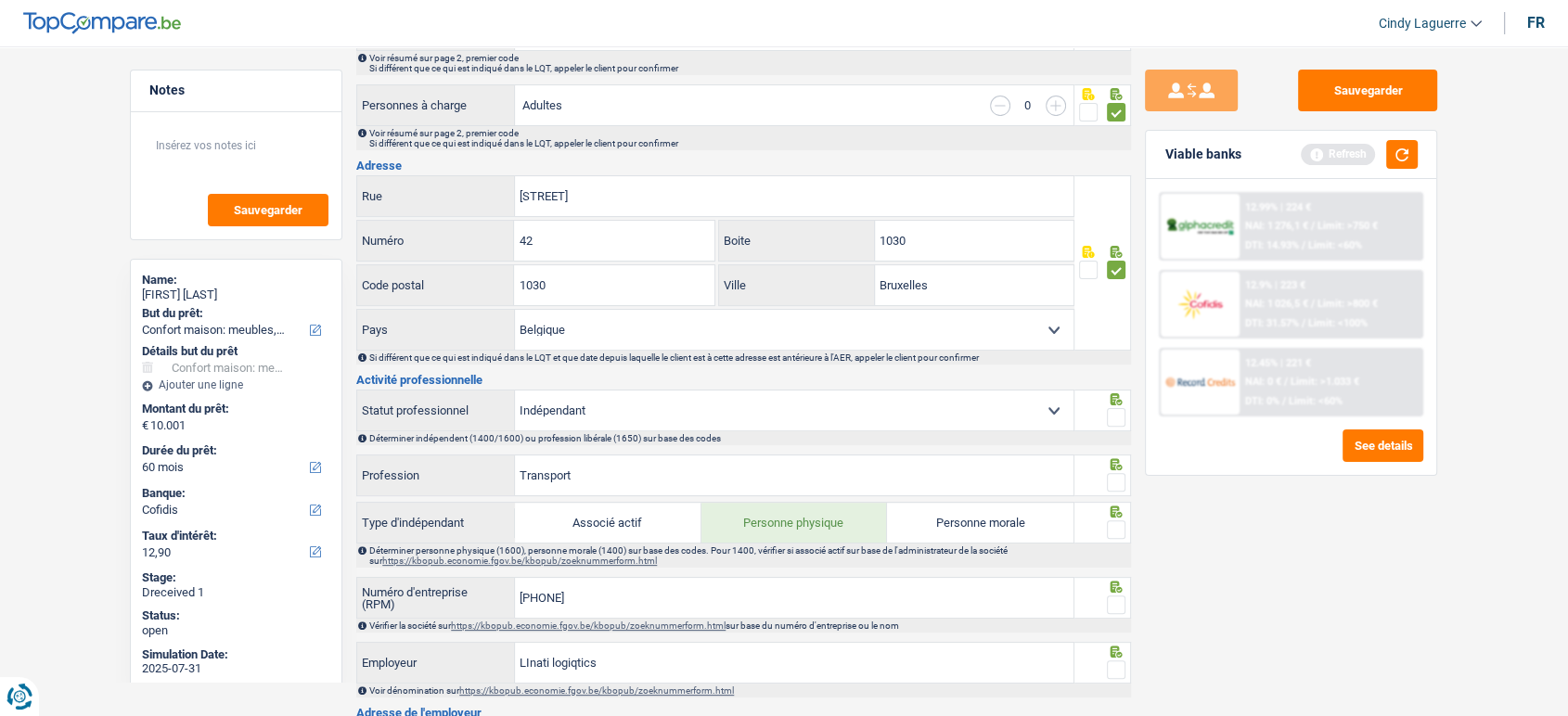 click at bounding box center [1116, 417] 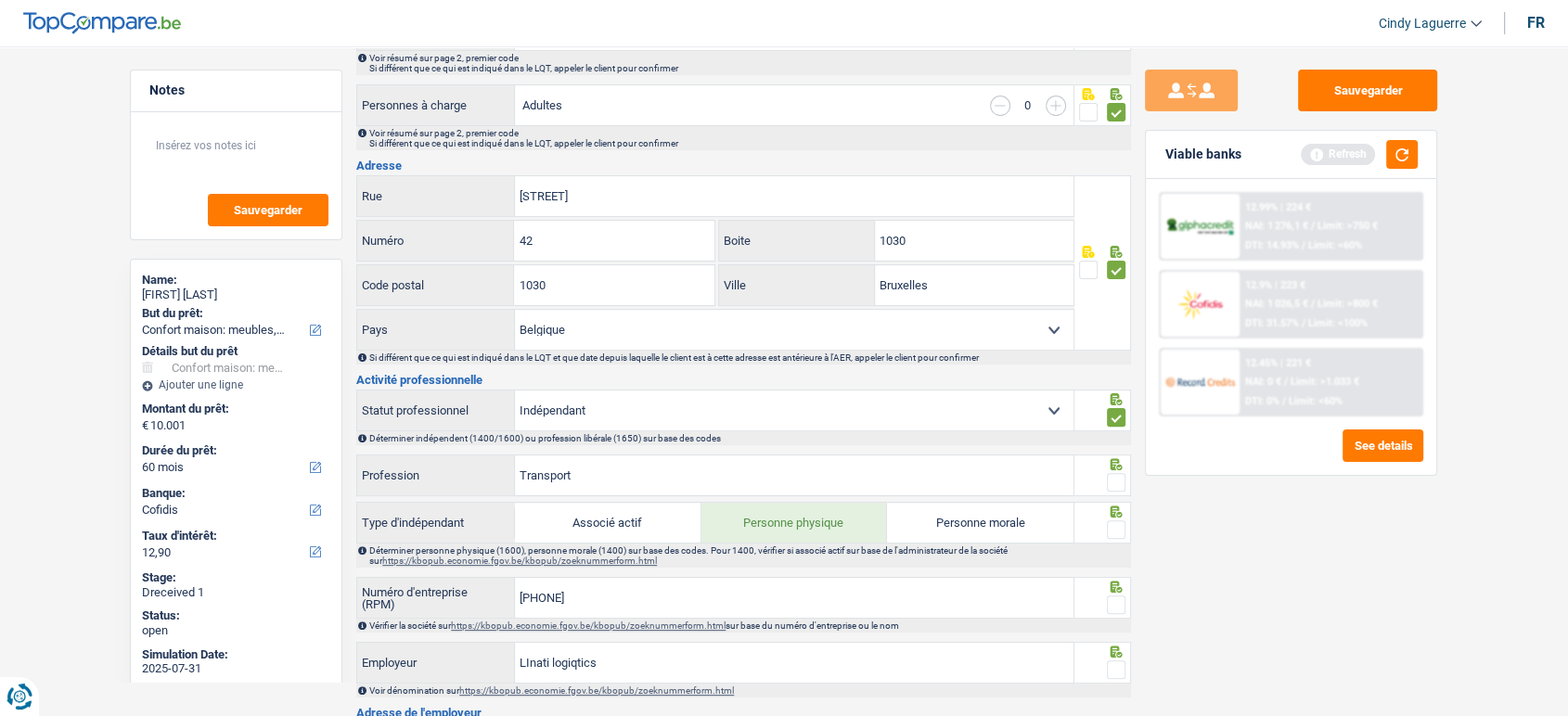 click at bounding box center (1116, 482) 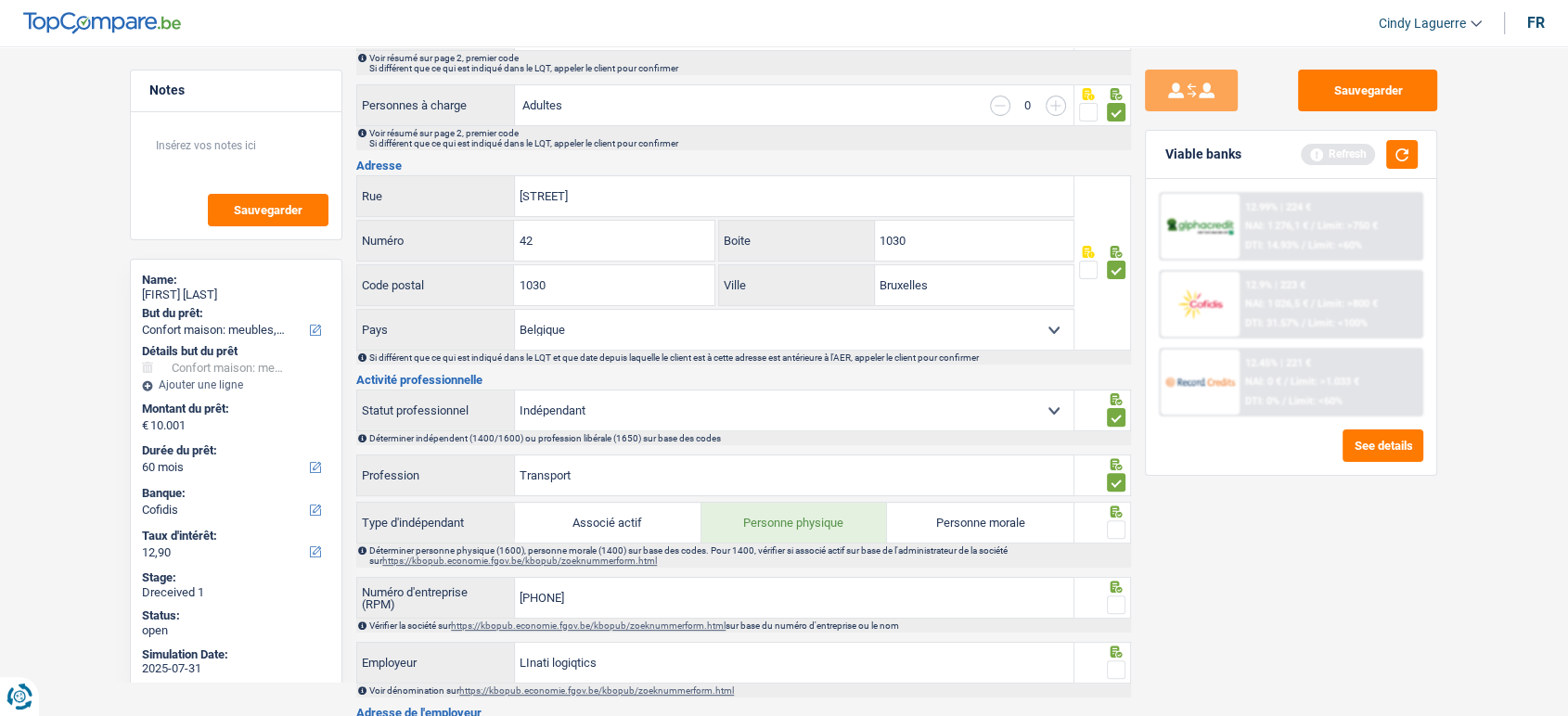 click at bounding box center (1116, 530) 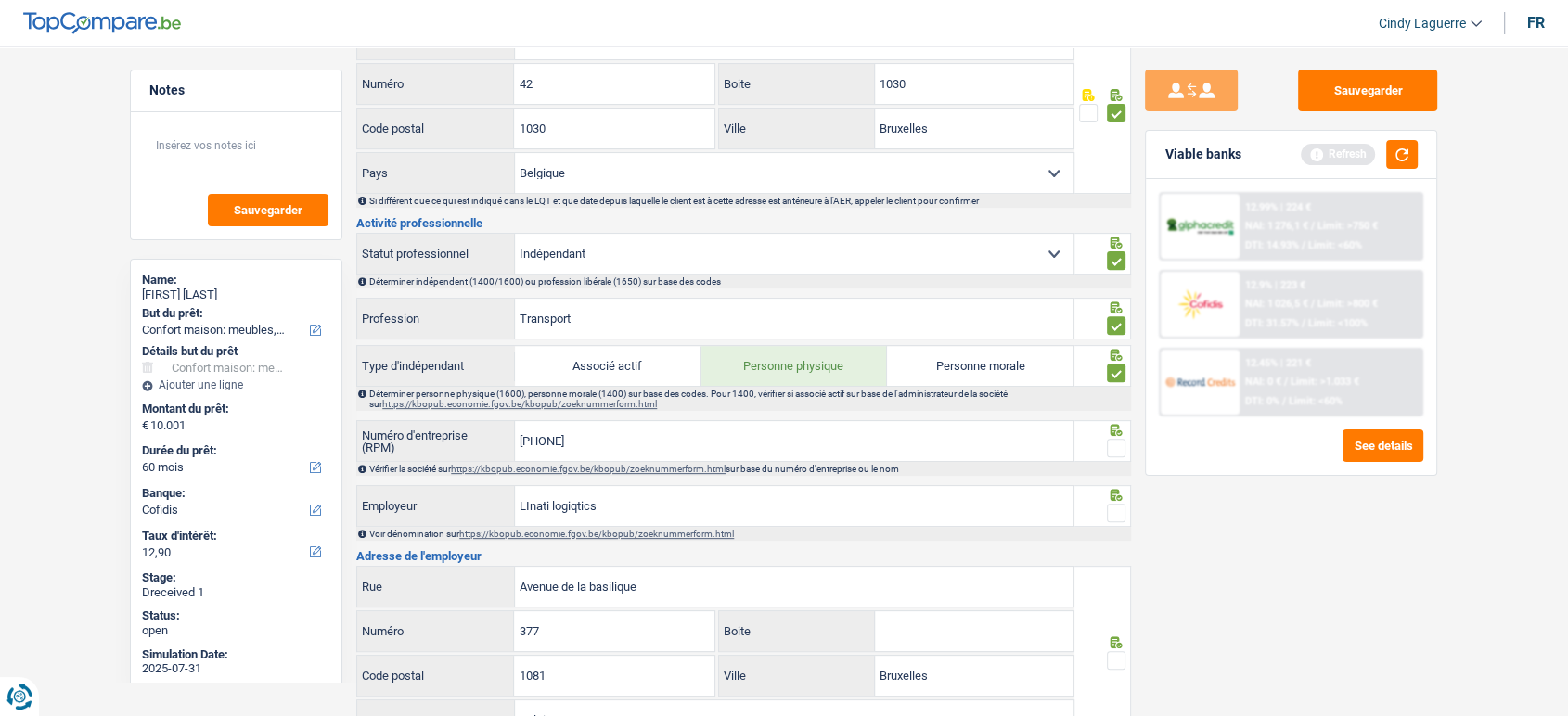 scroll, scrollTop: 981, scrollLeft: 0, axis: vertical 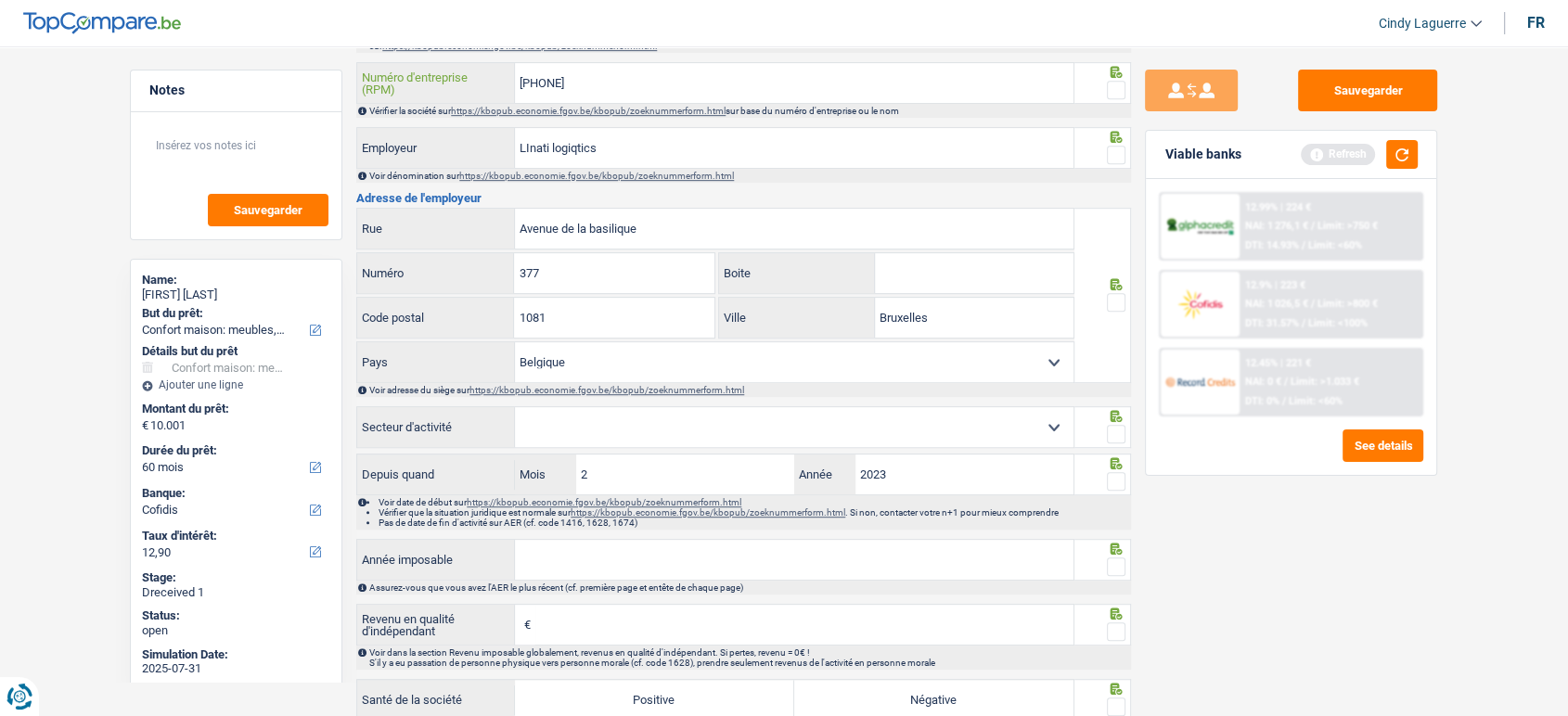 click on "0798945646" at bounding box center (794, 83) 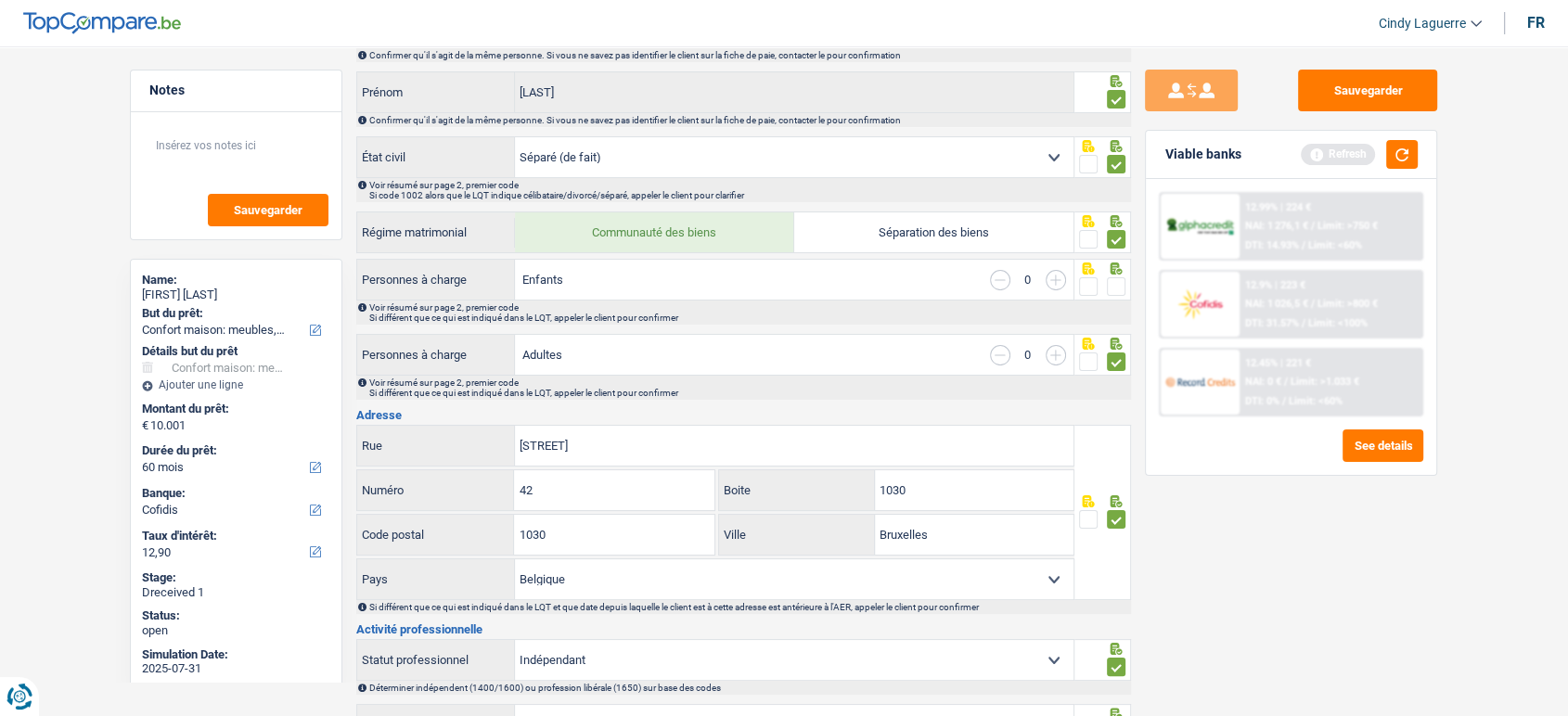 scroll, scrollTop: 54, scrollLeft: 0, axis: vertical 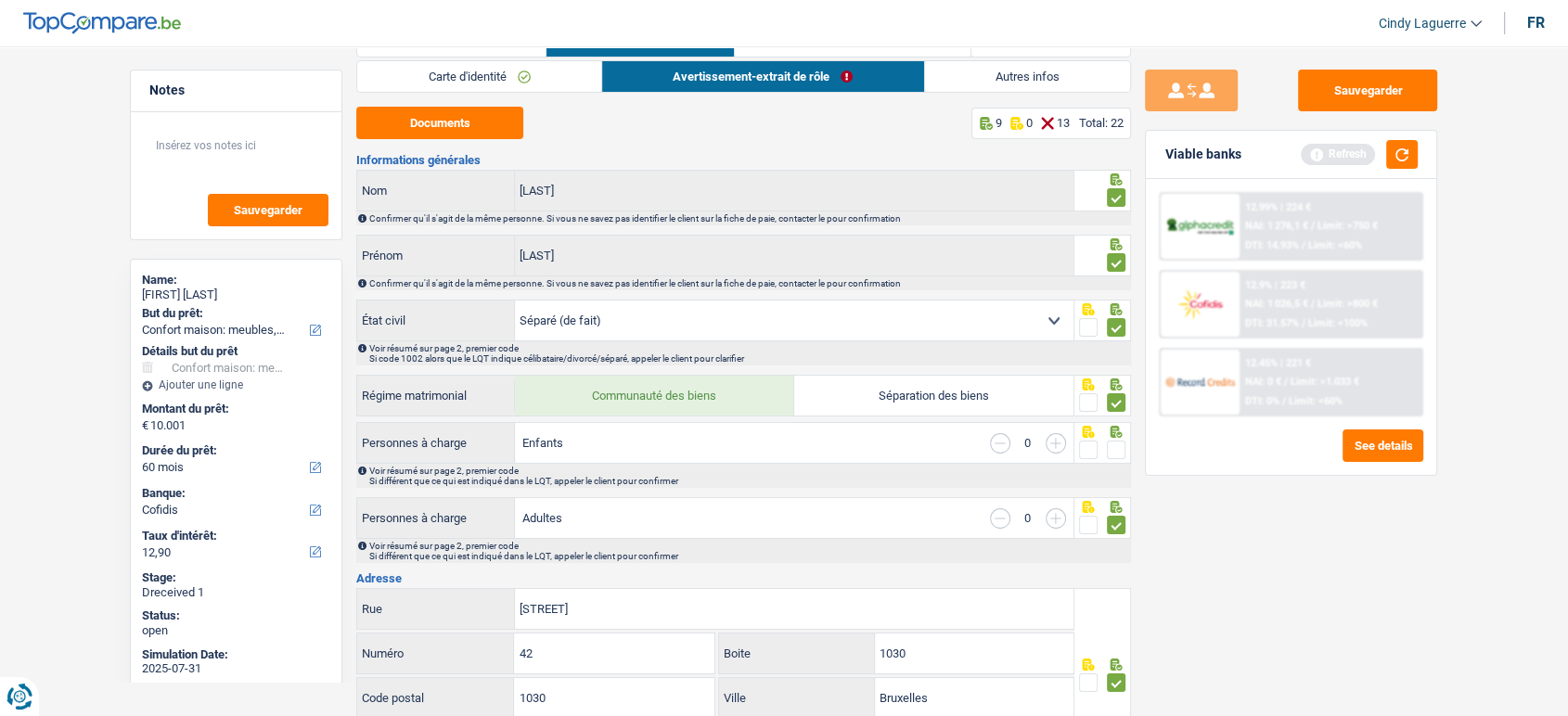 drag, startPoint x: 999, startPoint y: 69, endPoint x: 861, endPoint y: 77, distance: 138.23169 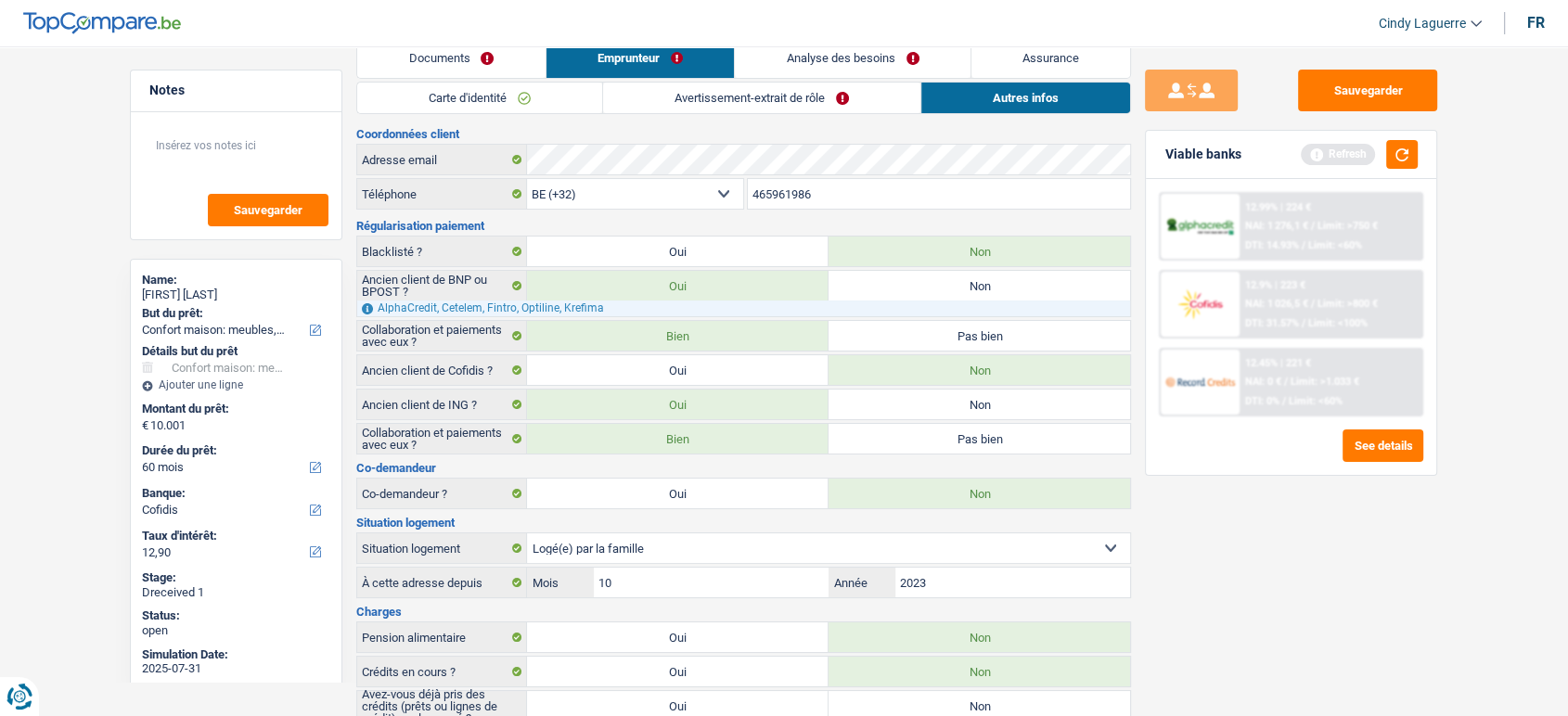 scroll, scrollTop: 0, scrollLeft: 0, axis: both 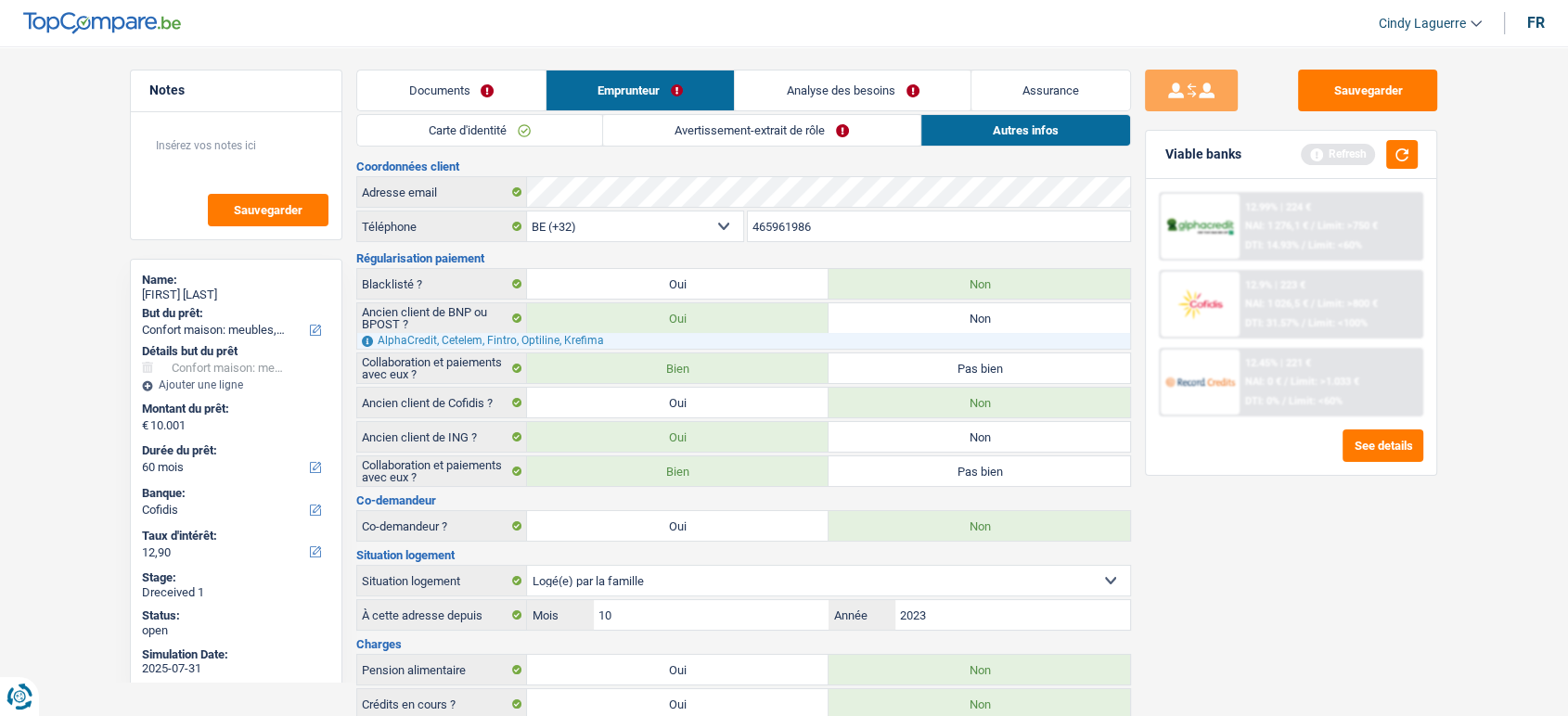 click on "Avertissement-extrait de rôle" at bounding box center [762, 130] 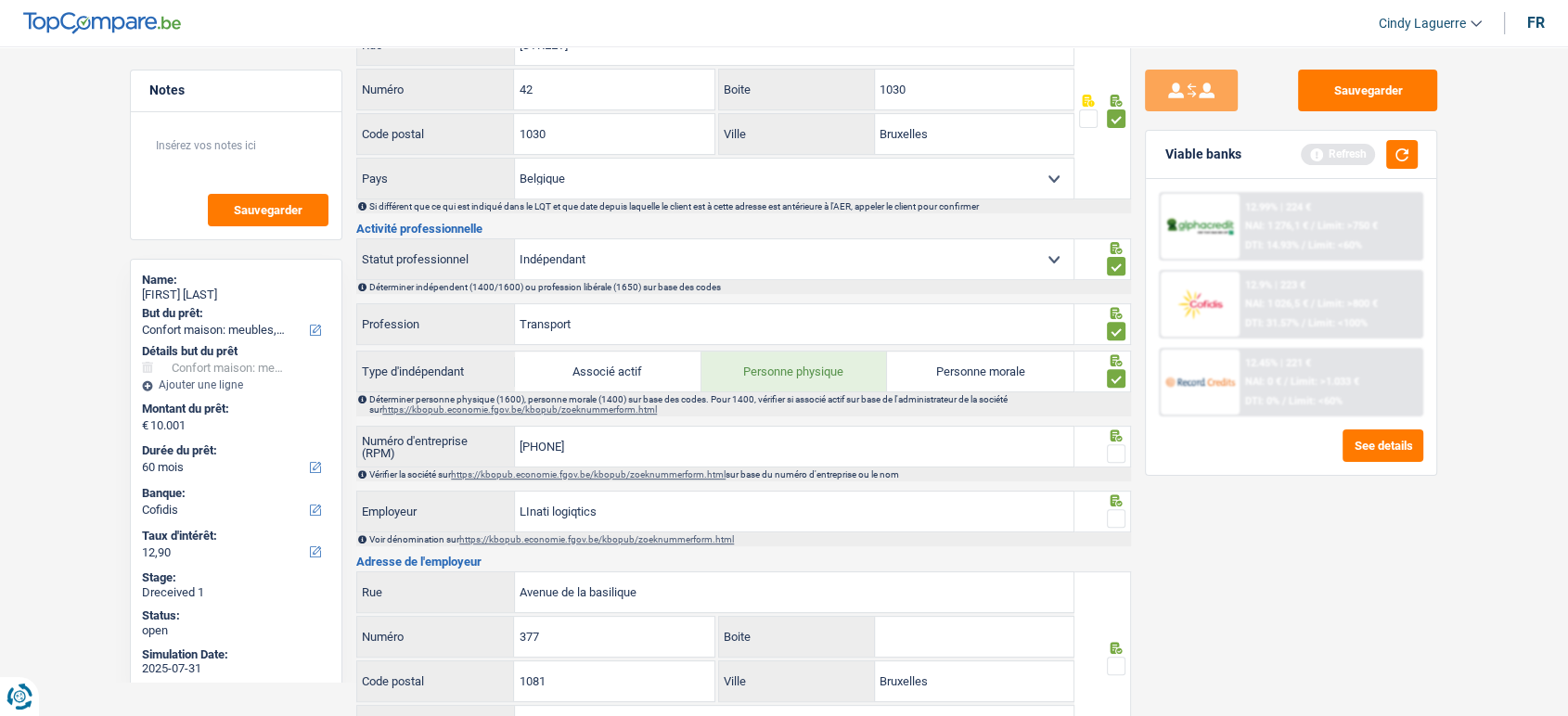 scroll, scrollTop: 927, scrollLeft: 0, axis: vertical 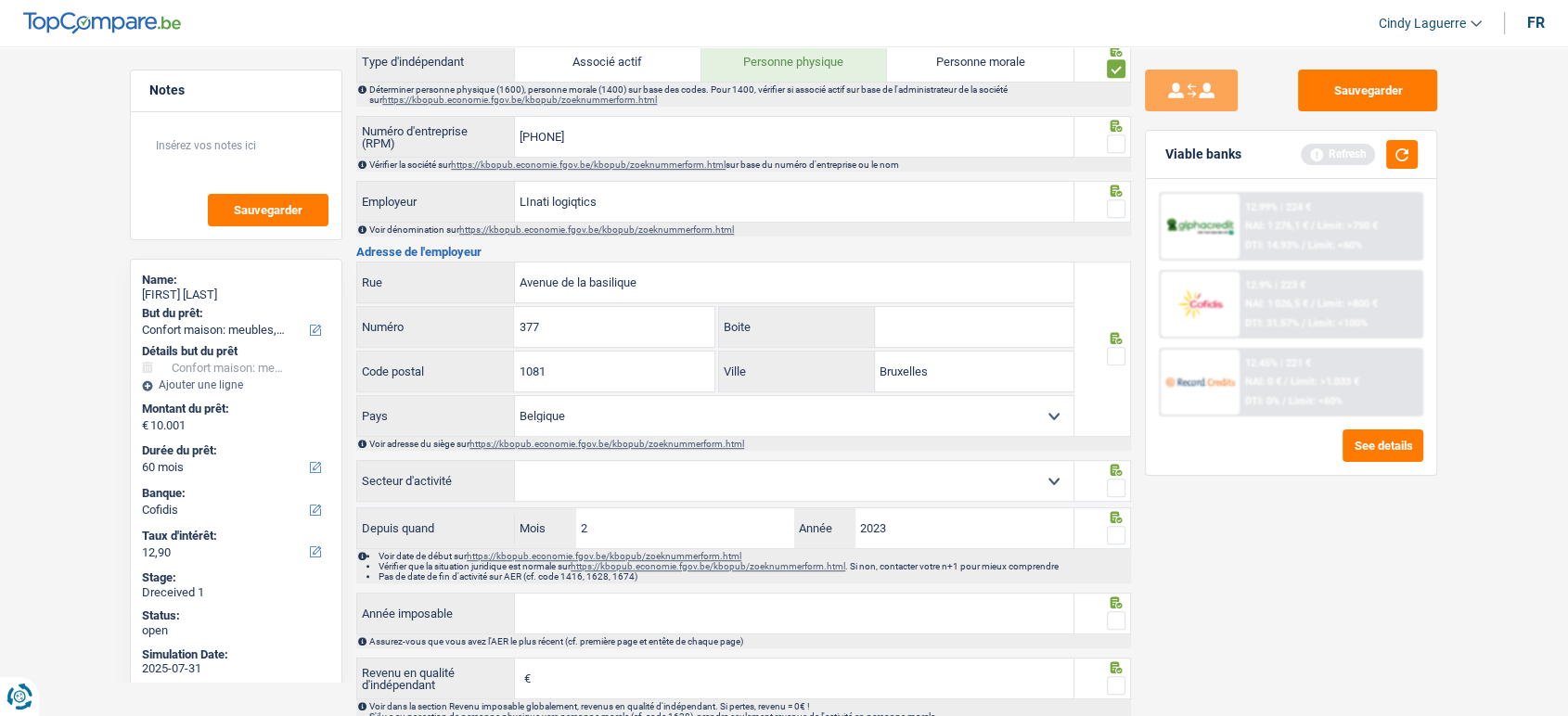click at bounding box center [1116, 209] 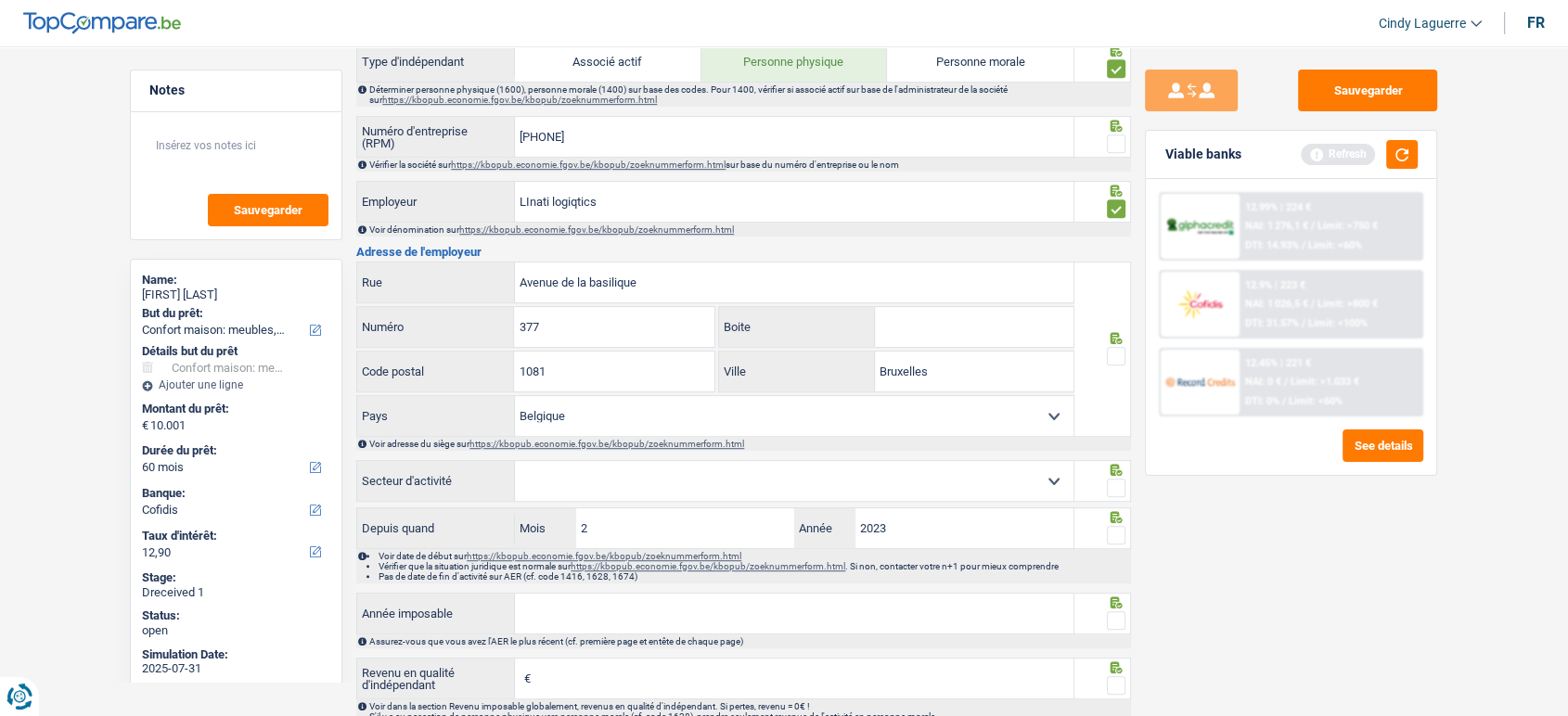 click at bounding box center (1116, 144) 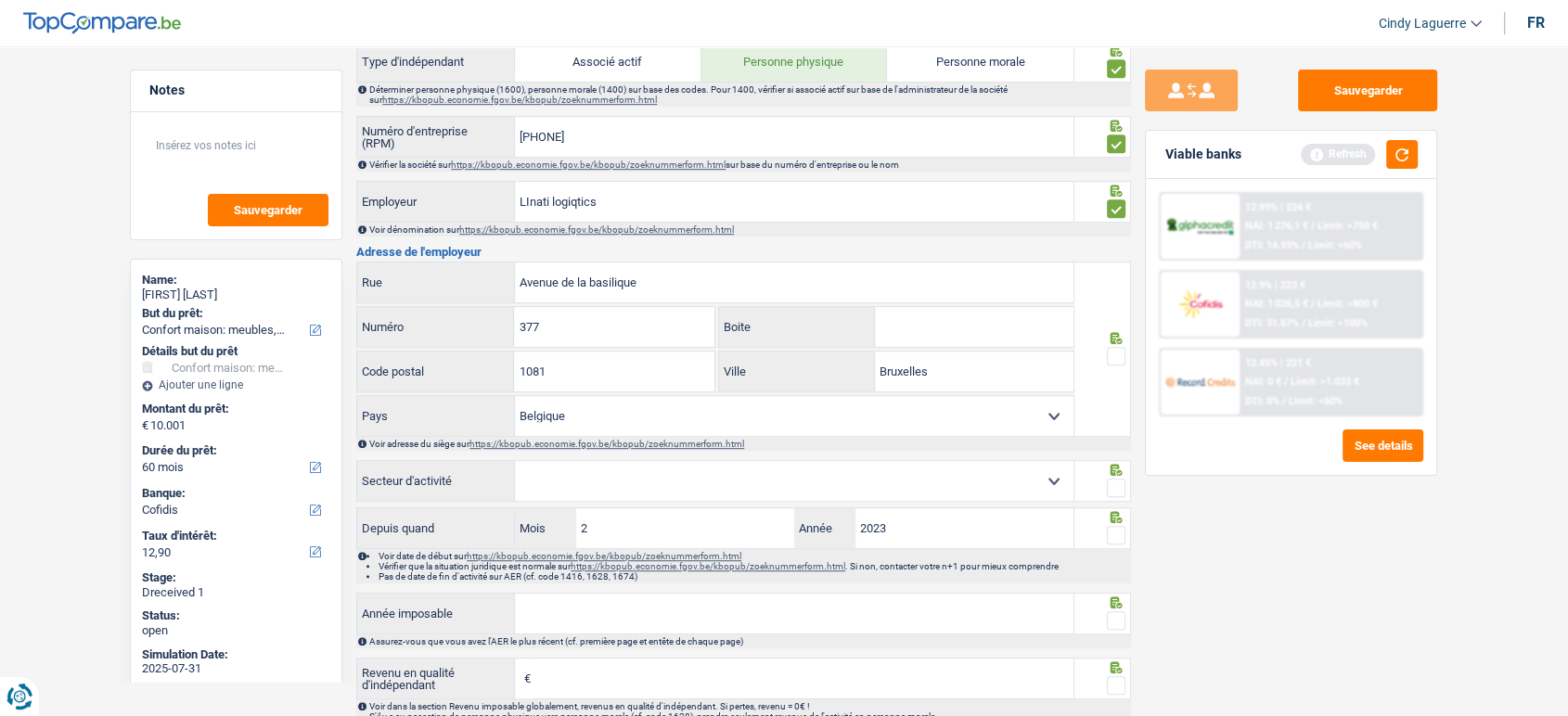 click at bounding box center (1116, 356) 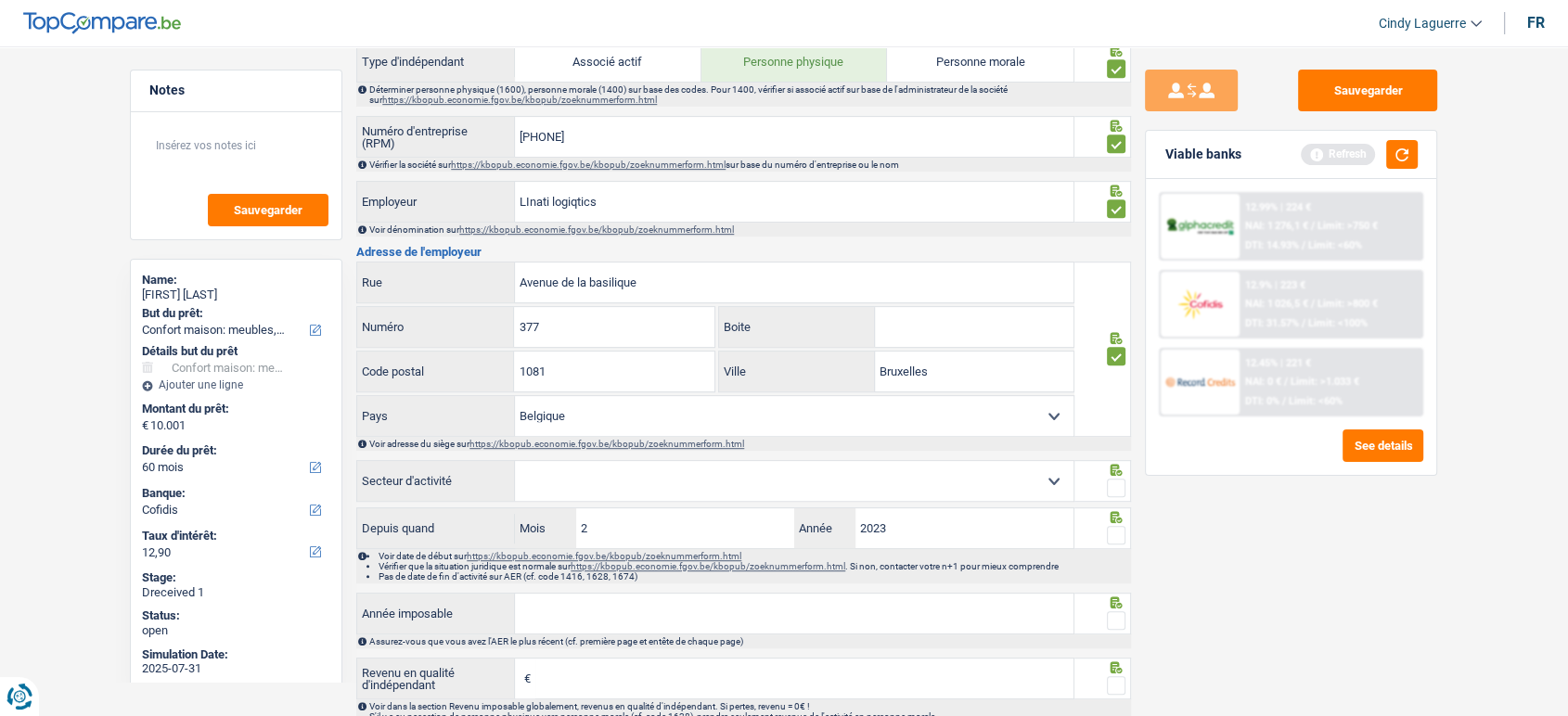 click at bounding box center [1116, 488] 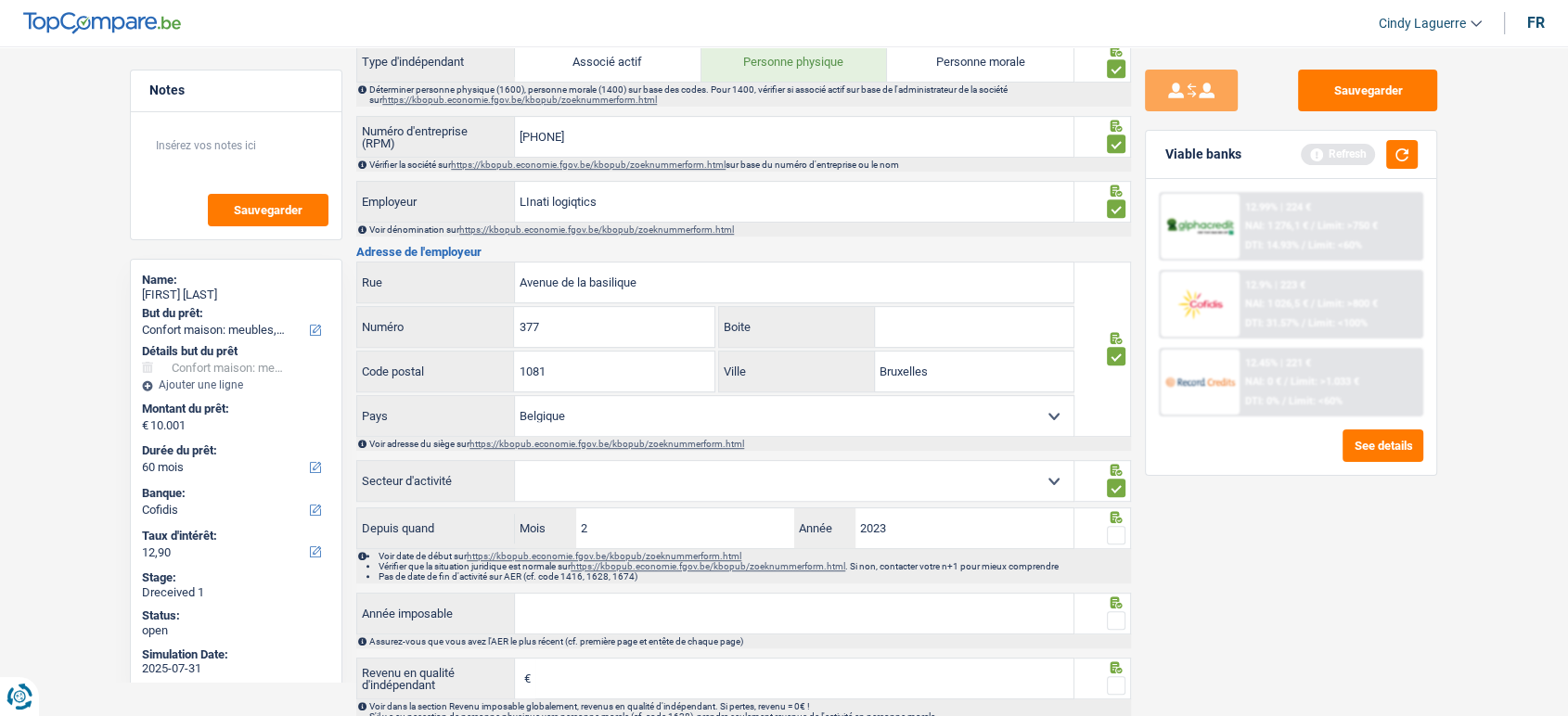 click at bounding box center [1116, 535] 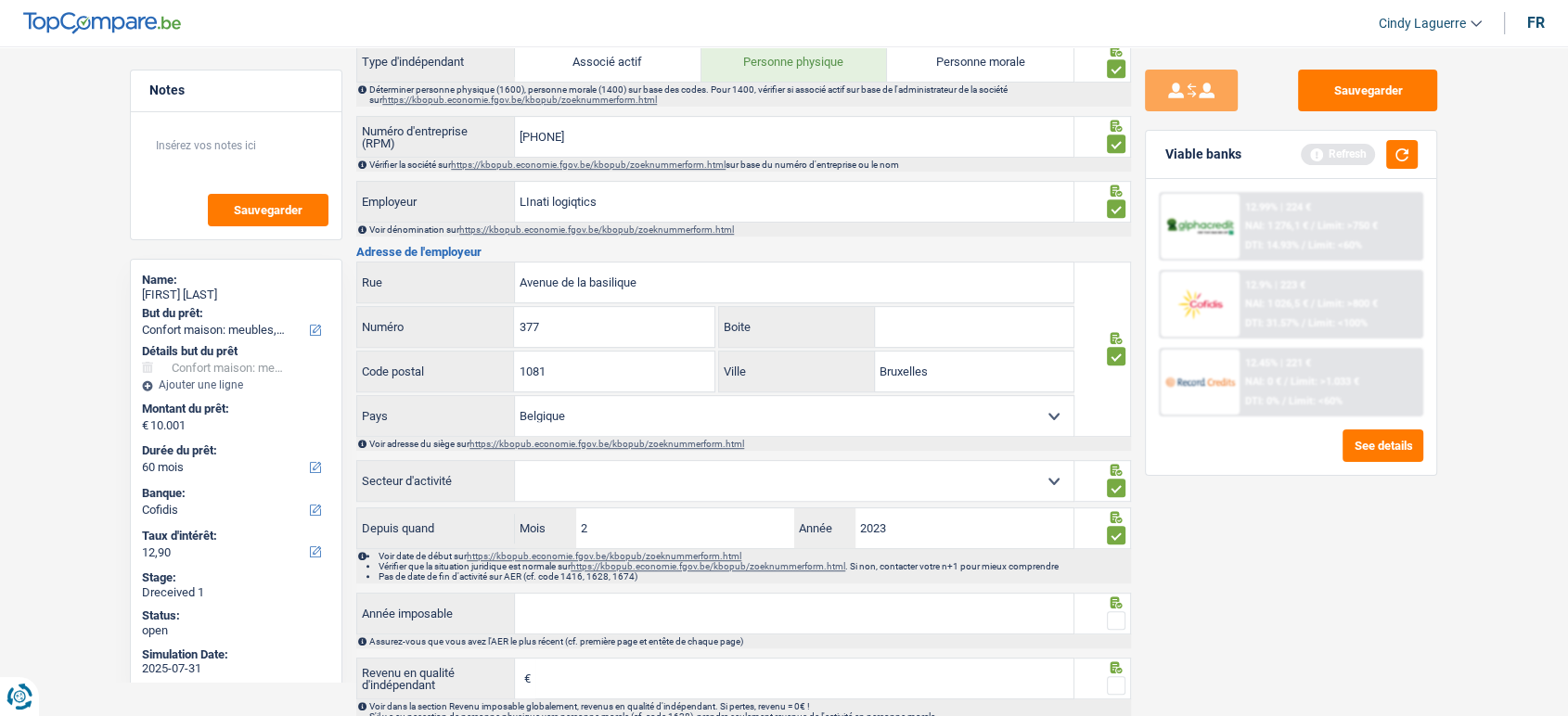click on "Agriculture/Pêche Industrie Horeca Courier/Fitness/Taxi Construction Banques/Assurances Etat/Université ou Union Européenne Petites entreprises (-50pers) Grandes entreprises (+50pers) Autres institutions internationales
Sélectionner une option" at bounding box center (794, 480) 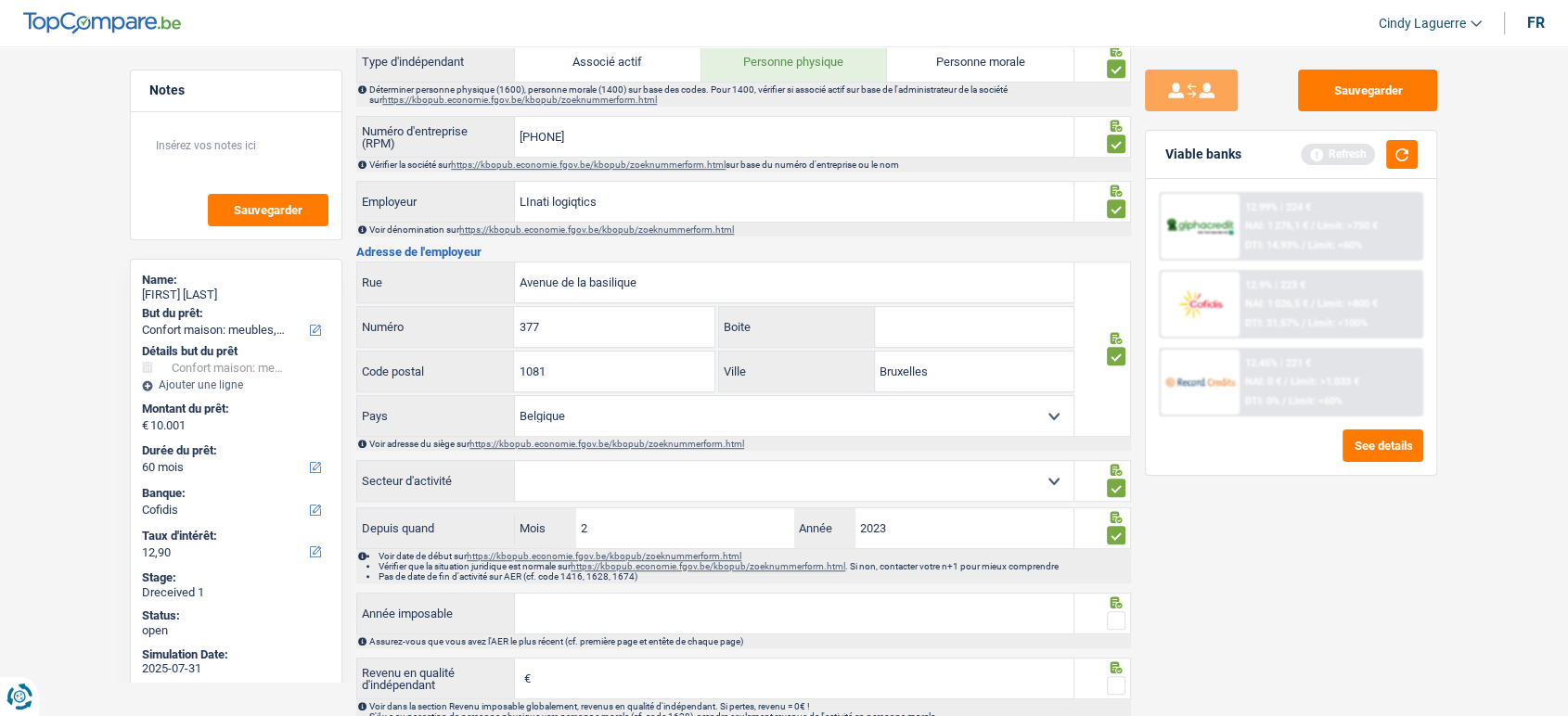 select on "courierFitnessTaxi" 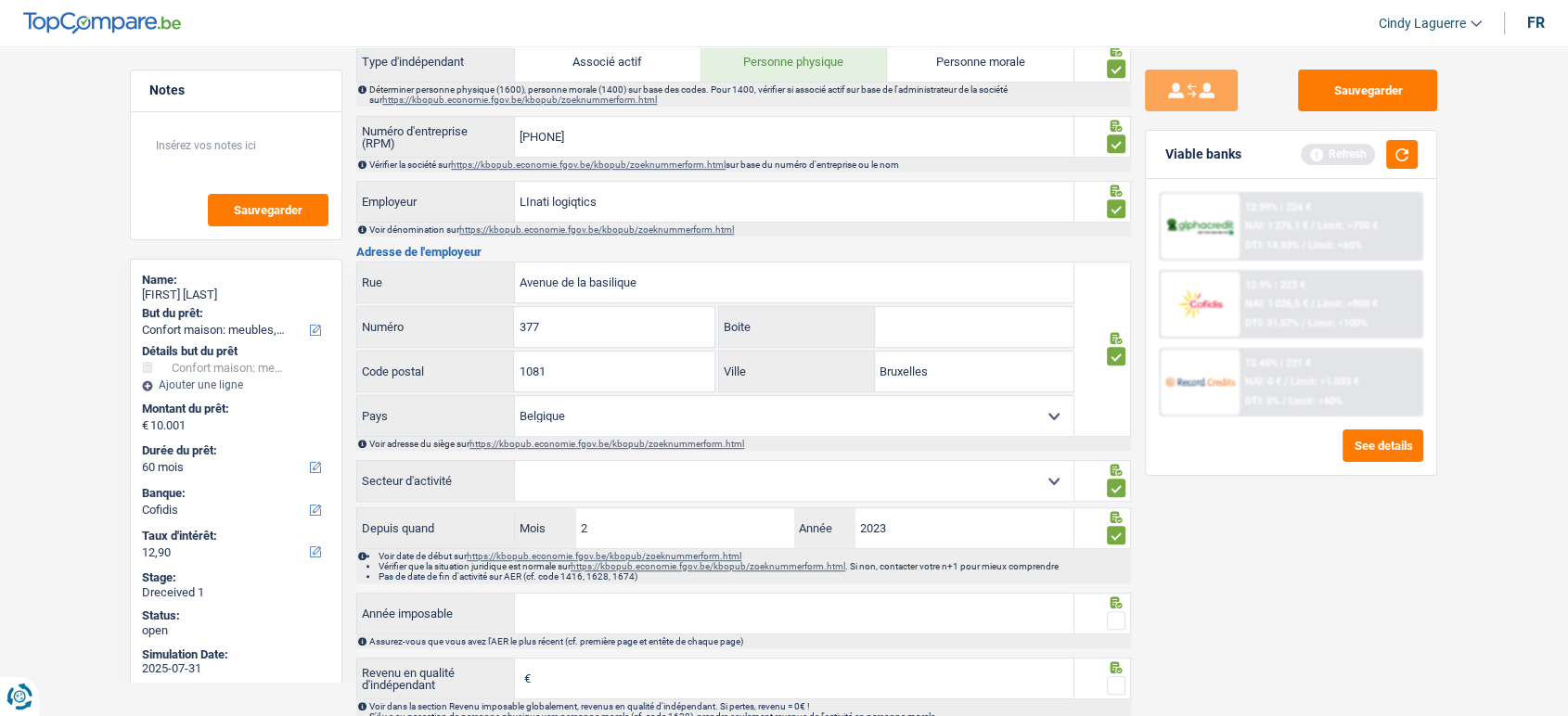click on "Agriculture/Pêche Industrie Horeca Courier/Fitness/Taxi Construction Banques/Assurances Etat/Université ou Union Européenne Petites entreprises (-50pers) Grandes entreprises (+50pers) Autres institutions internationales
Sélectionner une option" at bounding box center [794, 480] 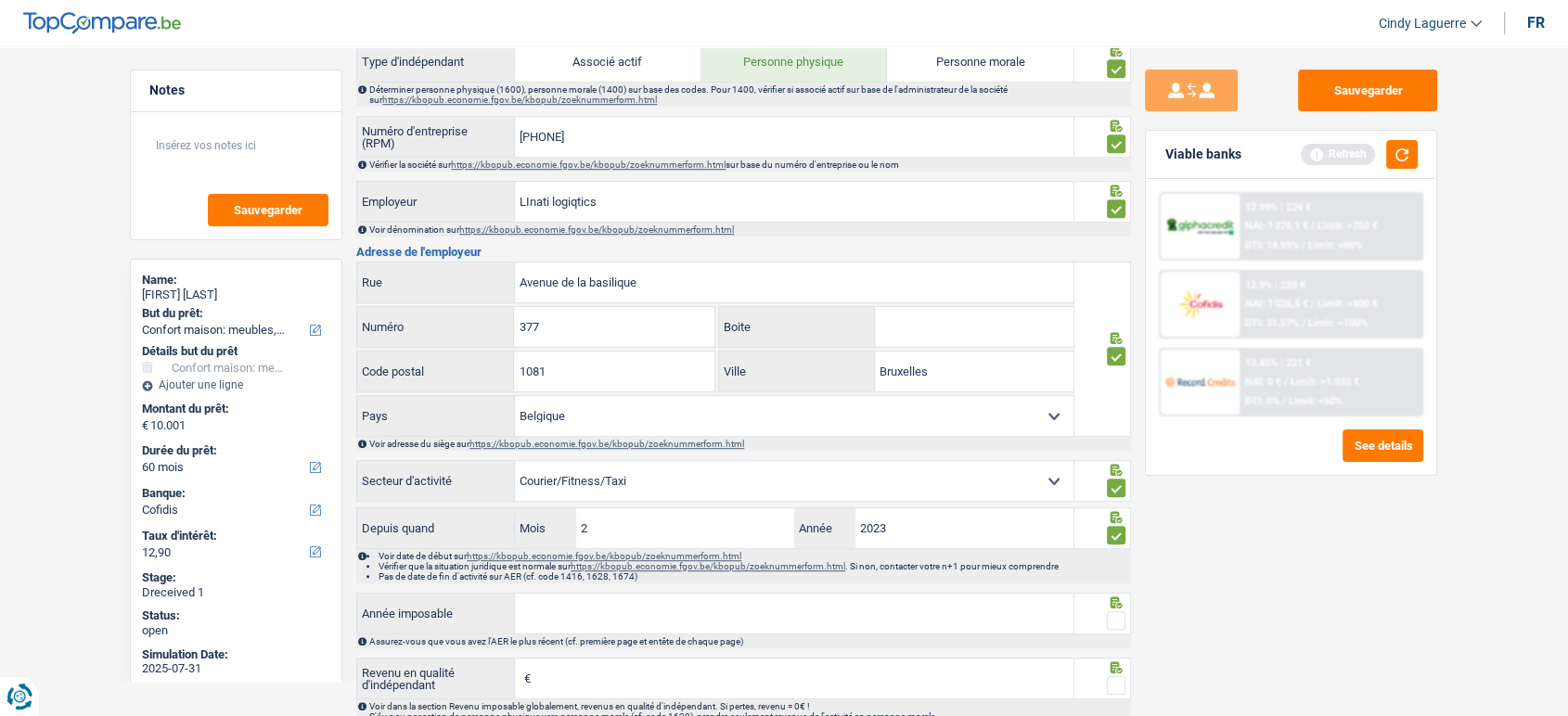 click at bounding box center (1116, 620) 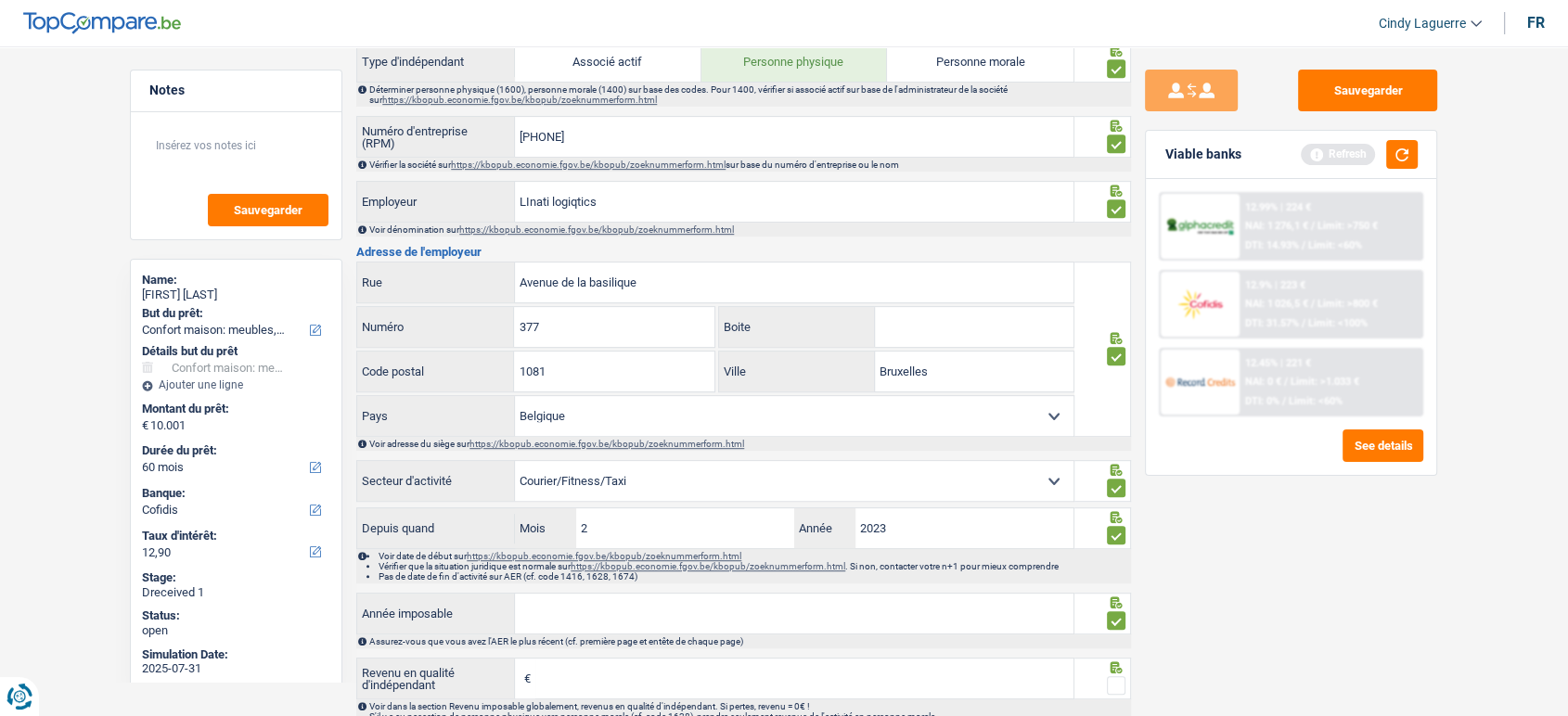 click at bounding box center (1116, 685) 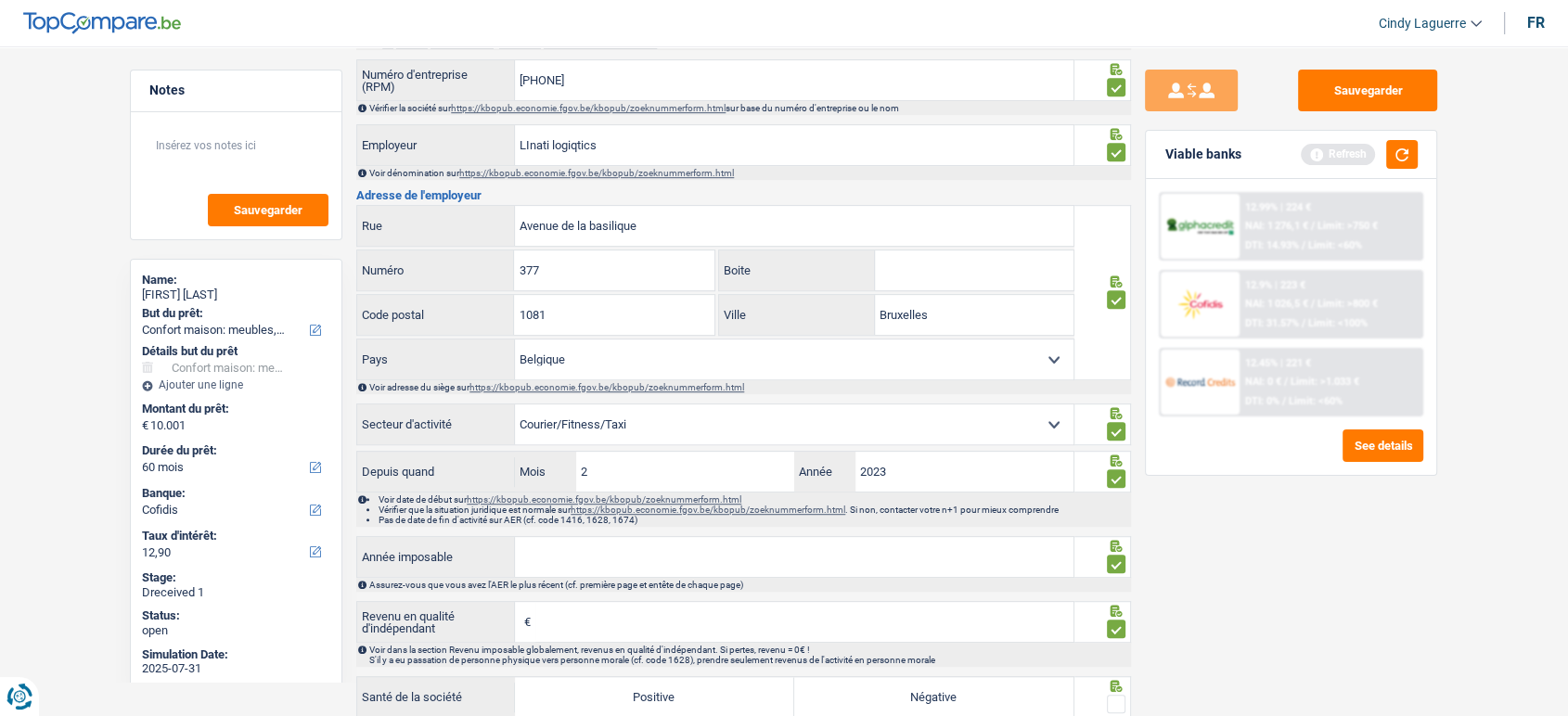 scroll, scrollTop: 1030, scrollLeft: 0, axis: vertical 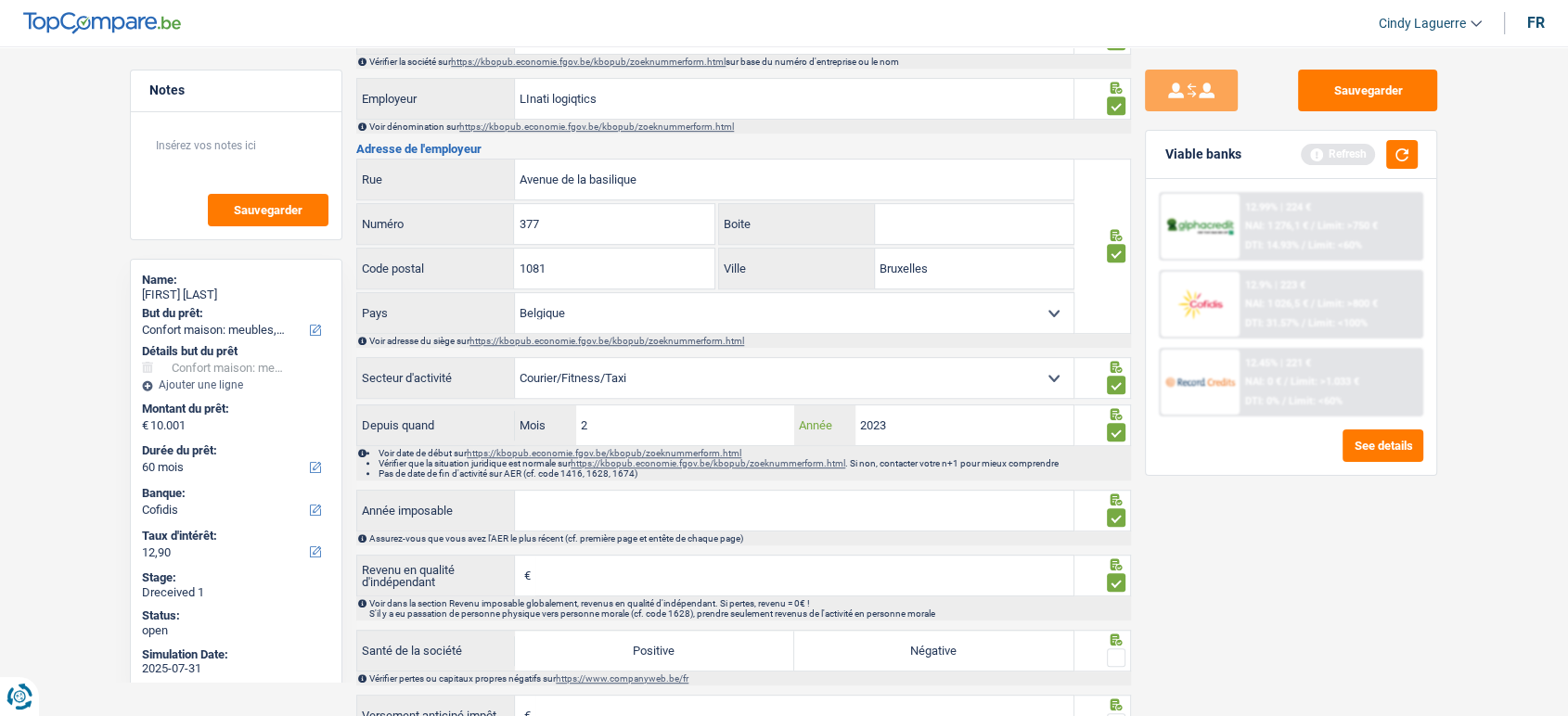 drag, startPoint x: 894, startPoint y: 426, endPoint x: 778, endPoint y: 411, distance: 116.96581 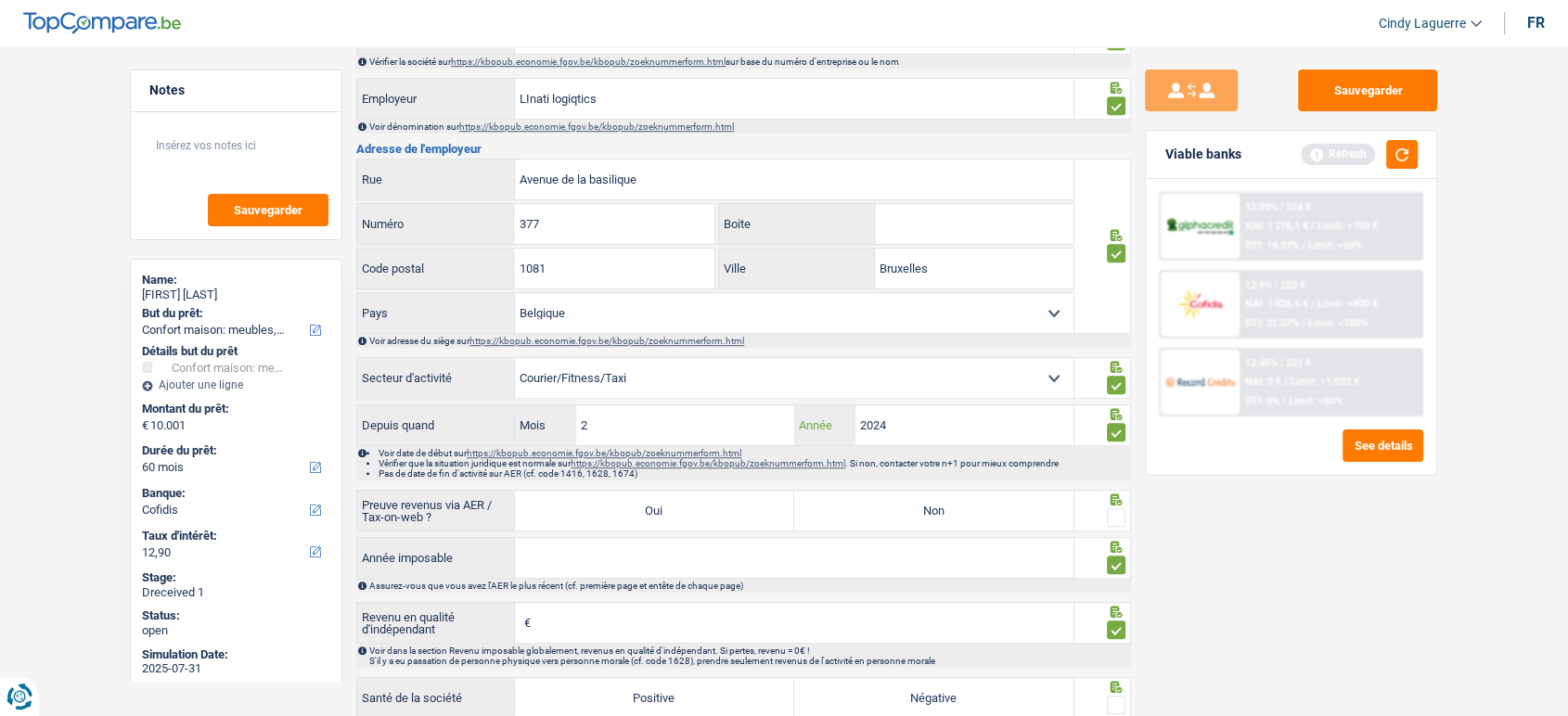 type on "2024" 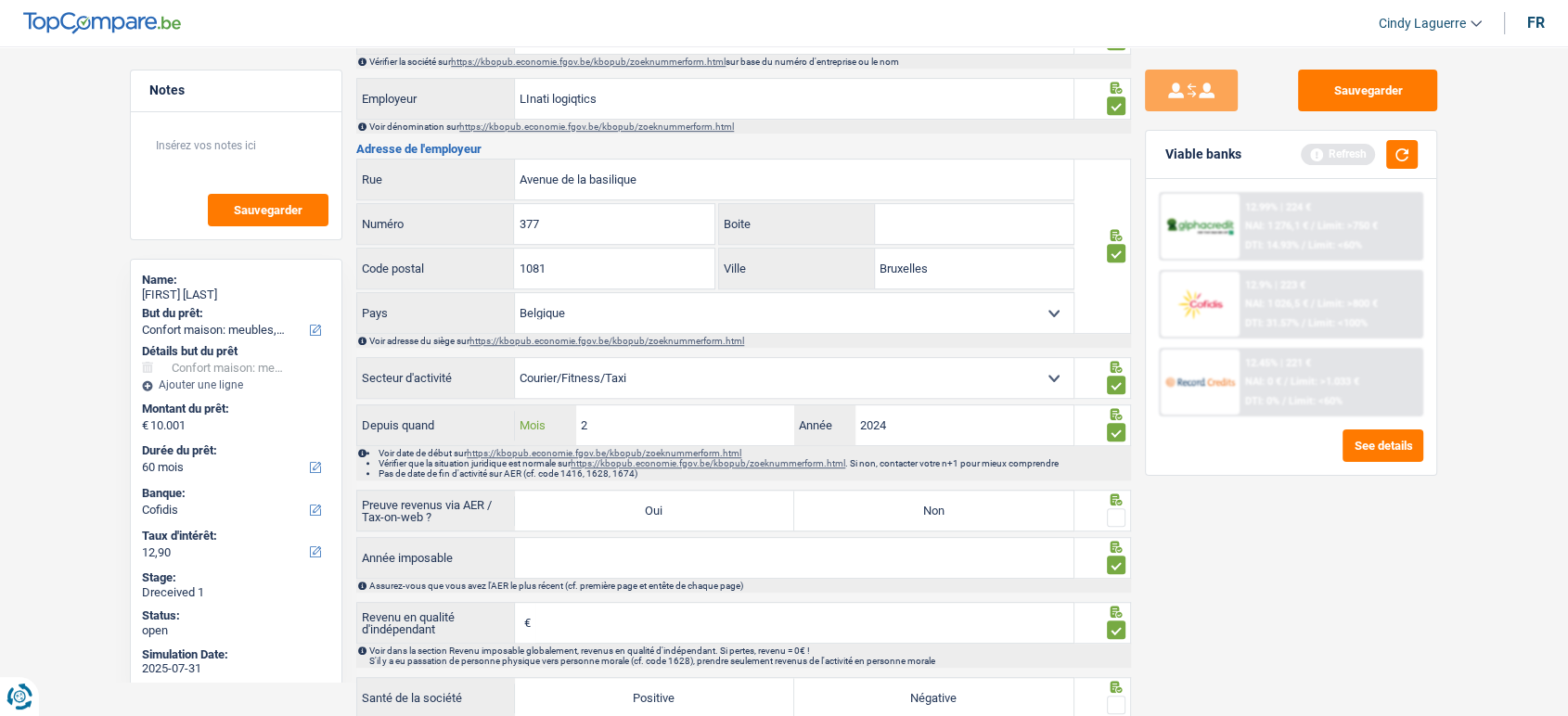drag, startPoint x: 674, startPoint y: 414, endPoint x: 505, endPoint y: 402, distance: 169.4255 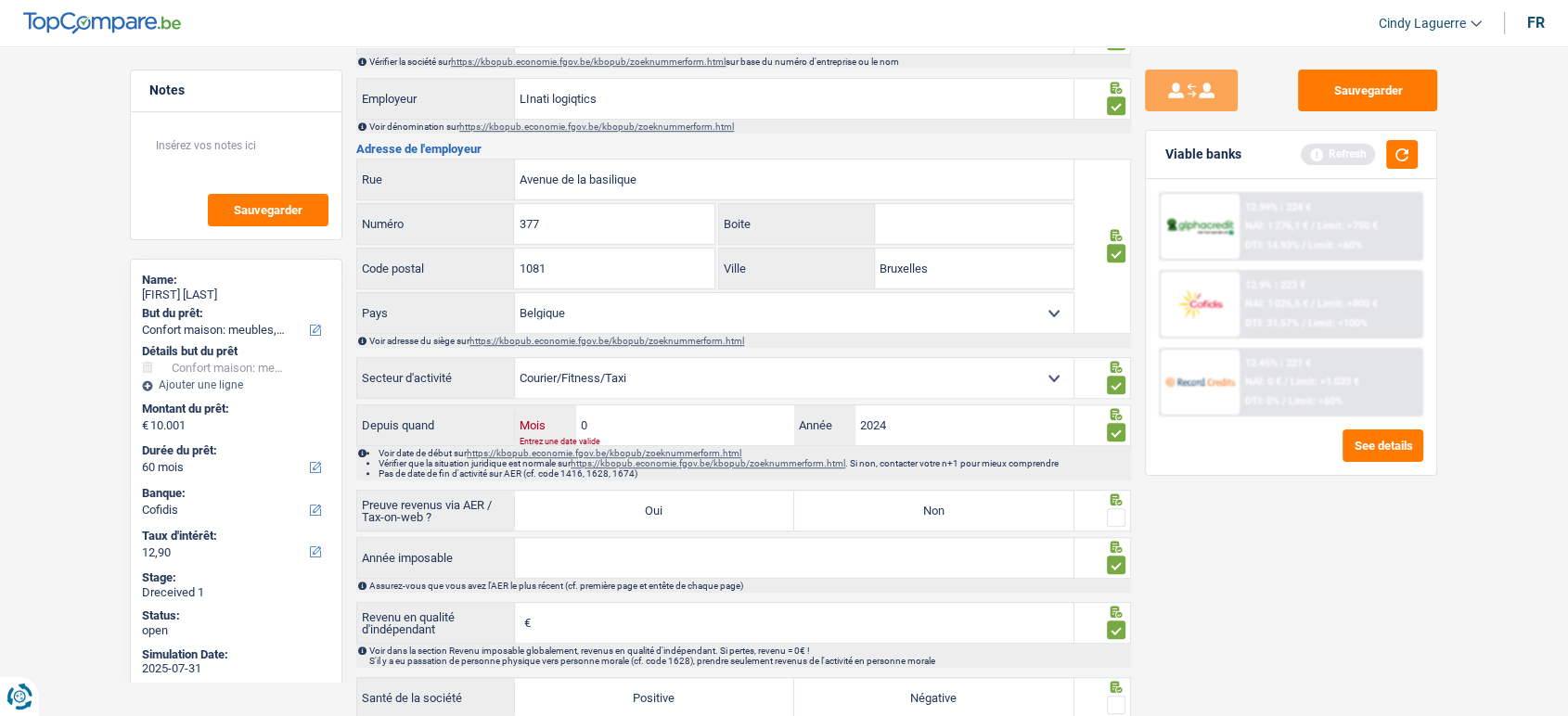type on "06" 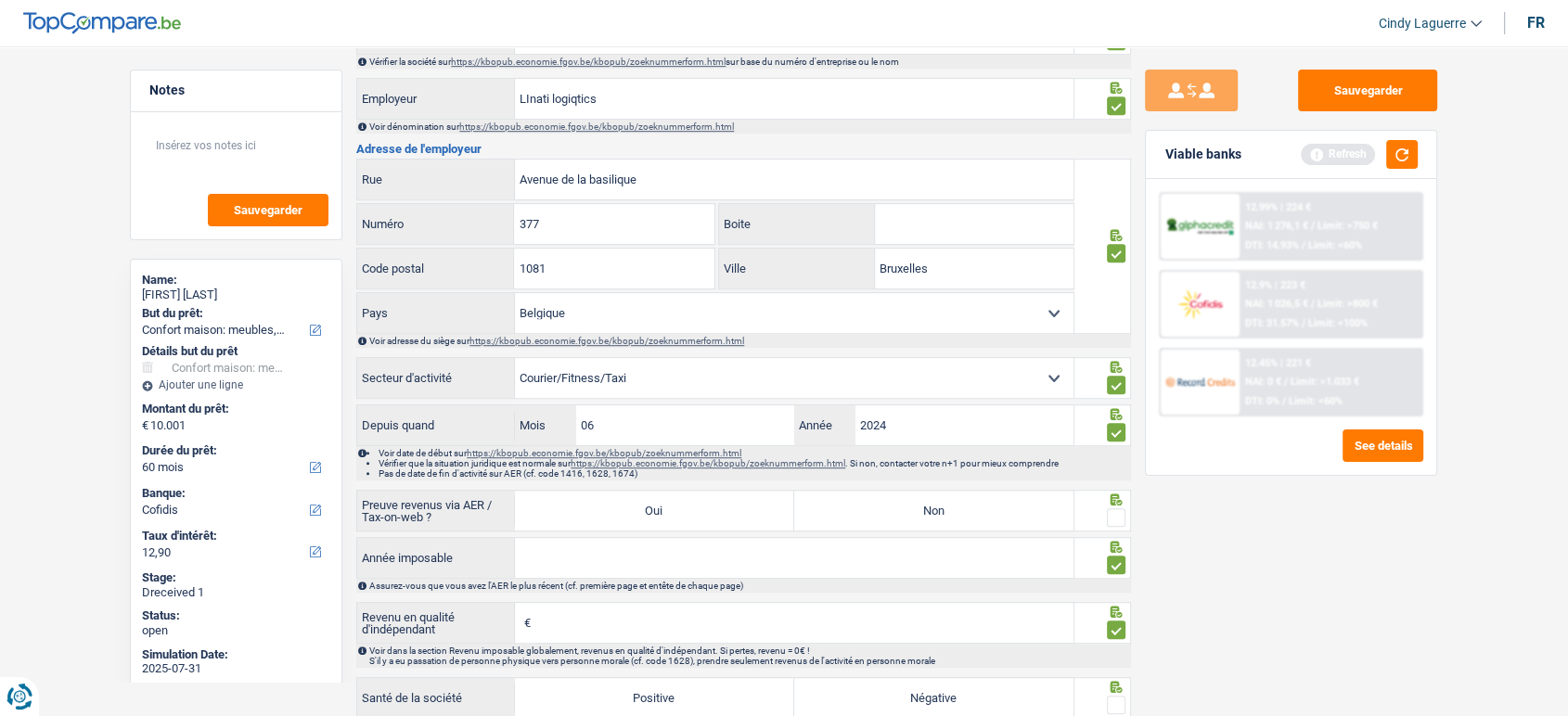 click on "Oui" at bounding box center (654, 510) 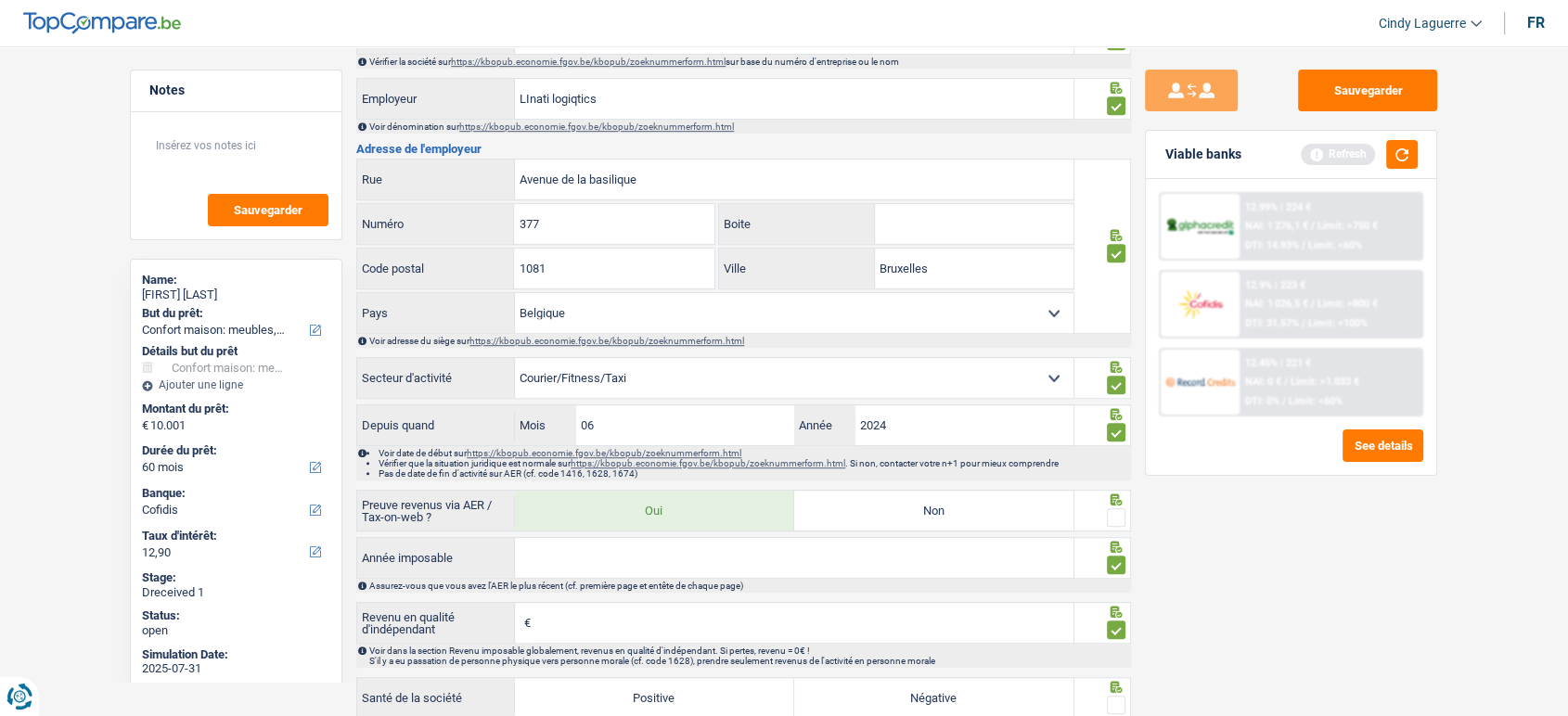 click at bounding box center (1116, 518) 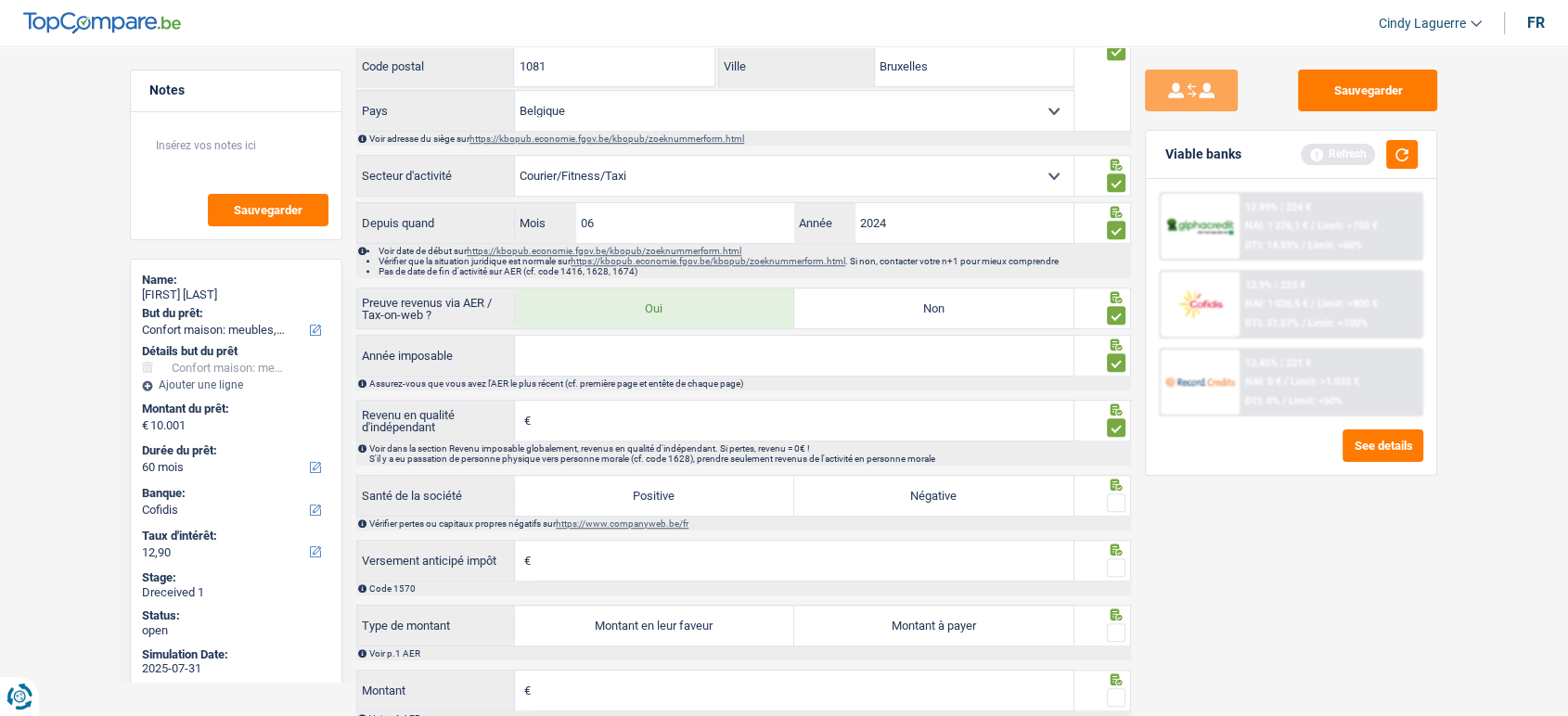 scroll, scrollTop: 1236, scrollLeft: 0, axis: vertical 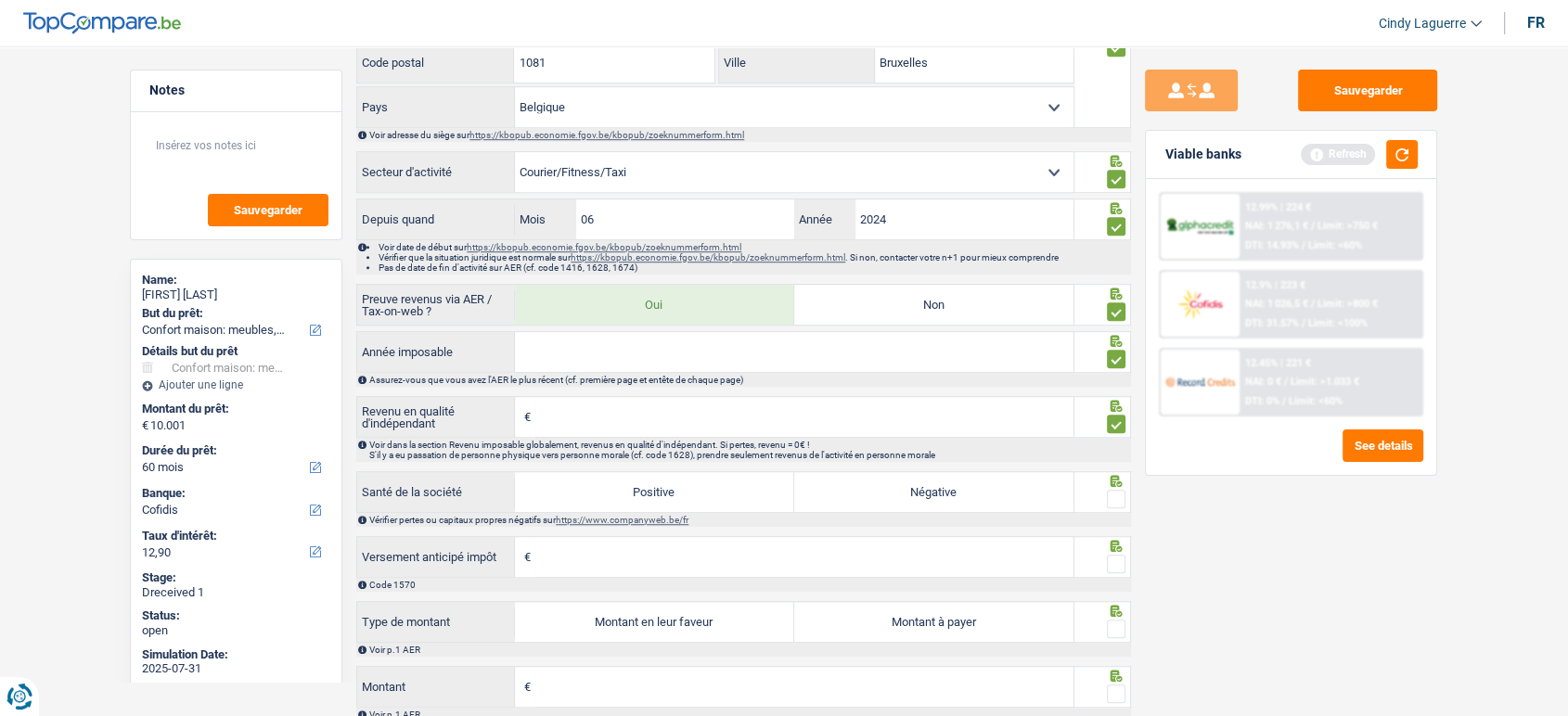 click on "Année imposable" at bounding box center [794, 352] 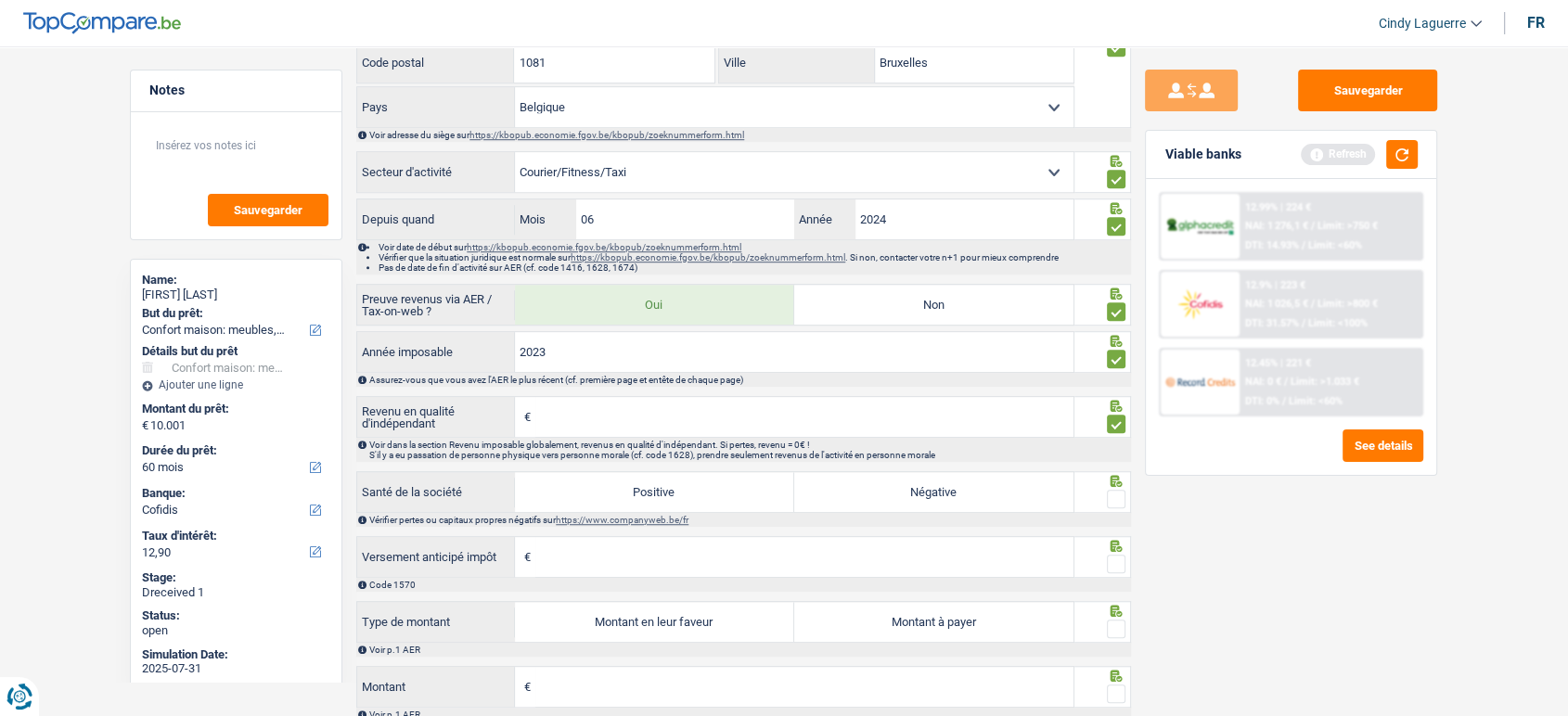 type on "2023" 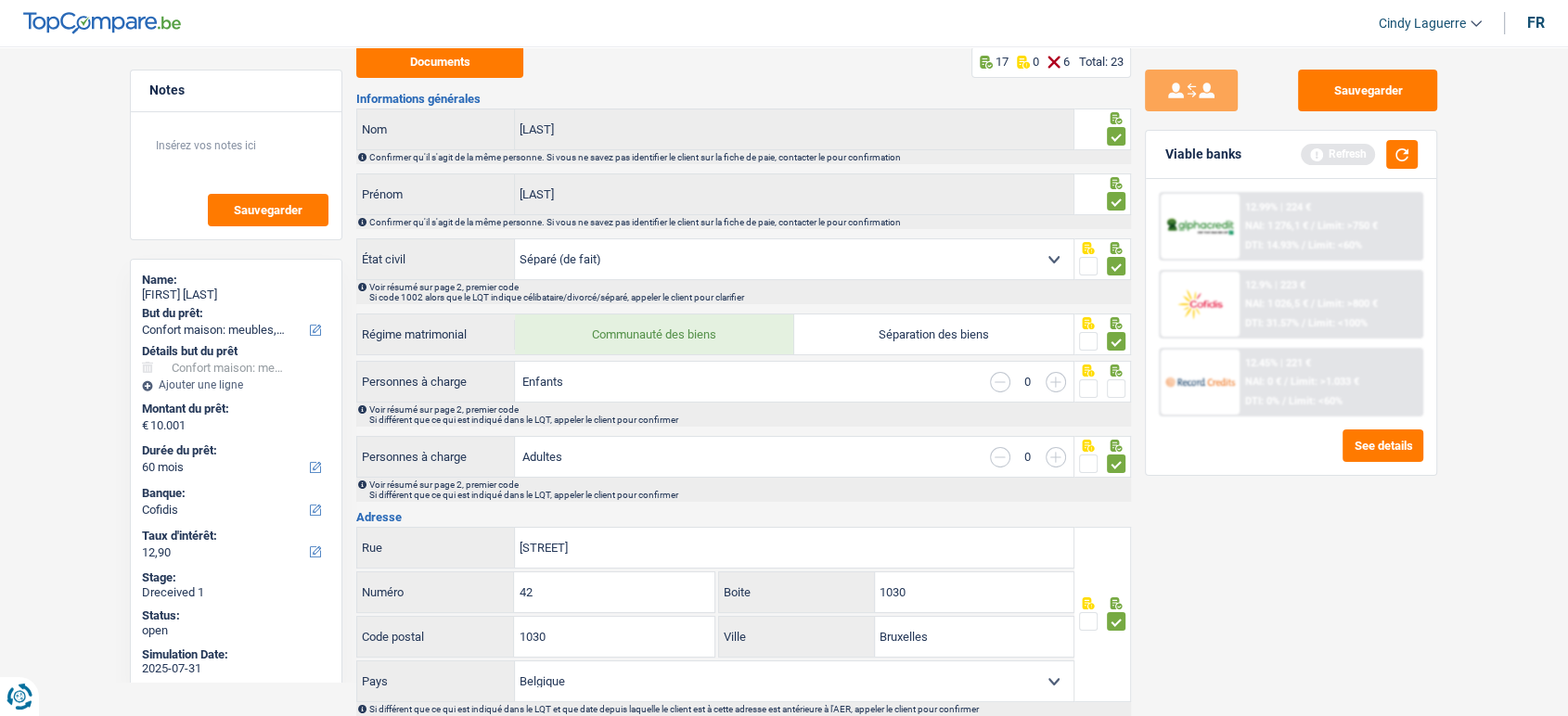 scroll, scrollTop: 0, scrollLeft: 0, axis: both 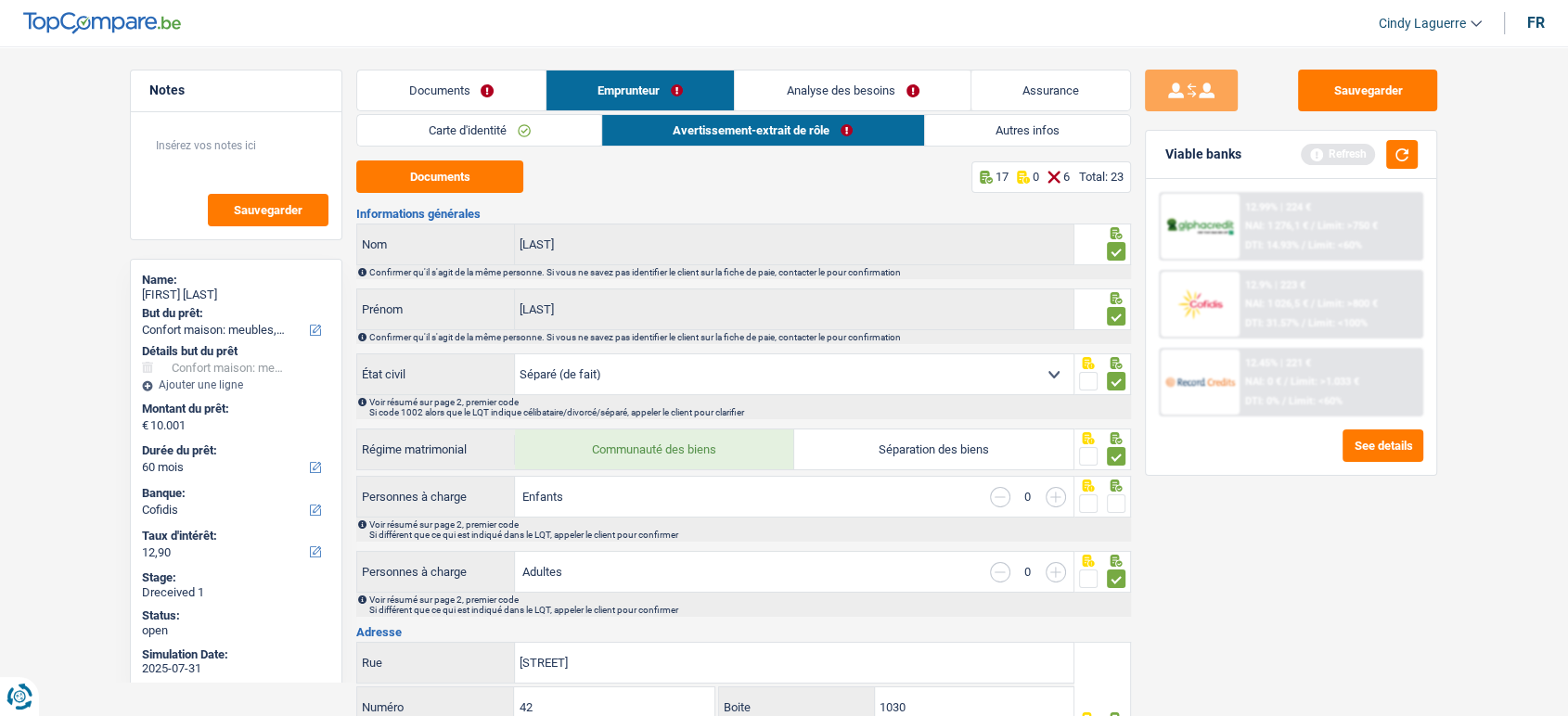 drag, startPoint x: 429, startPoint y: 80, endPoint x: 469, endPoint y: 103, distance: 46.141088 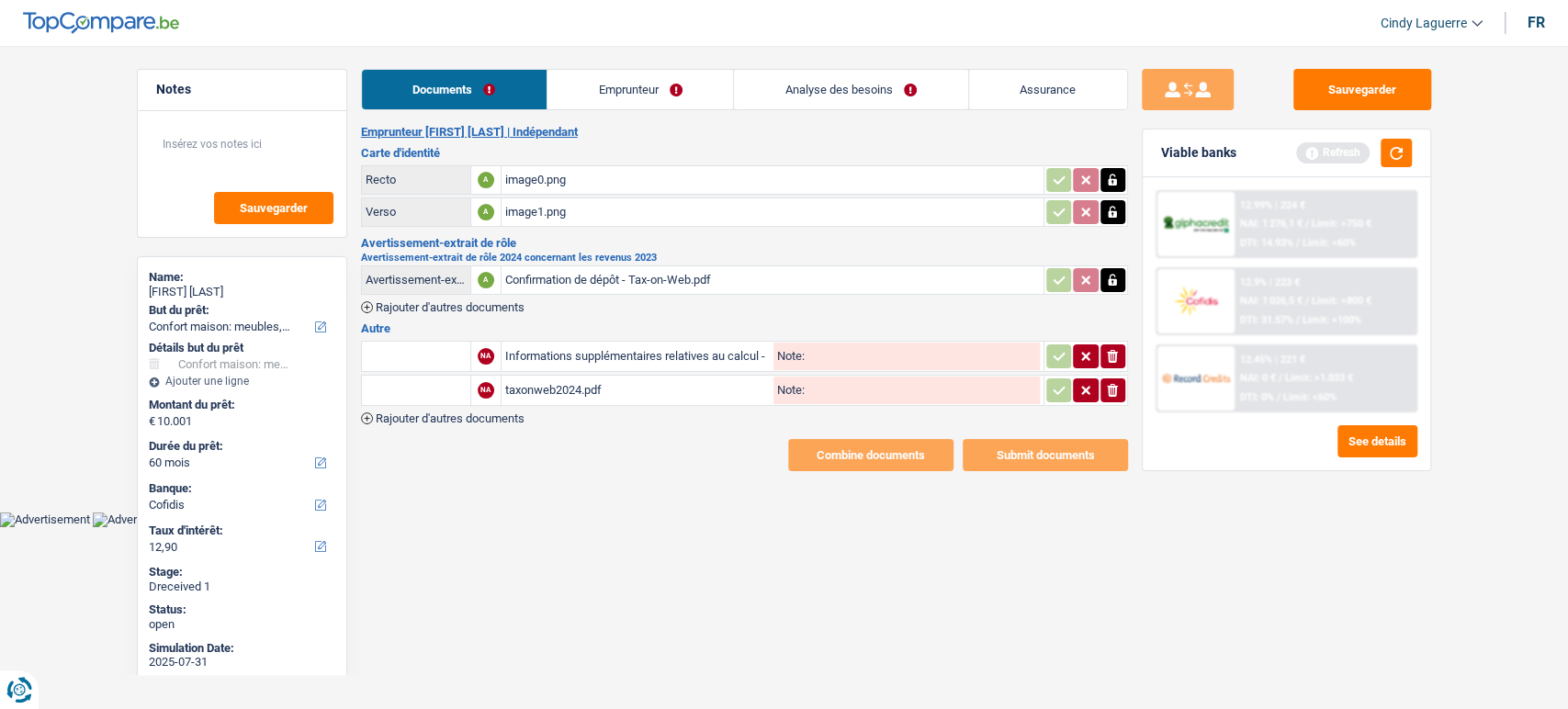 click on "Confirmation de dépôt - Tax-on-Web.pdf" at bounding box center [773, 280] 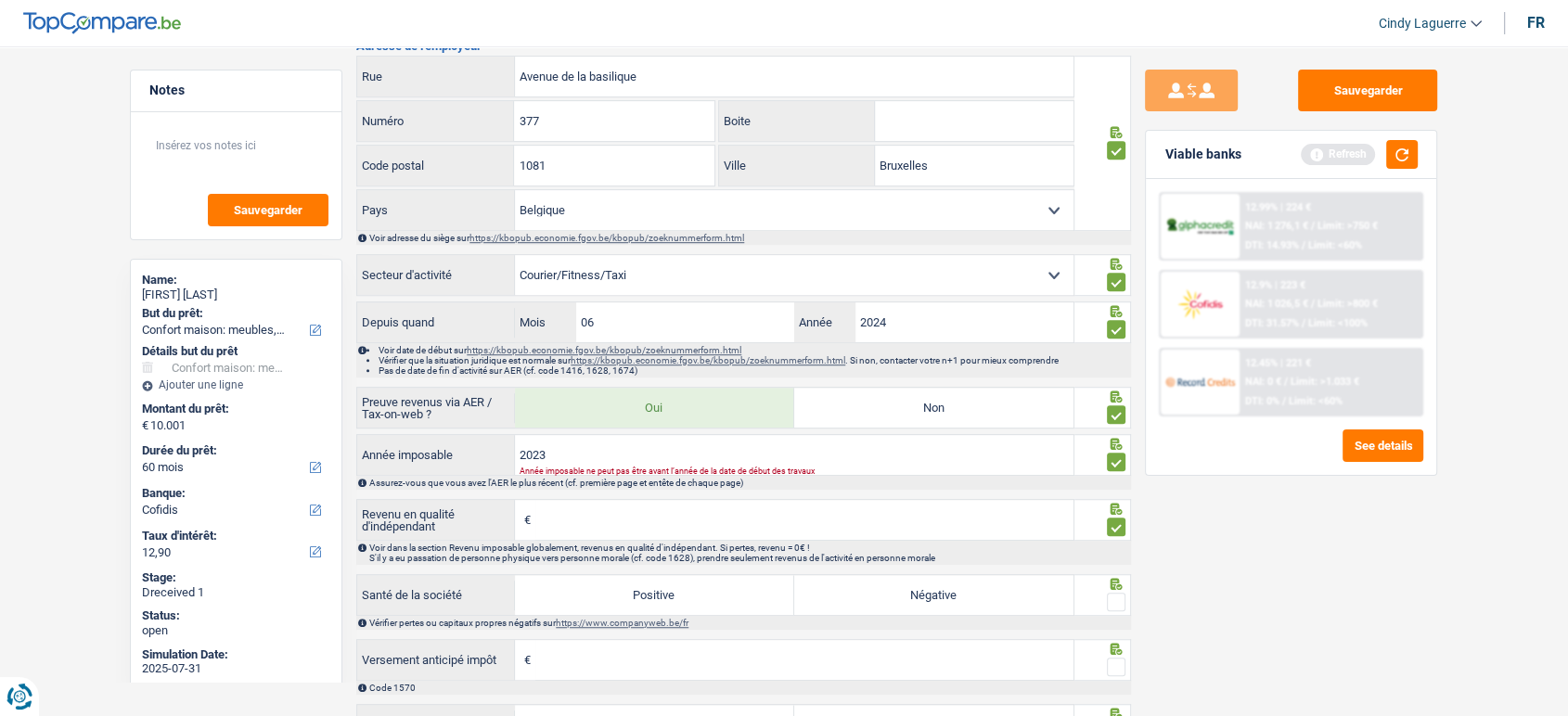 scroll, scrollTop: 1430, scrollLeft: 0, axis: vertical 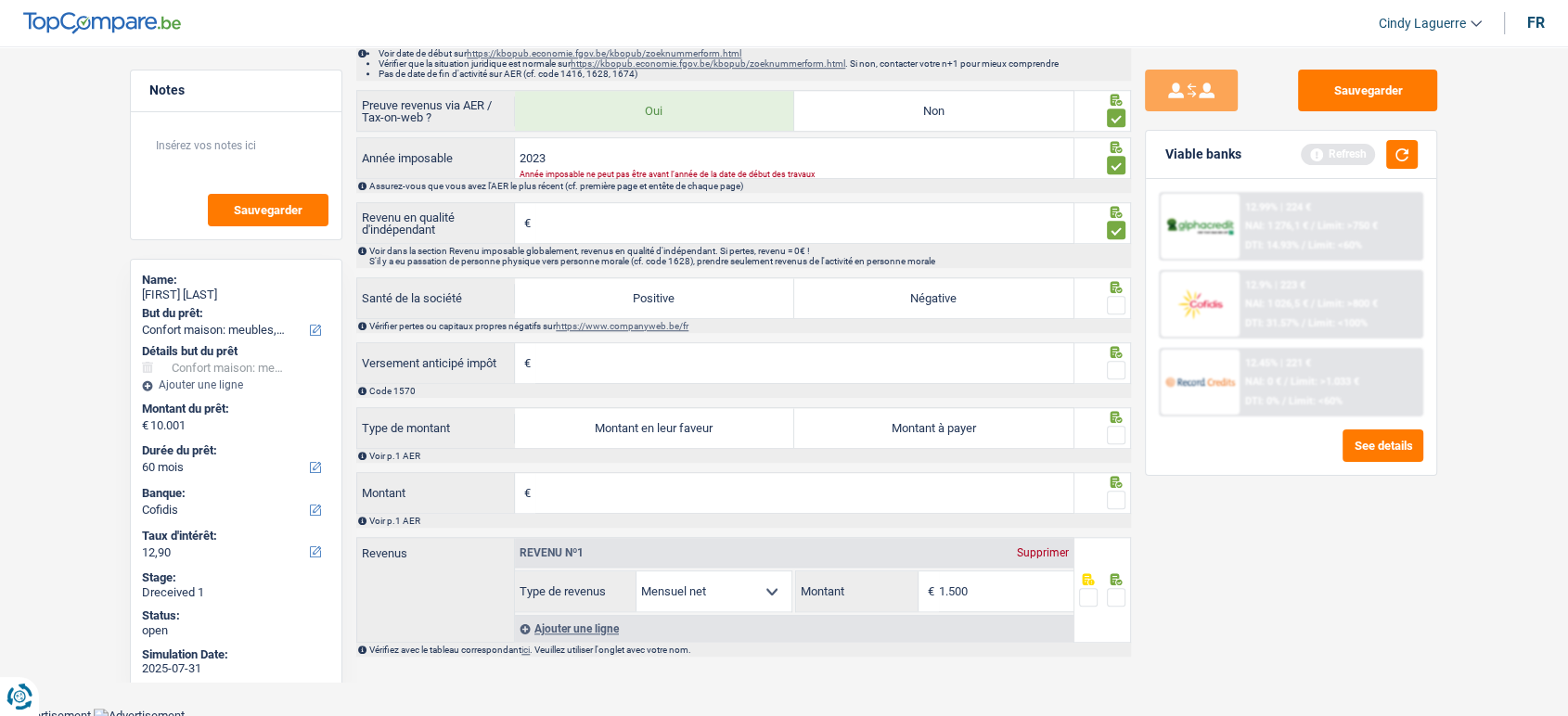 click on "Revenu en qualité d'indépendant" at bounding box center [804, 223] 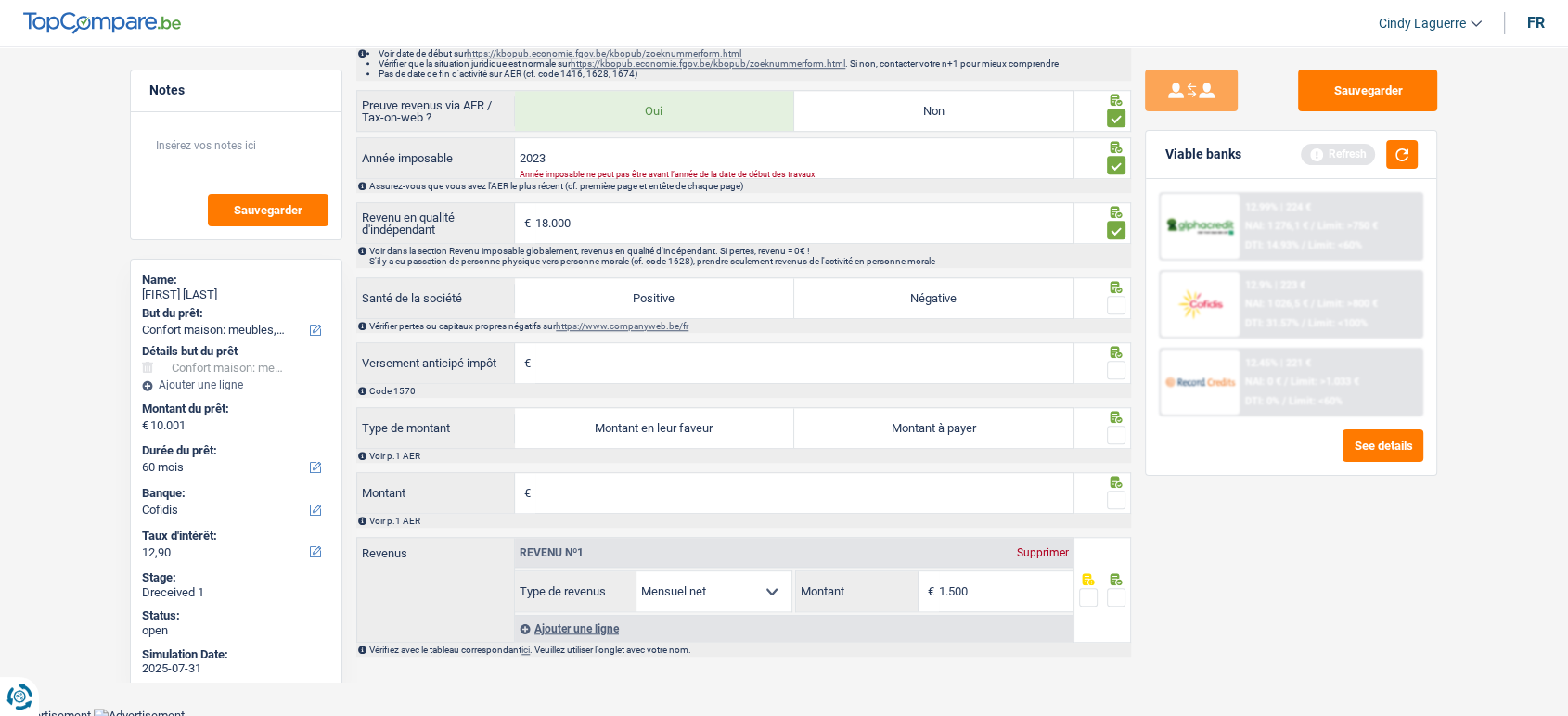 type on "18.000" 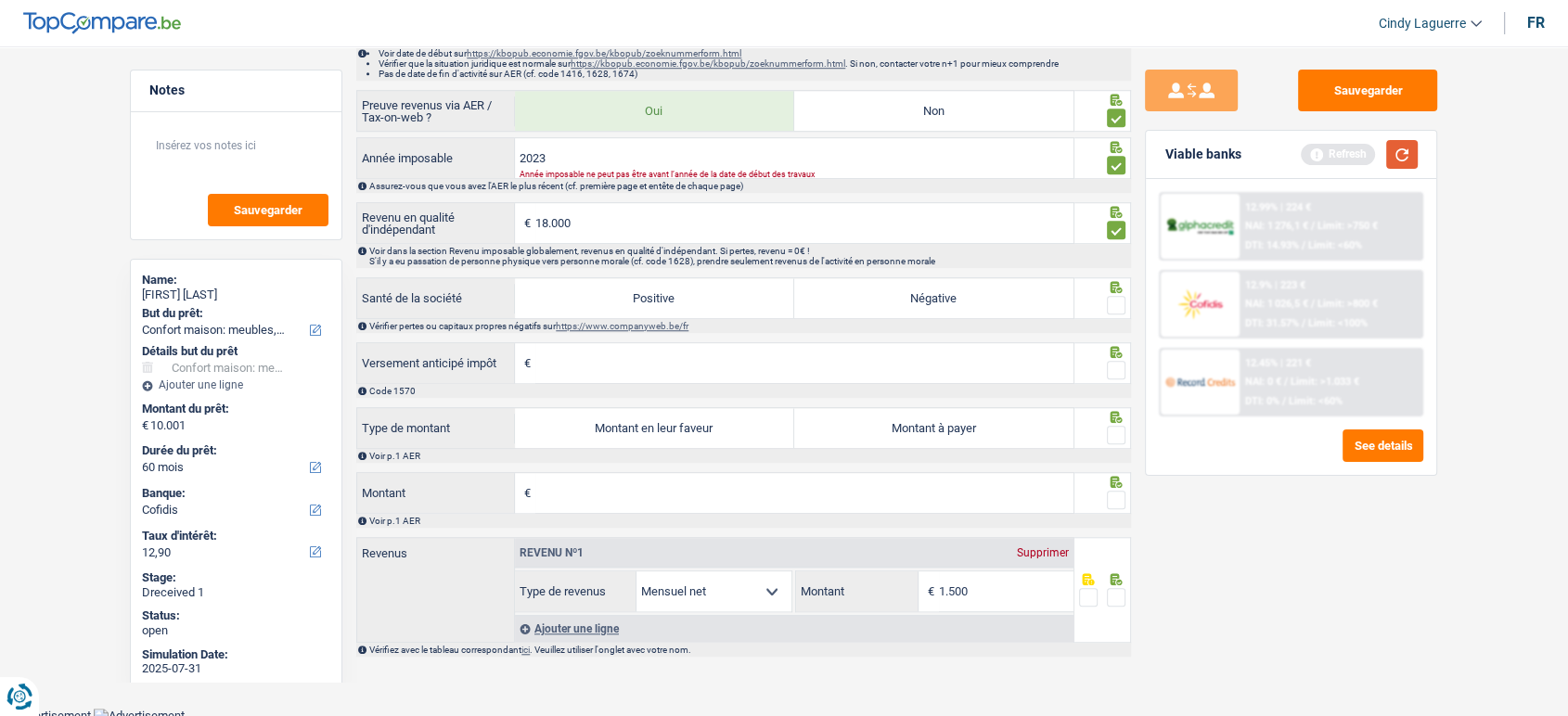 click at bounding box center (1402, 154) 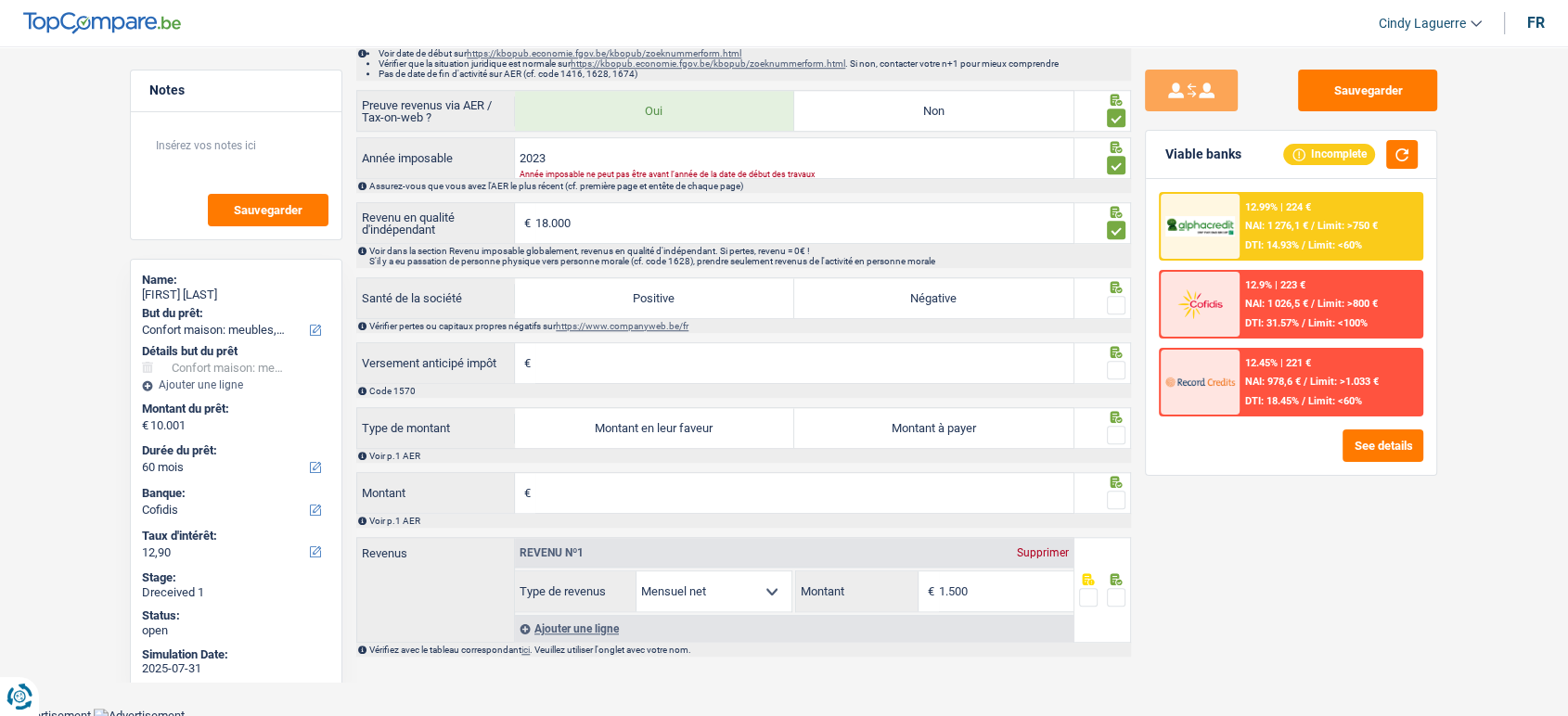 click on "Montant" at bounding box center (804, 492) 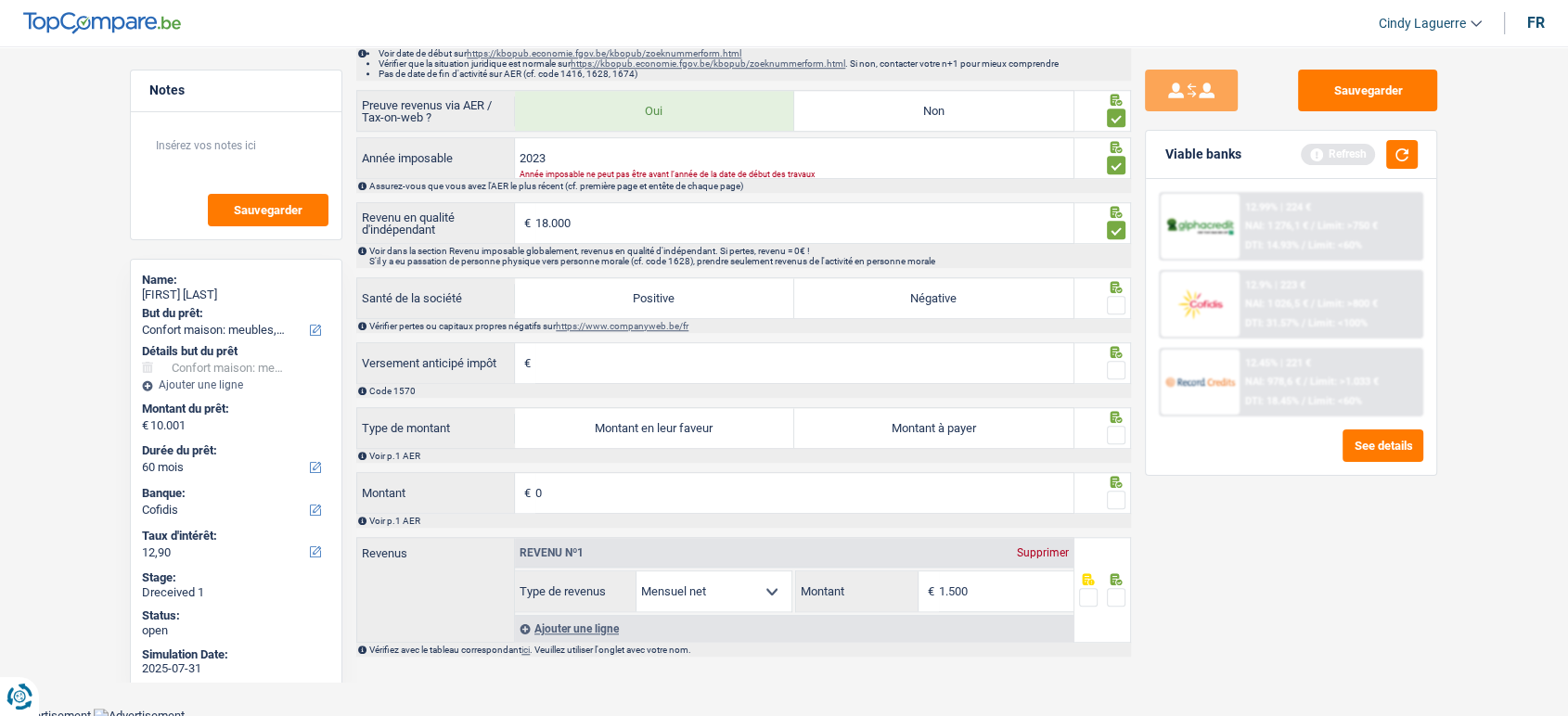 type on "0" 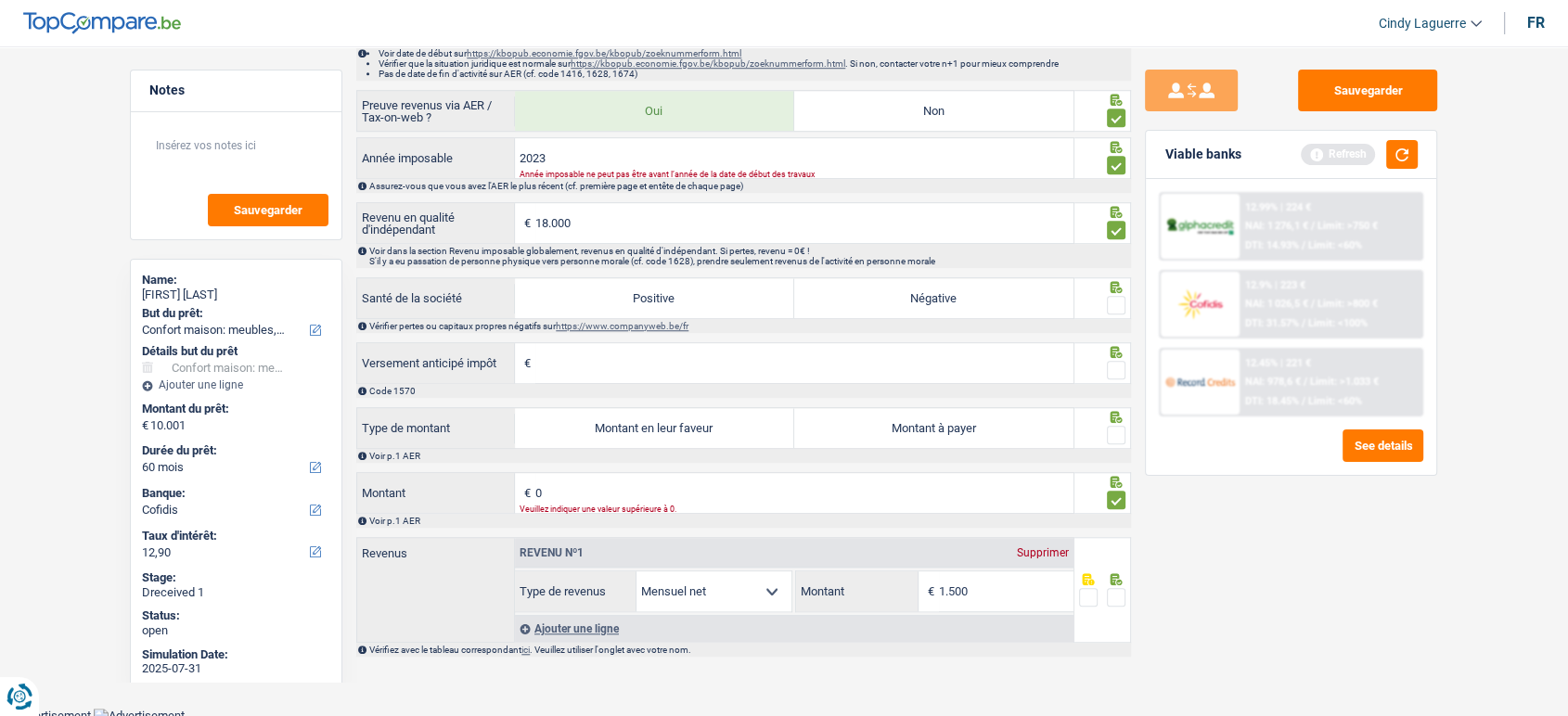 click at bounding box center (1116, 435) 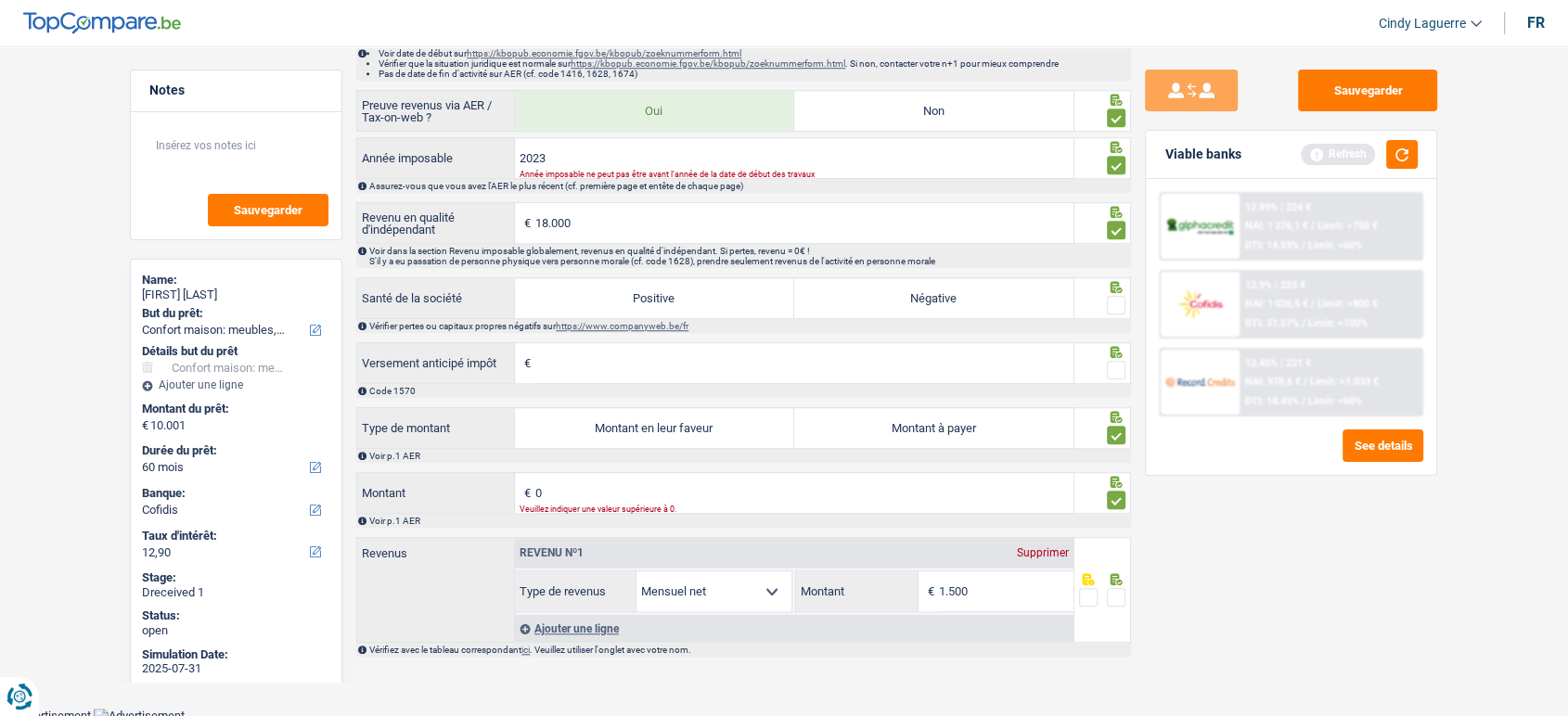 click at bounding box center [1116, 370] 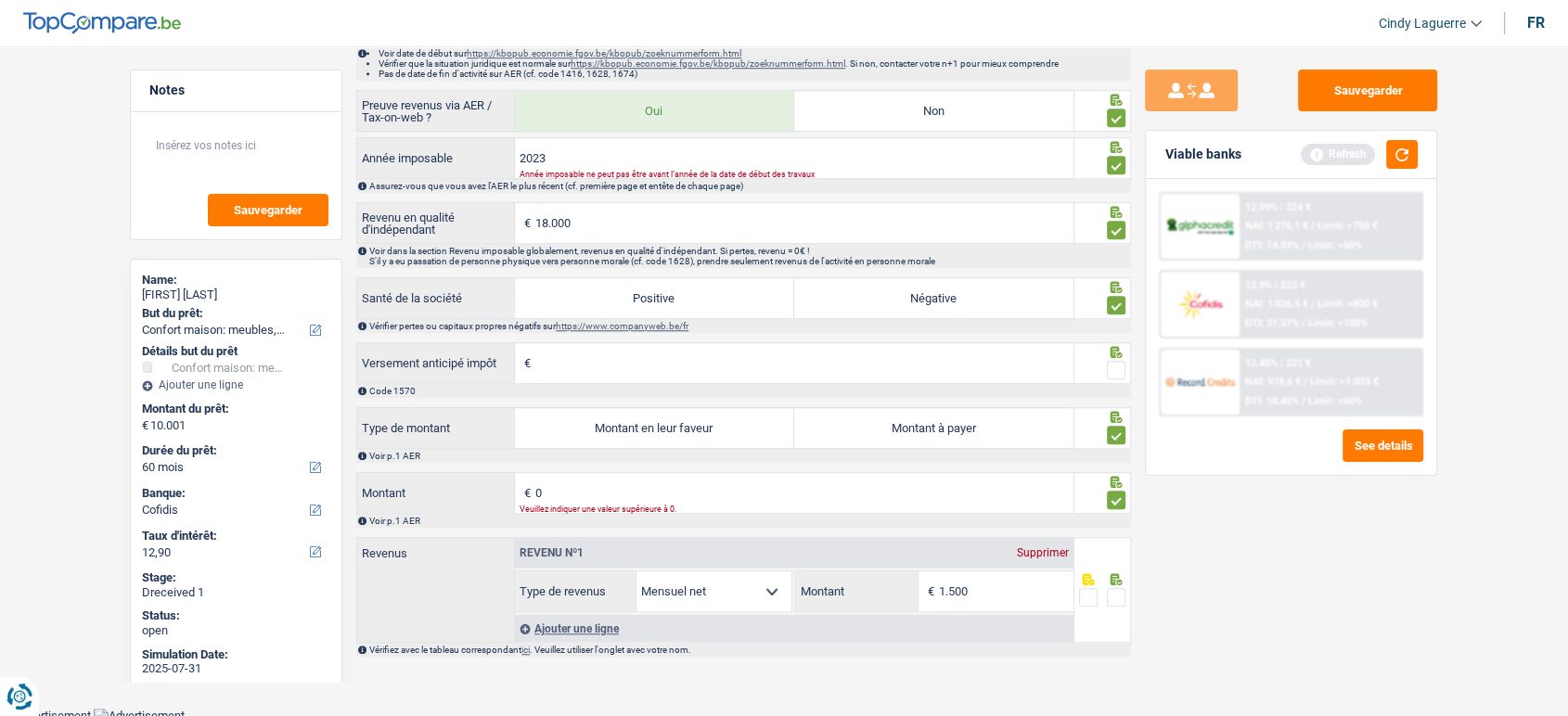 click 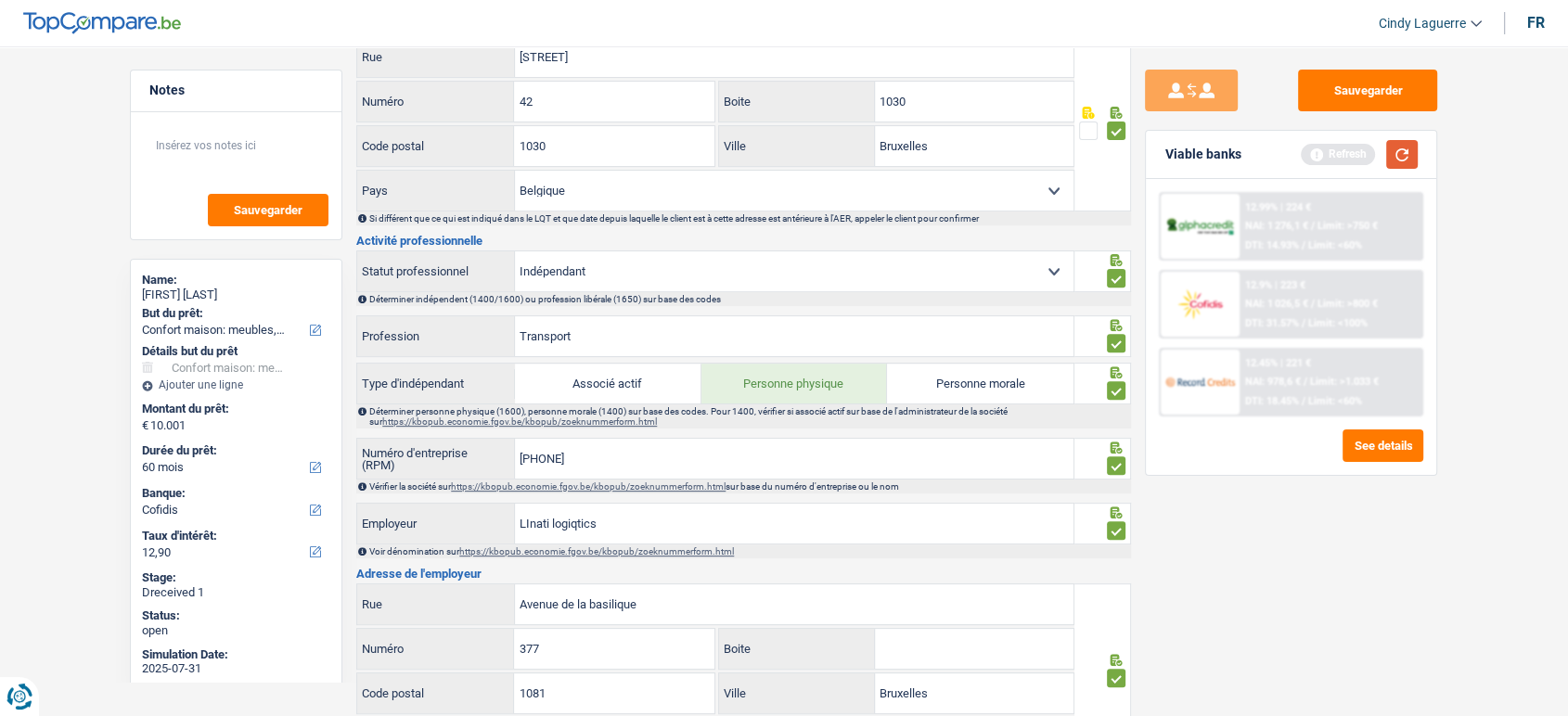 click at bounding box center (1402, 154) 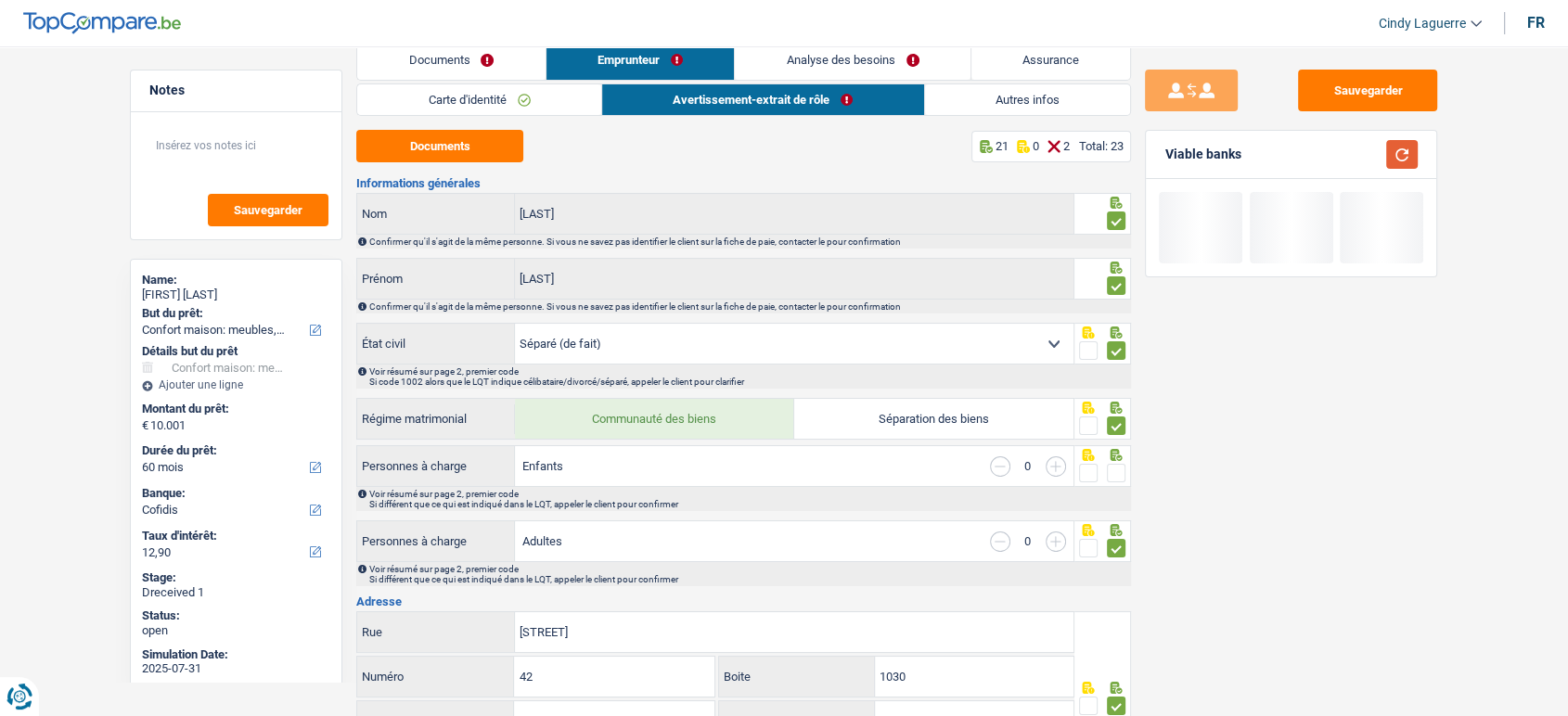 scroll, scrollTop: 0, scrollLeft: 0, axis: both 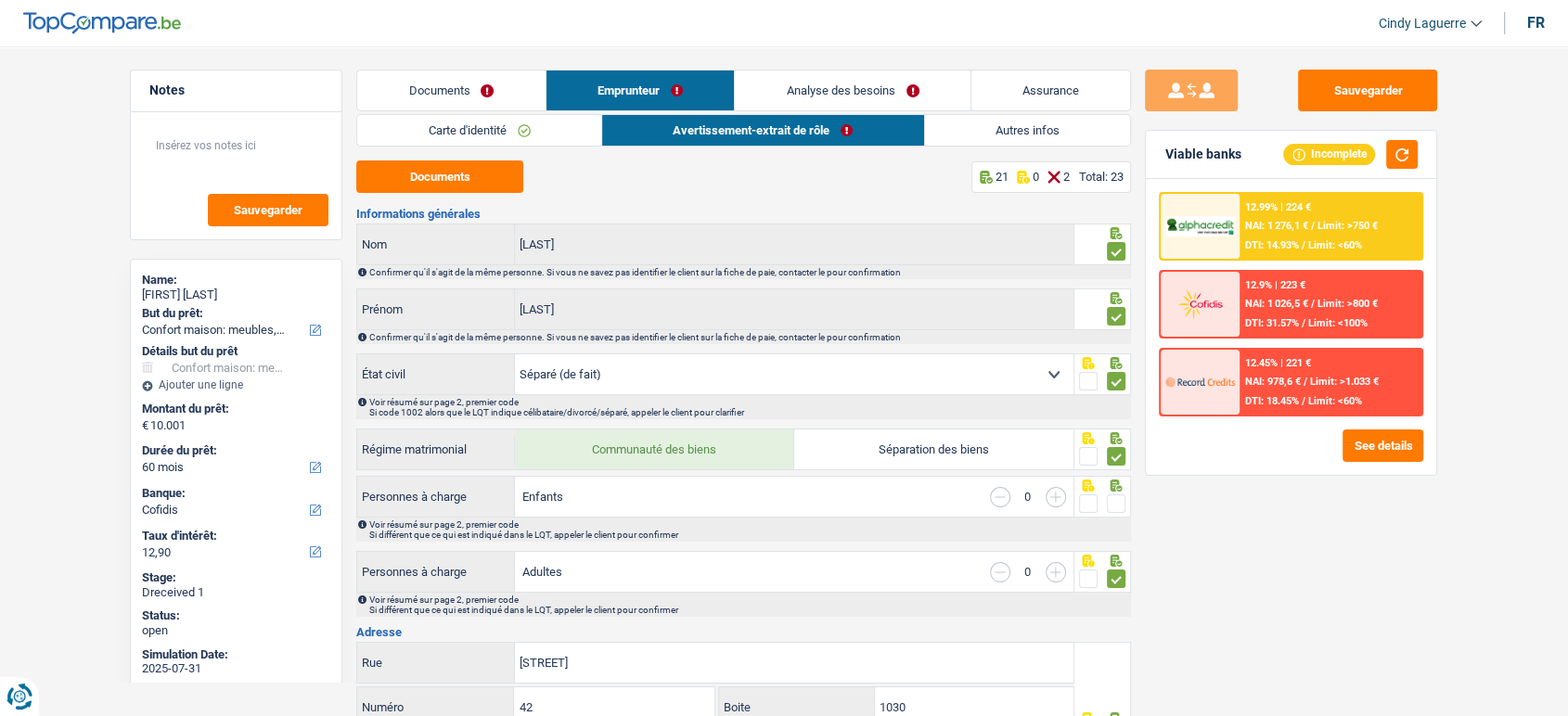 click on "Autres infos" at bounding box center (1028, 130) 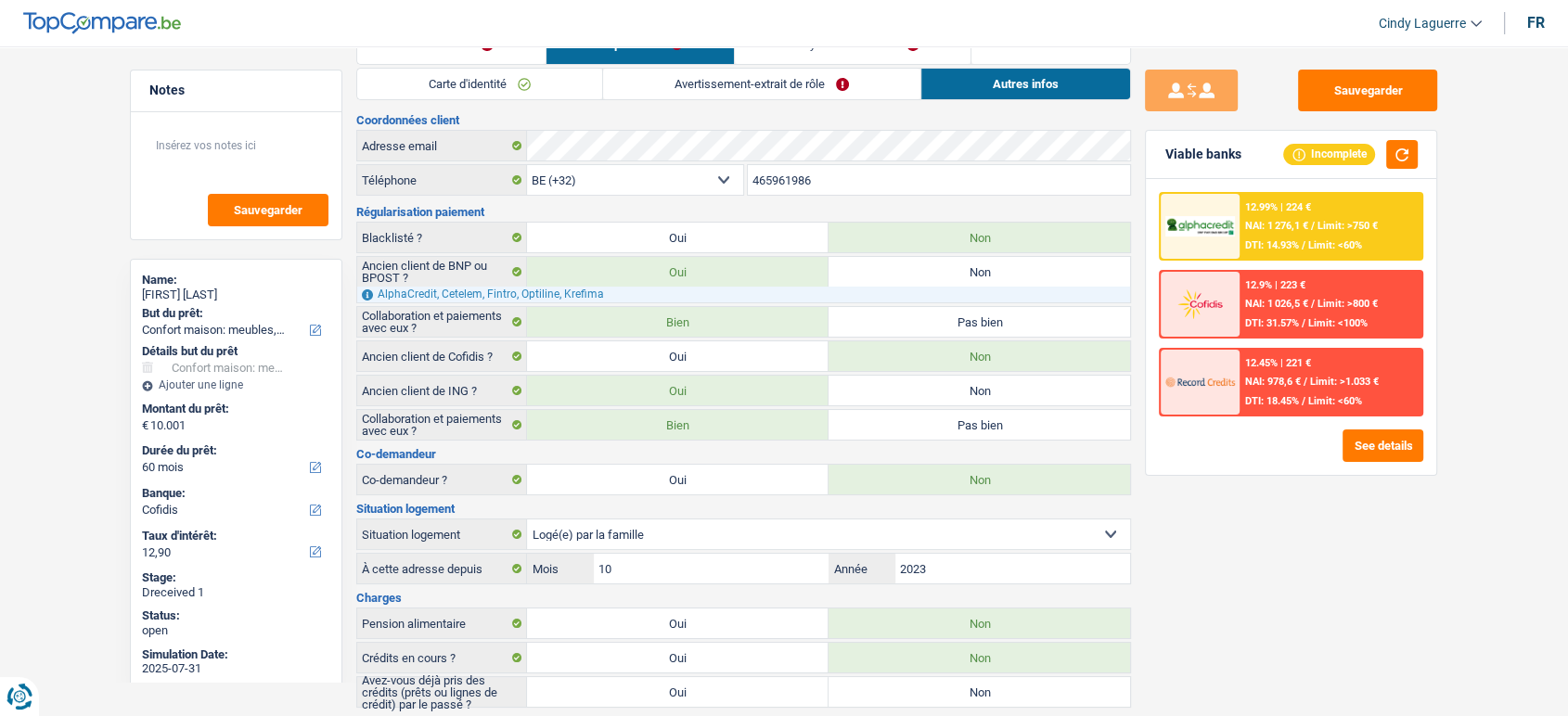 scroll, scrollTop: 0, scrollLeft: 0, axis: both 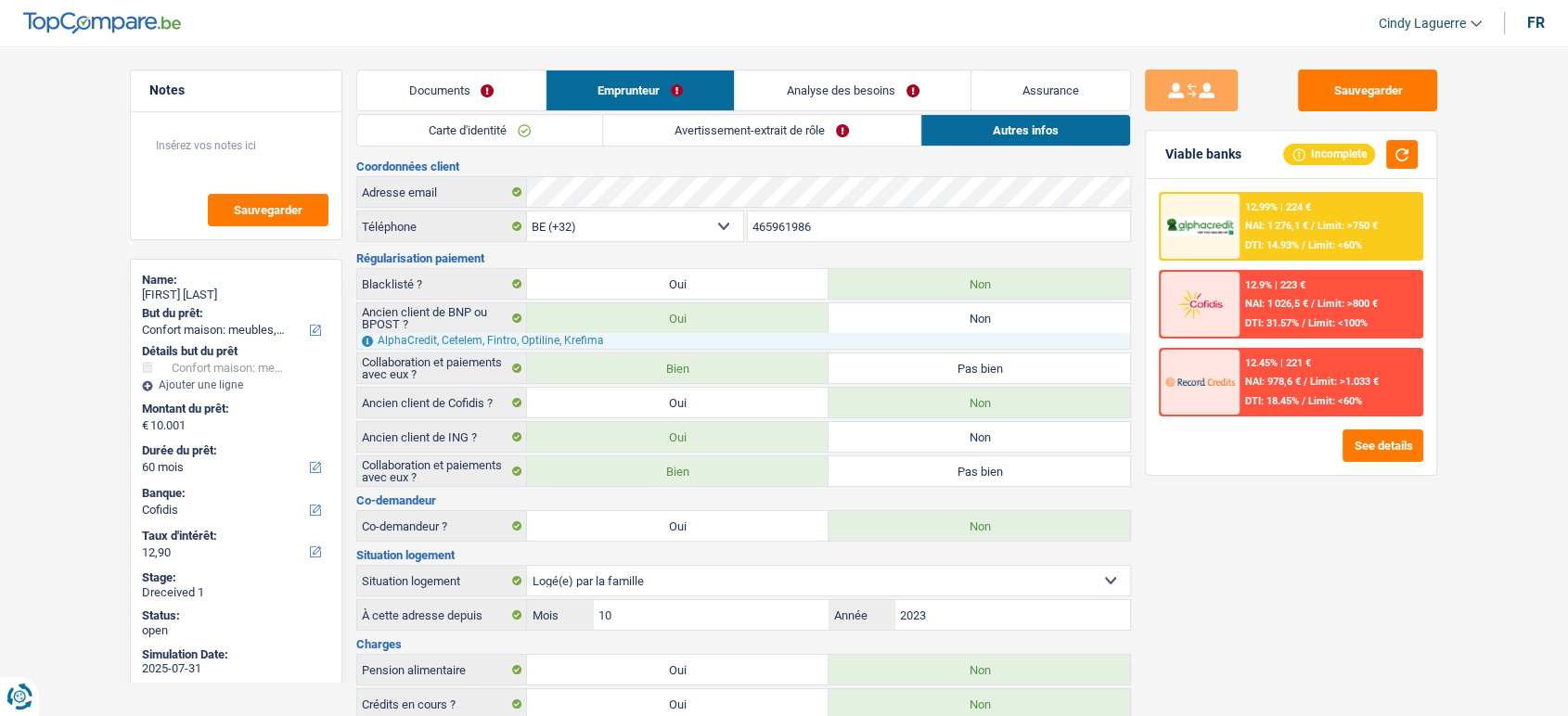 click on "12.99% | 224 €
NAI: 1 276,1 €
/
Limit: >750 €
DTI: 14.93%
/
Limit: <60%" at bounding box center [1330, 226] 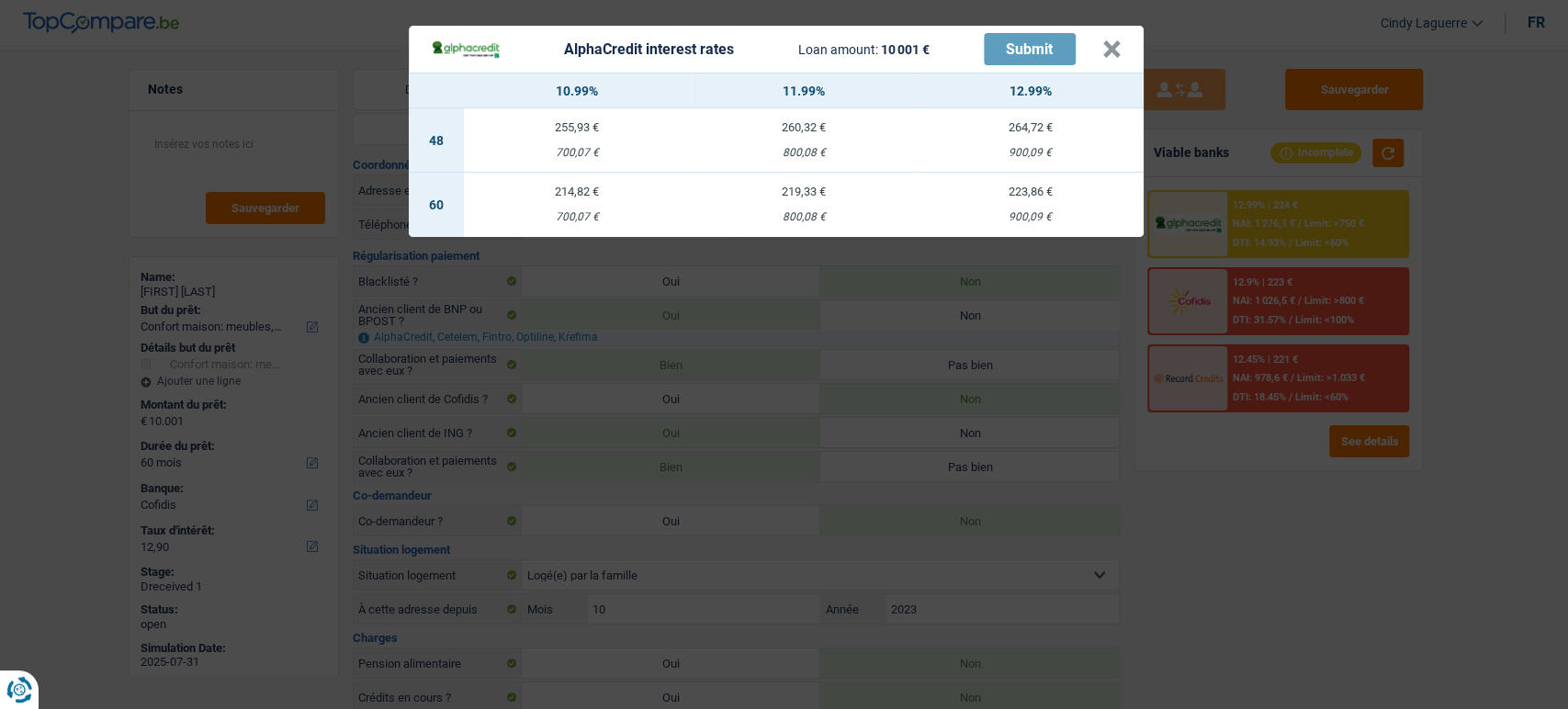 click on "900,09 €" at bounding box center [1030, 217] 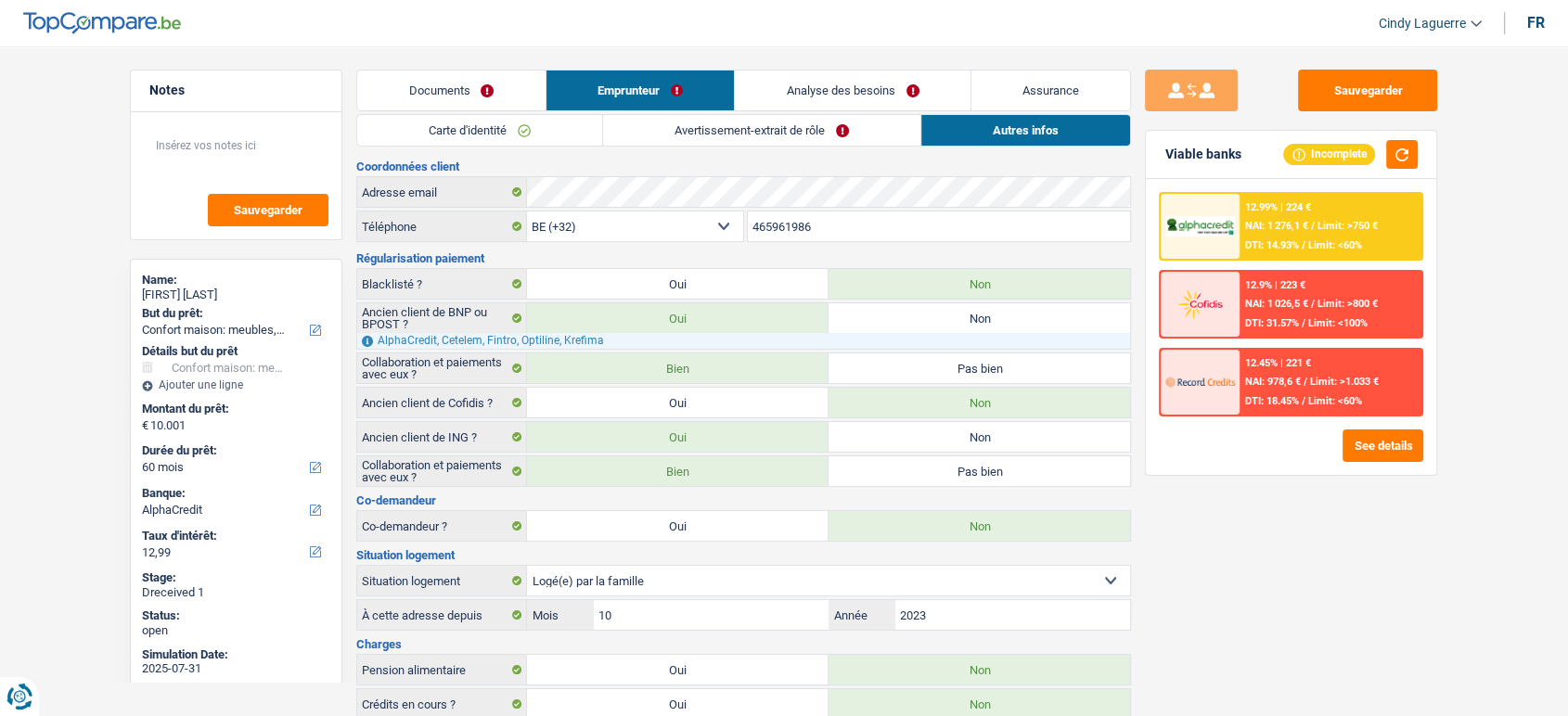 click on "NAI: 1 276,1 €" at bounding box center (1277, 225) 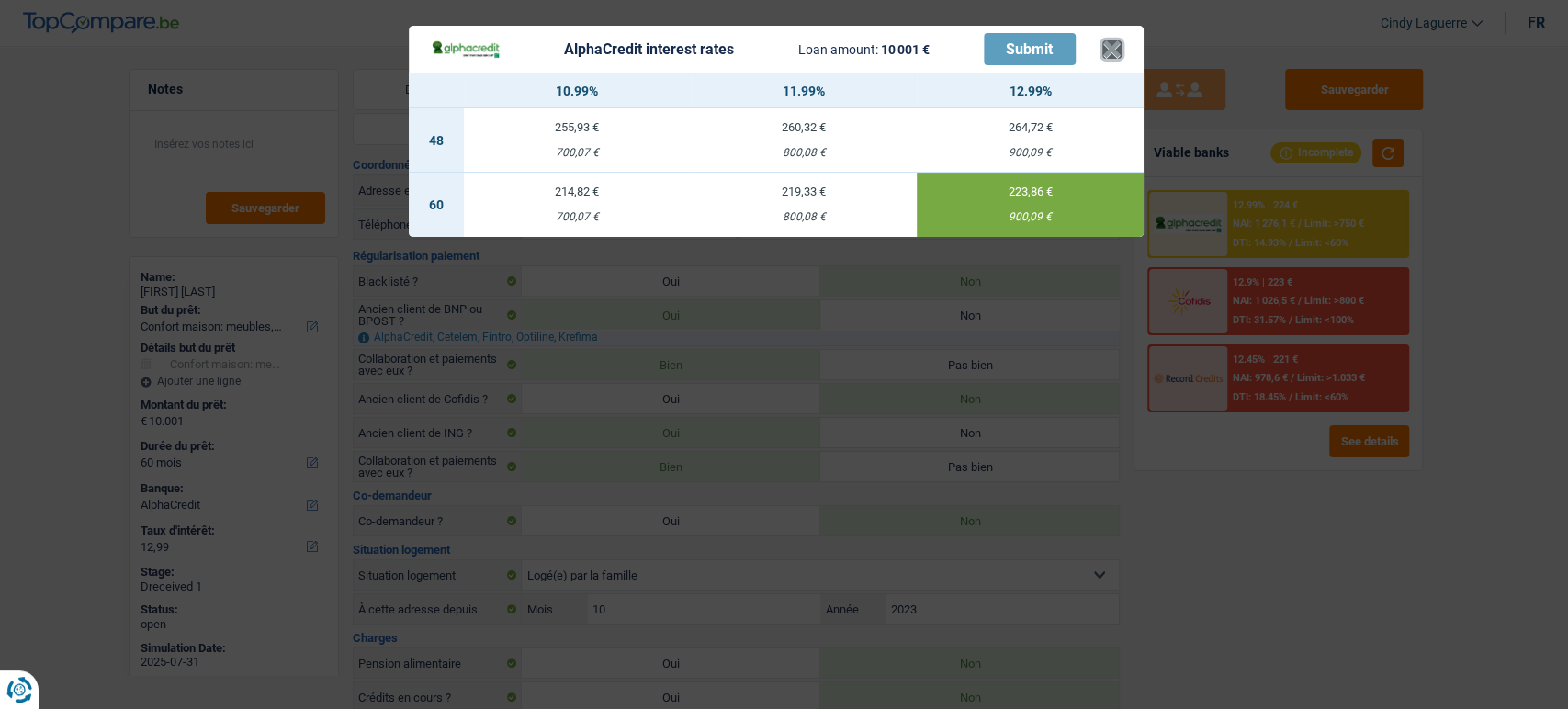 click on "×" at bounding box center (1111, 50) 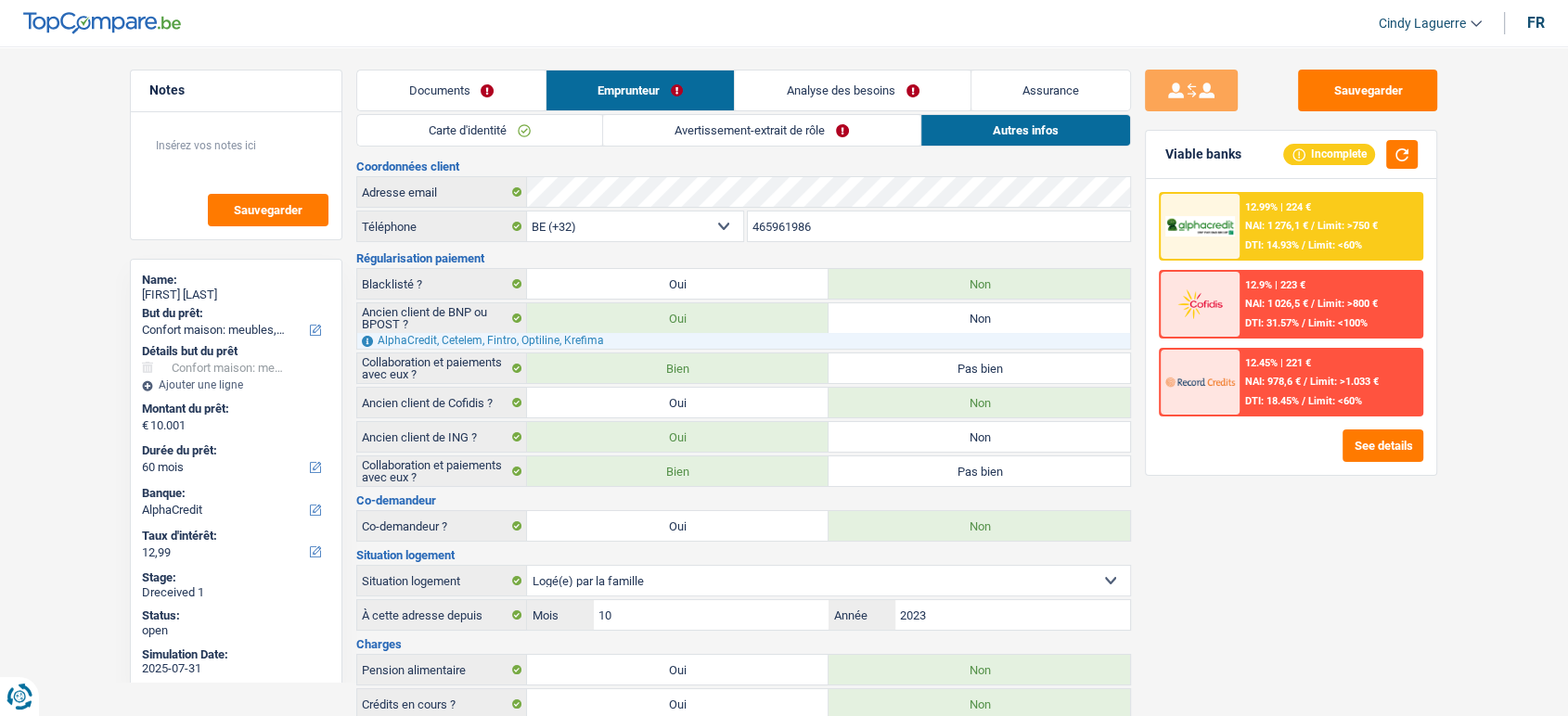 click on "Avertissement-extrait de rôle" at bounding box center [762, 130] 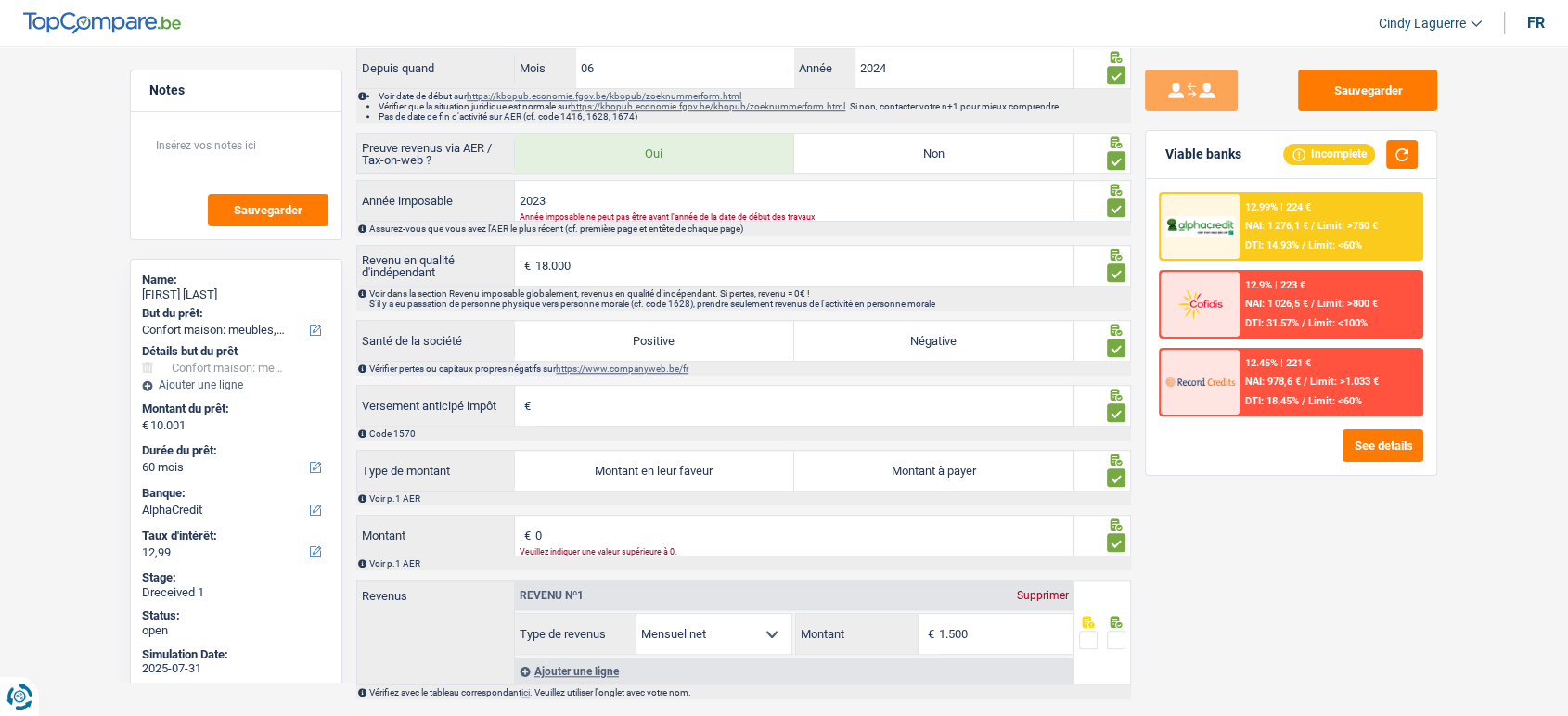 scroll, scrollTop: 1430, scrollLeft: 0, axis: vertical 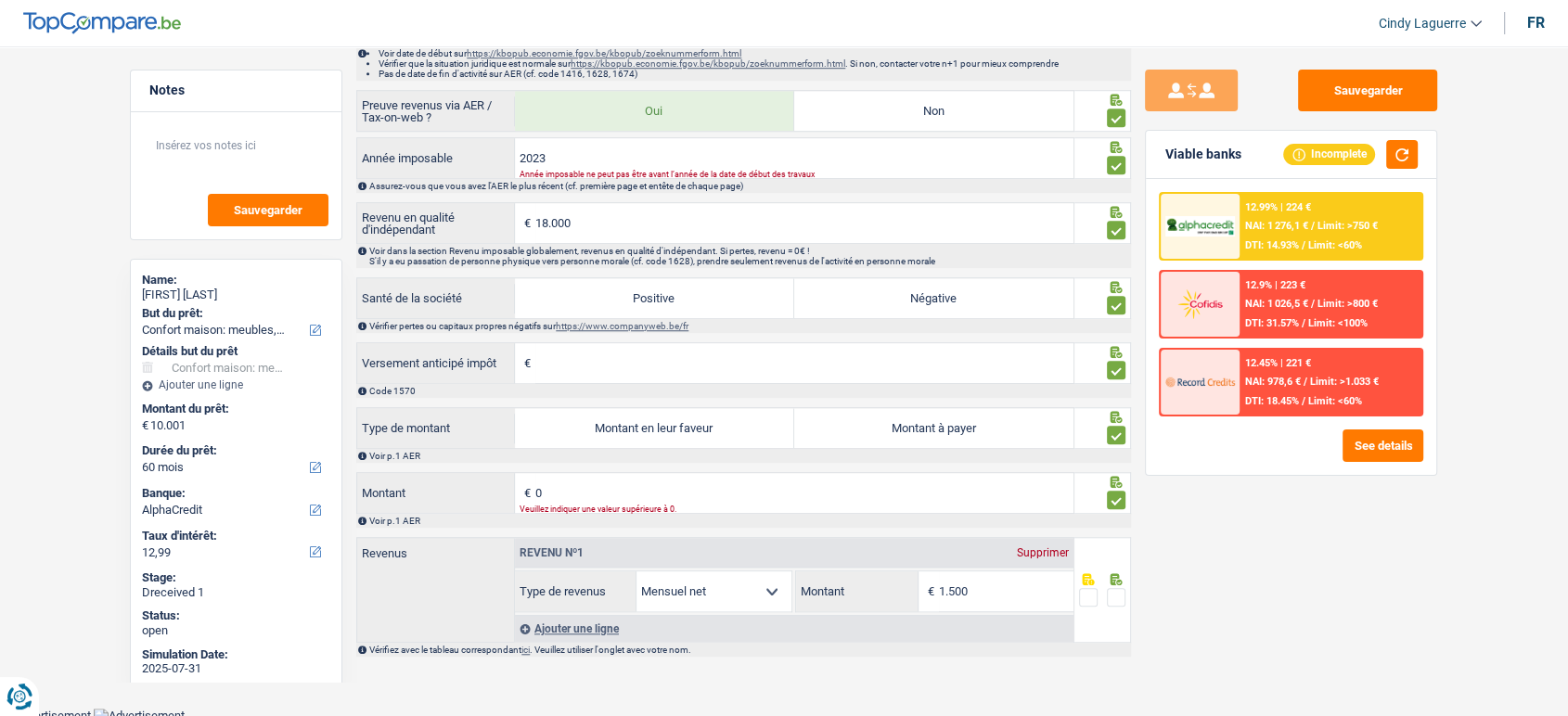 click at bounding box center [1116, 597] 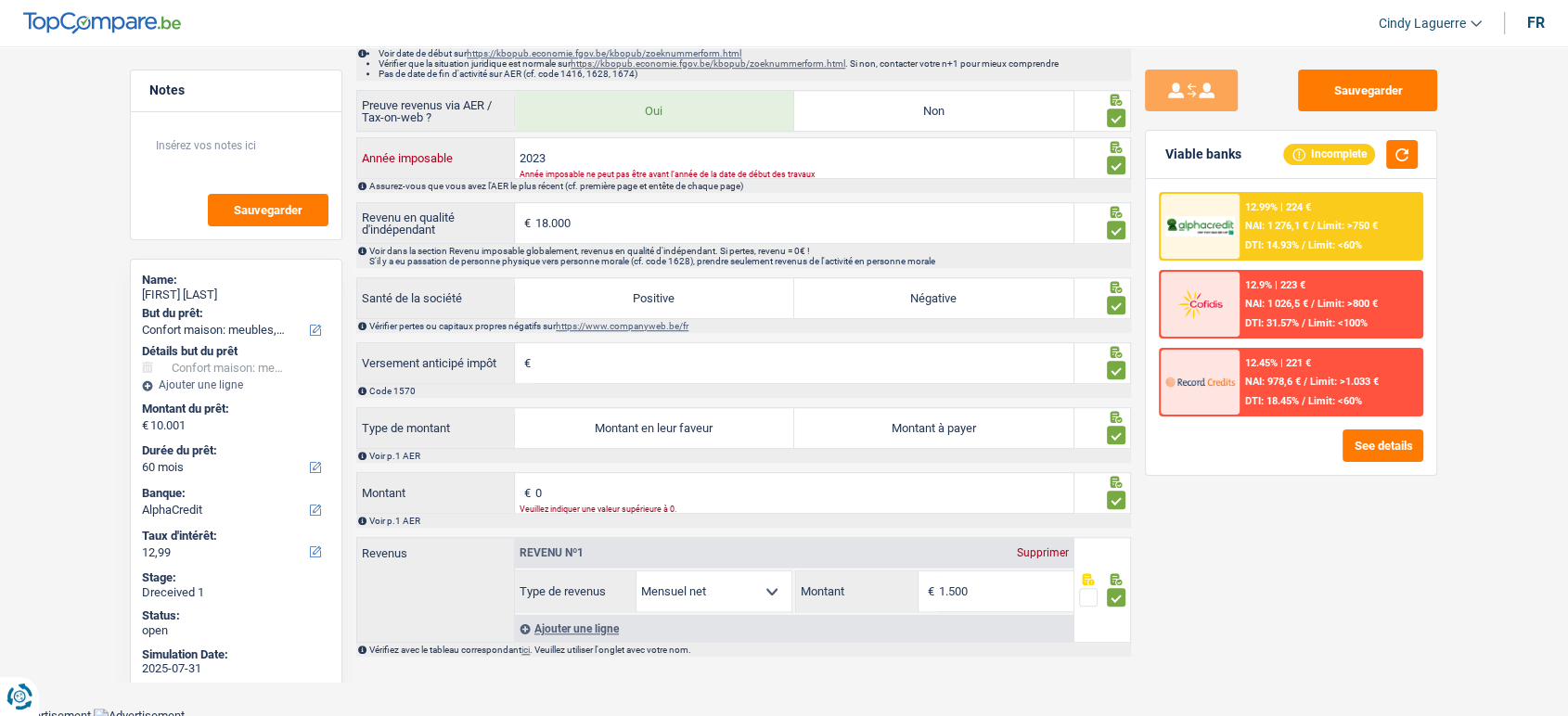 click on "2023" at bounding box center [794, 158] 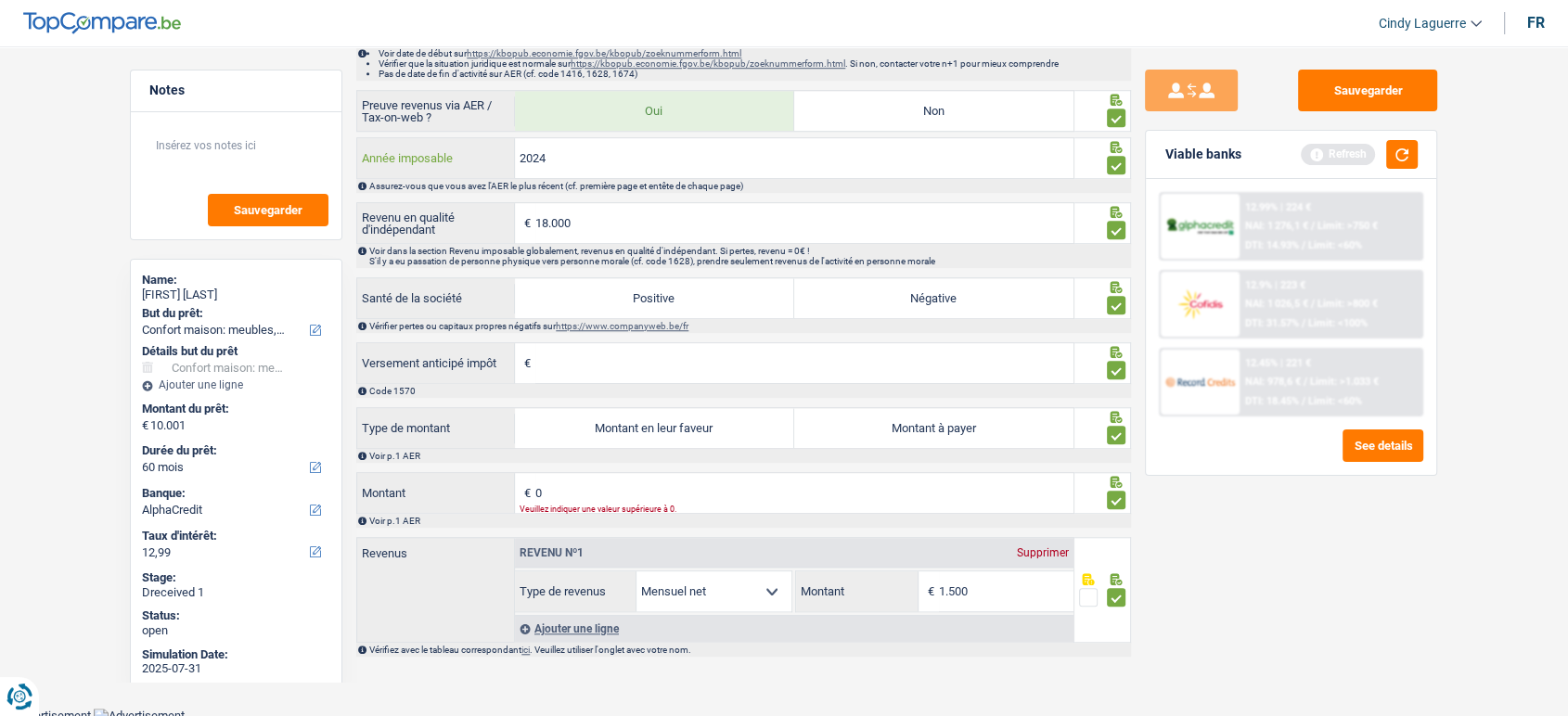 type on "2024" 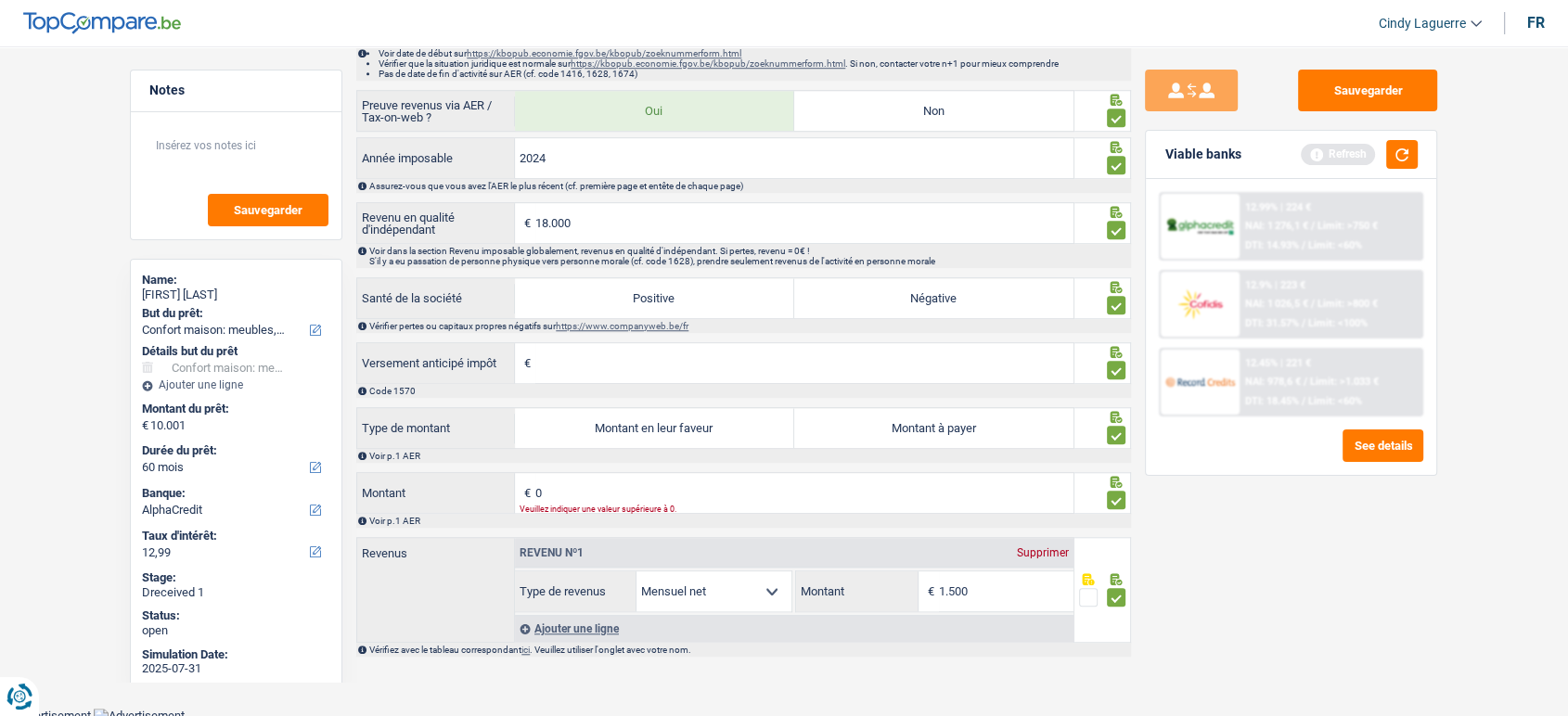 click on "Sauvegarder
Viable banks
Refresh
12.99% | 224 €
NAI: 1 276,1 €
/
Limit: >750 €
DTI: 14.93%
/
Limit: <60%
12.9% | 223 €
NAI: 1 026,5 €
/
Limit: >800 €
DTI: 31.57%
/
Limit: <100%
/       /" at bounding box center [1291, 376] 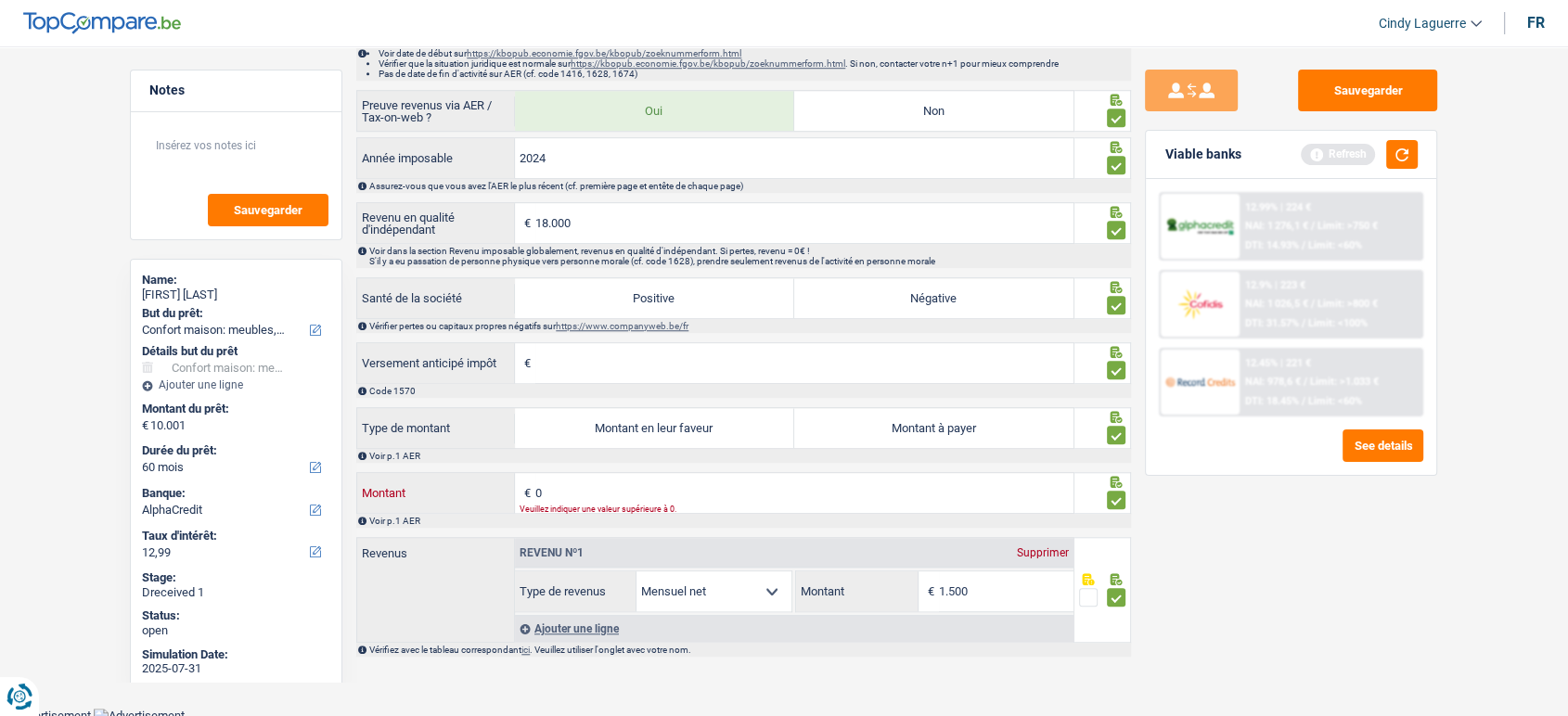 click on "0" at bounding box center (804, 492) 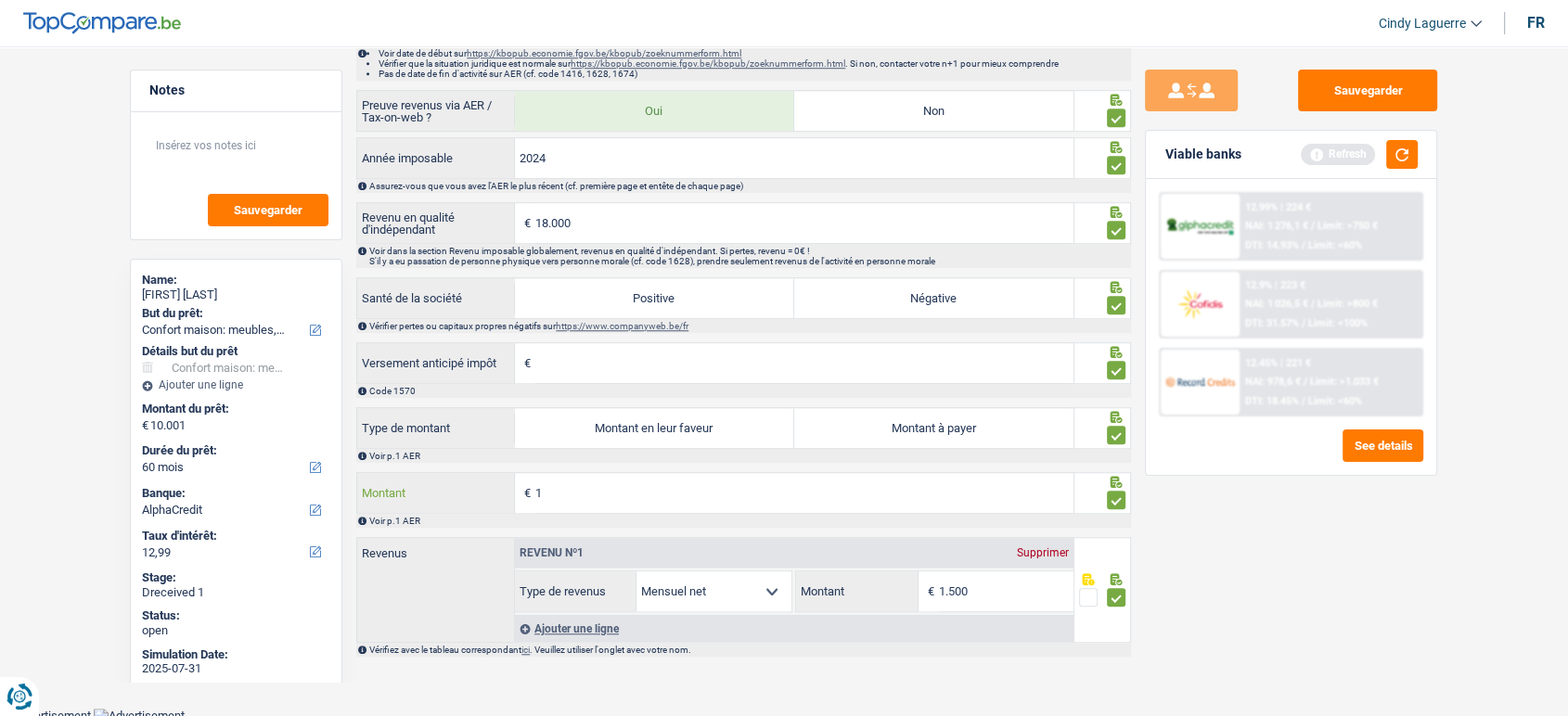 type on "1" 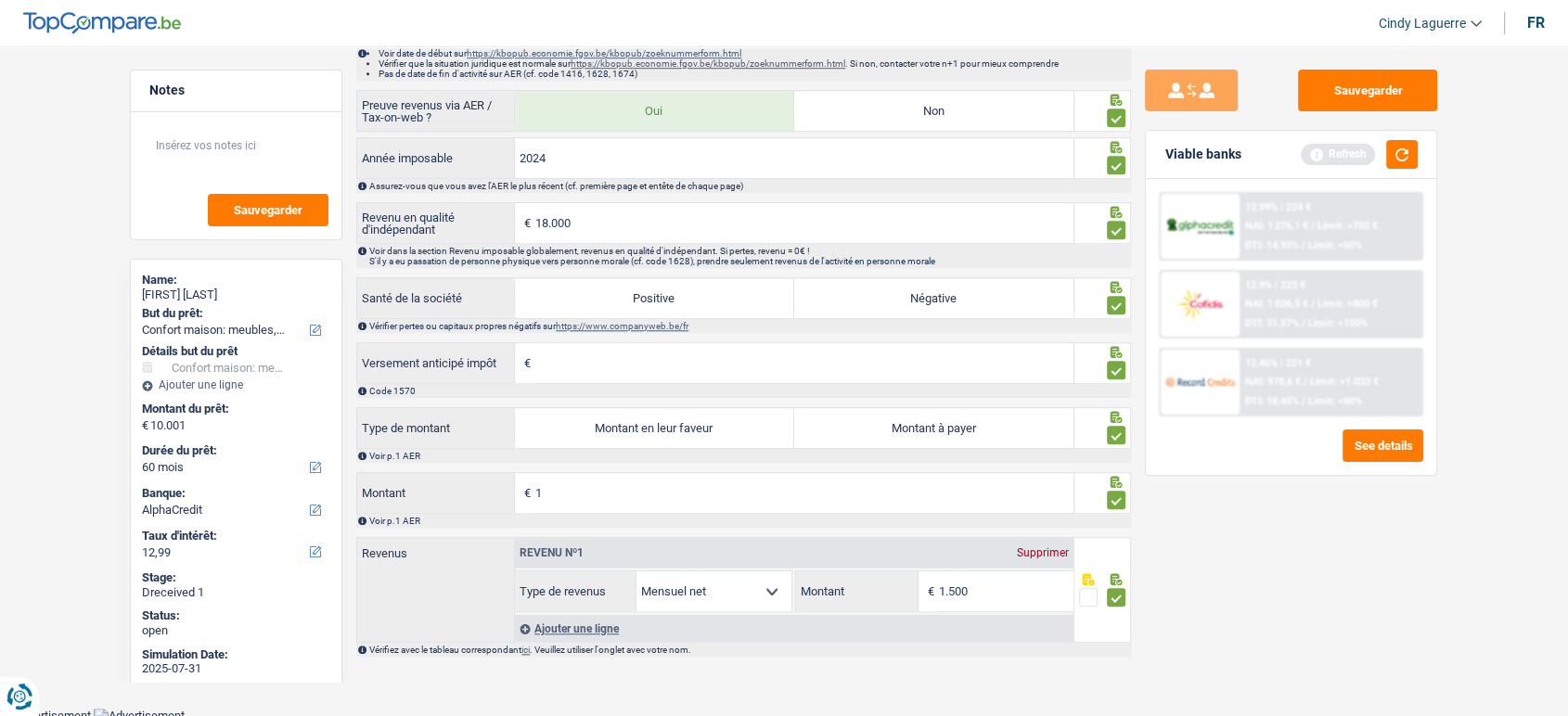 click on "Montant à payer" at bounding box center (933, 428) 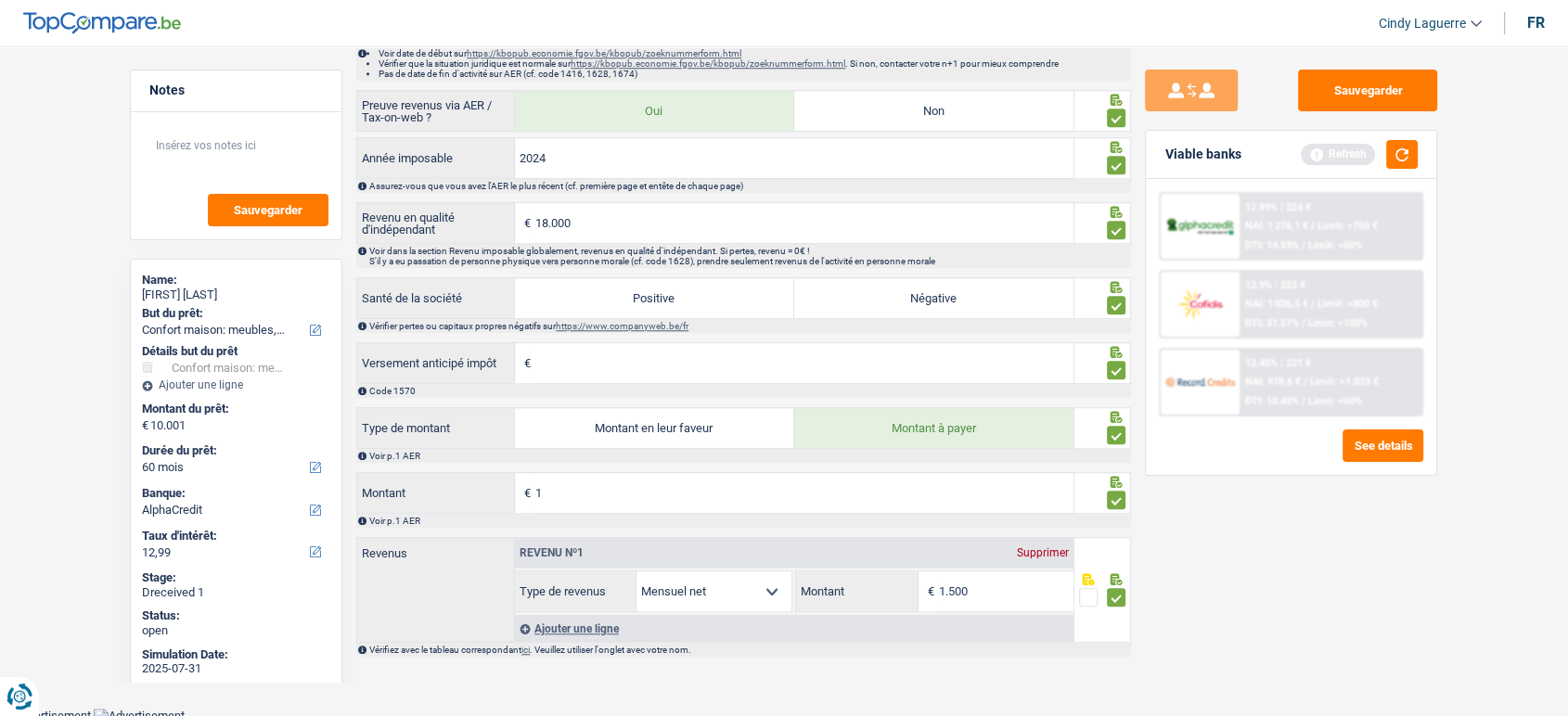 type on "2.571" 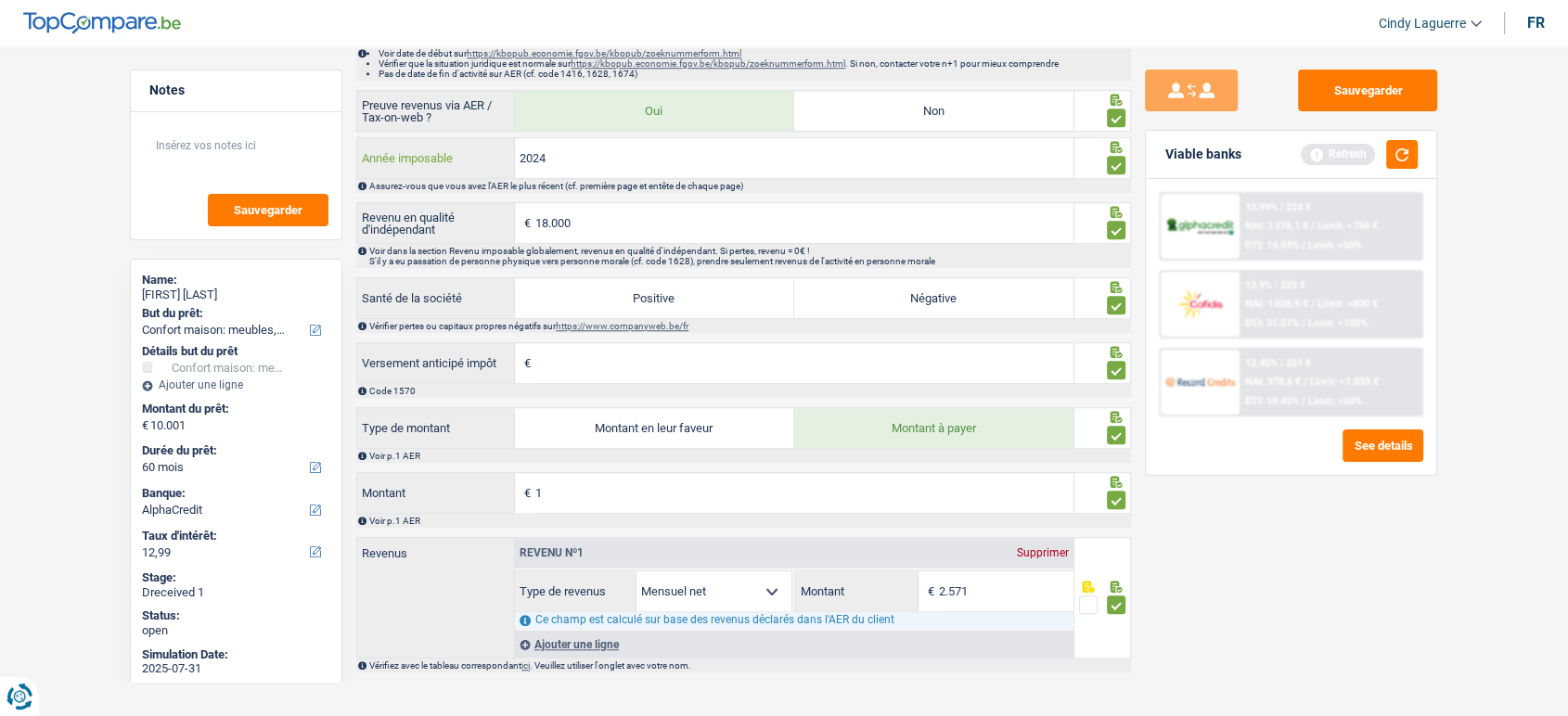 click on "2024" at bounding box center (794, 158) 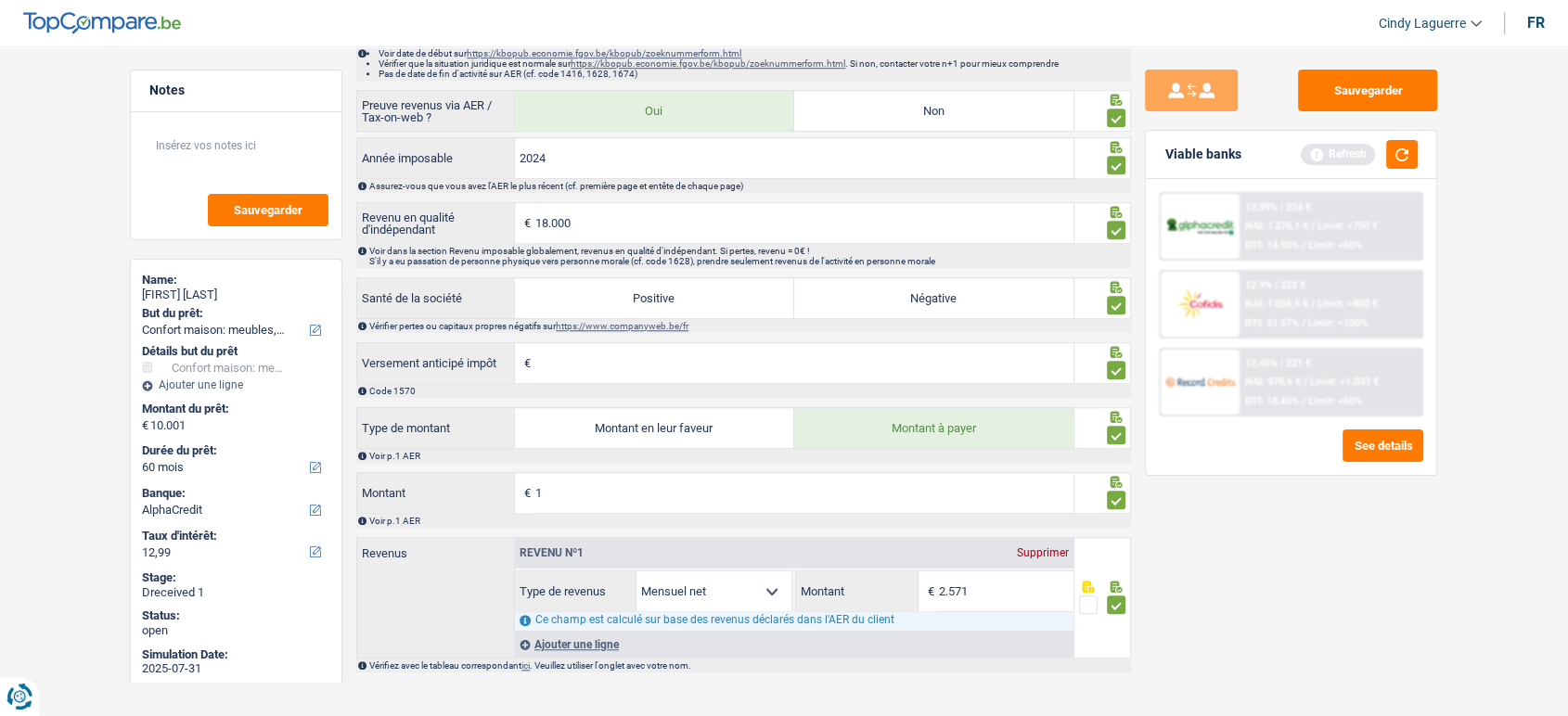 click on "Sauvegarder
Viable banks
Refresh
12.99% | 224 €
NAI: 1 276,1 €
/
Limit: >750 €
DTI: 14.93%
/
Limit: <60%
12.9% | 223 €
NAI: 1 026,5 €
/
Limit: >800 €
DTI: 31.57%
/
Limit: <100%
/       /" at bounding box center [1291, 376] 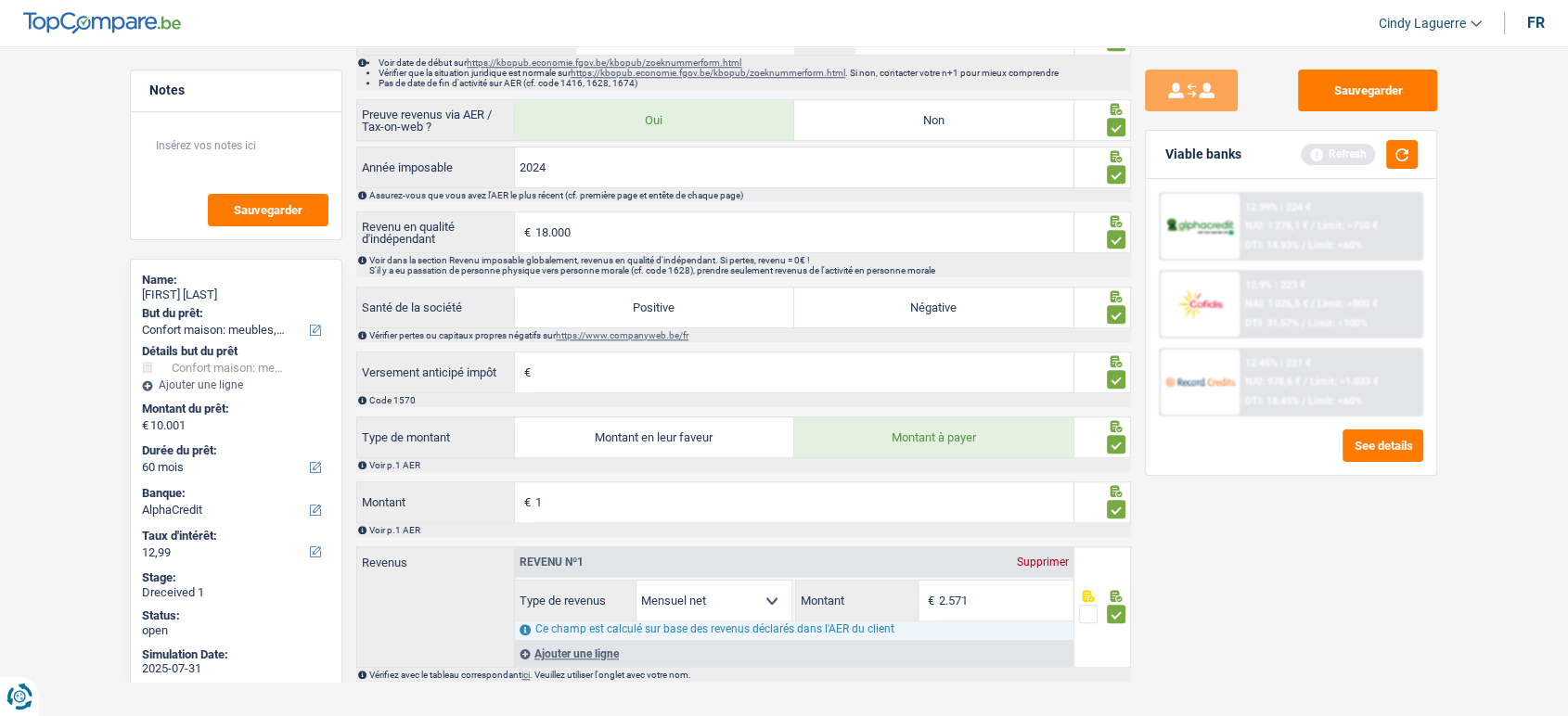 scroll, scrollTop: 1446, scrollLeft: 0, axis: vertical 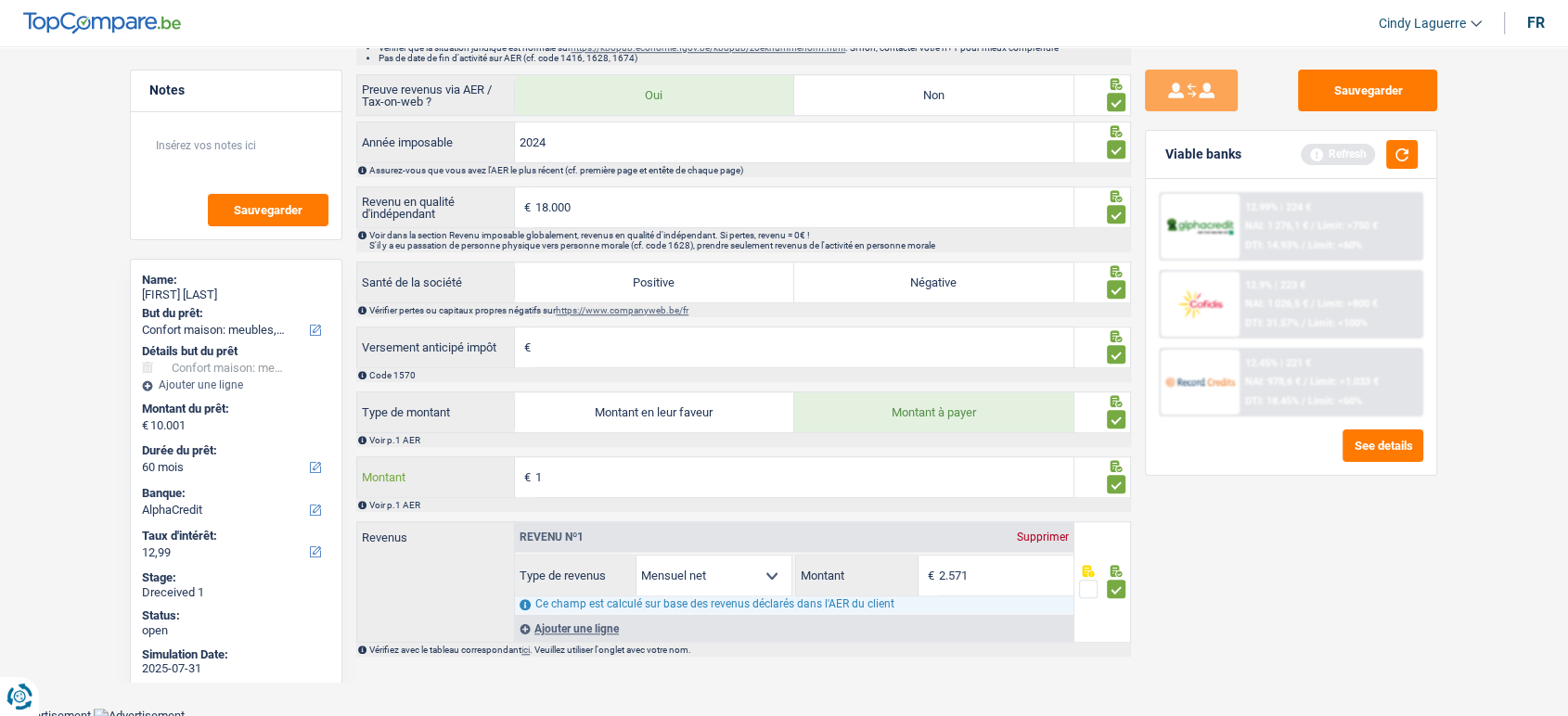 click on "1" at bounding box center (804, 477) 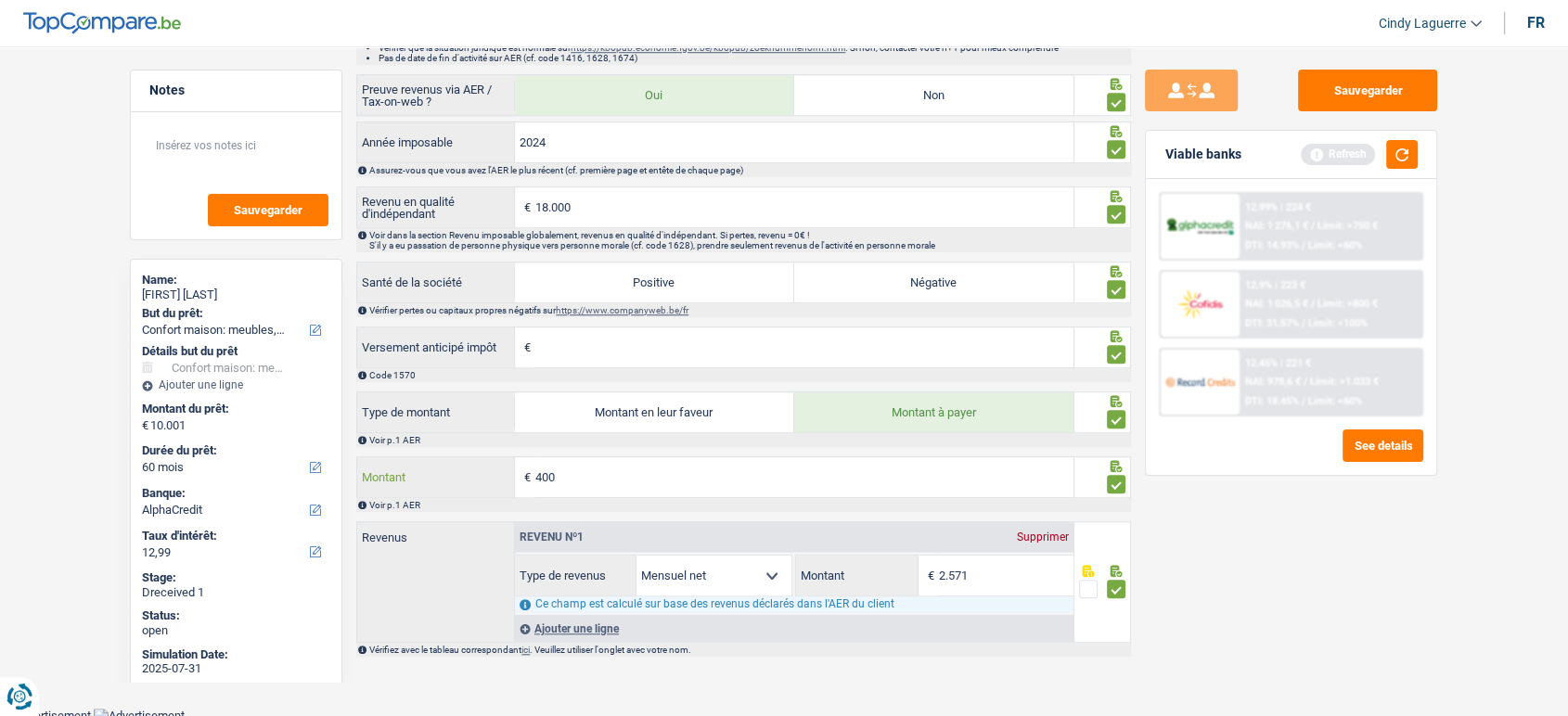 type on "400" 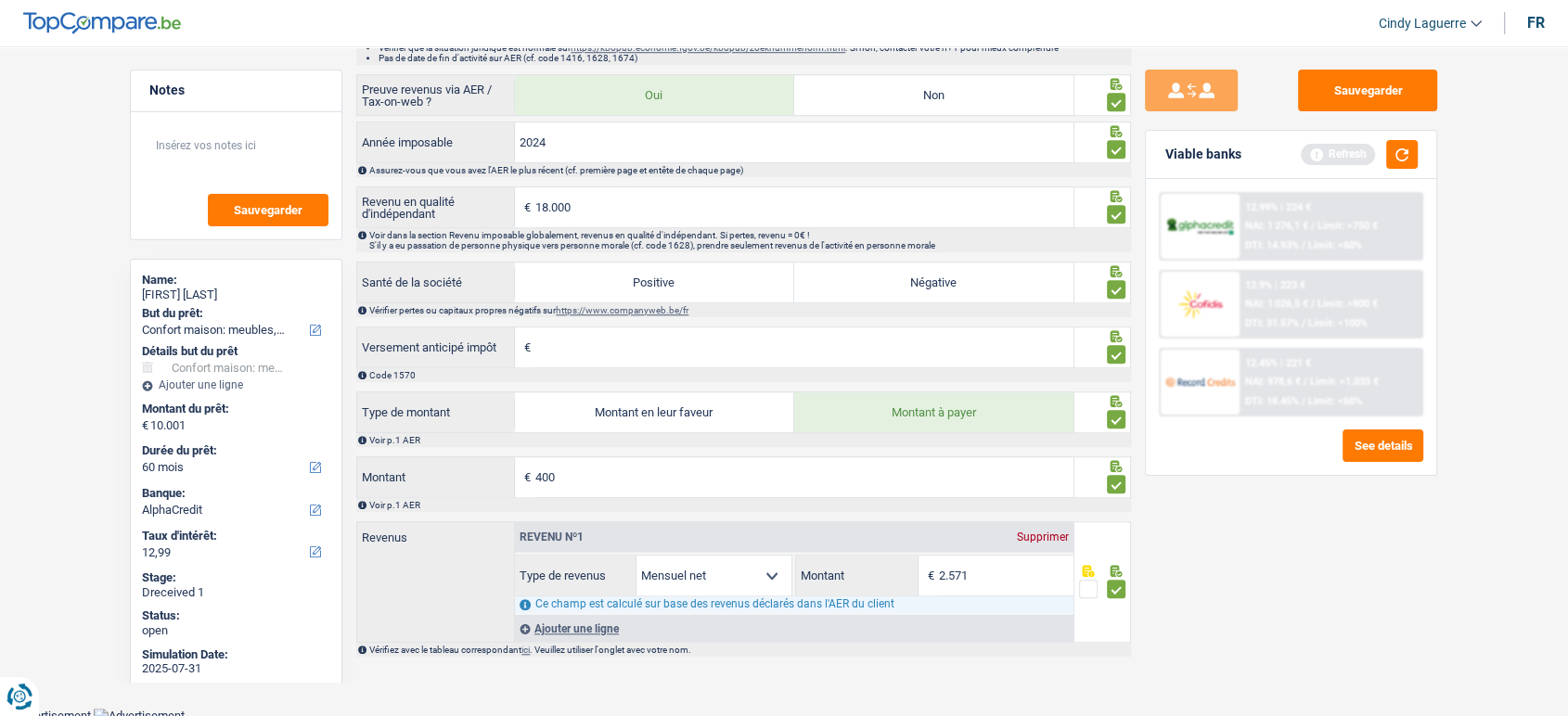 type on "2.514" 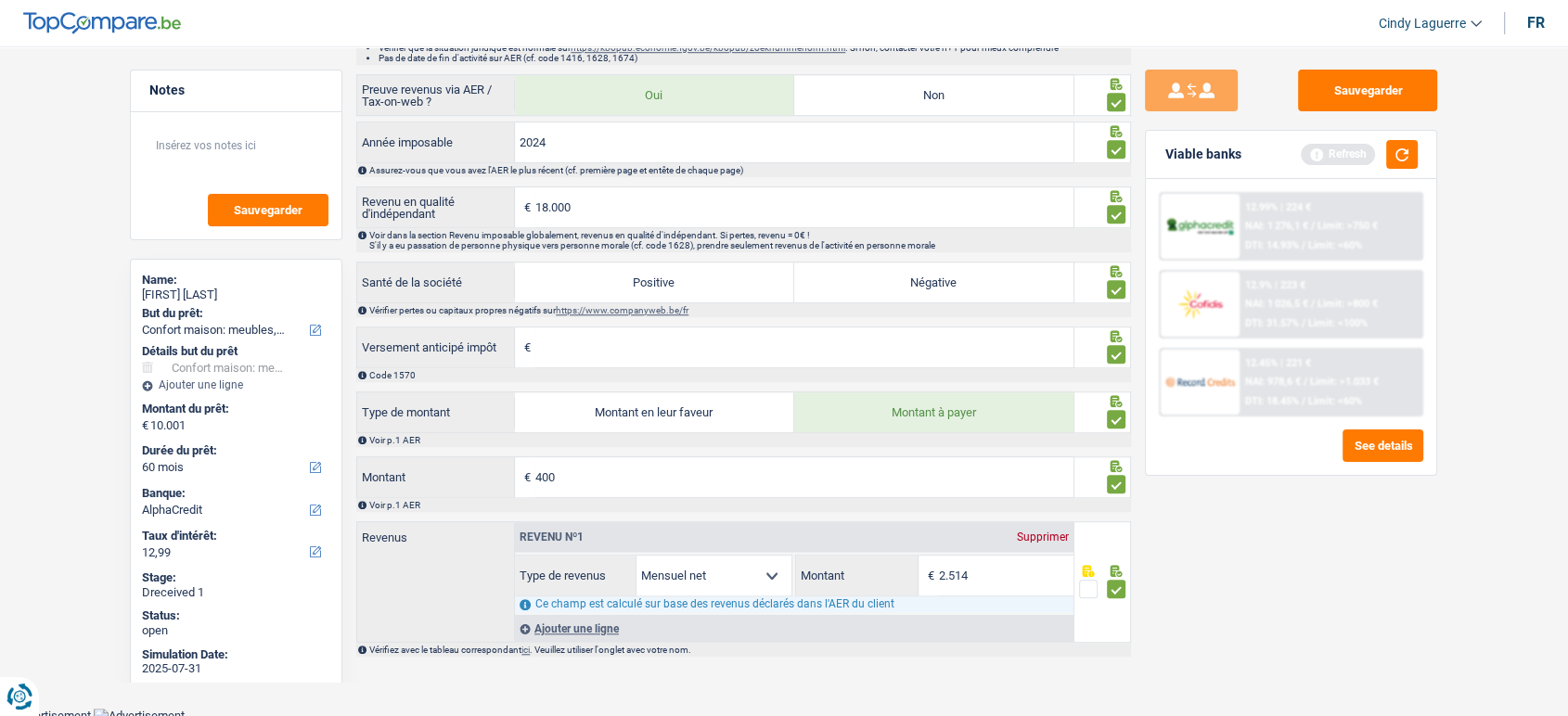 click on "Notes
Sauvegarder
Name:   Zakariya El bouhtani   But du prêt: Confort maison: meubles, textile, peinture, électroménager, outillage non-professionnel Hifi, multimédia, gsm, ordinateur Aménagement: frais d'installation, déménagement Evénement familial: naissance, mariage, divorce, communion, décès Frais médicaux Frais d'études Frais permis de conduire Loisirs: voyage, sport, musique Rafraîchissement: petits travaux maison et jardin Frais judiciaires Réparation voiture Prêt rénovation (non disponible pour les non-propriétaires) Prêt énergie (non disponible pour les non-propriétaires) Prêt voiture Taxes, impôts non professionnels Rénovation bien à l'étranger Dettes familiales Assurance Autre
Sélectionner une option
Détails but du prêt
Confort maison: meubles, textile, peinture, électroménager, outillage non-professionnel Frais médicaux Frais d'études" at bounding box center [784, -355] 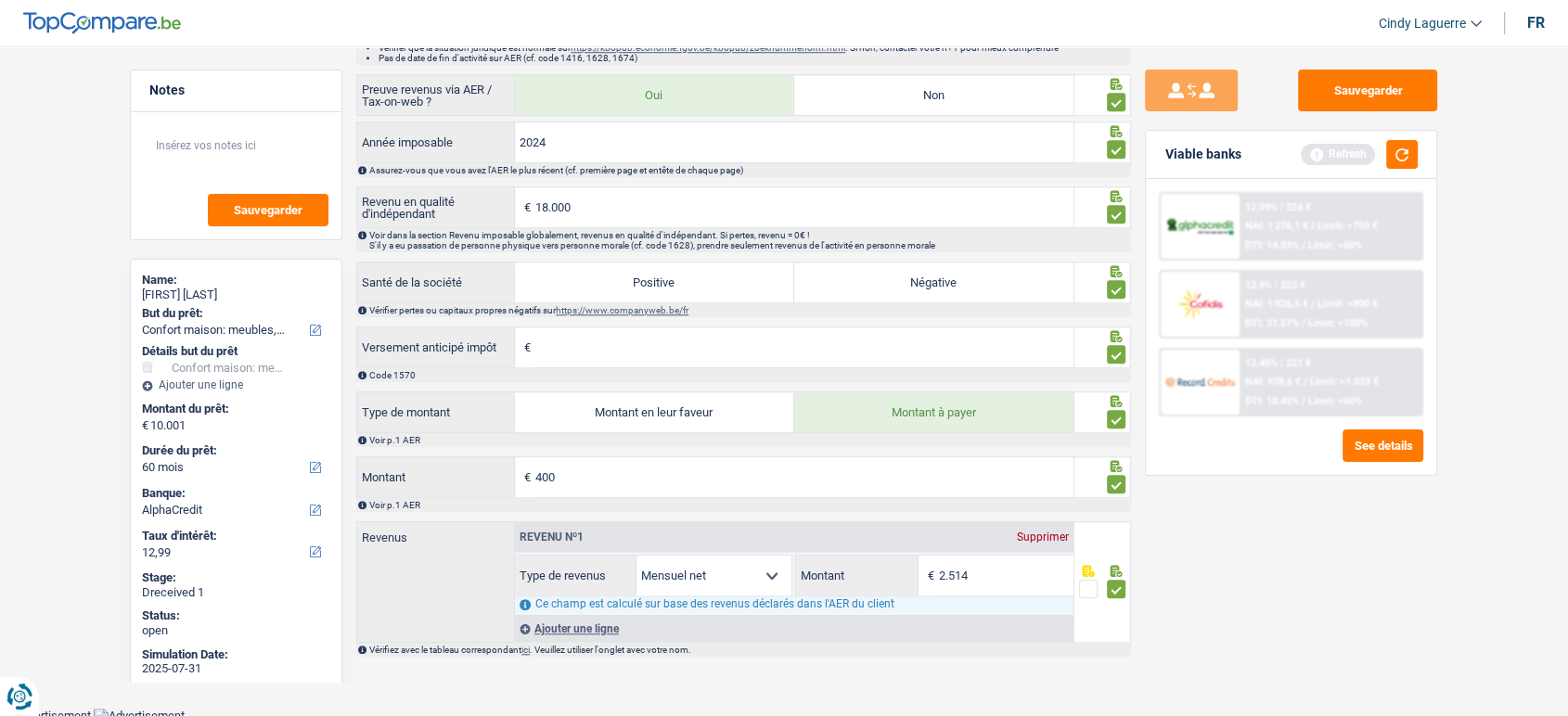 click on "Sauvegarder
Viable banks
Refresh
12.99% | 224 €
NAI: 1 276,1 €
/
Limit: >750 €
DTI: 14.93%
/
Limit: <60%
12.9% | 223 €
NAI: 1 026,5 €
/
Limit: >800 €
DTI: 31.57%
/
Limit: <100%
/       /" at bounding box center (1291, 376) 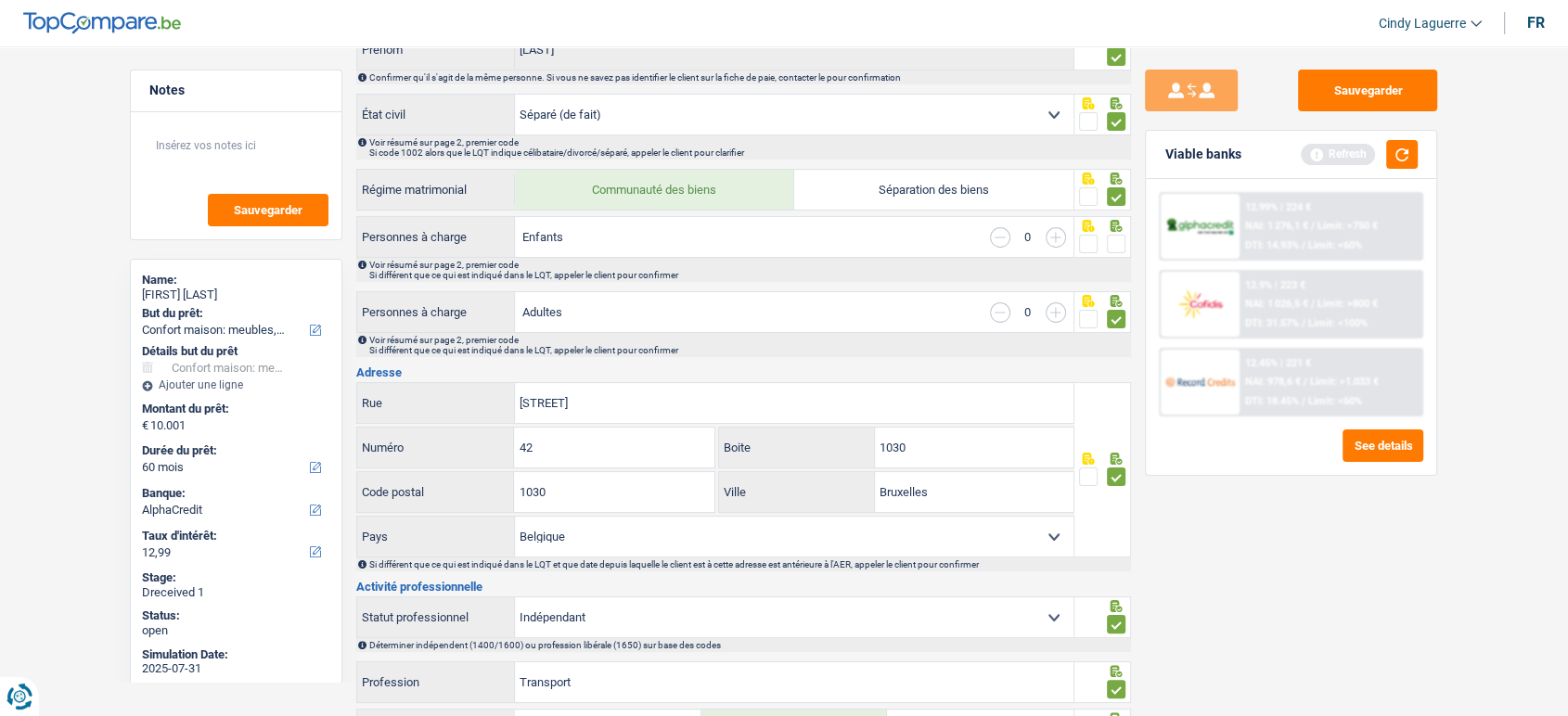 scroll, scrollTop: 106, scrollLeft: 0, axis: vertical 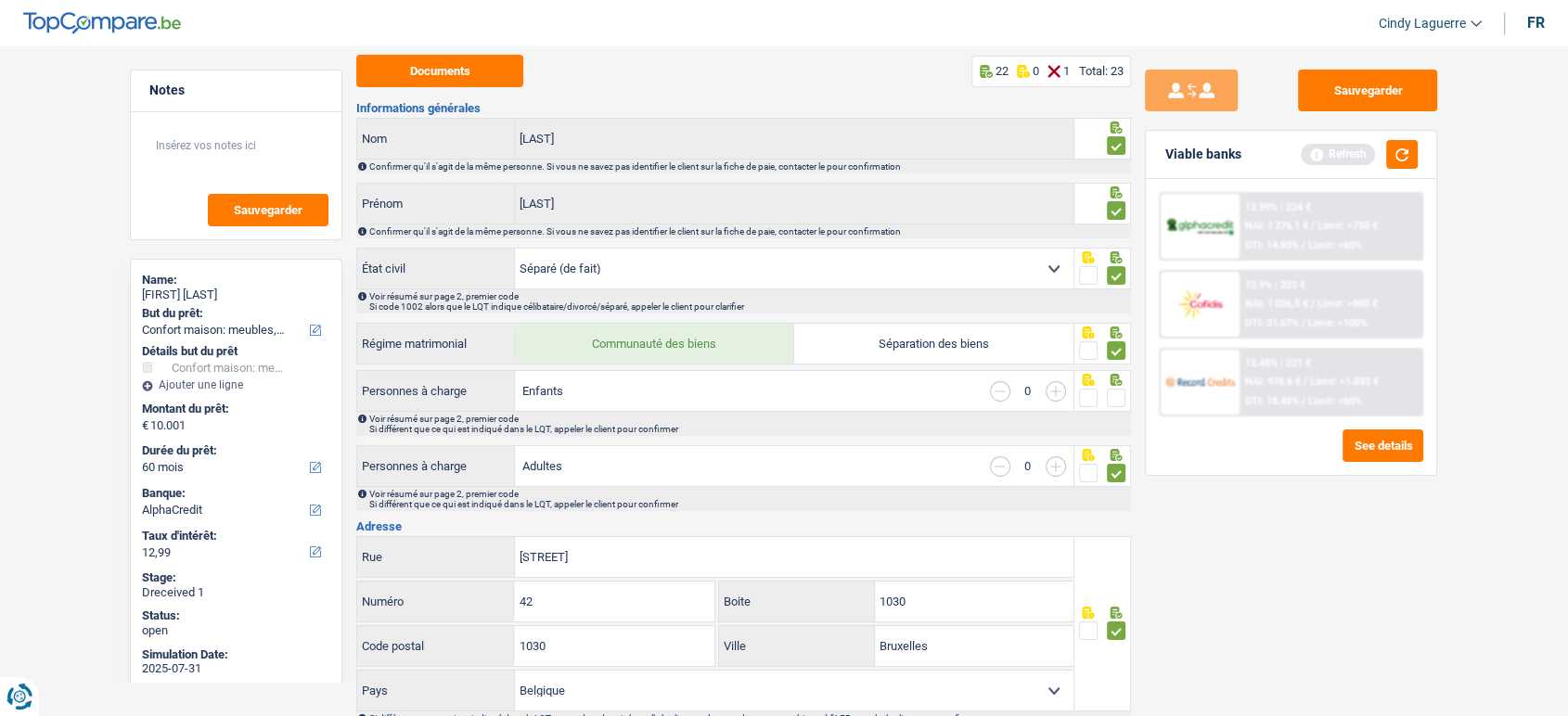 click on "Viable banks
Refresh" at bounding box center (1291, 155) 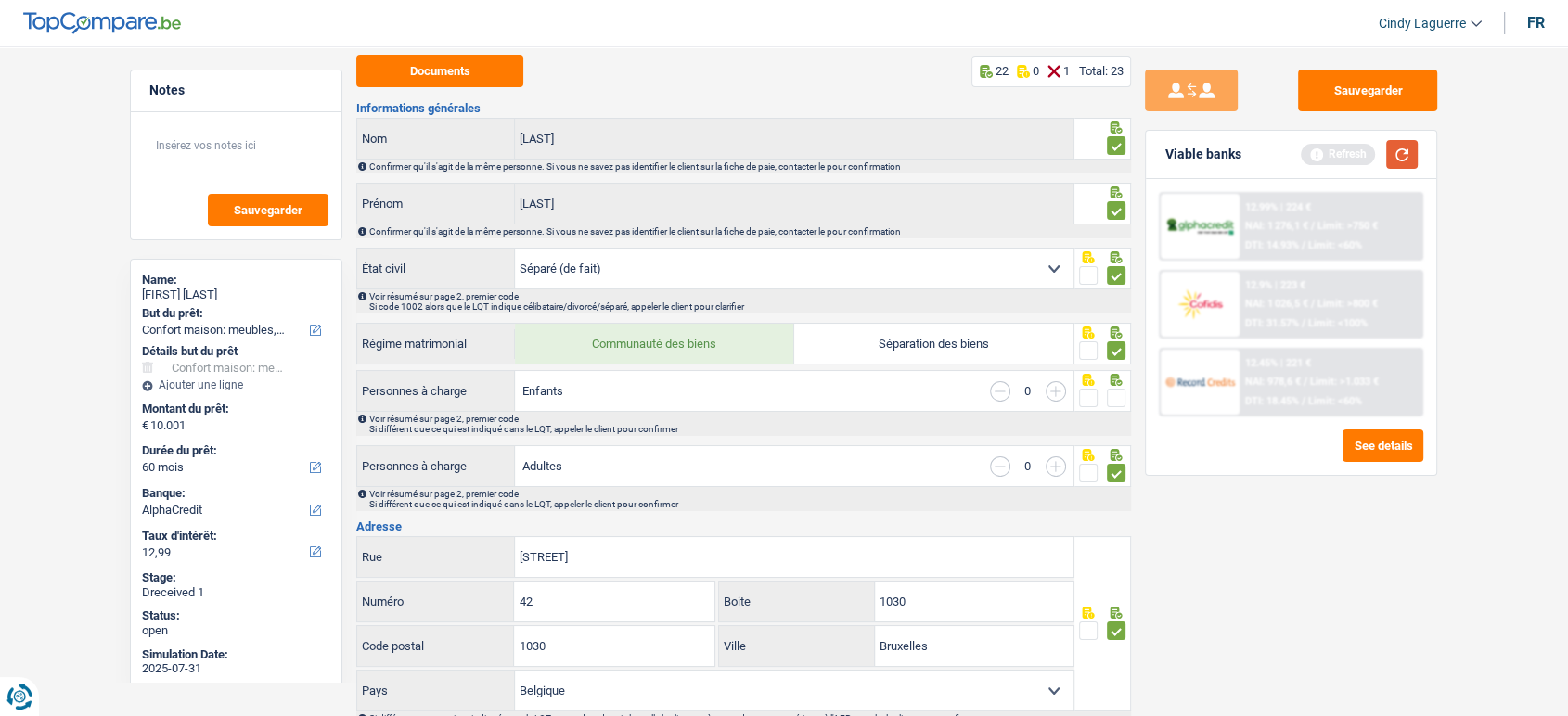 click at bounding box center [1402, 154] 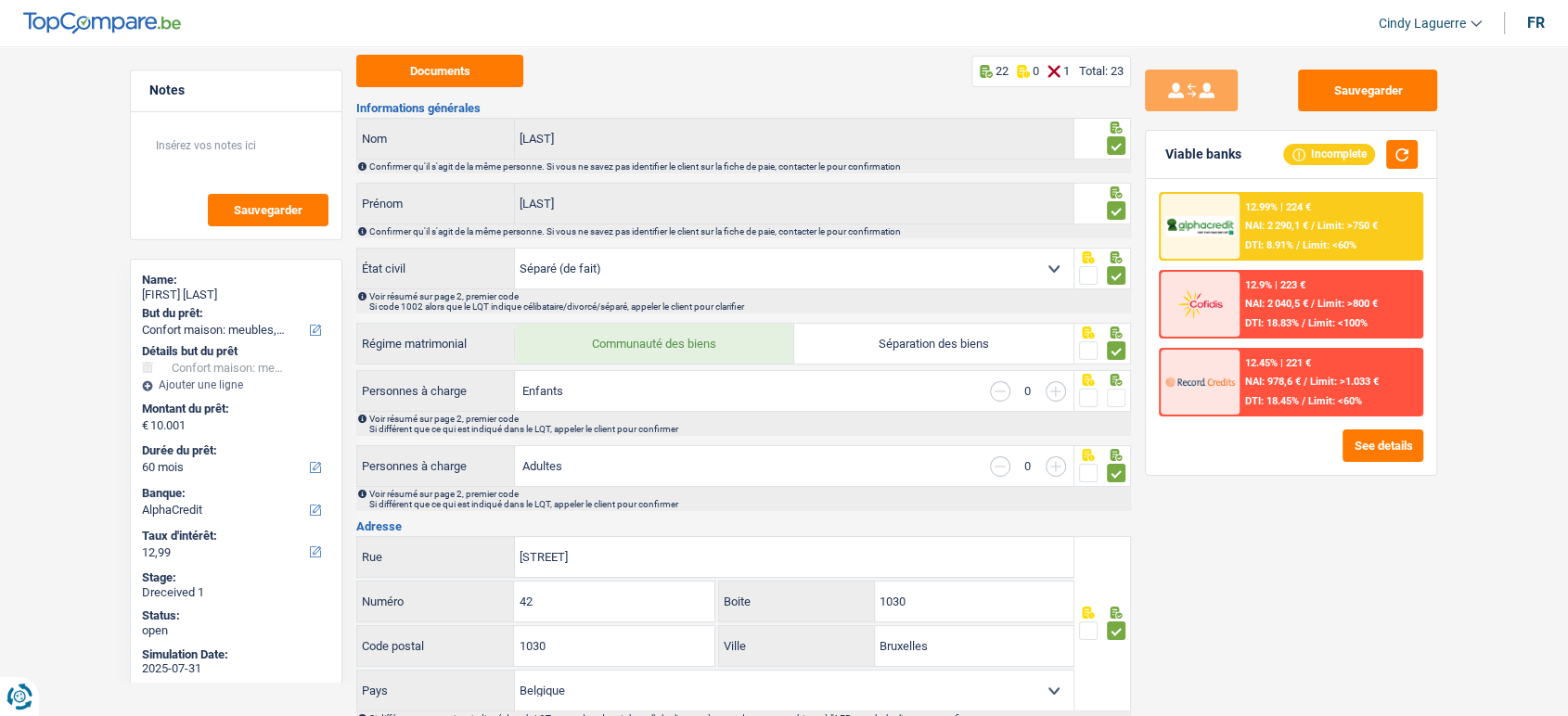 click on "Limit: >750 €" at bounding box center (1347, 225) 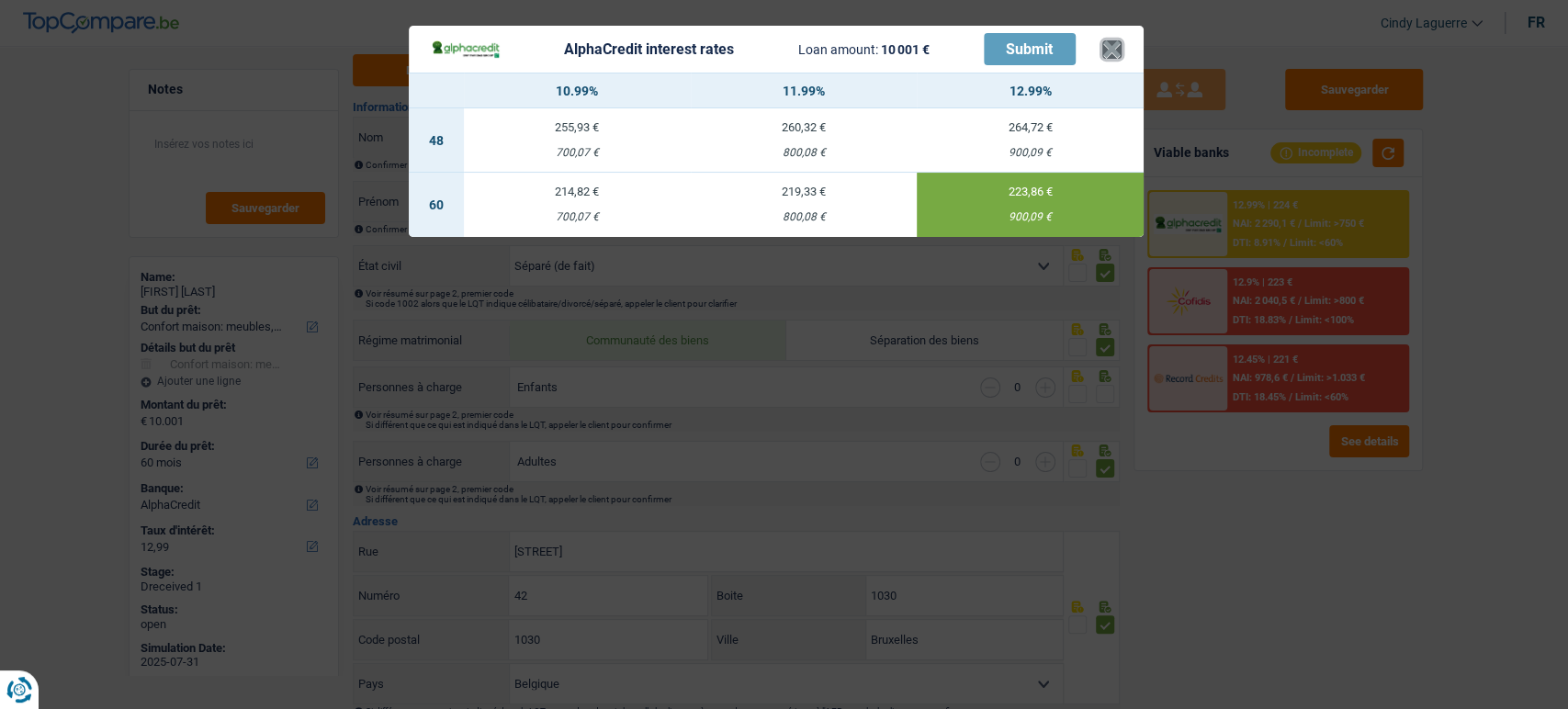 click on "×" at bounding box center (1111, 50) 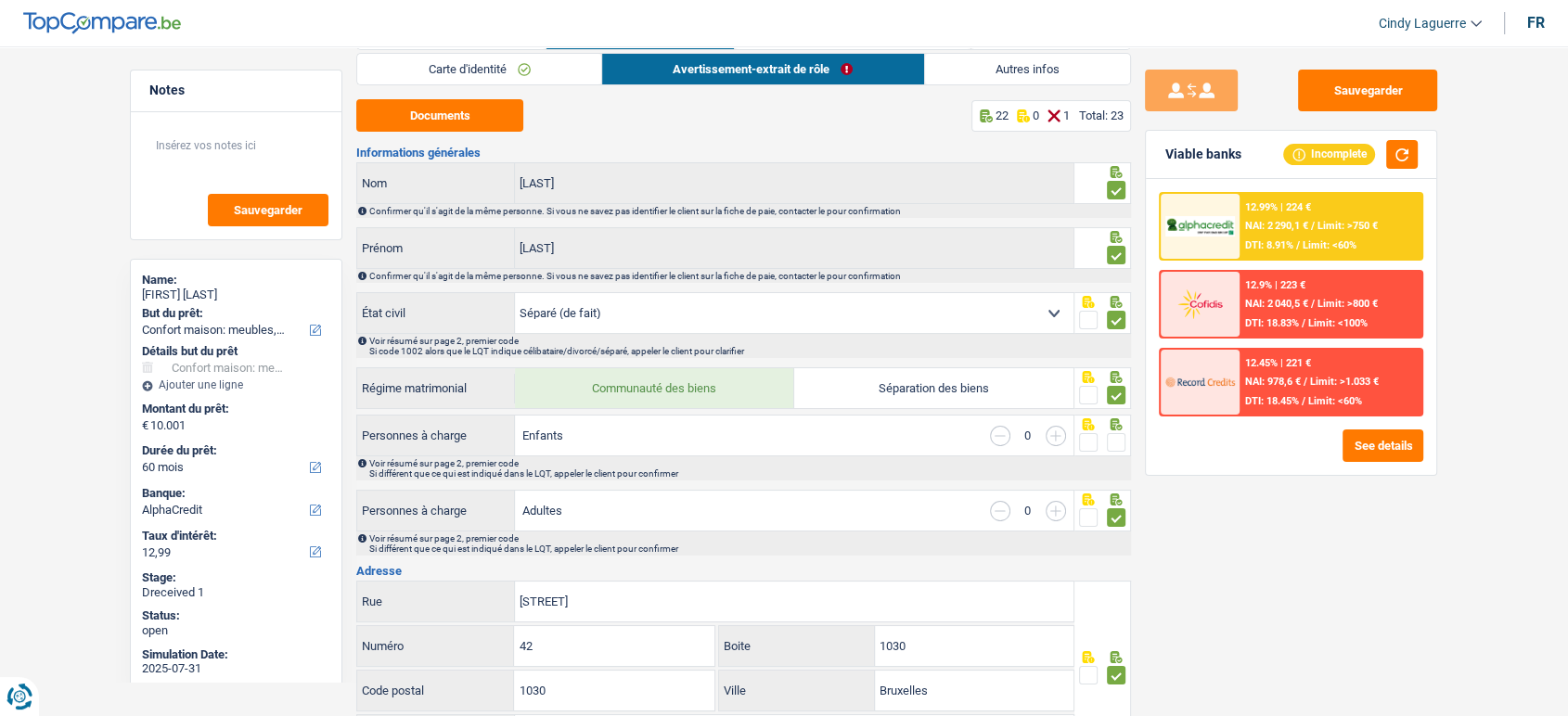 scroll, scrollTop: 0, scrollLeft: 0, axis: both 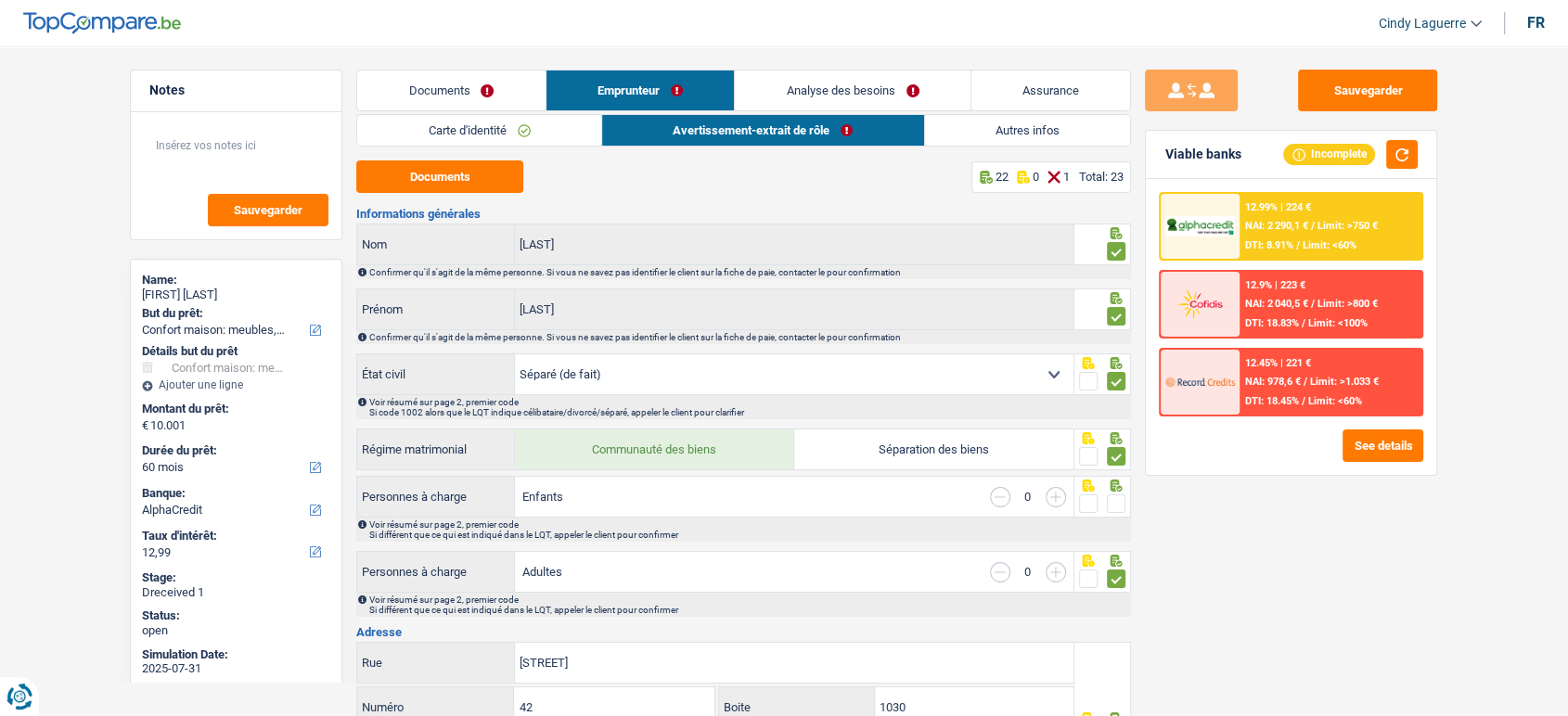 click at bounding box center (1116, 504) 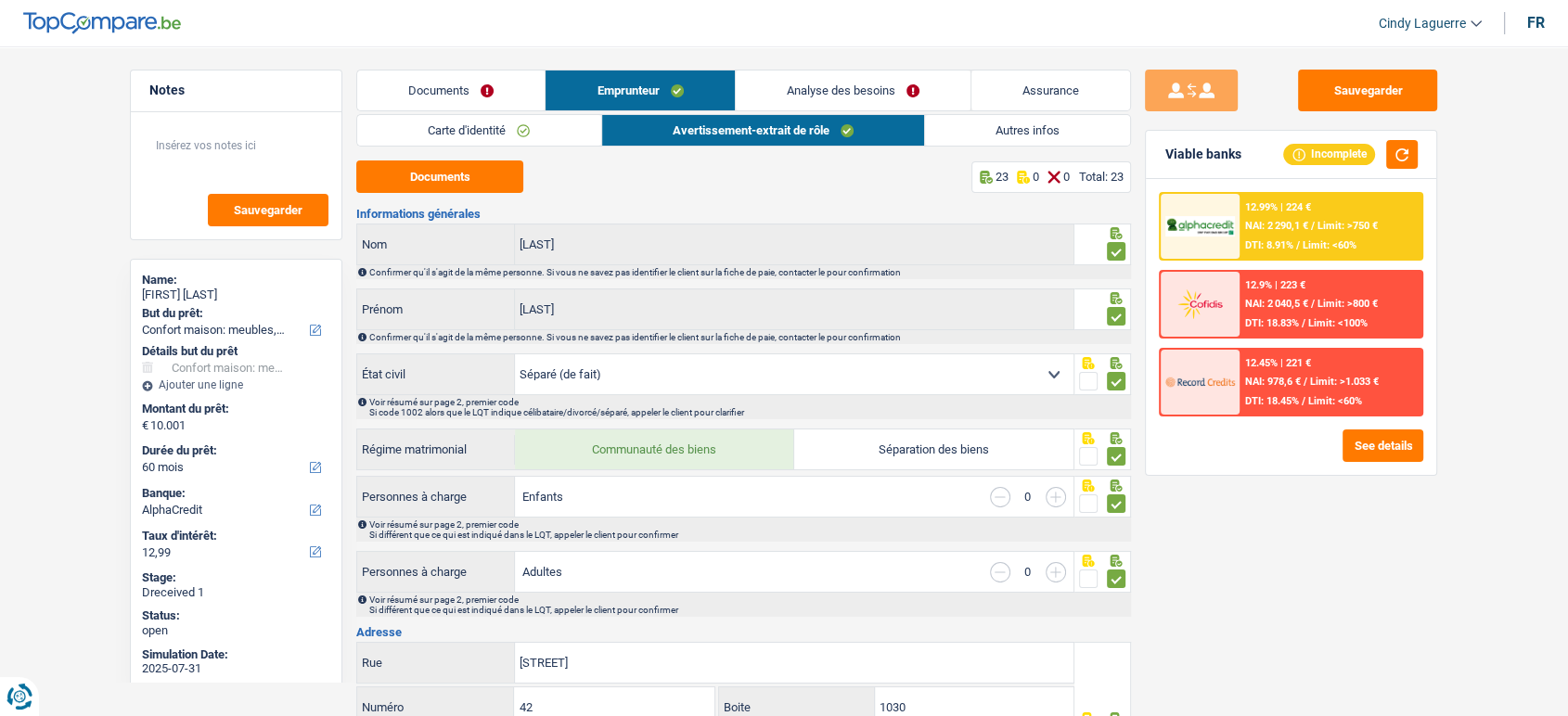 click on "12.99% | 224 €
NAI: 2 290,1 €
/
Limit: >750 €
DTI: 8.91%
/
Limit: <60%" at bounding box center [1330, 226] 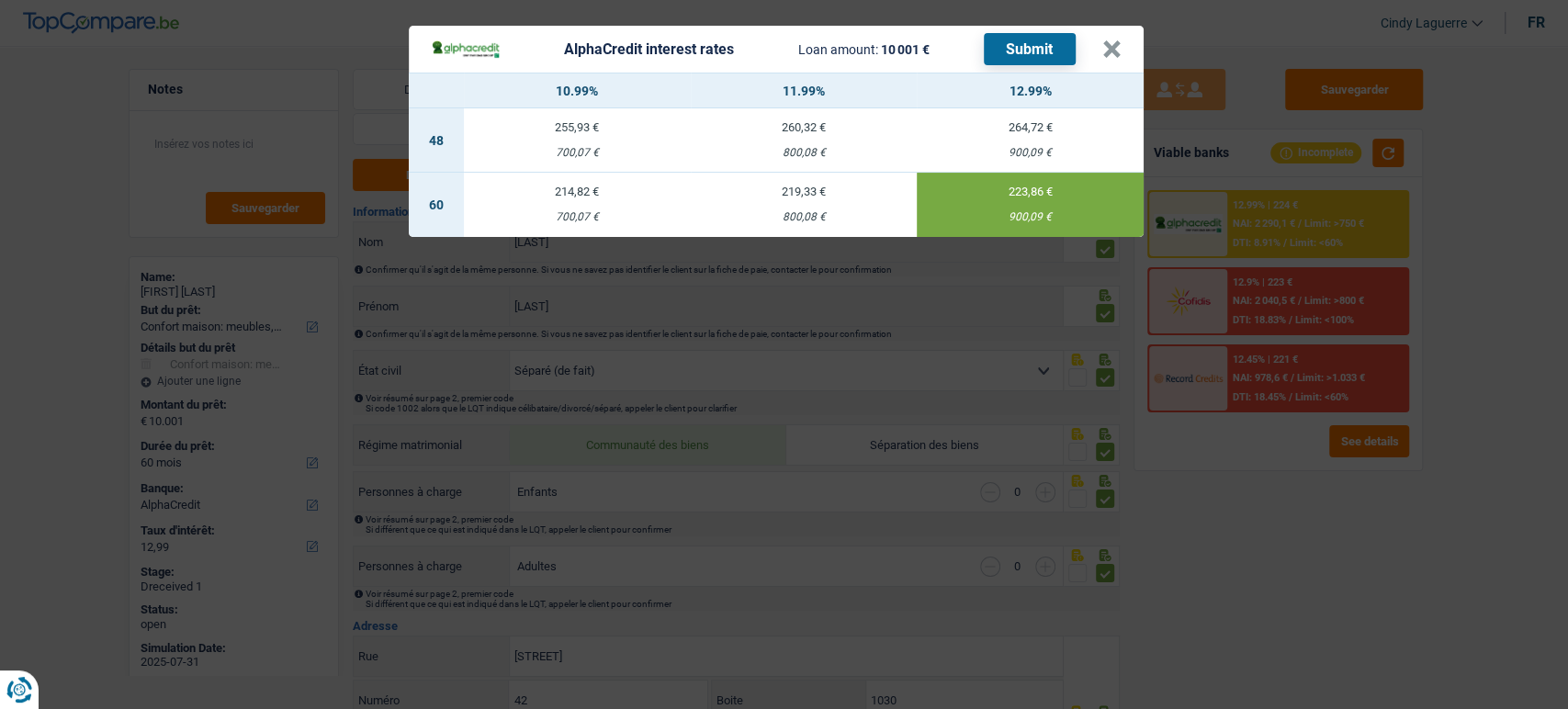 click on "Submit" at bounding box center (1030, 49) 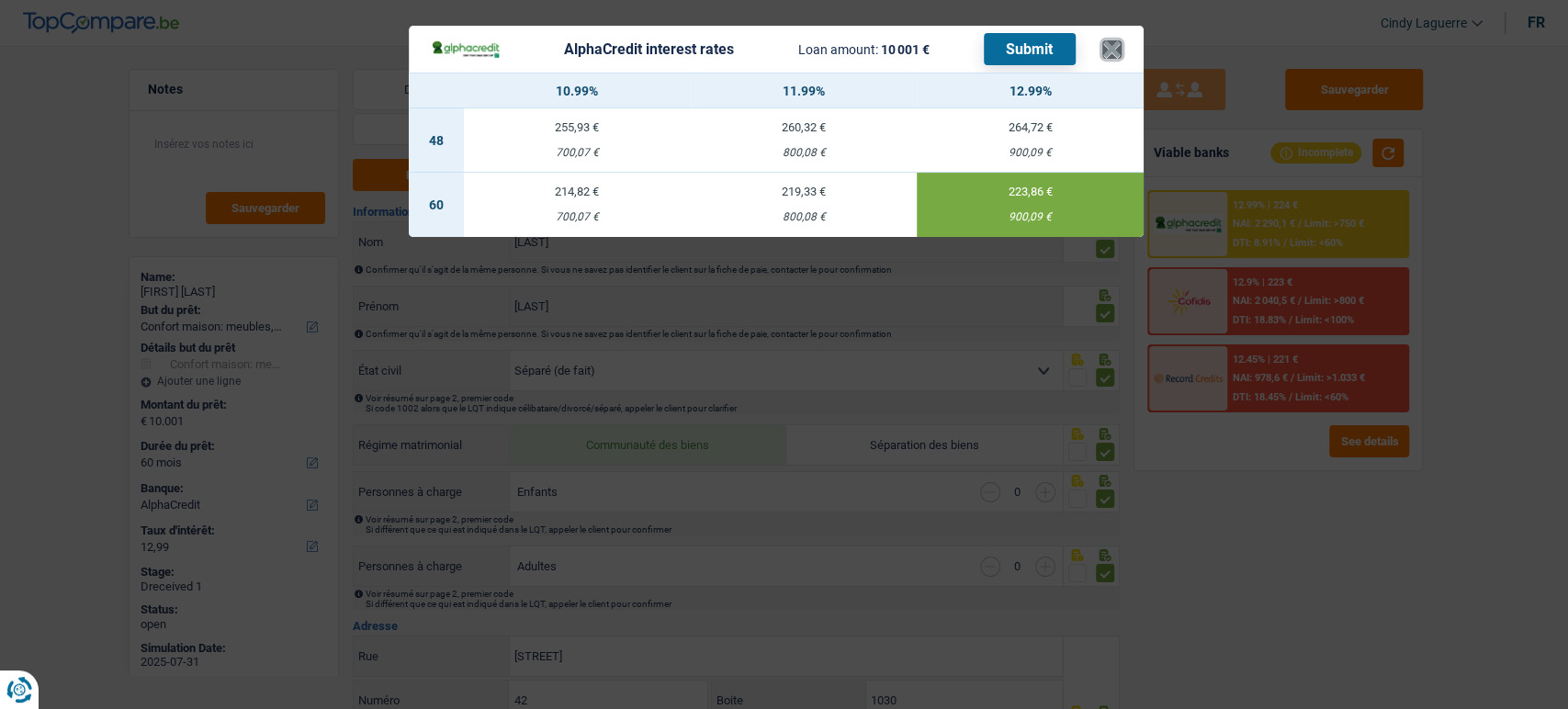 click on "×" at bounding box center [1111, 50] 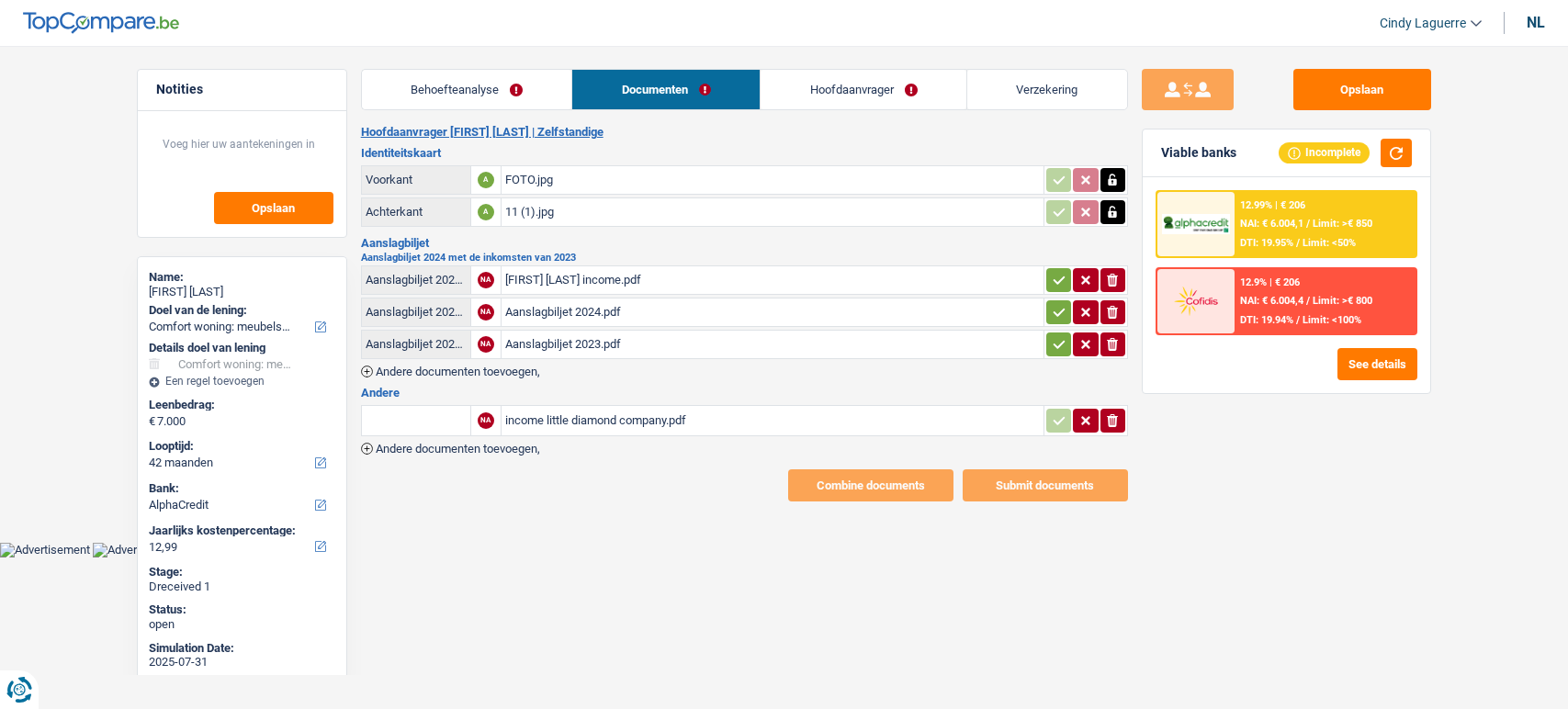 select on "household" 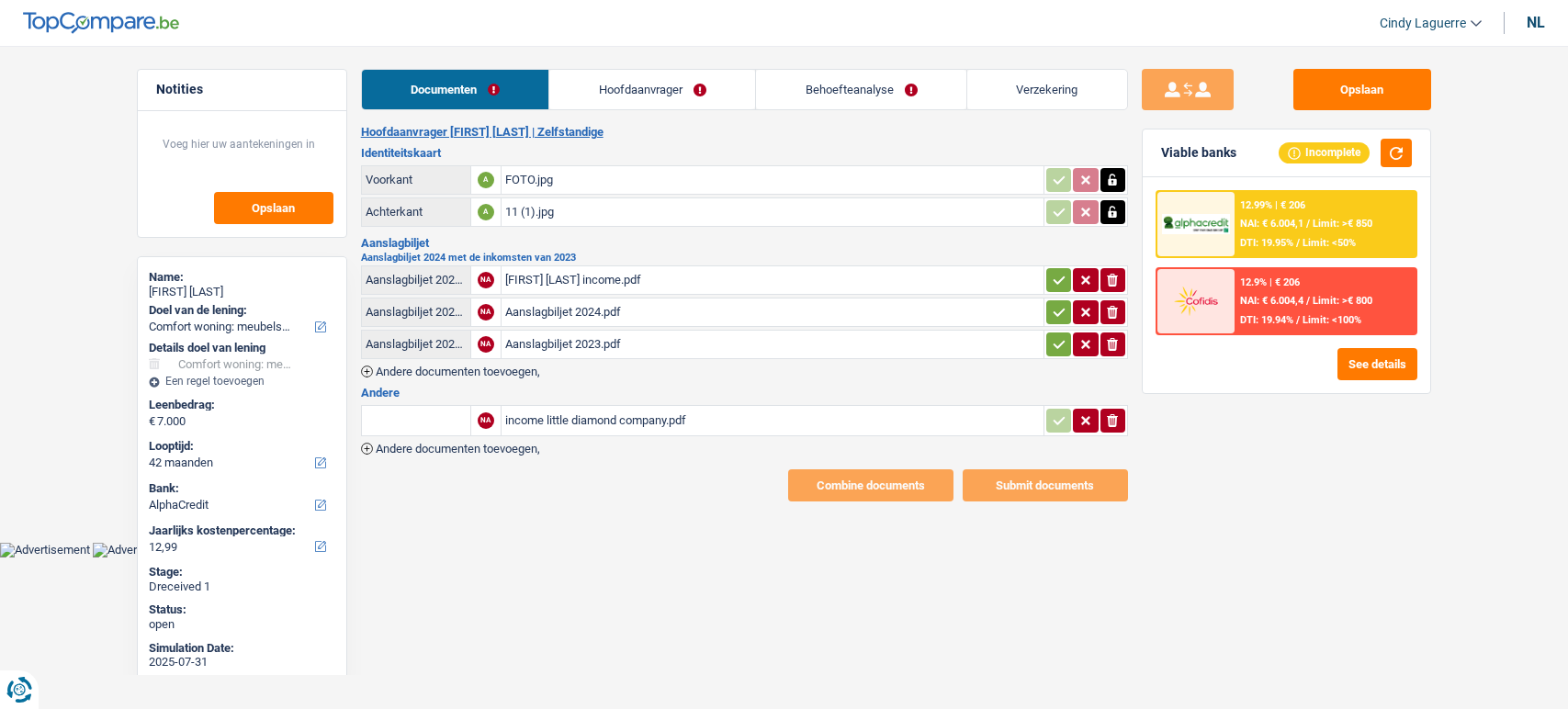 scroll, scrollTop: 0, scrollLeft: 0, axis: both 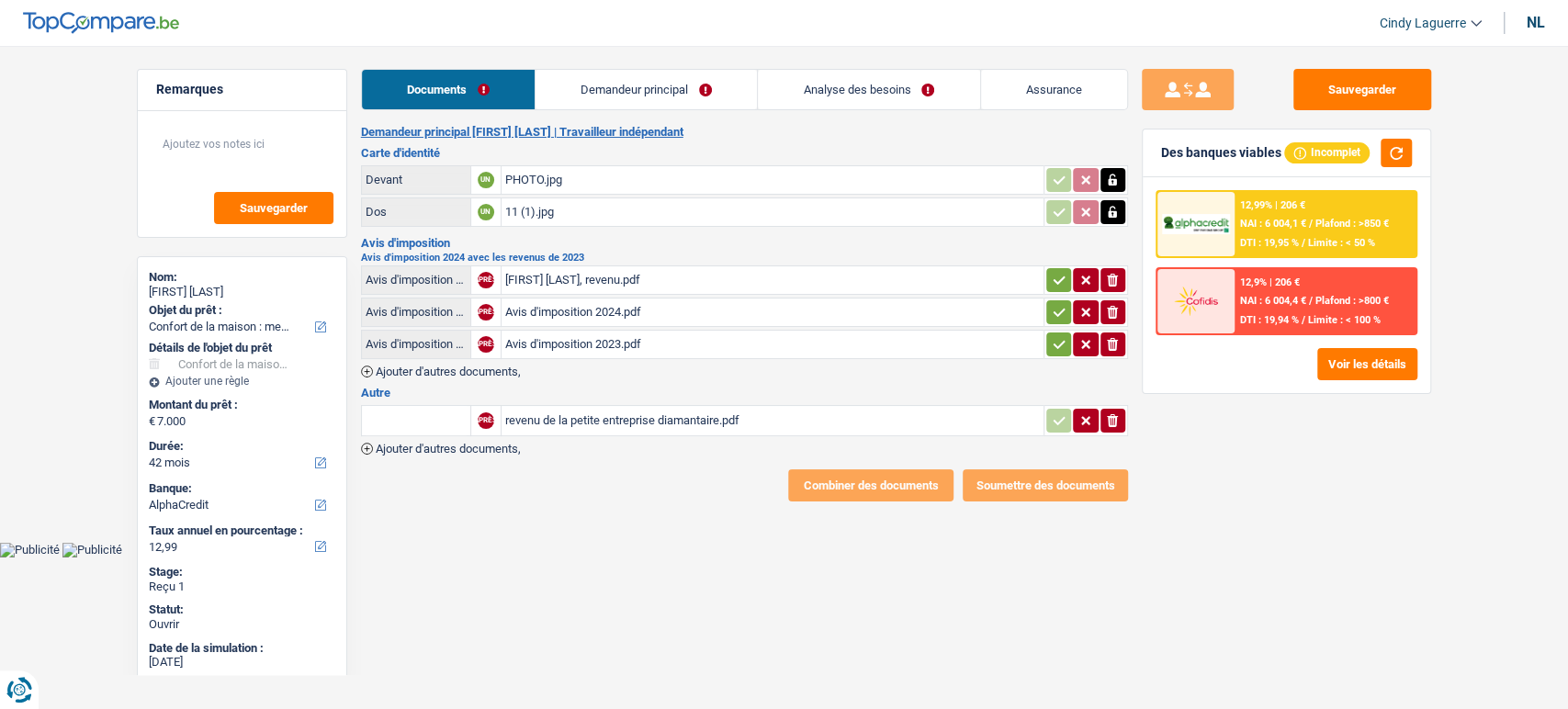 click on "ionicons-v5-e" at bounding box center [1086, 312] 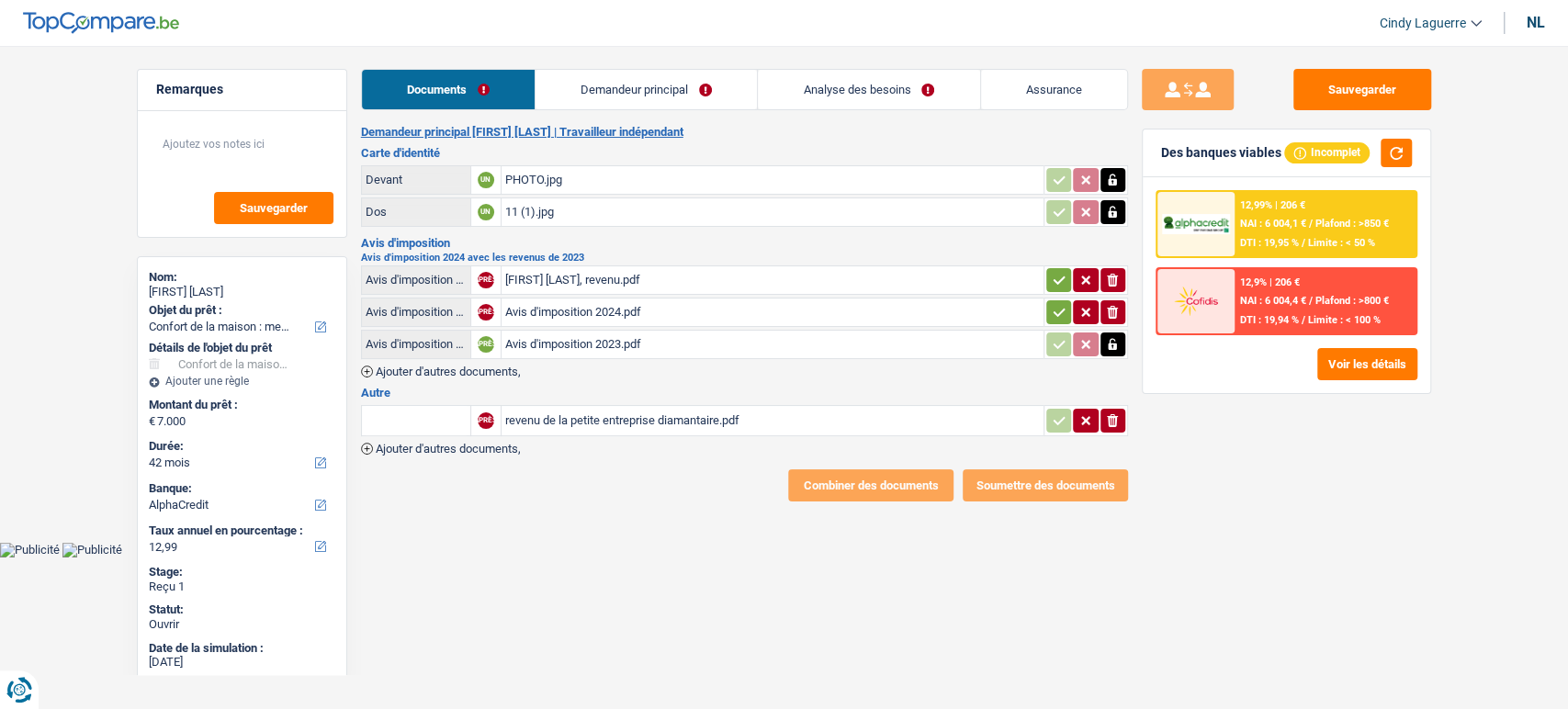 click on "Avis d'imposition 2024 avec les revenus de 2023
Avis d'imposition 2024 avec les revenus de 2023
APRÈS
Carlos Galvão, revenu.pdf
ionicons-v5-e
Avis d'imposition 2024 avec les revenus de 2023
APRÈS
Avis d'imposition 2024.pdf
ionicons-v5-e
Avis d'imposition 2024 avec les revenus de 2023
APRÈS
Avis d'imposition 2023.pdf
Ajouter d'autres documents," at bounding box center [744, 315] 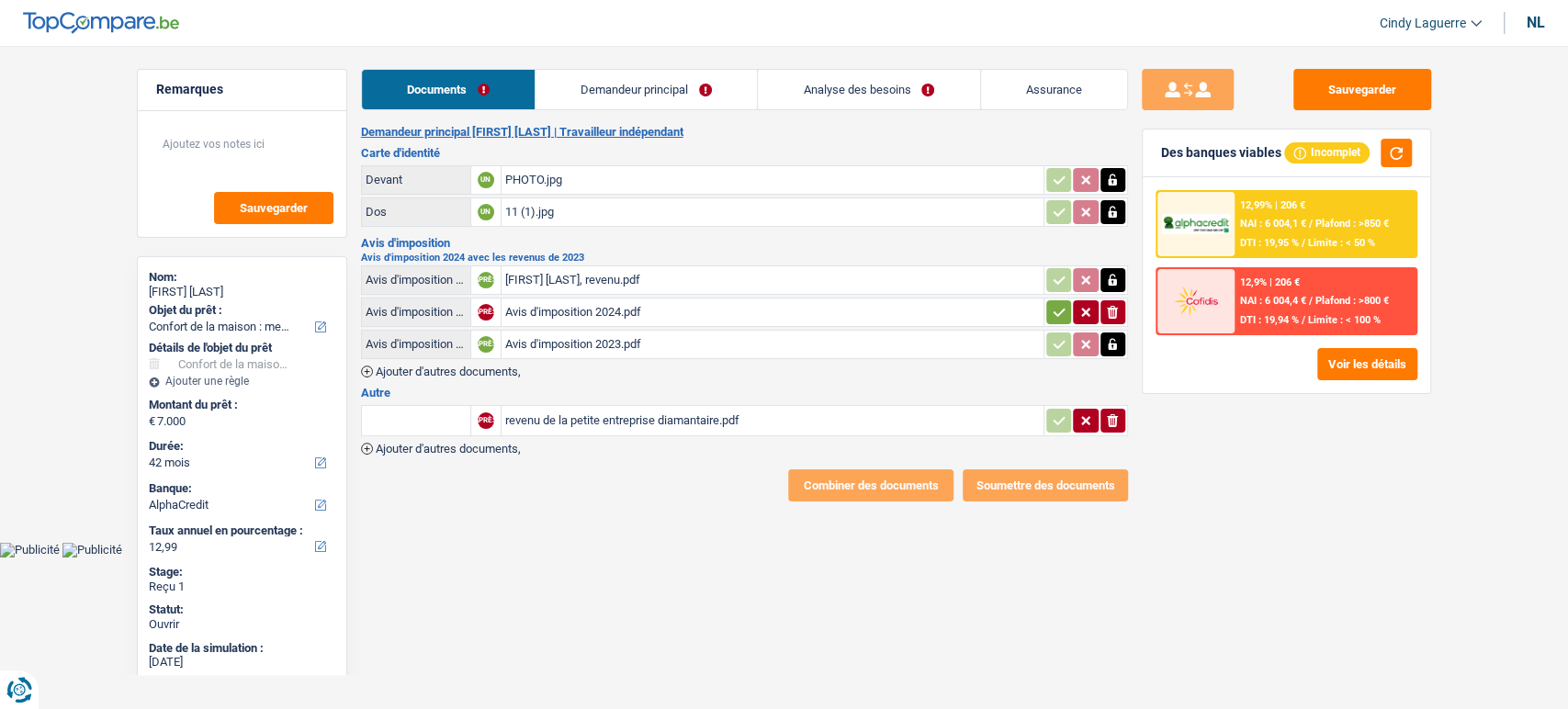 click at bounding box center [1058, 312] 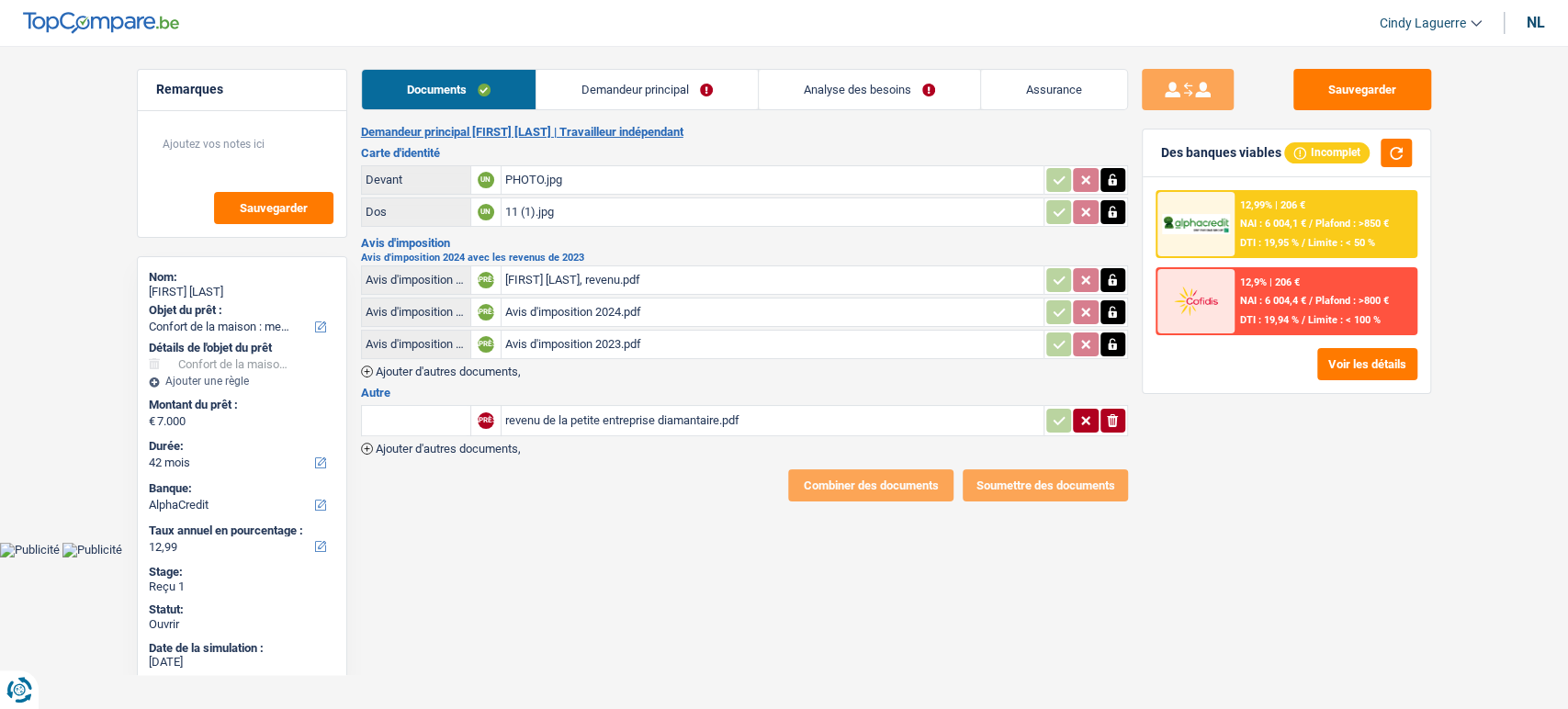 click on "Demandeur principal" at bounding box center [647, 89] 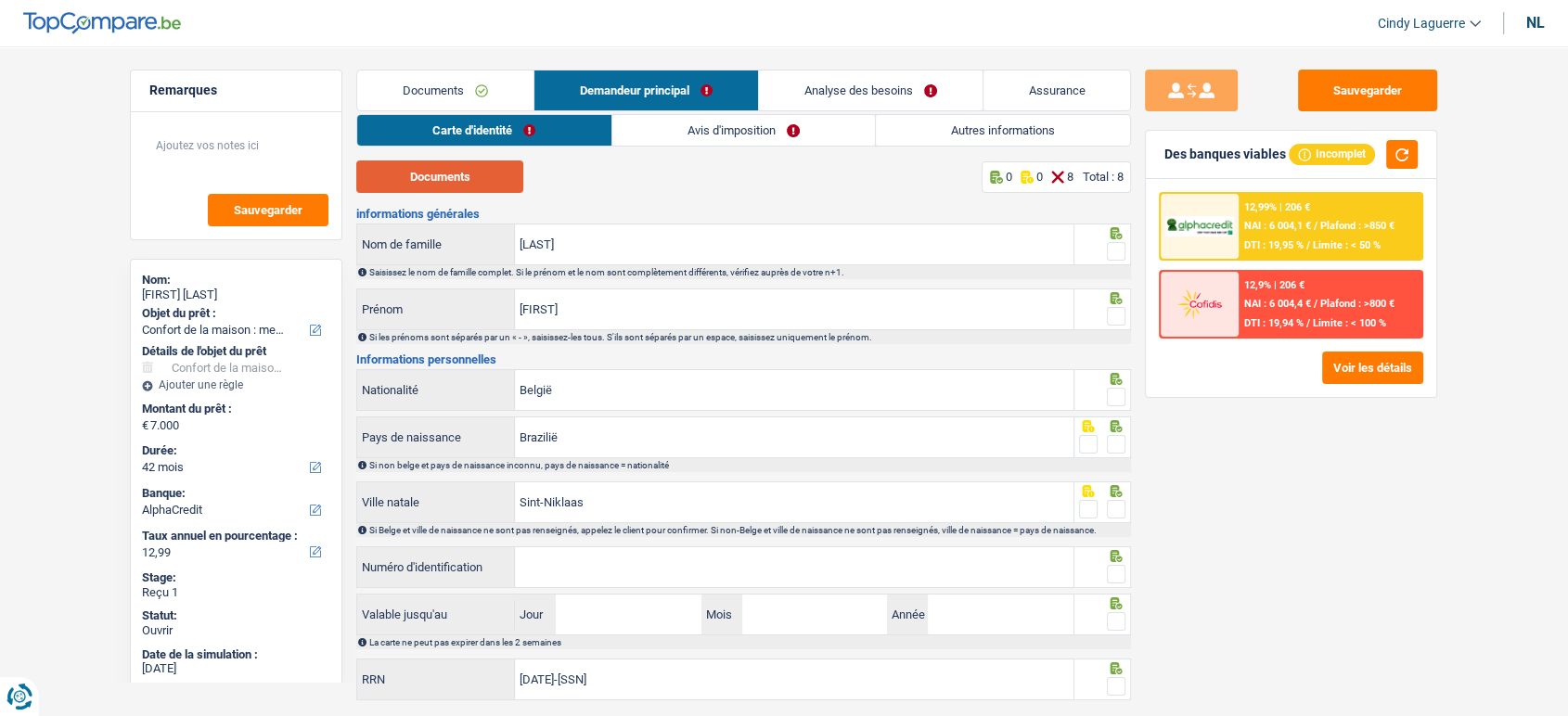 click on "Documents" at bounding box center (440, 176) 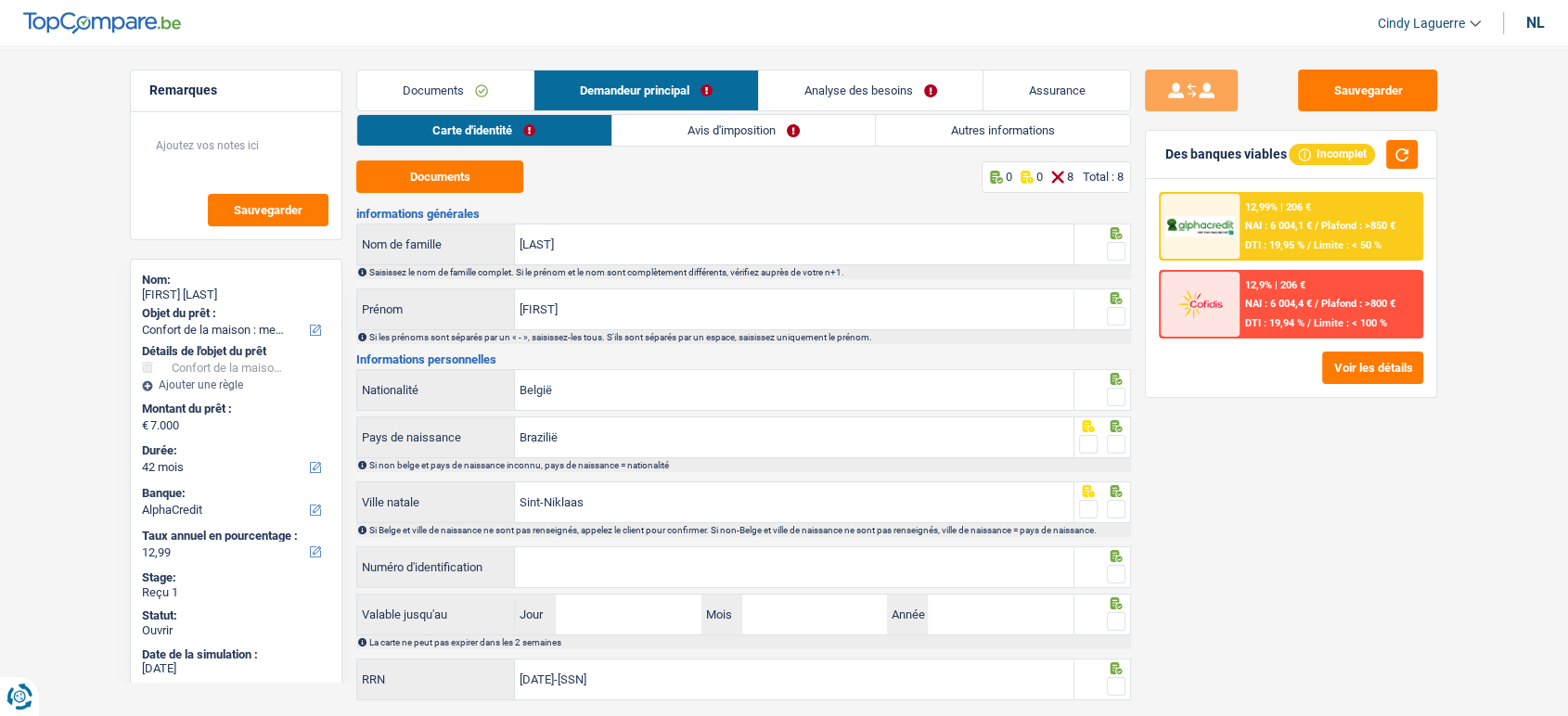 click at bounding box center [1102, 251] 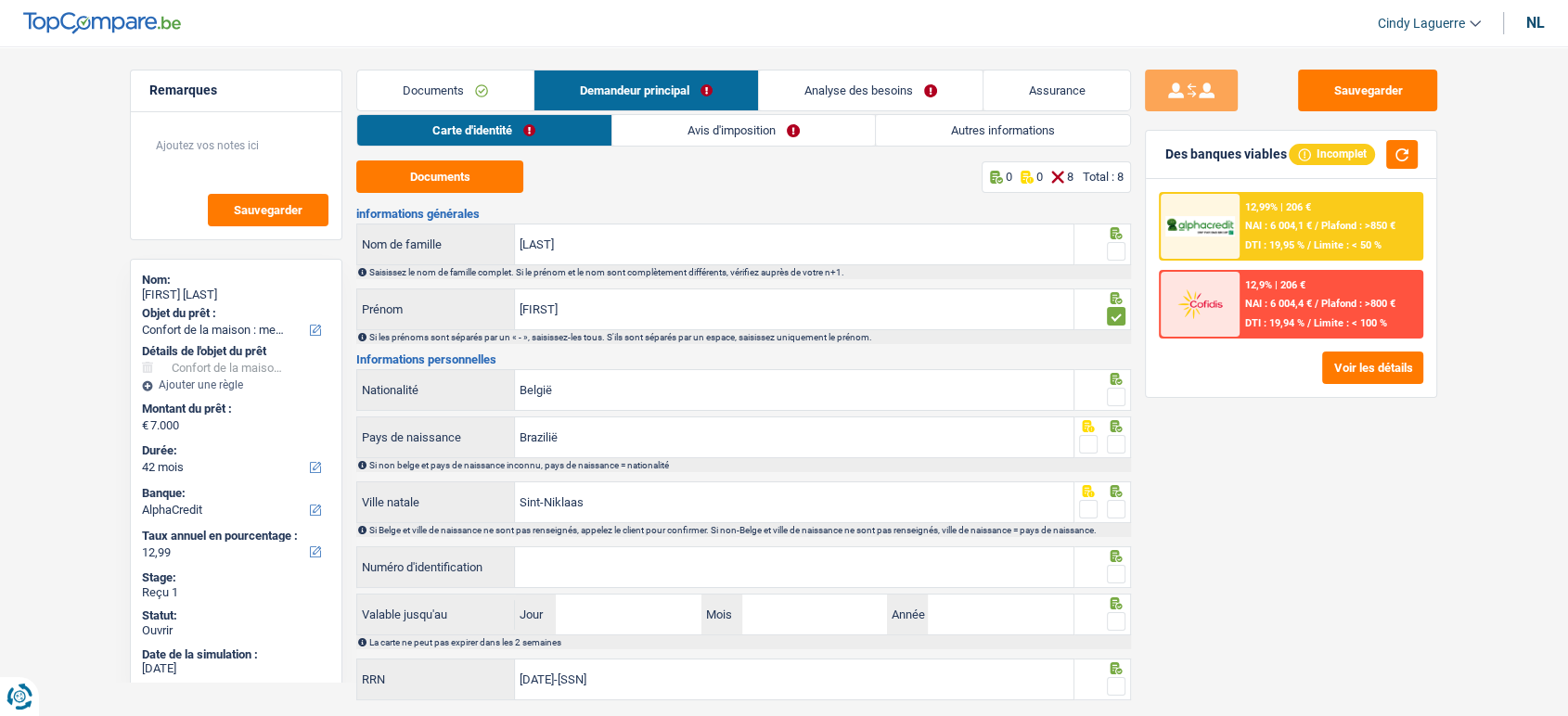 click at bounding box center [1116, 251] 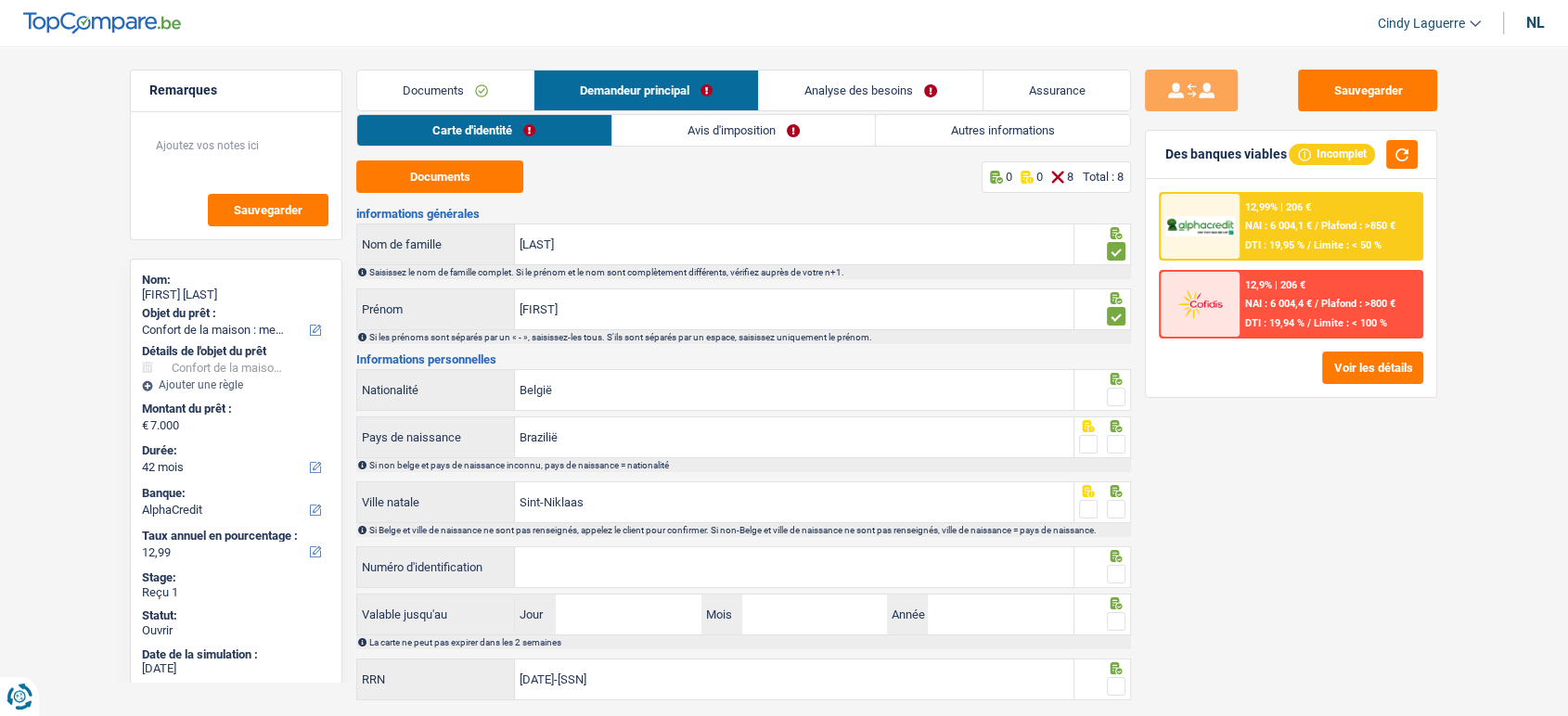 drag, startPoint x: 1116, startPoint y: 390, endPoint x: 1121, endPoint y: 428, distance: 38.327536 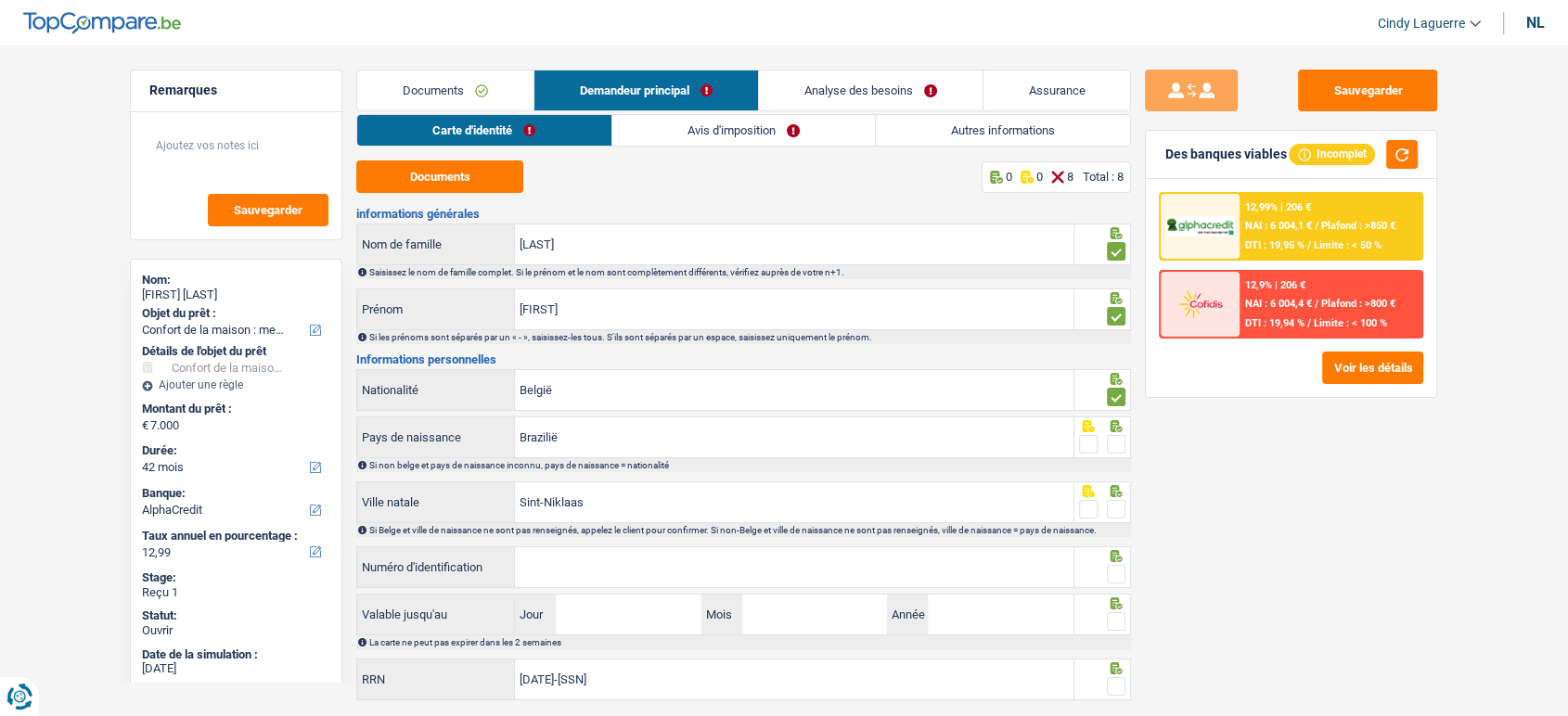 click at bounding box center [1116, 444] 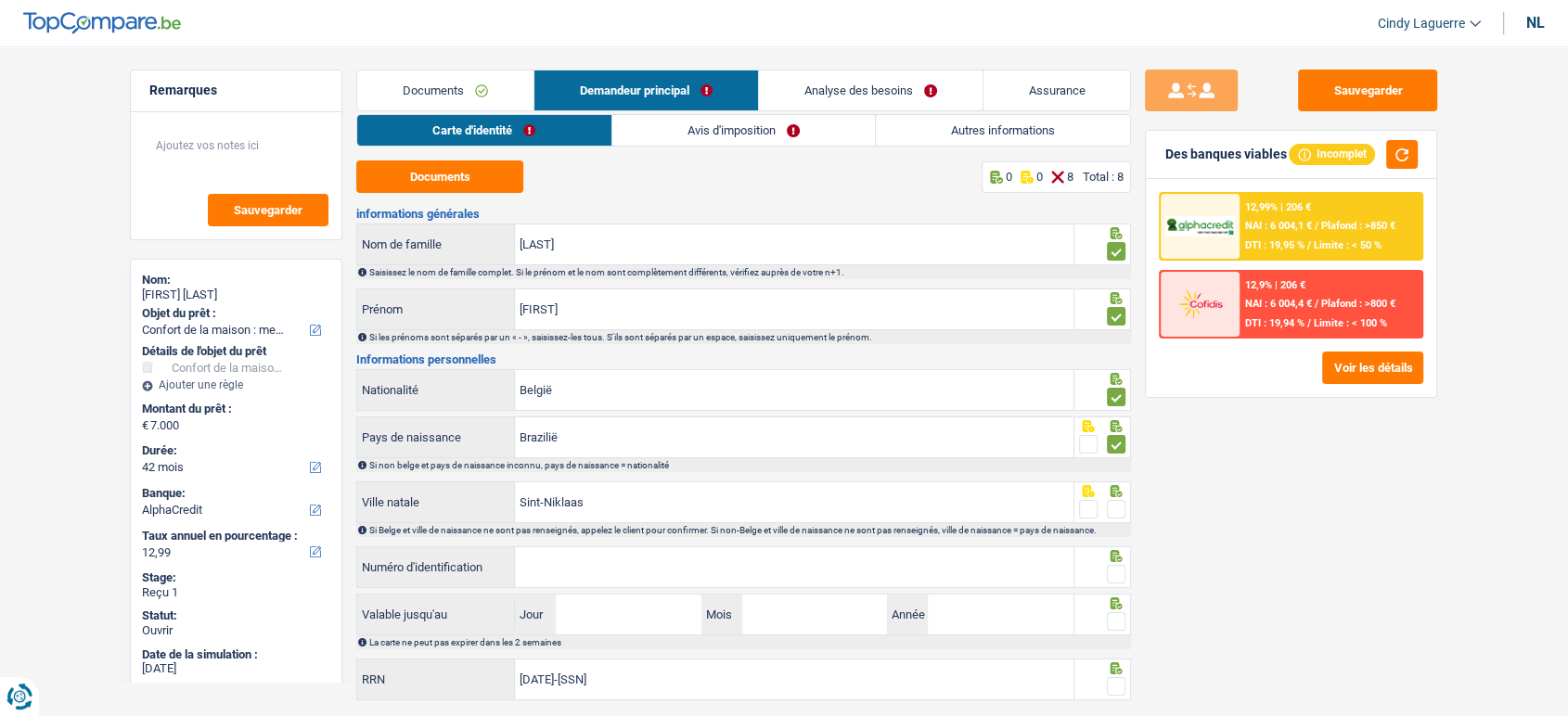 click at bounding box center (1116, 509) 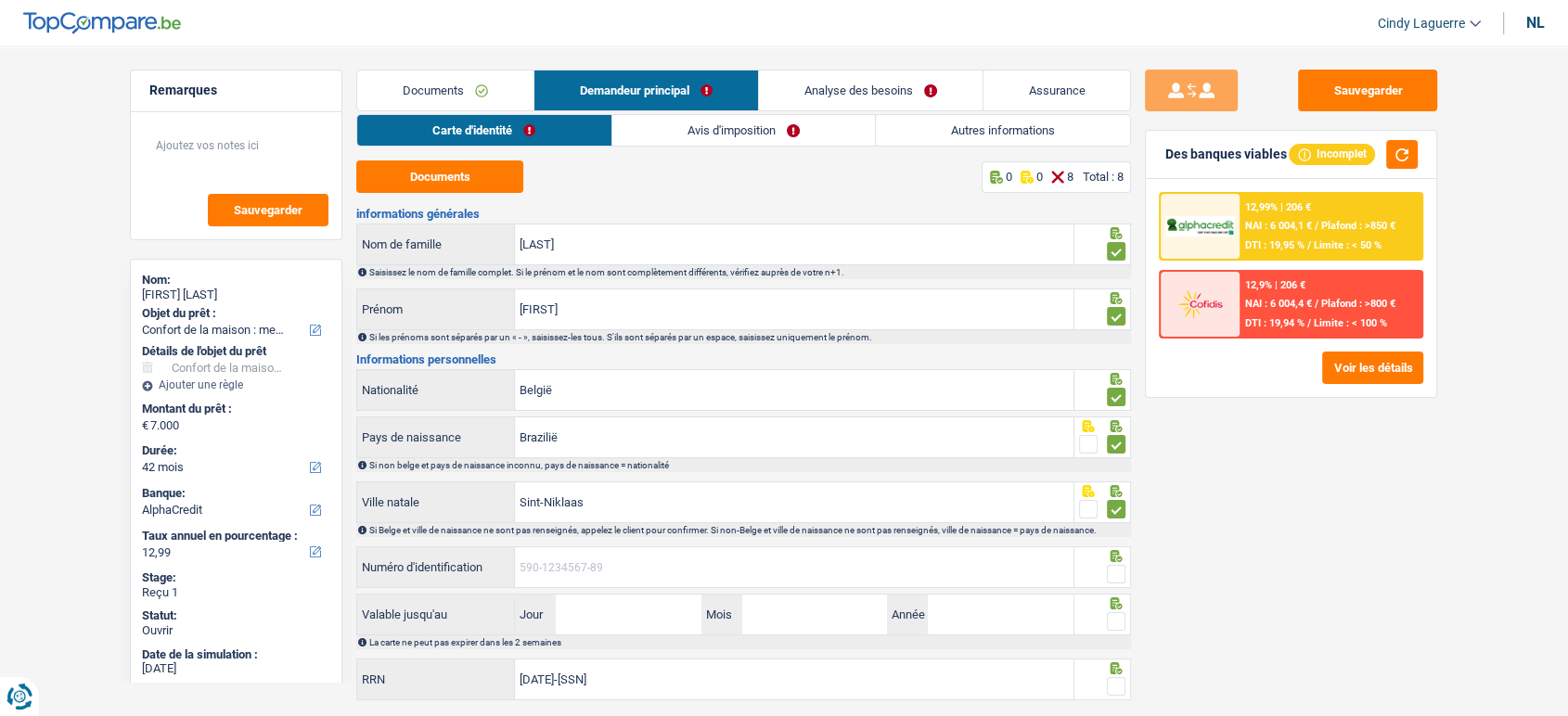 click on "Numéro d'identification" at bounding box center [794, 567] 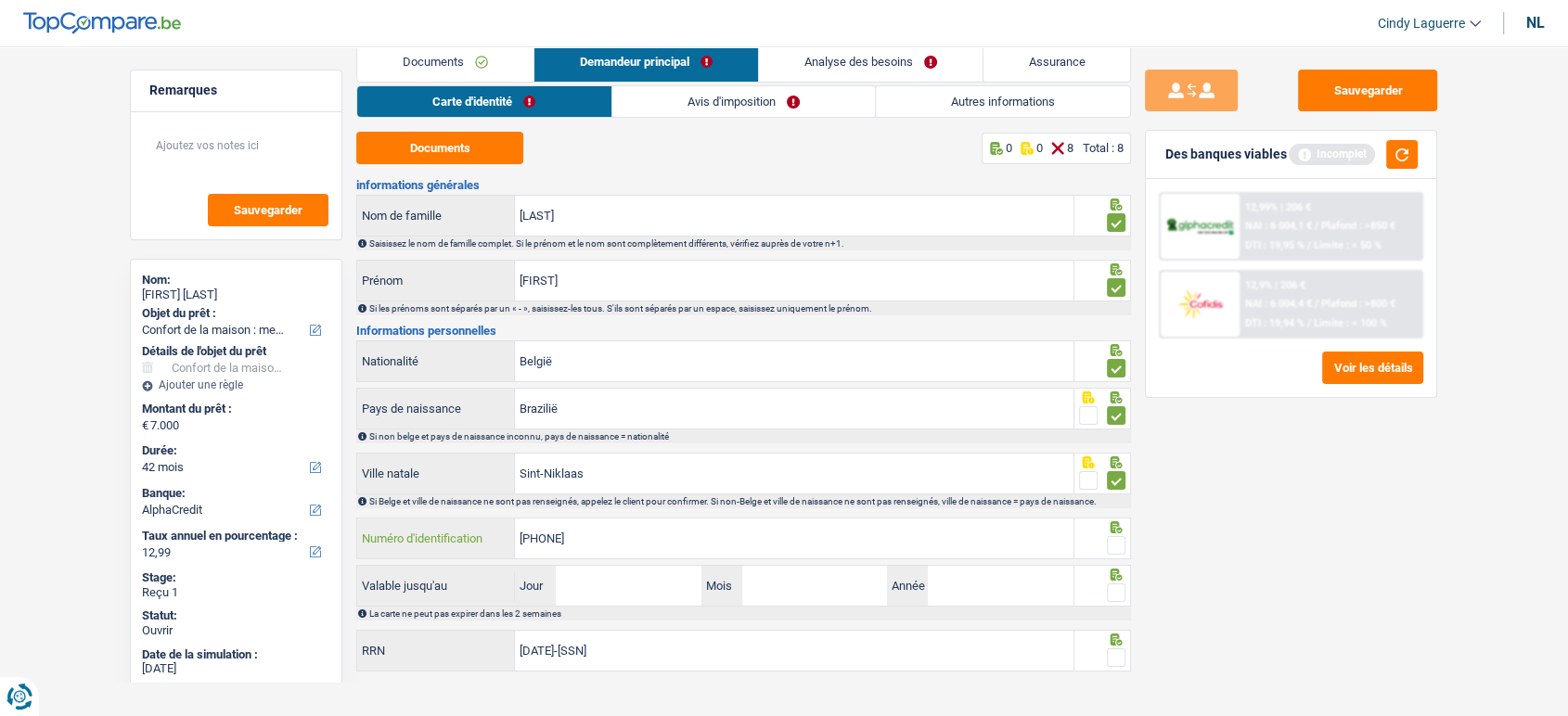 scroll, scrollTop: 45, scrollLeft: 0, axis: vertical 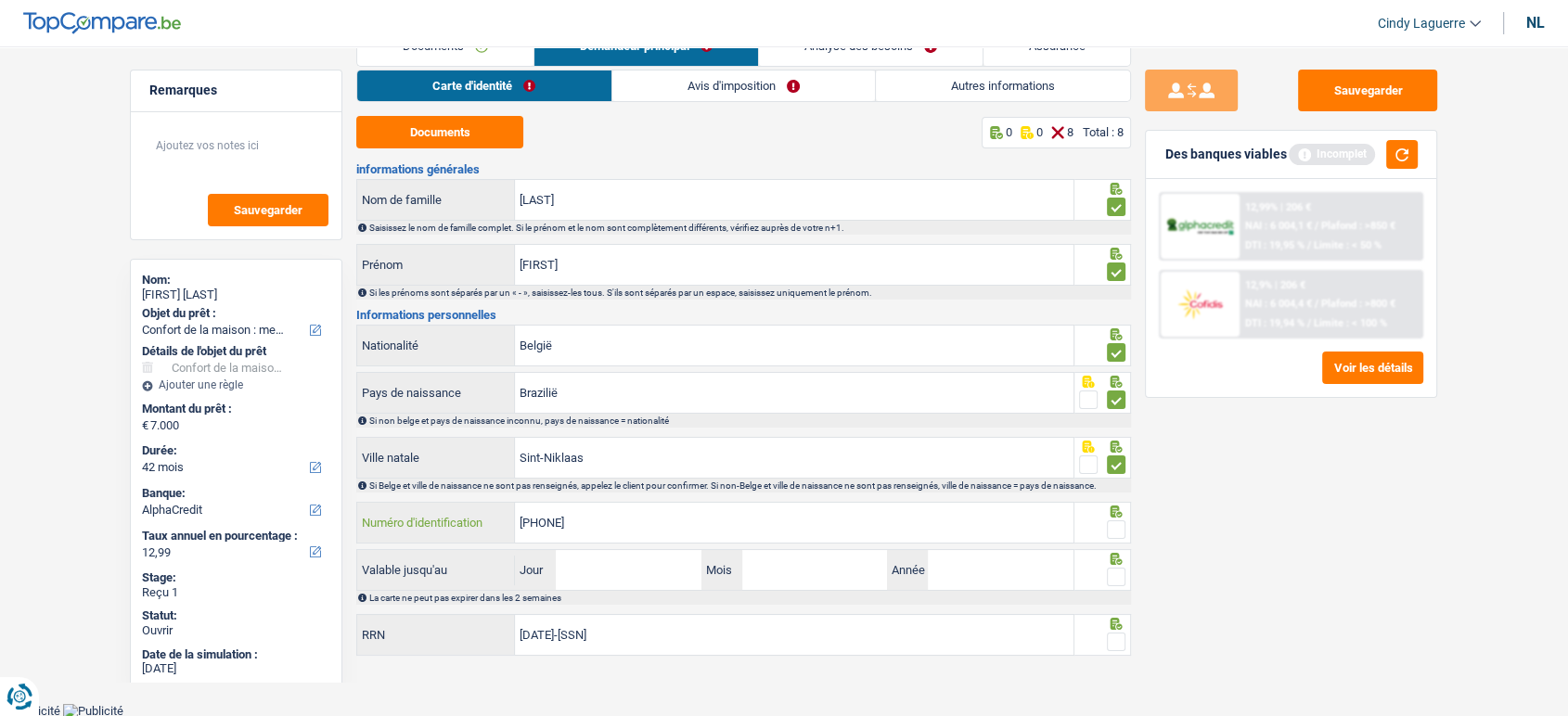type on "592-9732196-73" 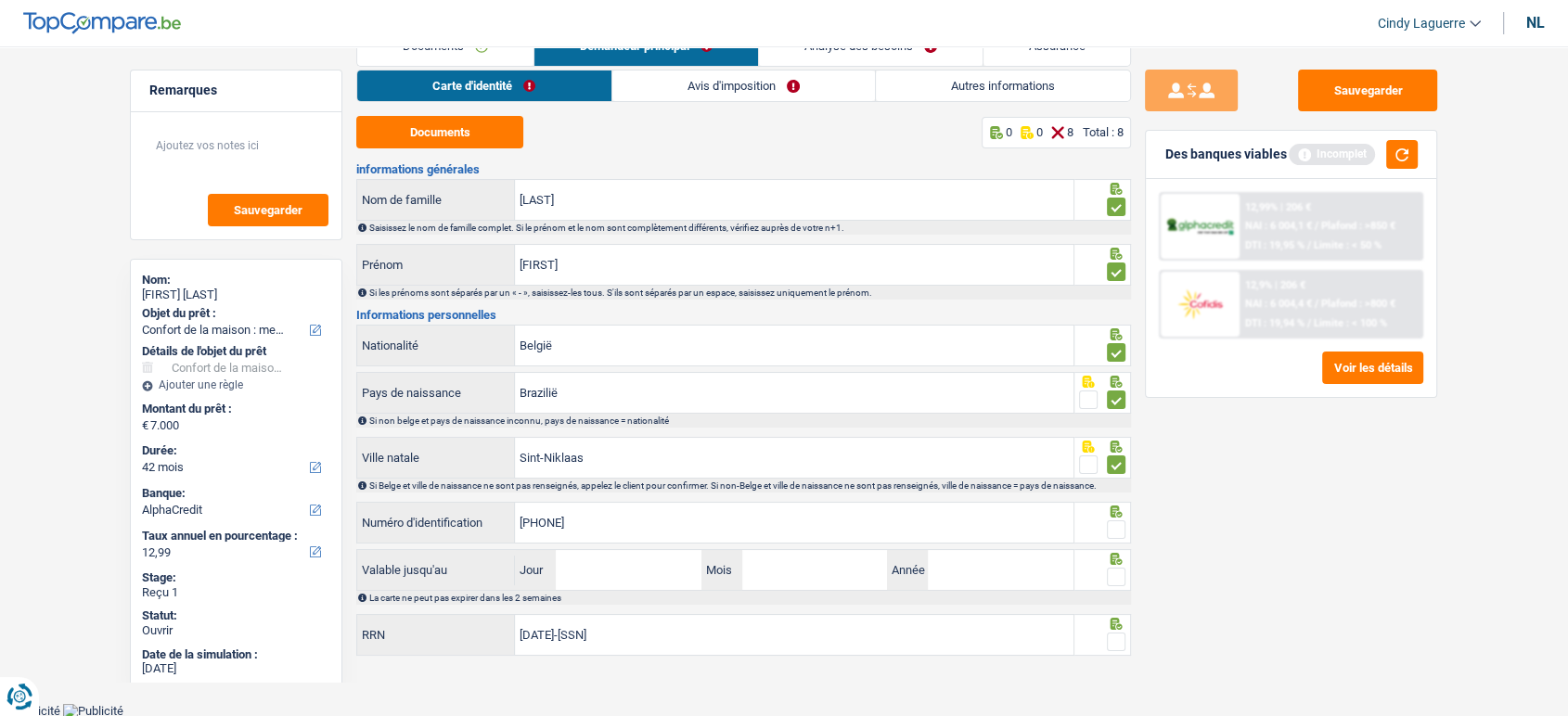 drag, startPoint x: 1124, startPoint y: 522, endPoint x: 1108, endPoint y: 573, distance: 53.450912 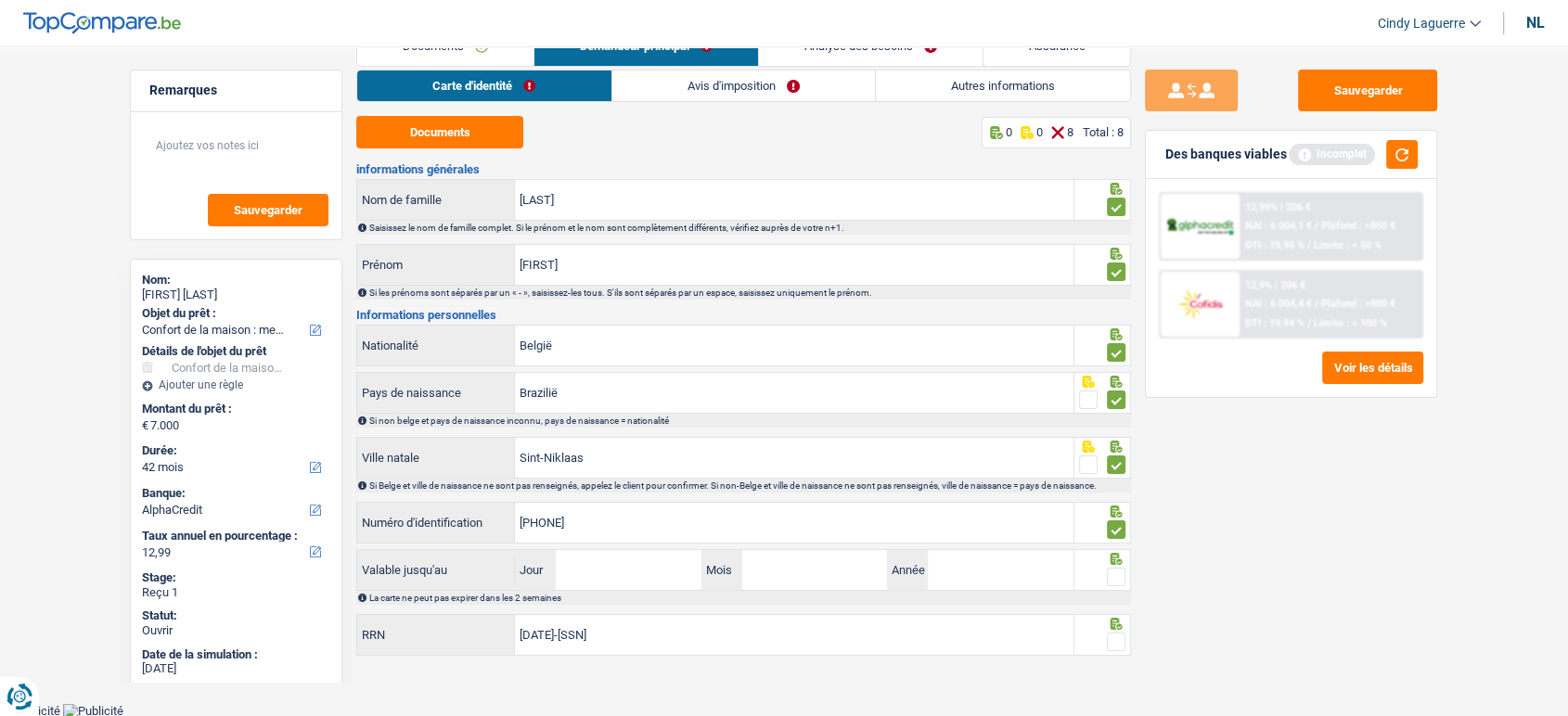 click at bounding box center [1116, 577] 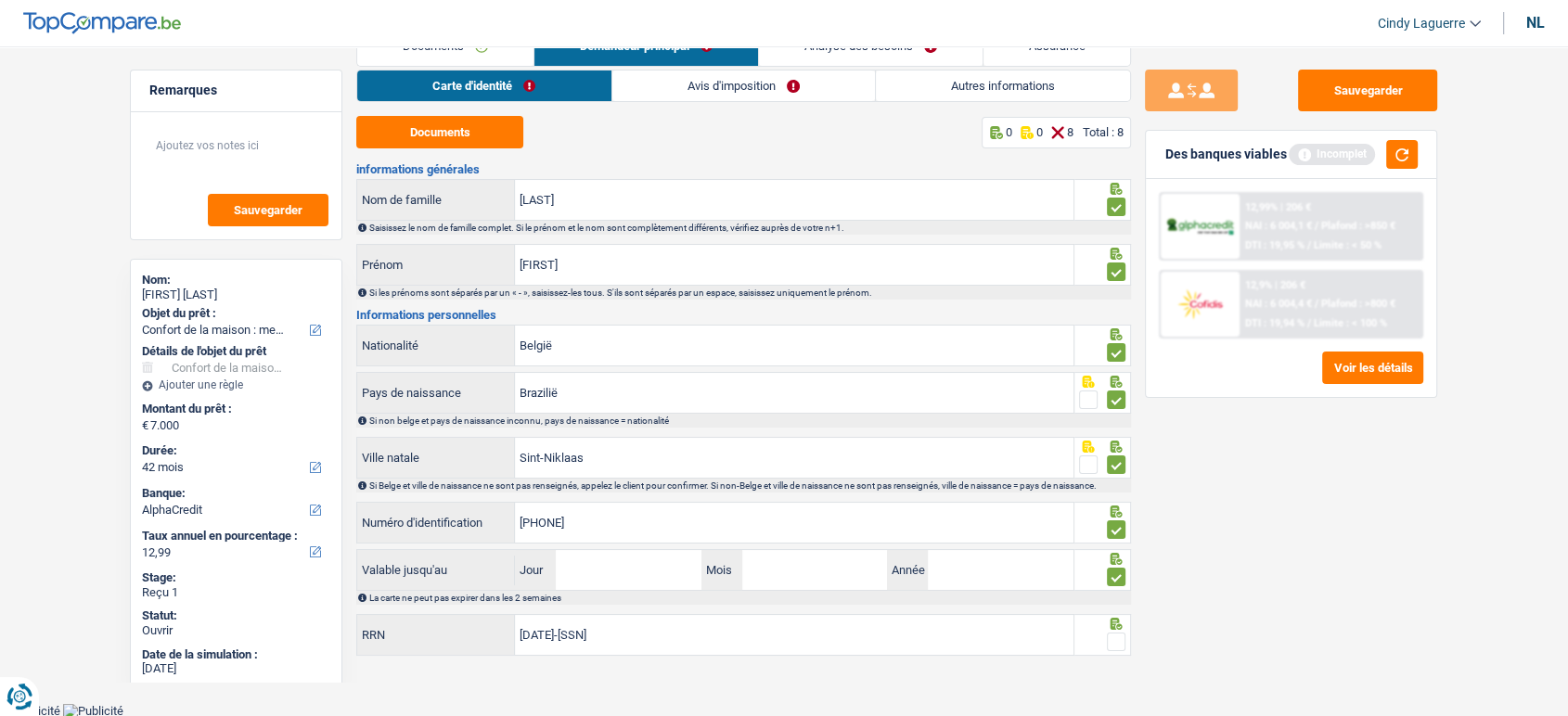 click at bounding box center (1116, 642) 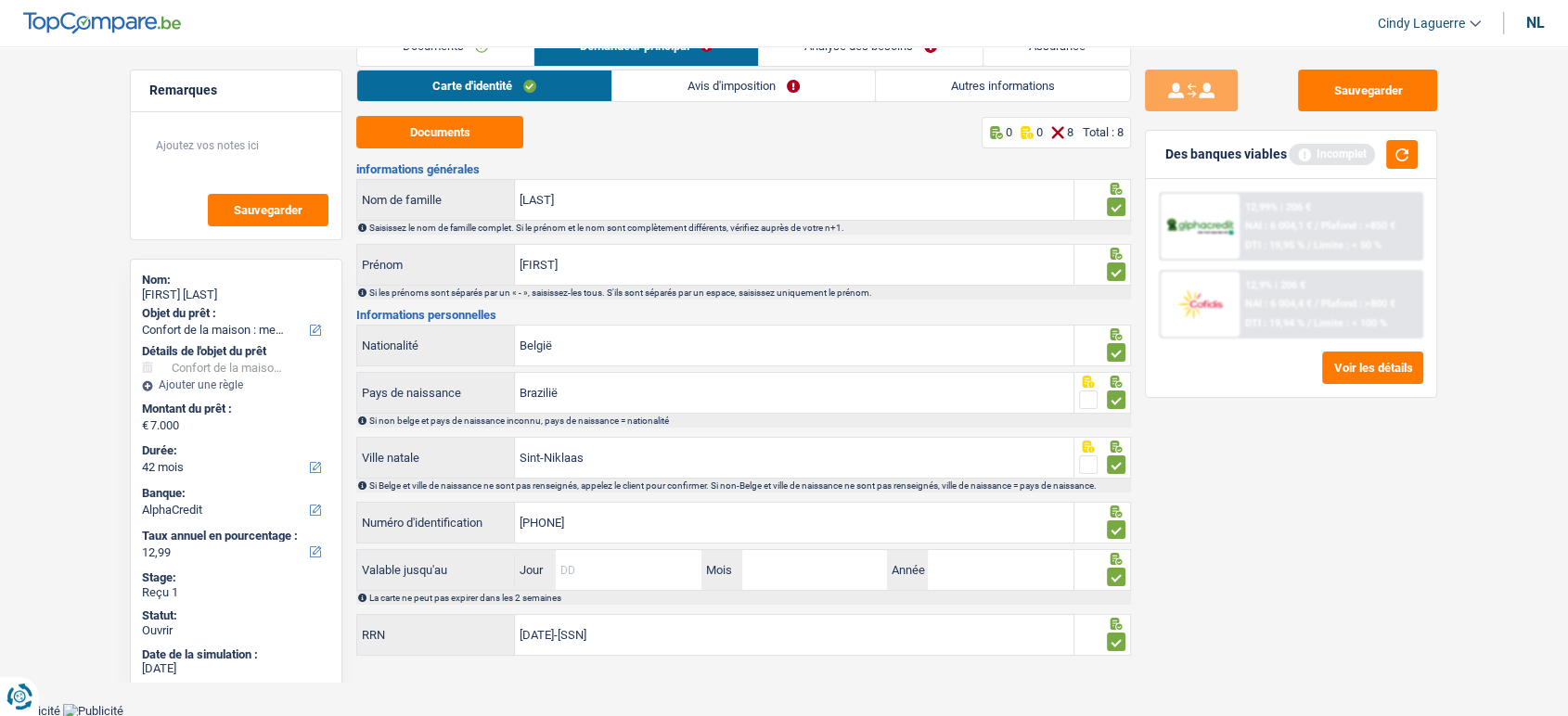 click on "Jour" at bounding box center [628, 569] 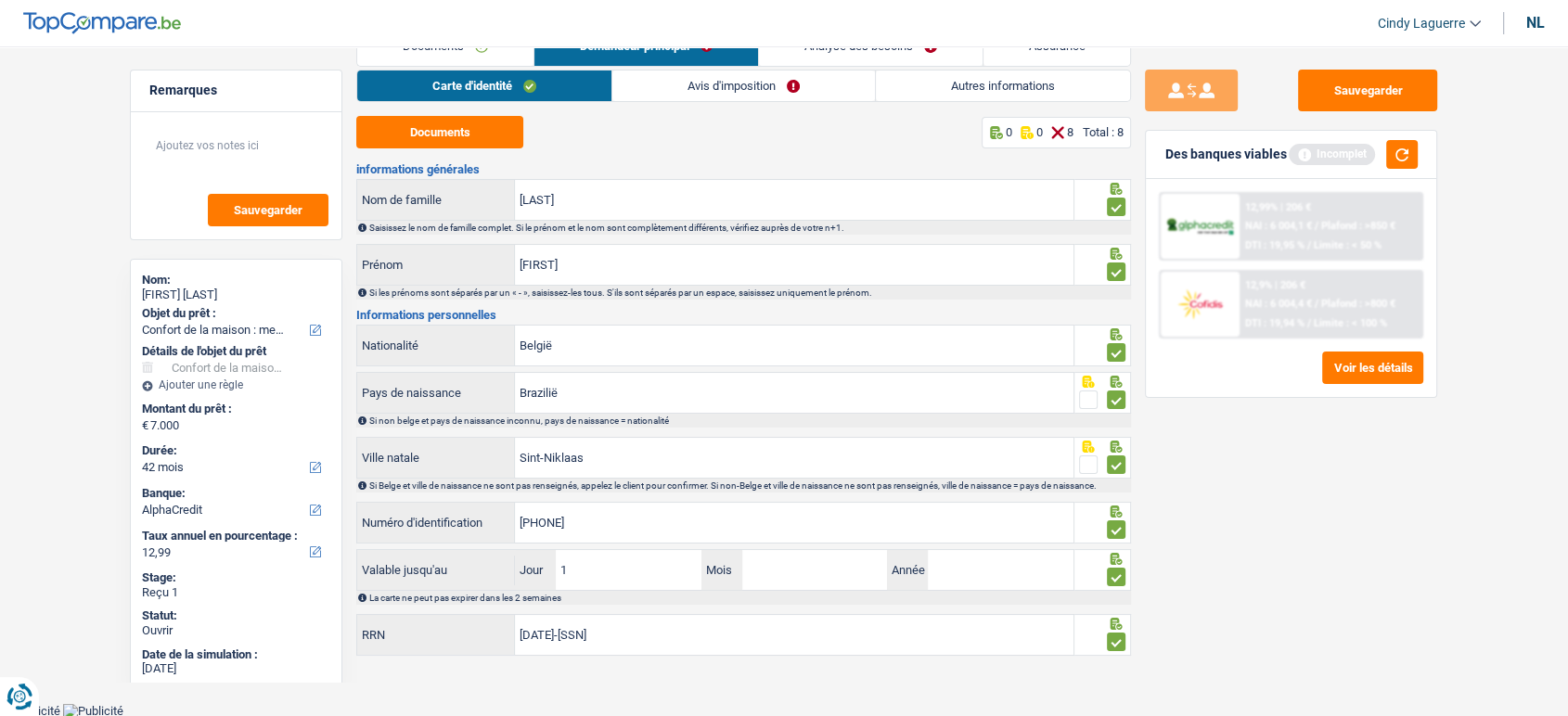 type on "15" 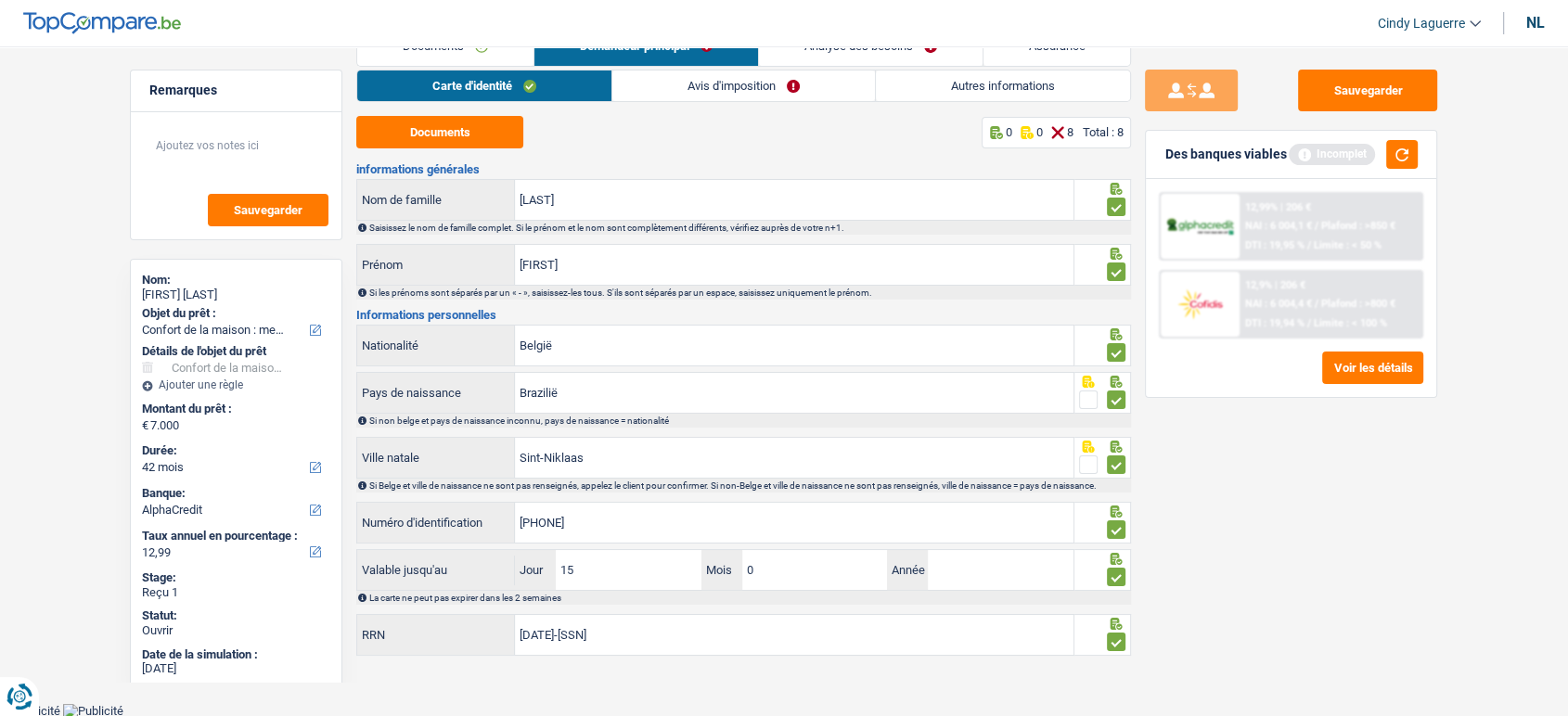 type on "01" 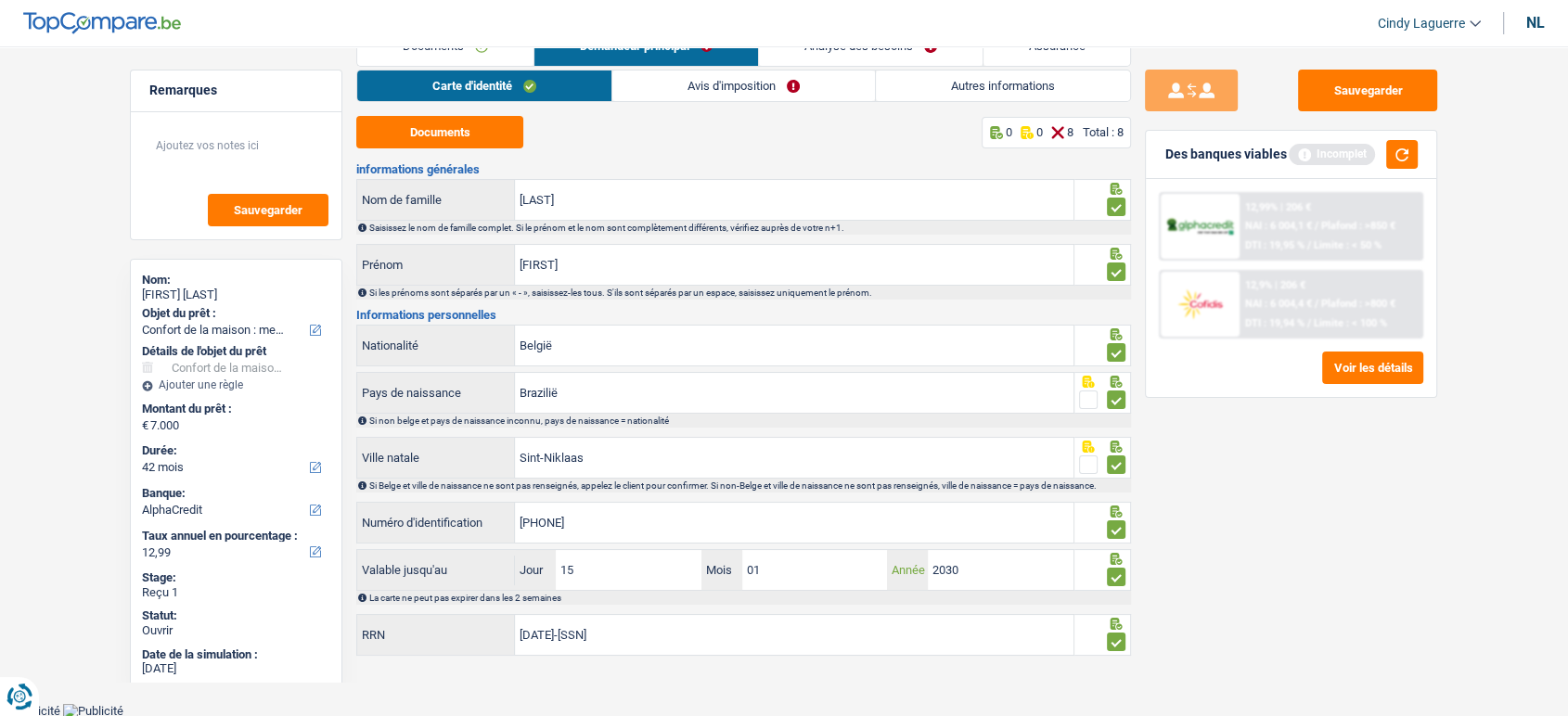 type on "2030" 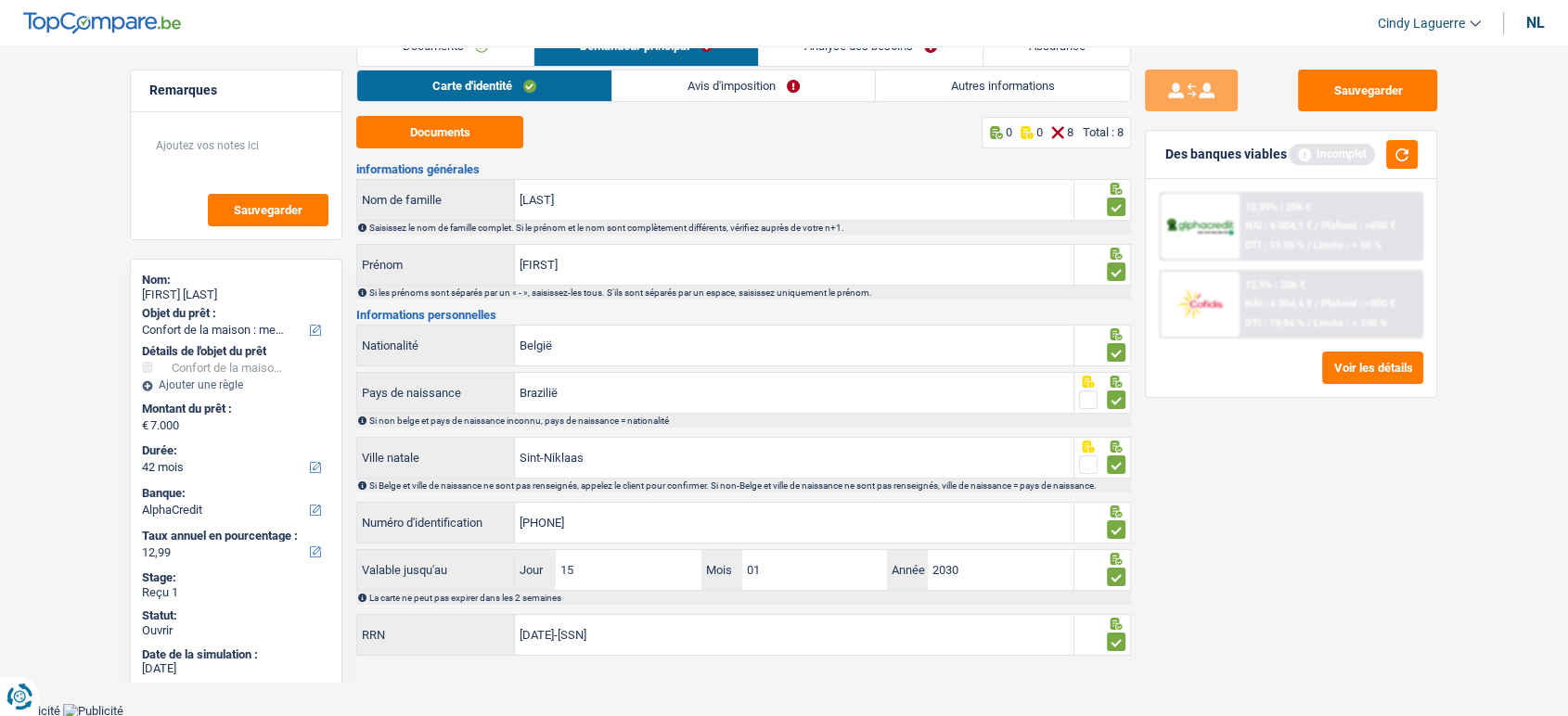 drag, startPoint x: 674, startPoint y: 83, endPoint x: 1519, endPoint y: 139, distance: 846.85 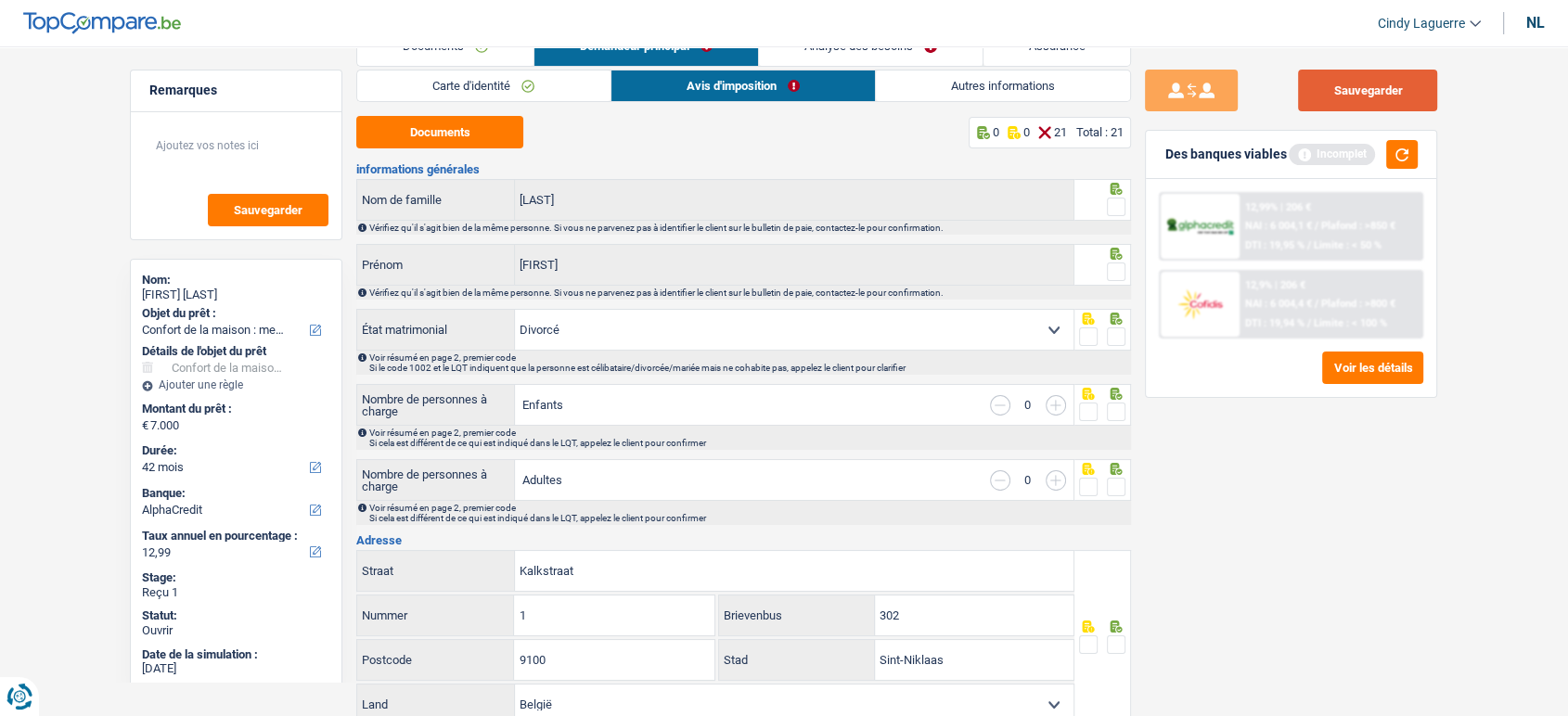 click on "Sauvegarder" at bounding box center (1368, 90) 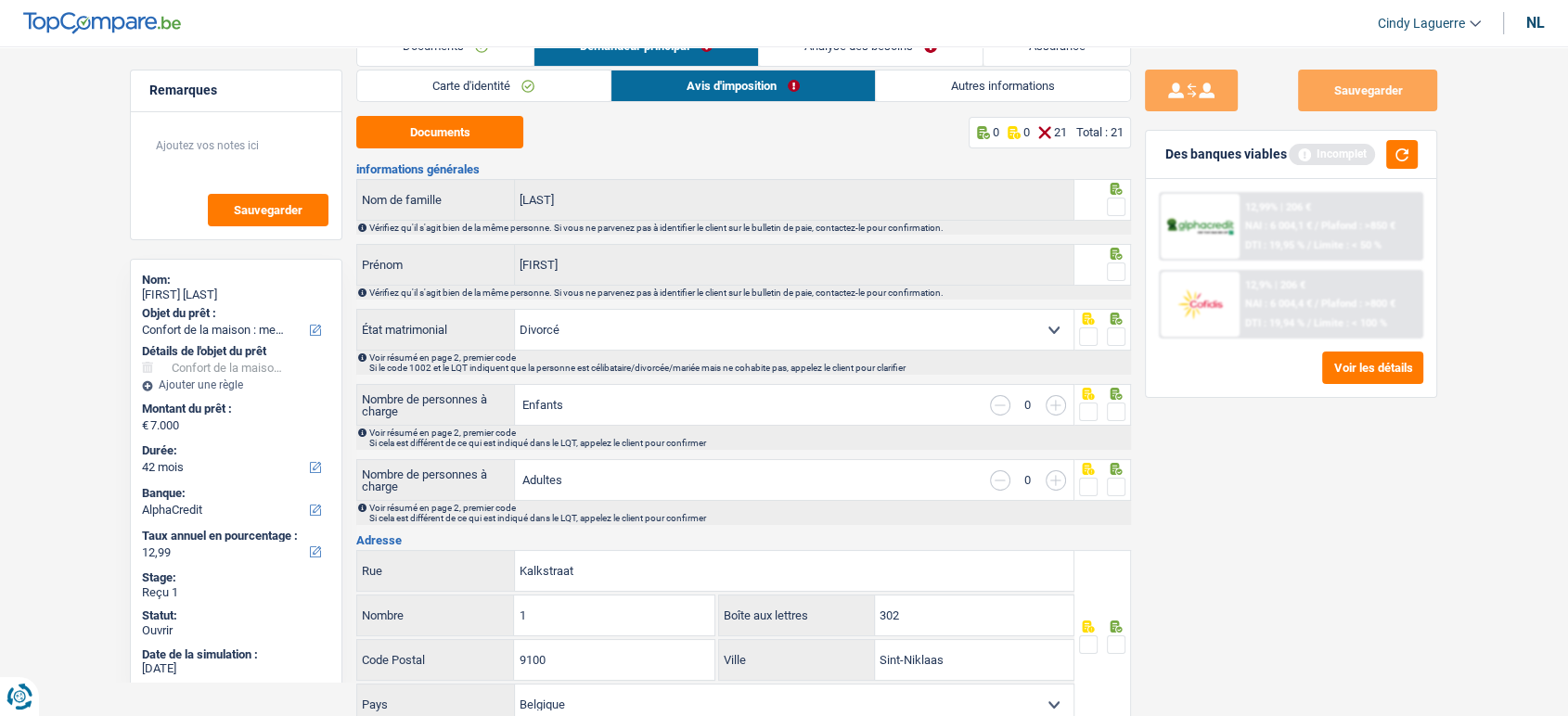 drag, startPoint x: 1112, startPoint y: 201, endPoint x: 1121, endPoint y: 264, distance: 63.63961 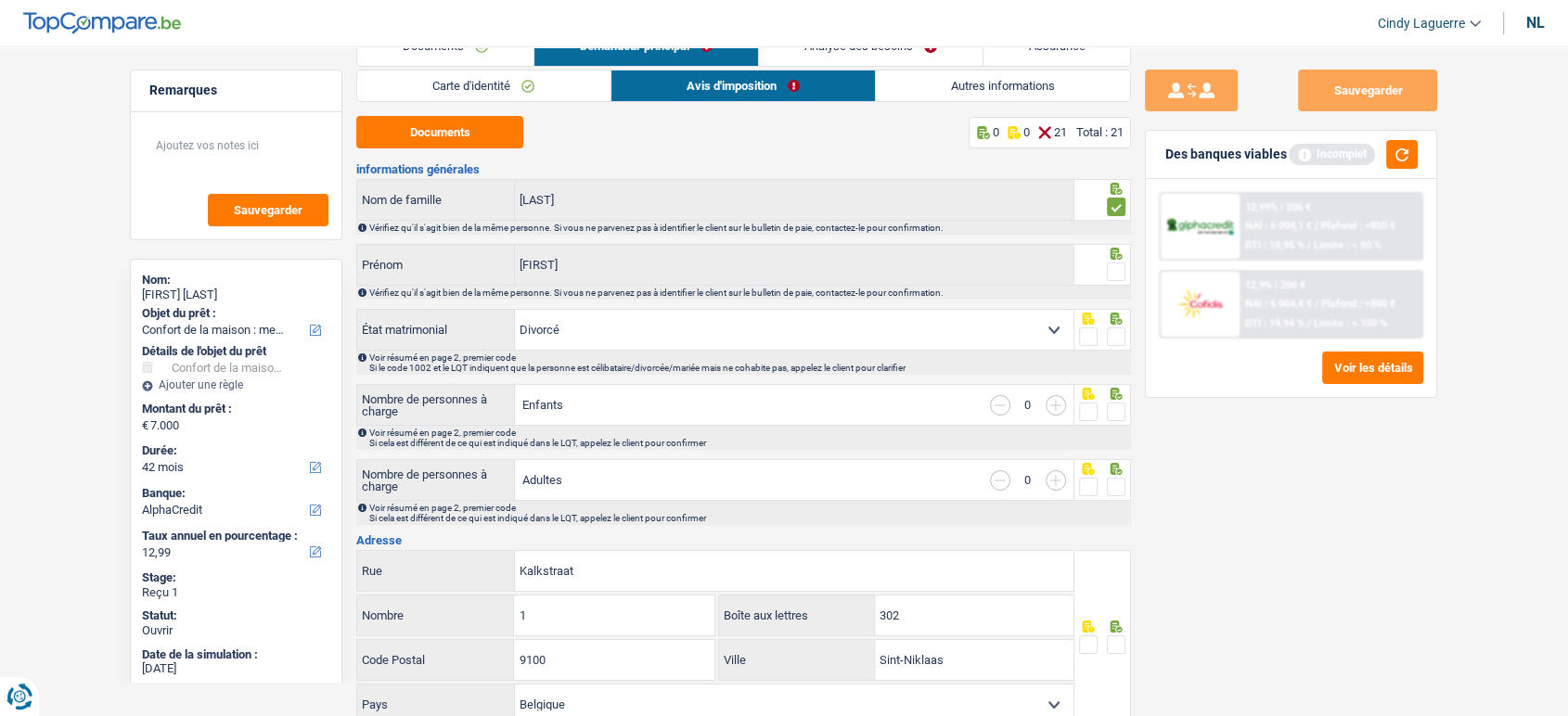 click at bounding box center (1116, 272) 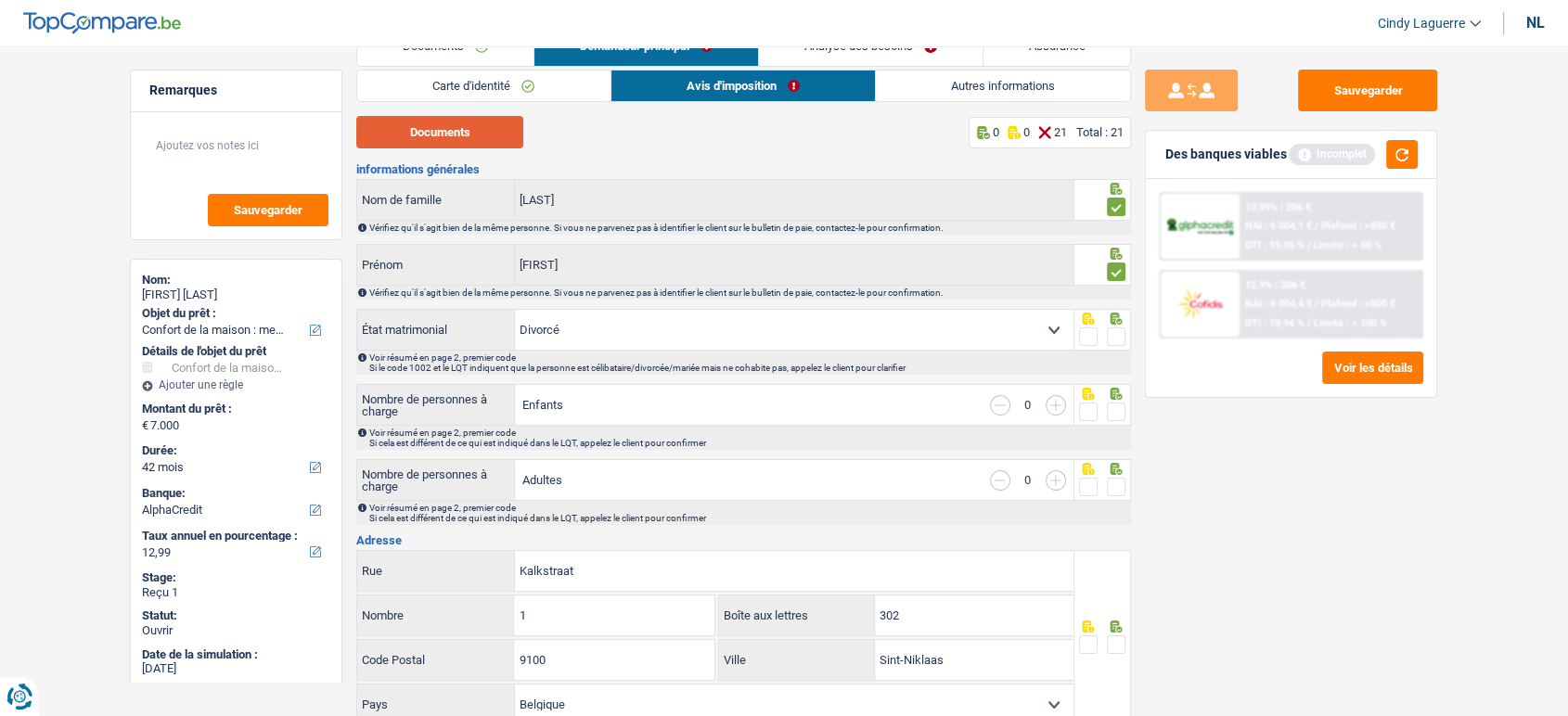 click on "Documents" at bounding box center [440, 132] 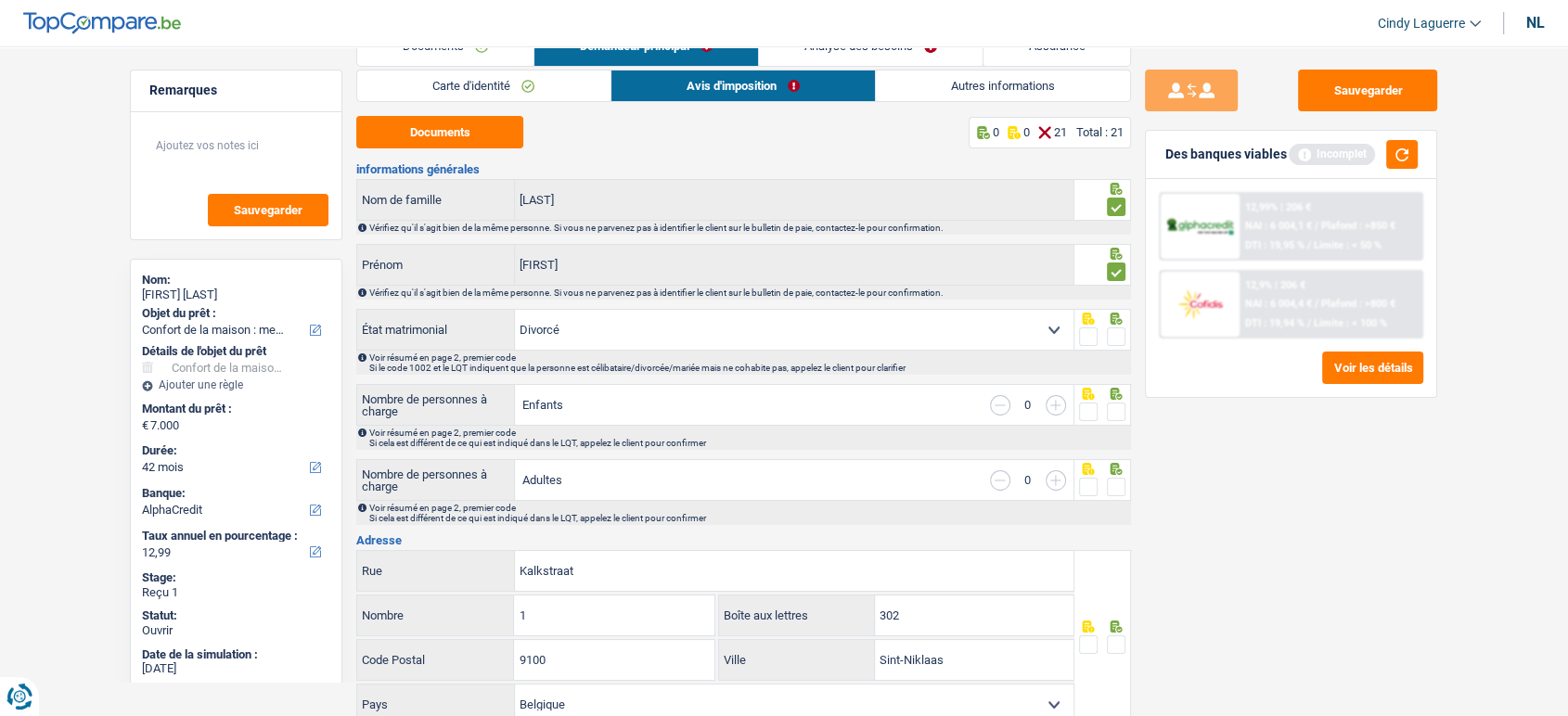 click at bounding box center [1116, 337] 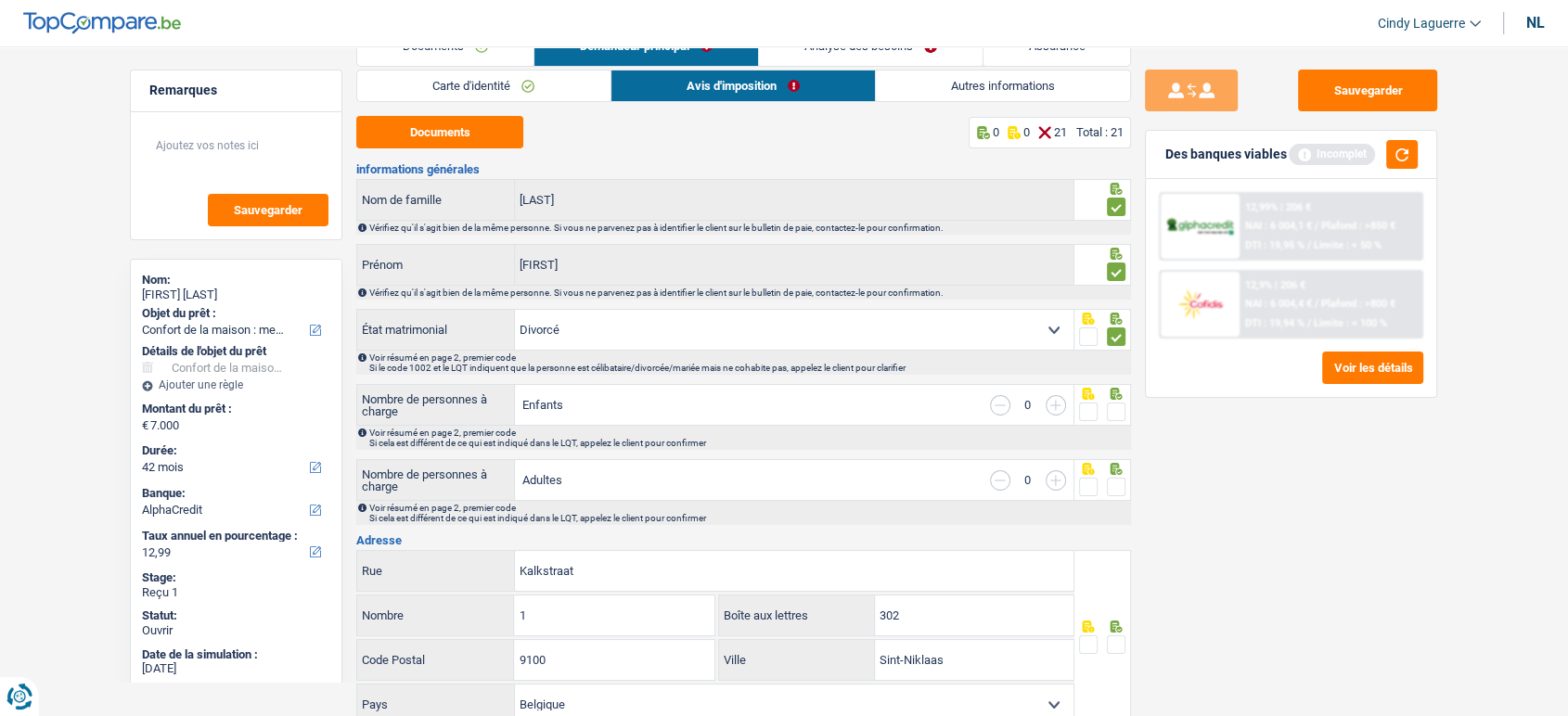 click at bounding box center [1116, 412] 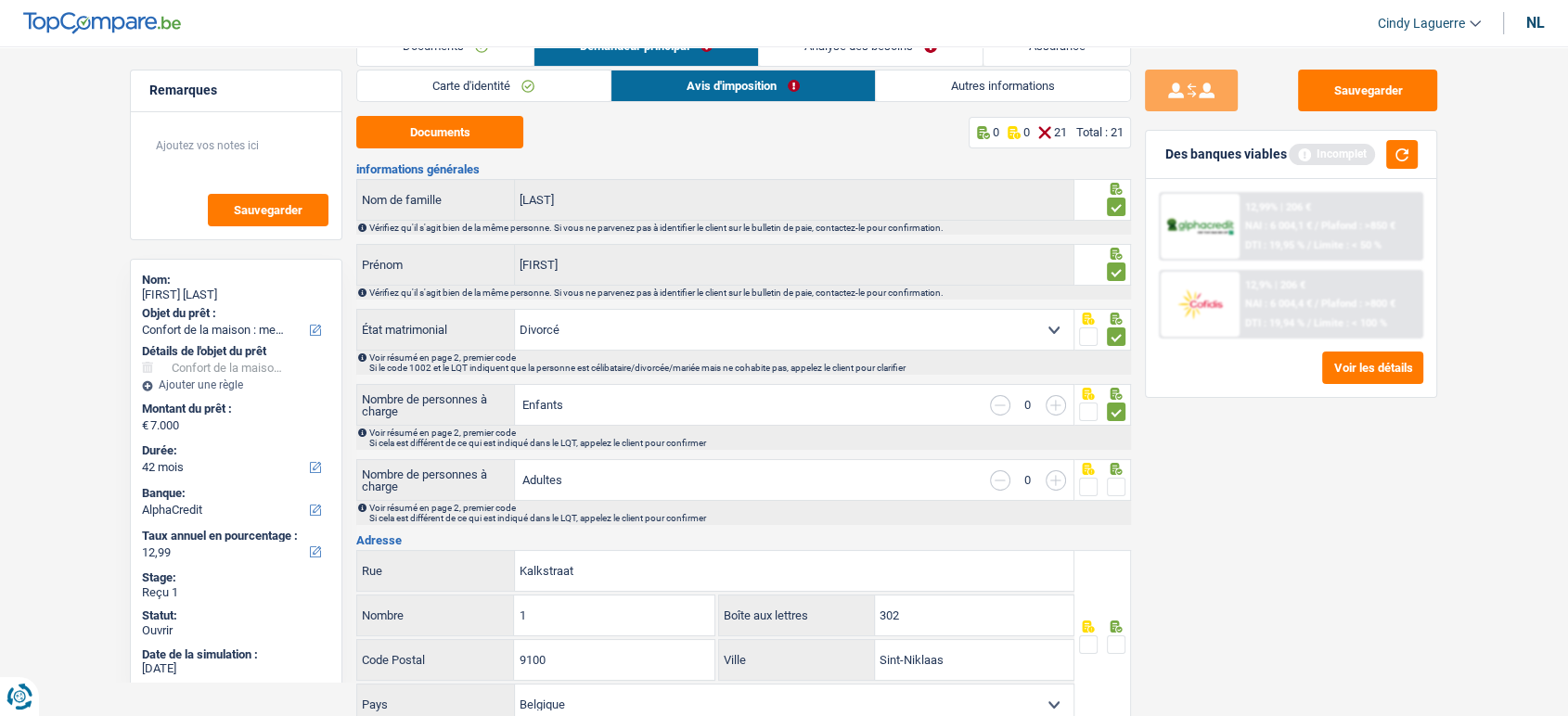 click at bounding box center (1116, 487) 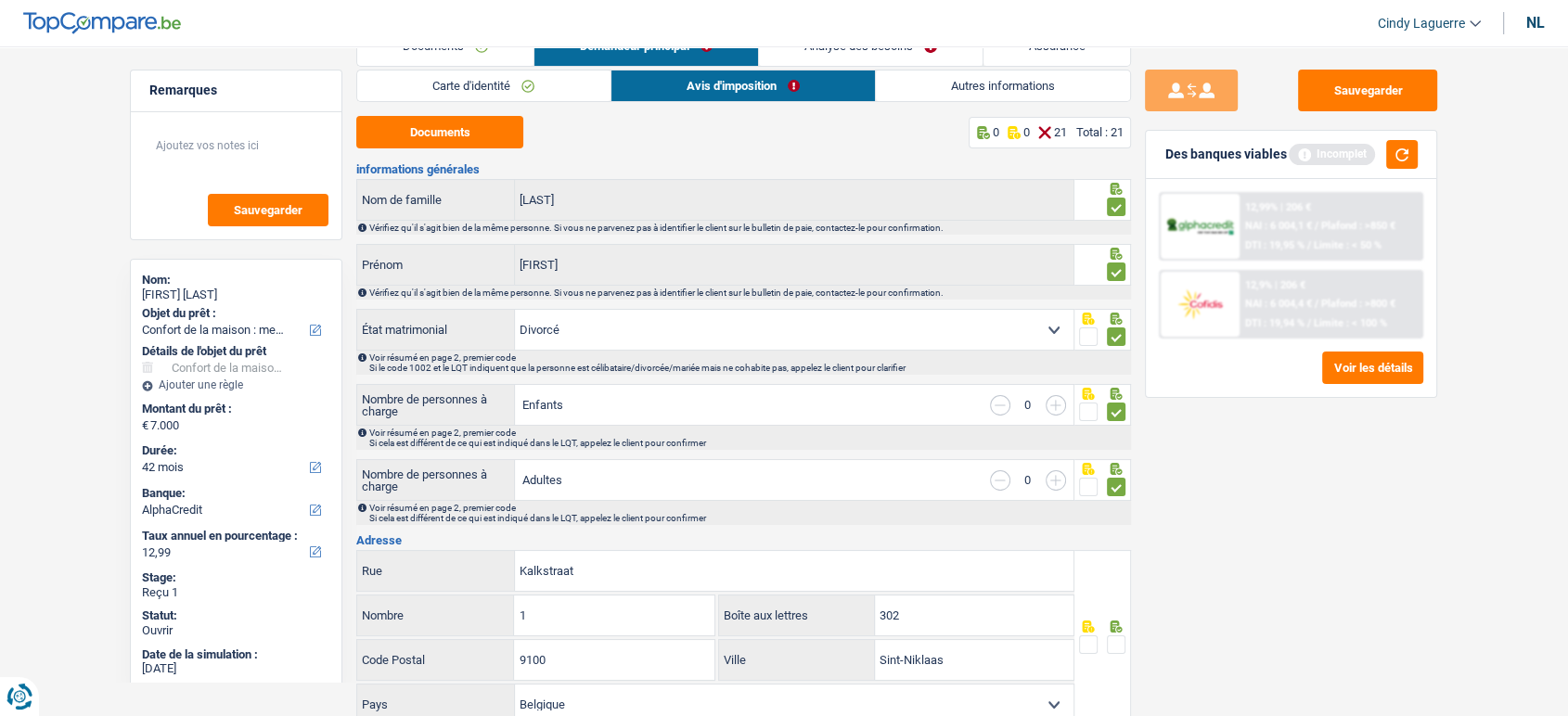 click on "Autres informations" at bounding box center (1003, 85) 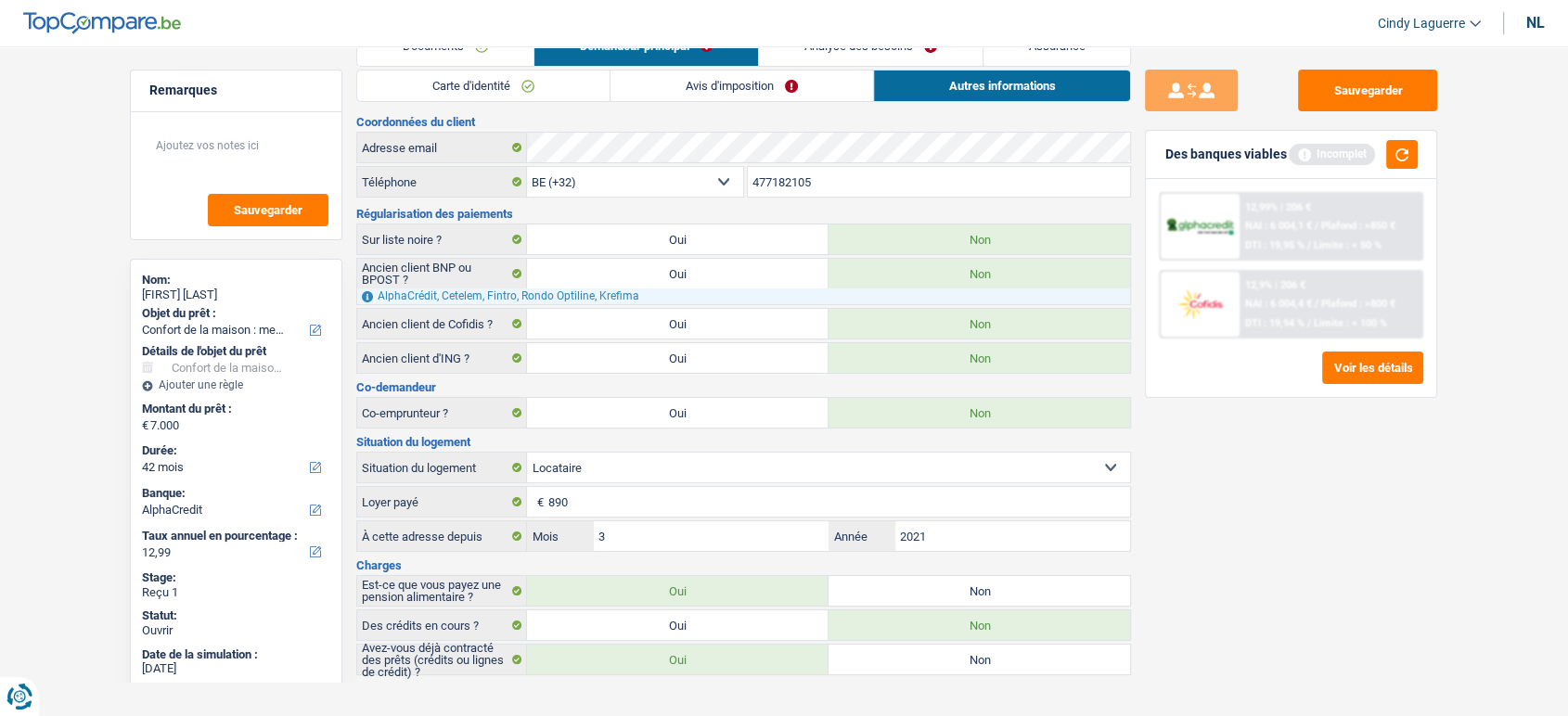click on "Avis d'imposition" at bounding box center (741, 85) 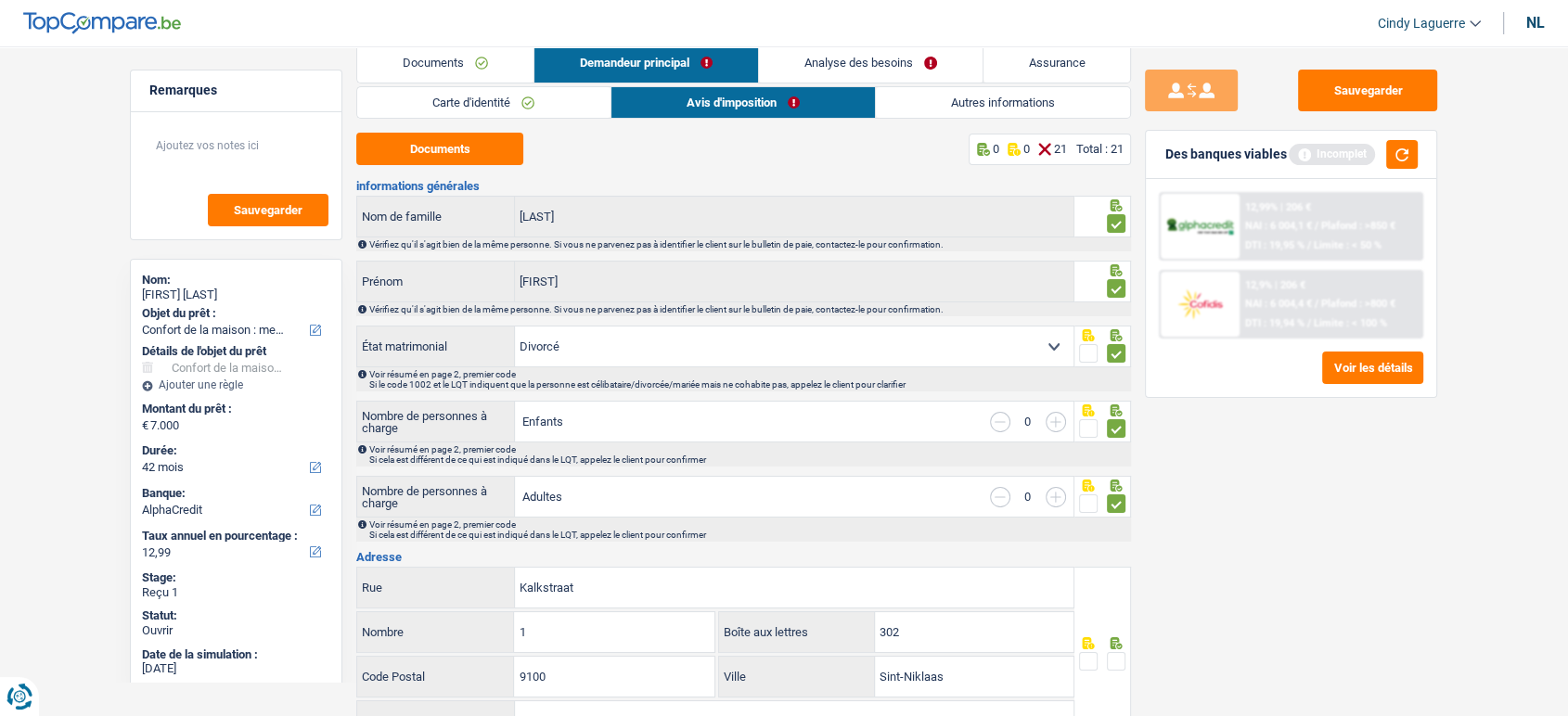 scroll, scrollTop: 0, scrollLeft: 0, axis: both 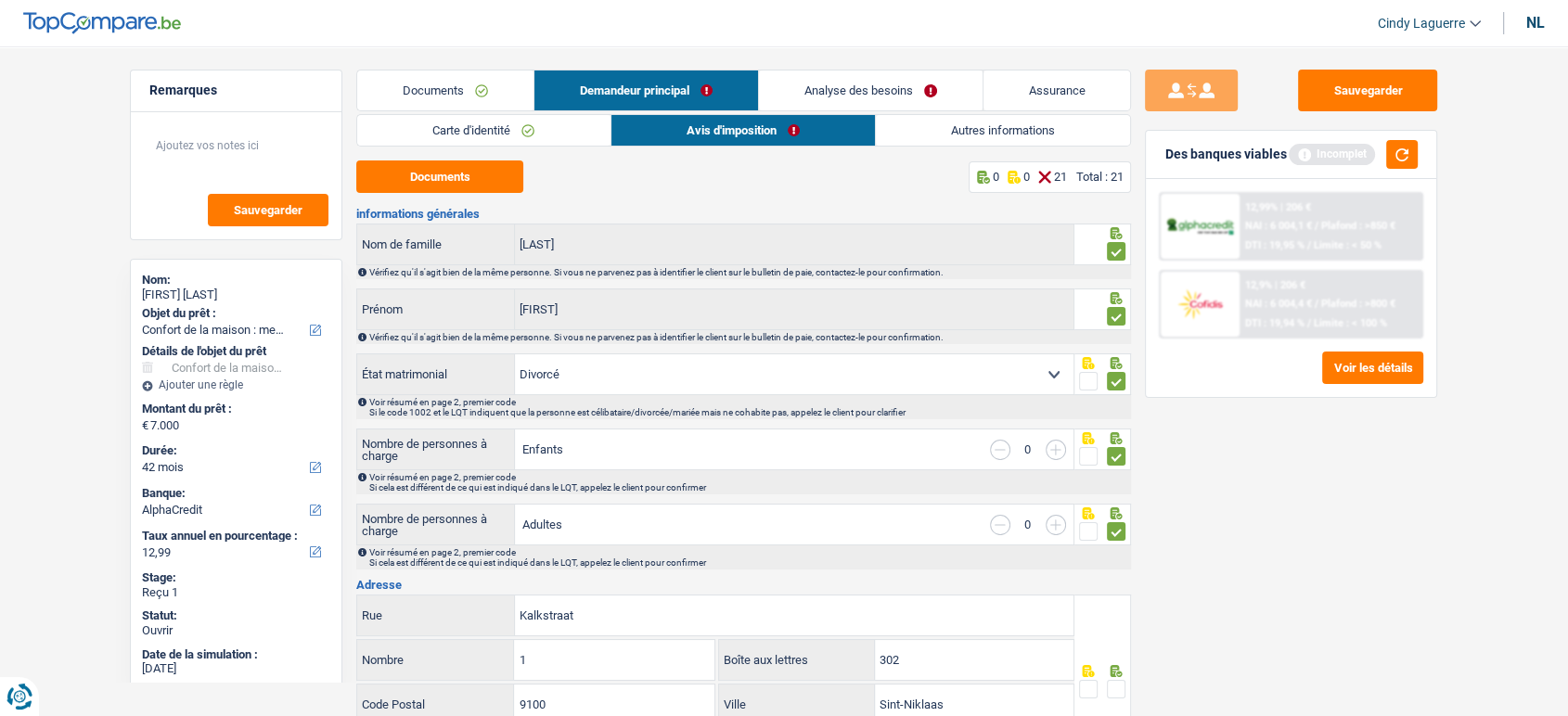 click on "Documents" at bounding box center (445, 90) 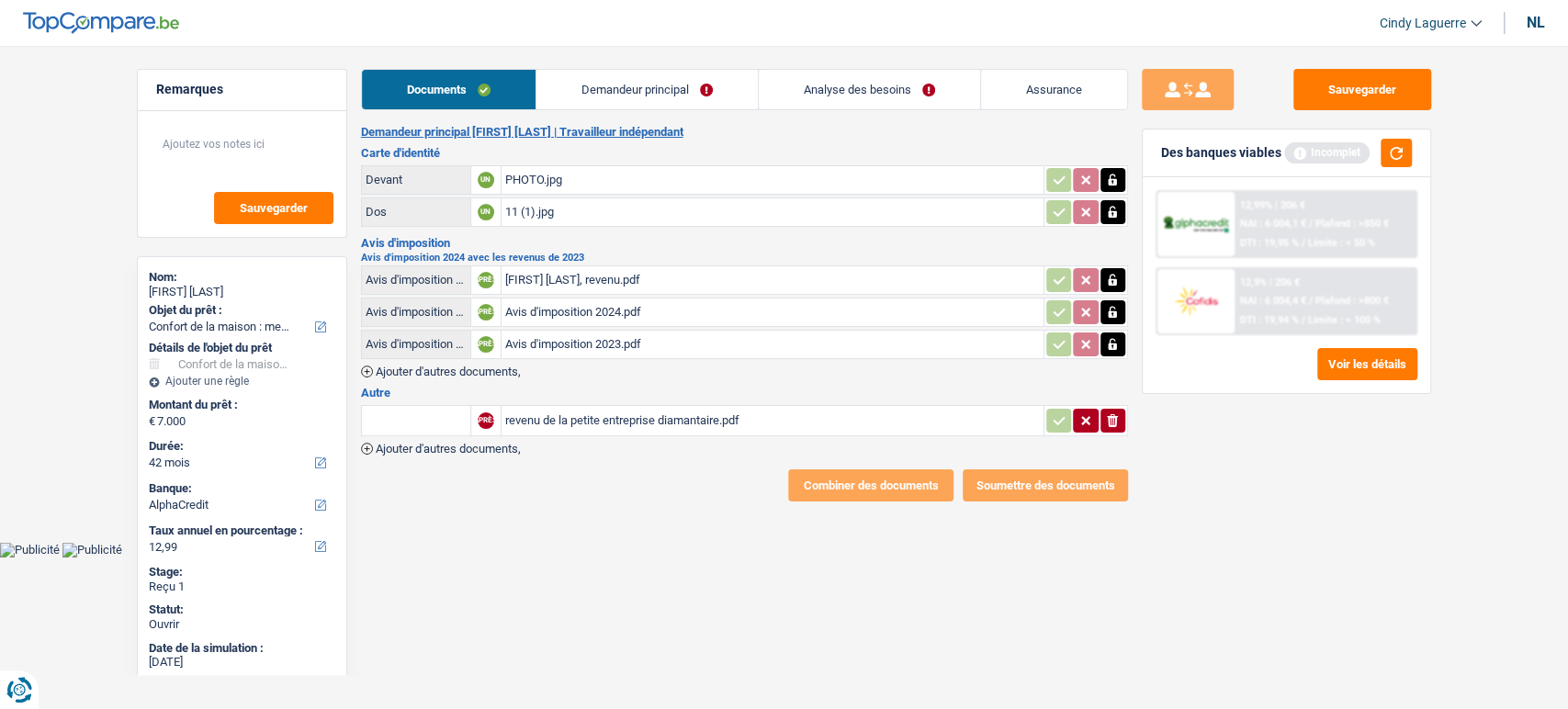 click on "Carlos Galvão, revenu.pdf" at bounding box center [572, 279] 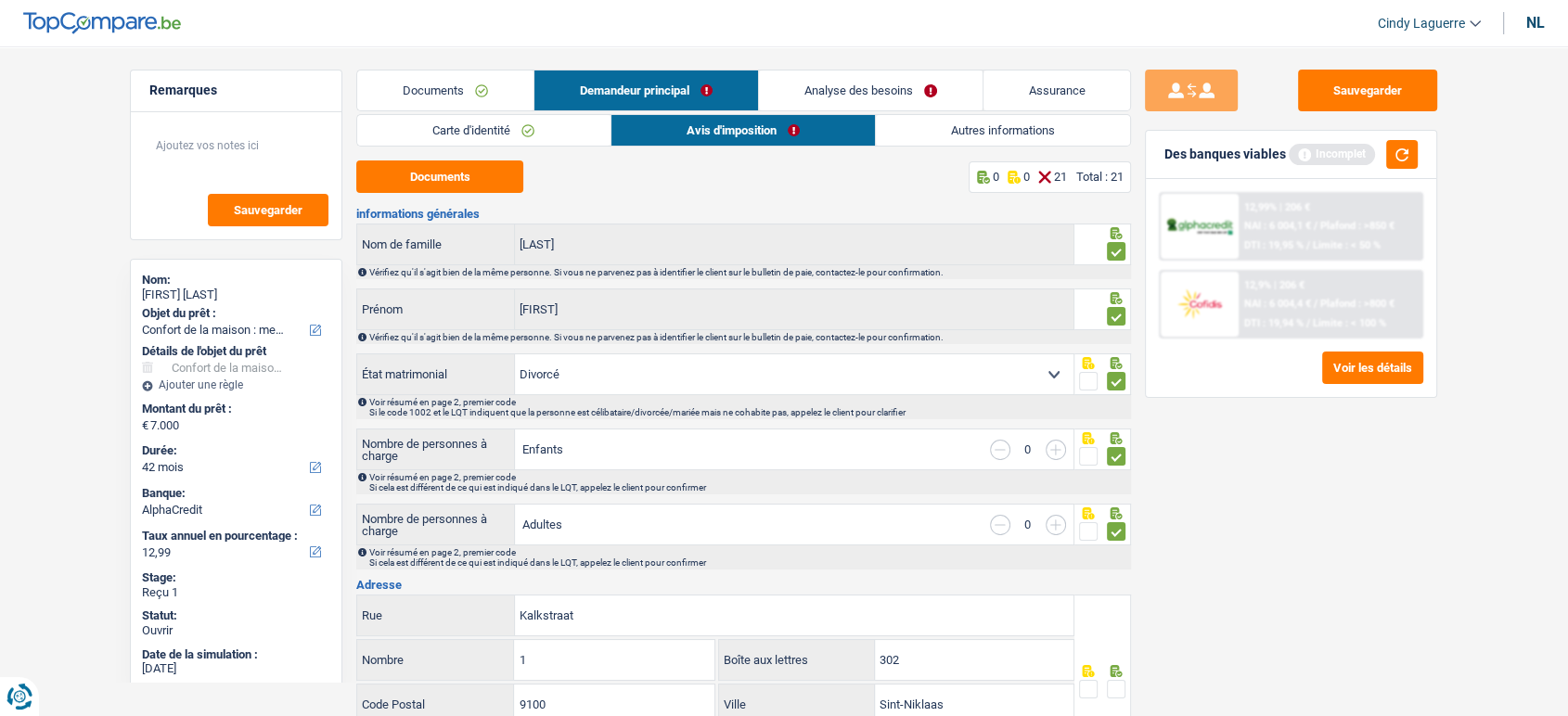 click on "Demandeur principal" at bounding box center [635, 90] 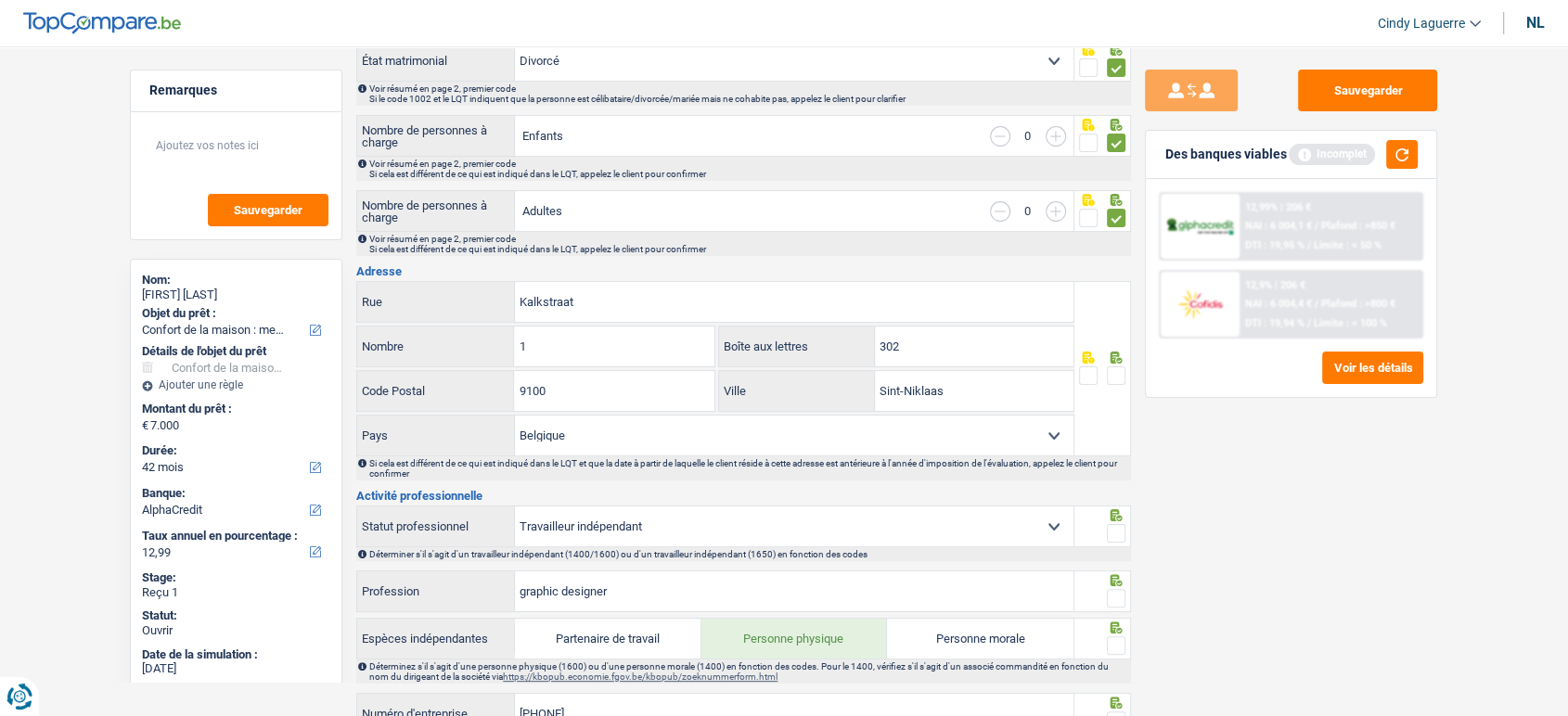 scroll, scrollTop: 412, scrollLeft: 0, axis: vertical 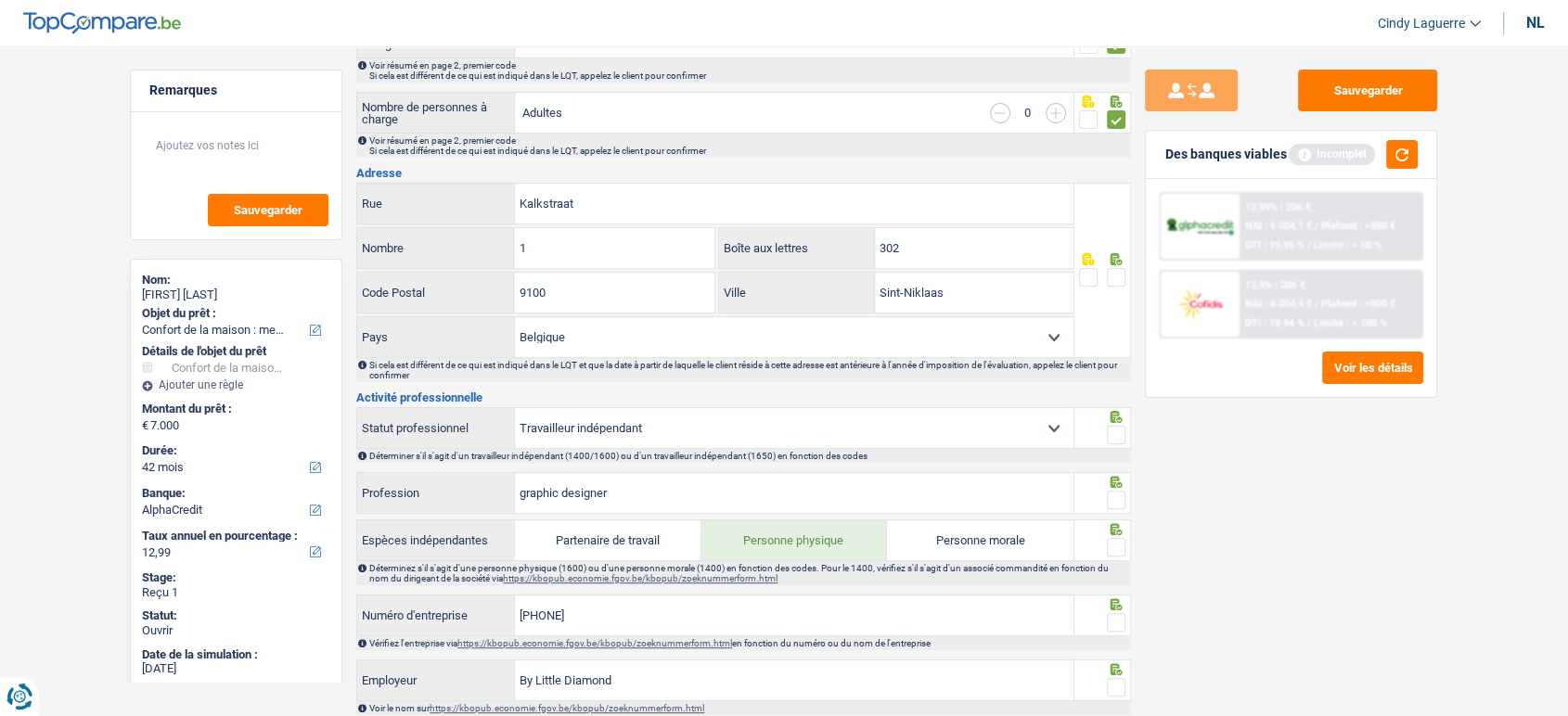 click at bounding box center (1116, 277) 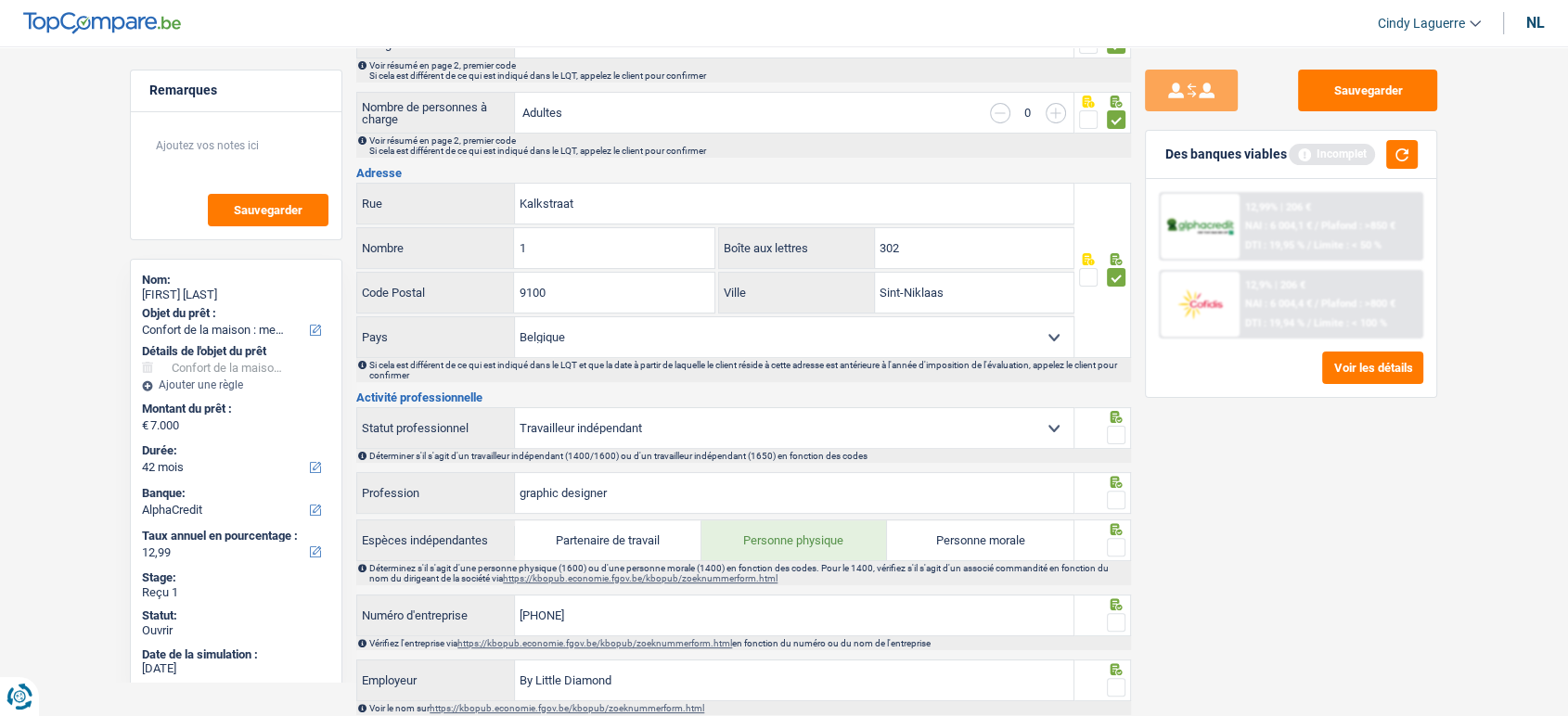 click at bounding box center (1116, 435) 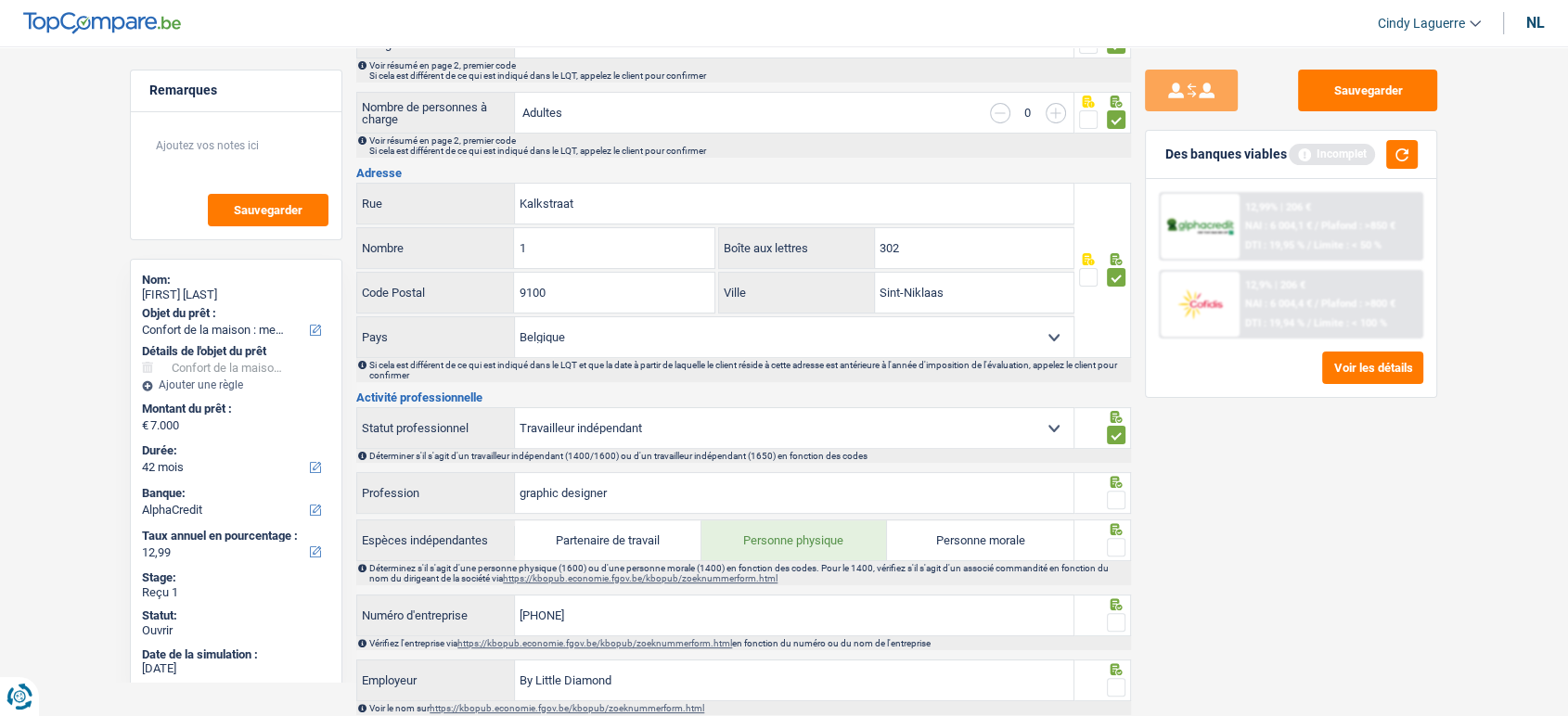 drag, startPoint x: 1122, startPoint y: 485, endPoint x: 1121, endPoint y: 505, distance: 20.024984 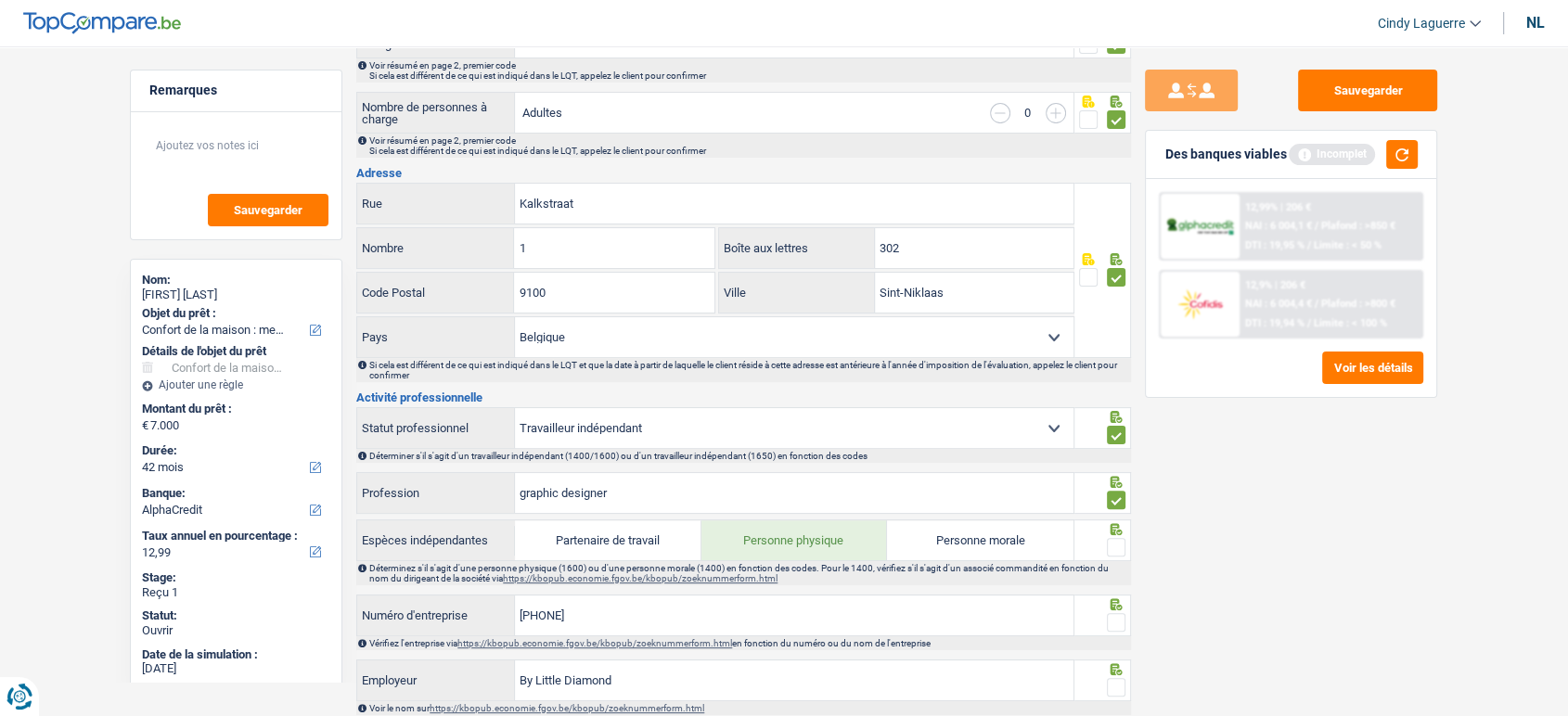 click at bounding box center (1116, 547) 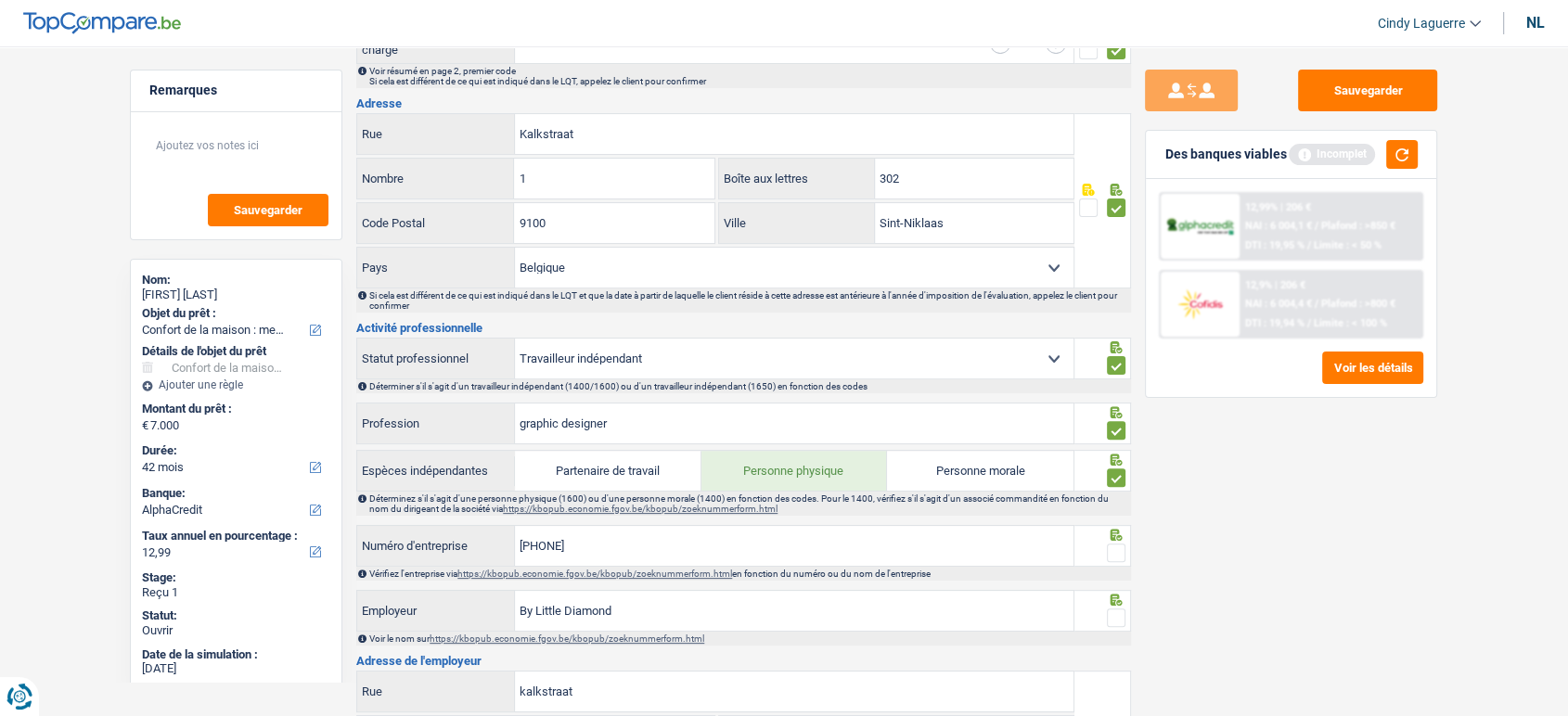 scroll, scrollTop: 618, scrollLeft: 0, axis: vertical 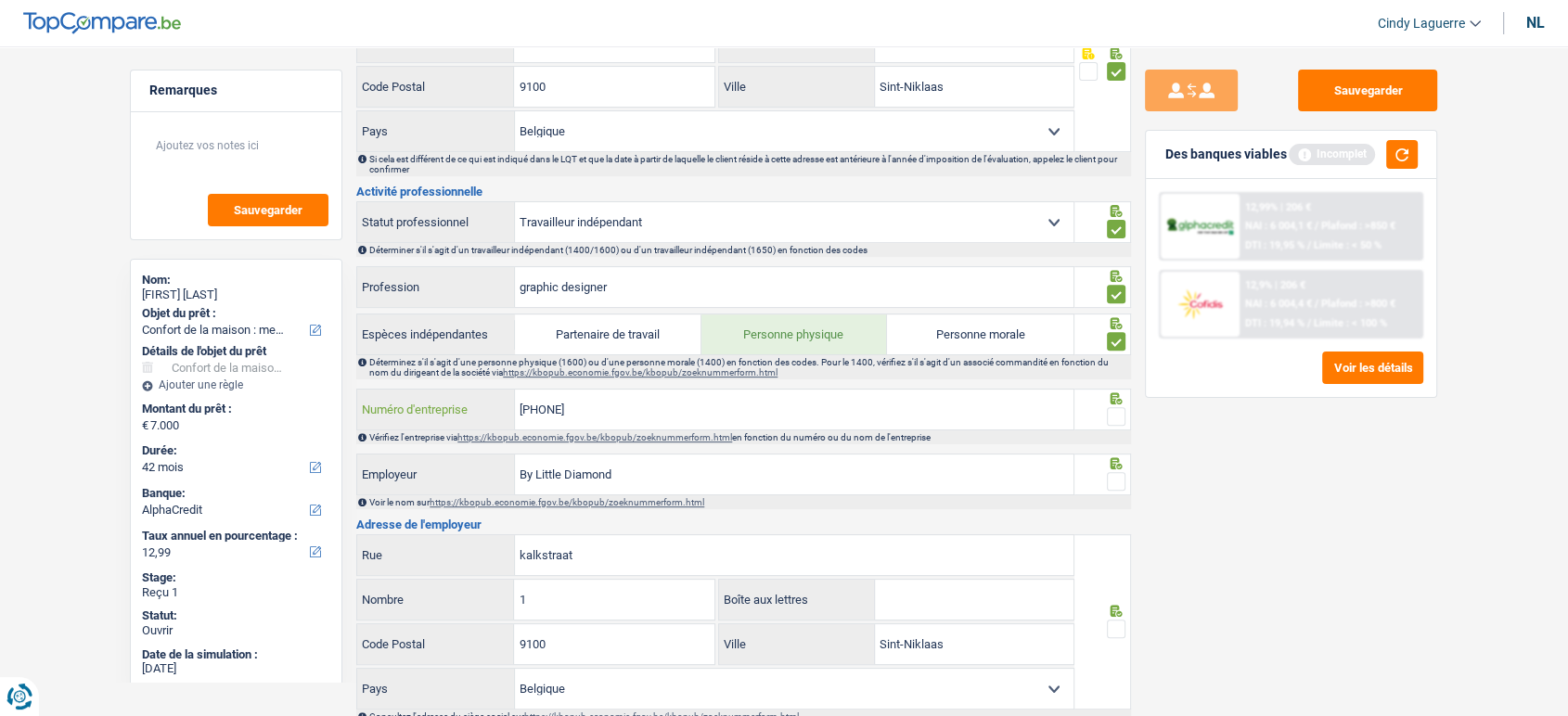 click on "0640725481" at bounding box center [794, 409] 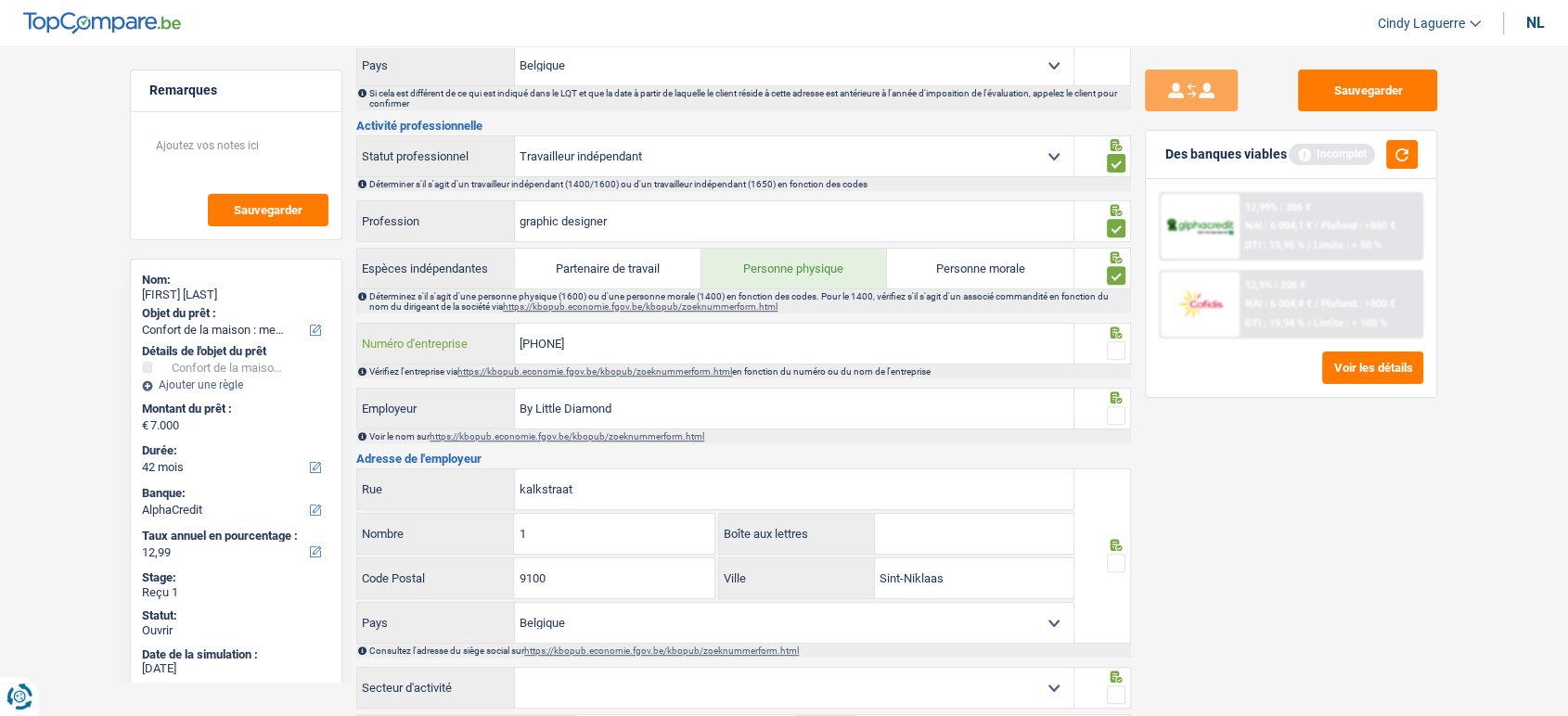 scroll, scrollTop: 927, scrollLeft: 0, axis: vertical 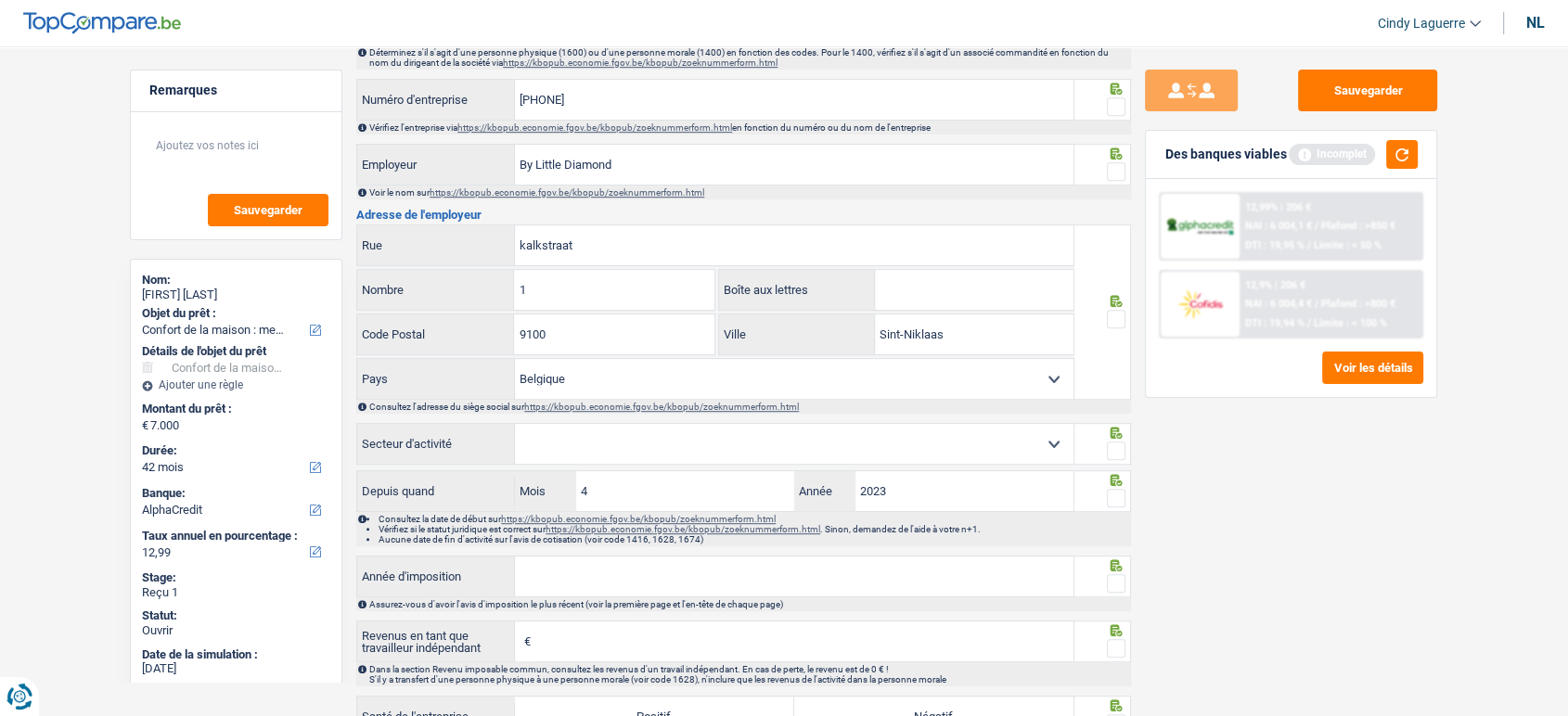 click at bounding box center [1116, 319] 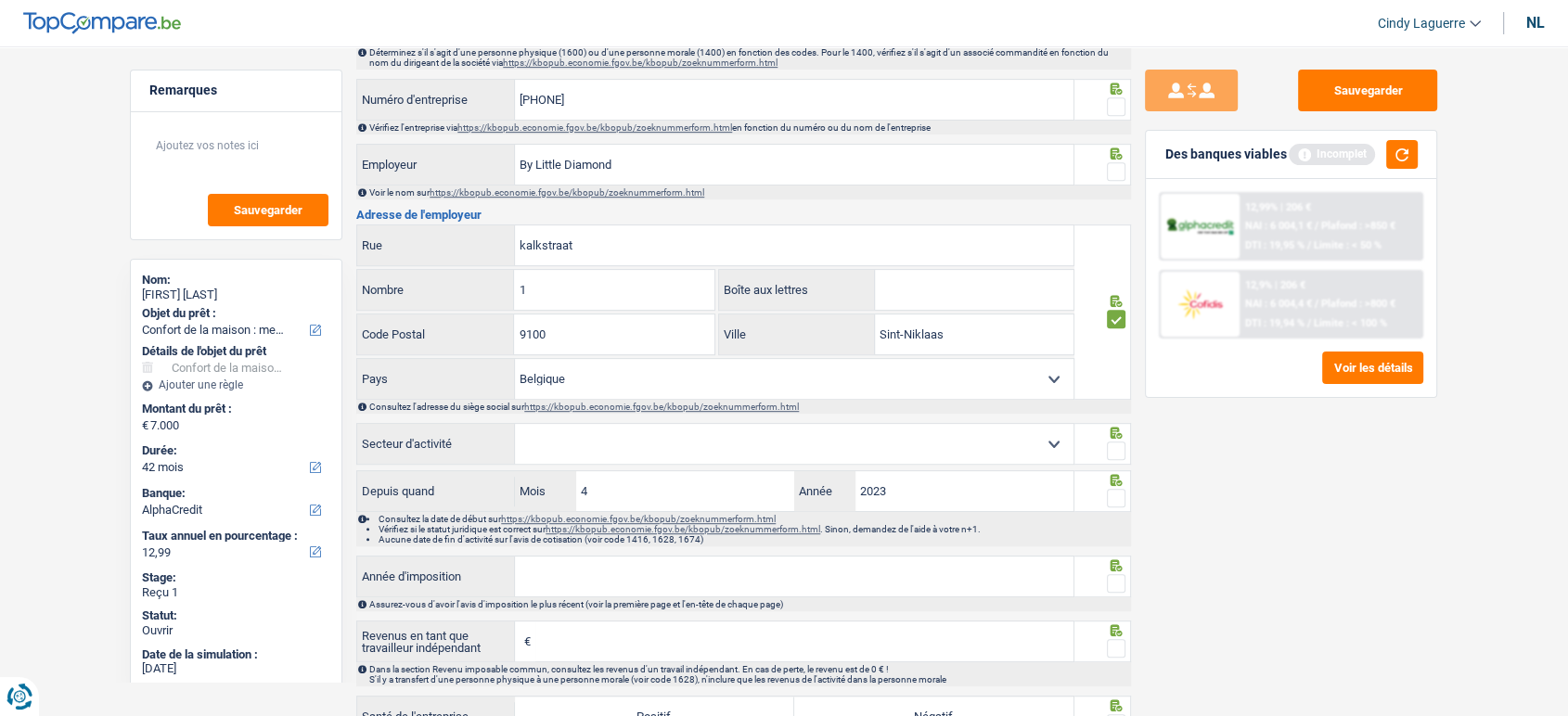 drag, startPoint x: 1122, startPoint y: 451, endPoint x: 904, endPoint y: 449, distance: 218.00917 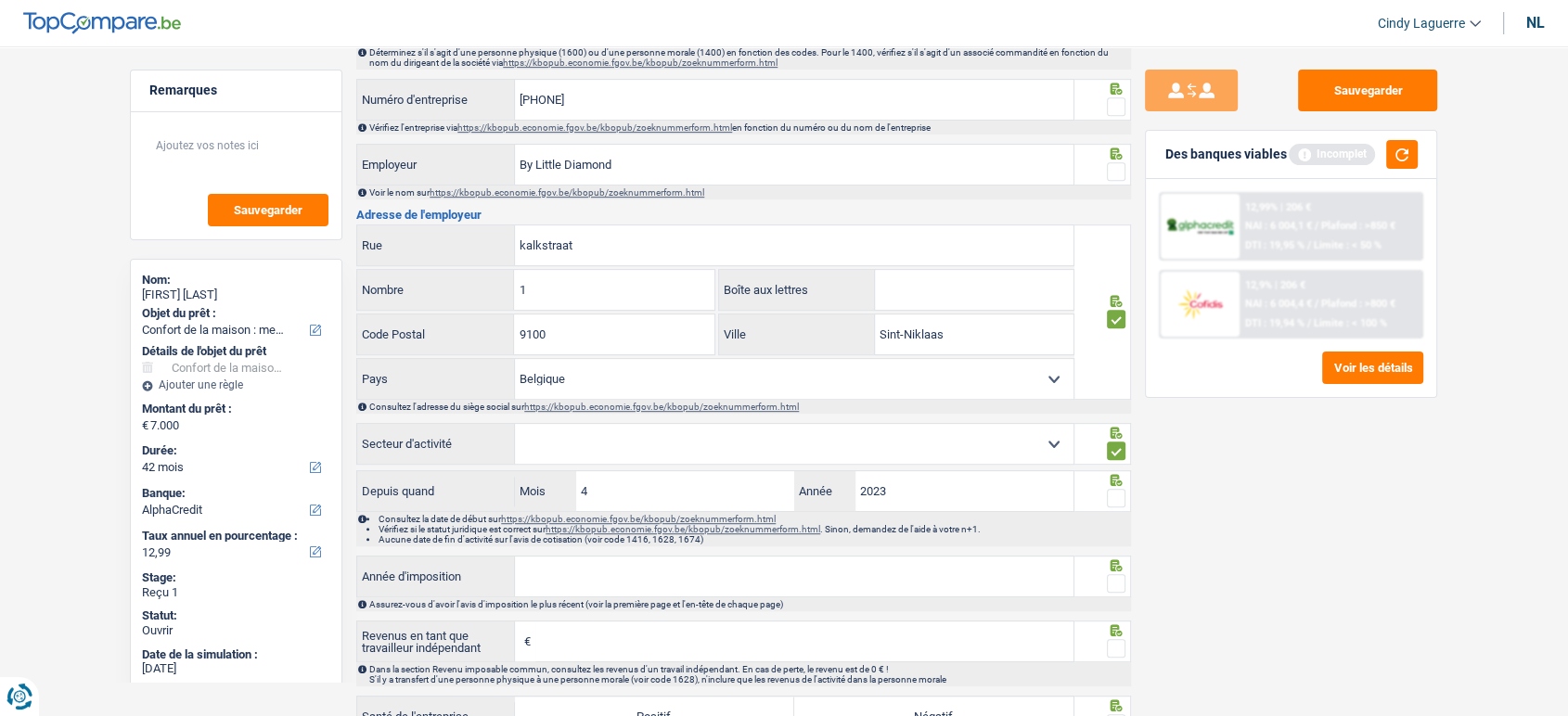 click on "Agriculture/Pêche Industrie Hospitalité Coursier/Fitness/Taxi Construire Banques/Assurances État/Université ou Union européenne Petites entreprises (-50 personnes) Grandes entreprises (+50 personnes) Autres institutions internationales
Veuillez faire une sélection" at bounding box center (794, 443) 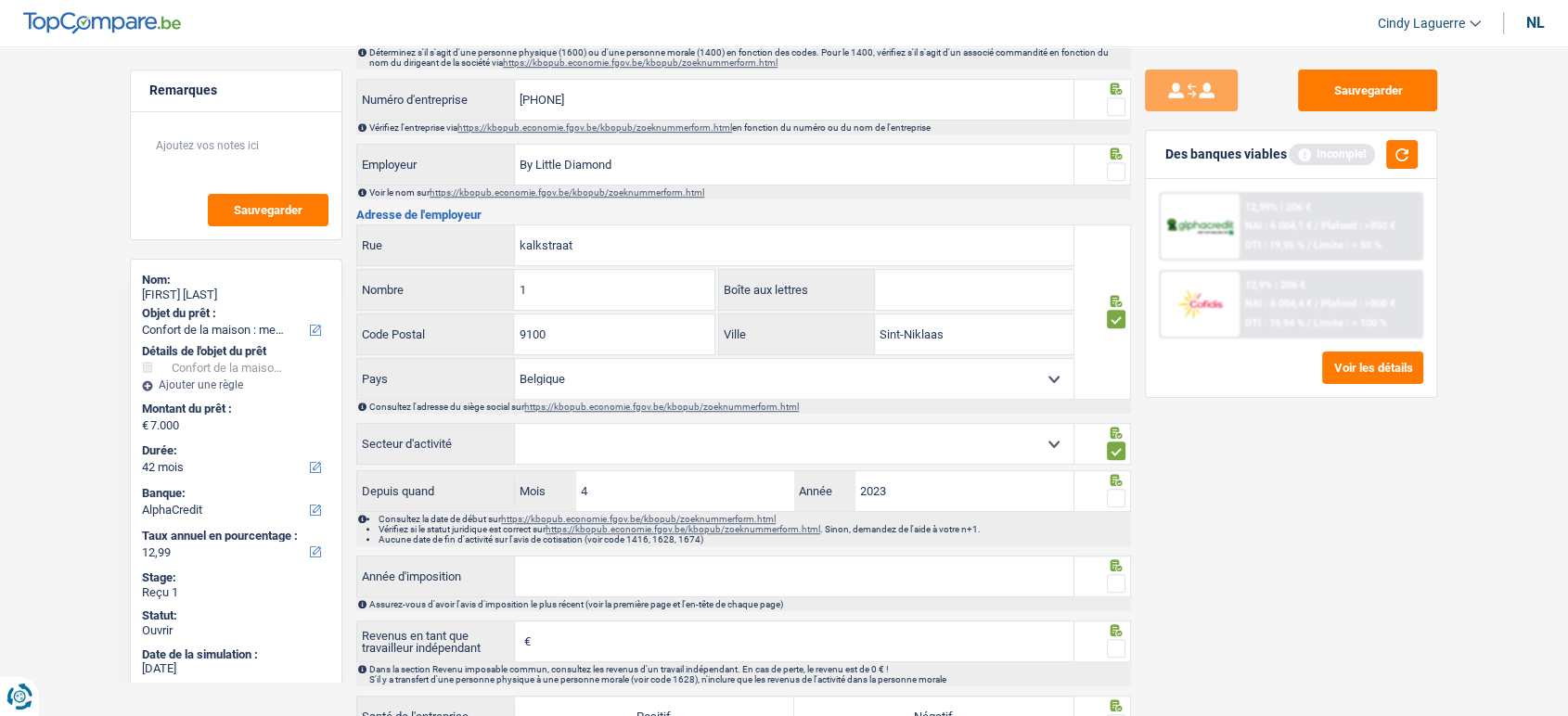 select on "smallCompanies" 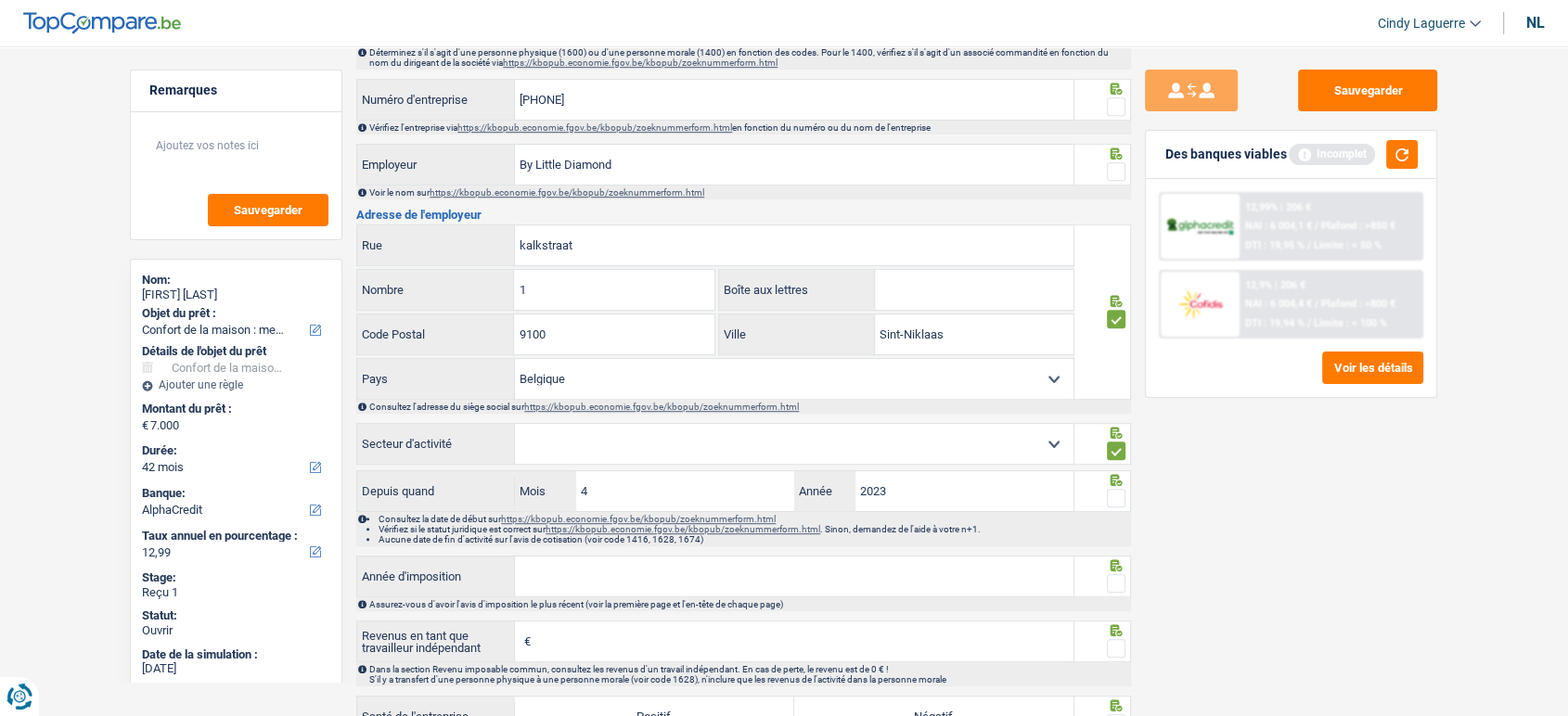 click on "Agriculture/Pêche Industrie Hospitalité Coursier/Fitness/Taxi Construire Banques/Assurances État/Université ou Union européenne Petites entreprises (-50 personnes) Grandes entreprises (+50 personnes) Autres institutions internationales
Veuillez faire une sélection" at bounding box center (794, 443) 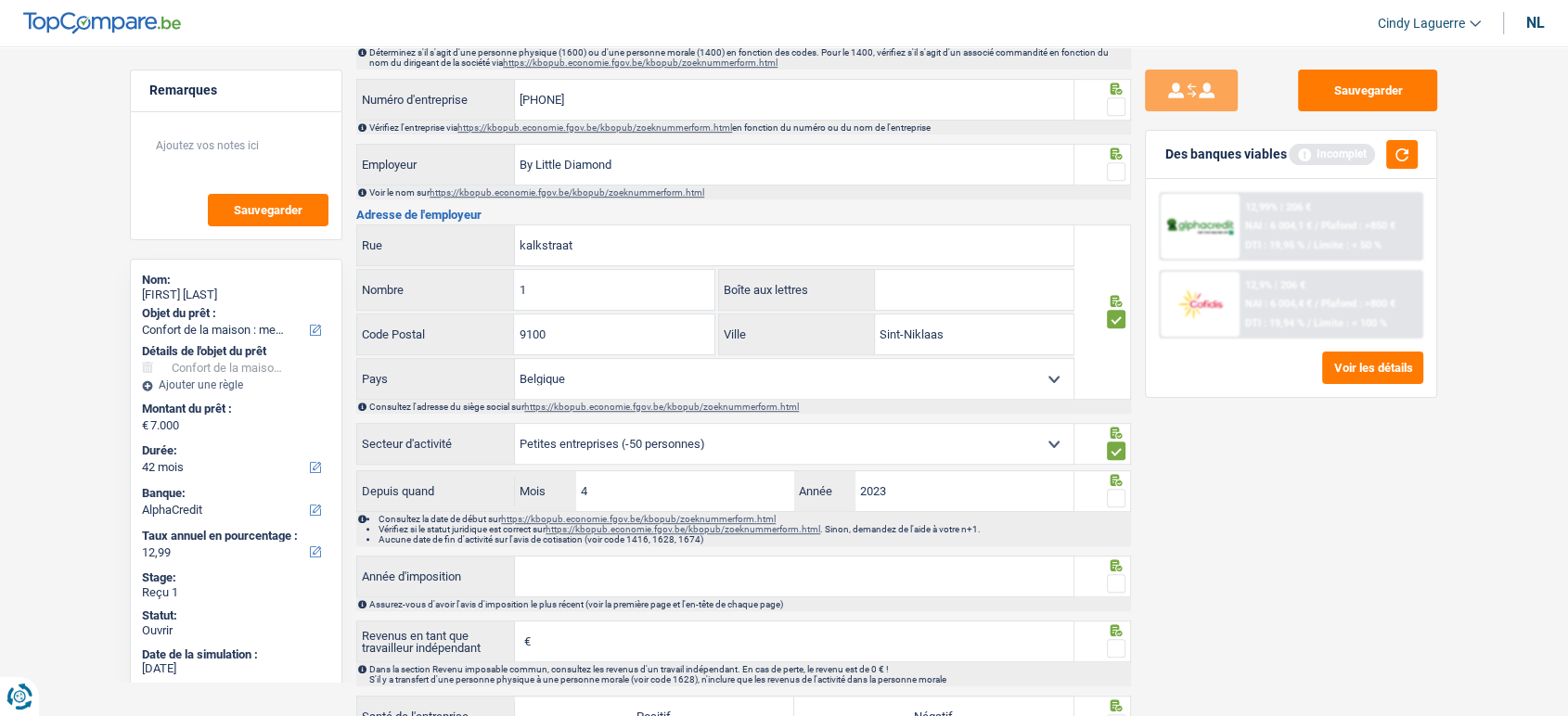 click 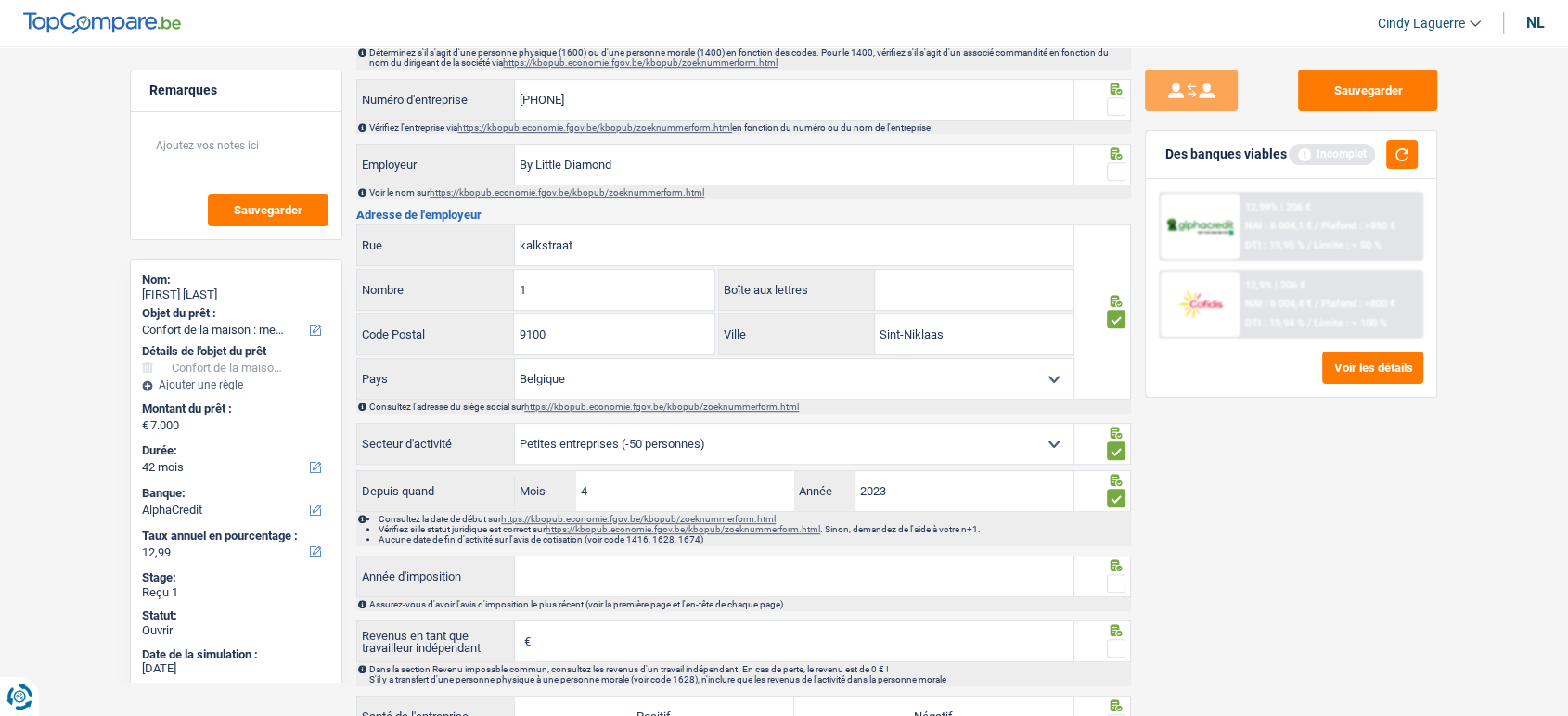 click at bounding box center (1116, 583) 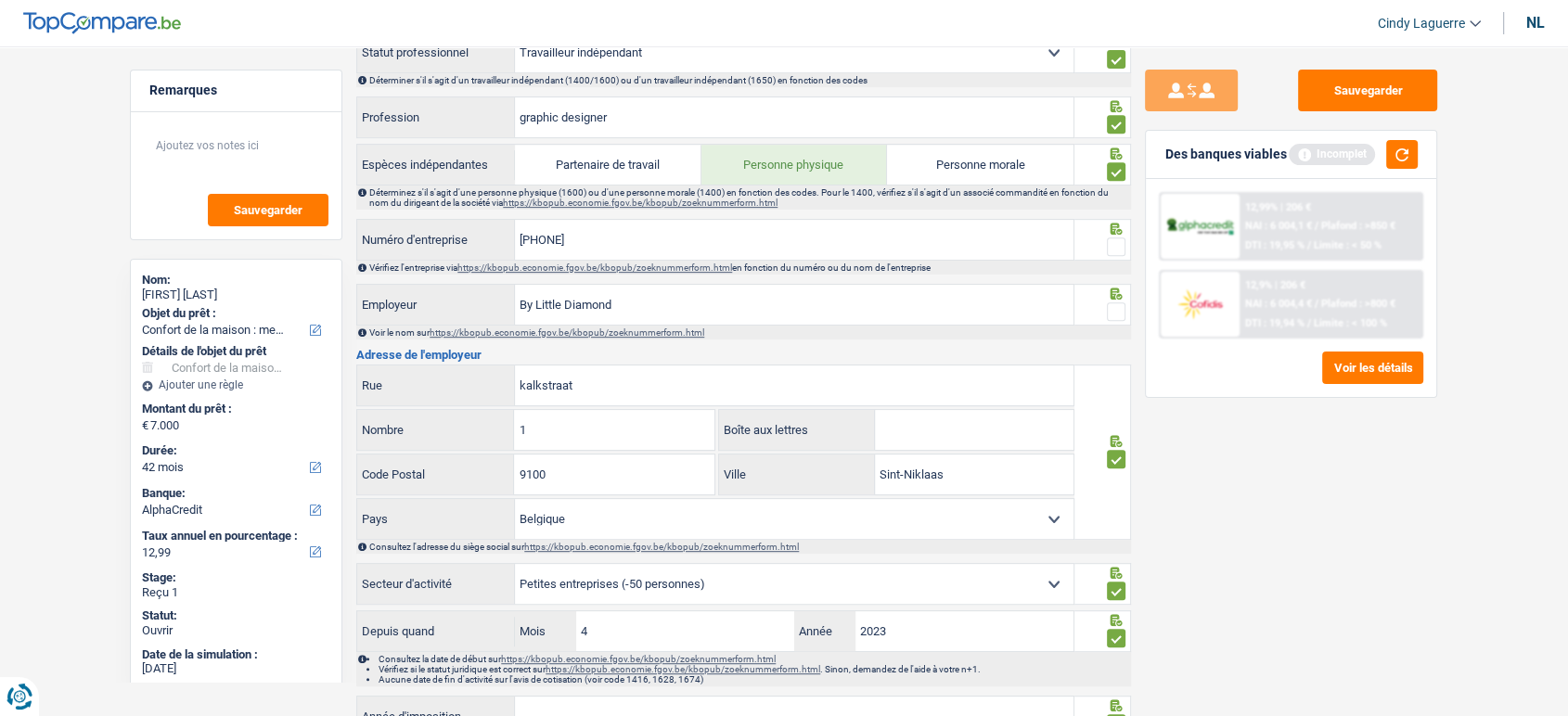 scroll, scrollTop: 598, scrollLeft: 0, axis: vertical 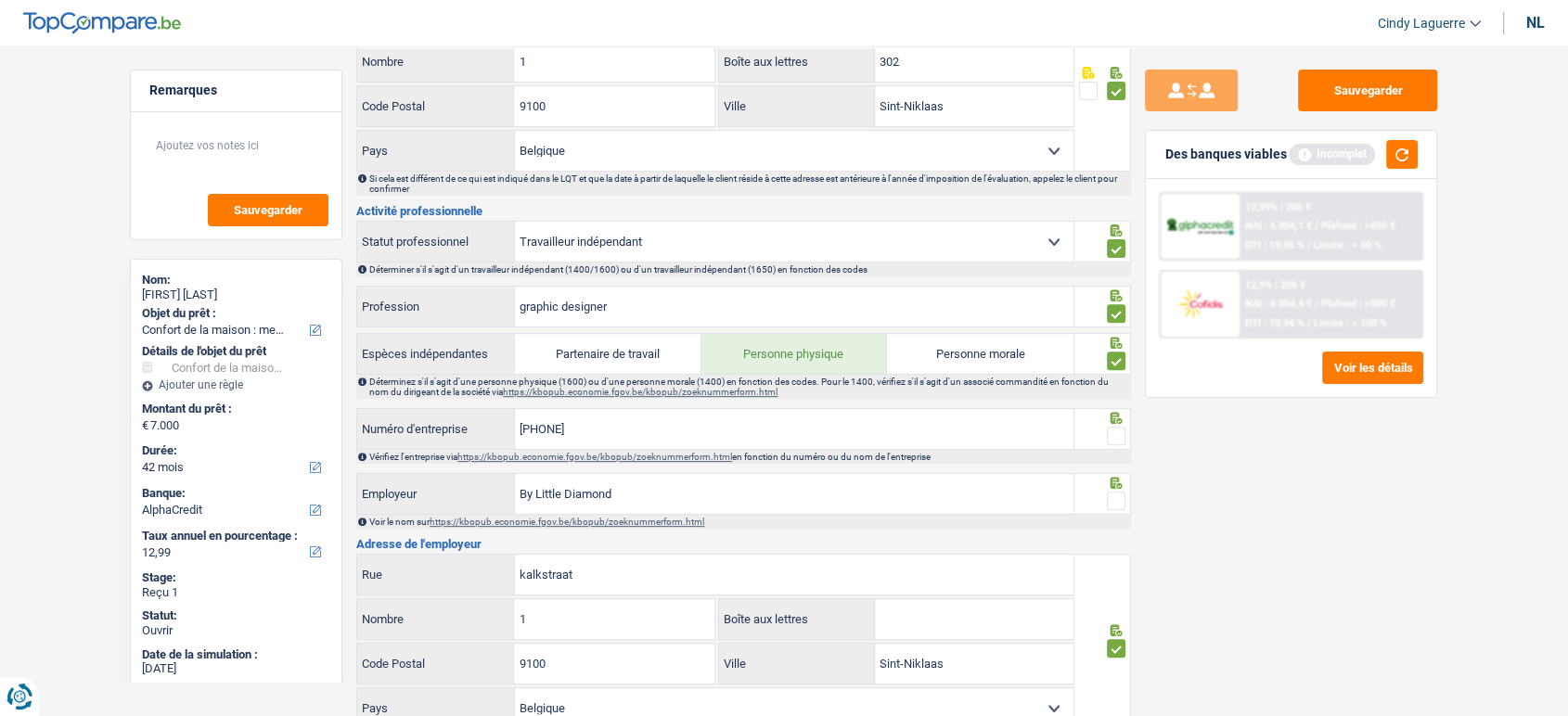 drag, startPoint x: 1440, startPoint y: 94, endPoint x: 1195, endPoint y: 33, distance: 252.4797 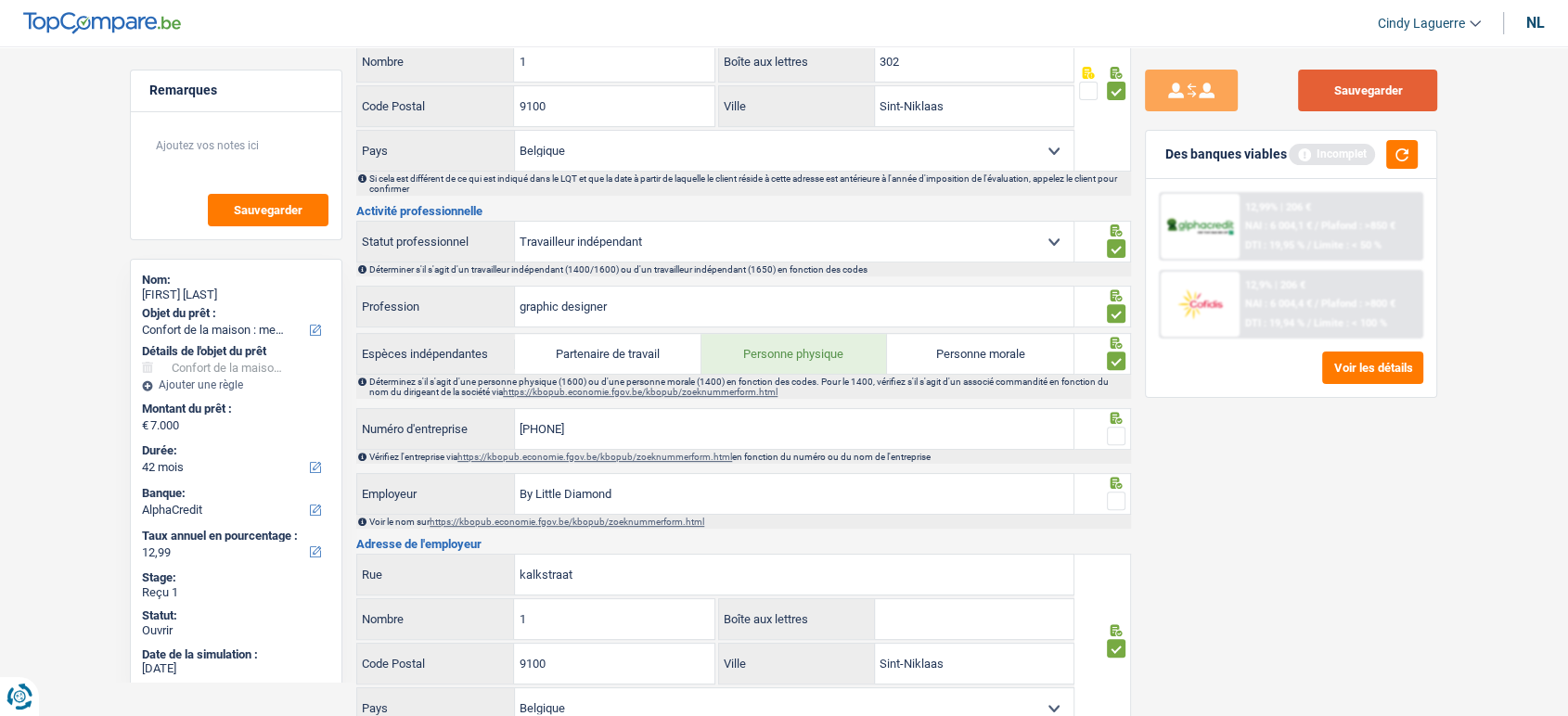click on "Sauvegarder" at bounding box center (1368, 90) 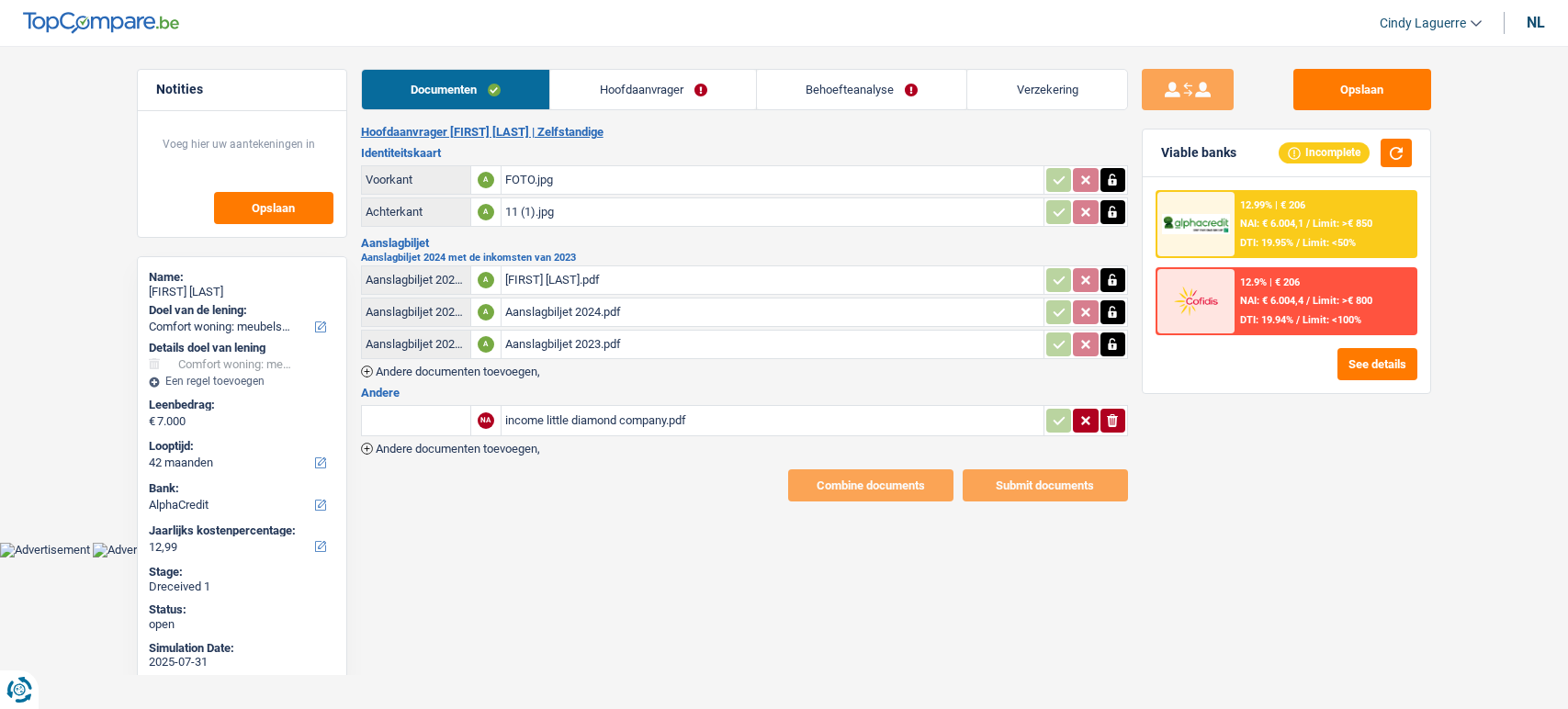 select on "household" 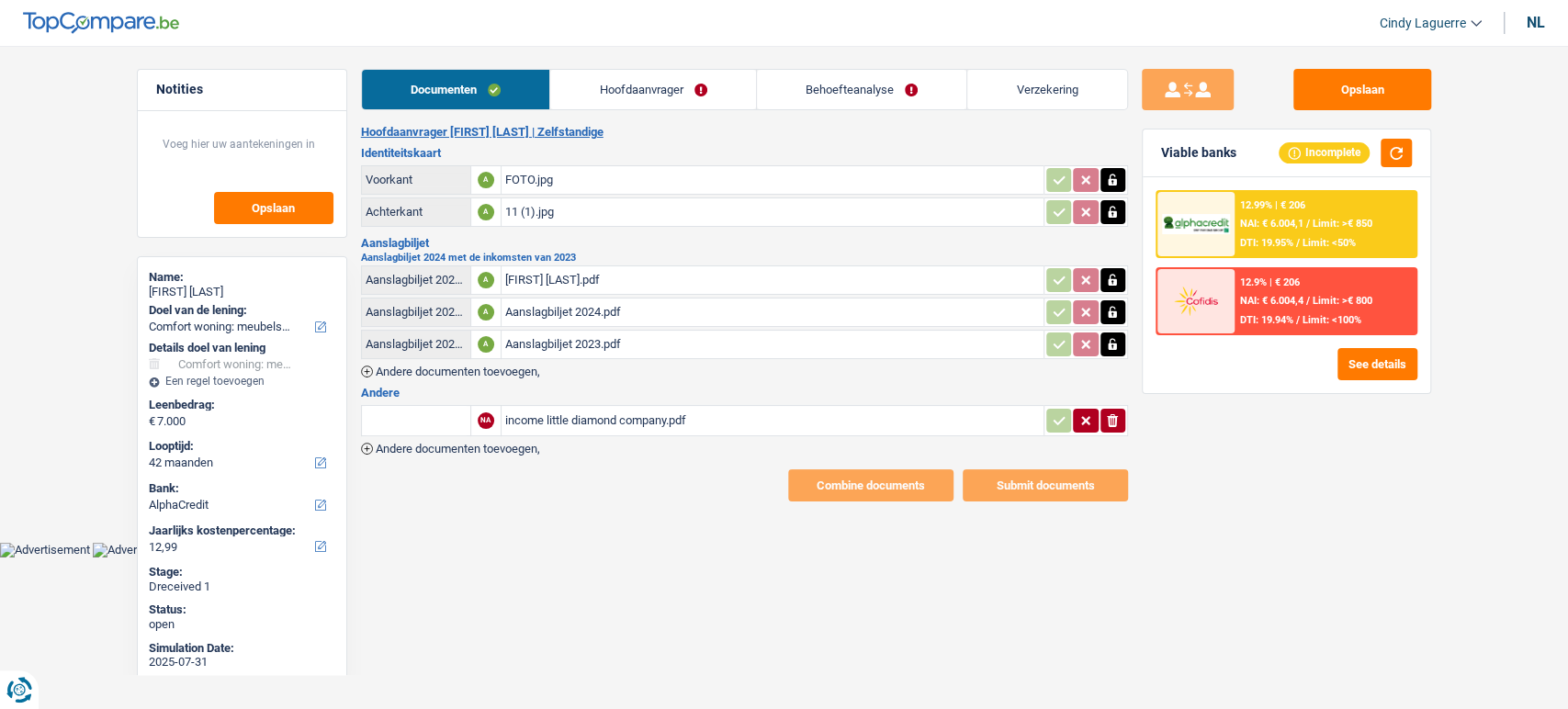 scroll, scrollTop: 0, scrollLeft: 0, axis: both 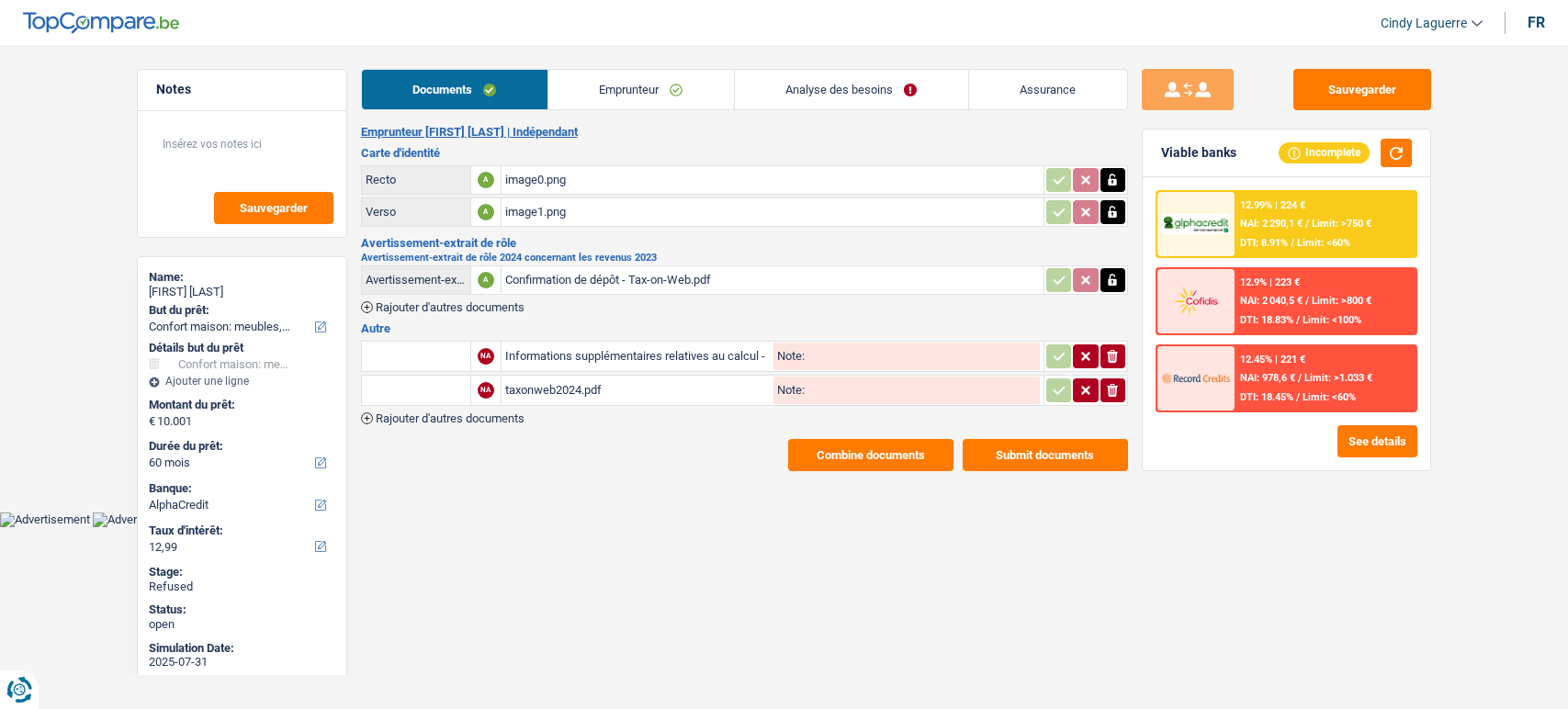 select on "household" 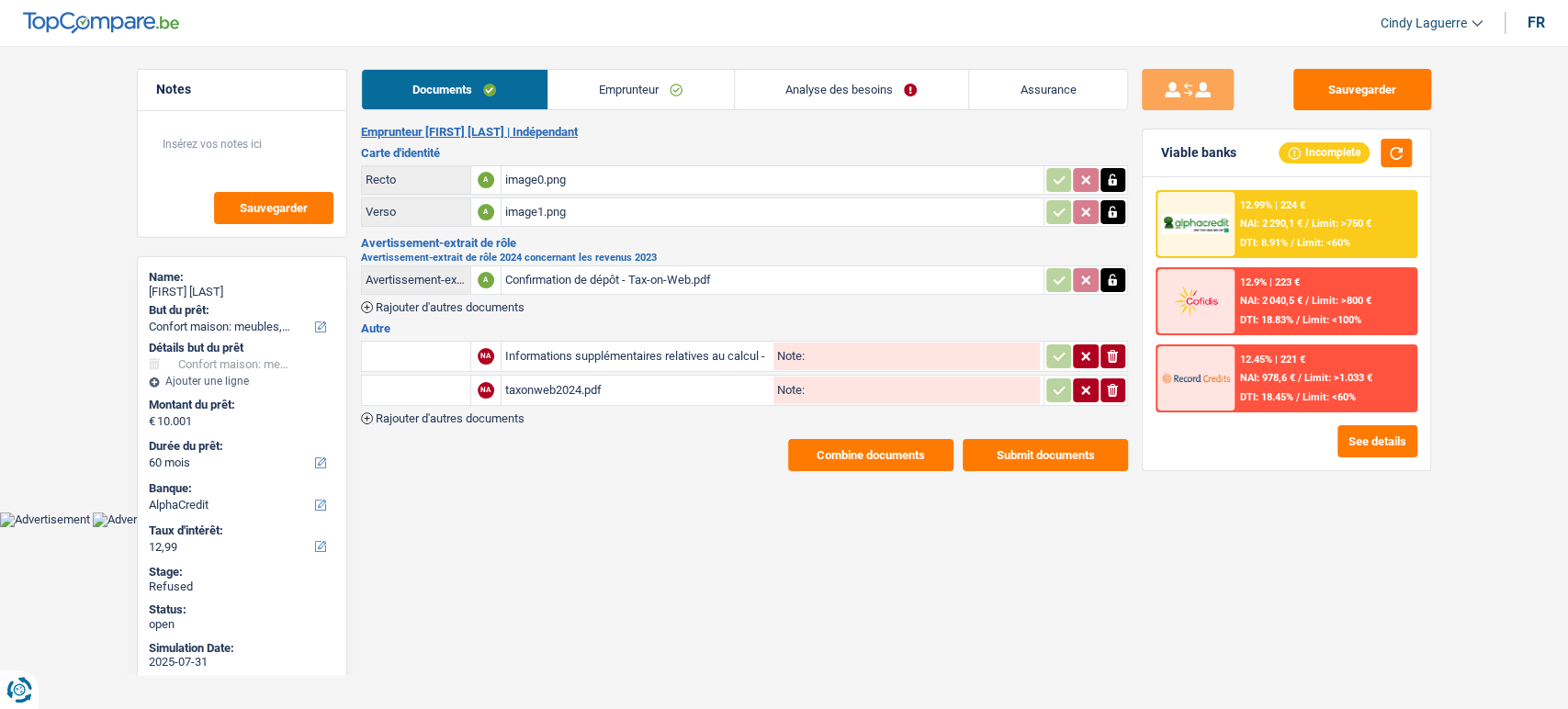 scroll, scrollTop: 0, scrollLeft: 0, axis: both 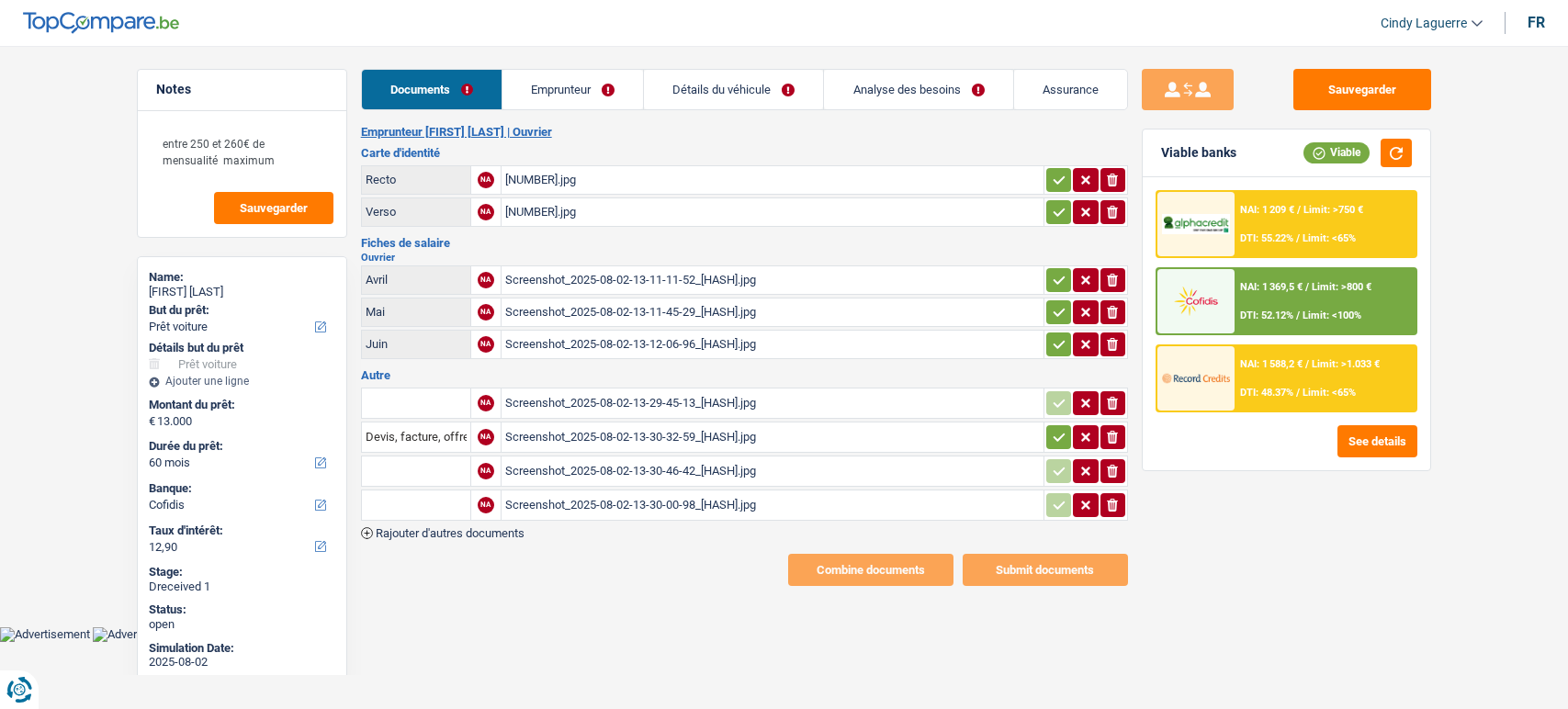 select on "car" 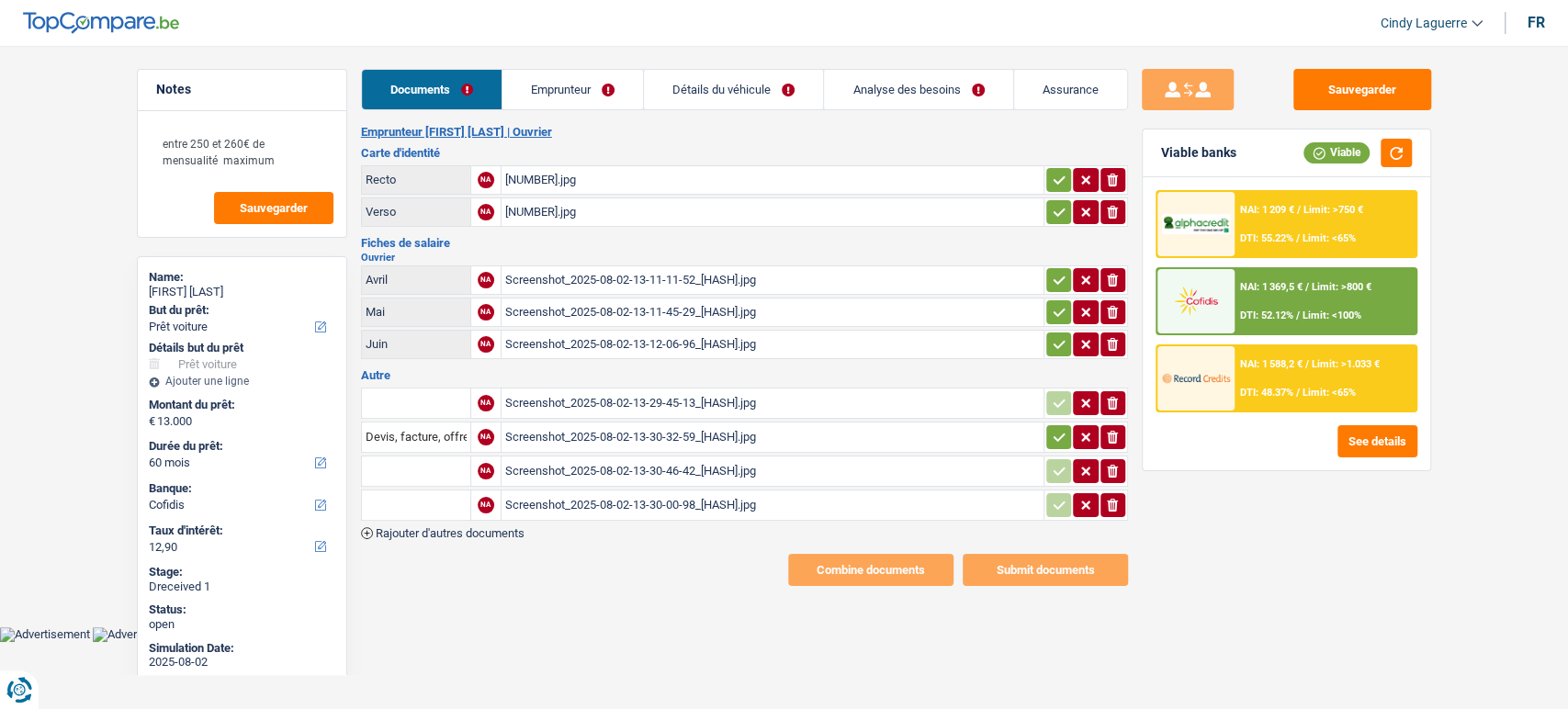 scroll, scrollTop: 0, scrollLeft: 0, axis: both 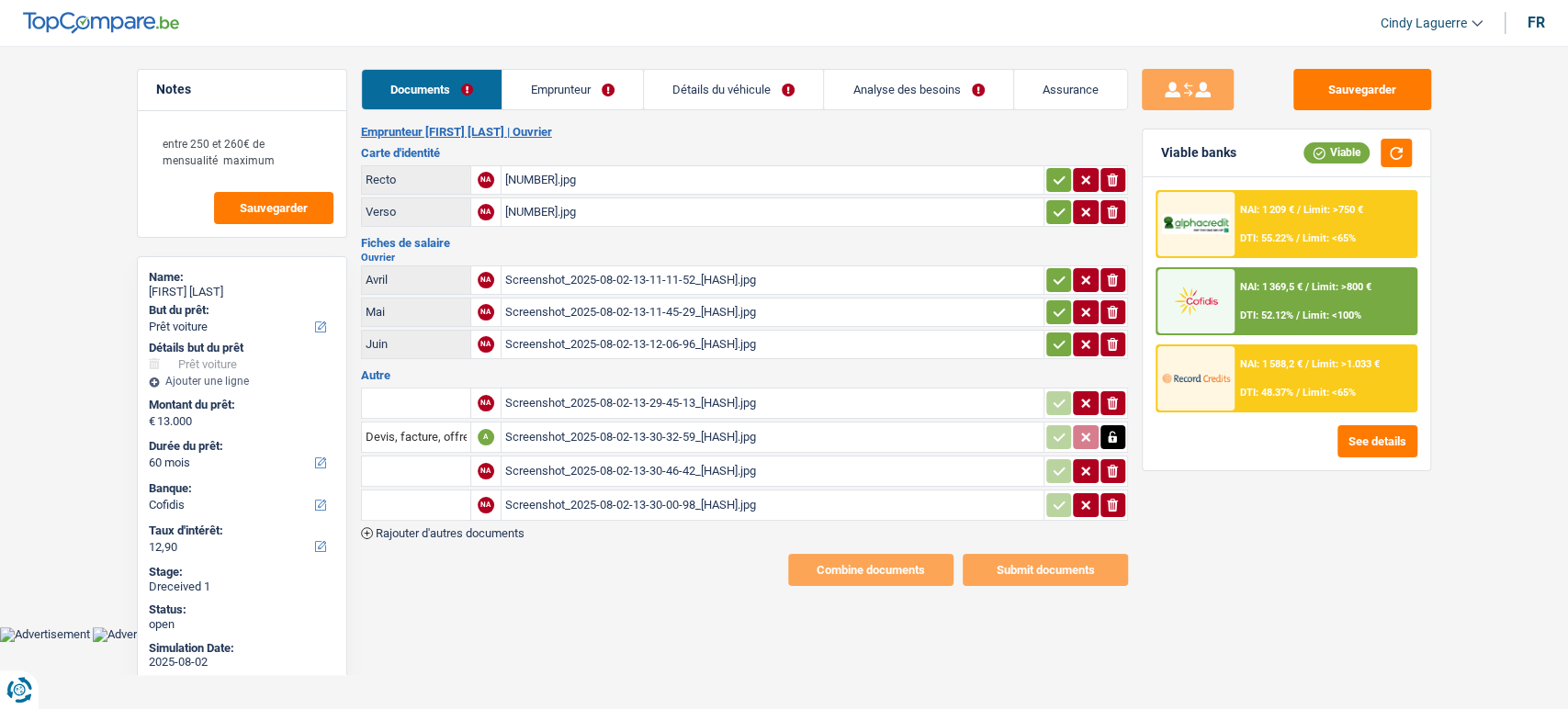 click at bounding box center (416, 403) 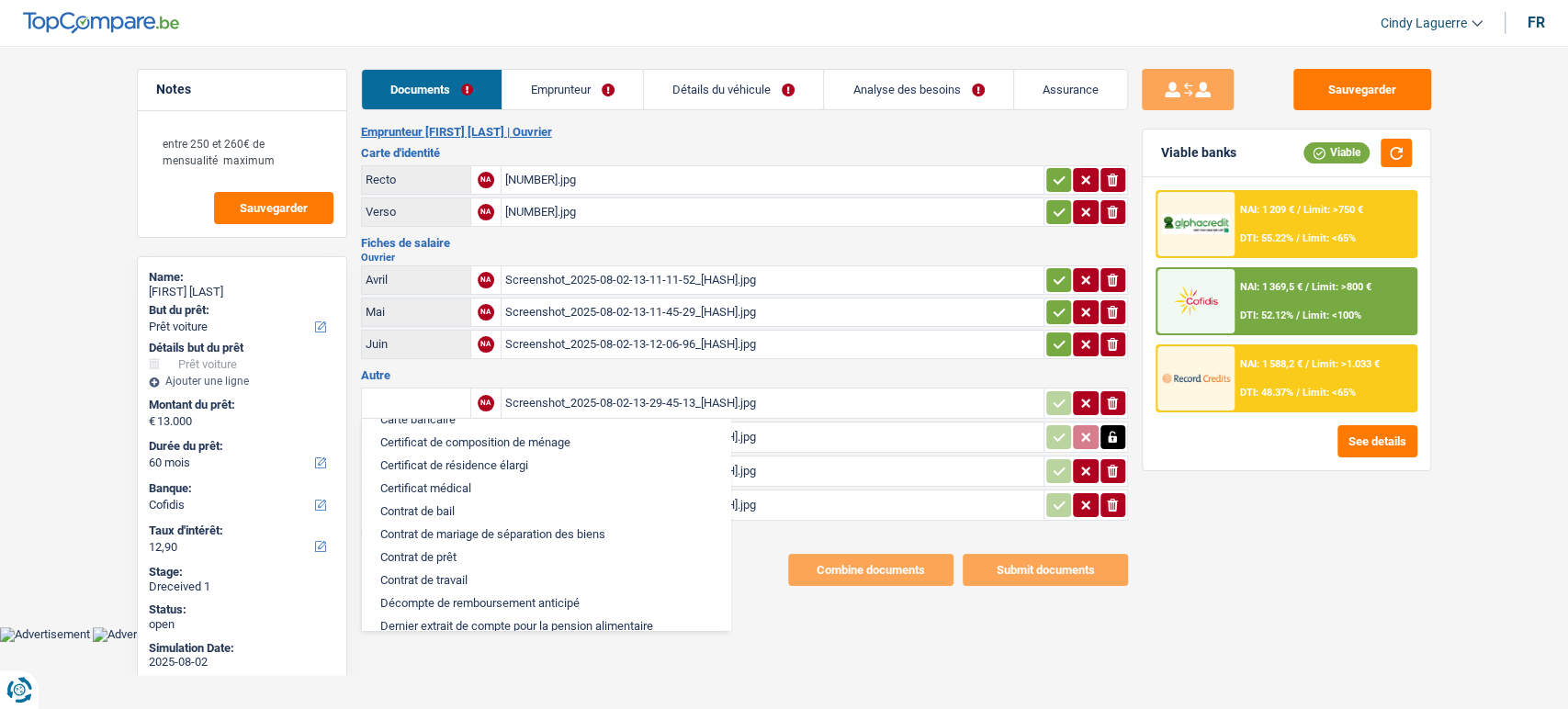 scroll, scrollTop: 408, scrollLeft: 0, axis: vertical 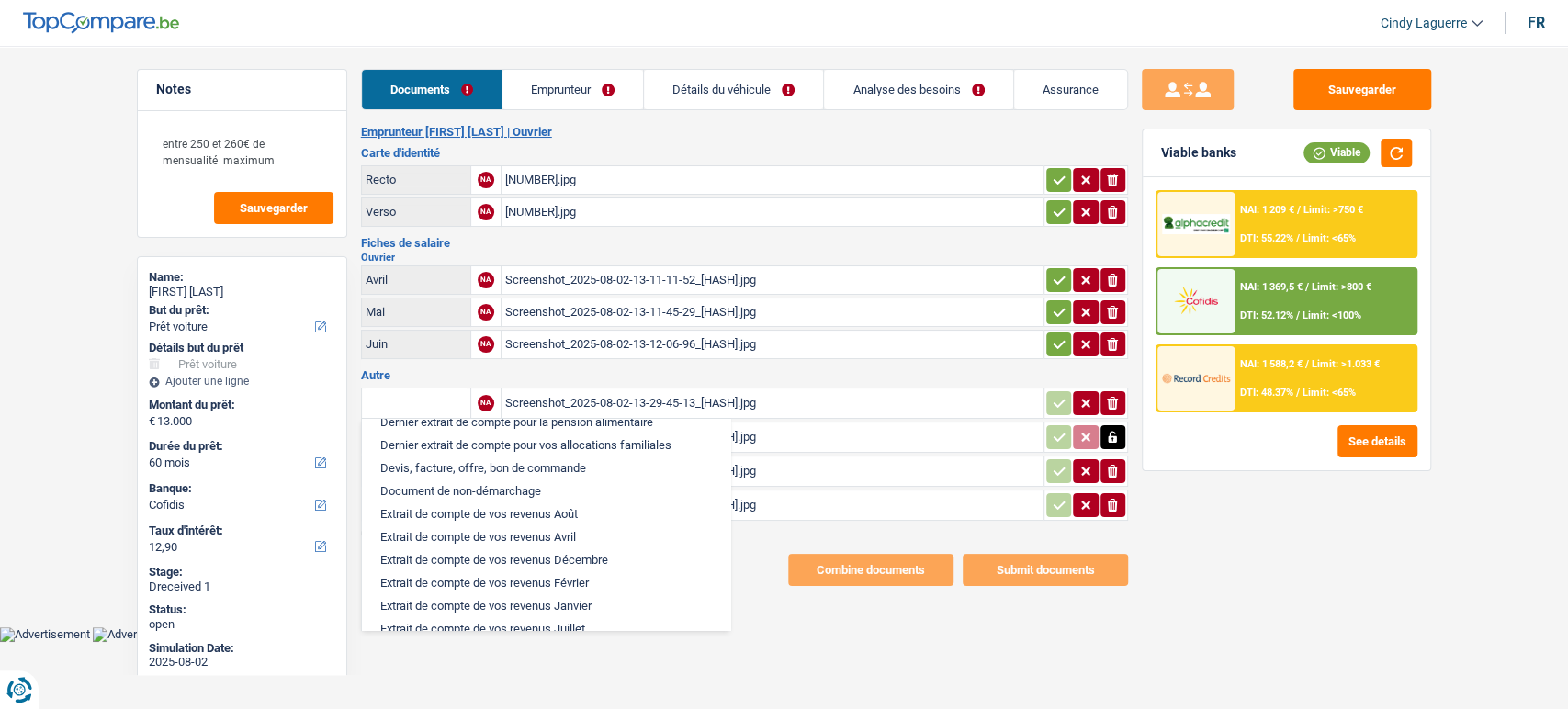 click on "Devis, facture, offre, bon de commande" at bounding box center (546, 467) 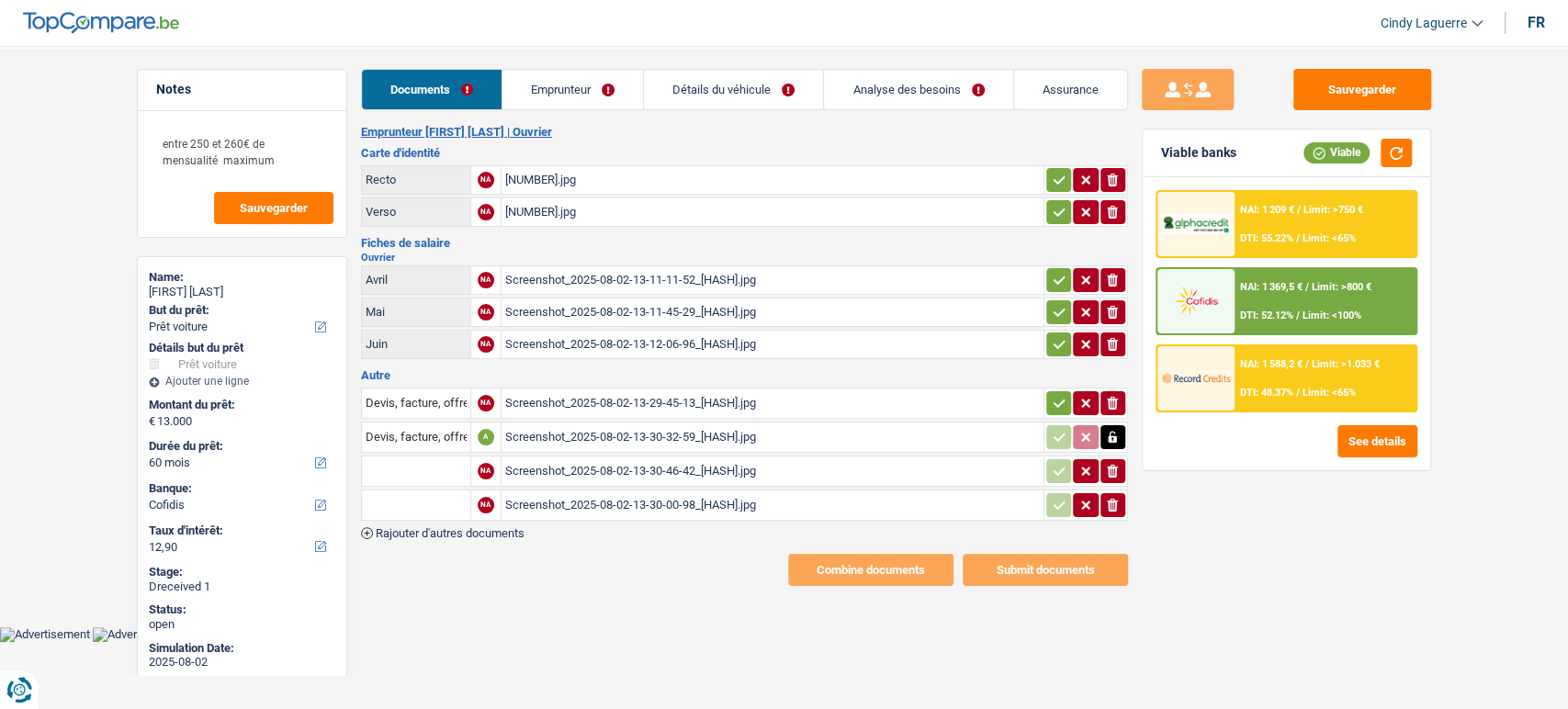 click at bounding box center (416, 471) 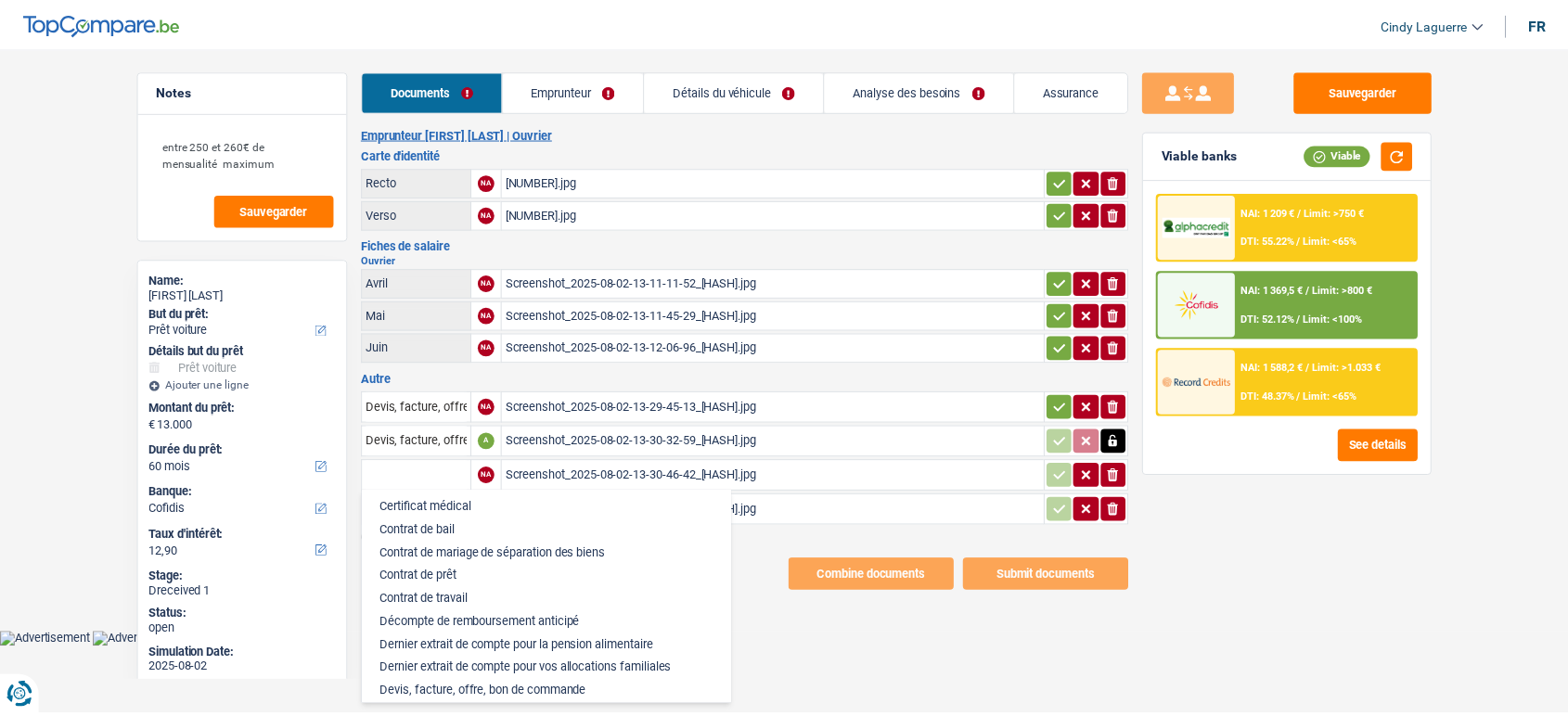 scroll, scrollTop: 309, scrollLeft: 0, axis: vertical 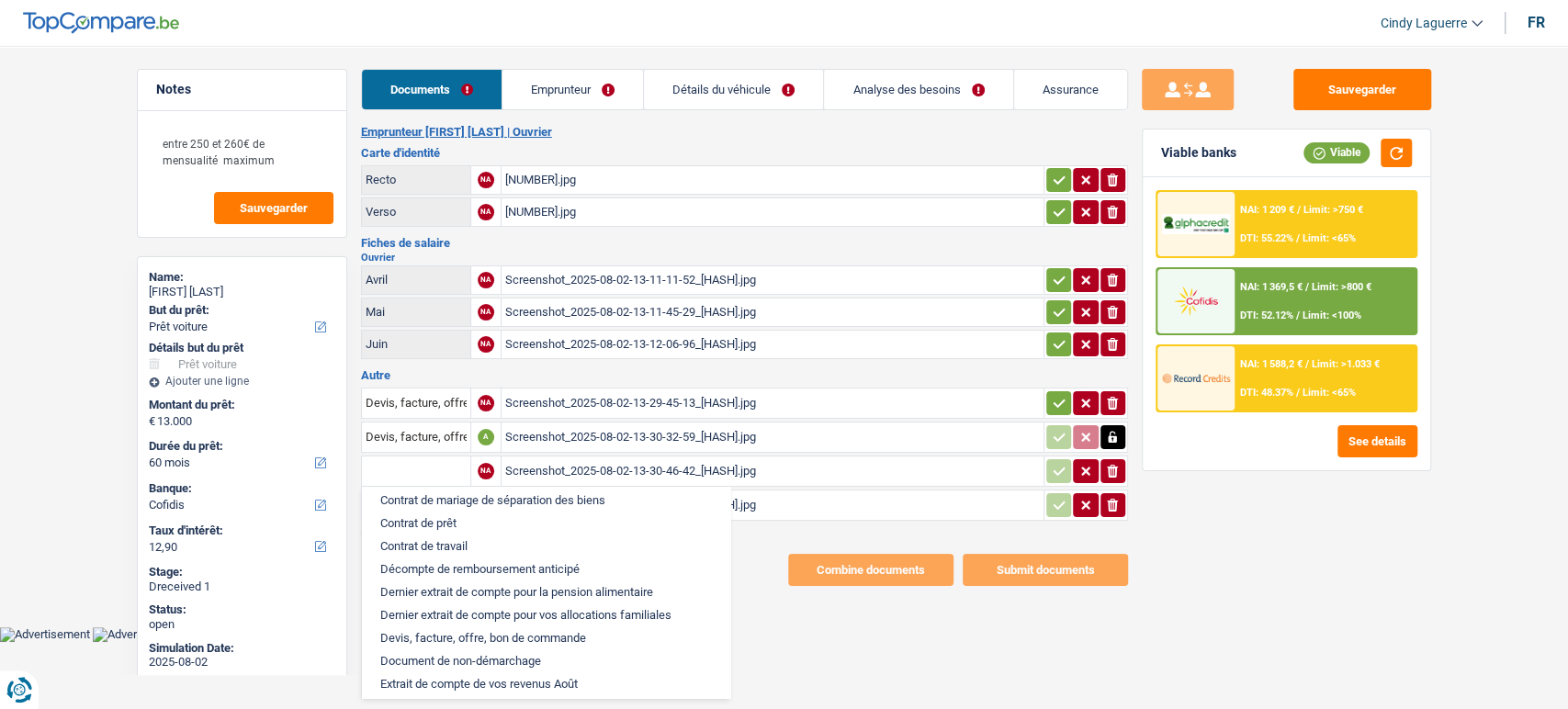 click on "Devis, facture, offre, bon de commande" at bounding box center (546, 637) 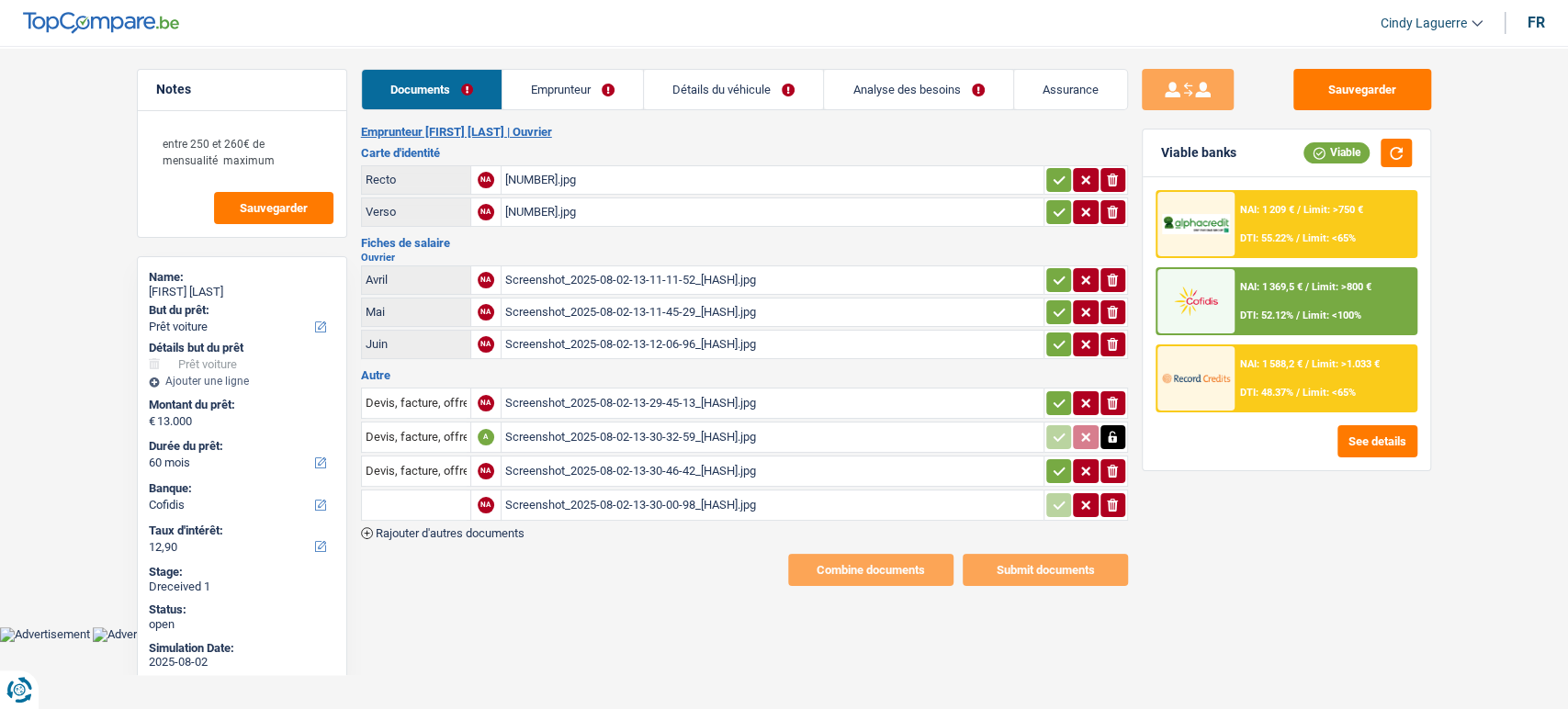 click at bounding box center [416, 505] 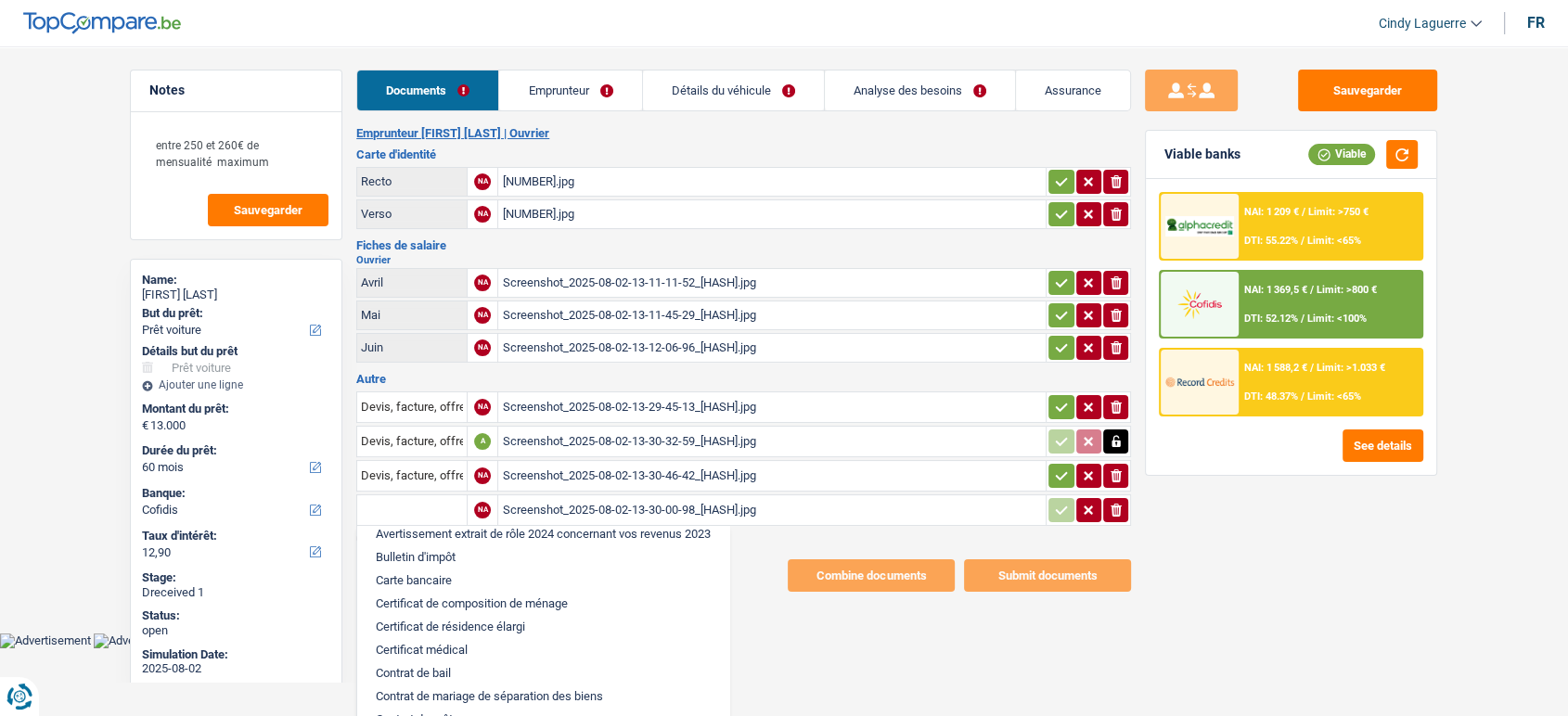 scroll, scrollTop: 309, scrollLeft: 0, axis: vertical 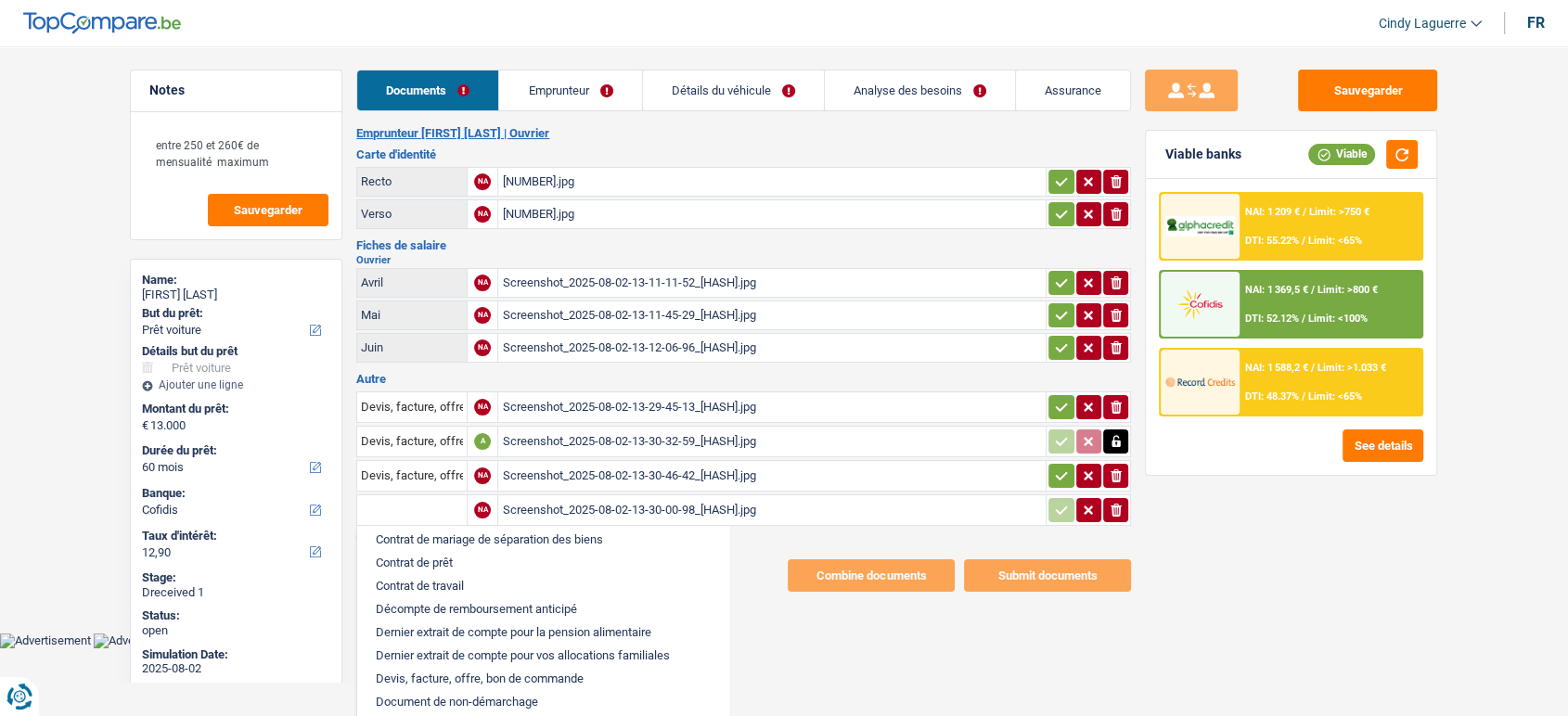 click on "Devis, facture, offre, bon de commande" at bounding box center [543, 678] 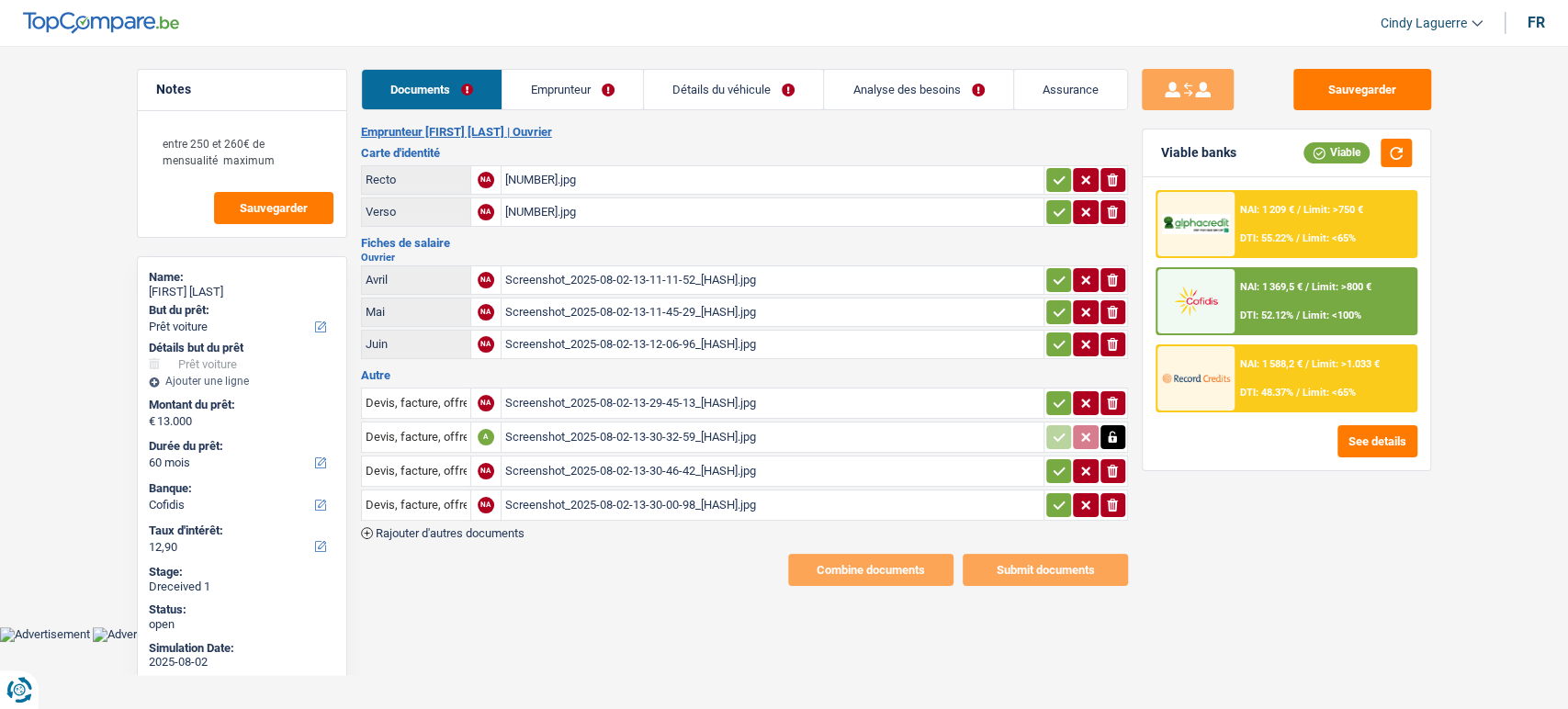 click 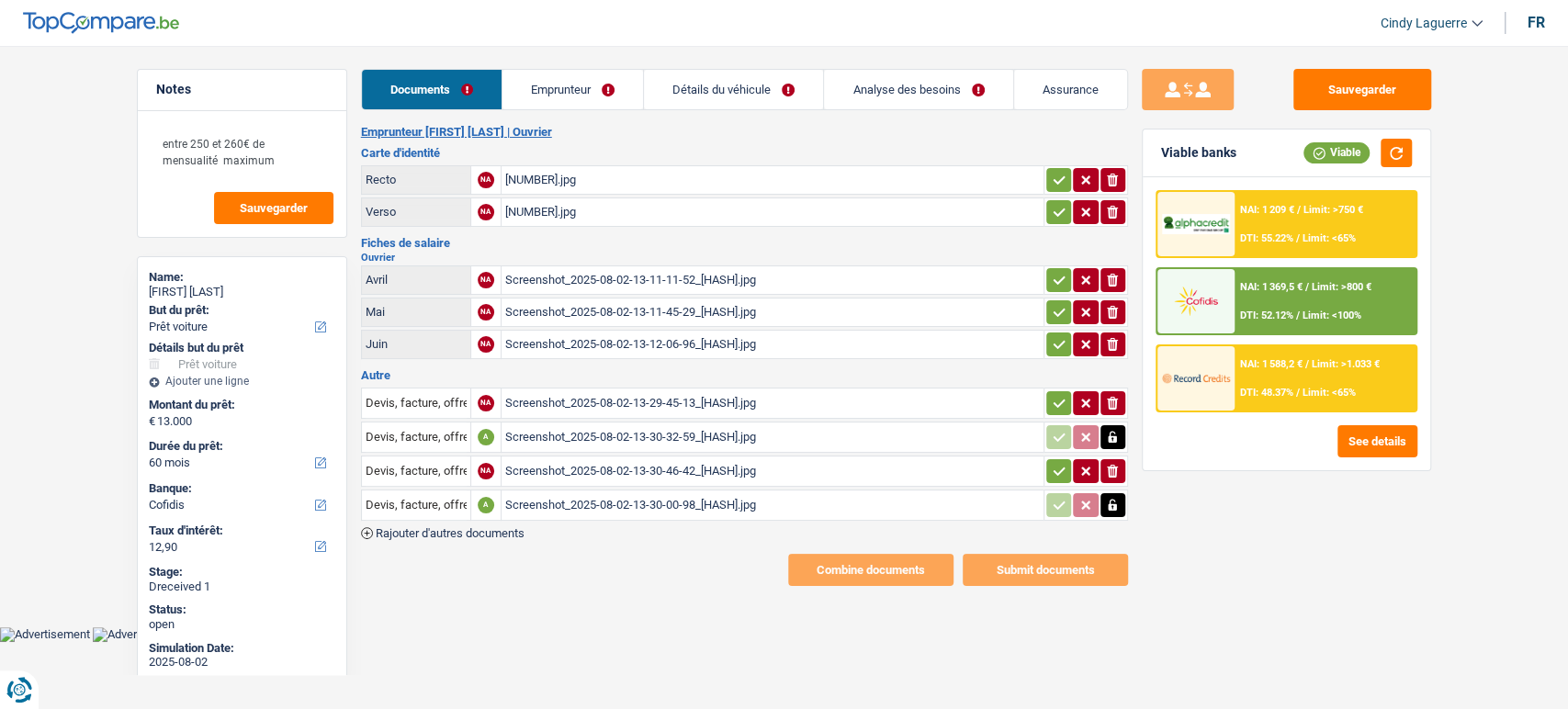 drag, startPoint x: 1056, startPoint y: 468, endPoint x: 1058, endPoint y: 402, distance: 66.0303 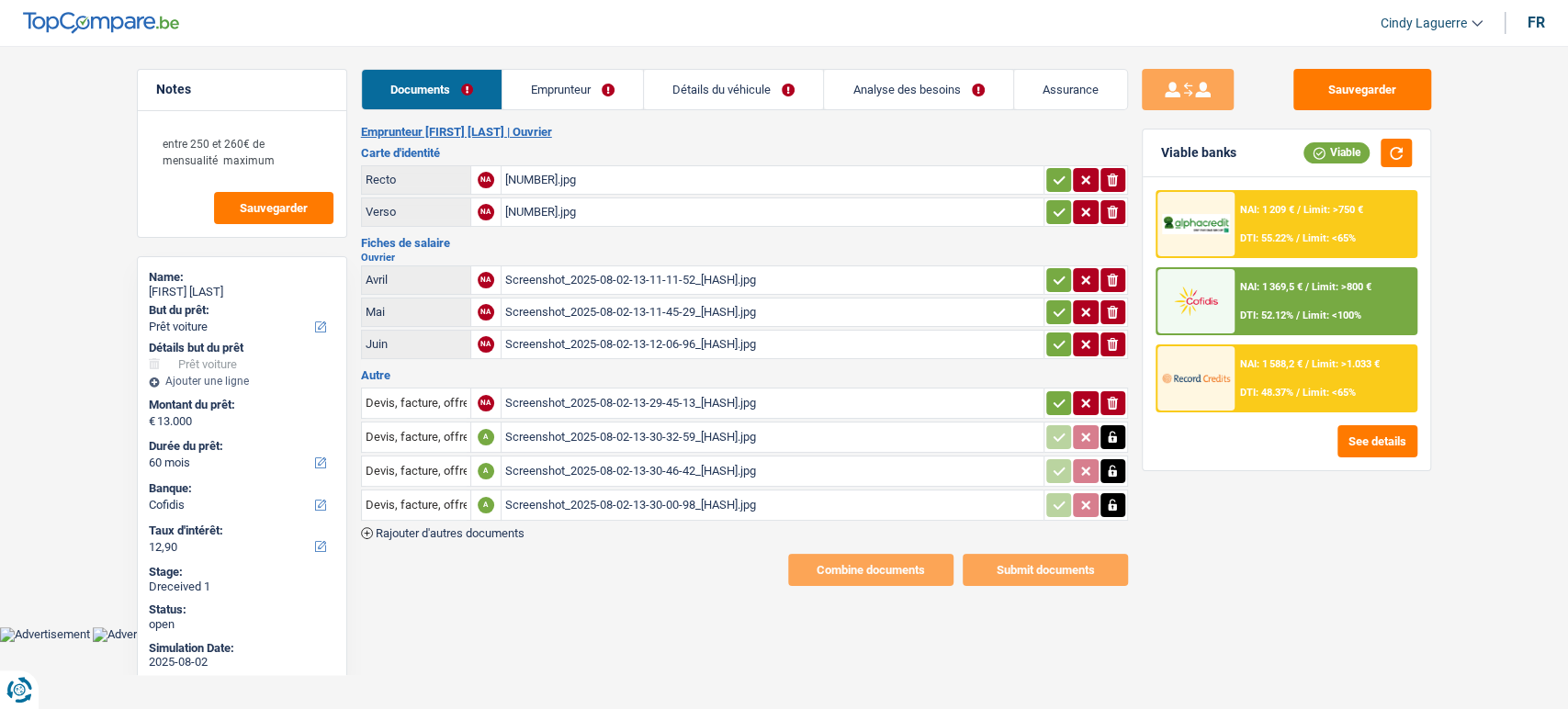 drag, startPoint x: 1060, startPoint y: 383, endPoint x: 1057, endPoint y: 395, distance: 12.369317 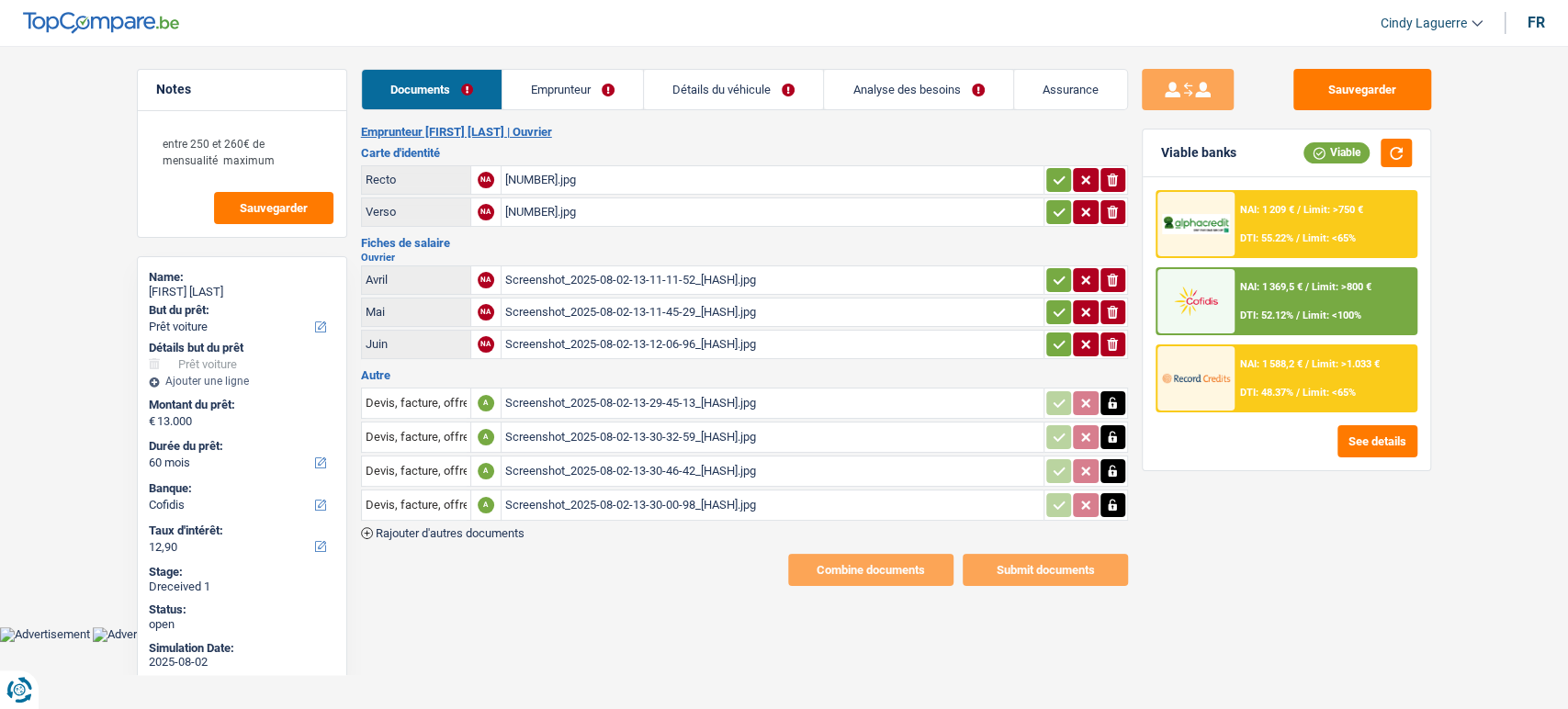 click at bounding box center (1058, 344) 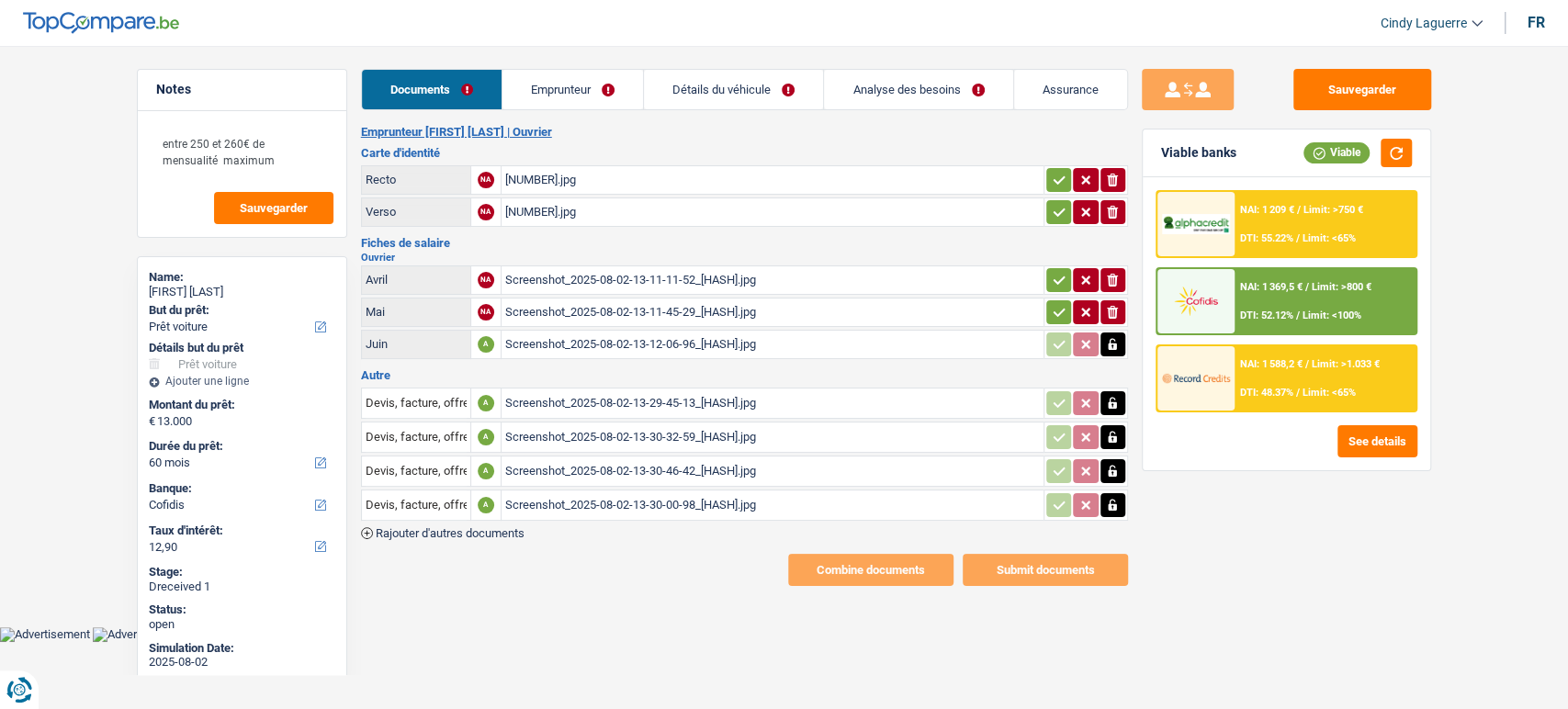 click at bounding box center [1058, 312] 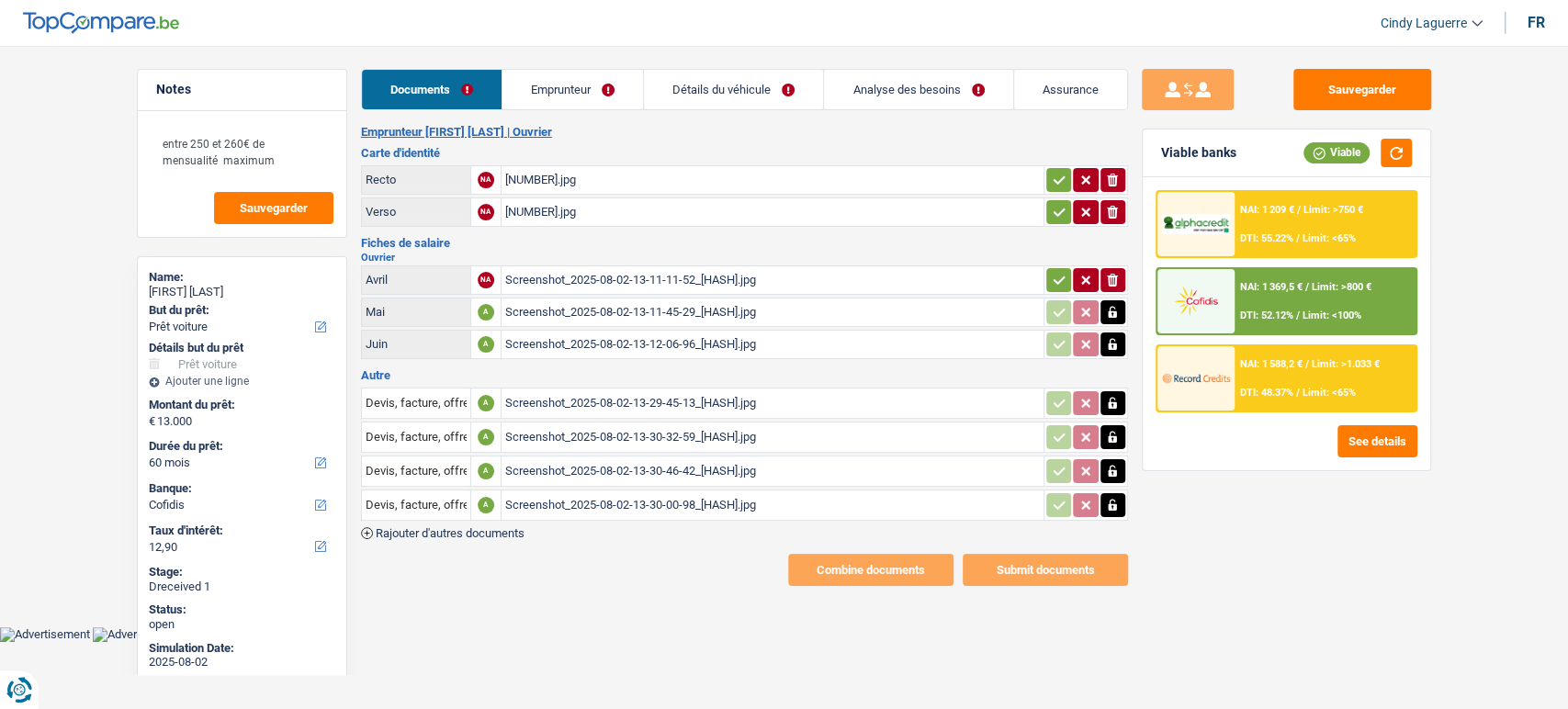 click 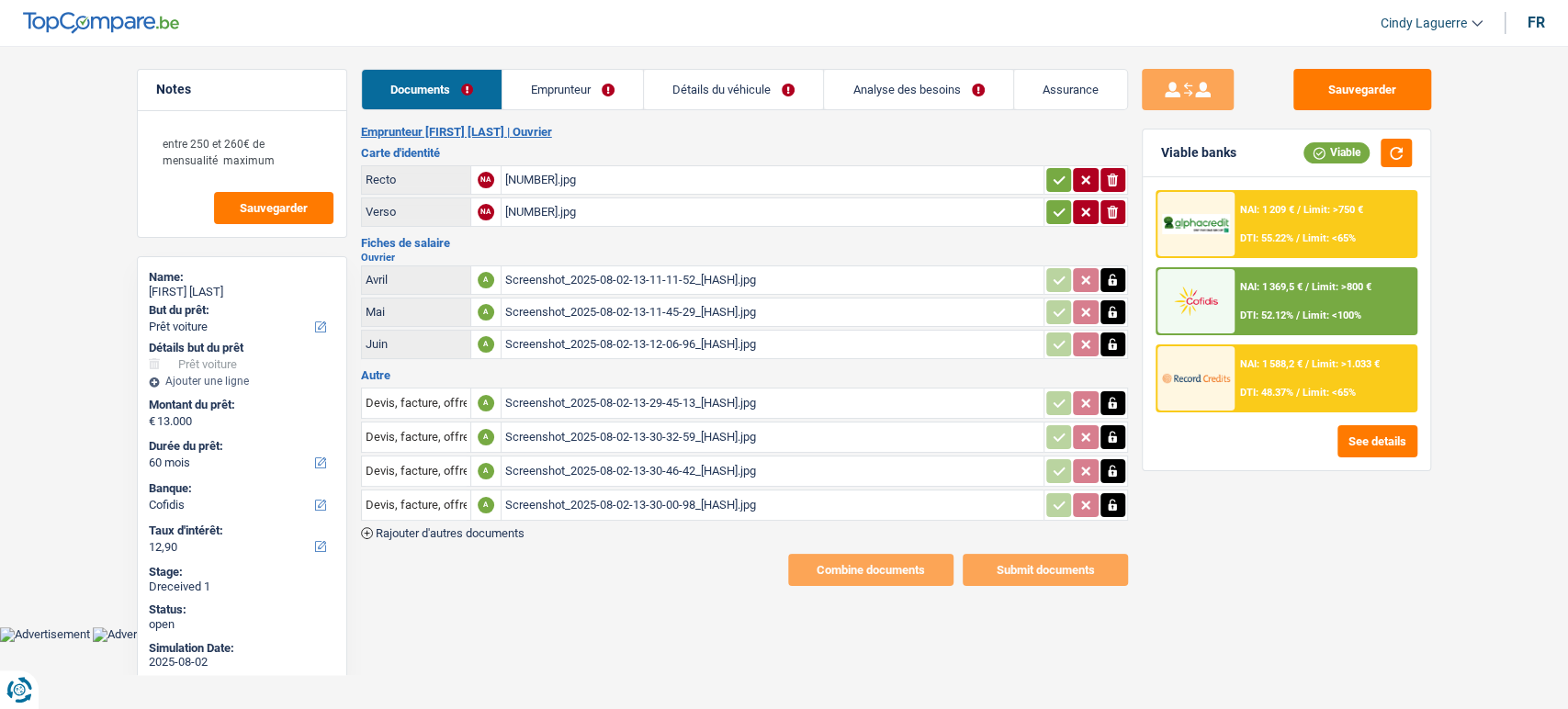 click on "ionicons-v5-e" at bounding box center [1086, 212] 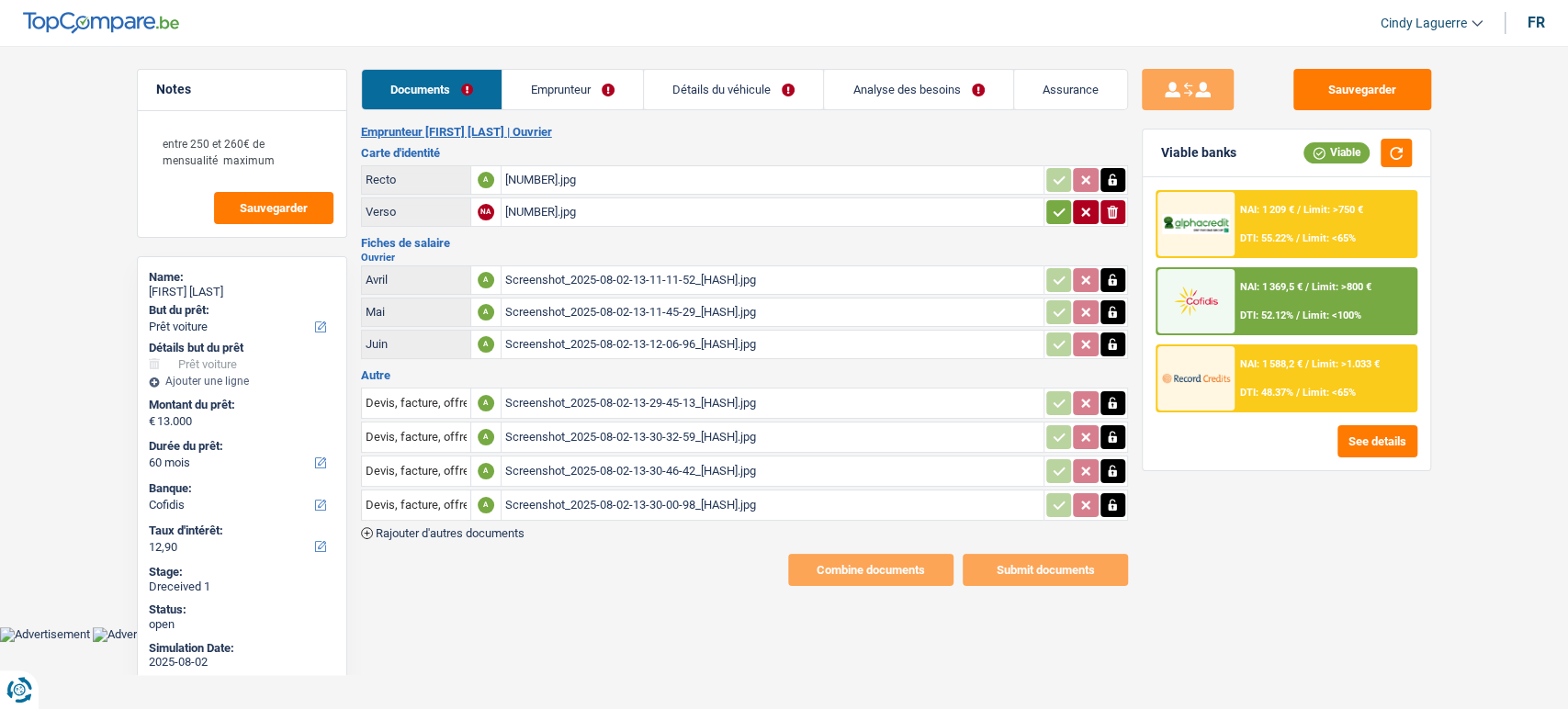 click 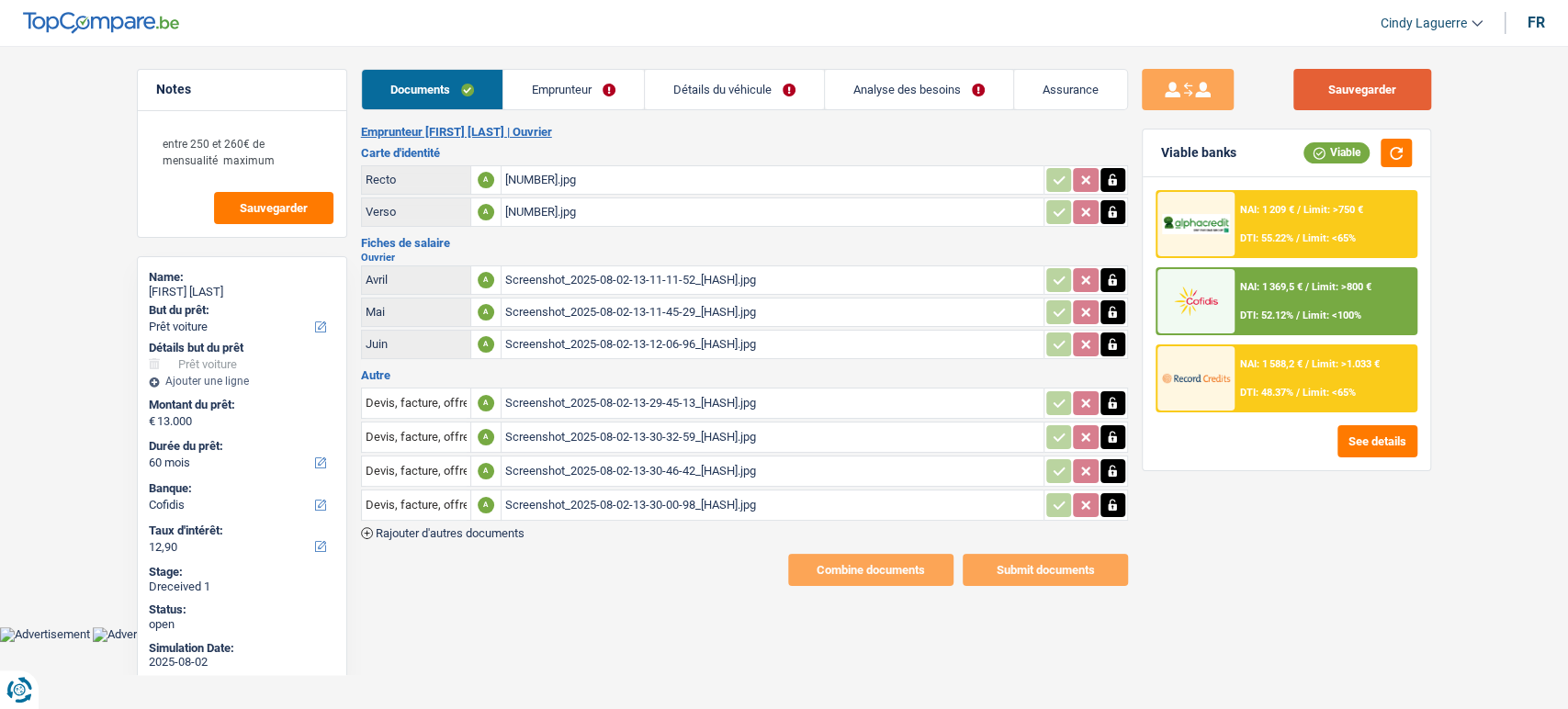 click on "Sauvegarder" at bounding box center (1362, 89) 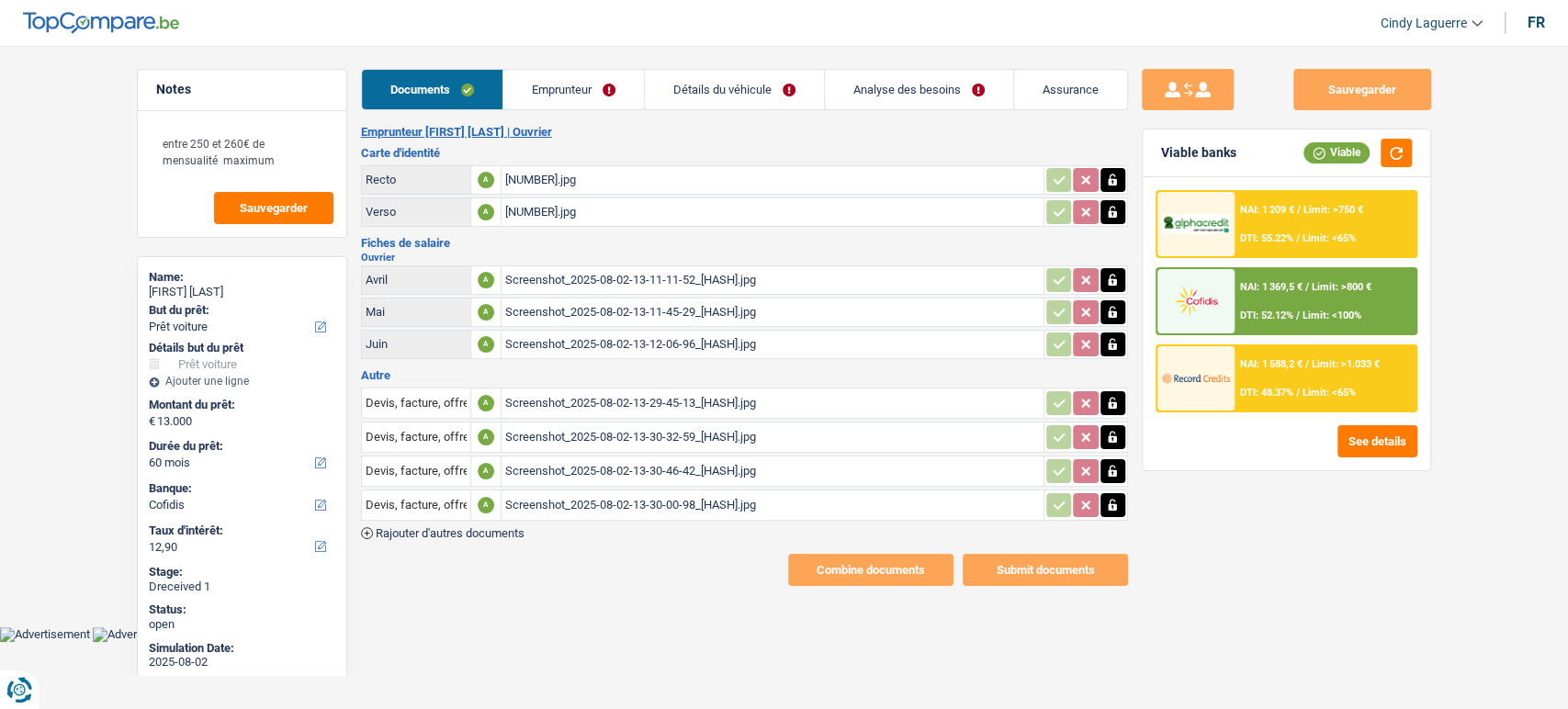 click on "Emprunteur" at bounding box center (573, 89) 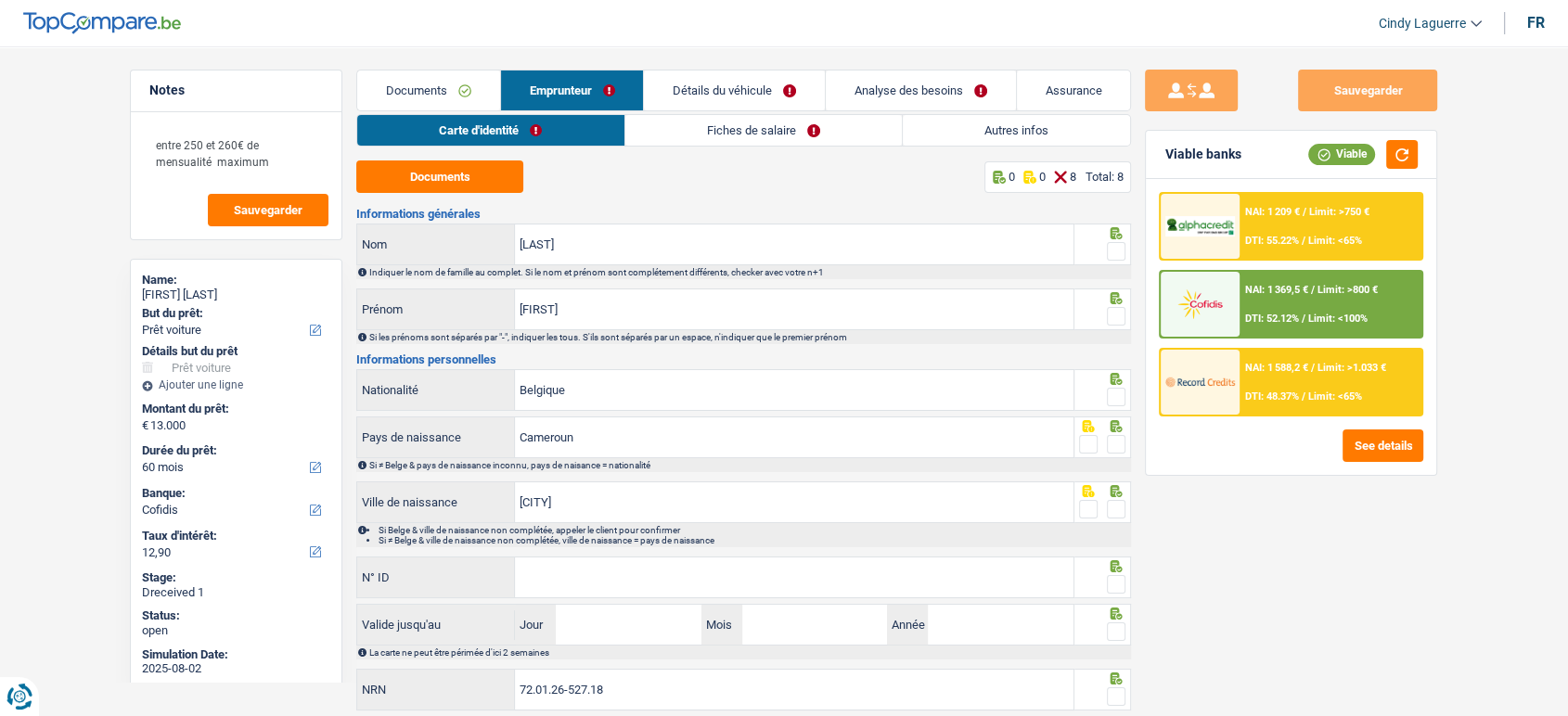 click on "Carte d'identité Fiches de salaire Autres infos
Documents
0
0
8
Total: 8
Informations générales
Nanfack
Nom
Indiquer le nom de famille au complet. Si le nom et prénom sont complétement différents, checker avec votre  n+1   Jean Baptiste
Prénom
Si les prénoms sont séparés par "-", indiquer les tous. S'ils sont séparés par un espace, n'indiquer que le premier prénom
Informations personnelles
Belgique
Nationalité
Cameroun
Pays de naissance
Si ≠ Belge & pays de naissance inconnu, pays de naisance = nationalité   Bafoussam
Ville de naissance" at bounding box center (743, 414) 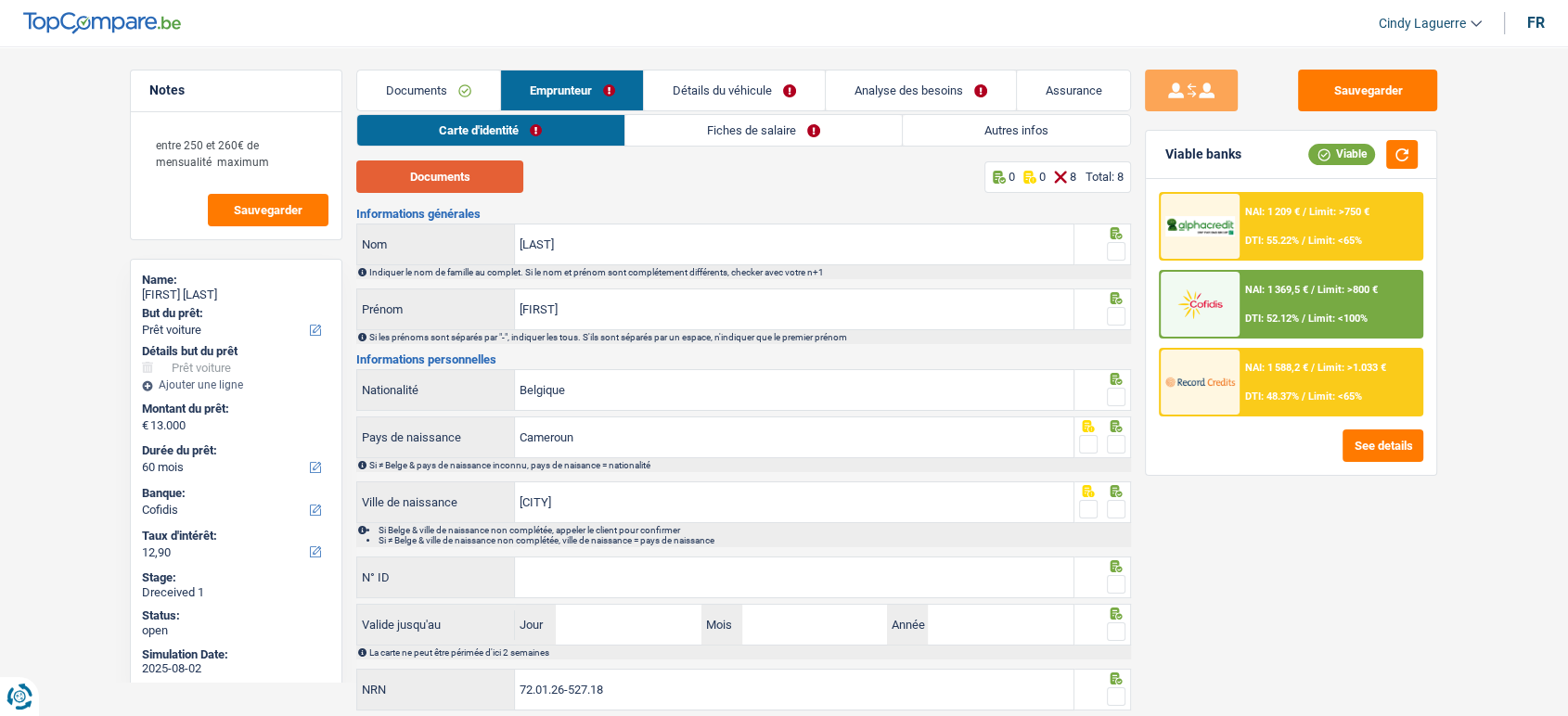 click on "Documents" at bounding box center (440, 176) 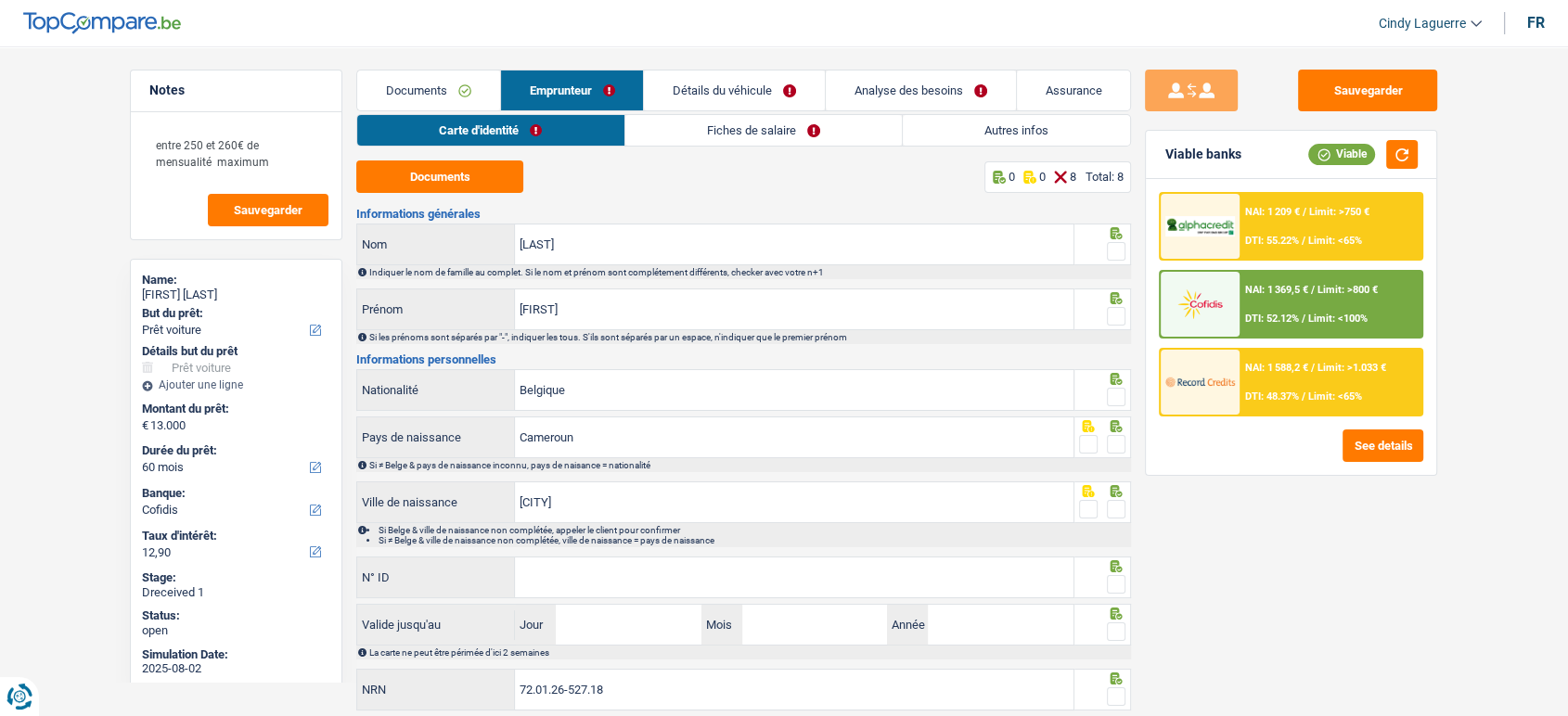 drag, startPoint x: 1116, startPoint y: 252, endPoint x: 1112, endPoint y: 280, distance: 28.284271 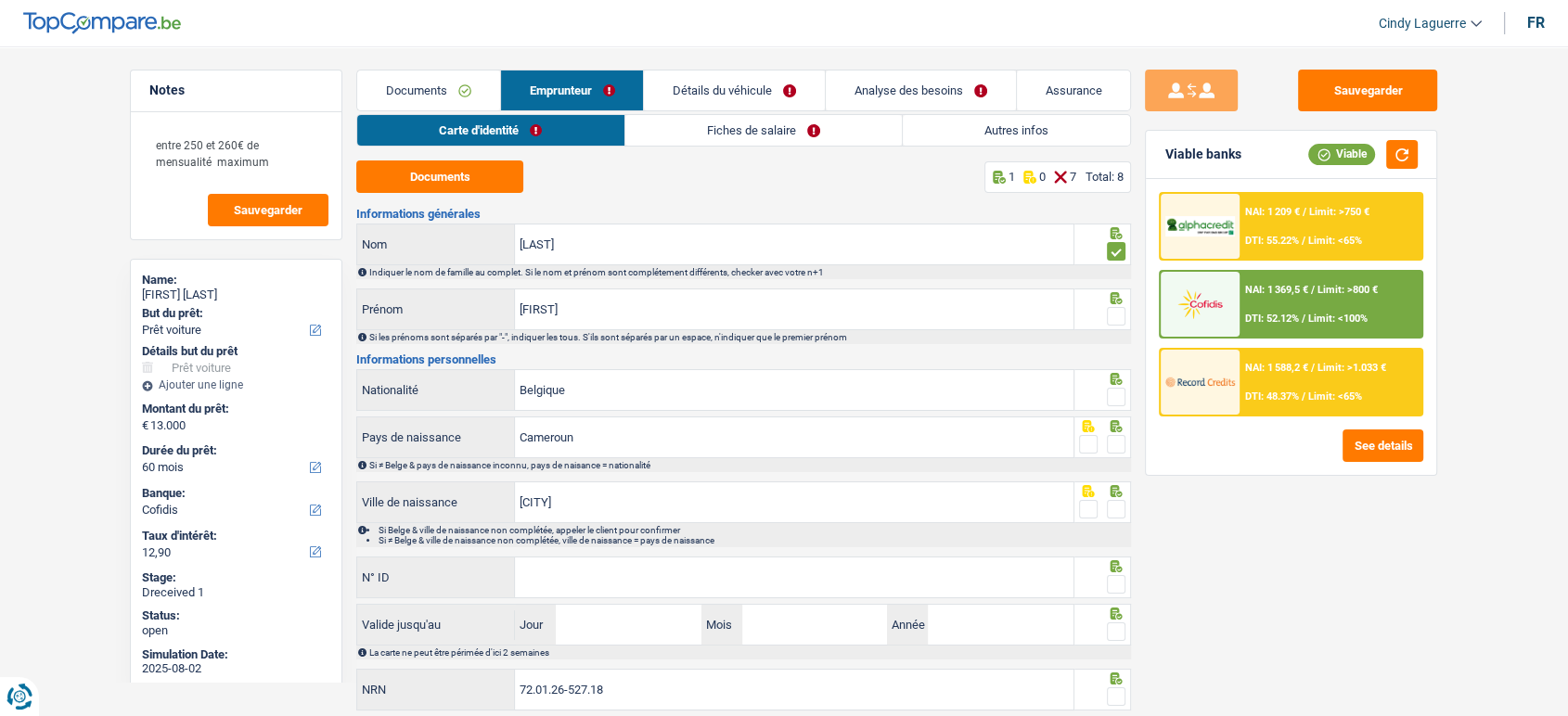 click at bounding box center [1116, 316] 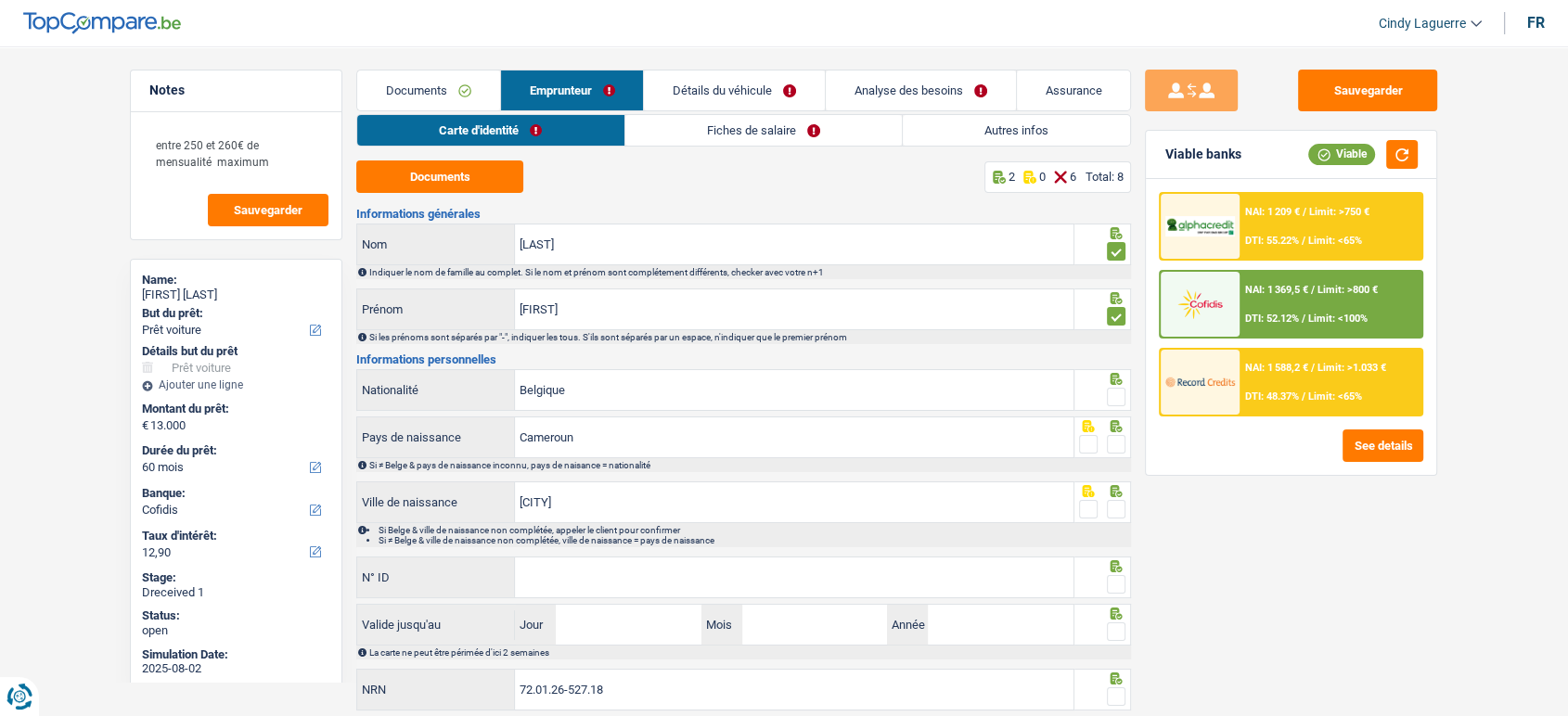 click at bounding box center (1116, 397) 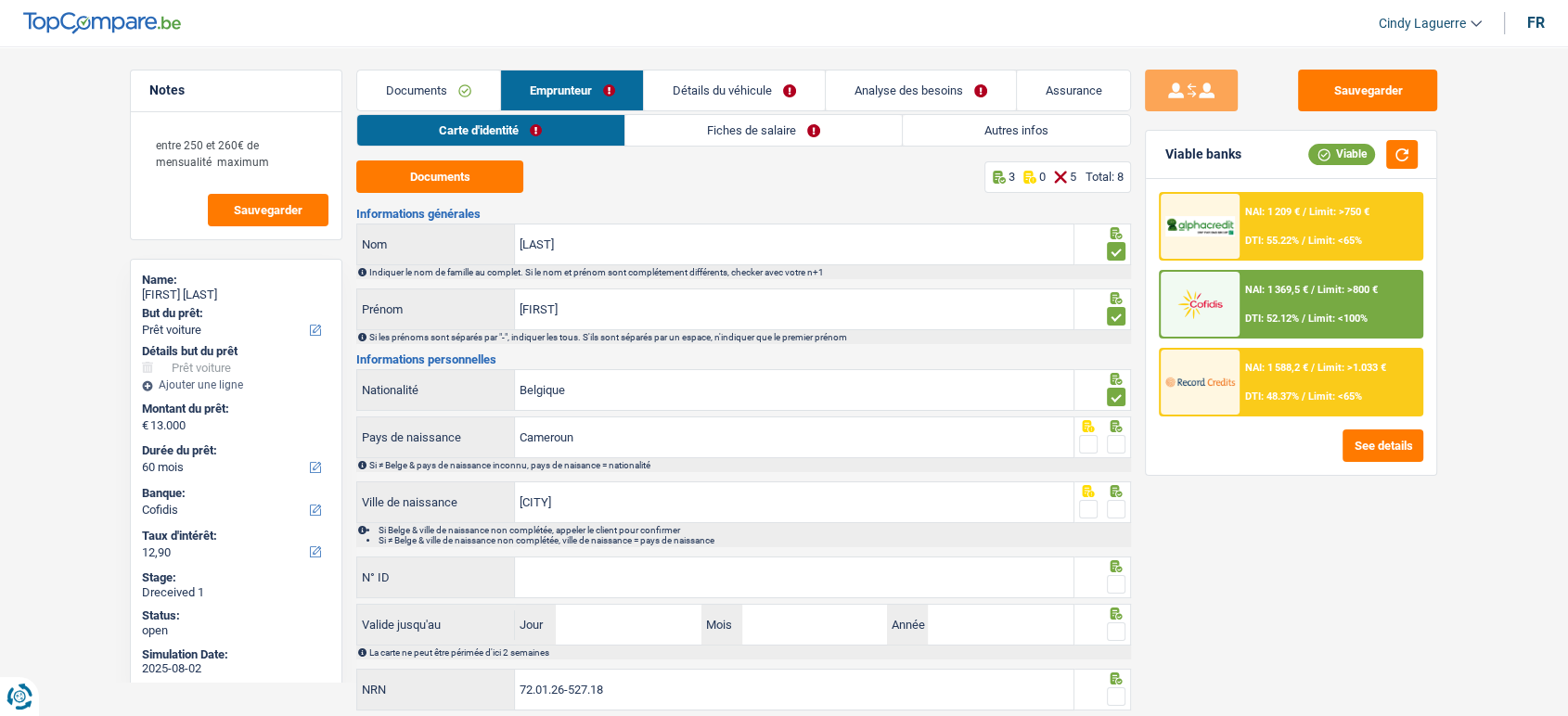click at bounding box center (1116, 444) 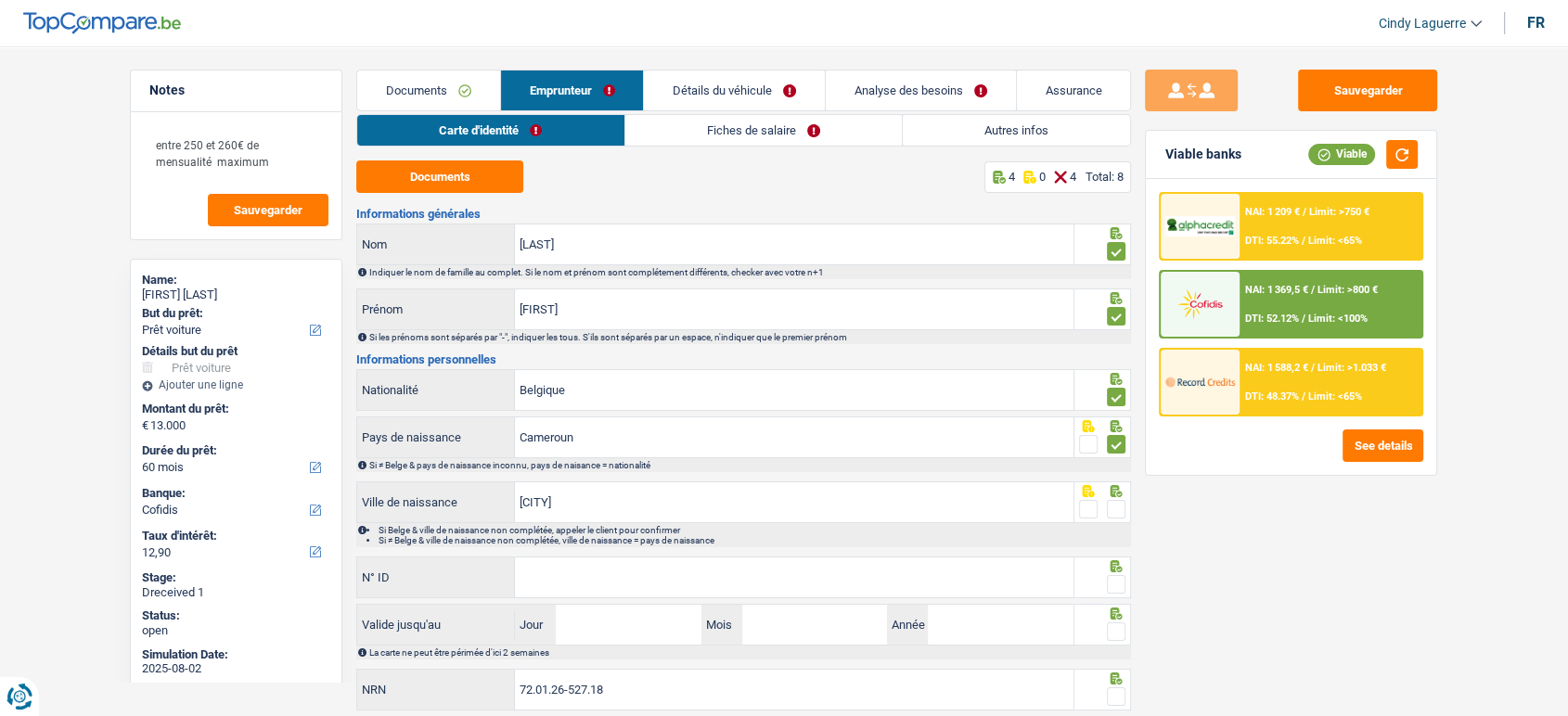 click at bounding box center (1116, 509) 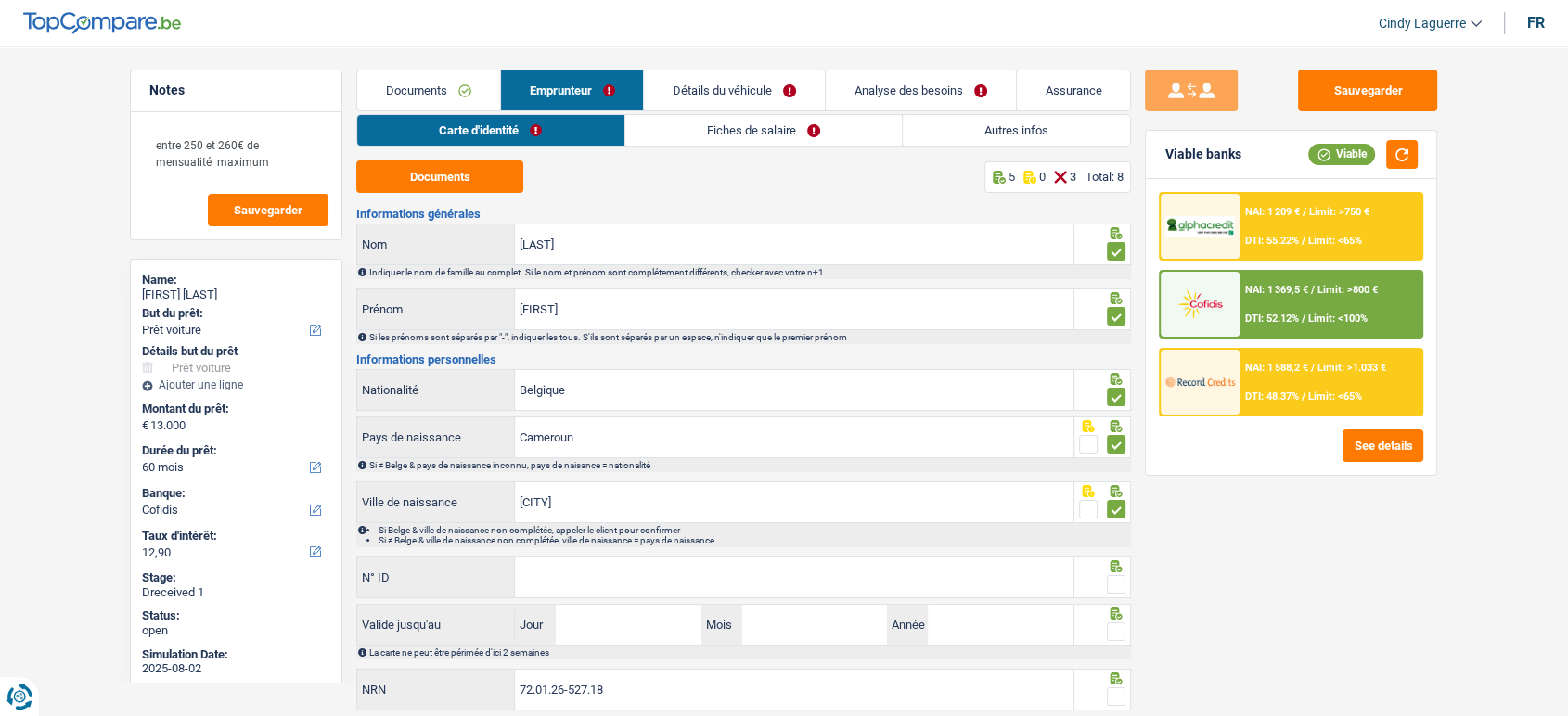 scroll, scrollTop: 54, scrollLeft: 0, axis: vertical 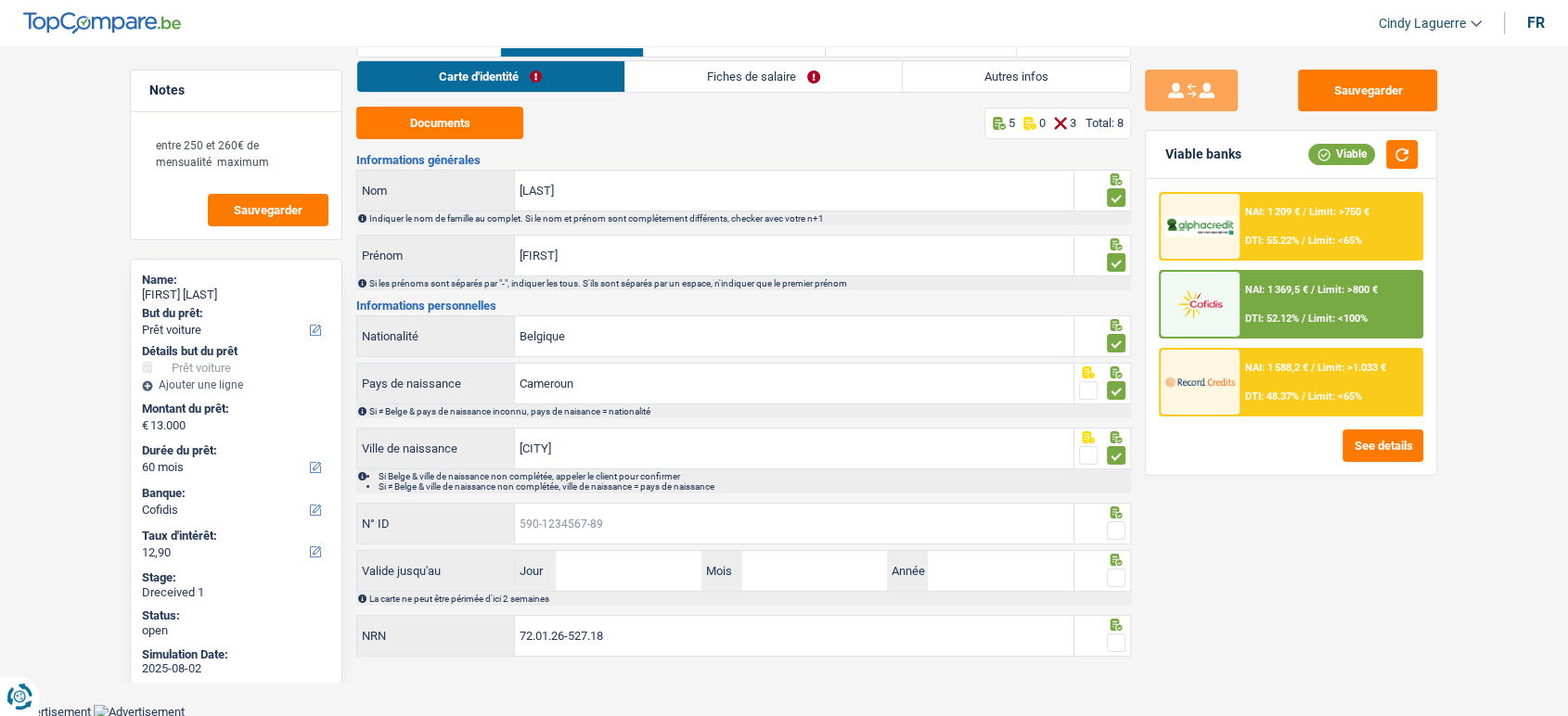 click on "N° ID" at bounding box center (794, 523) 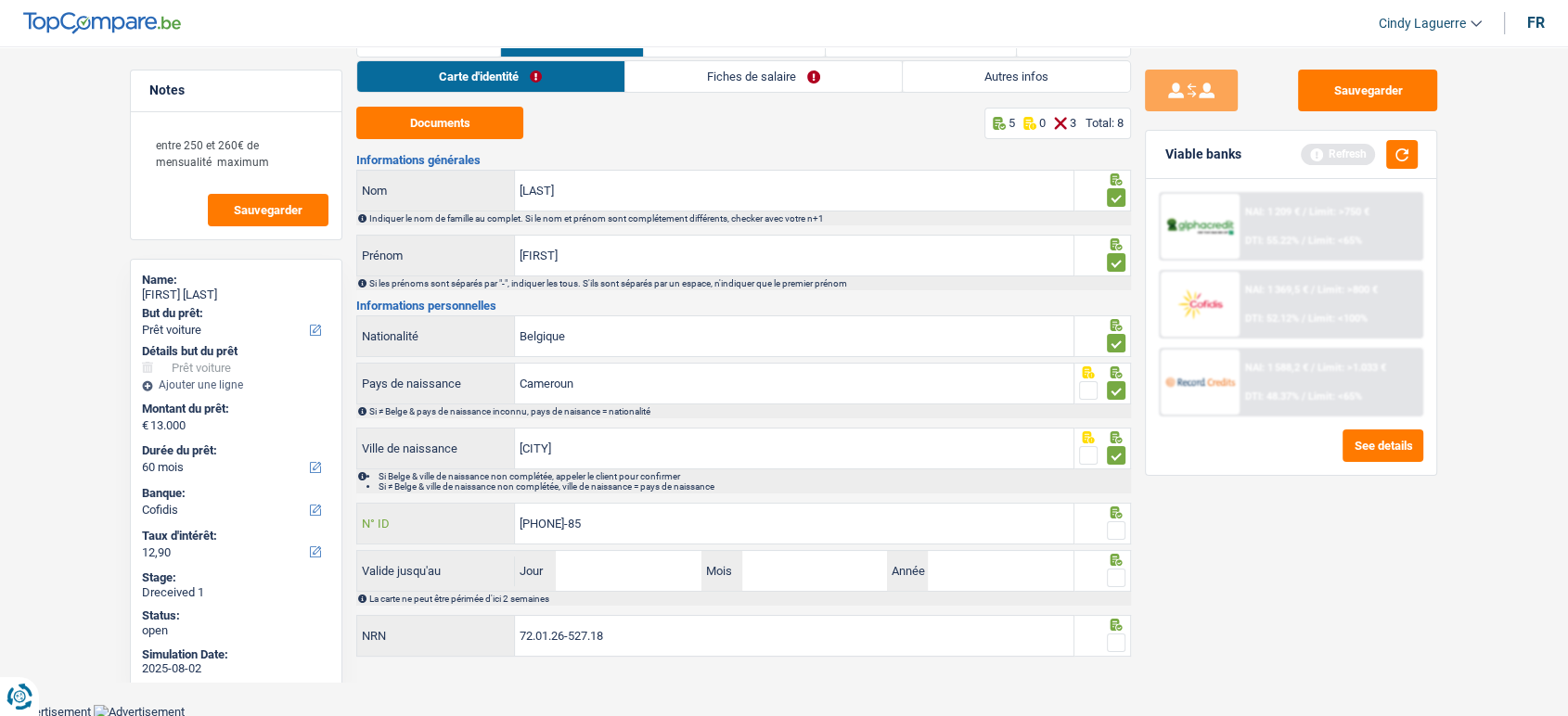 type on "595-1732875-85" 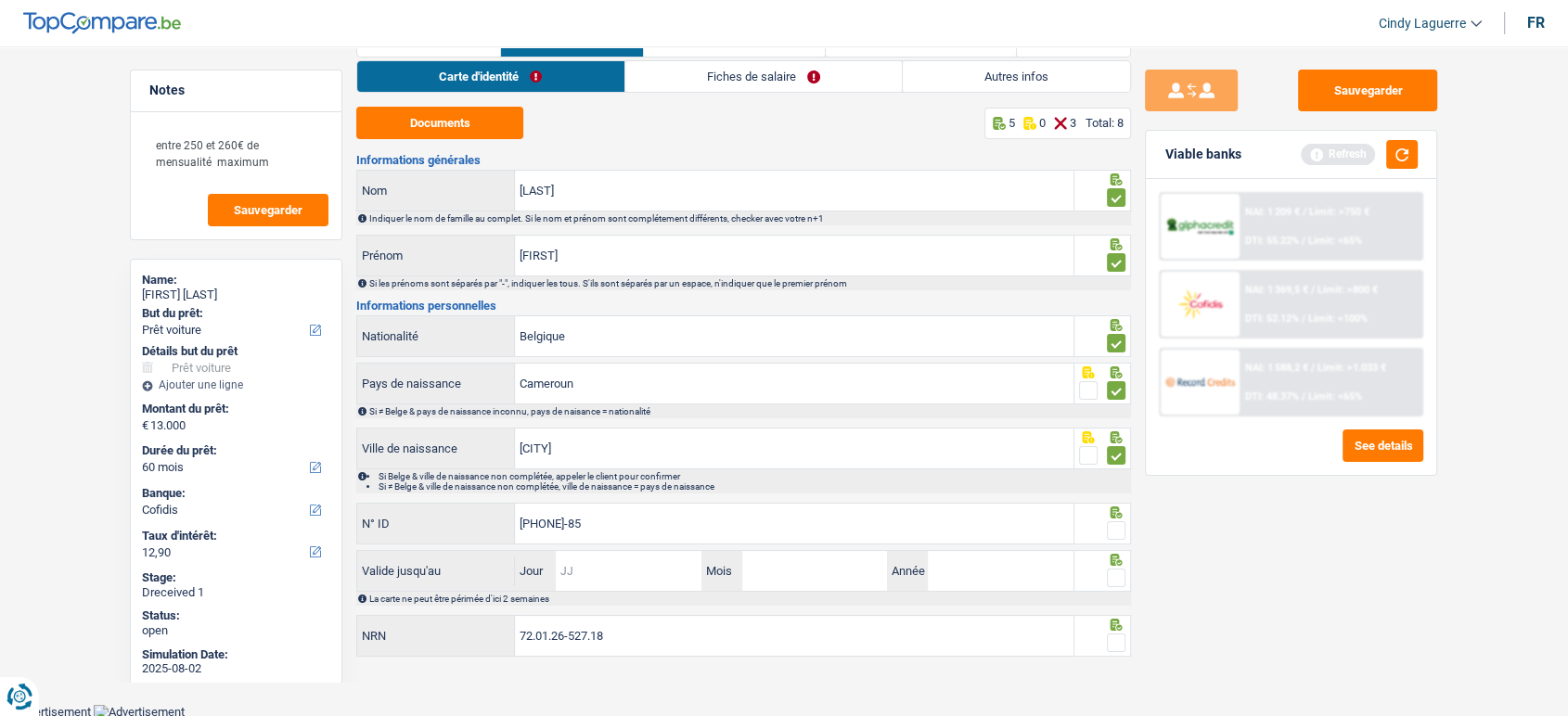 click on "Jour" at bounding box center (628, 570) 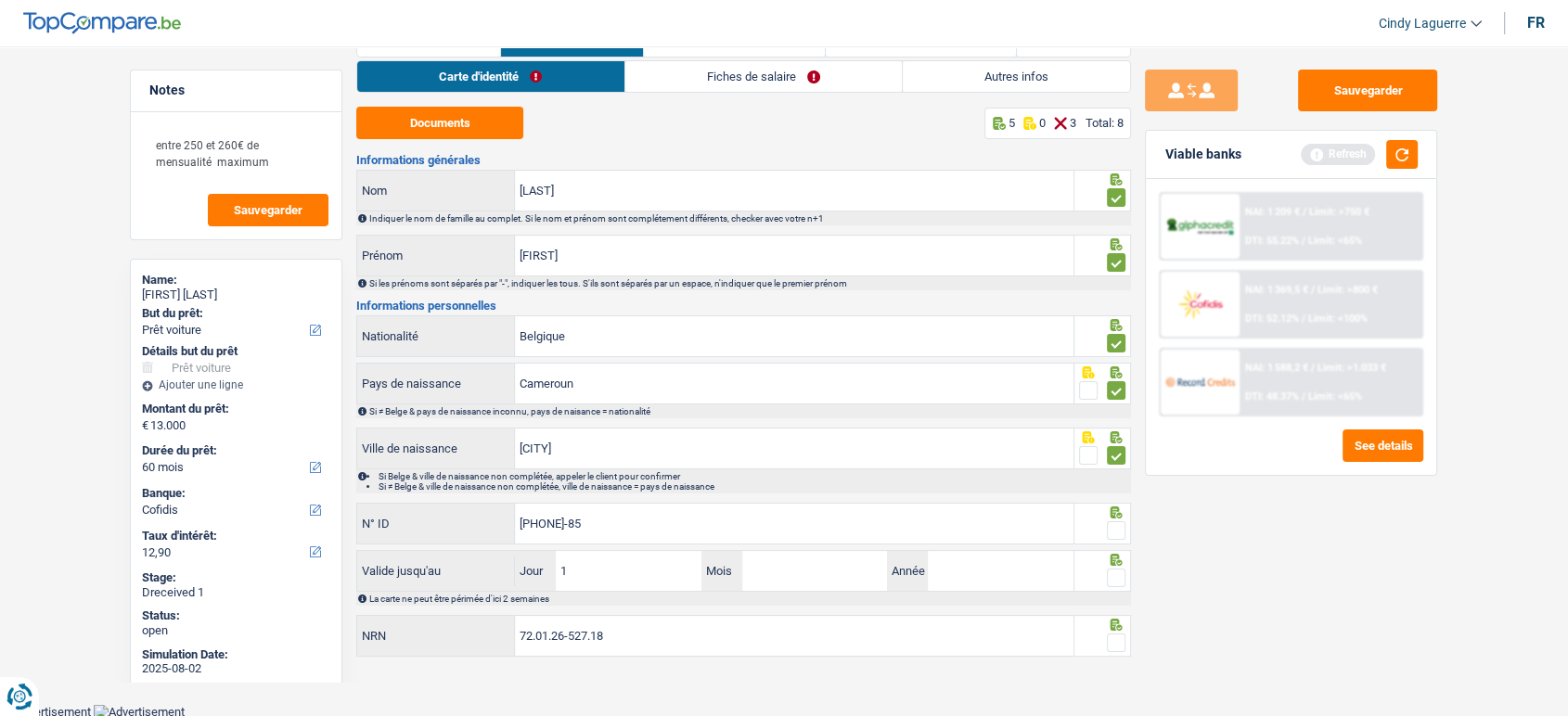 type on "11" 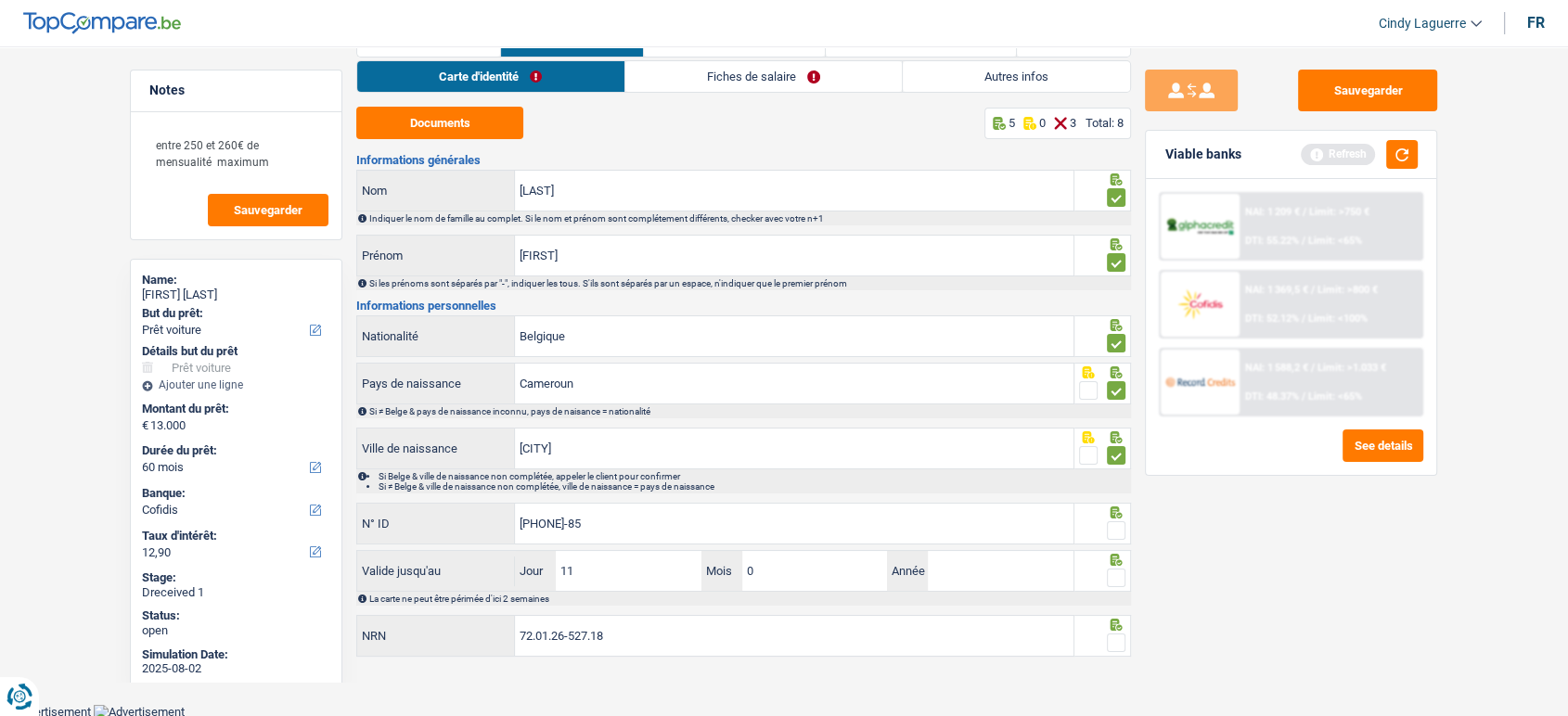 type on "09" 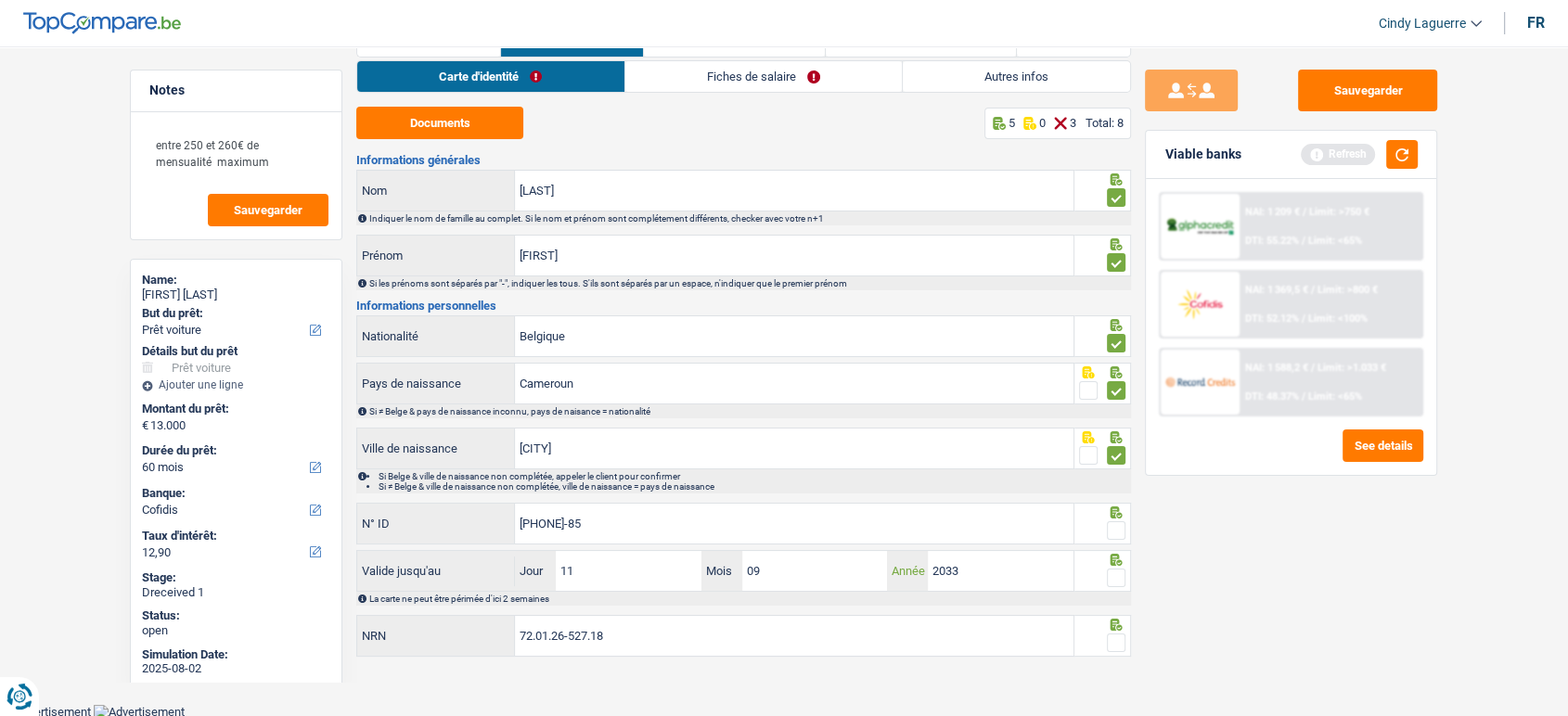 type on "2033" 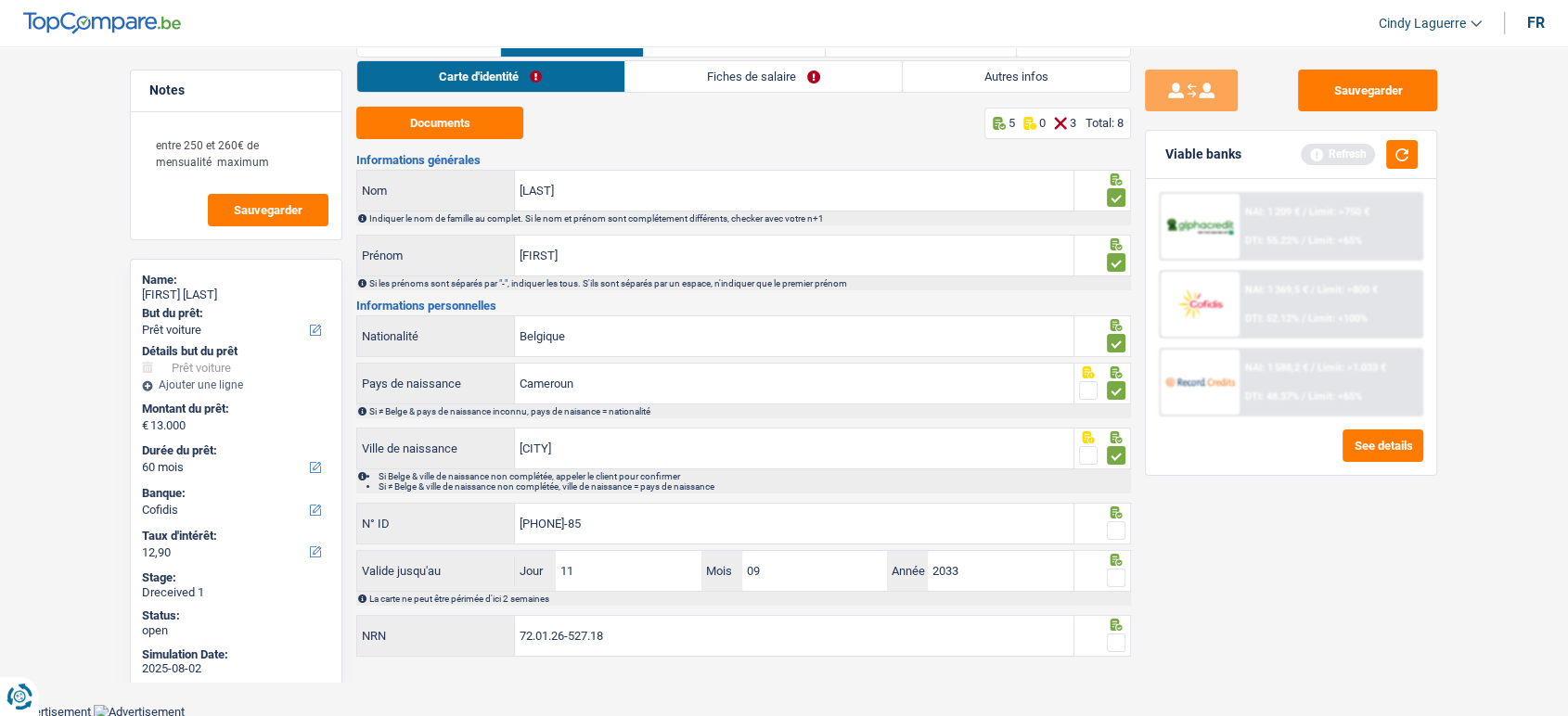 click at bounding box center (1116, 578) 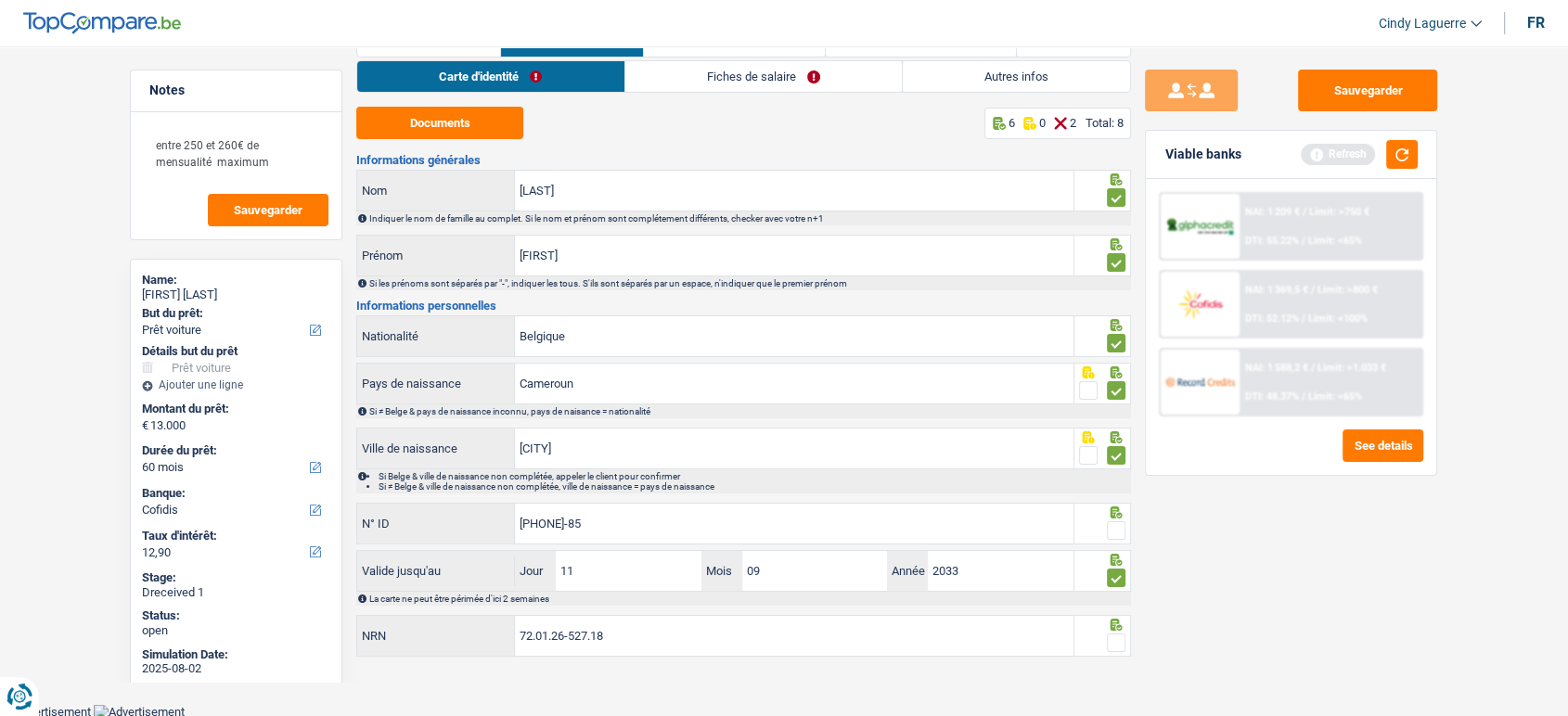 click at bounding box center [1116, 531] 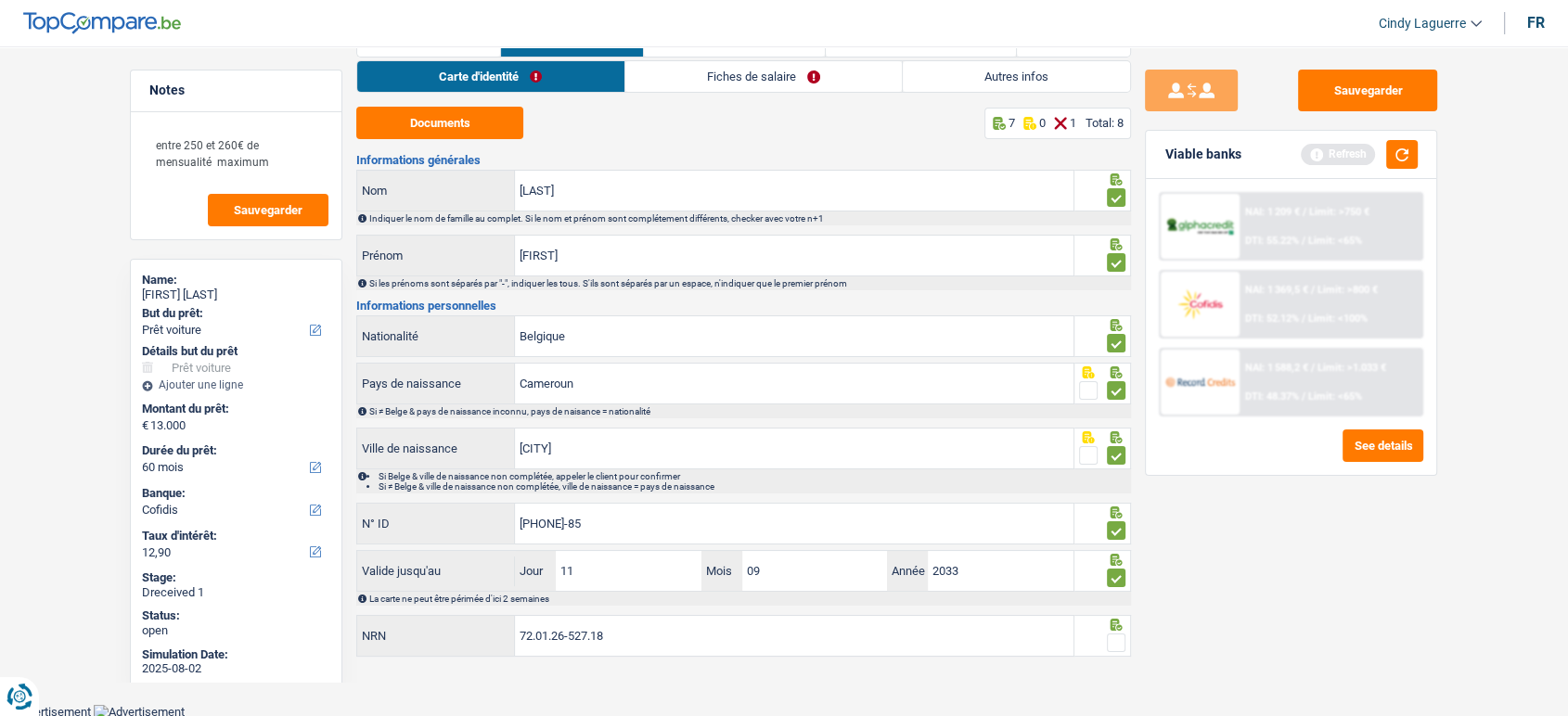 click at bounding box center [1116, 643] 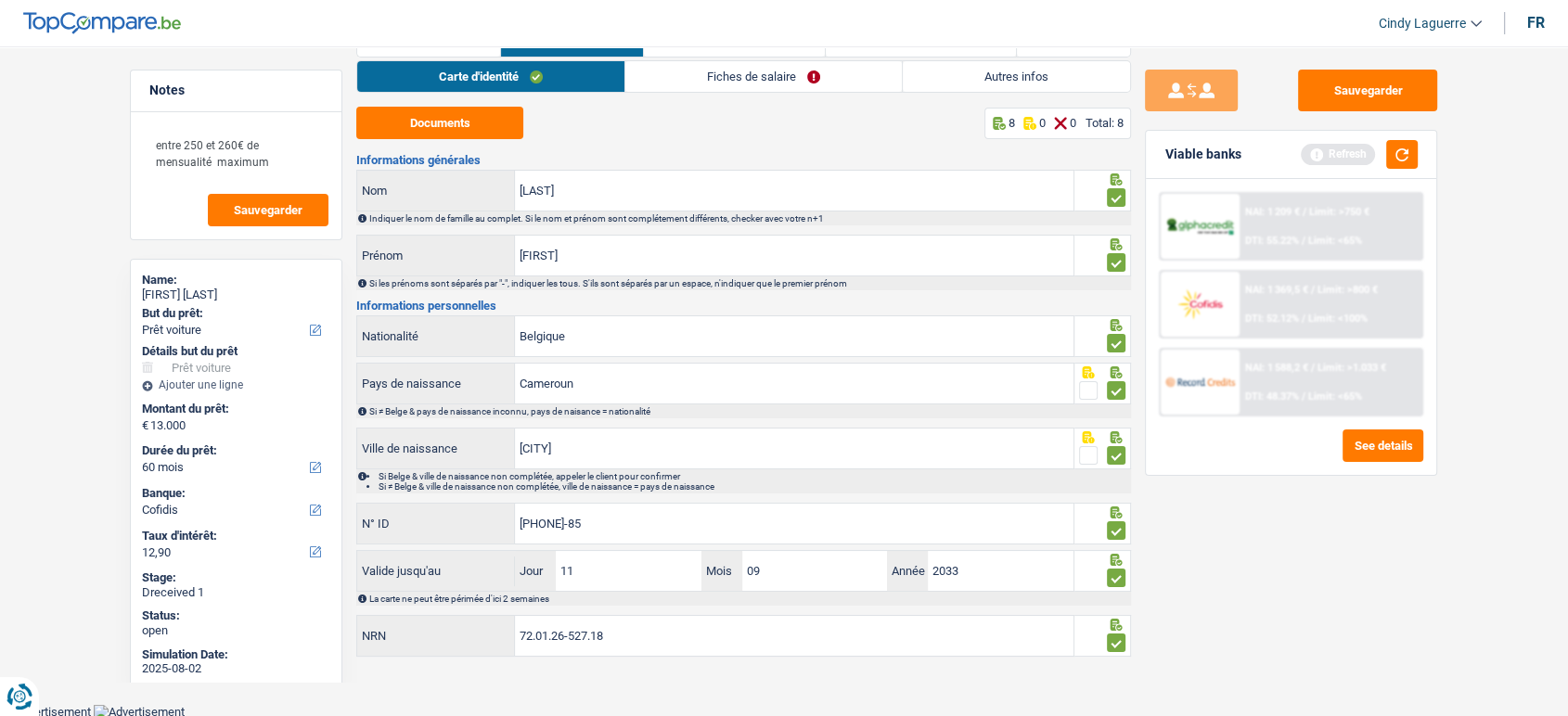 click on "Fiches de salaire" at bounding box center [764, 76] 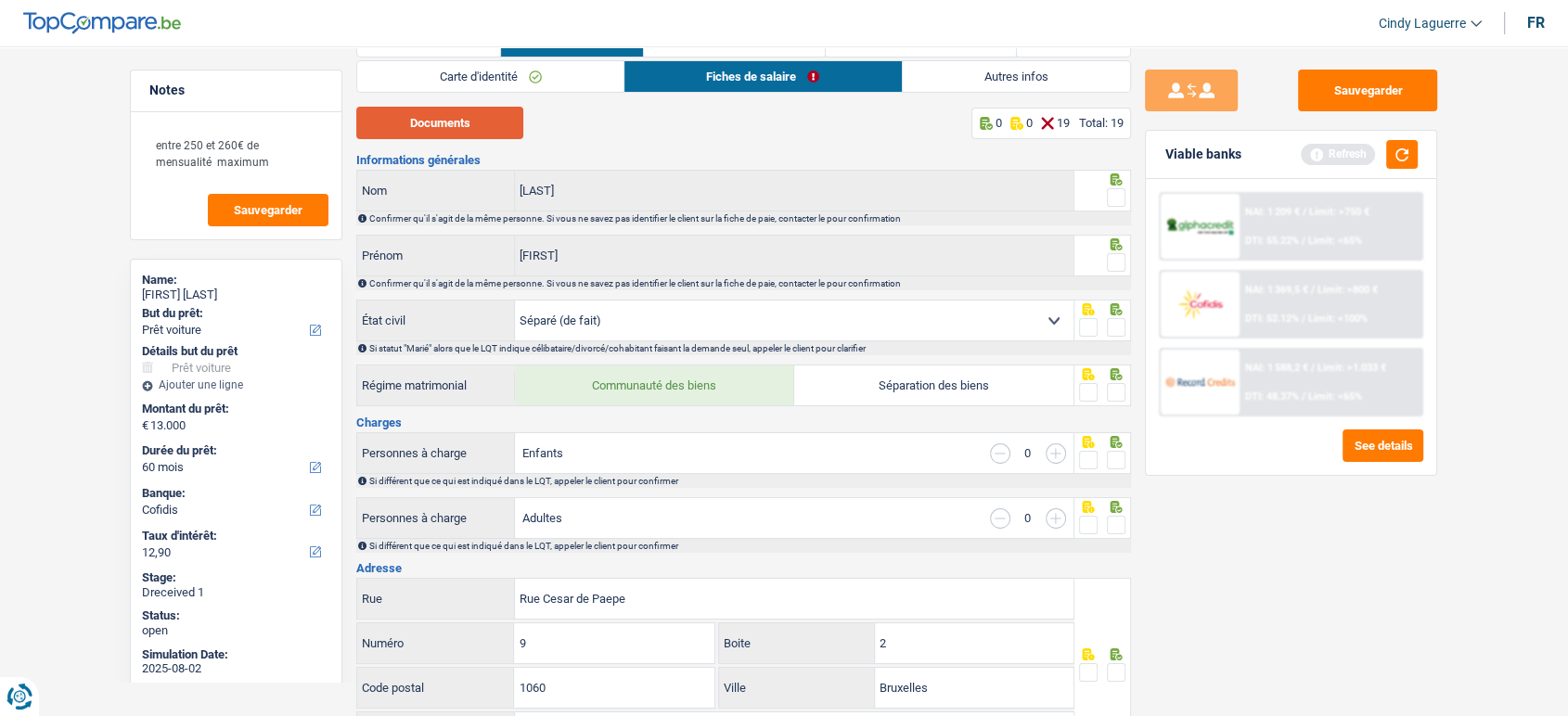 click on "Documents" at bounding box center [440, 122] 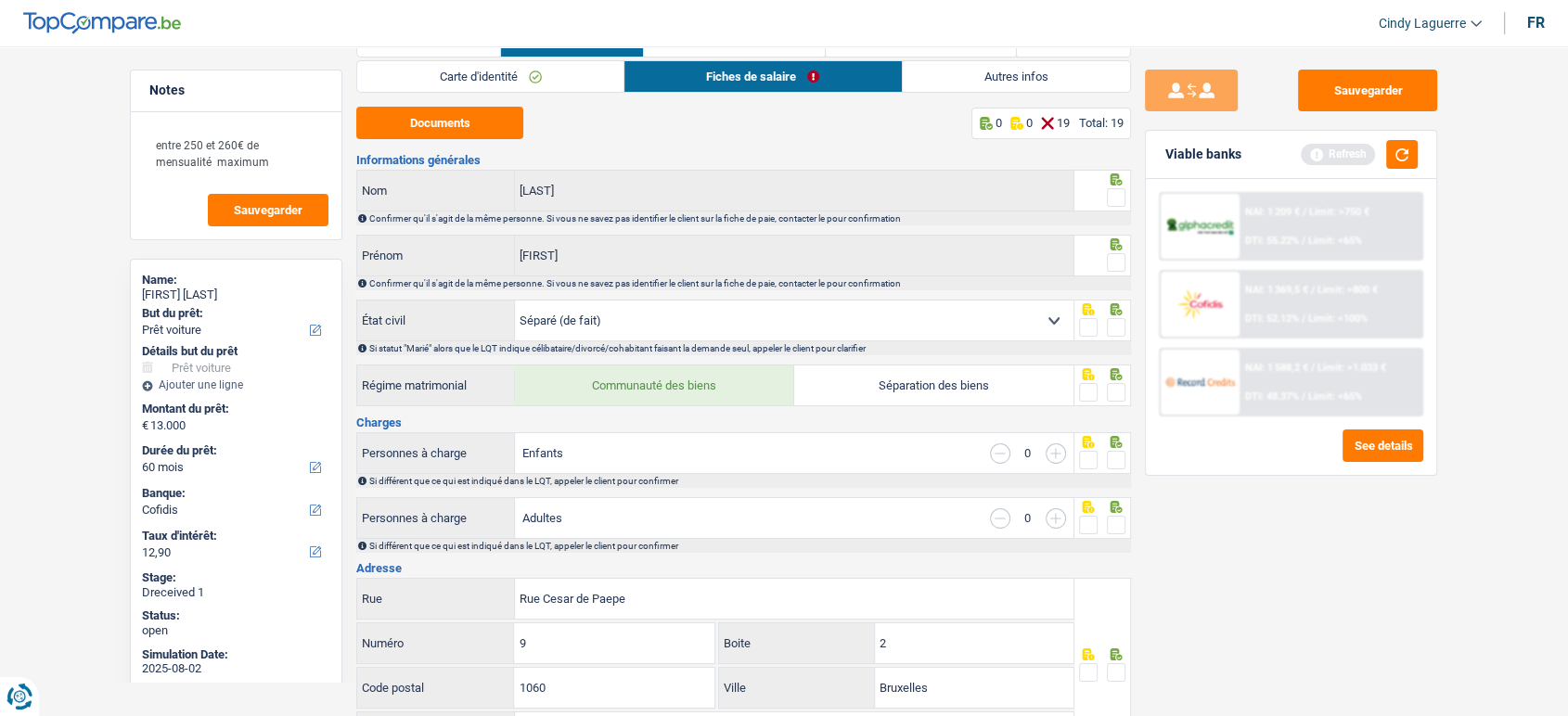 drag, startPoint x: 1115, startPoint y: 191, endPoint x: 1126, endPoint y: 301, distance: 110.54863 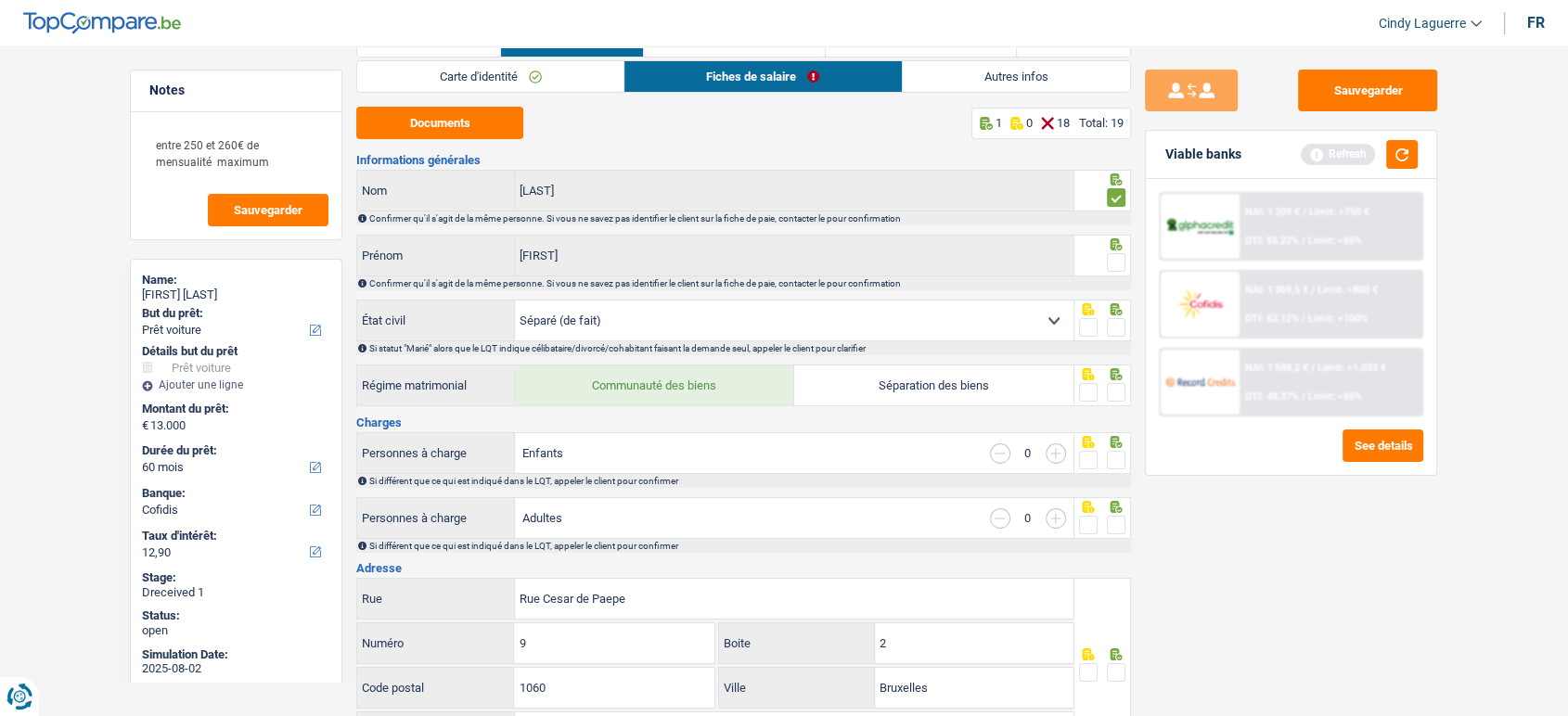drag, startPoint x: 1107, startPoint y: 250, endPoint x: 1121, endPoint y: 256, distance: 15.231546 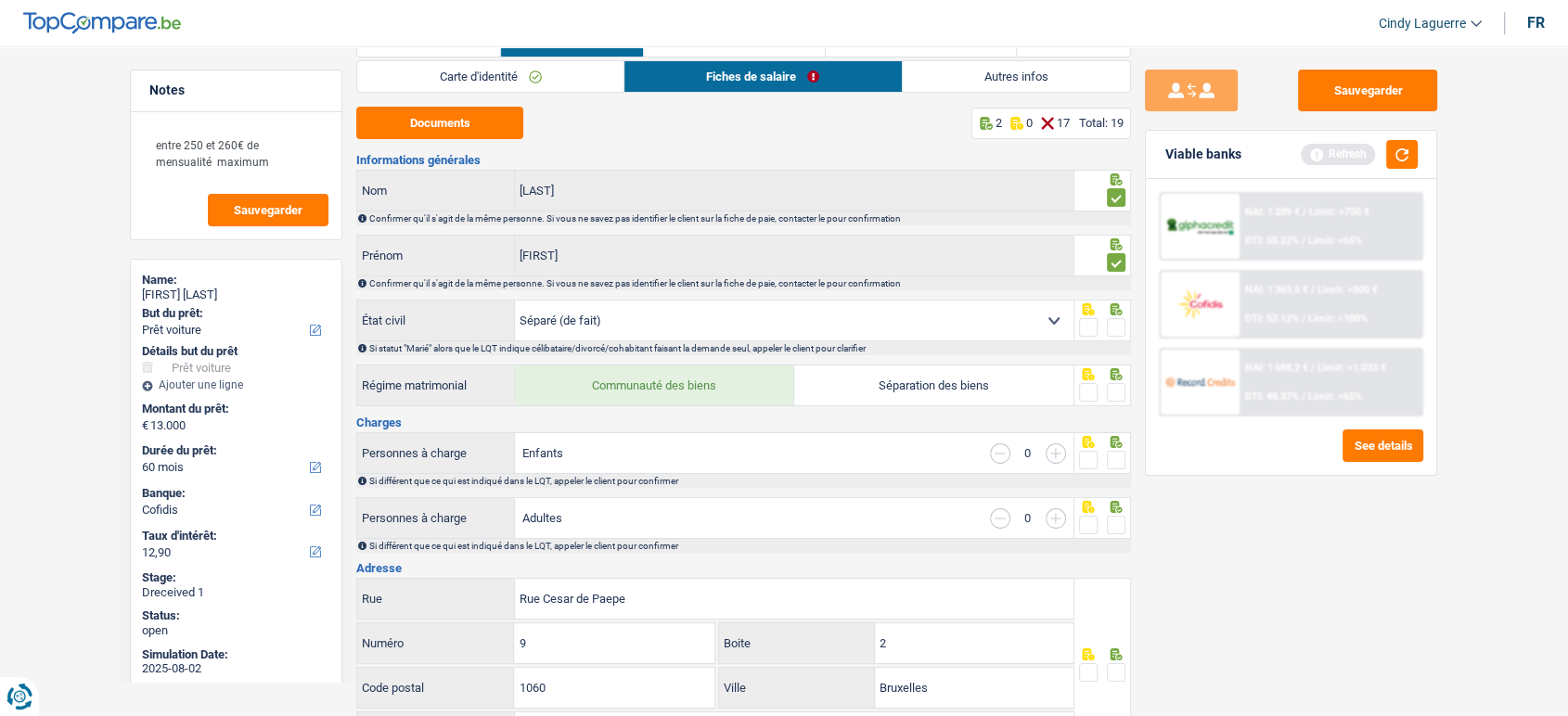 click at bounding box center [1116, 327] 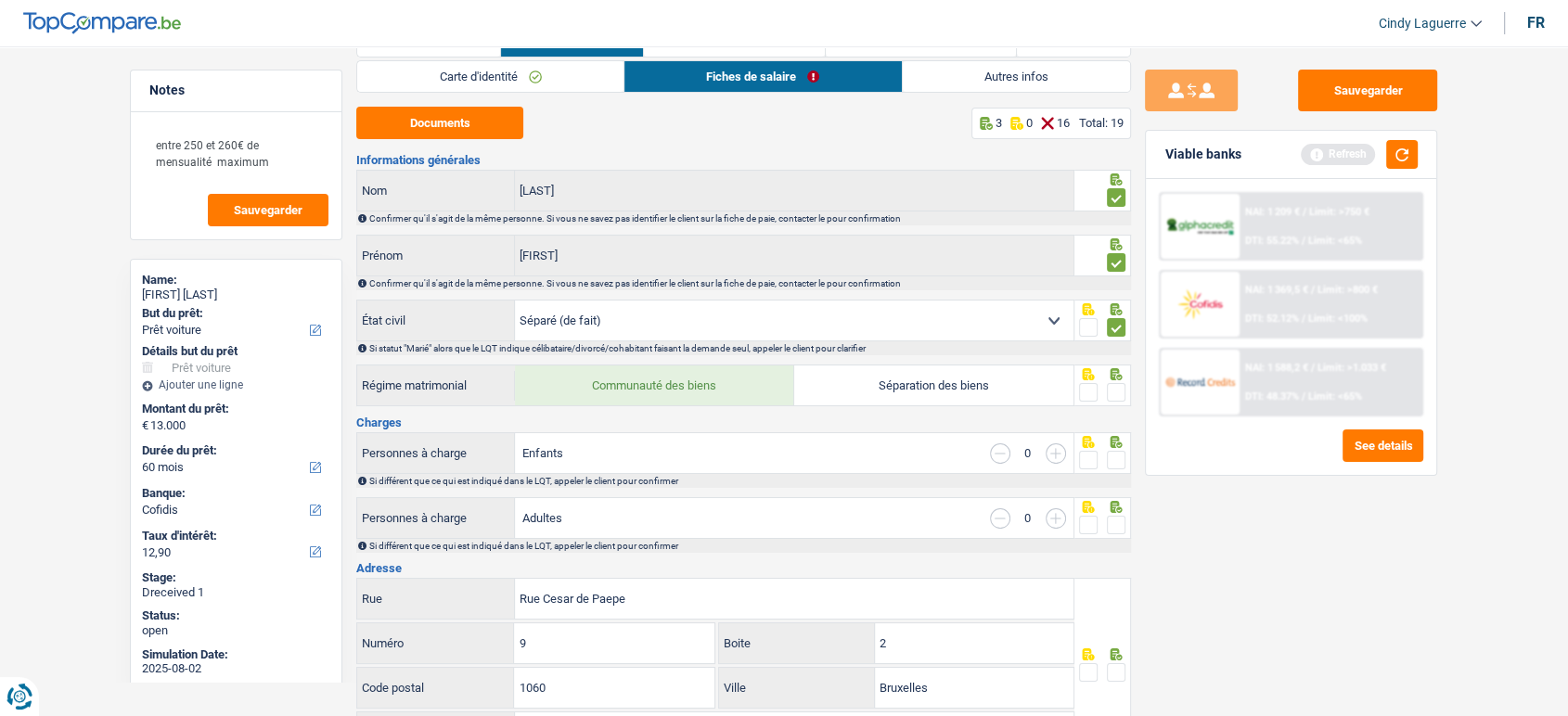 click at bounding box center [1116, 392] 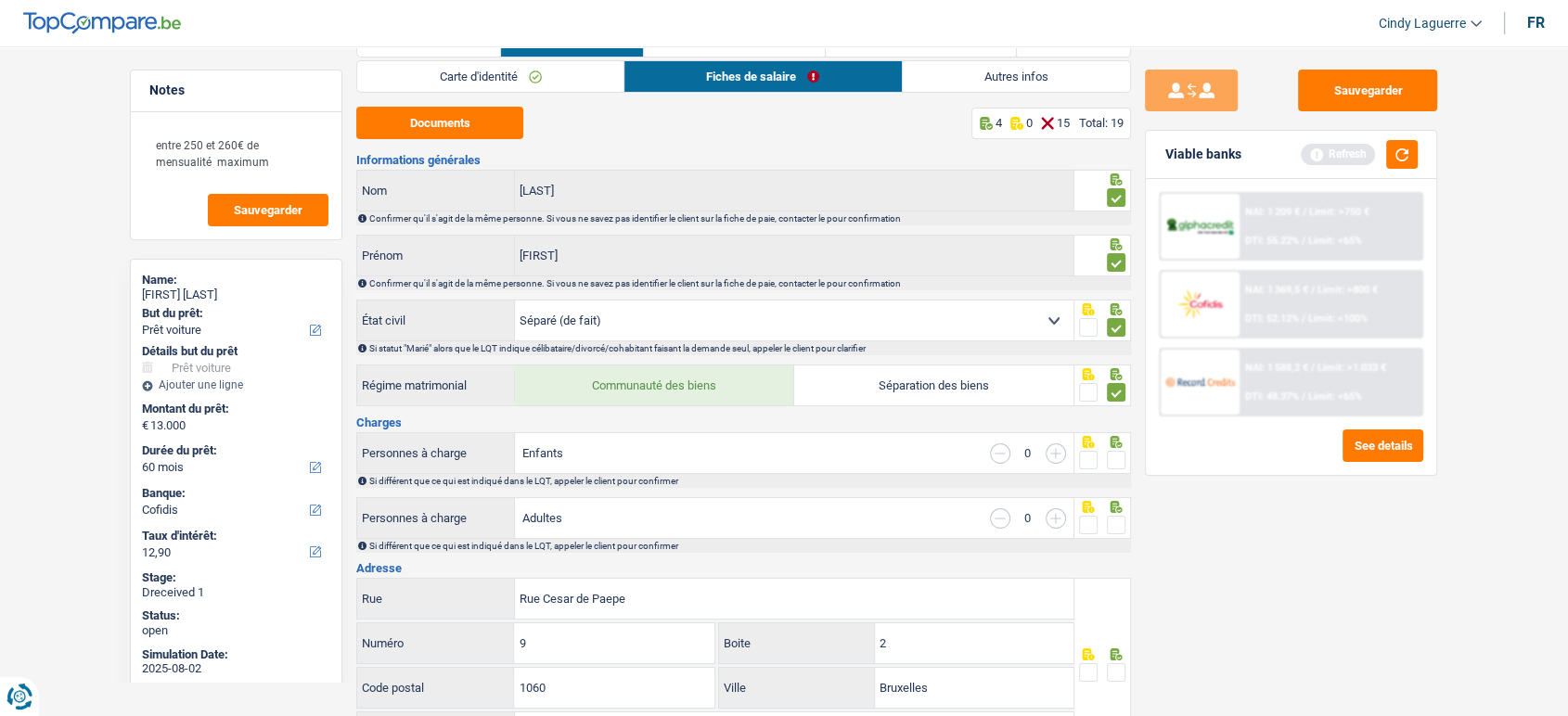 click on "Si différent que ce qui est indiqué dans le LQT, appeler le client pour confirmer" at bounding box center [749, 480] 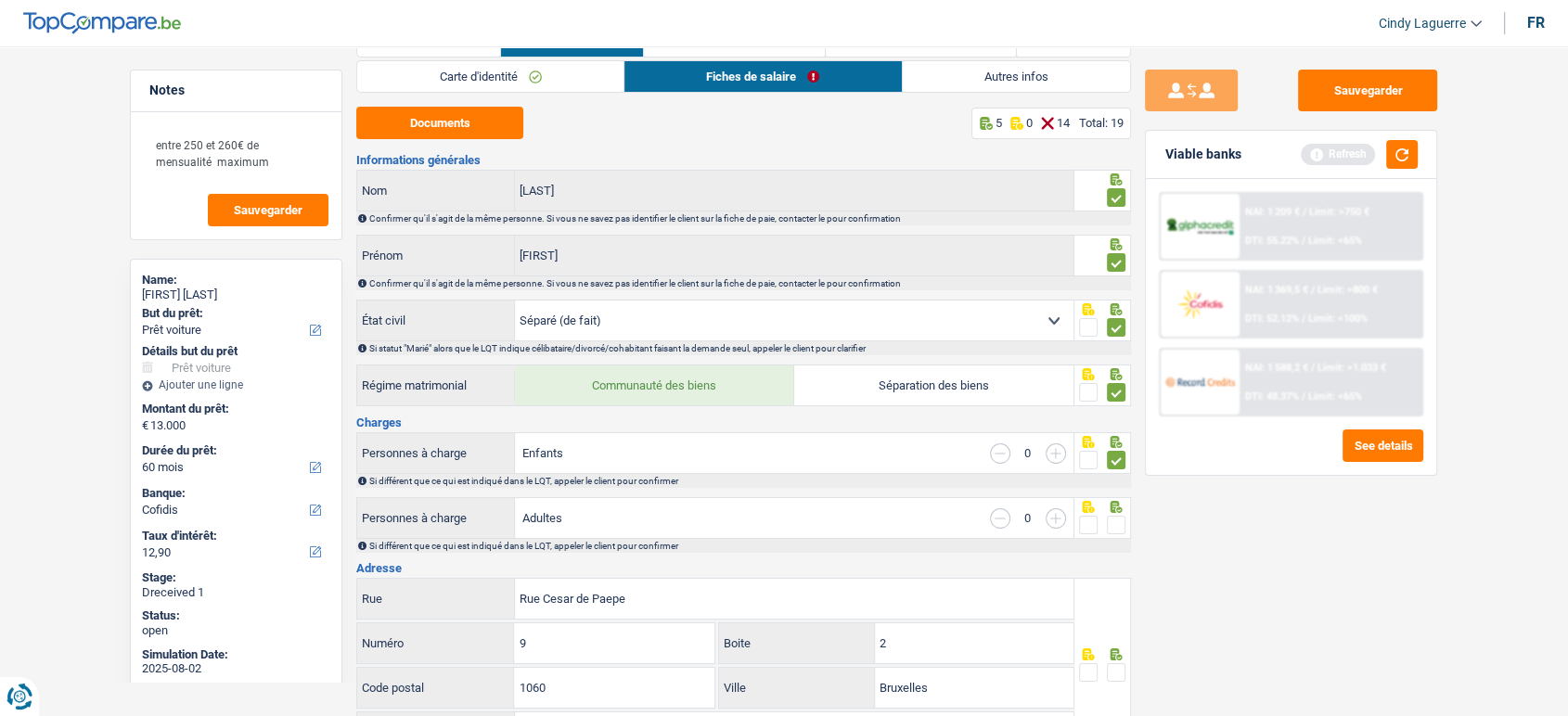 click at bounding box center (1116, 525) 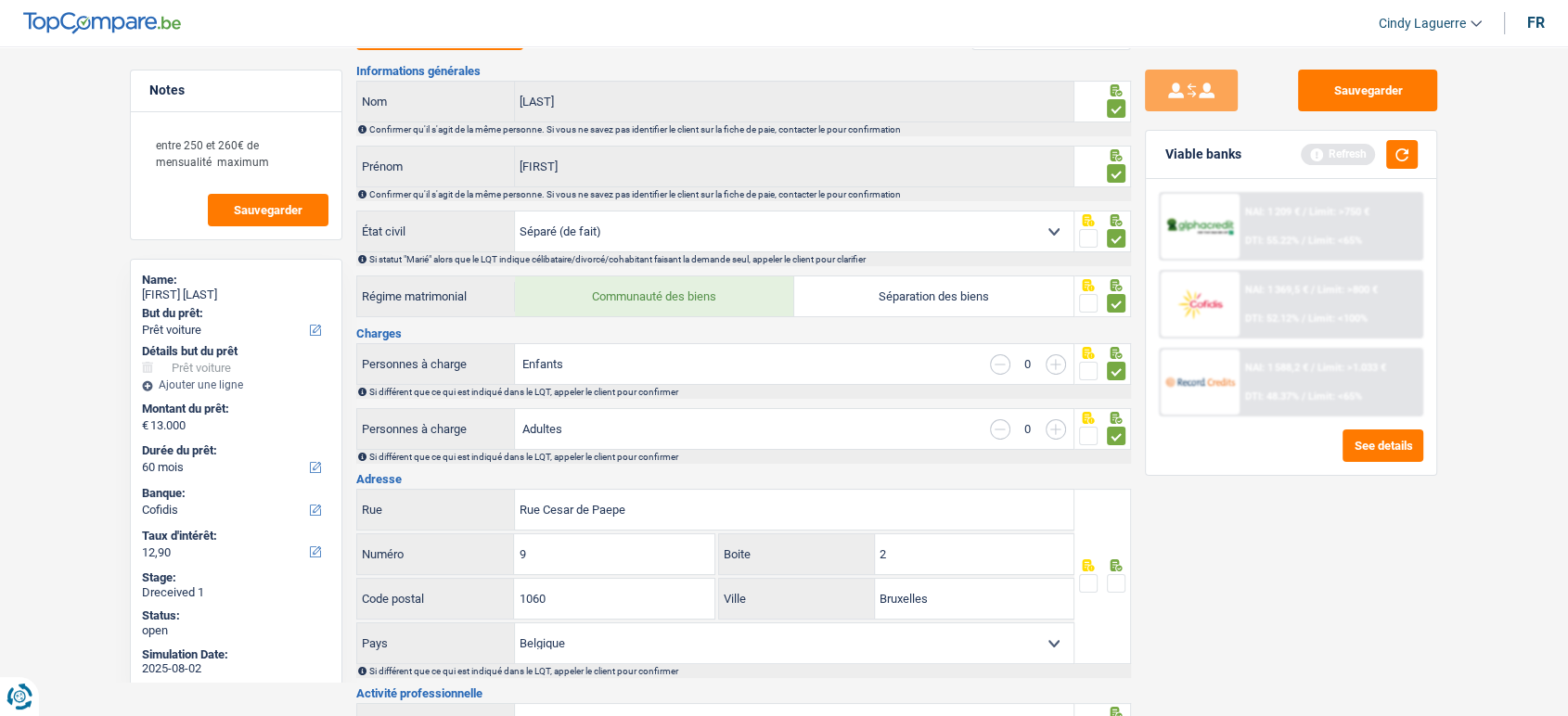 scroll, scrollTop: 364, scrollLeft: 0, axis: vertical 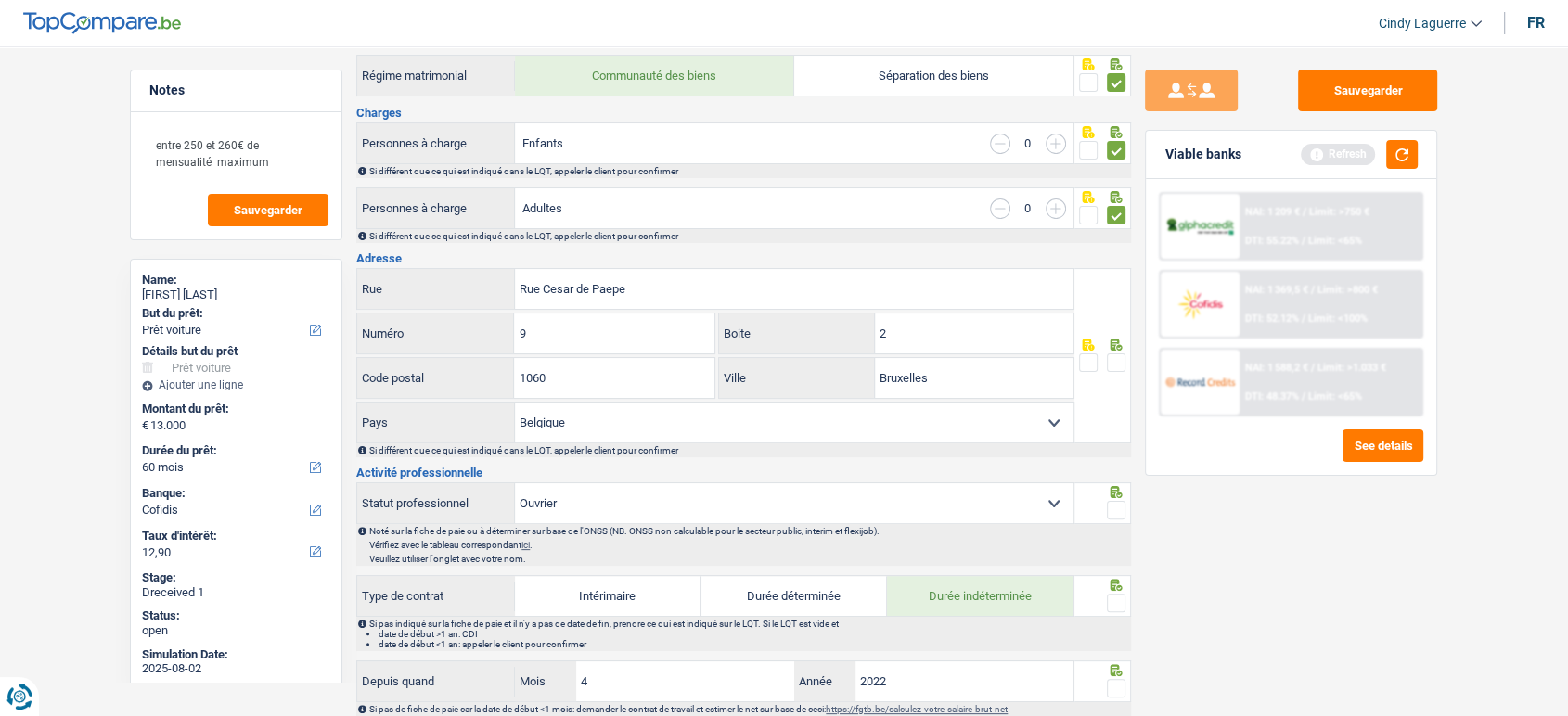 click on "Rue" at bounding box center (436, 288) 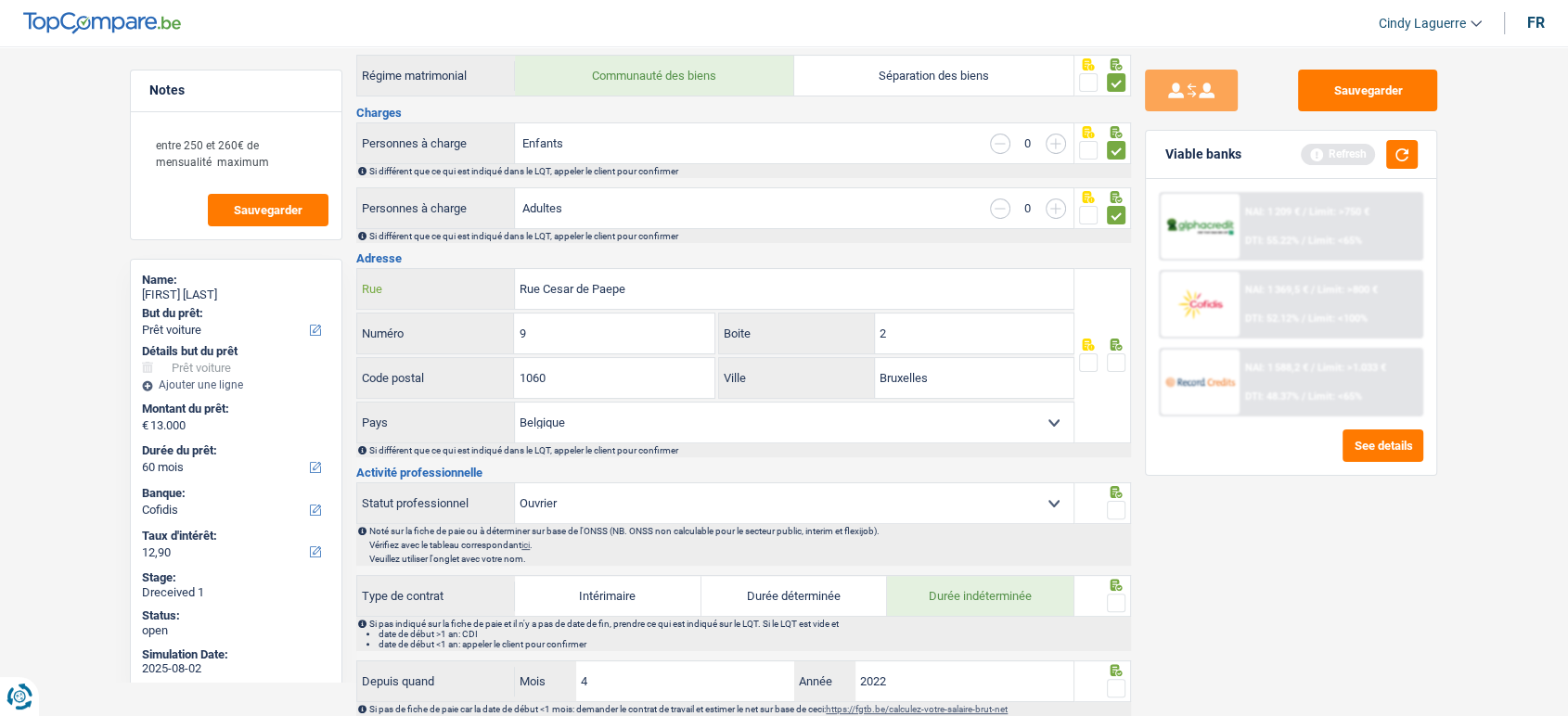 click on "Rue Cesar de Paepe" at bounding box center (794, 288) 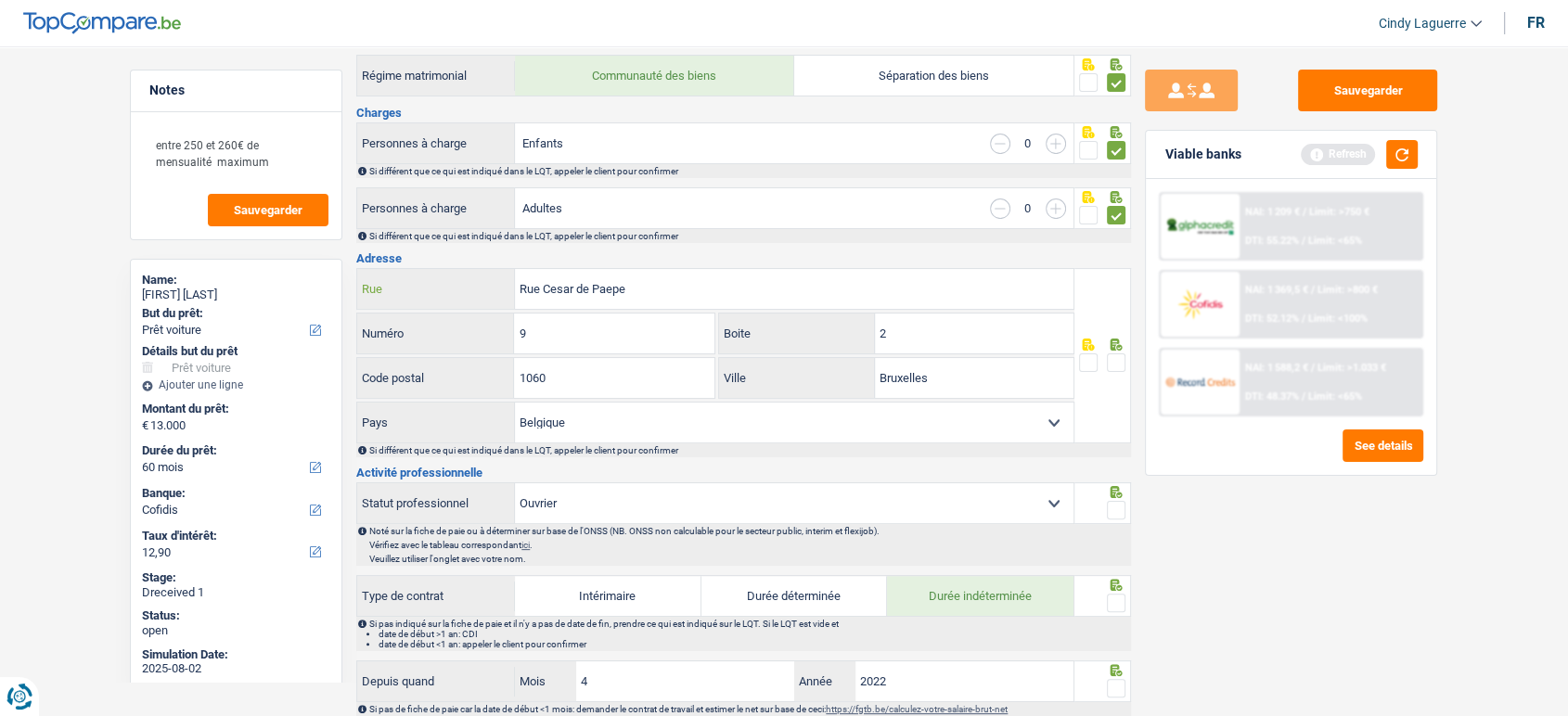paste on "7090 BRAINE LE-COMT" 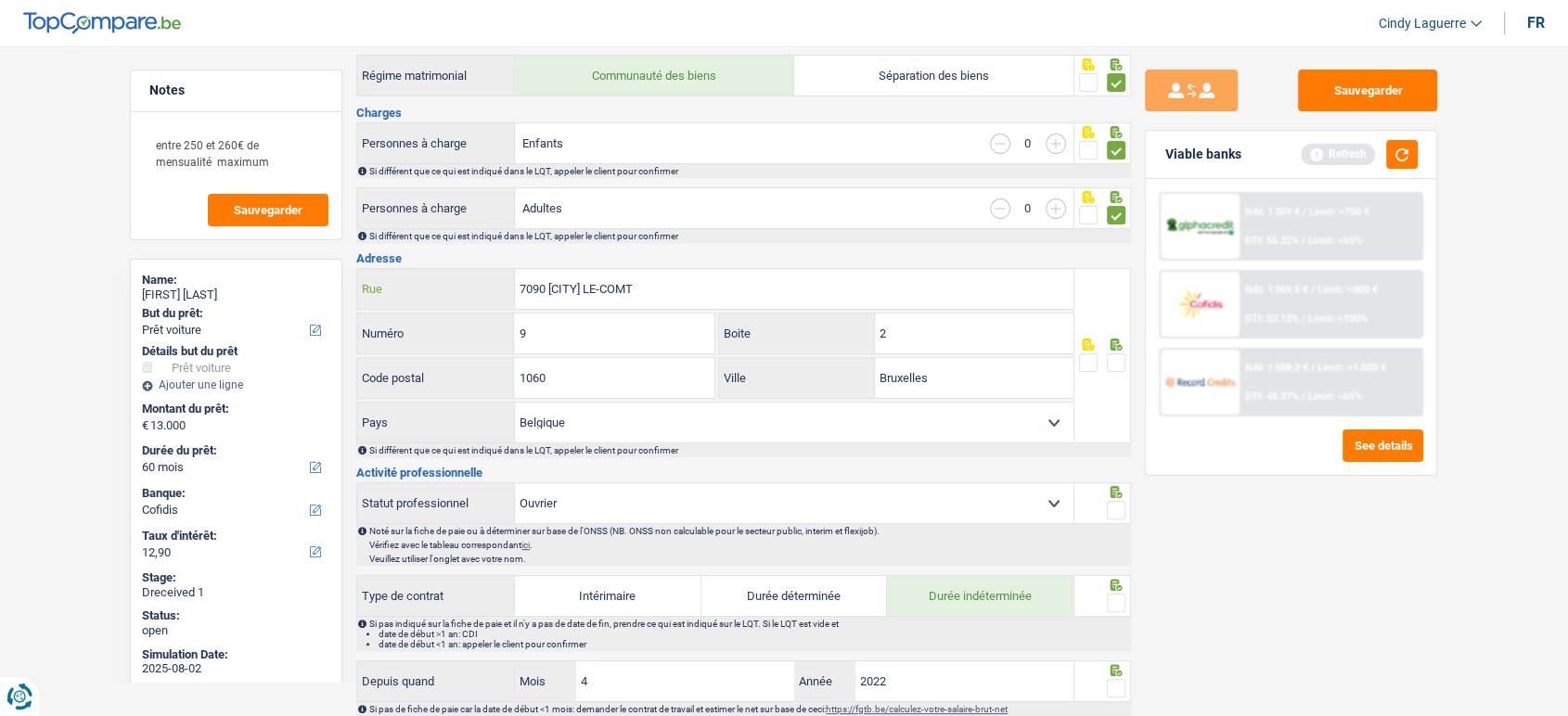 drag, startPoint x: 647, startPoint y: 284, endPoint x: 495, endPoint y: 267, distance: 152.9477 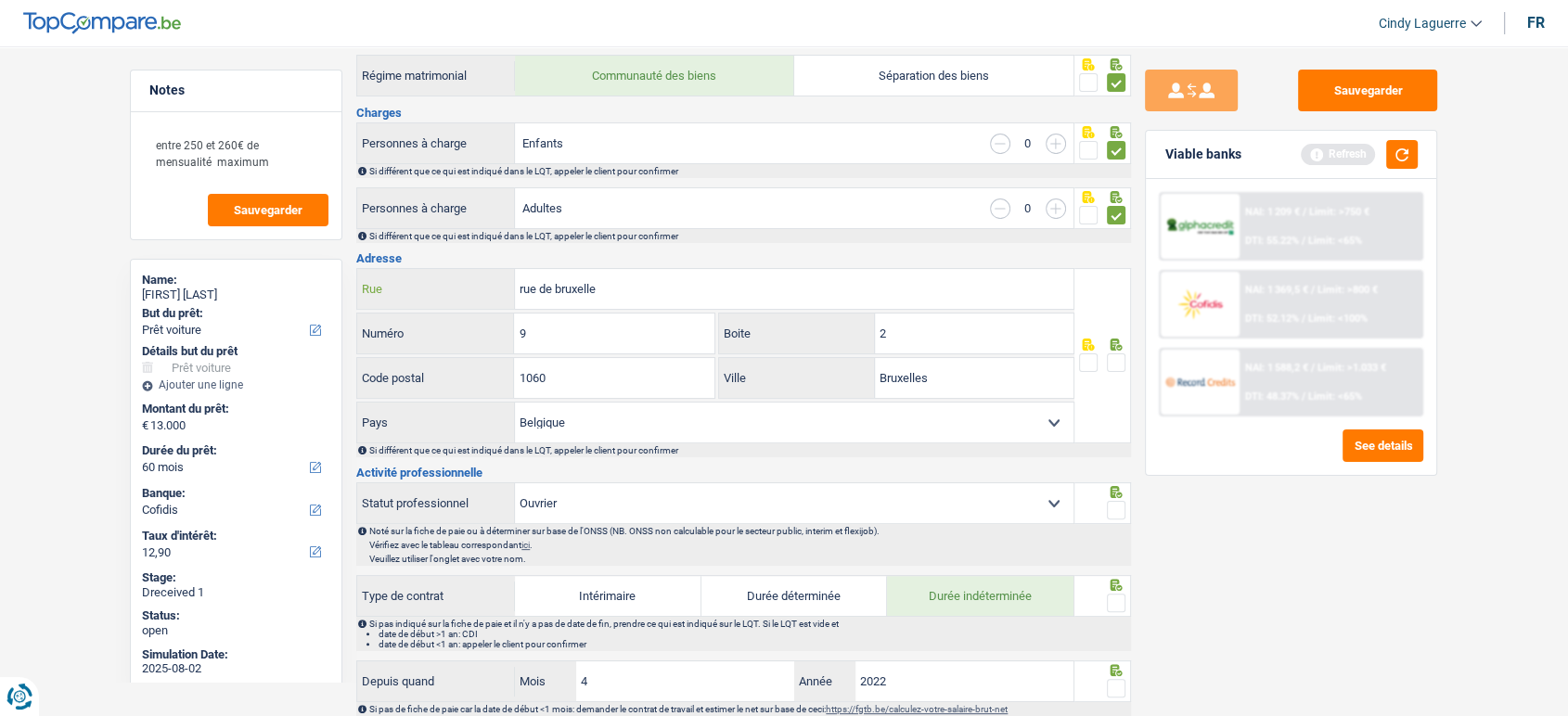type on "rue de bruxelle" 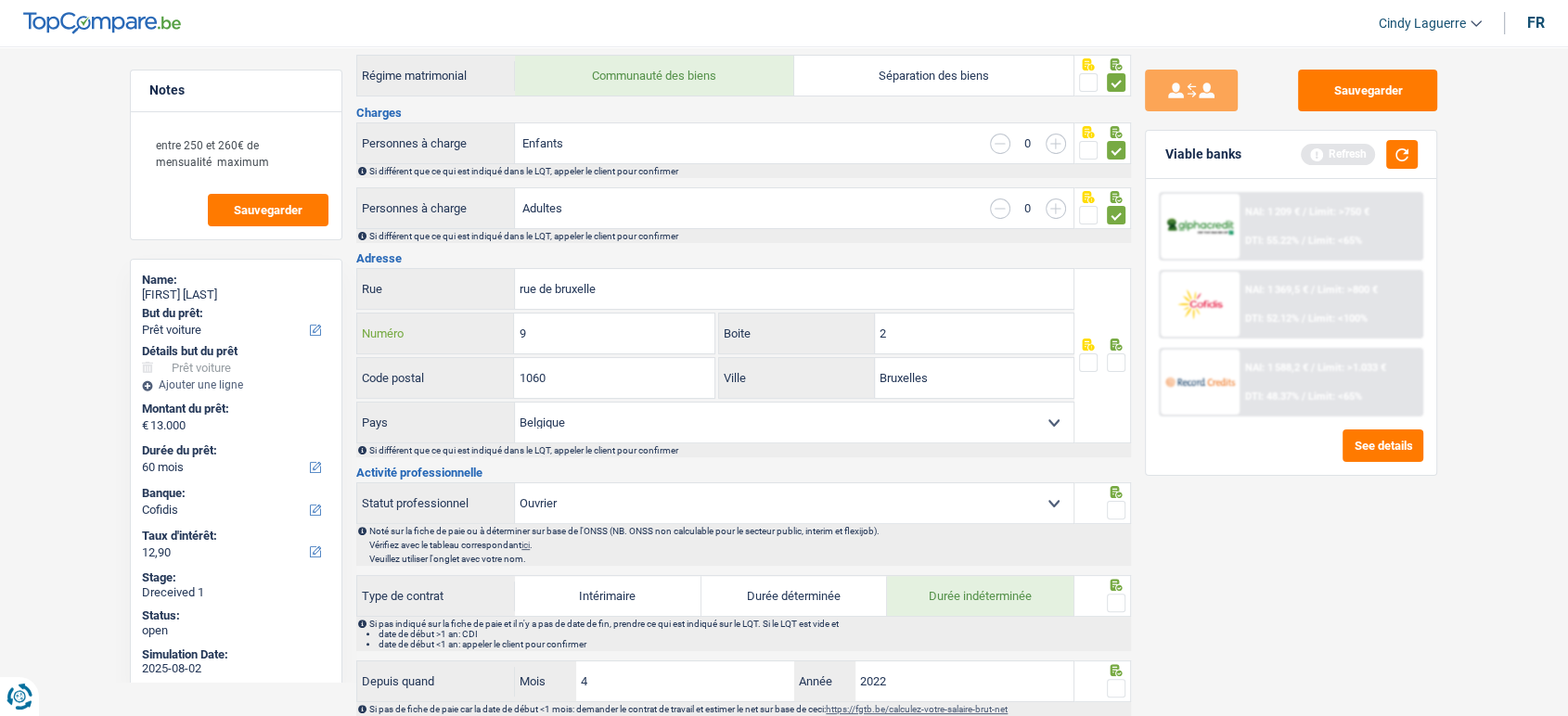 click on "9" at bounding box center [613, 333] 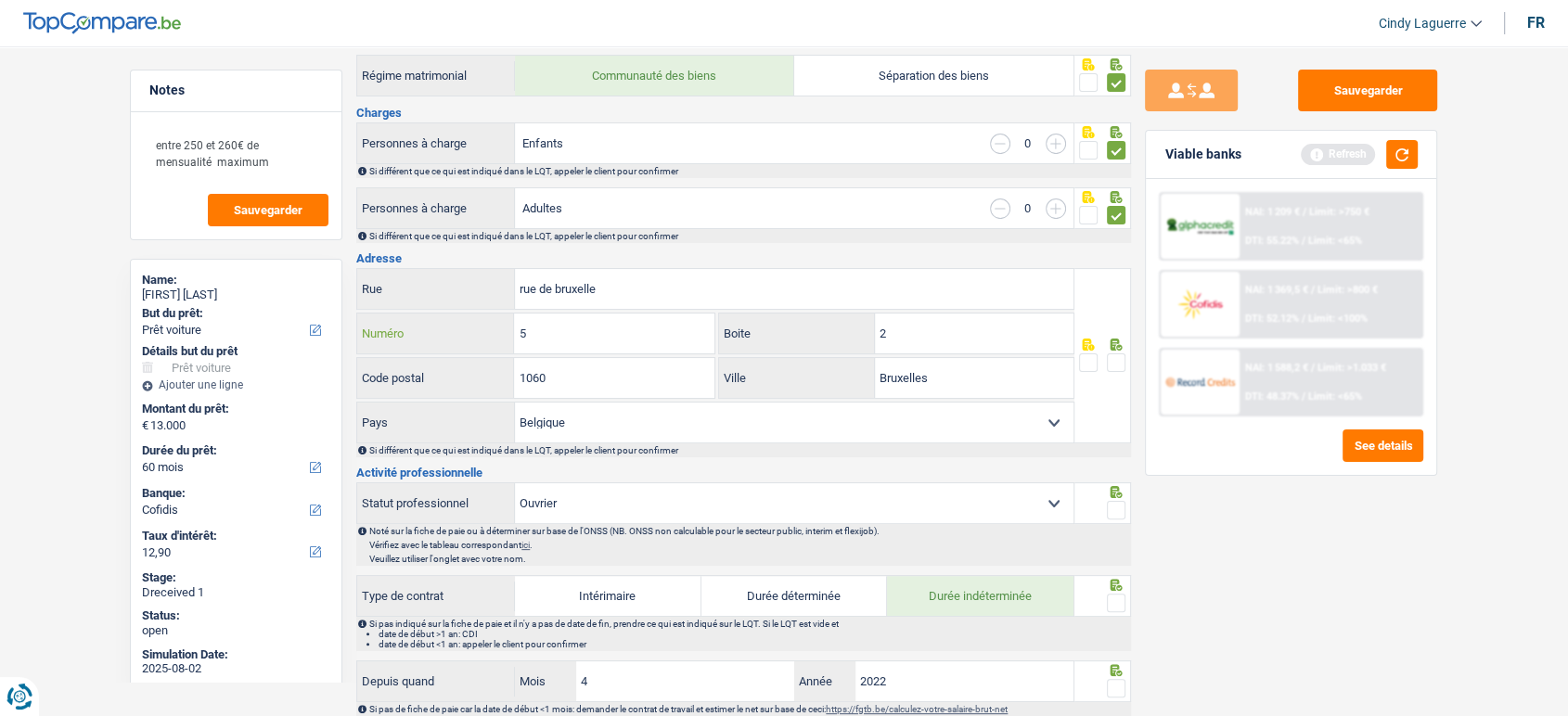 type on "5" 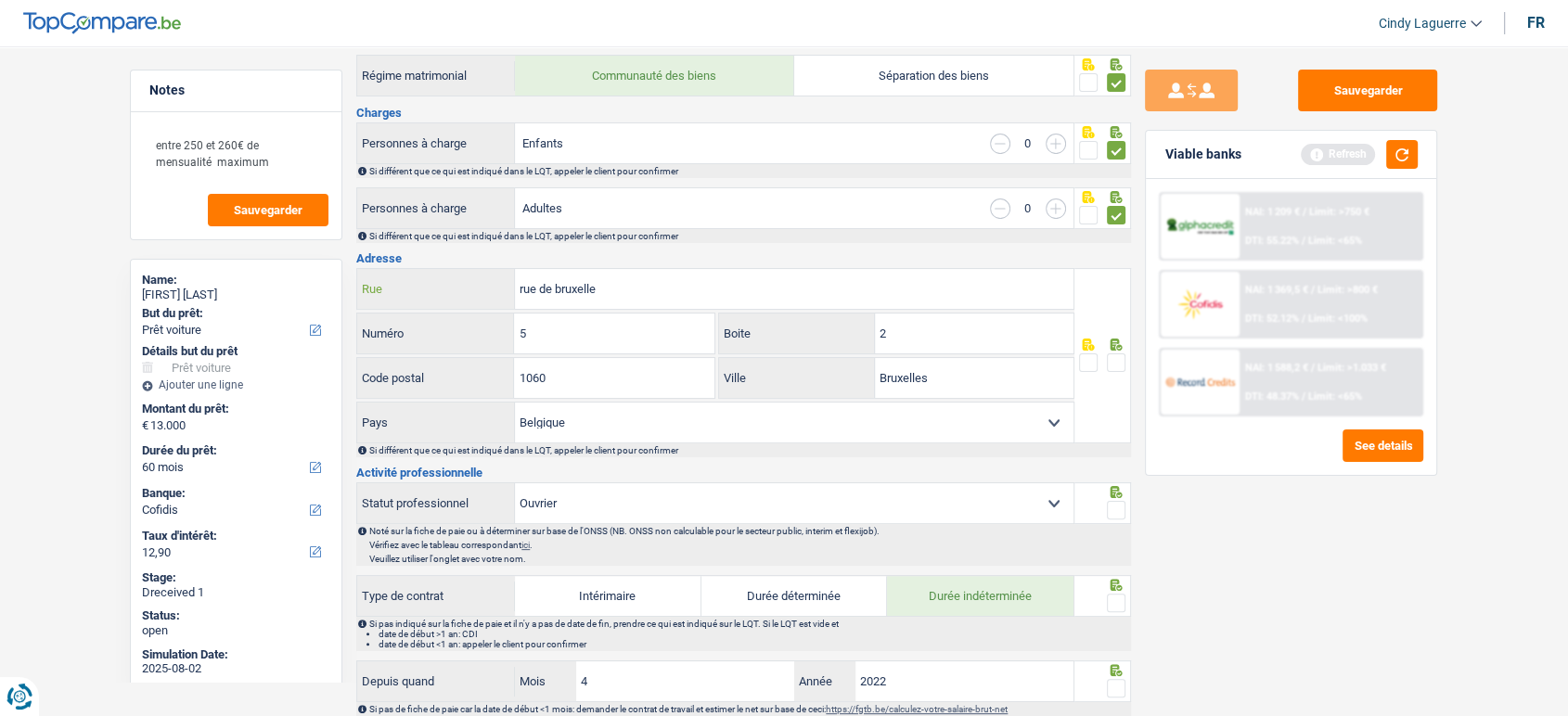 click on "rue de bruxelle" at bounding box center [794, 288] 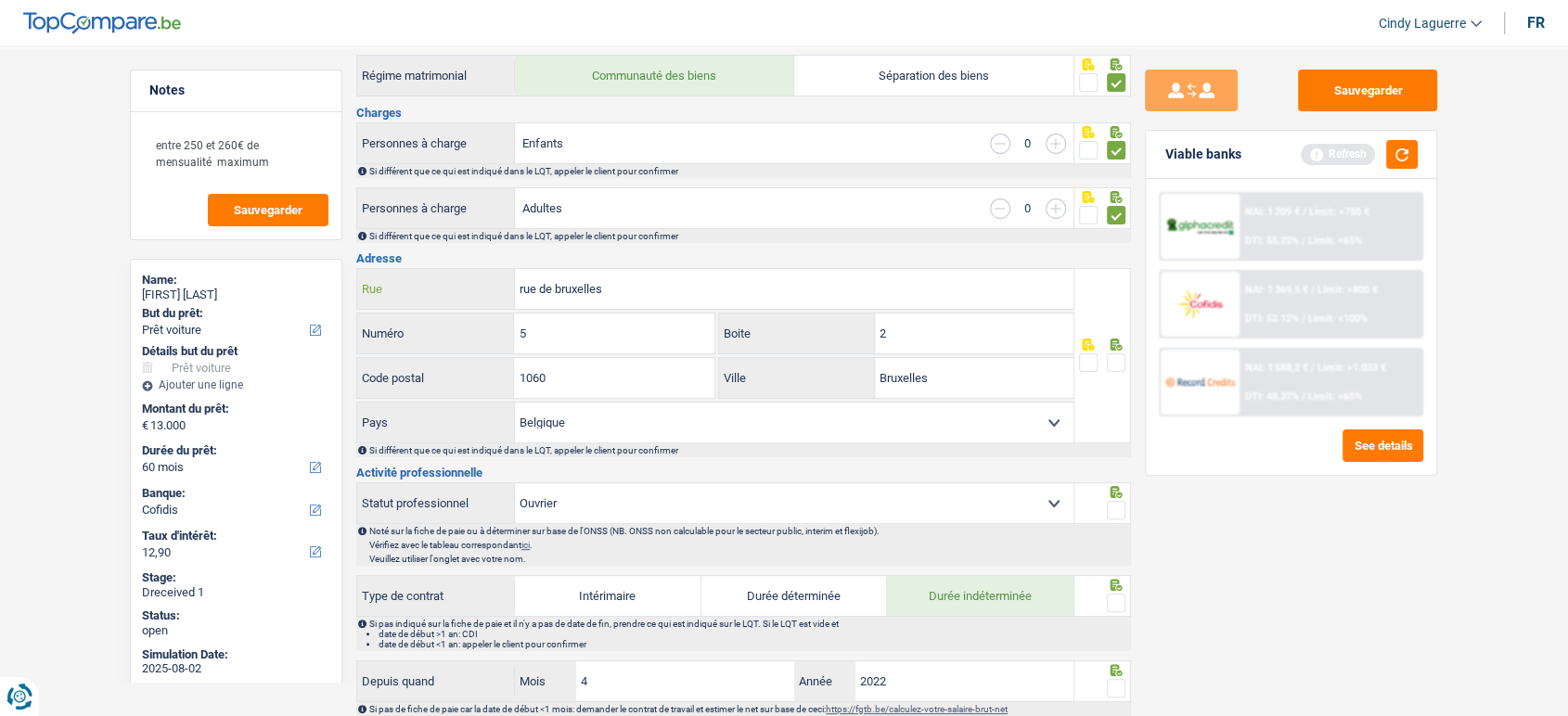 type on "rue de bruxelles" 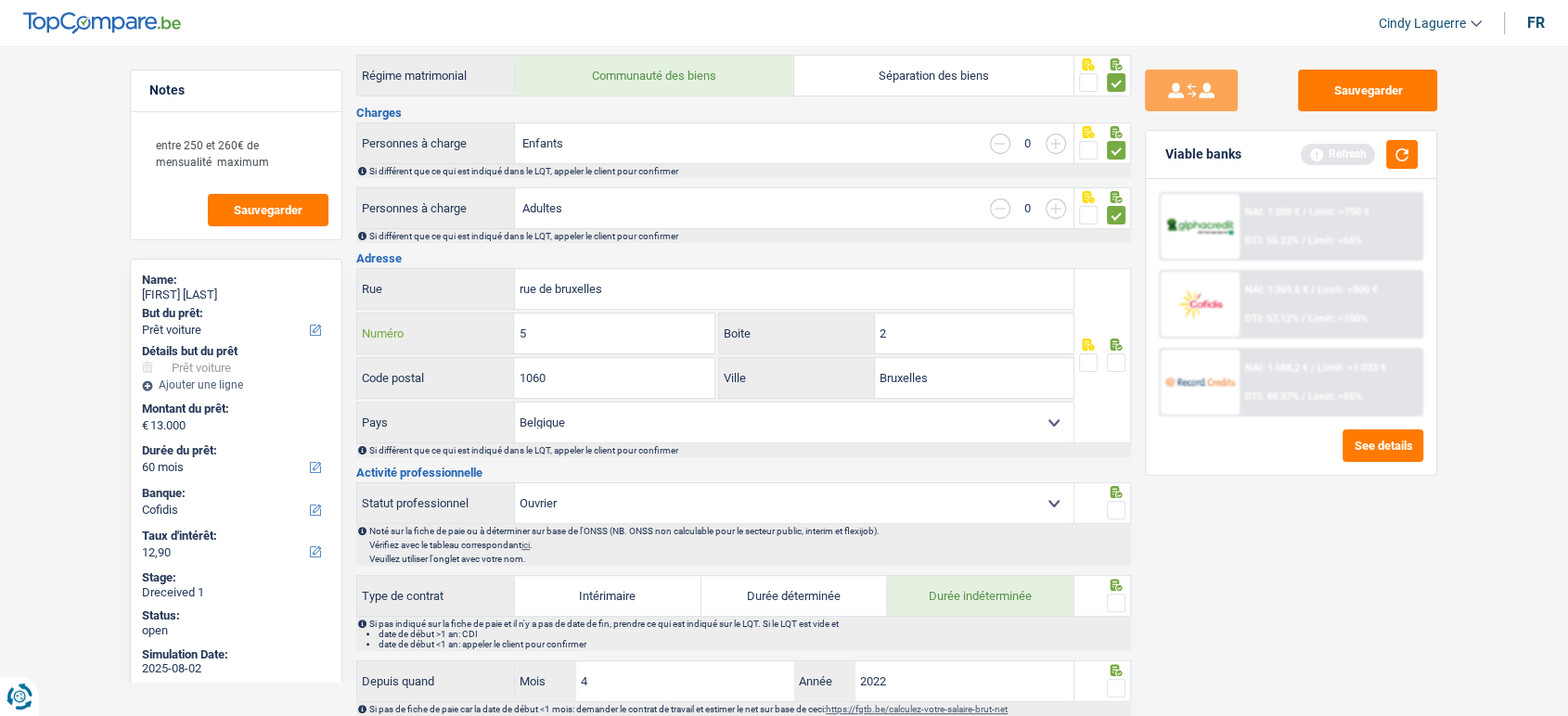 click on "5" at bounding box center (613, 333) 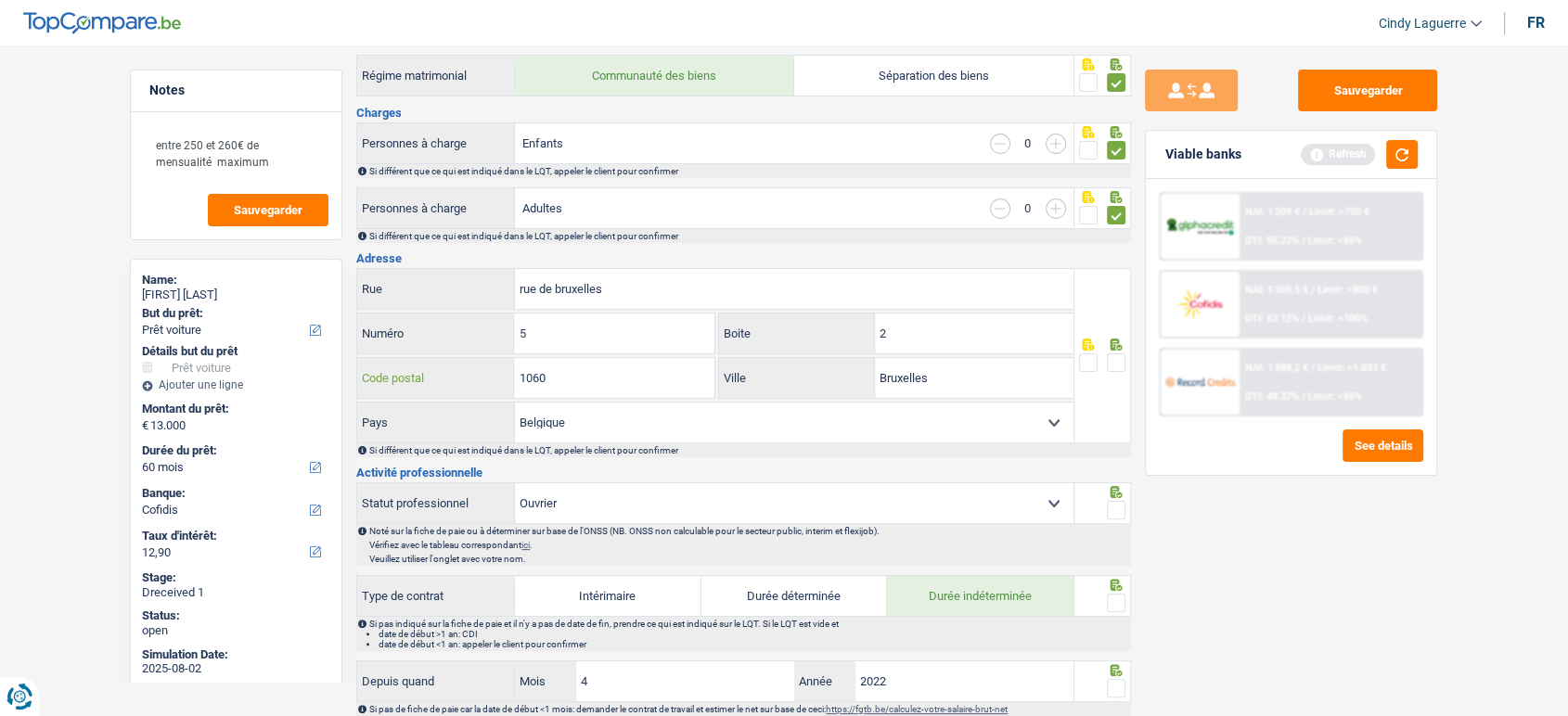 drag, startPoint x: 573, startPoint y: 376, endPoint x: 408, endPoint y: 352, distance: 166.73632 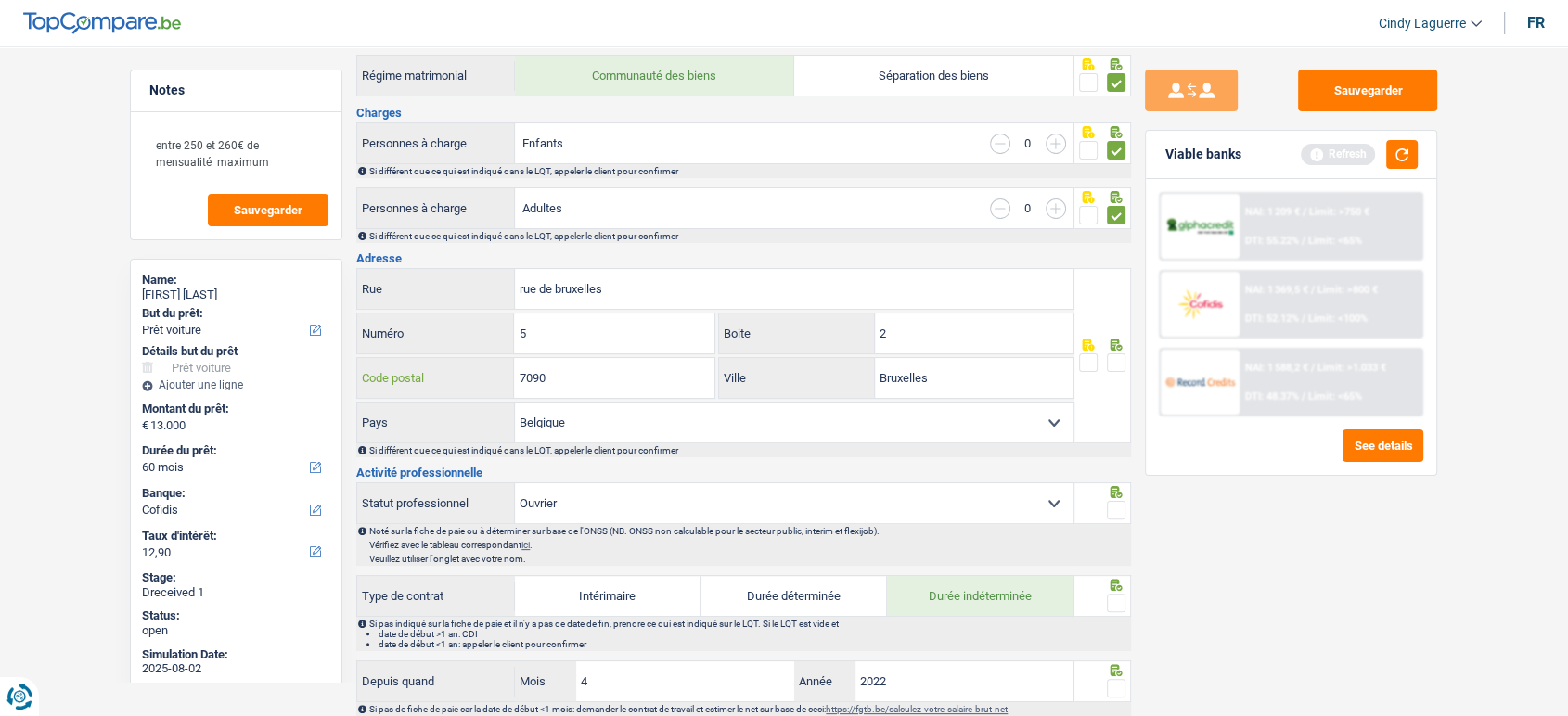 type on "7090" 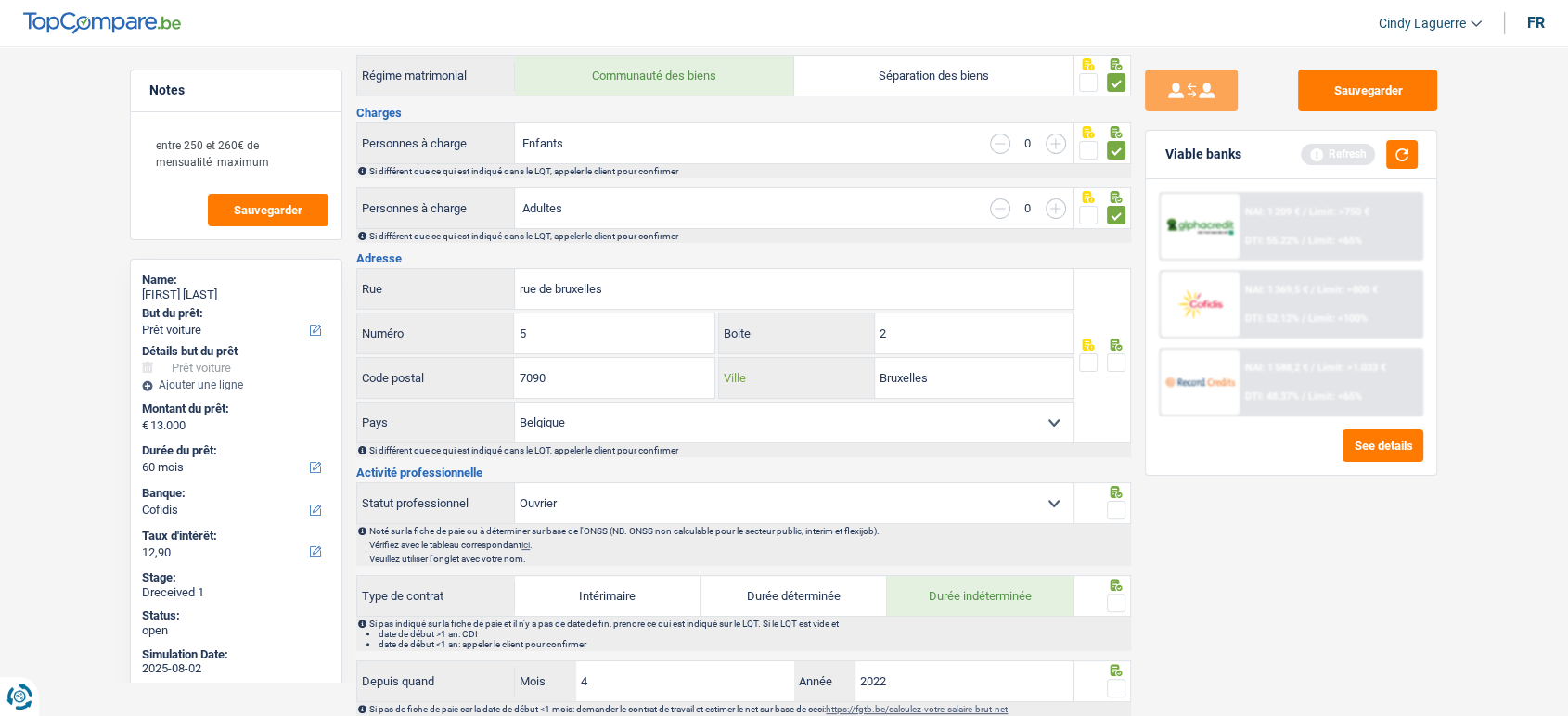 drag, startPoint x: 817, startPoint y: 347, endPoint x: 638, endPoint y: 325, distance: 180.3469 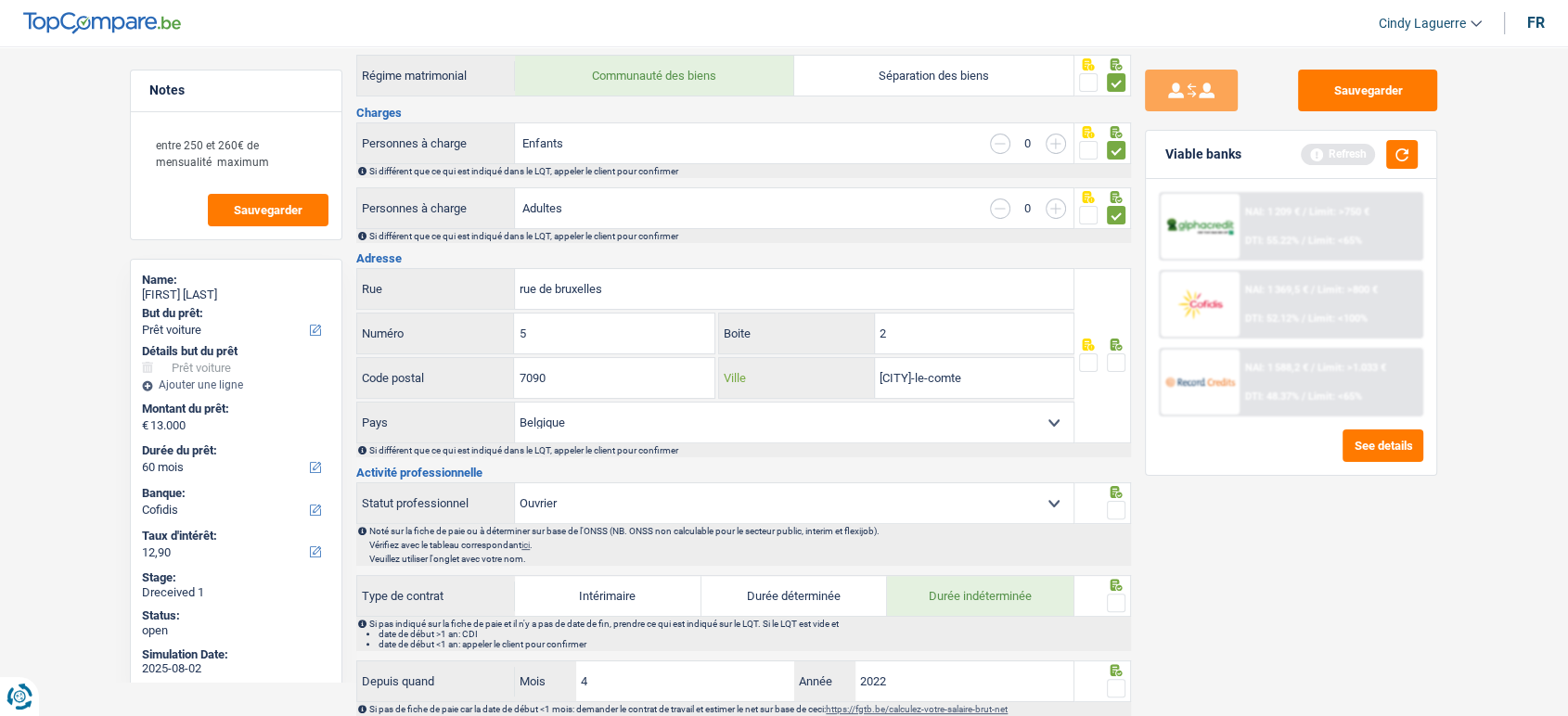 type on "Braine-le-comte" 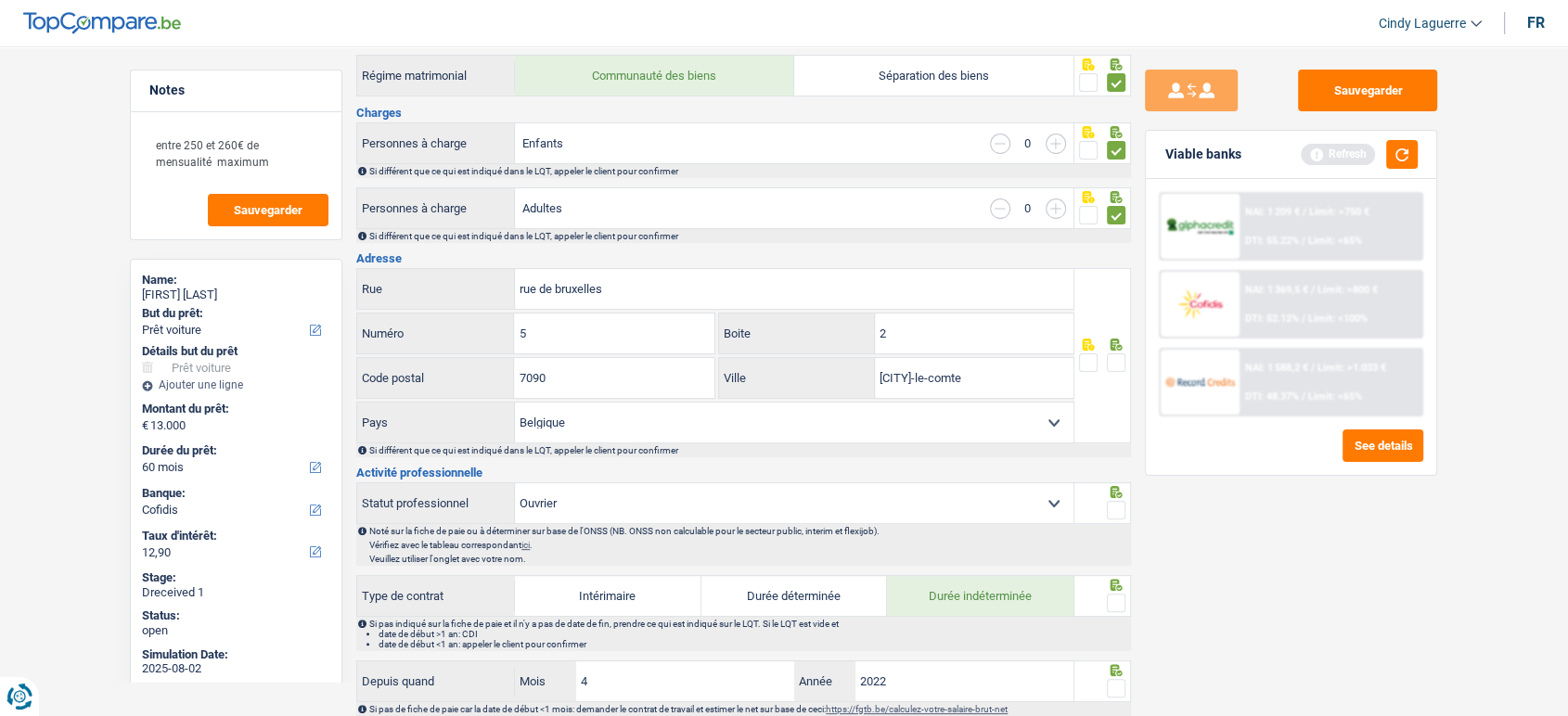 click at bounding box center [1116, 363] 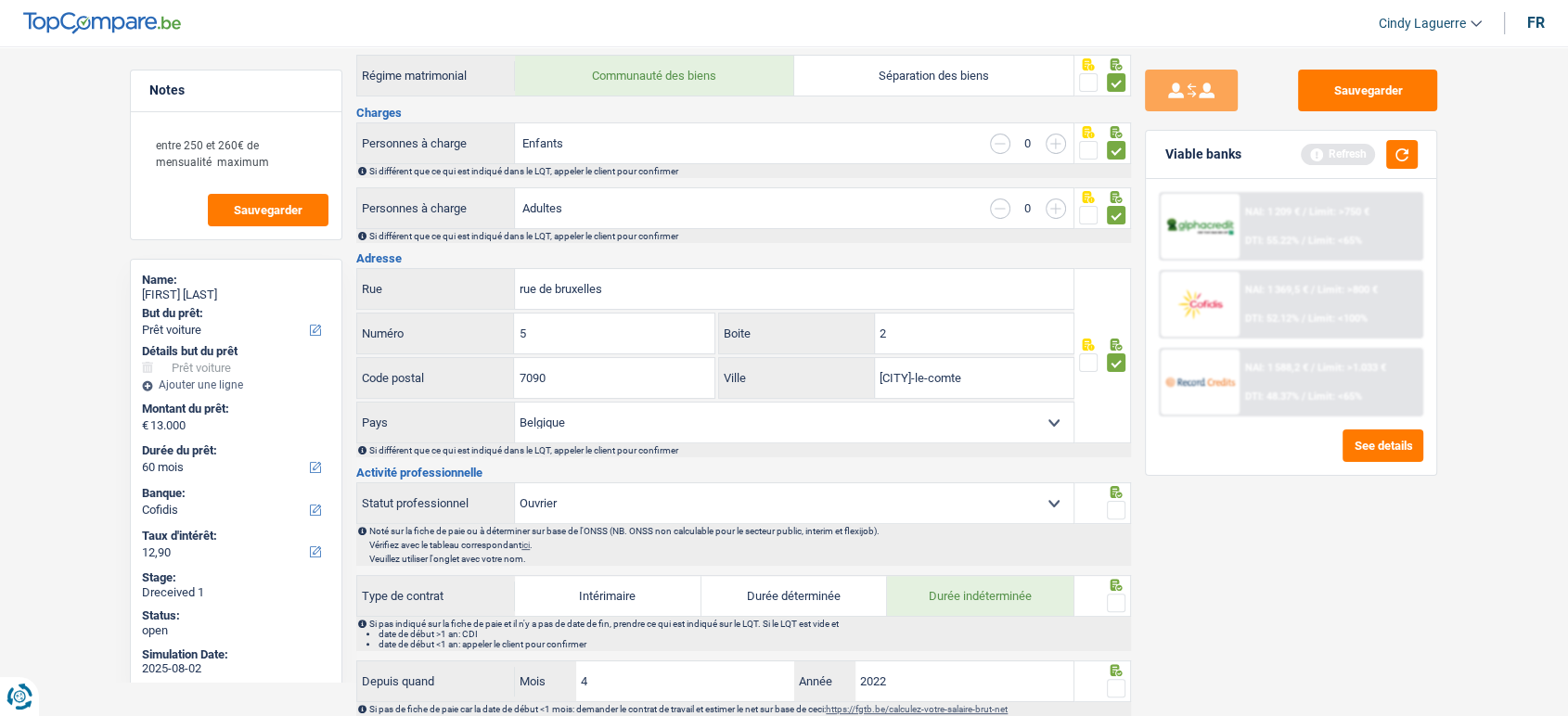 click at bounding box center [1116, 510] 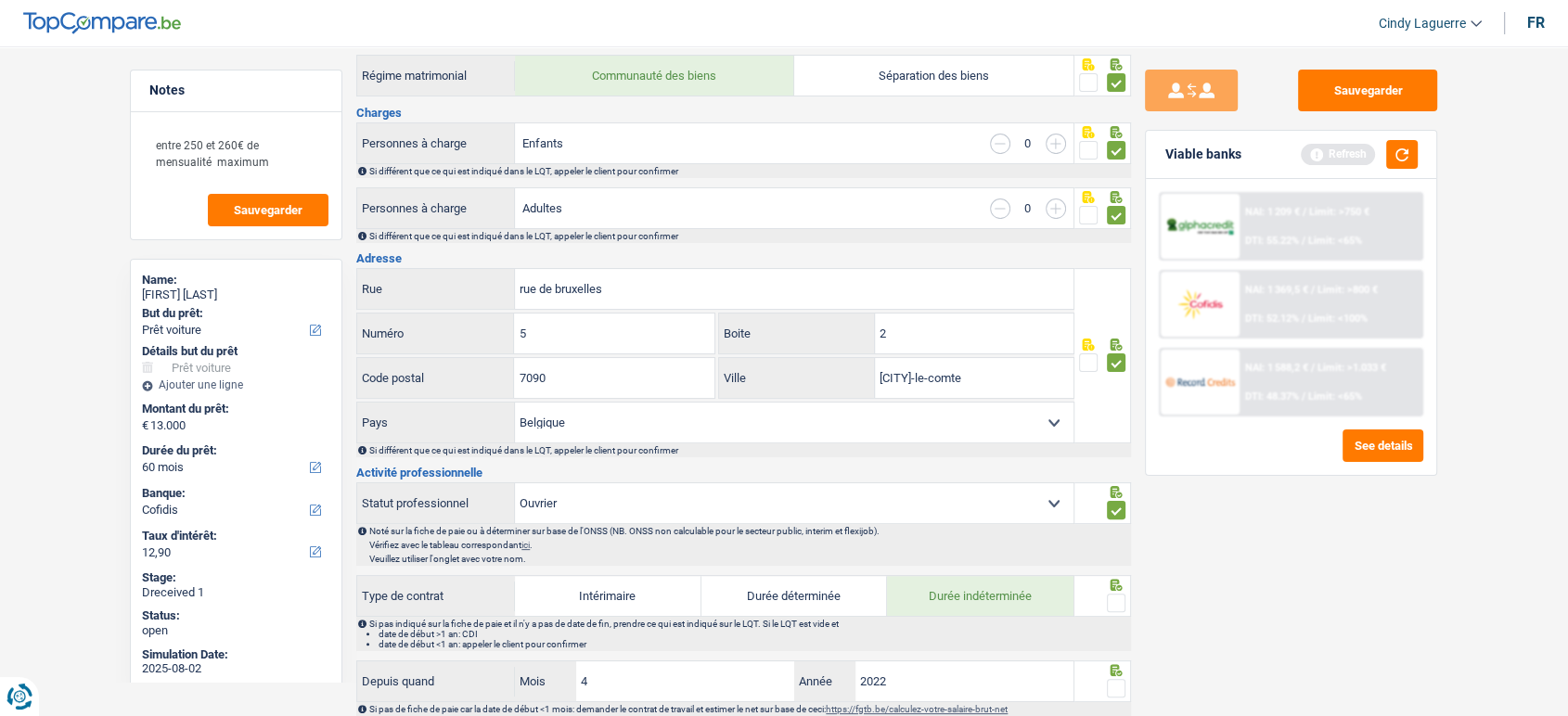 click at bounding box center (1116, 603) 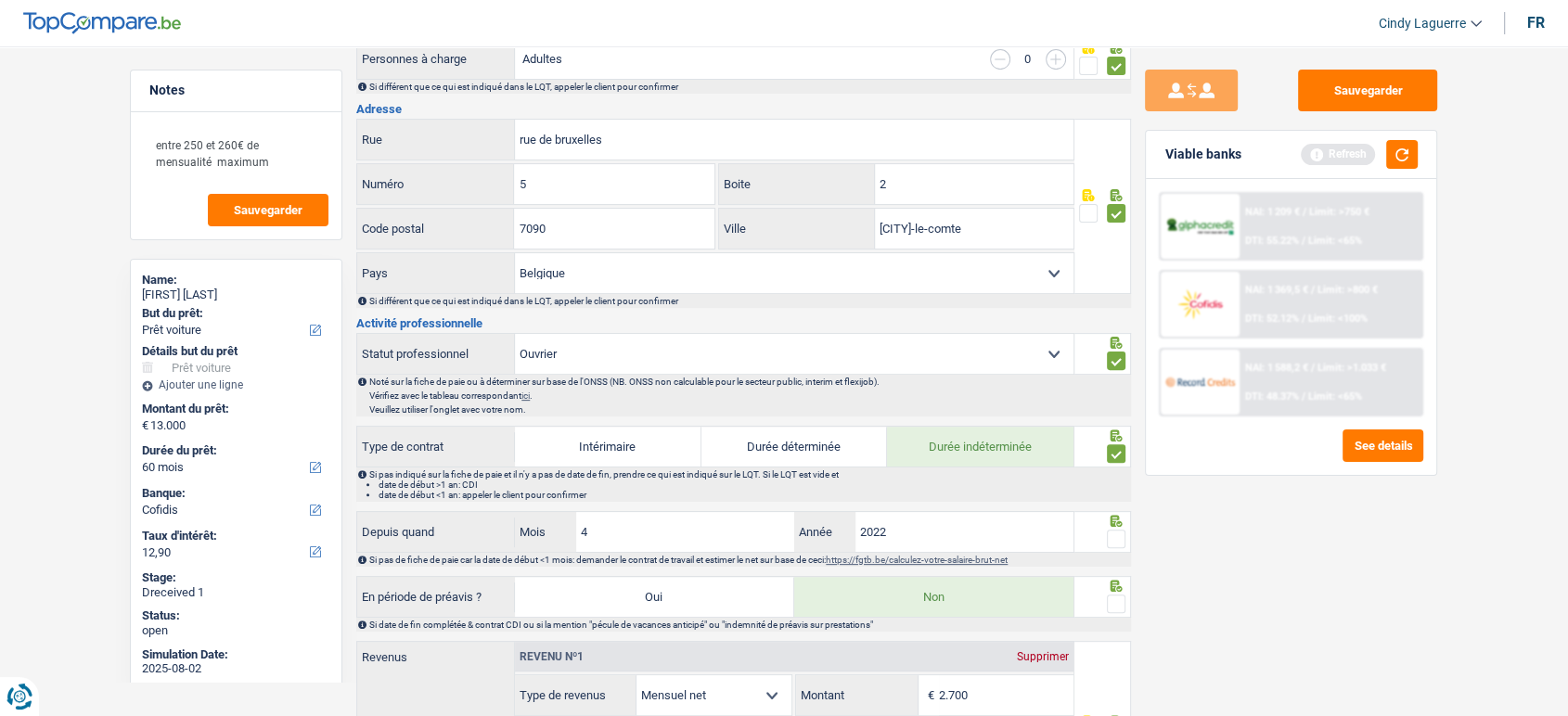 scroll, scrollTop: 672, scrollLeft: 0, axis: vertical 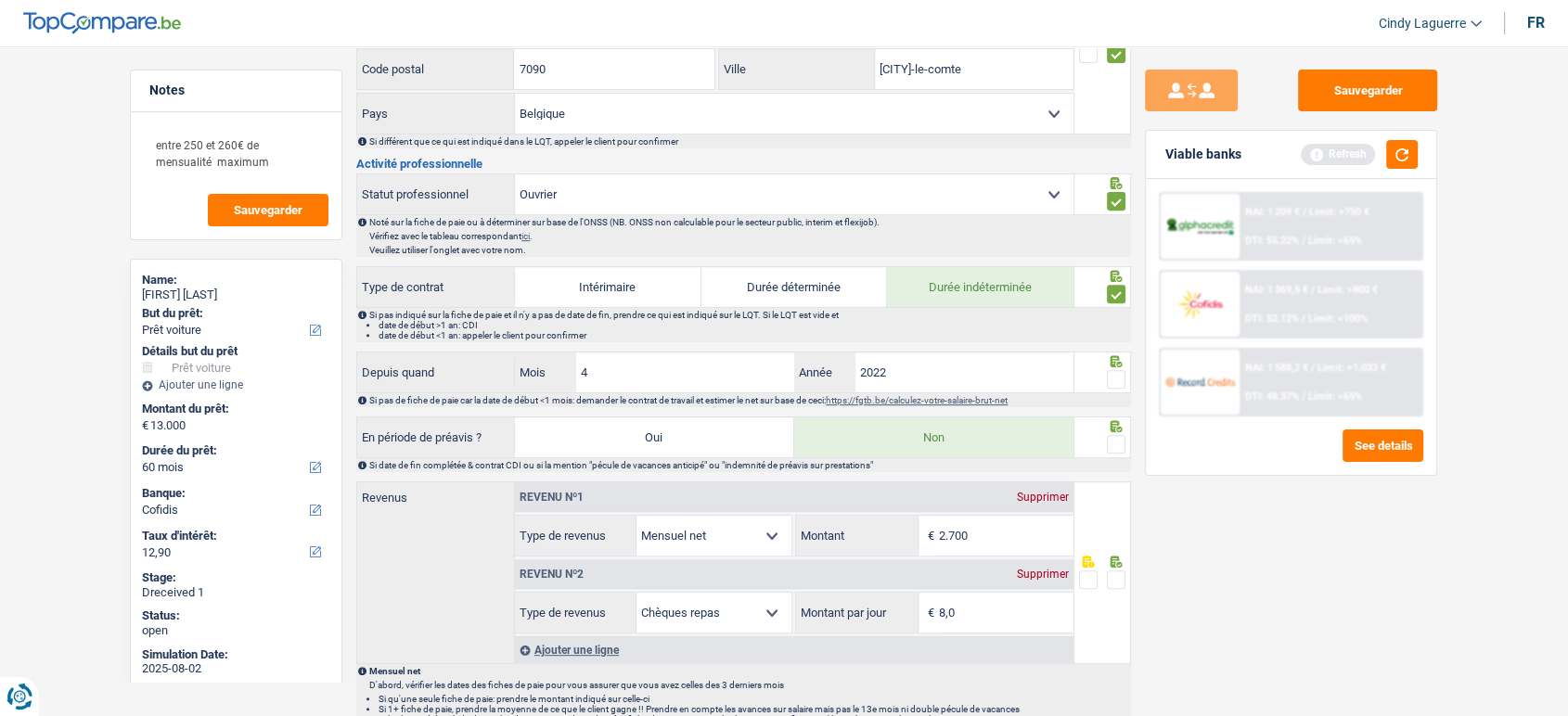 click at bounding box center [1116, 444] 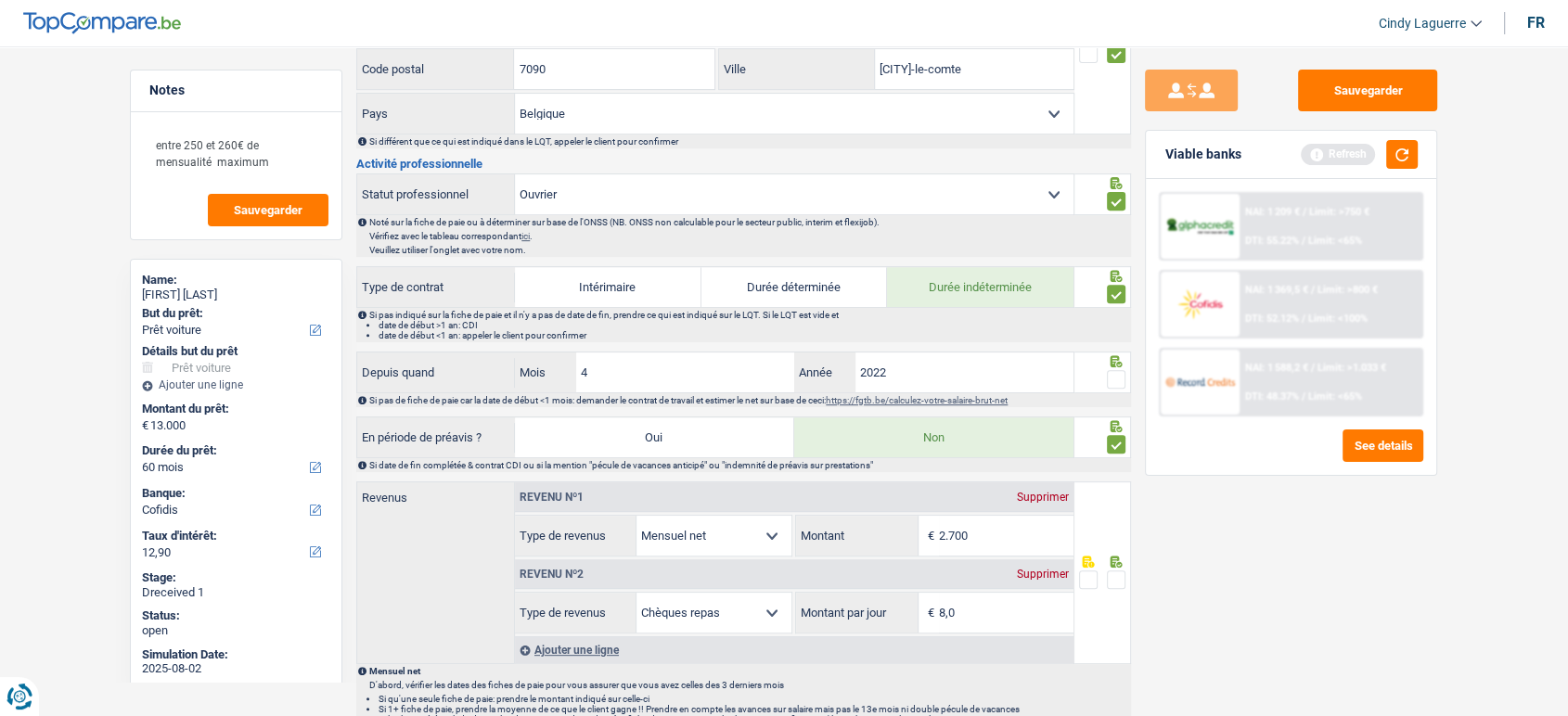 click at bounding box center [1116, 379] 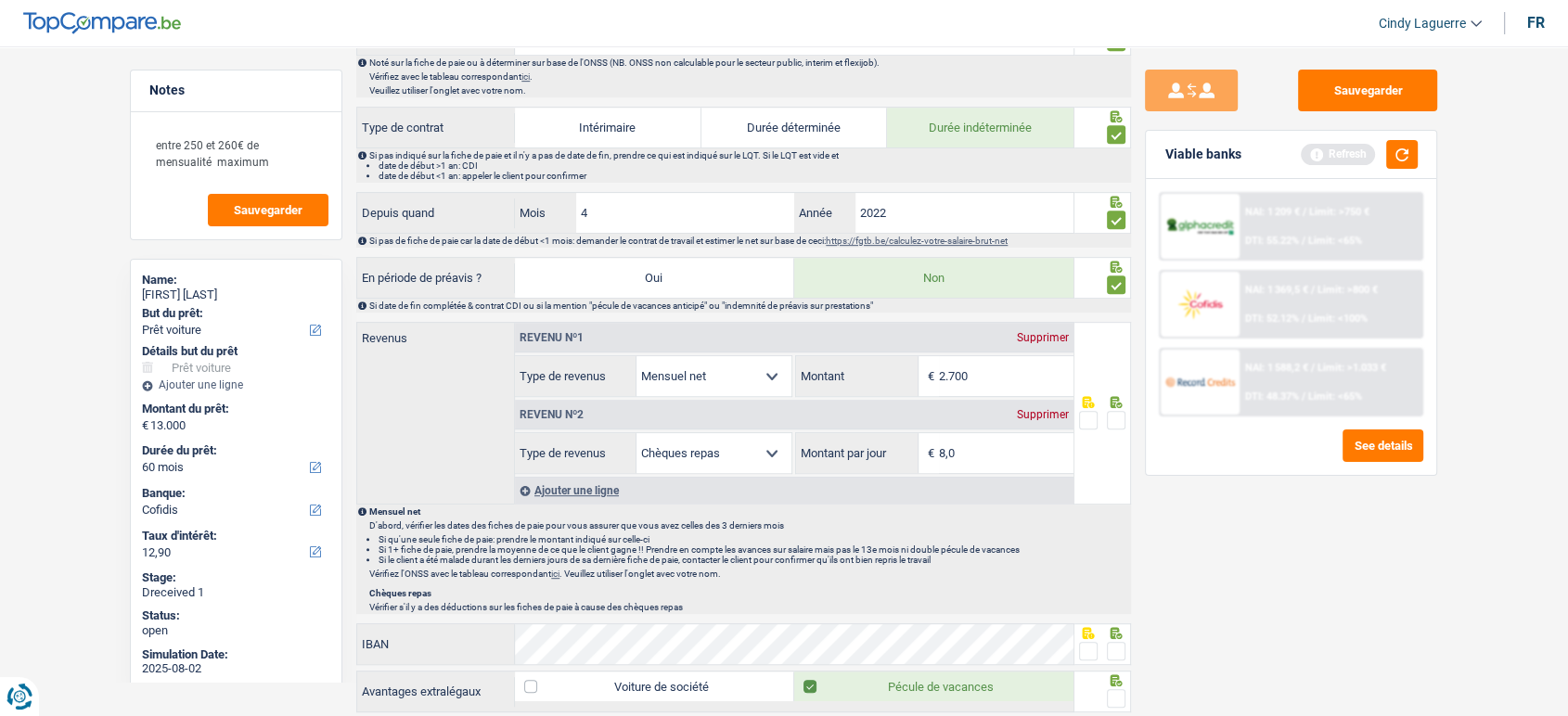 scroll, scrollTop: 981, scrollLeft: 0, axis: vertical 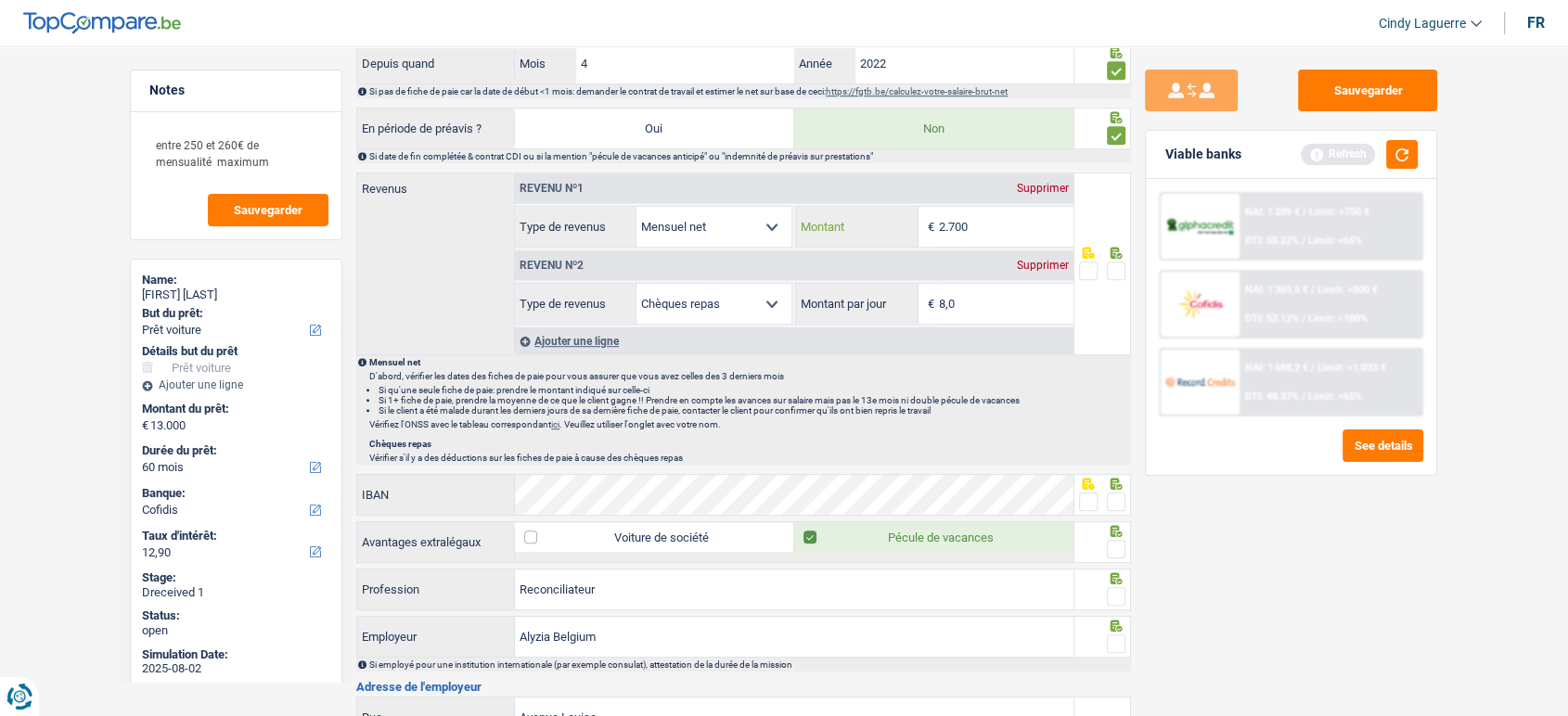 drag, startPoint x: 969, startPoint y: 205, endPoint x: 739, endPoint y: 186, distance: 230.78345 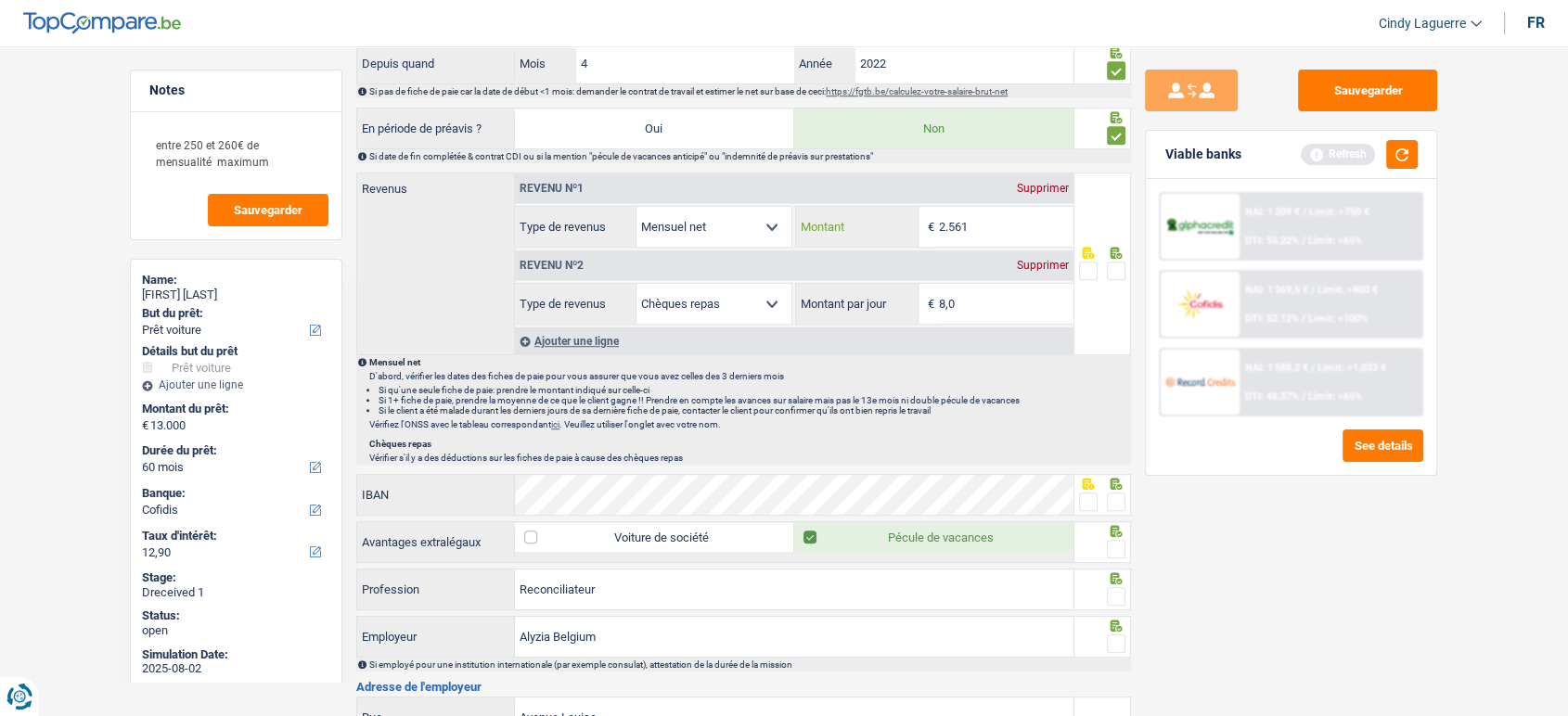 type on "2.561" 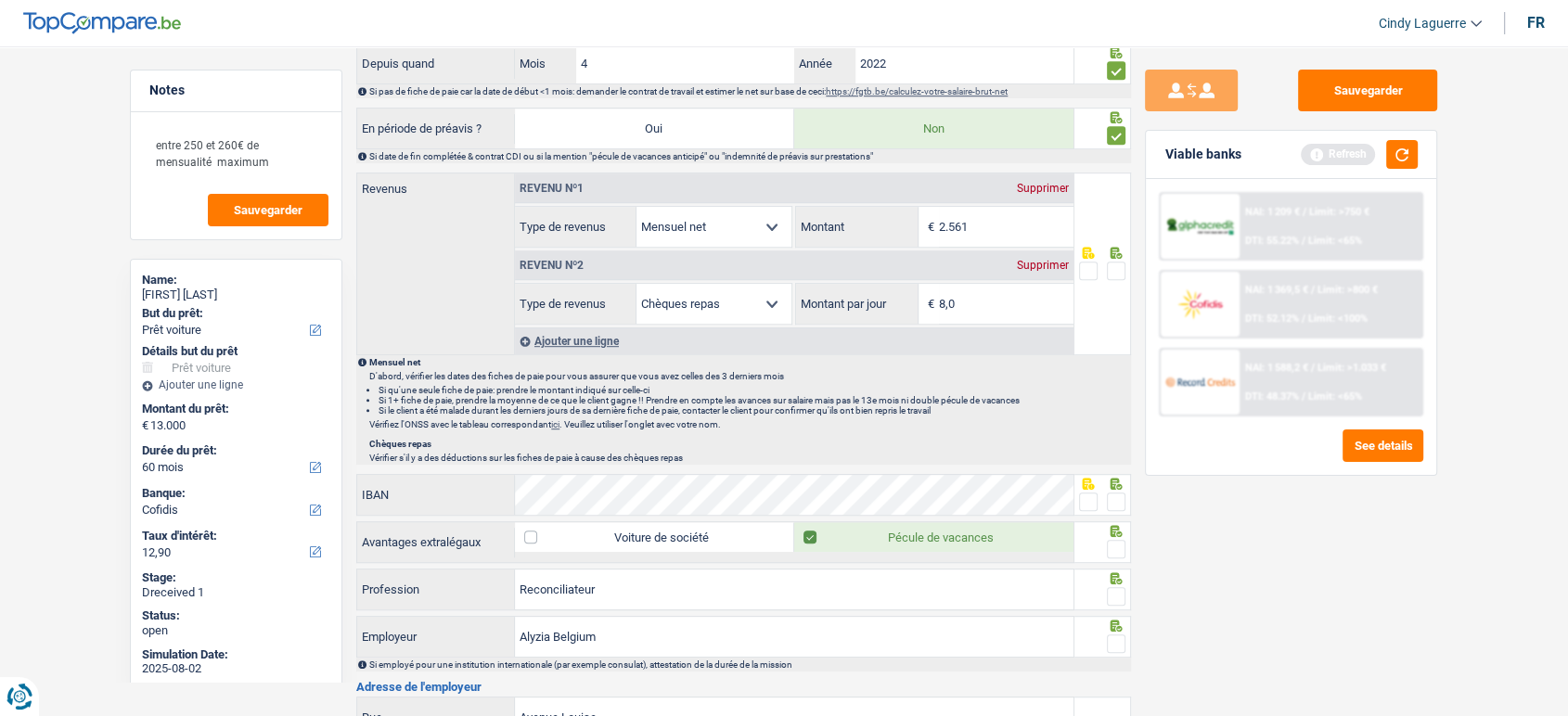 click at bounding box center (1103, 263) 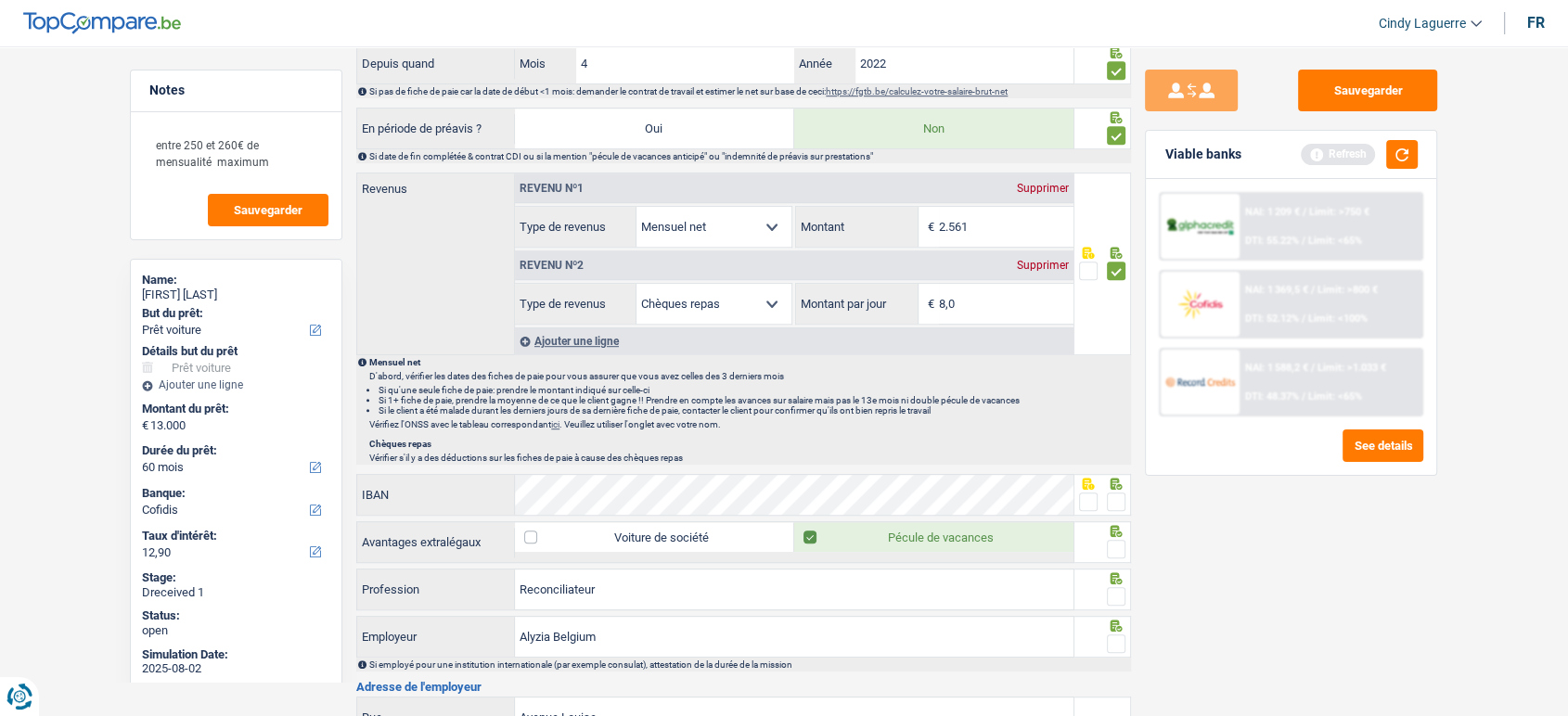 click at bounding box center [1116, 502] 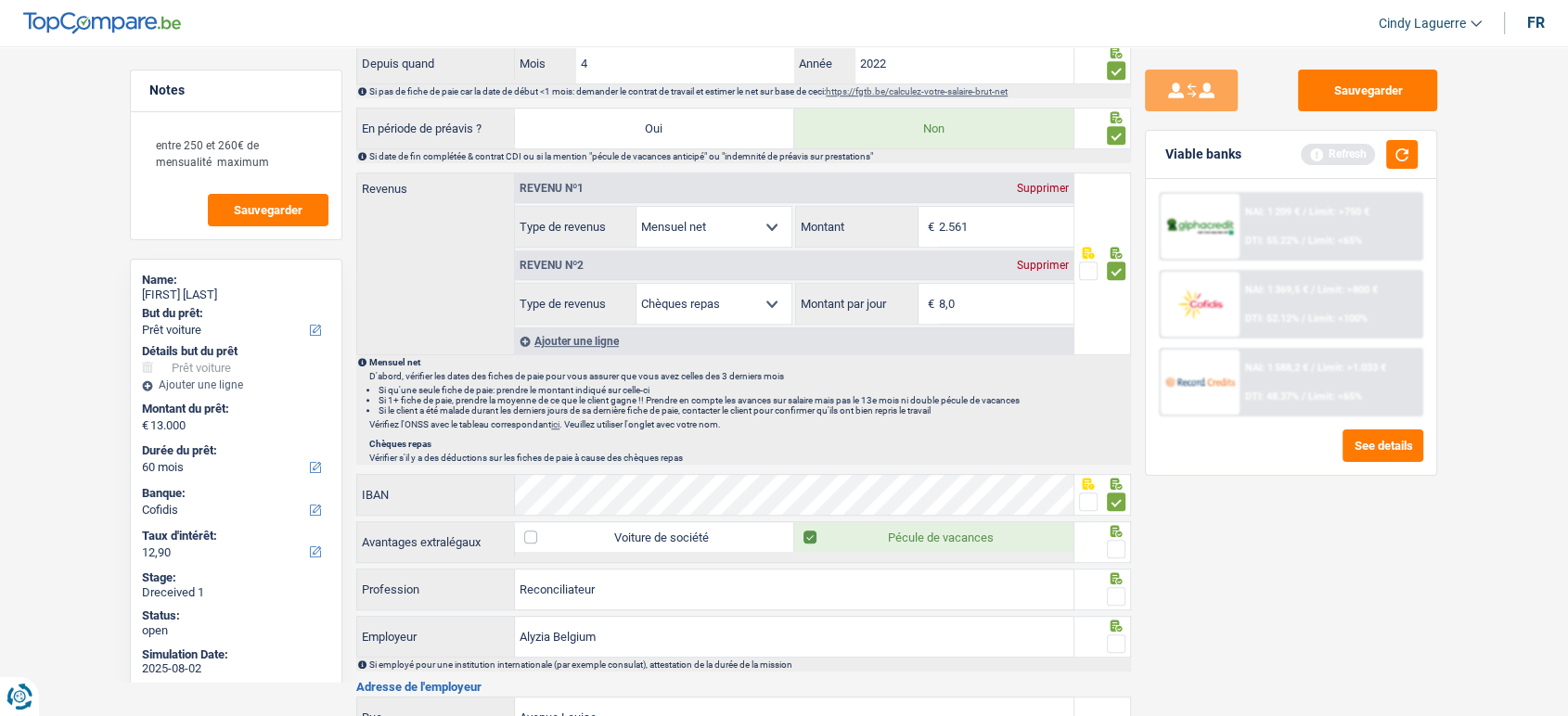 click at bounding box center [1116, 549] 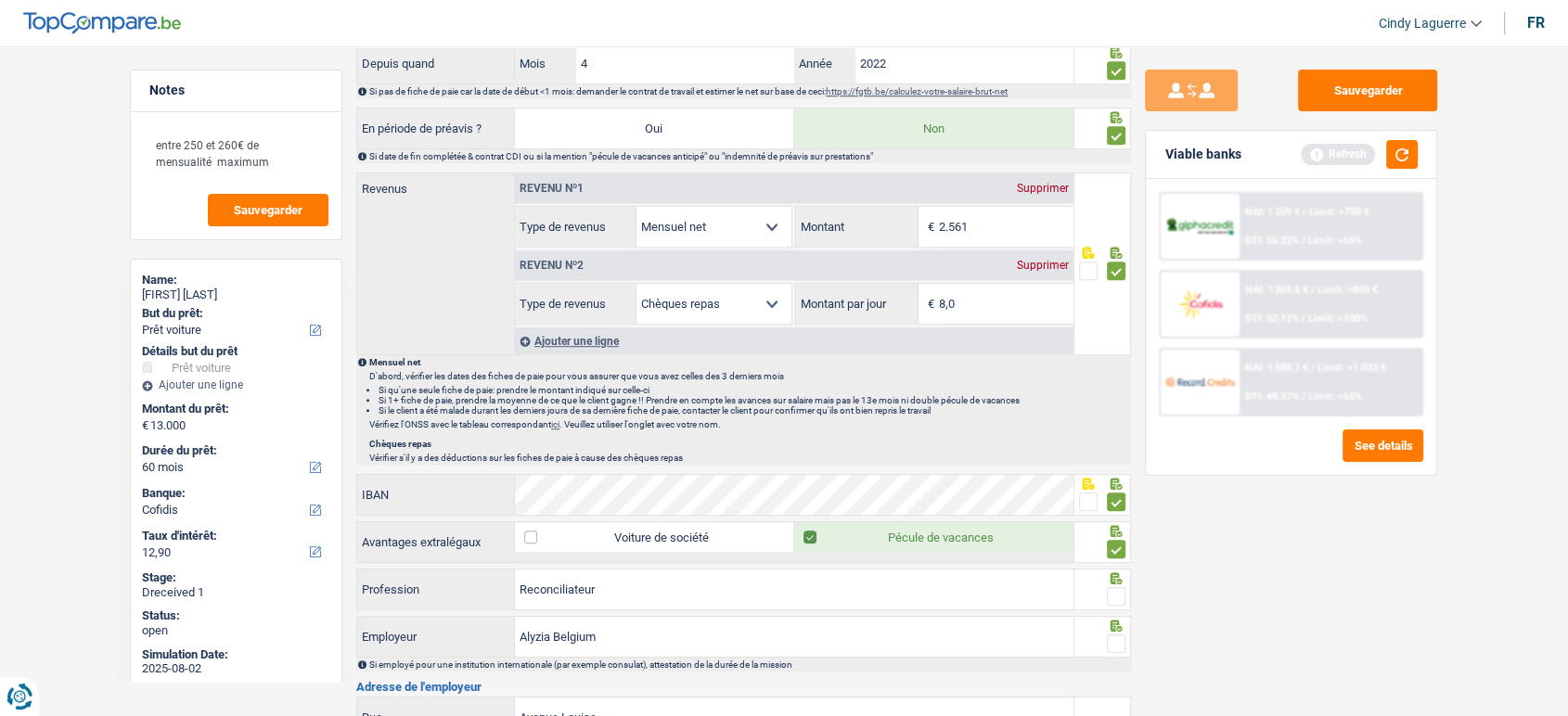 click at bounding box center [1116, 596] 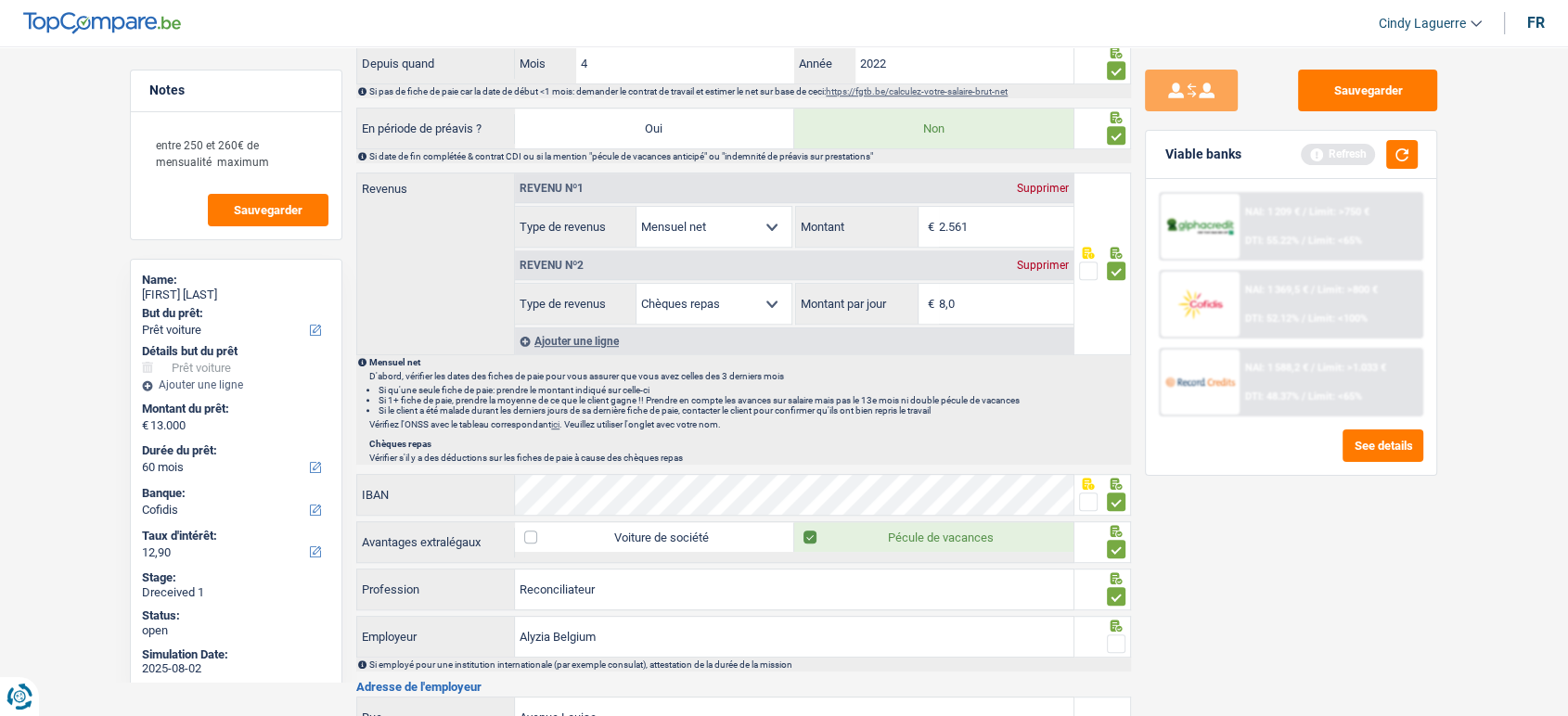 click at bounding box center [1116, 644] 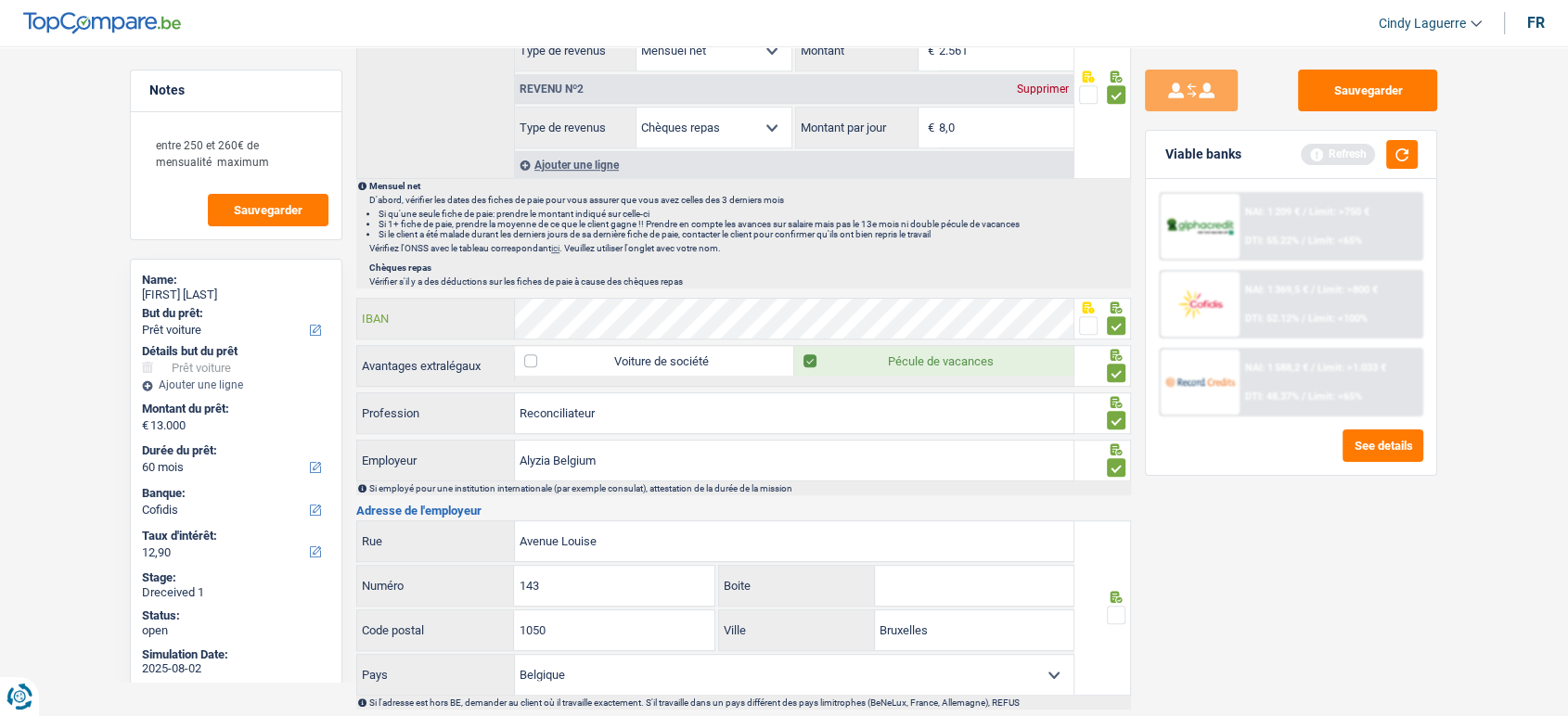 scroll, scrollTop: 1291, scrollLeft: 0, axis: vertical 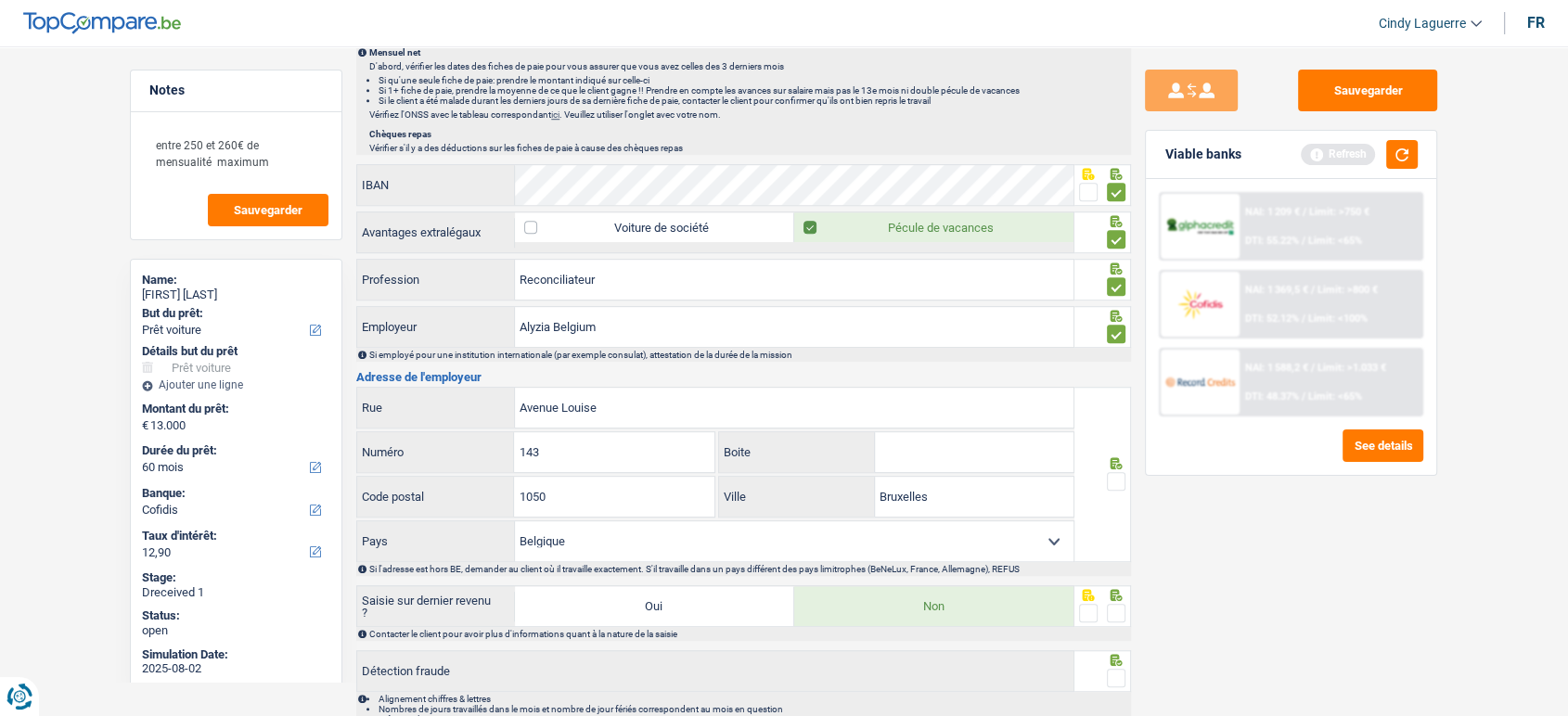 click at bounding box center (1116, 481) 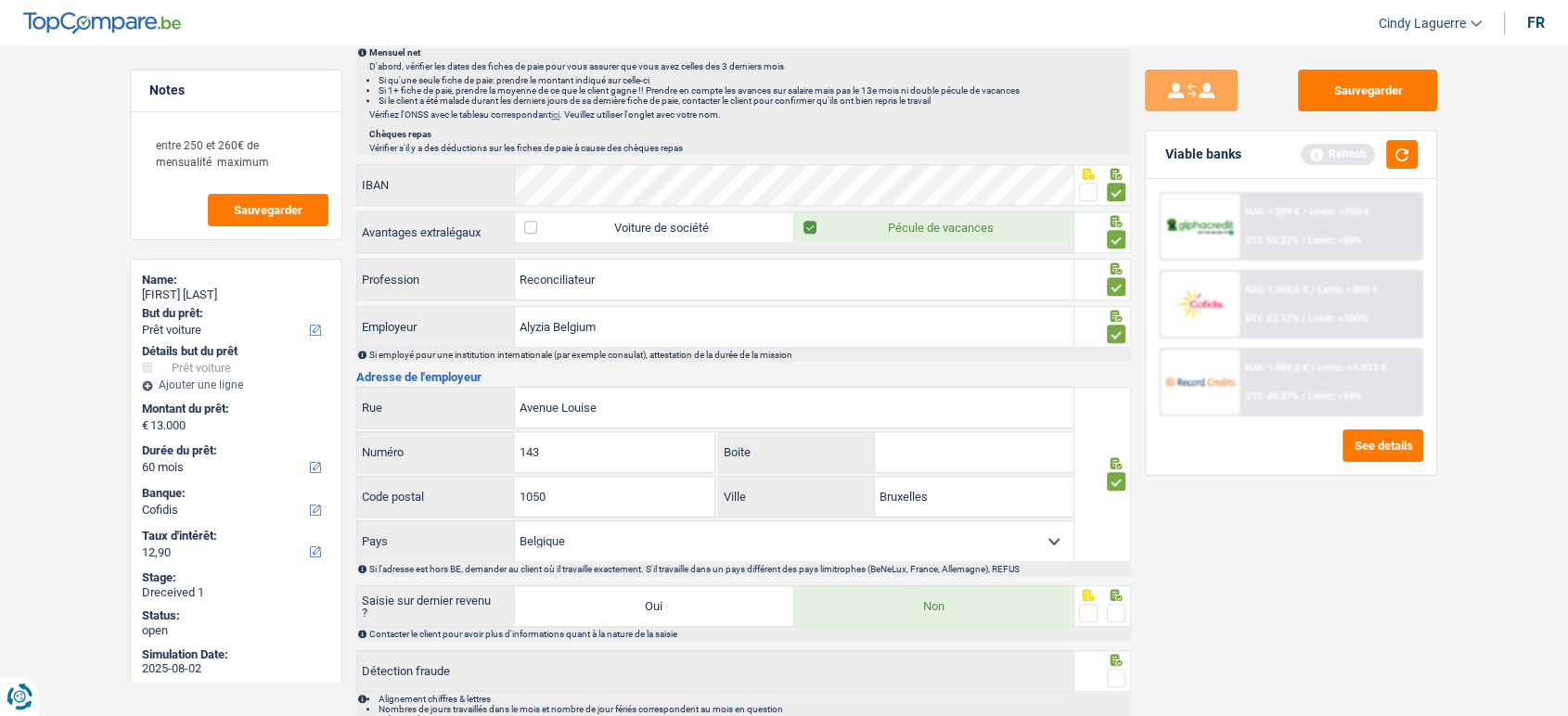click on "Boite" at bounding box center (974, 452) 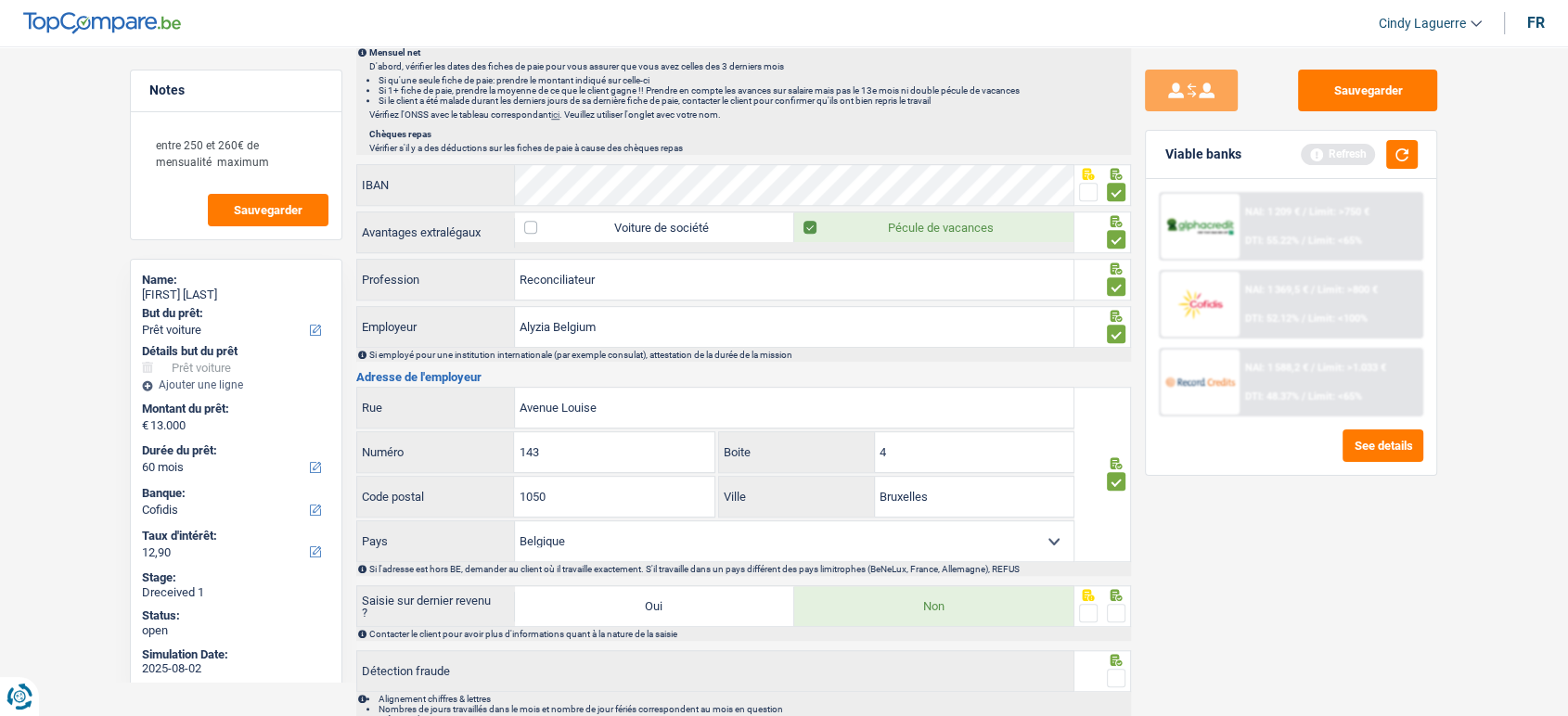 type on "4" 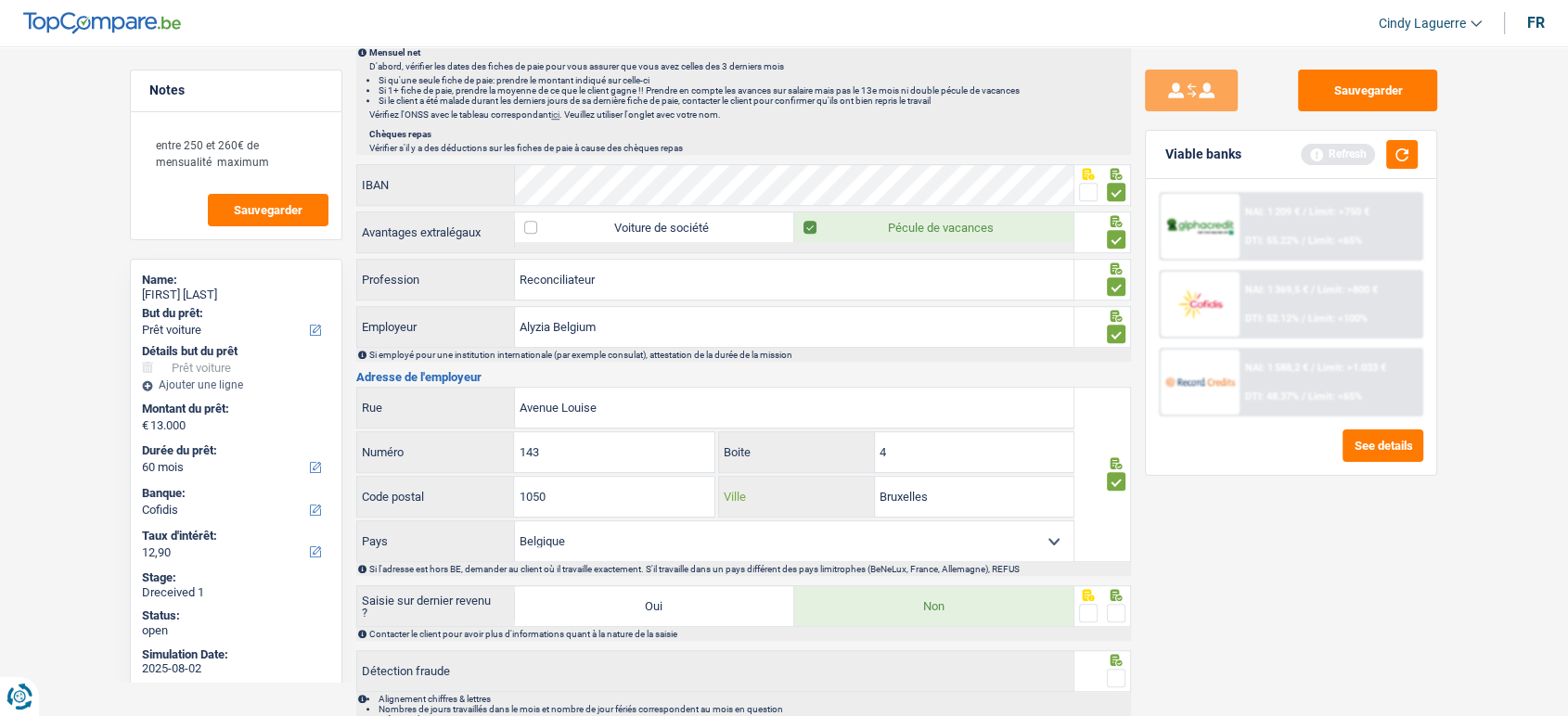 click on "Bruxelles" at bounding box center [974, 496] 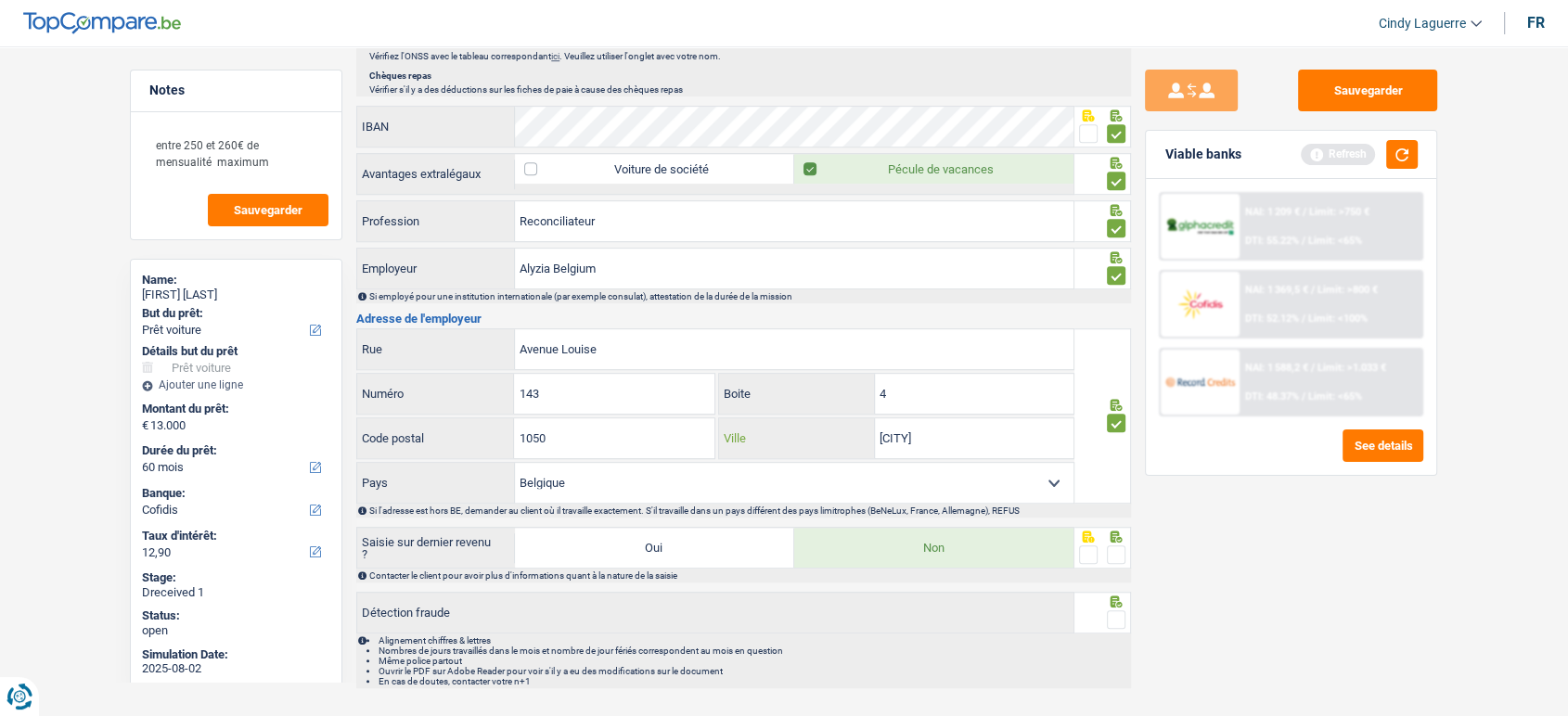 scroll, scrollTop: 1381, scrollLeft: 0, axis: vertical 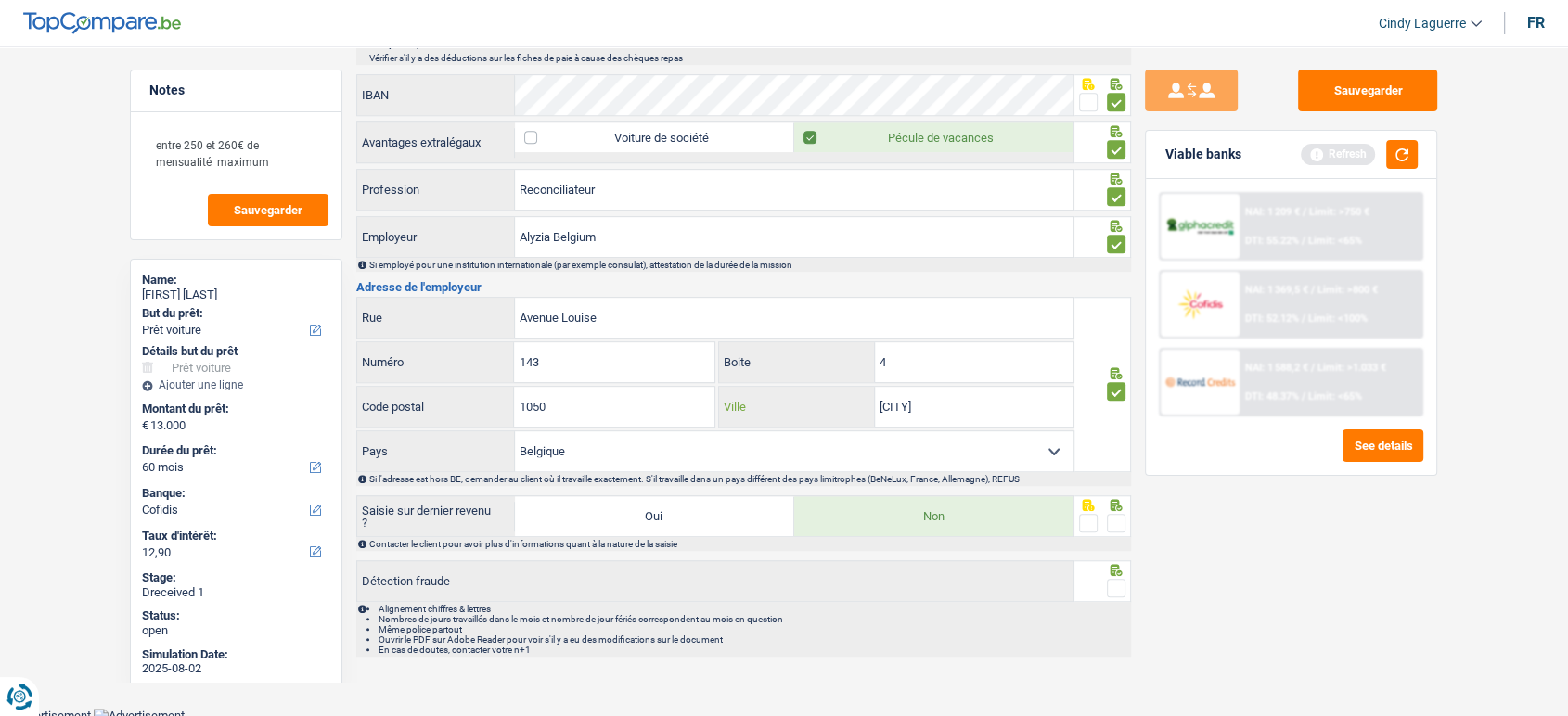 type on "Ixelles" 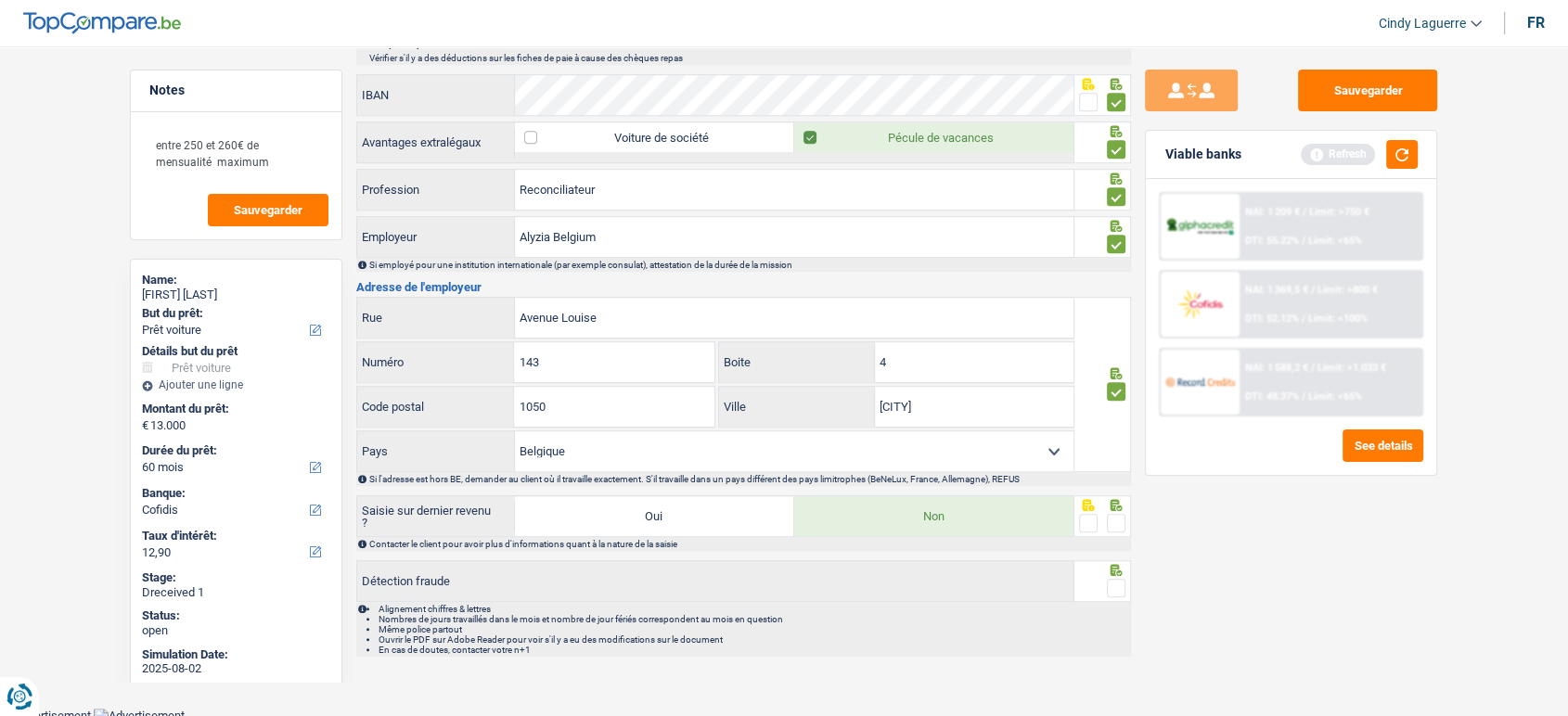 click at bounding box center (1116, 523) 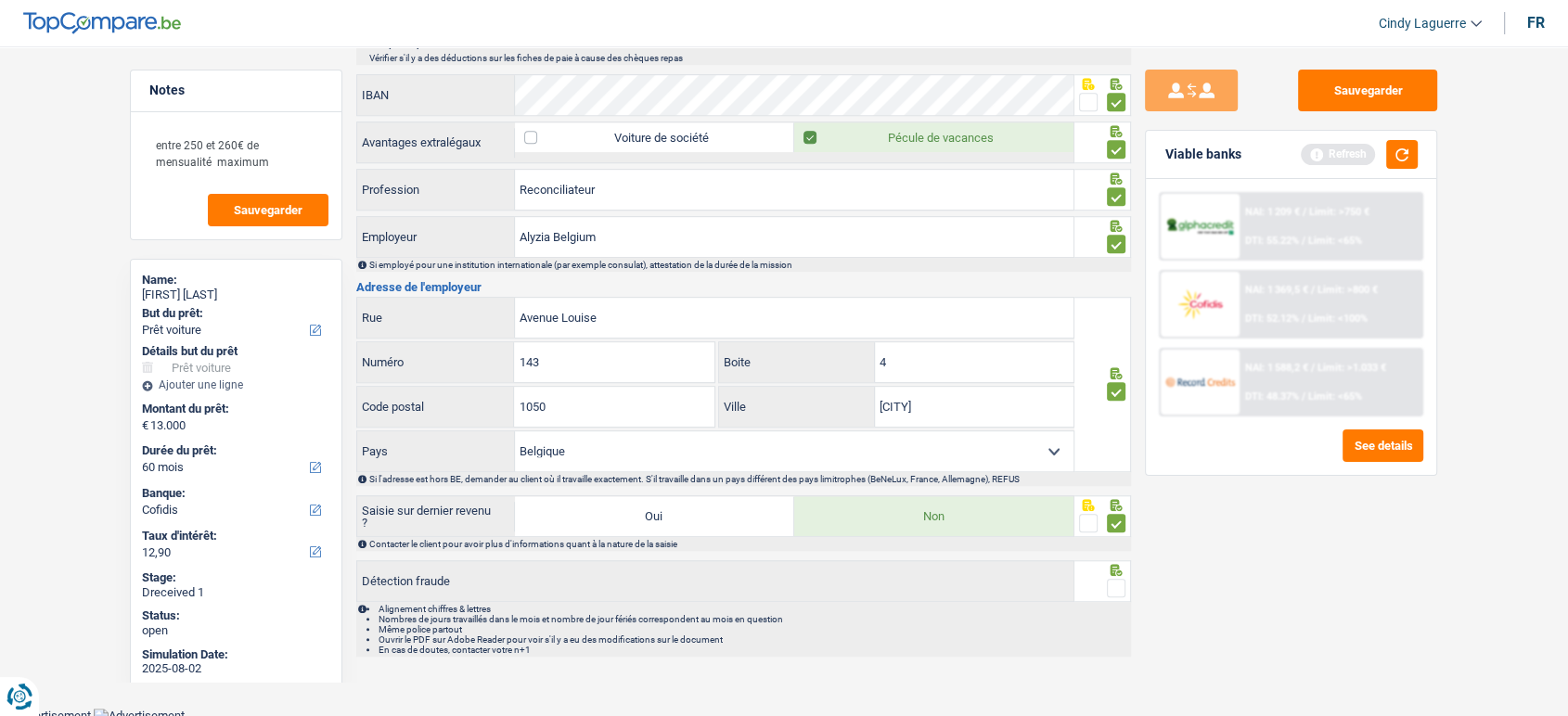 click at bounding box center [1116, 588] 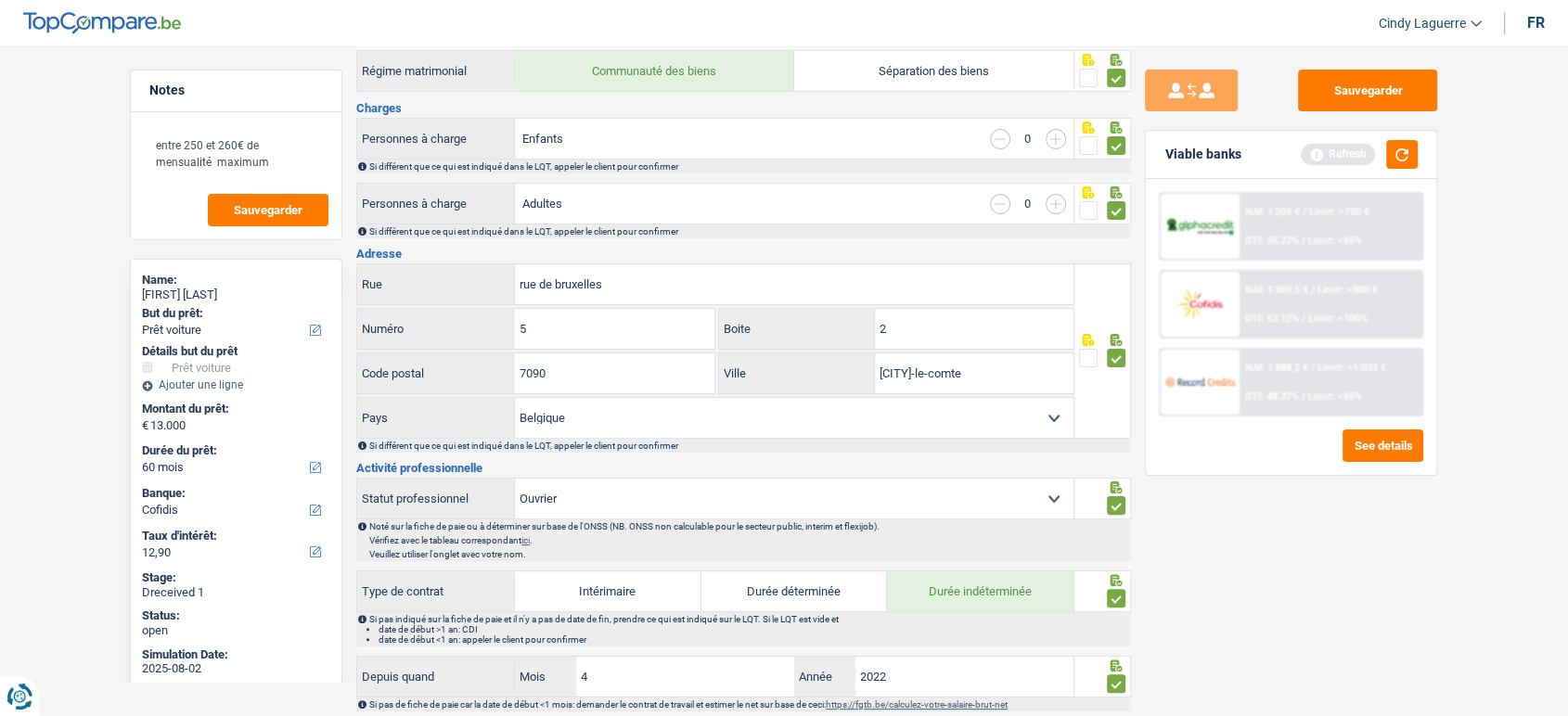 scroll, scrollTop: 42, scrollLeft: 0, axis: vertical 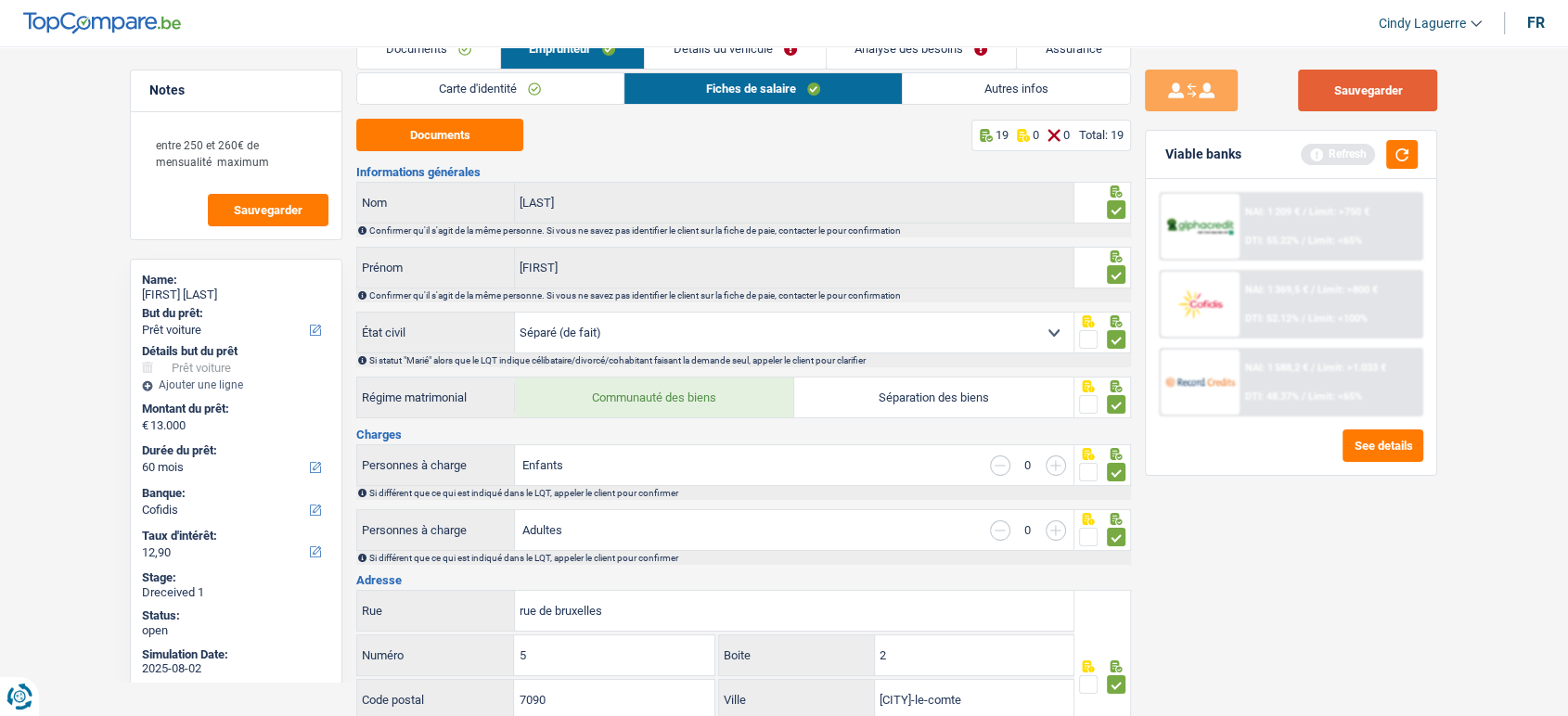 click on "Sauvegarder" at bounding box center (1368, 90) 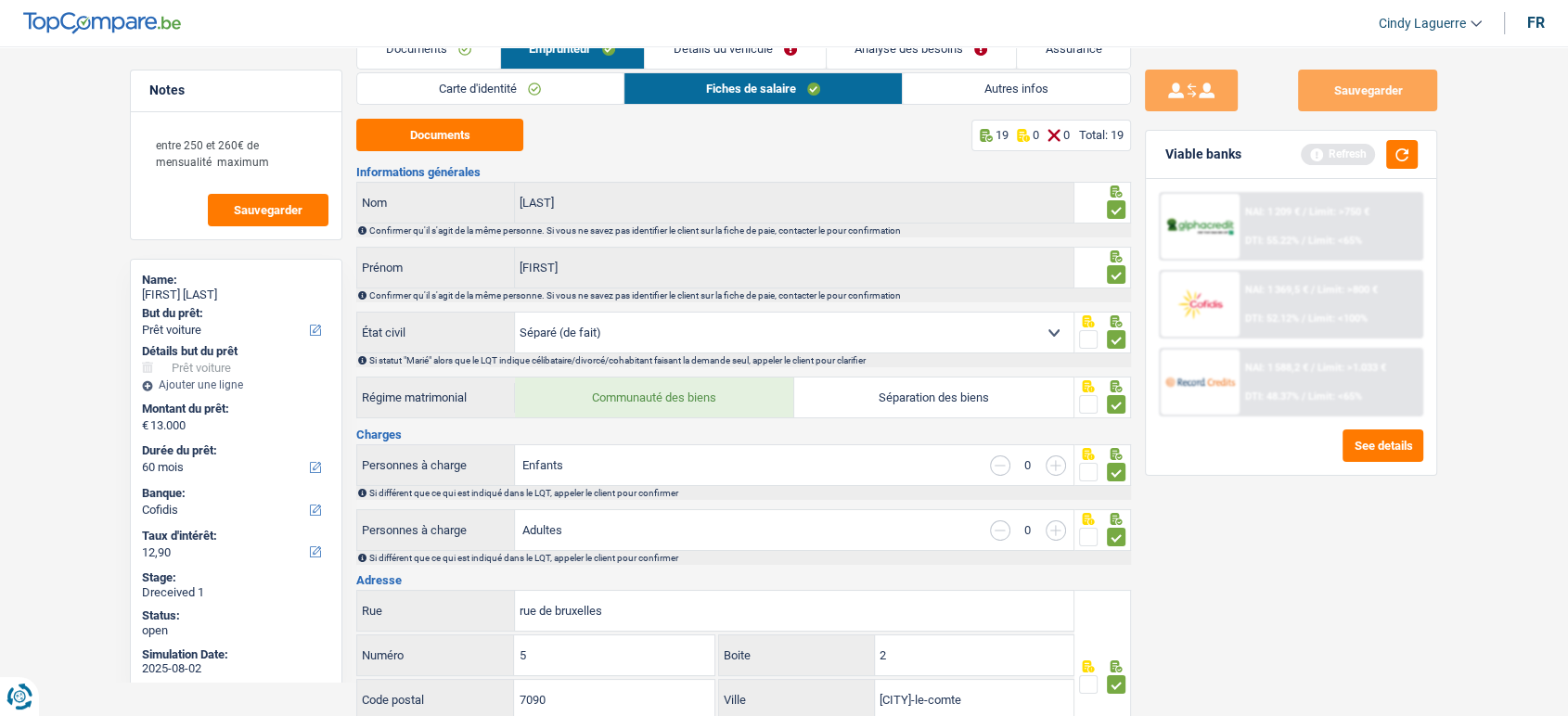 click on "Autres infos" at bounding box center (1016, 88) 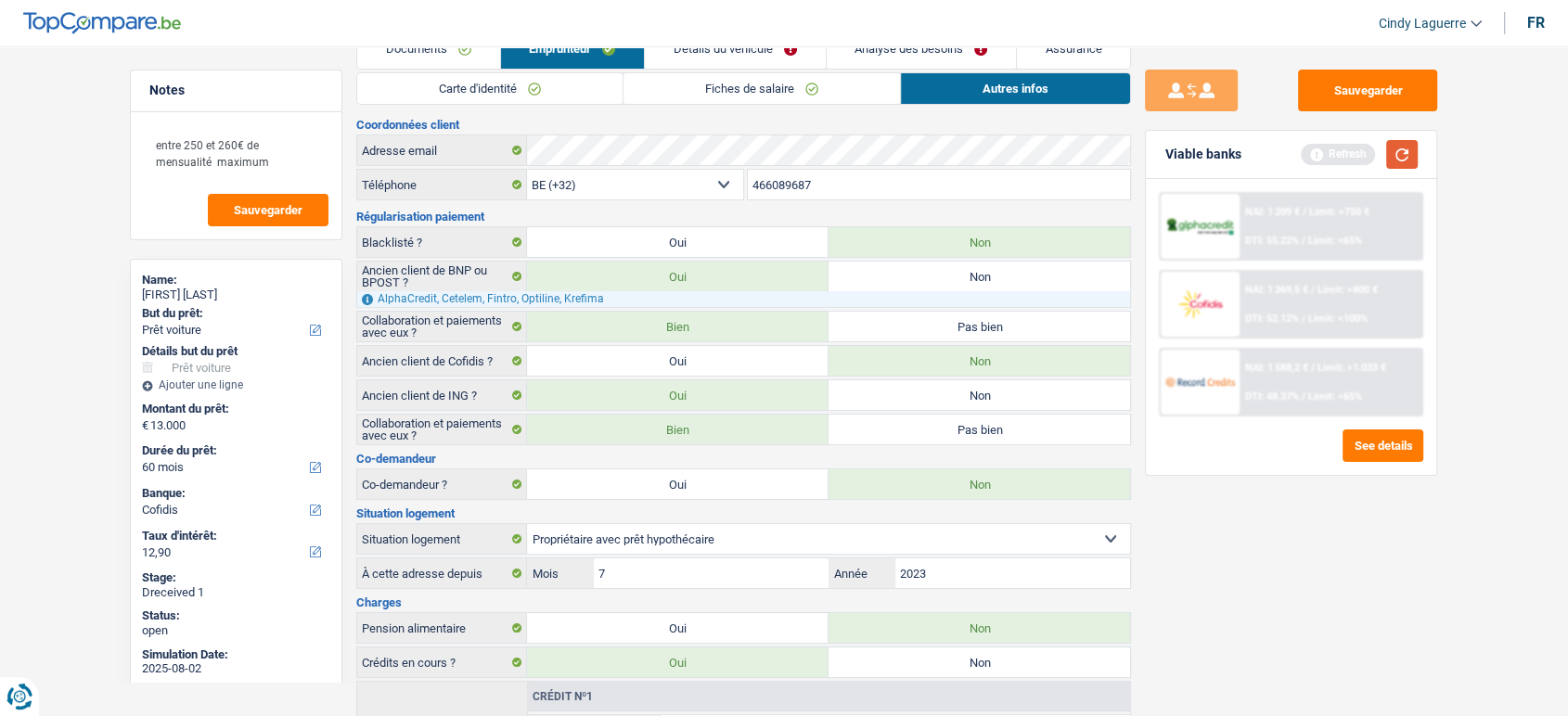 click at bounding box center (1402, 154) 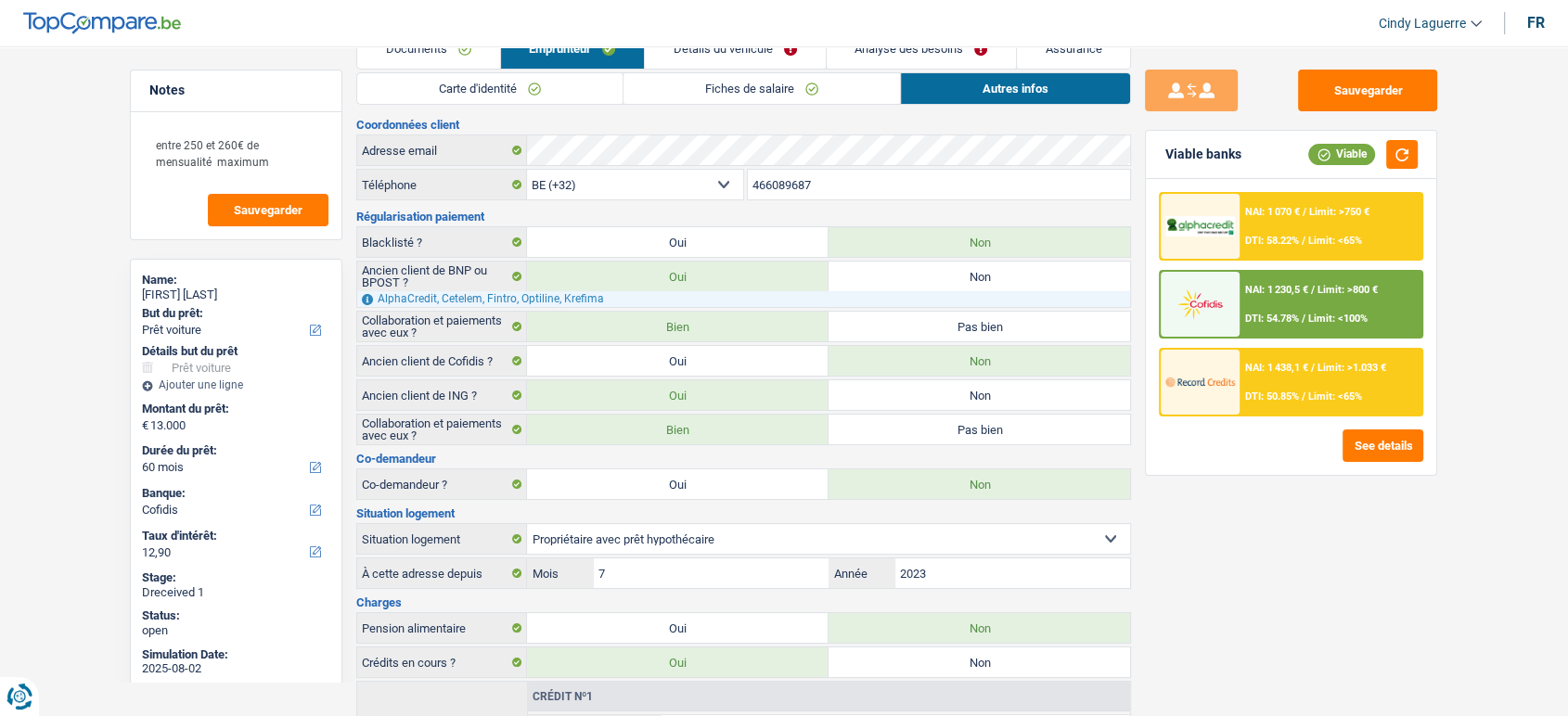 click on "NAI: 1 070 €
/
Limit: >750 €
DTI: 58.22%
/
Limit: <65%" at bounding box center [1330, 226] 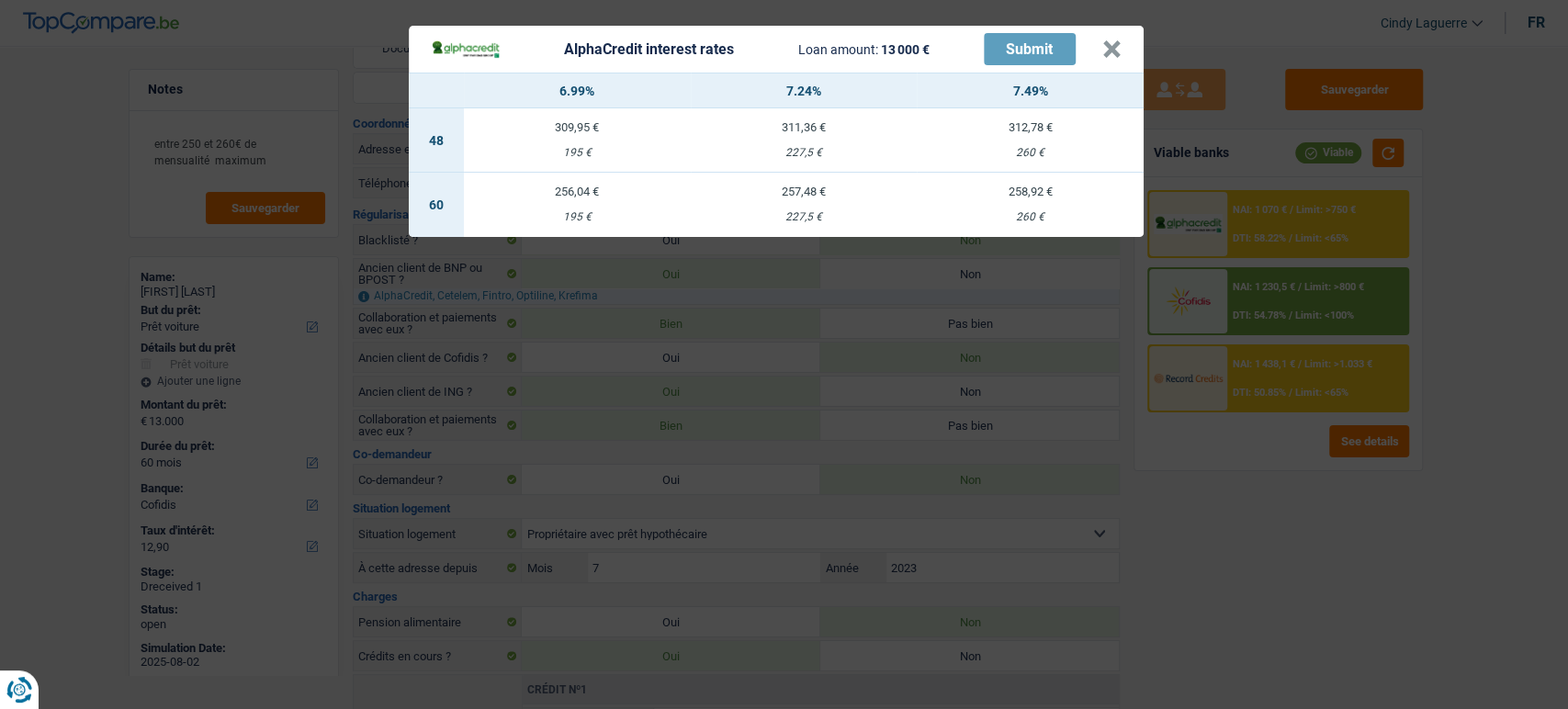 click on "AlphaCredit interest rates
Loan amount:
13 000 €
Submit
×" at bounding box center [776, 49] 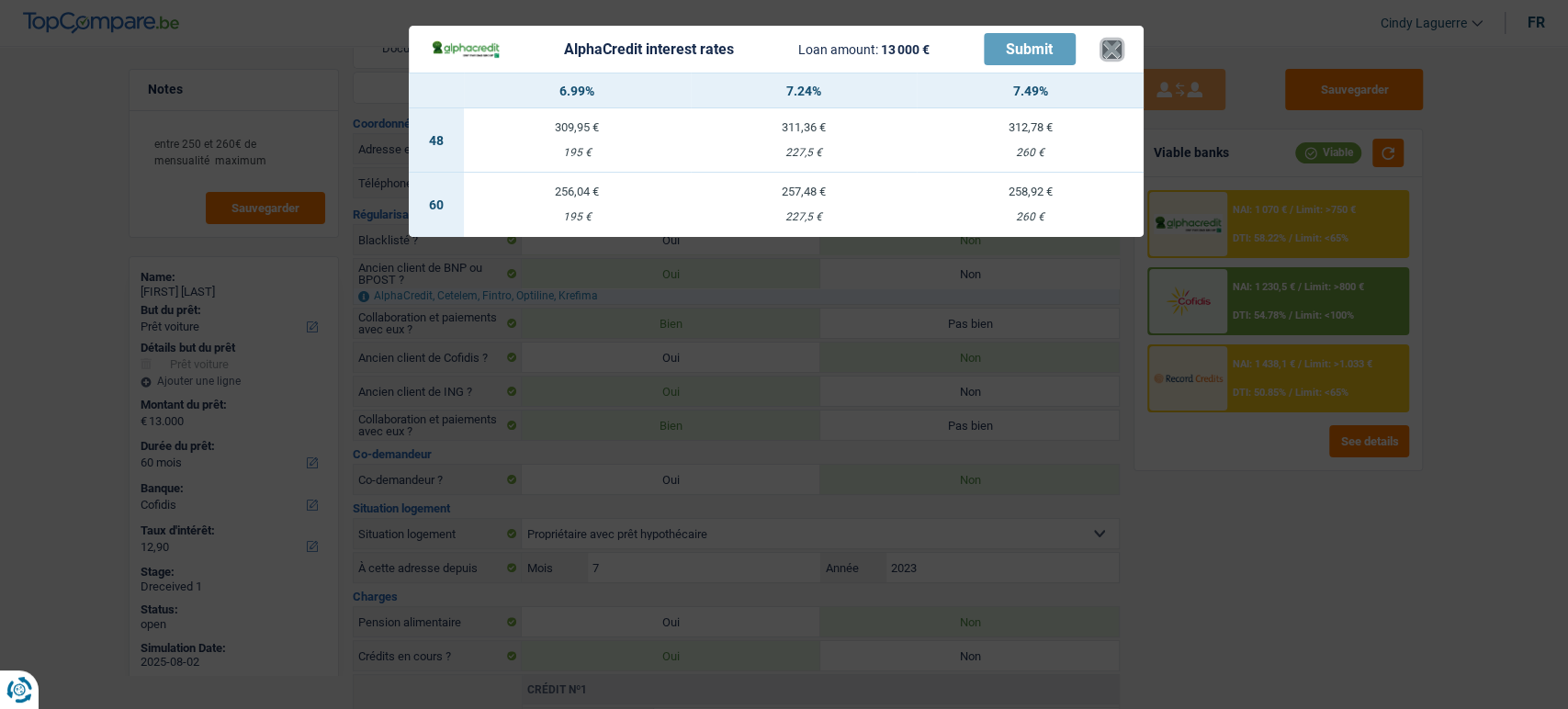 click on "×" at bounding box center (1111, 50) 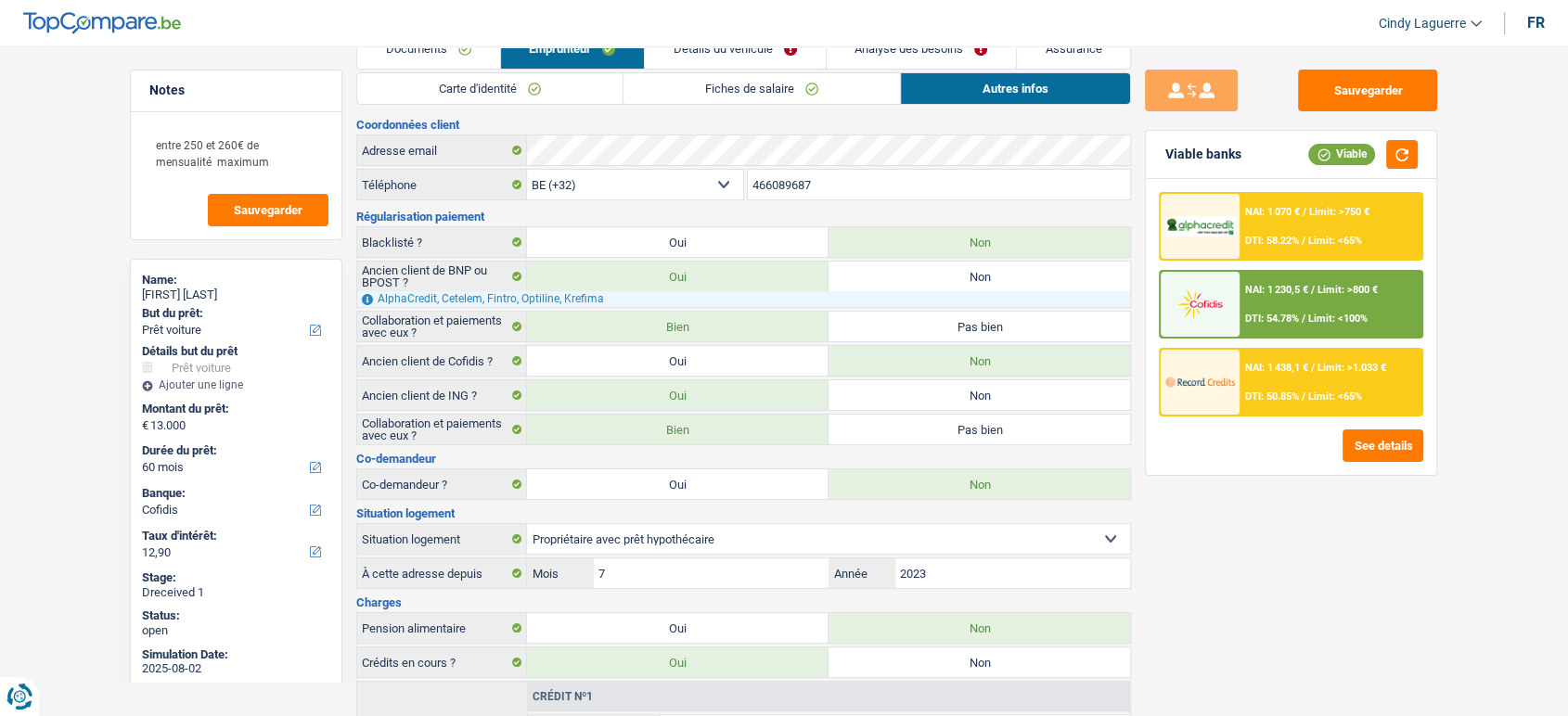 scroll, scrollTop: 0, scrollLeft: 0, axis: both 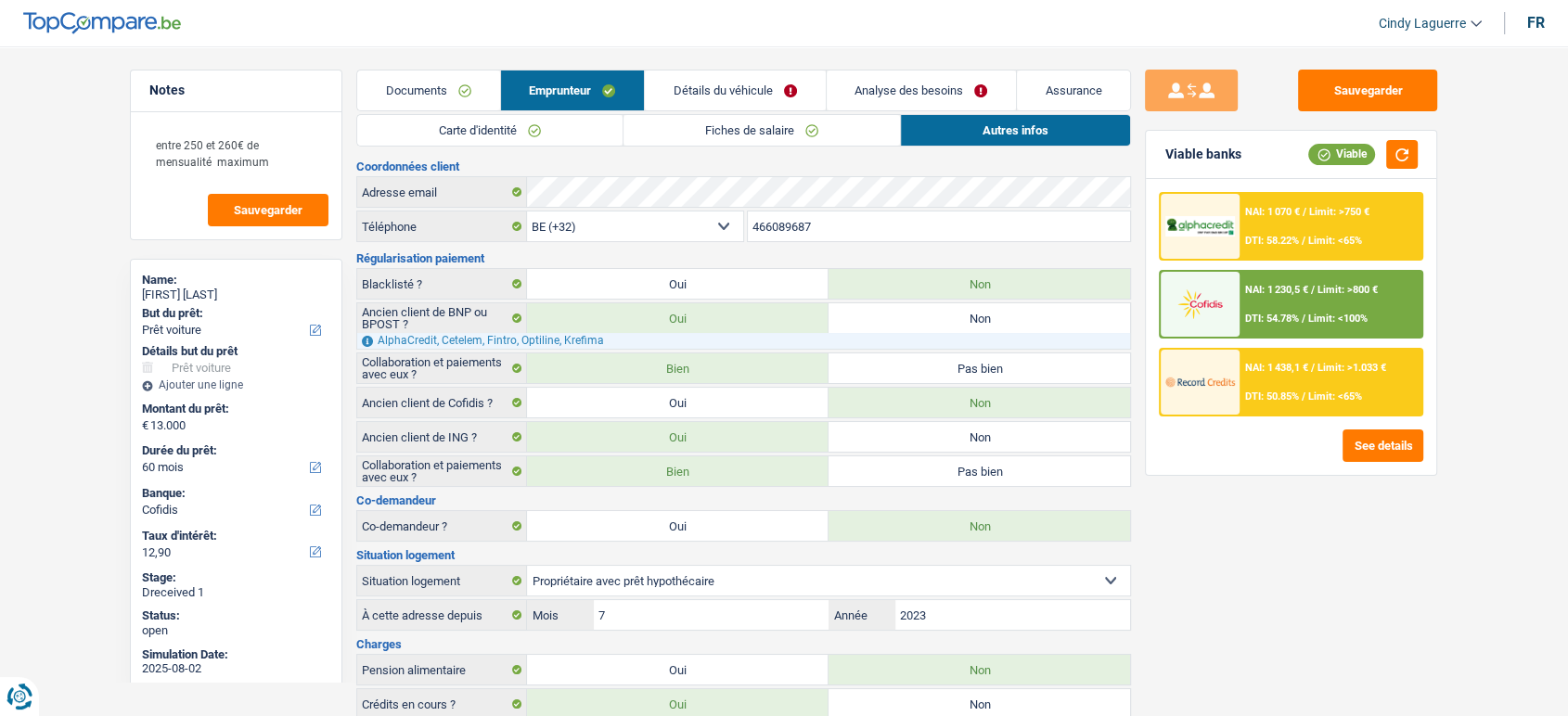 click on "Notes
entre 250 et 260€ de mensualité  maximum
Sauvegarder
Name:   Jean Baptiste Nanfack   But du prêt: Confort maison: meubles, textile, peinture, électroménager, outillage non-professionnel Hifi, multimédia, gsm, ordinateur Aménagement: frais d'installation, déménagement Evénement familial: naissance, mariage, divorce, communion, décès Frais médicaux Frais d'études Frais permis de conduire Loisirs: voyage, sport, musique Rafraîchissement: petits travaux maison et jardin Frais judiciaires Réparation voiture Prêt rénovation Prêt énergie Prêt voiture Taxes, impôts non professionnels Rénovation bien à l'étranger Dettes familiales Assurance Autre
Sélectionner une option
Détails but du prêt
Confort maison: meubles, textile, peinture, électroménager, outillage non-professionnel Hifi, multimédia, gsm, ordinateur Frais médicaux Frais d'études Assurance" at bounding box center [784, 528] 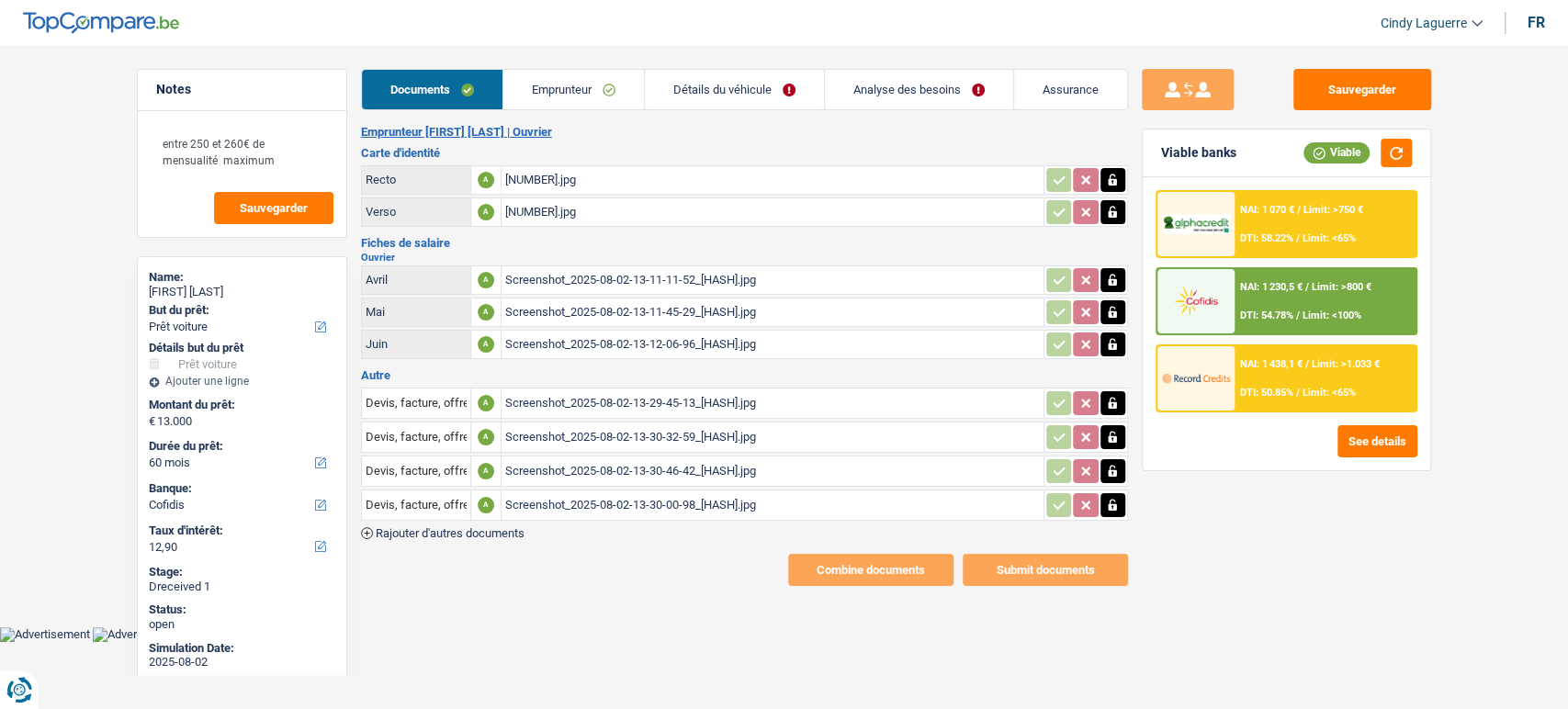 click on "Limit: >750 €" at bounding box center [1333, 209] 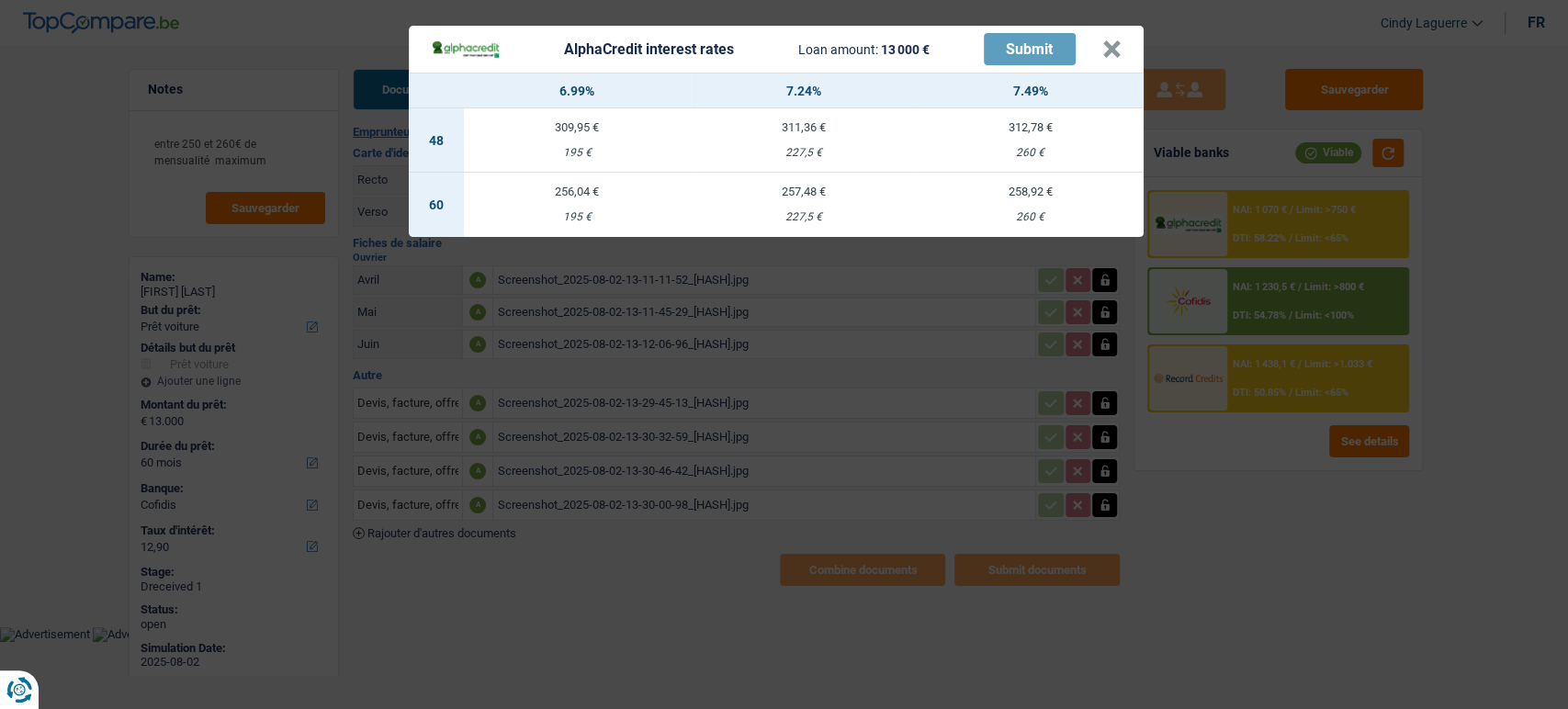 click on "AlphaCredit interest rates
Loan amount:
13 000 €
Submit
×
6.99%
7.24%
7.49%
48
309,95 €
195 €
311,36 €
227,5 €
312,78 €
260 €
60
256,04 €
195 €
257,48 €
227,5 €" at bounding box center (784, 354) 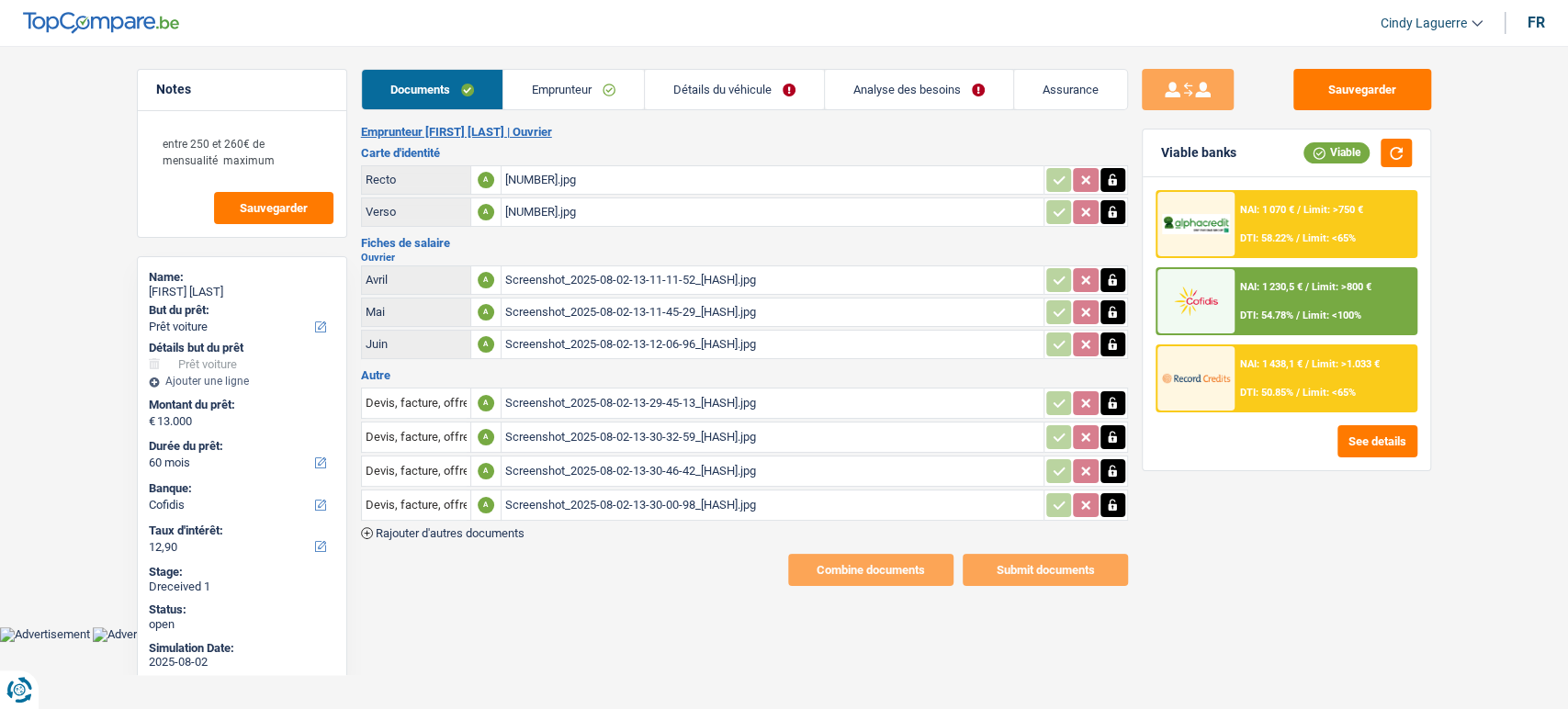 click on "NAI: 1 070 €
/
Limit: >750 €
DTI: 58.22%
/
Limit: <65%" at bounding box center [1325, 224] 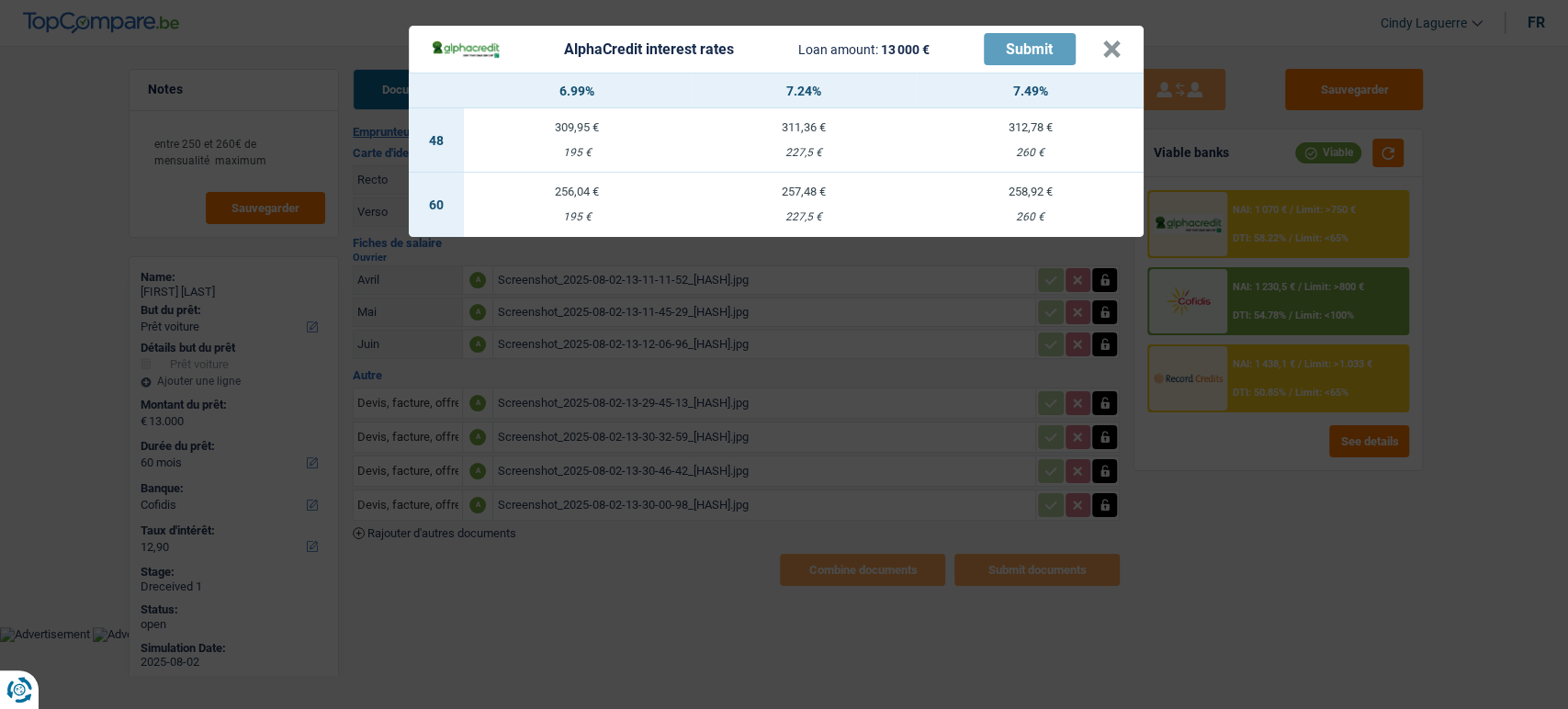 click on "260 €" at bounding box center [1030, 217] 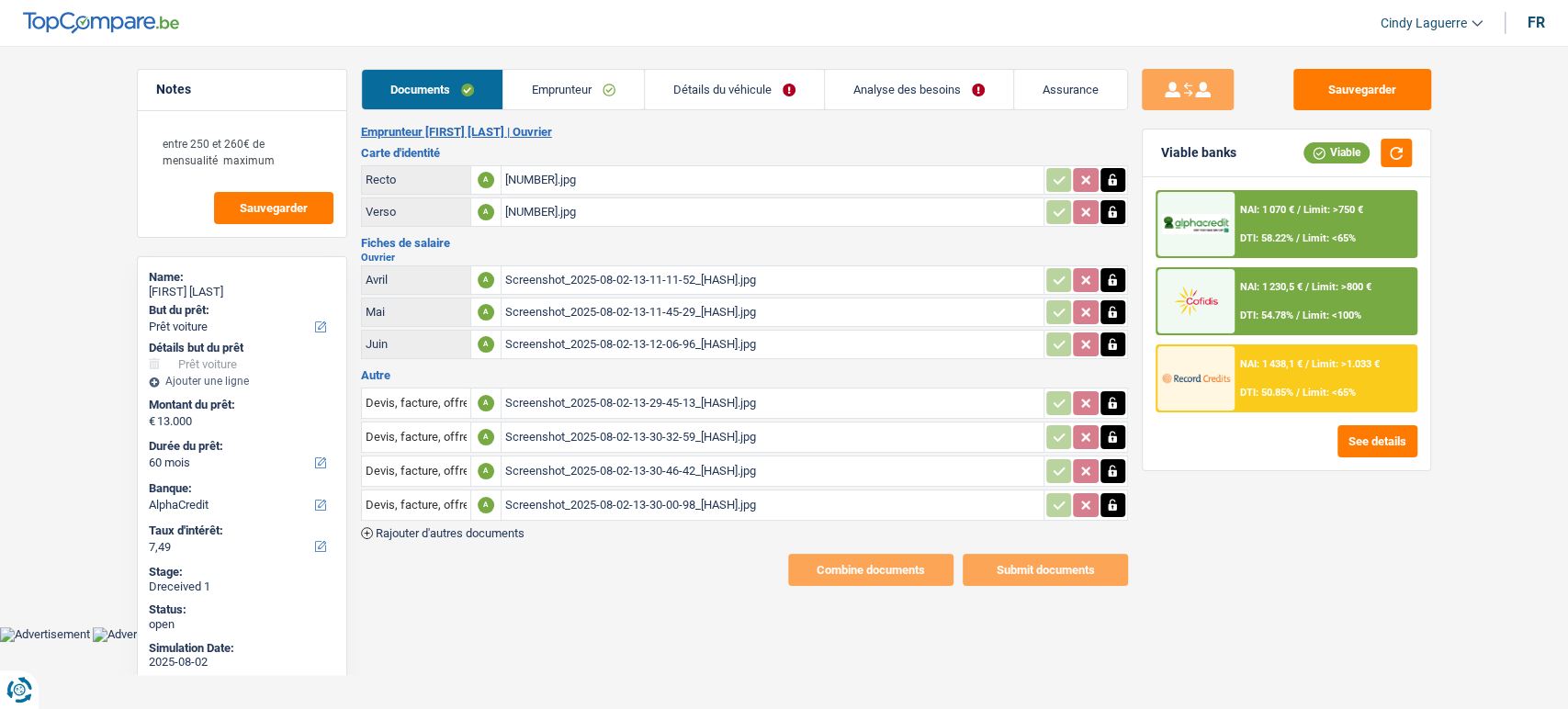 click on "Emprunteur" at bounding box center (573, 89) 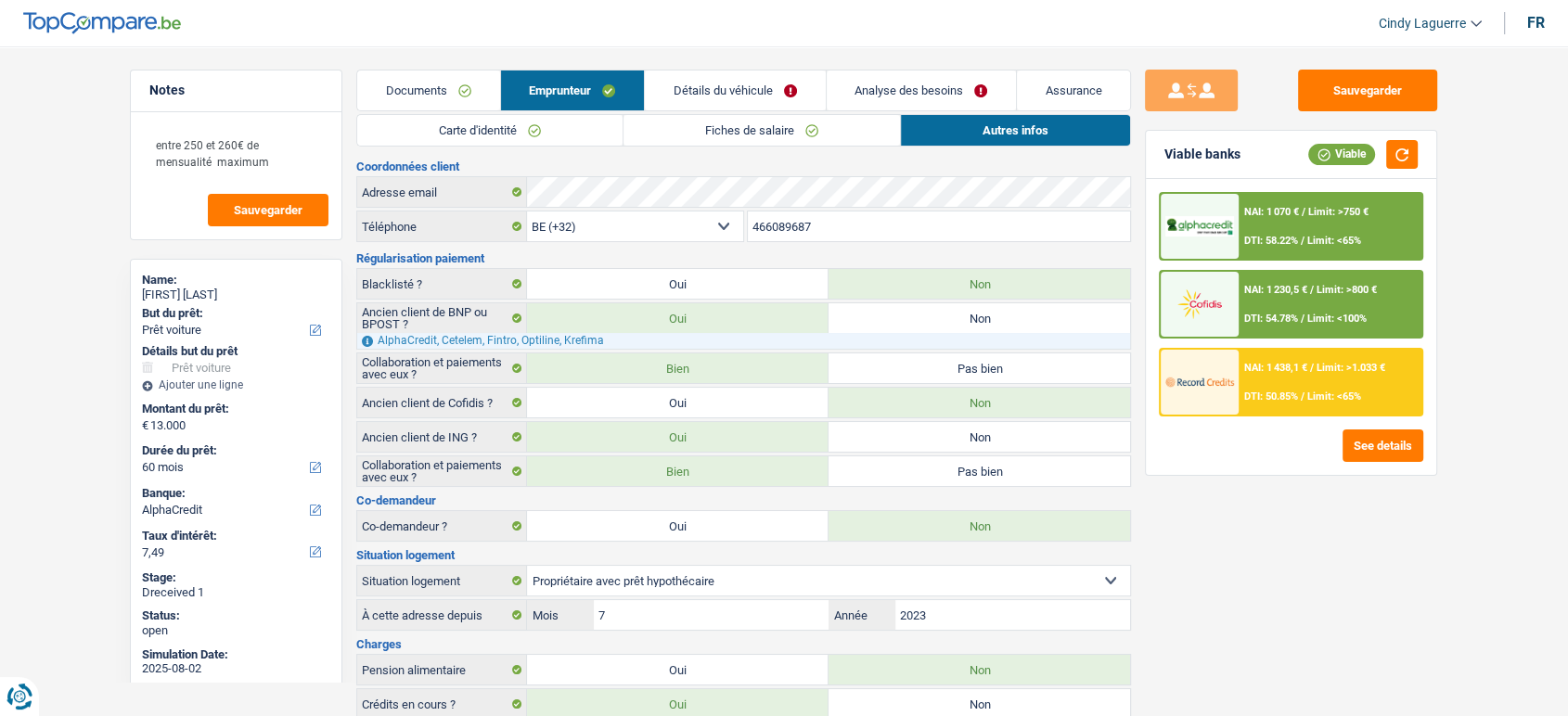click on "Détails du véhicule" at bounding box center (735, 90) 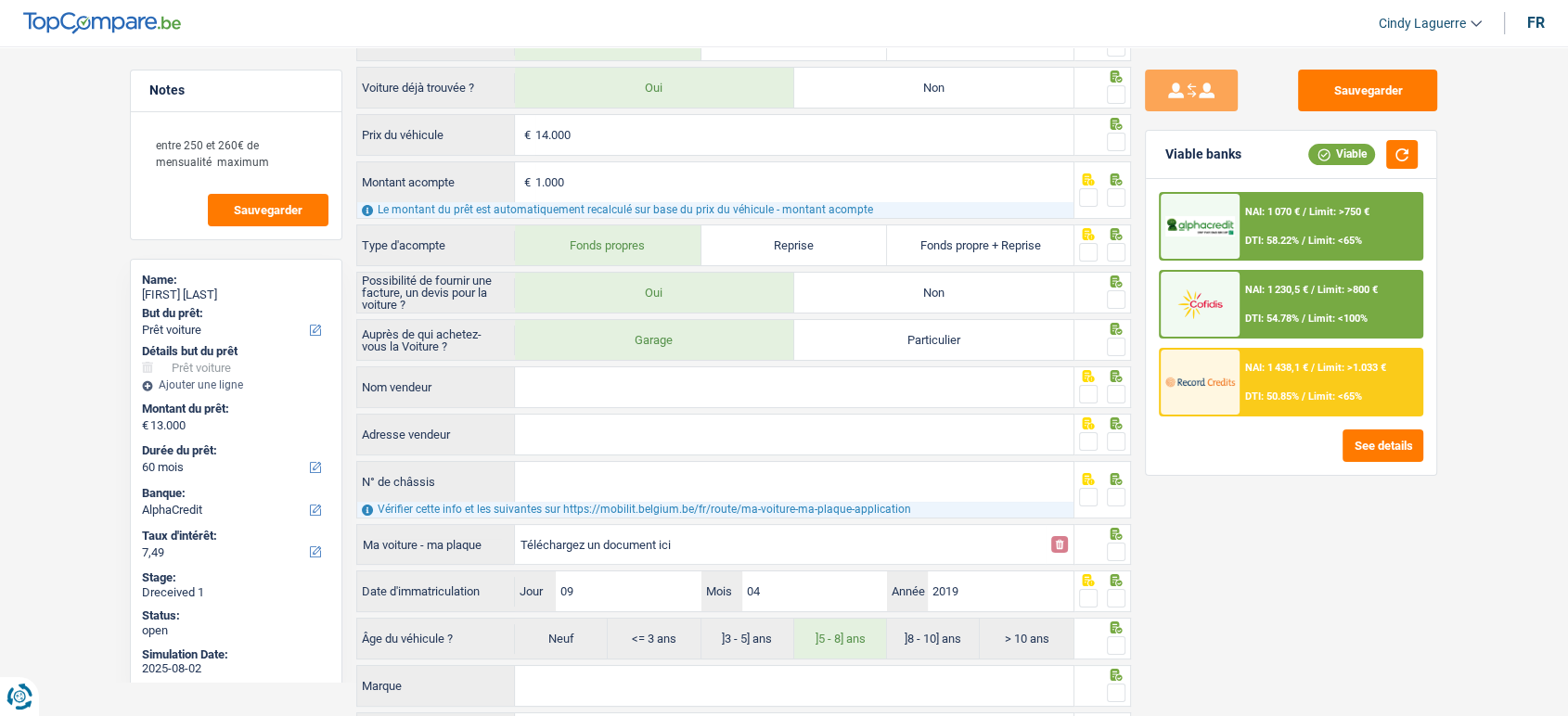 scroll, scrollTop: 46, scrollLeft: 0, axis: vertical 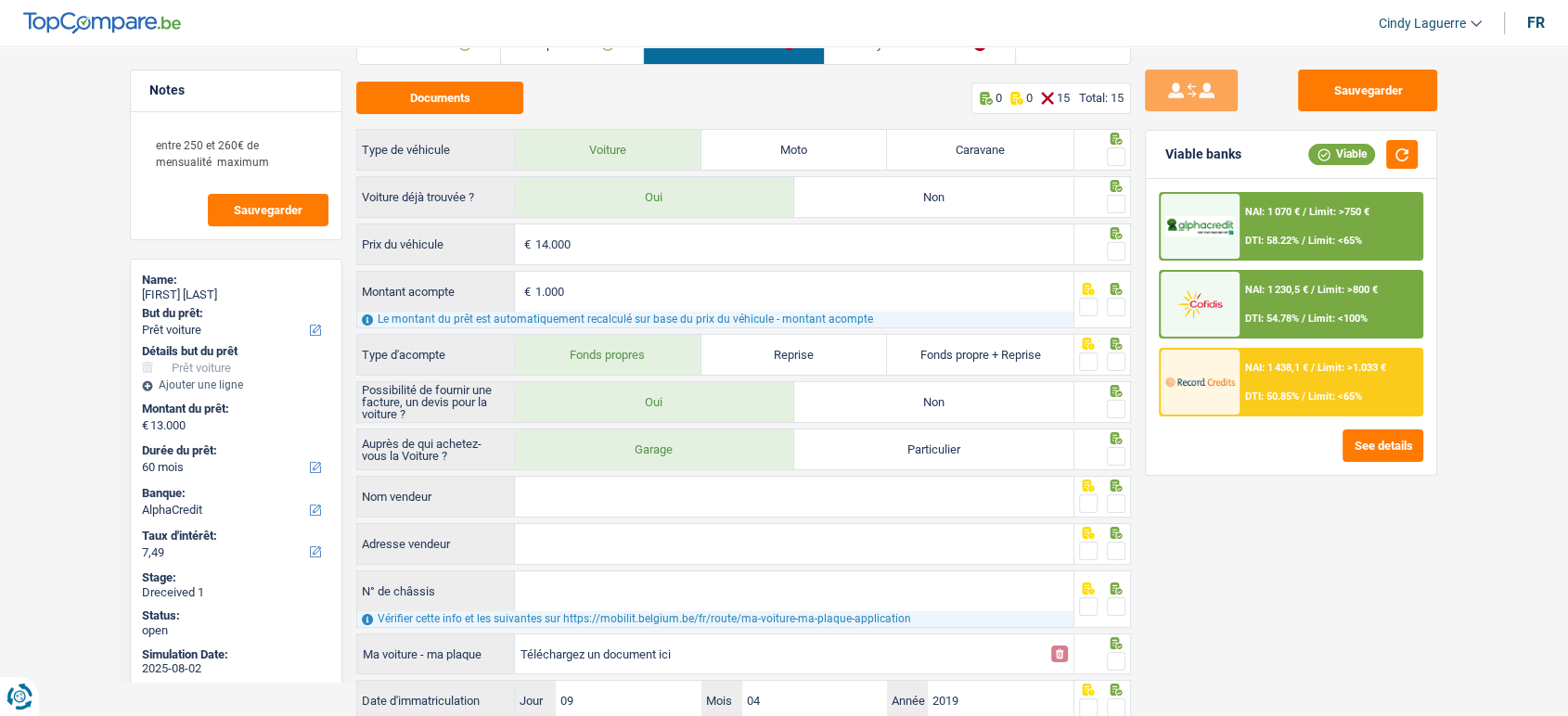 click at bounding box center [1116, 157] 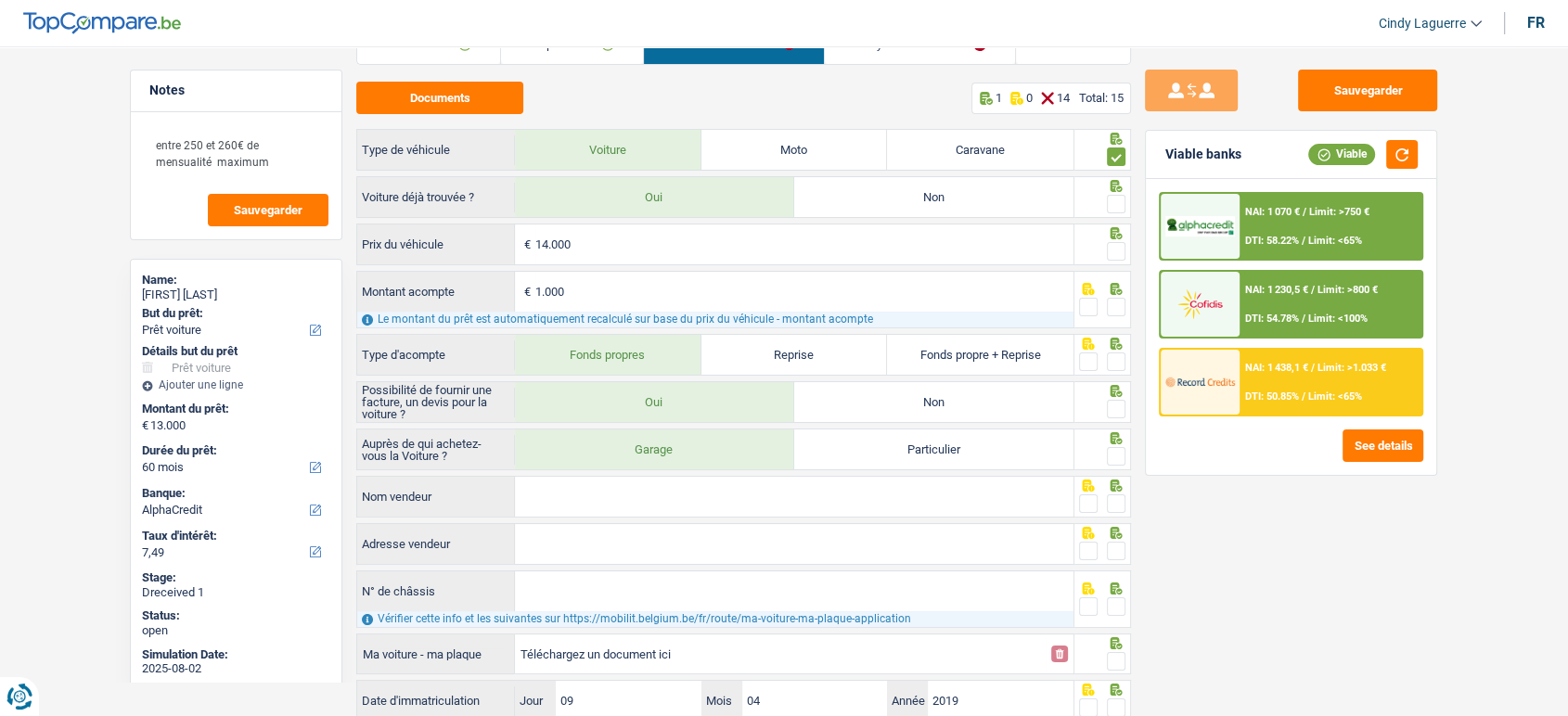 drag, startPoint x: 1120, startPoint y: 200, endPoint x: 1121, endPoint y: 221, distance: 21.023796 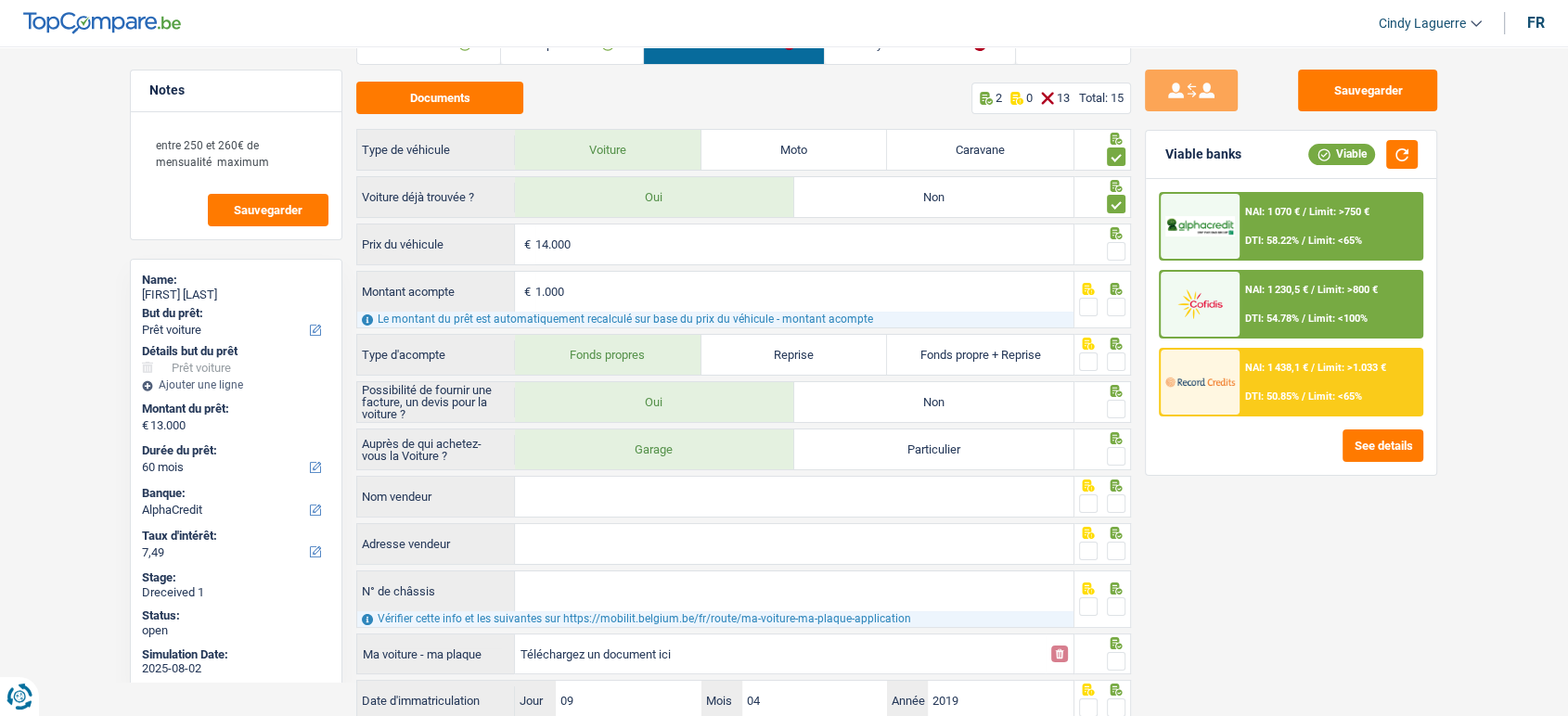 drag, startPoint x: 1113, startPoint y: 250, endPoint x: 1112, endPoint y: 293, distance: 43.011626 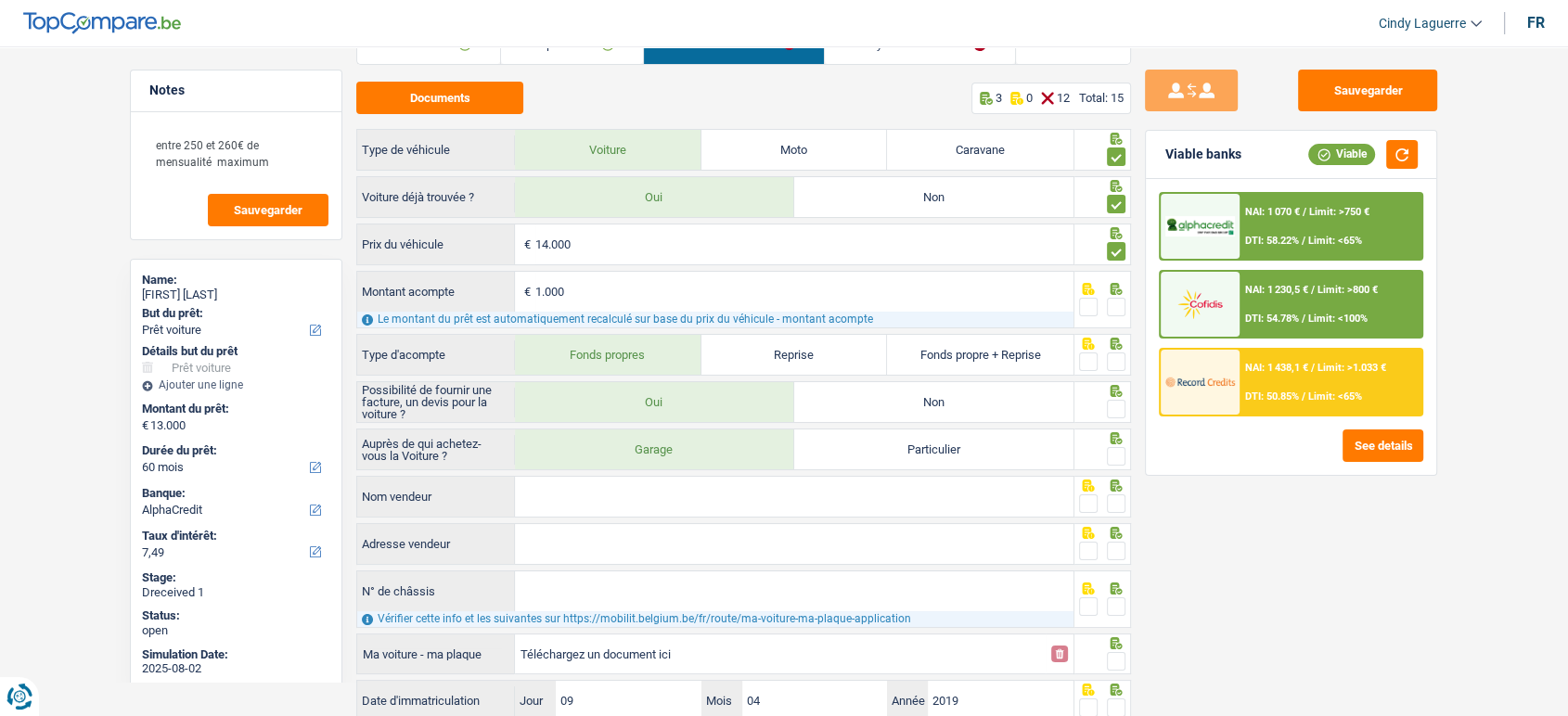 click at bounding box center (1116, 307) 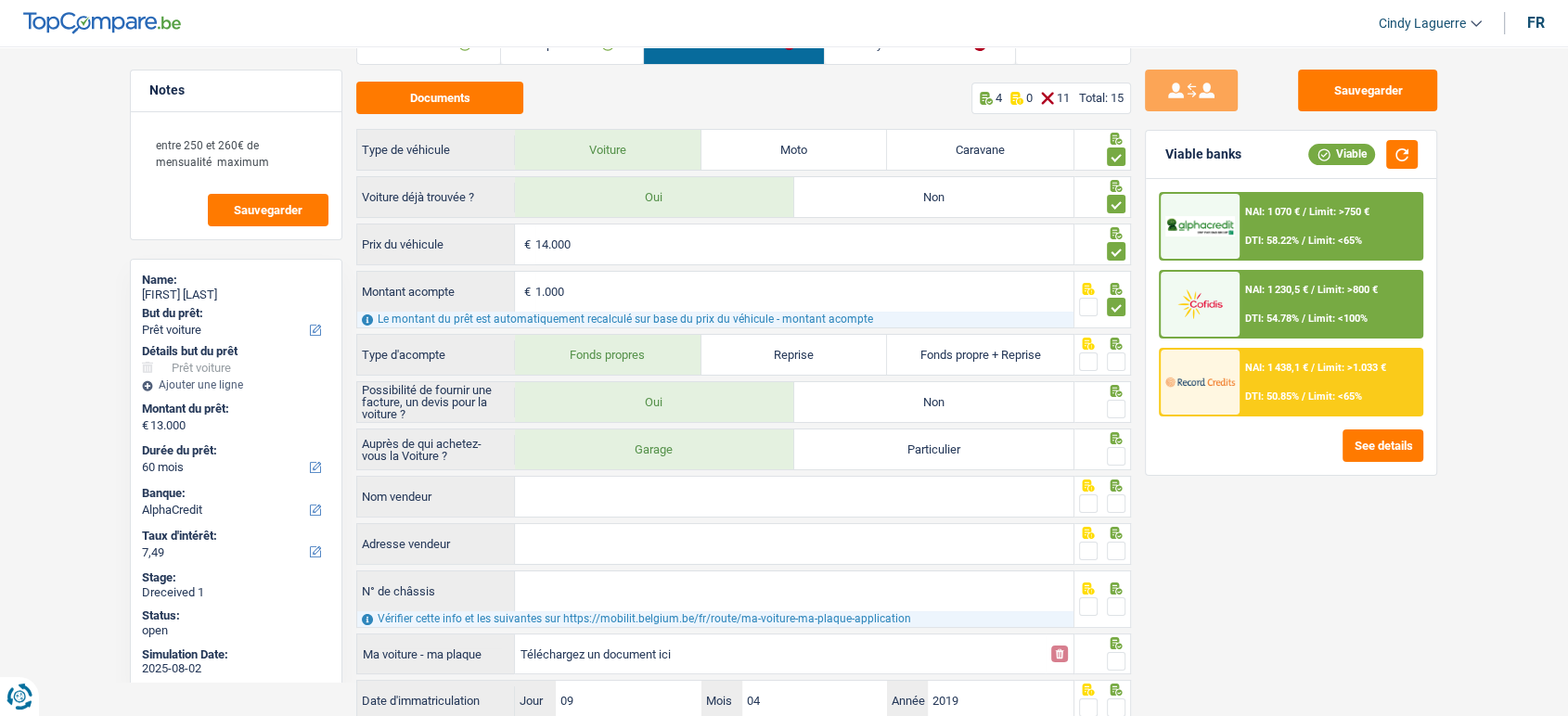 click at bounding box center [1116, 362] 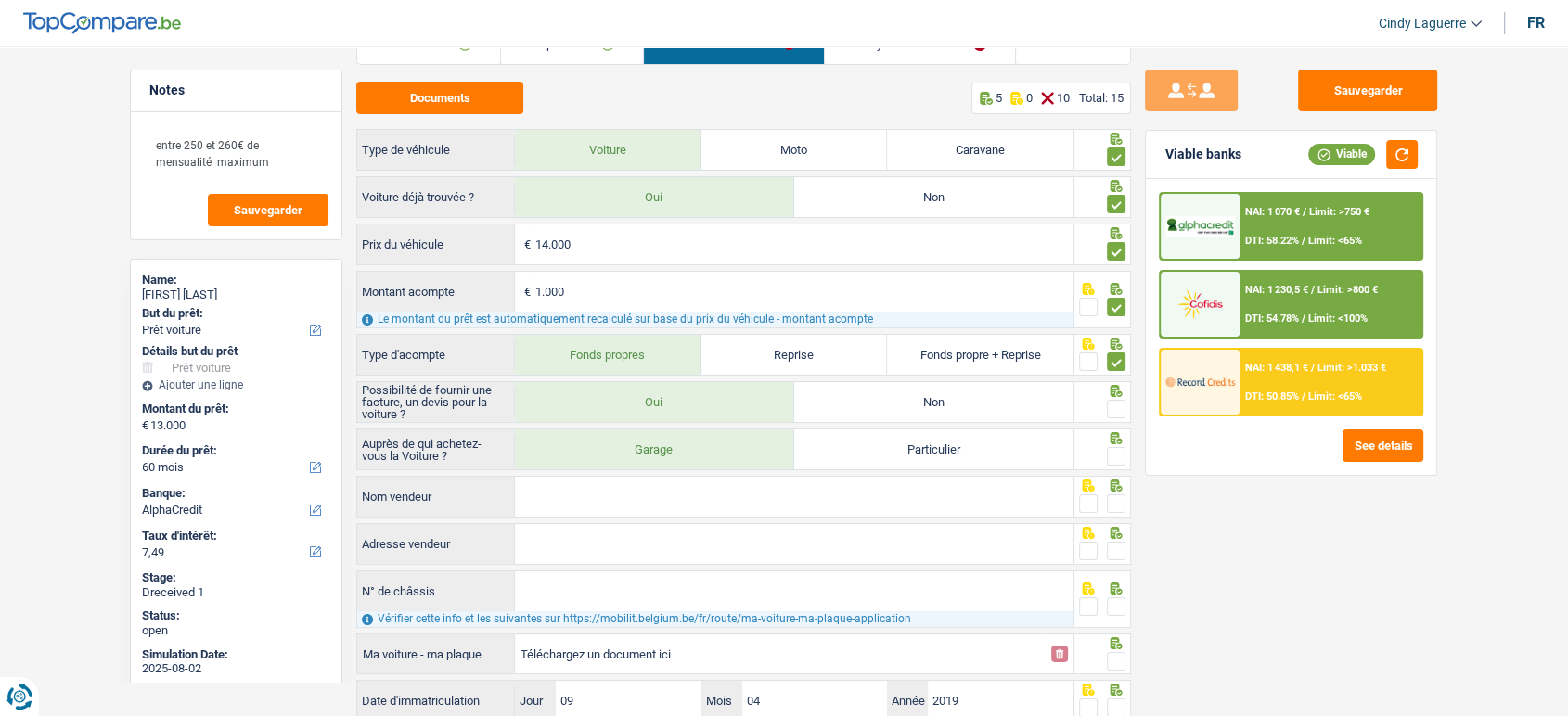 click at bounding box center [1116, 409] 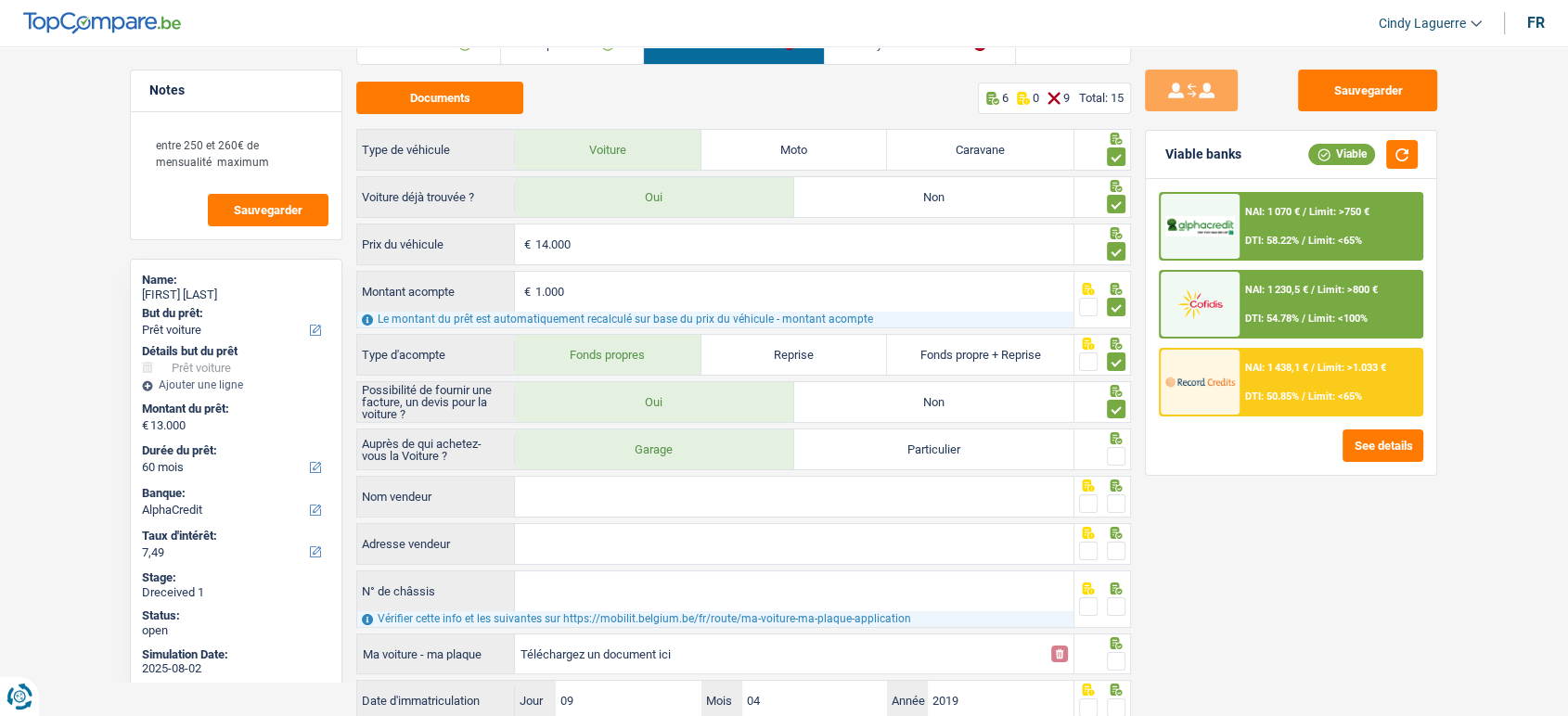 click on "Sauvegarder
Viable banks
Viable
NAI: 1 070 €
/
Limit: >750 €
DTI: 58.22%
/
Limit: <65%
NAI: 1 230,5 €
/
Limit: >800 €
DTI: 54.78%
/
Limit: <100%
NAI: 1 438,1 €
/
DTI: 50.85%" at bounding box center (1291, 376) 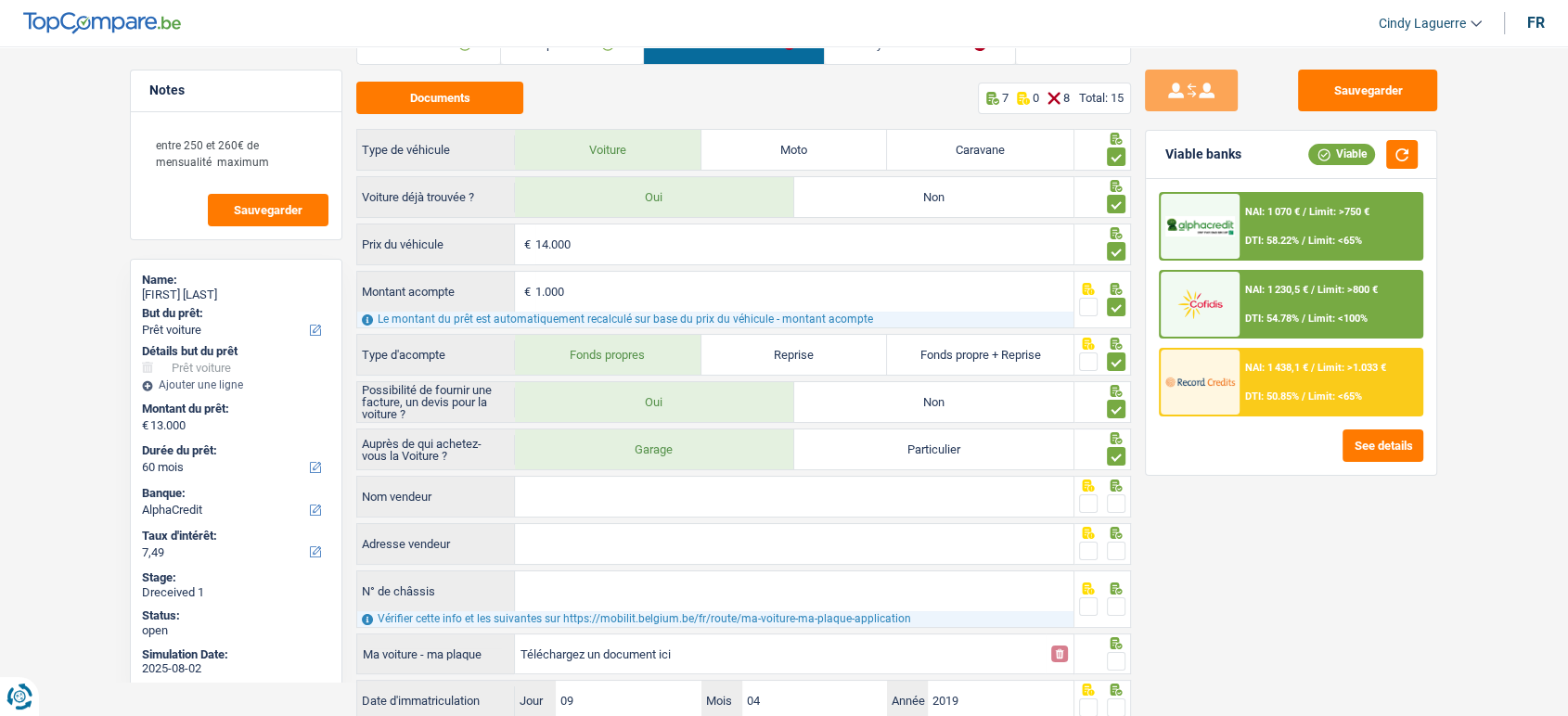 drag, startPoint x: 1085, startPoint y: 499, endPoint x: 1086, endPoint y: 522, distance: 23.021729 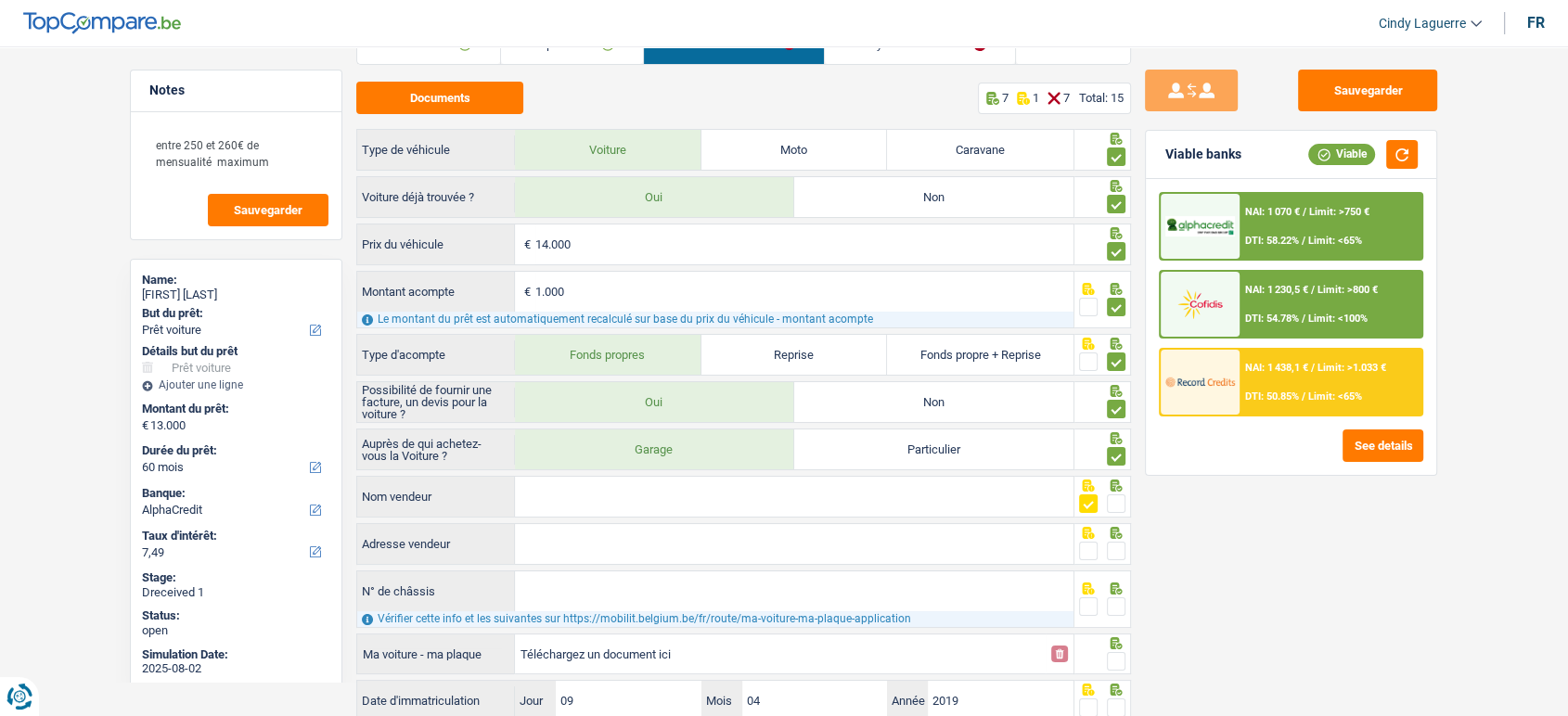 drag, startPoint x: 1086, startPoint y: 539, endPoint x: 1086, endPoint y: 569, distance: 30 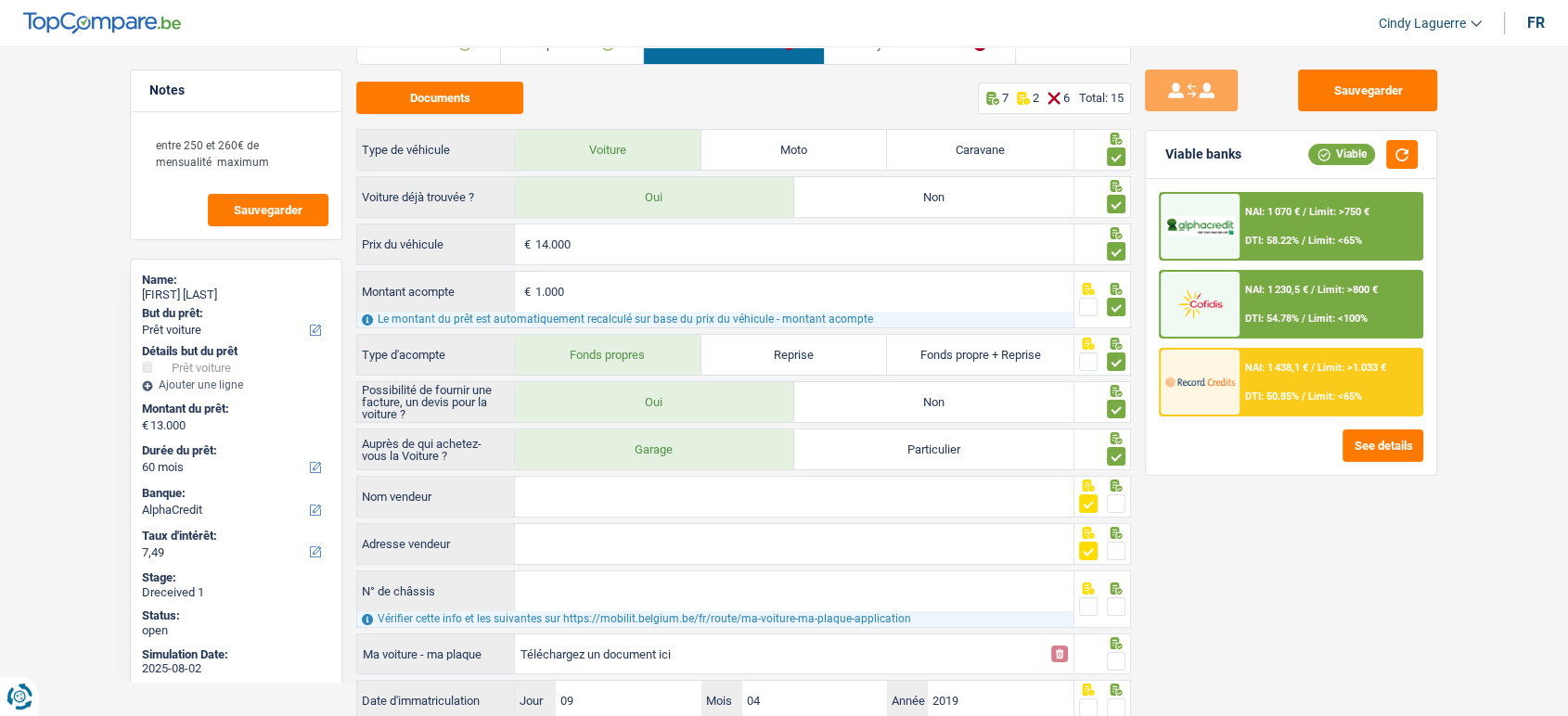 click at bounding box center [1088, 607] 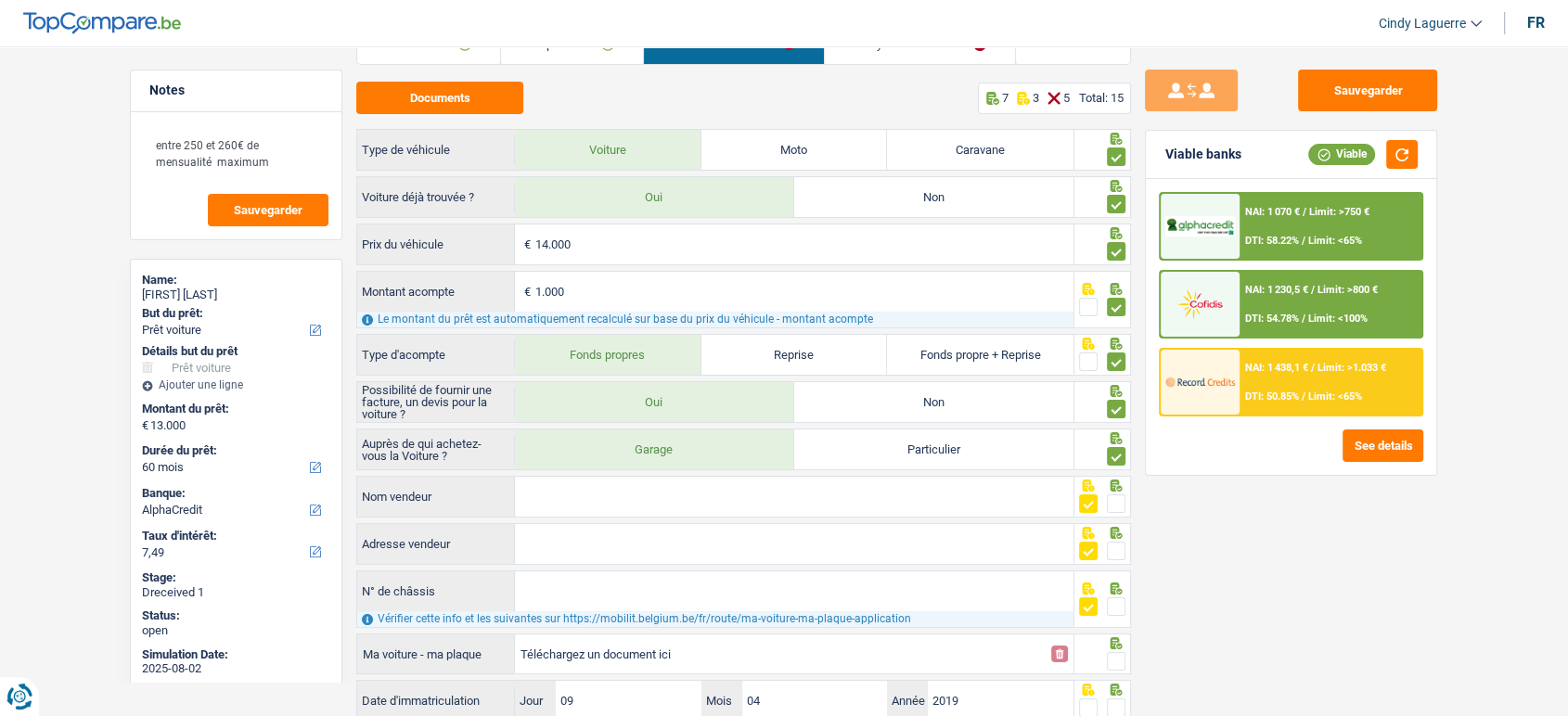 scroll, scrollTop: 252, scrollLeft: 0, axis: vertical 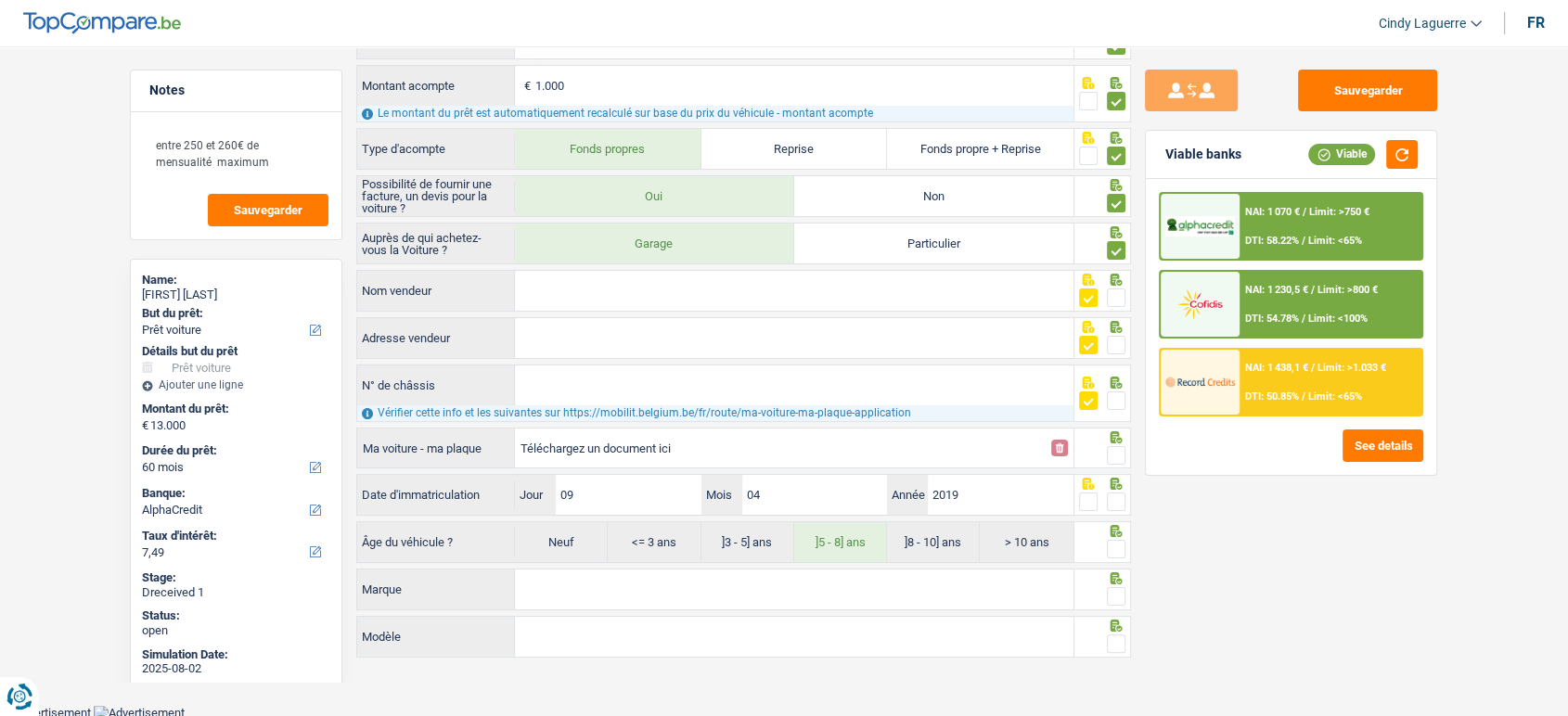 drag, startPoint x: 1121, startPoint y: 451, endPoint x: 1113, endPoint y: 480, distance: 30.083218 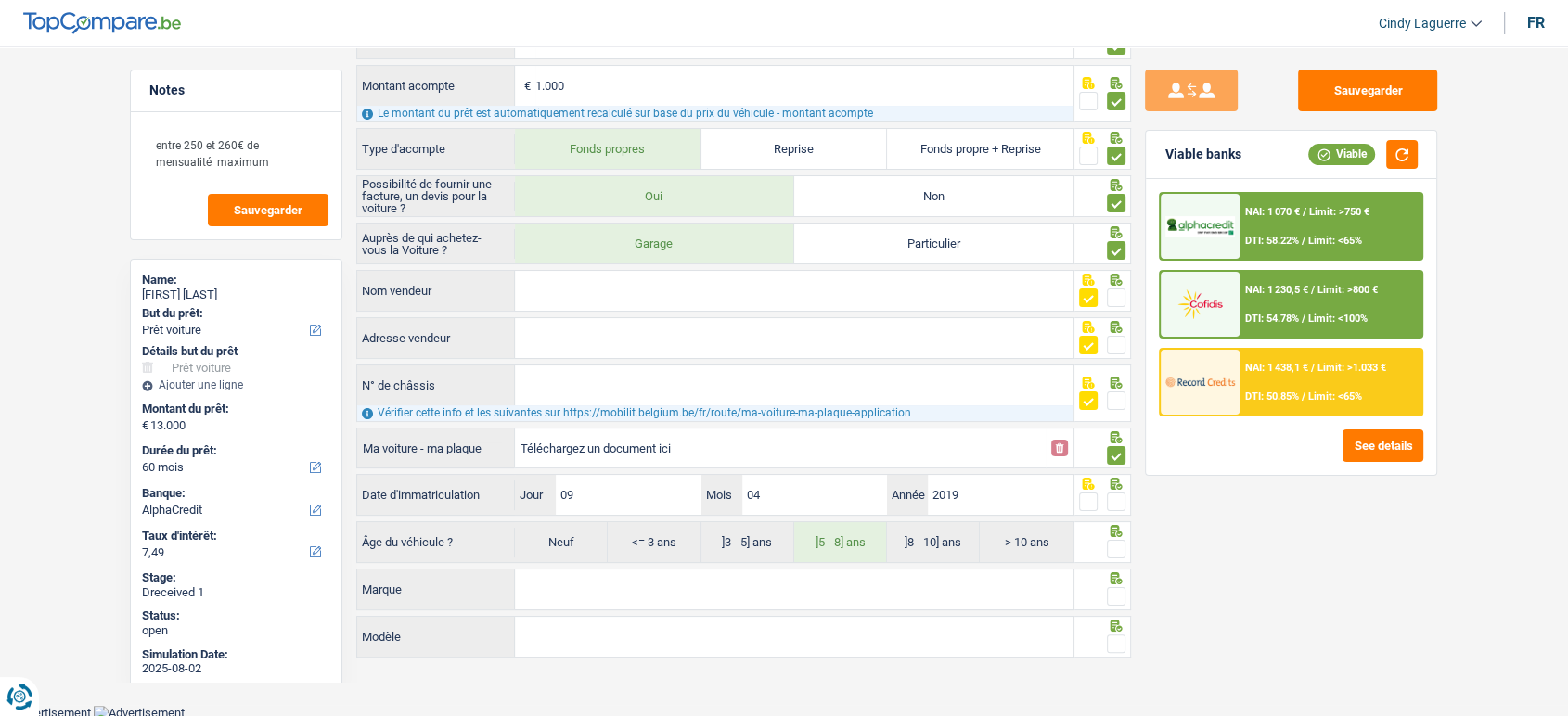click at bounding box center (1116, 502) 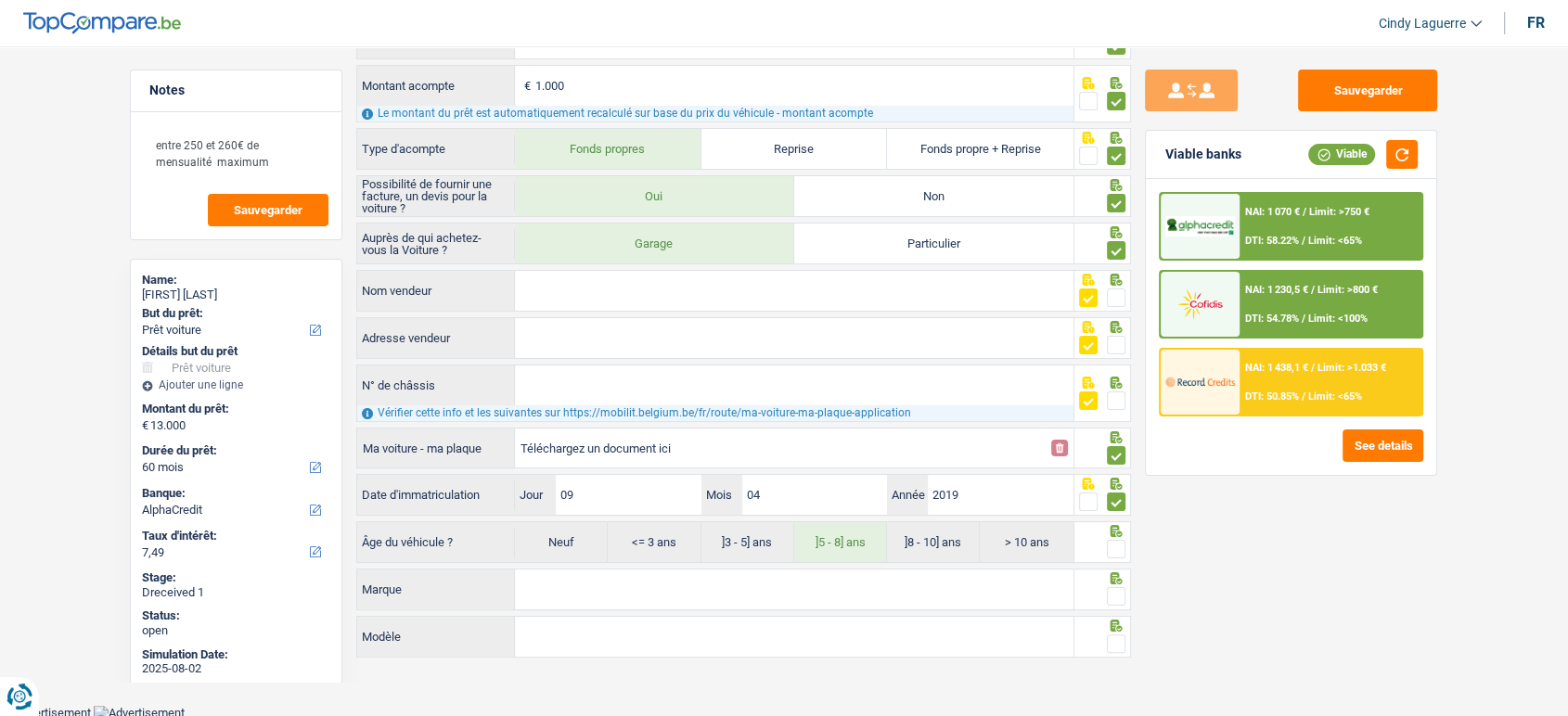 click at bounding box center [1116, 549] 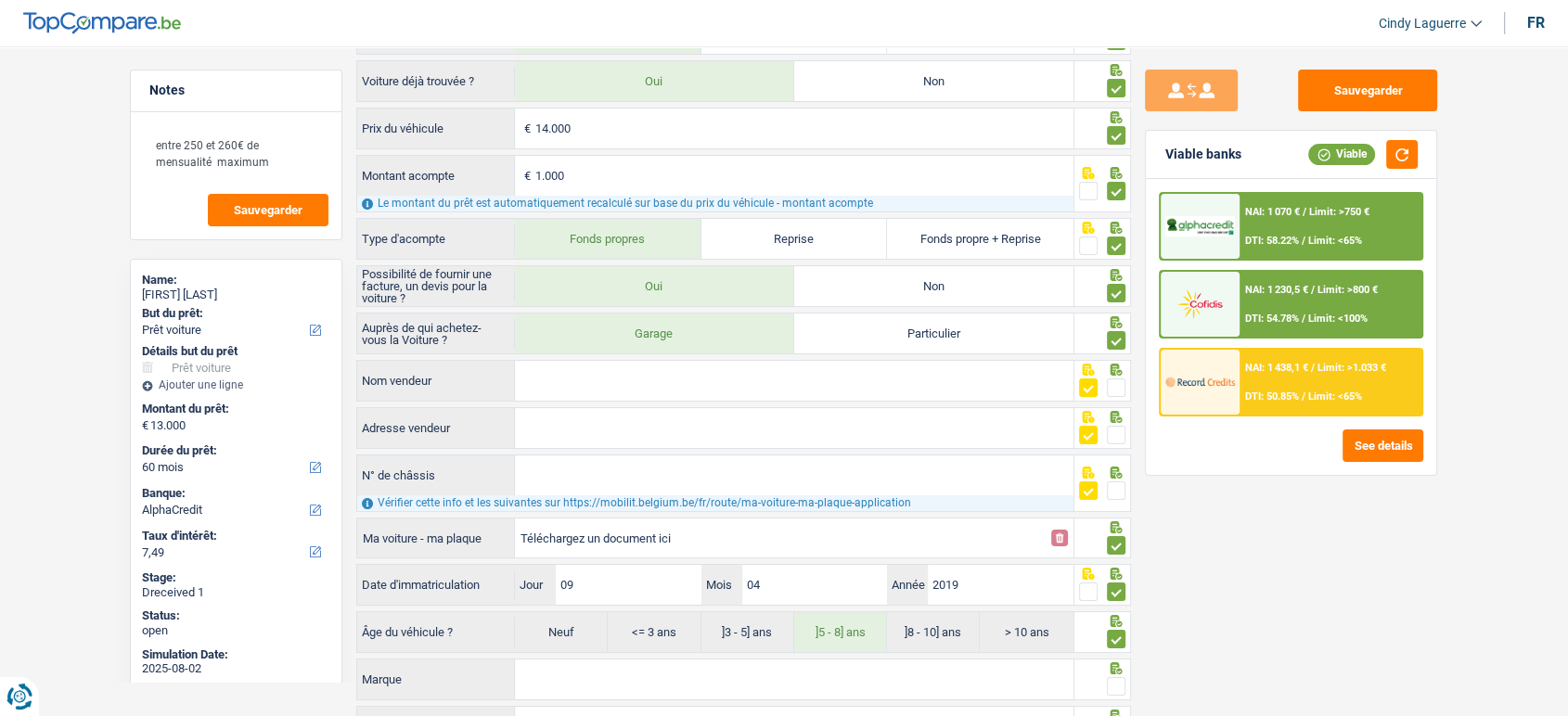 scroll, scrollTop: 0, scrollLeft: 0, axis: both 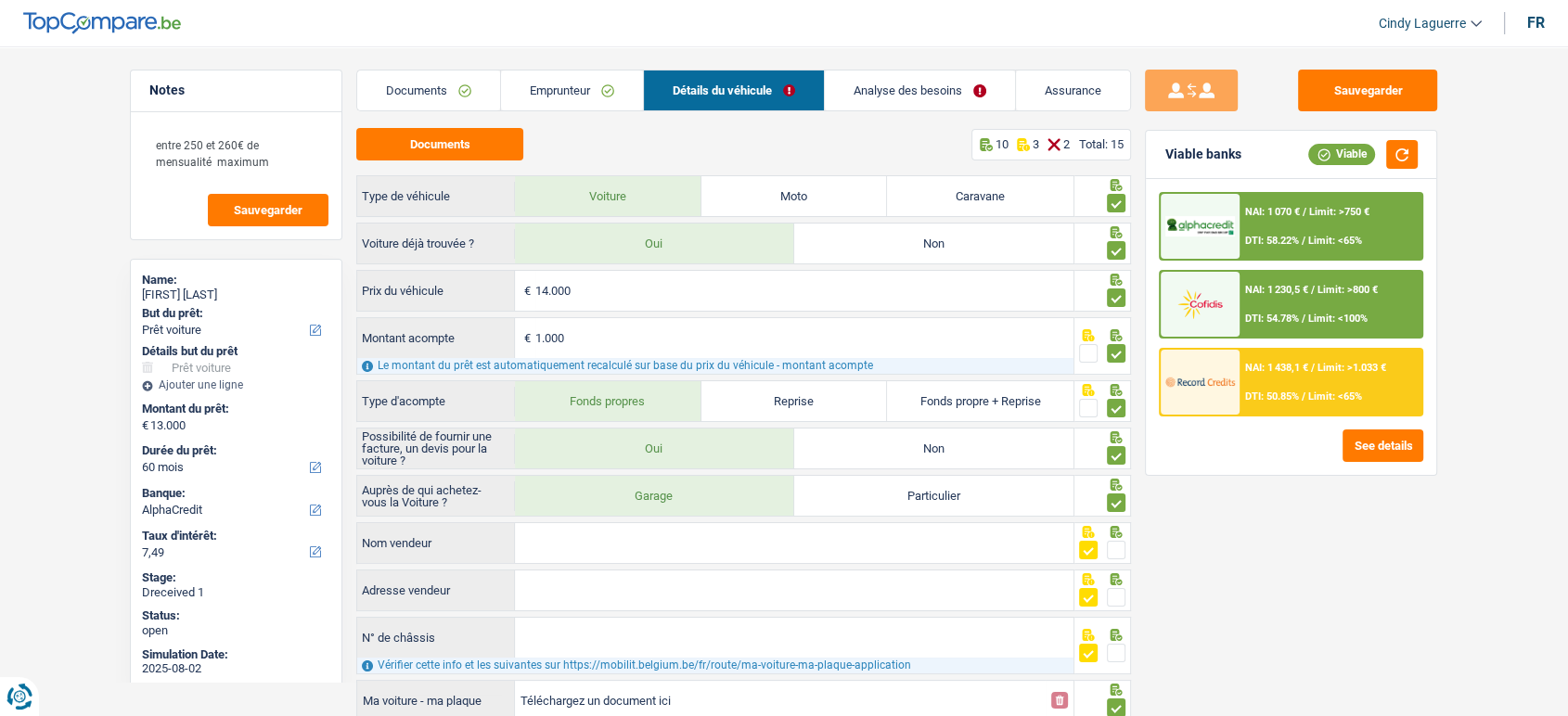 click on "Analyse des besoins" at bounding box center [919, 90] 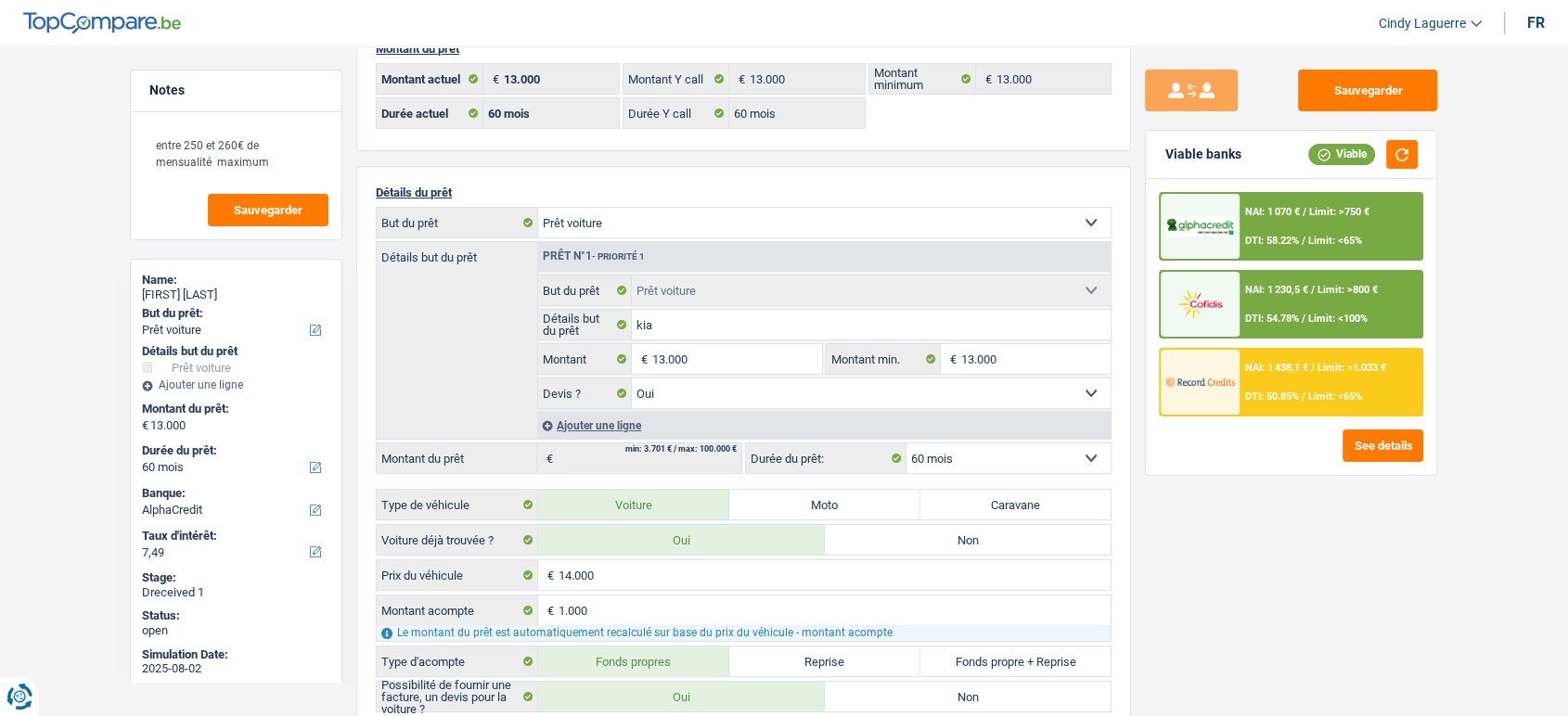 scroll, scrollTop: 0, scrollLeft: 0, axis: both 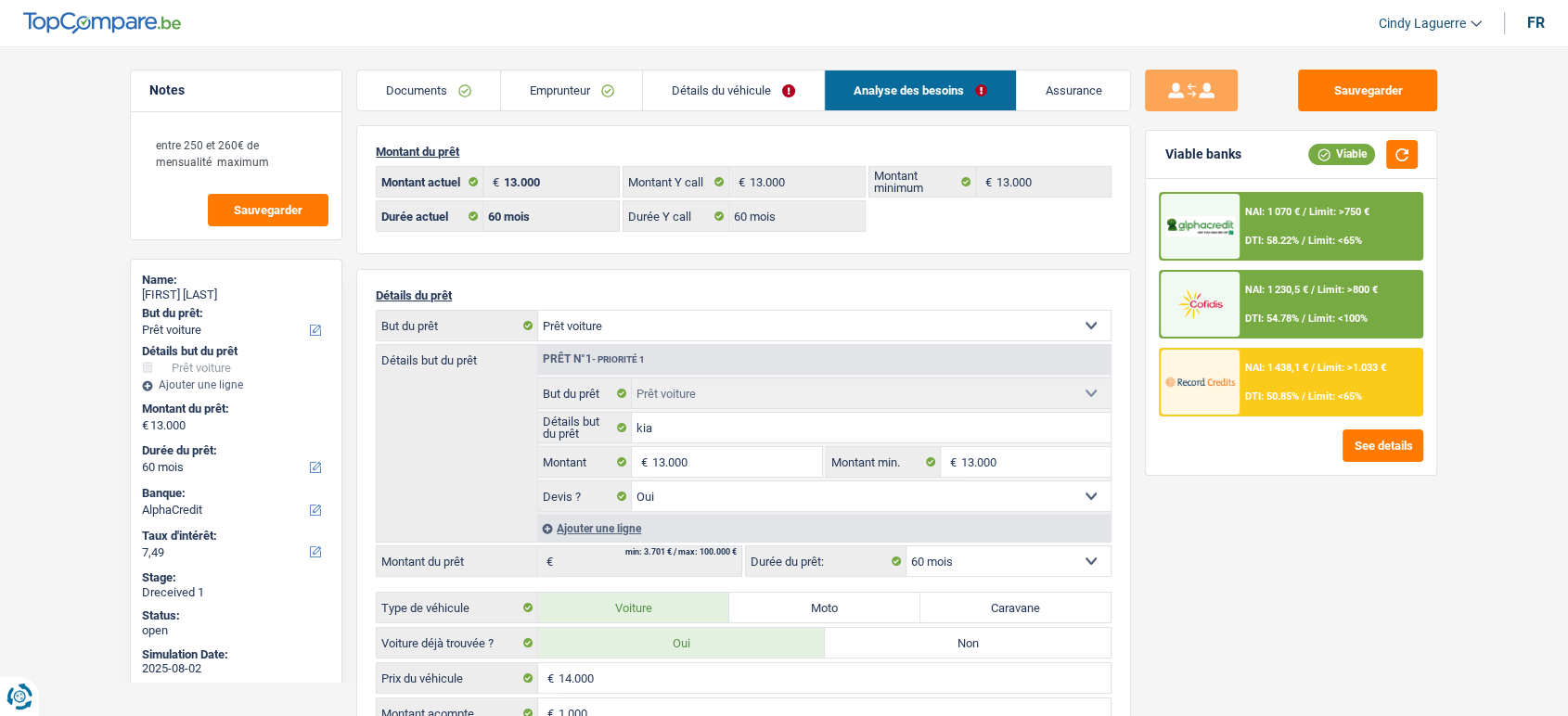 click on "Détails du véhicule" at bounding box center [733, 90] 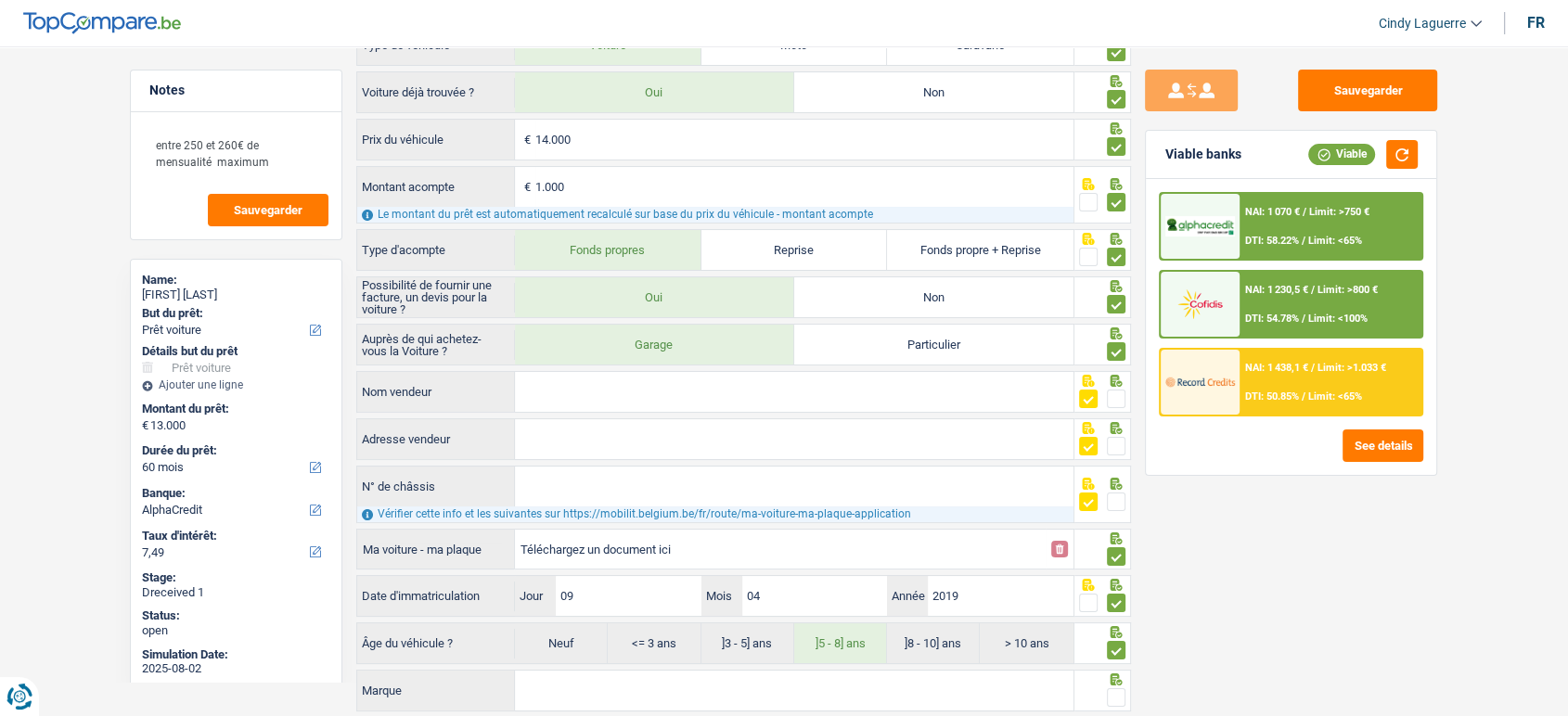 scroll, scrollTop: 252, scrollLeft: 0, axis: vertical 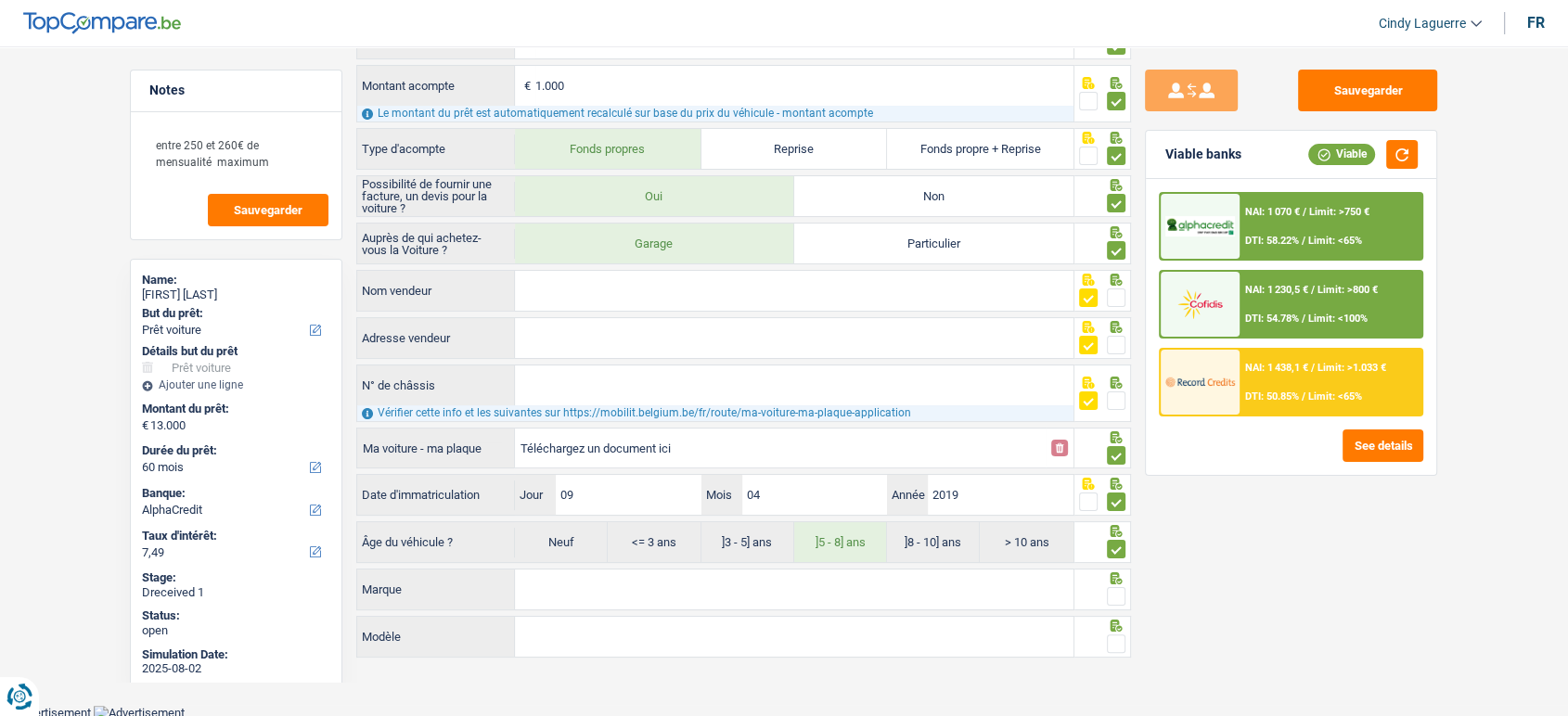 click on "Marque" at bounding box center (794, 589) 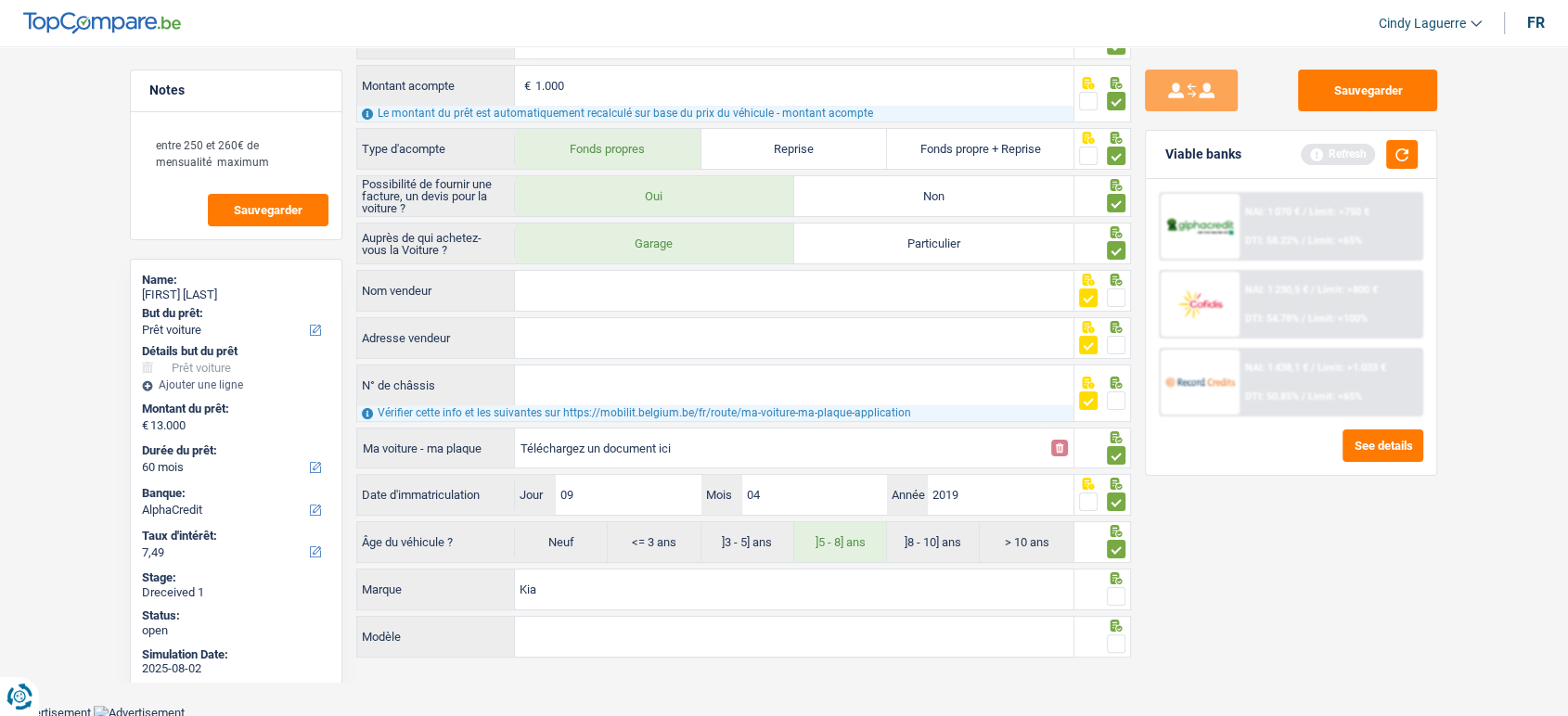 type on "Kia" 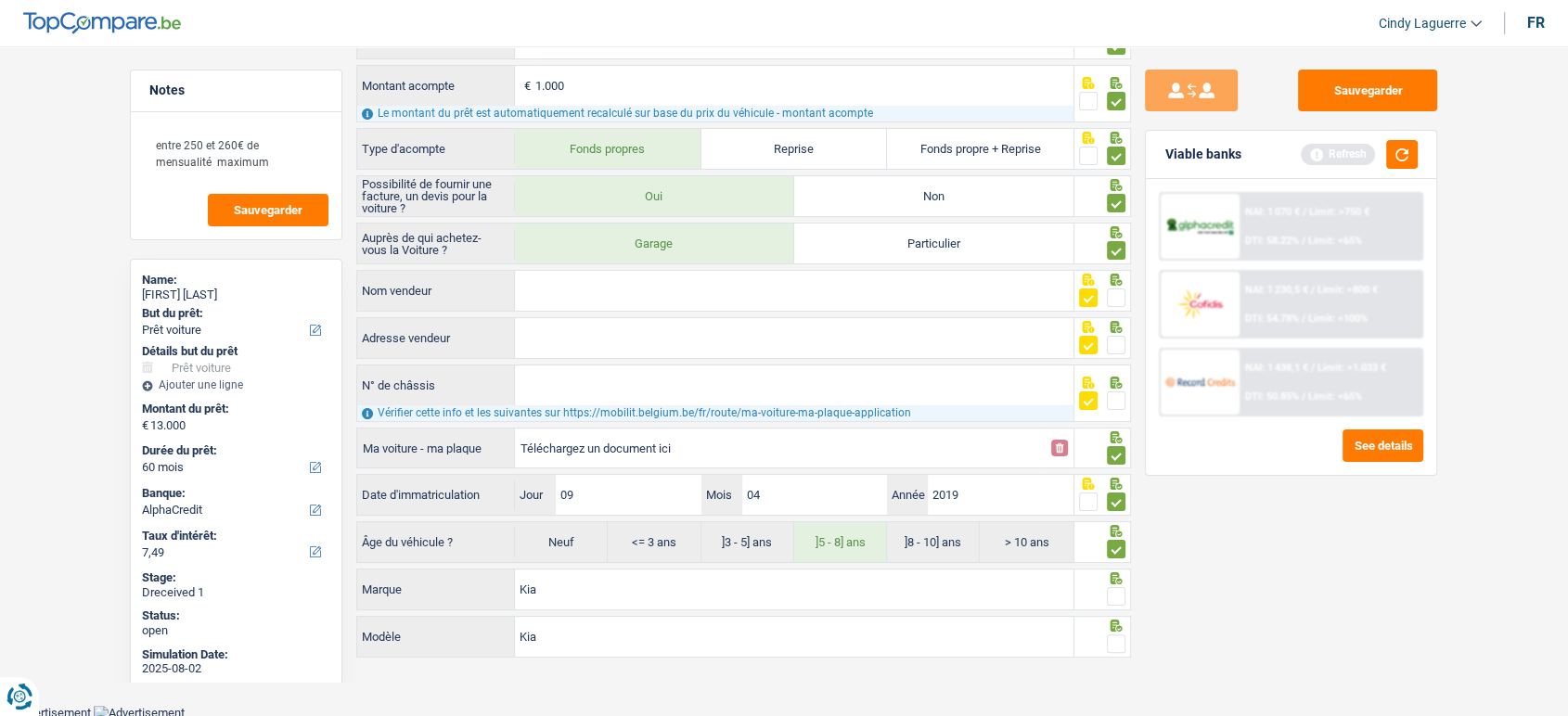 type on "Kia" 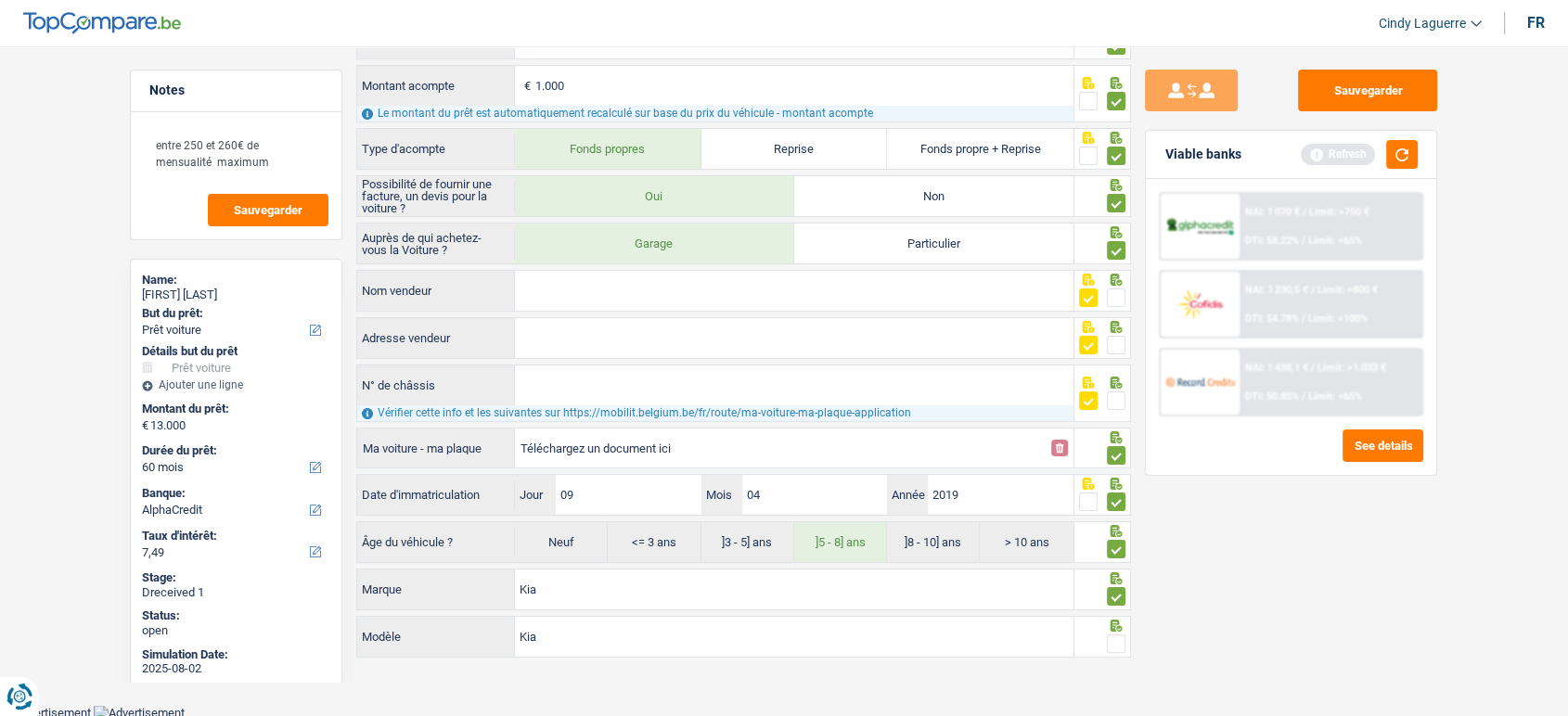 click at bounding box center [1116, 644] 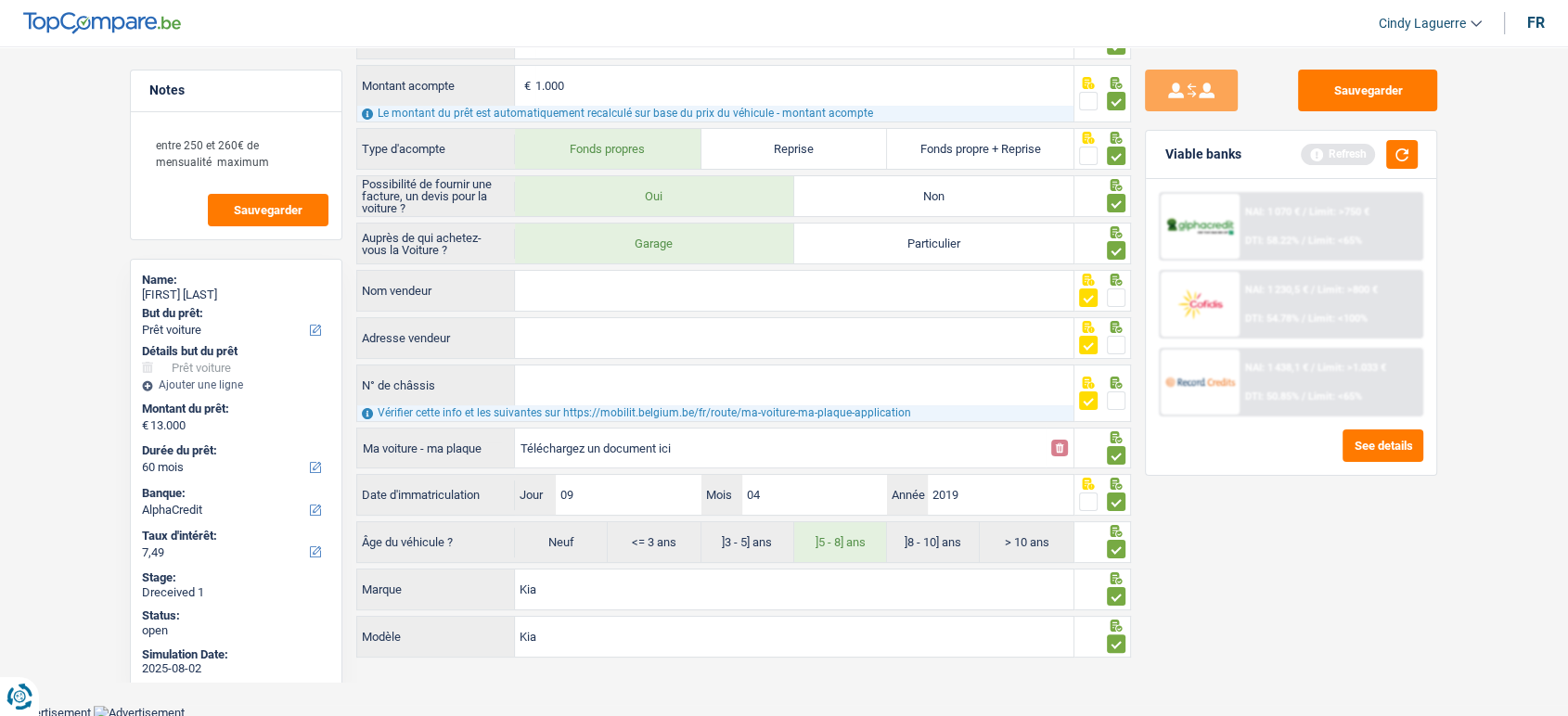 click on "Sauvegarder
Viable banks
Refresh
NAI: 1 070 €
/
Limit: >750 €
DTI: 58.22%
/
Limit: <65%
NAI: 1 230,5 €
/
Limit: >800 €
DTI: 54.78%
/
Limit: <100%
NAI: 1 438,1 €
/
DTI: 50.85%" at bounding box center (1292, 240) 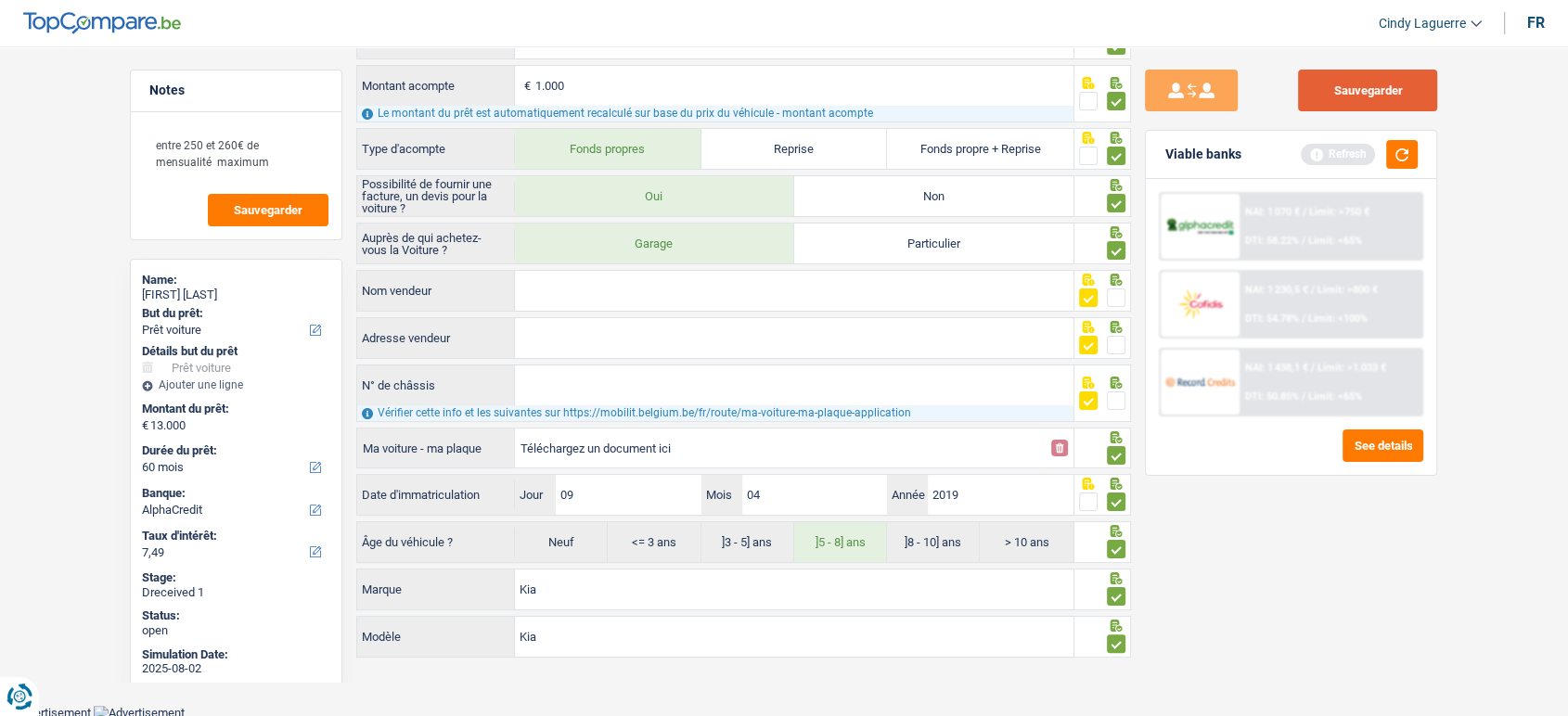 click on "Sauvegarder" at bounding box center (1368, 90) 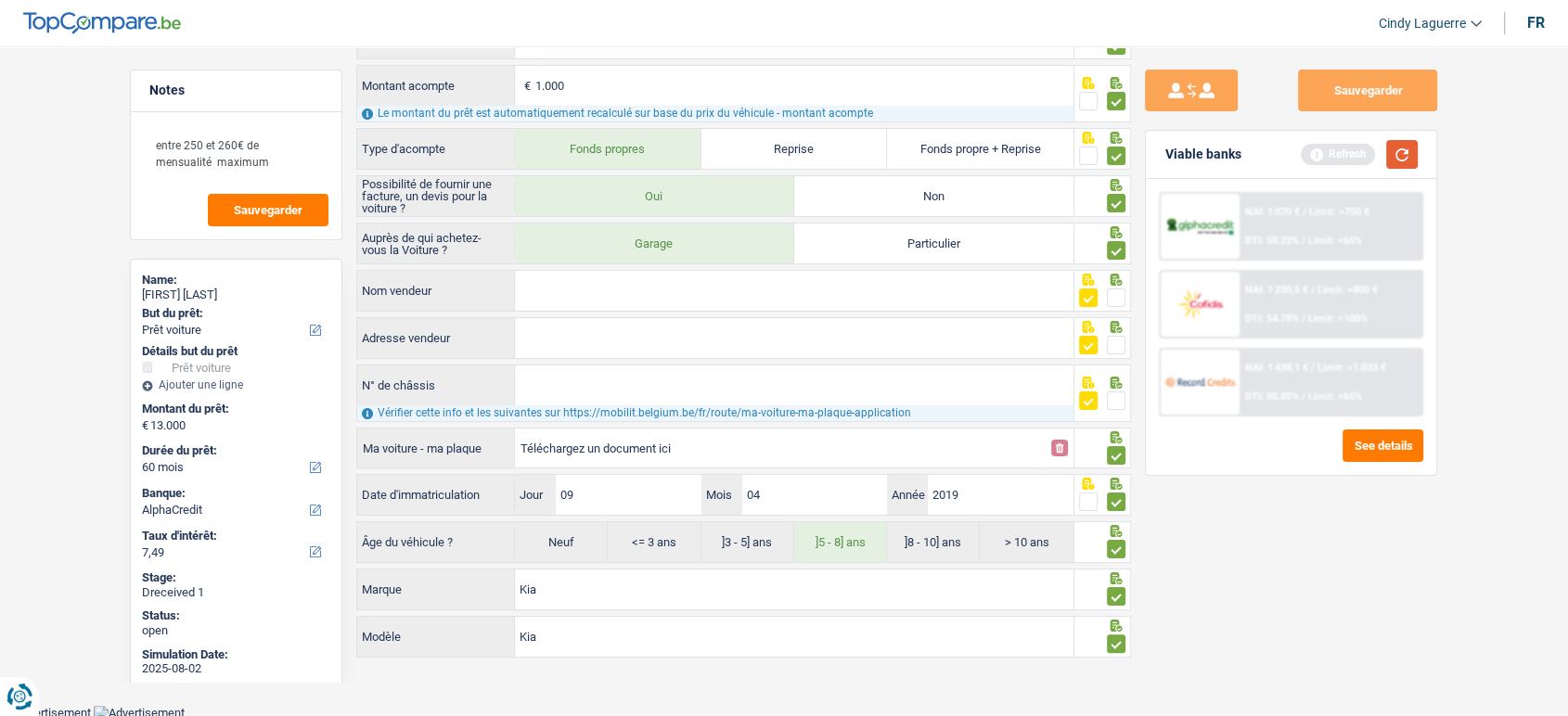 click at bounding box center (1402, 154) 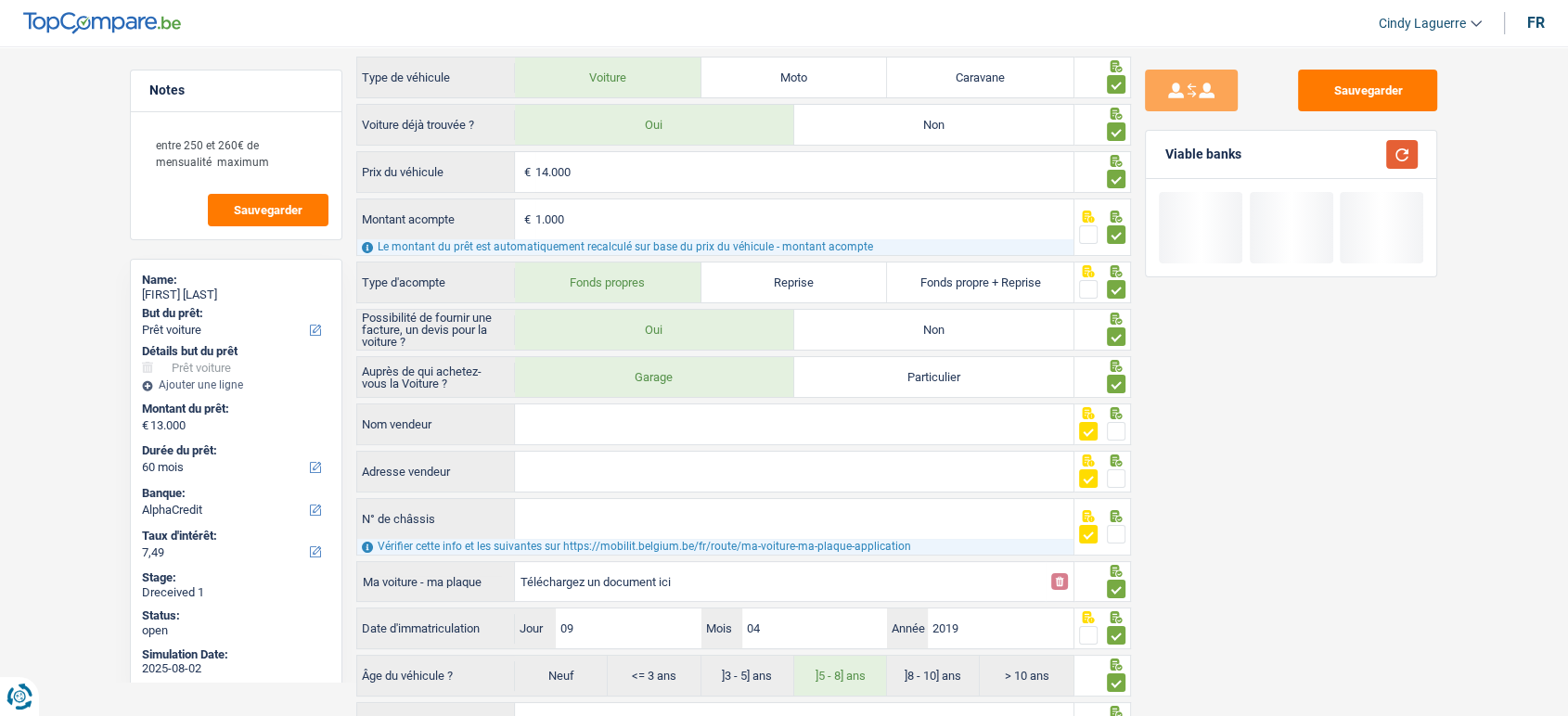 scroll, scrollTop: 0, scrollLeft: 0, axis: both 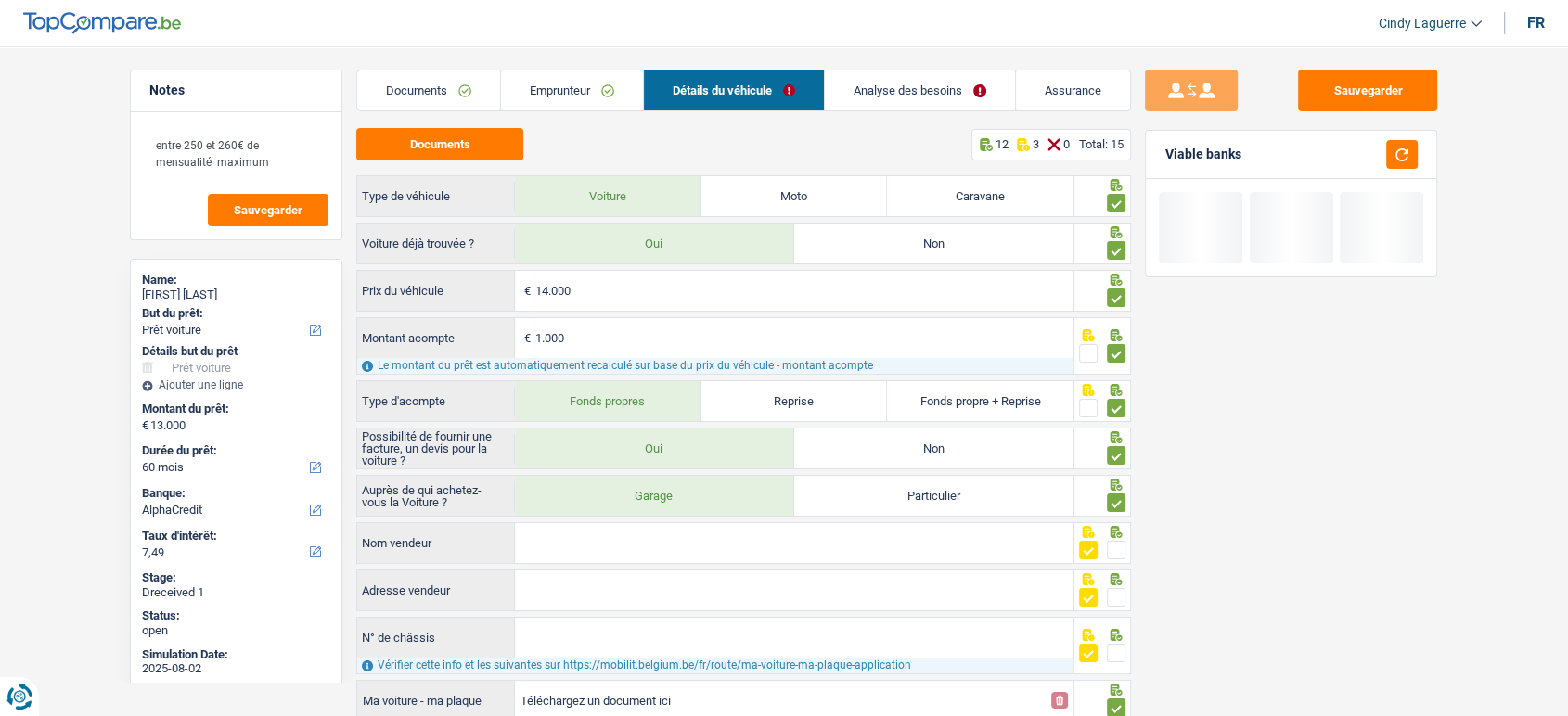 click on "Analyse des besoins" at bounding box center [919, 90] 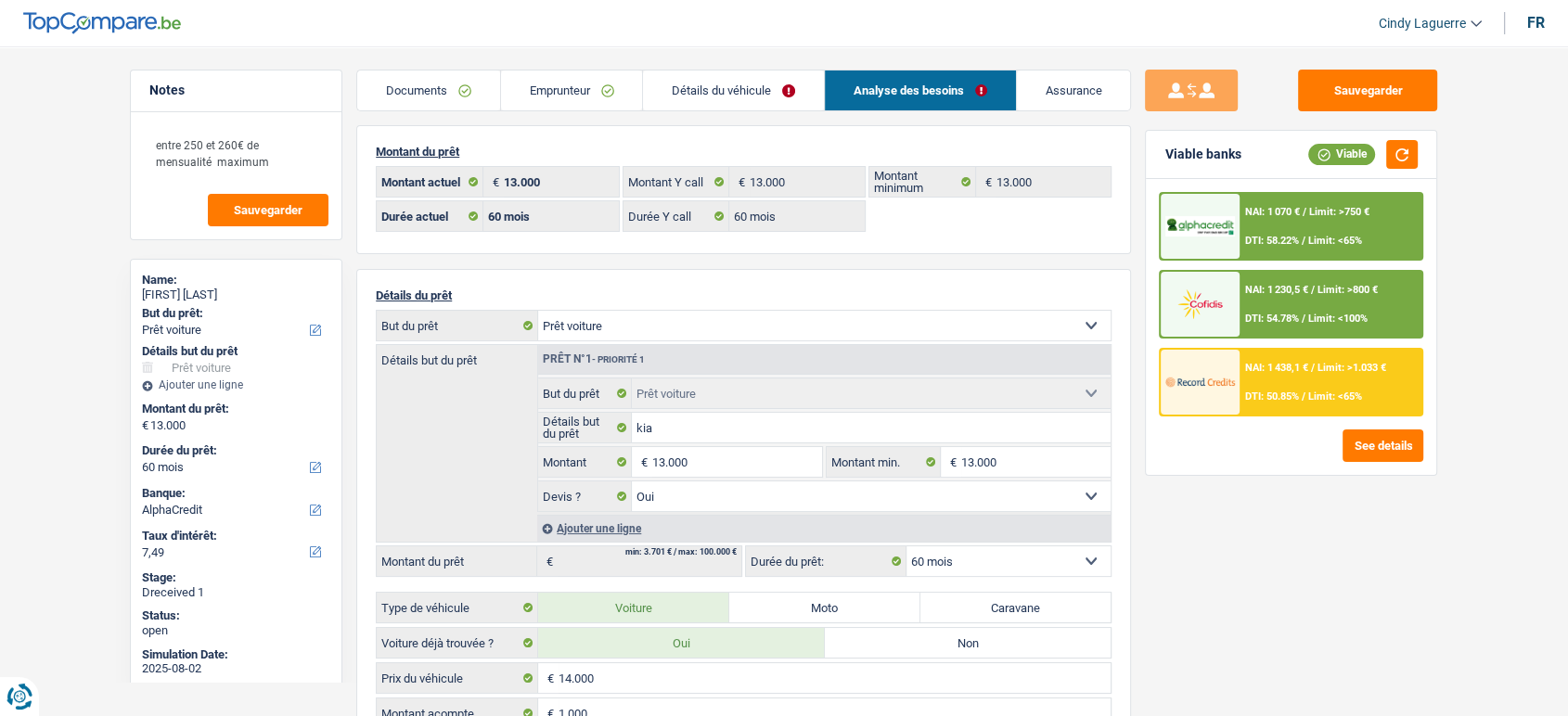 click on "NAI: 1 070 €
/
Limit: >750 €
DTI: 58.22%
/
Limit: <65%" at bounding box center (1330, 226) 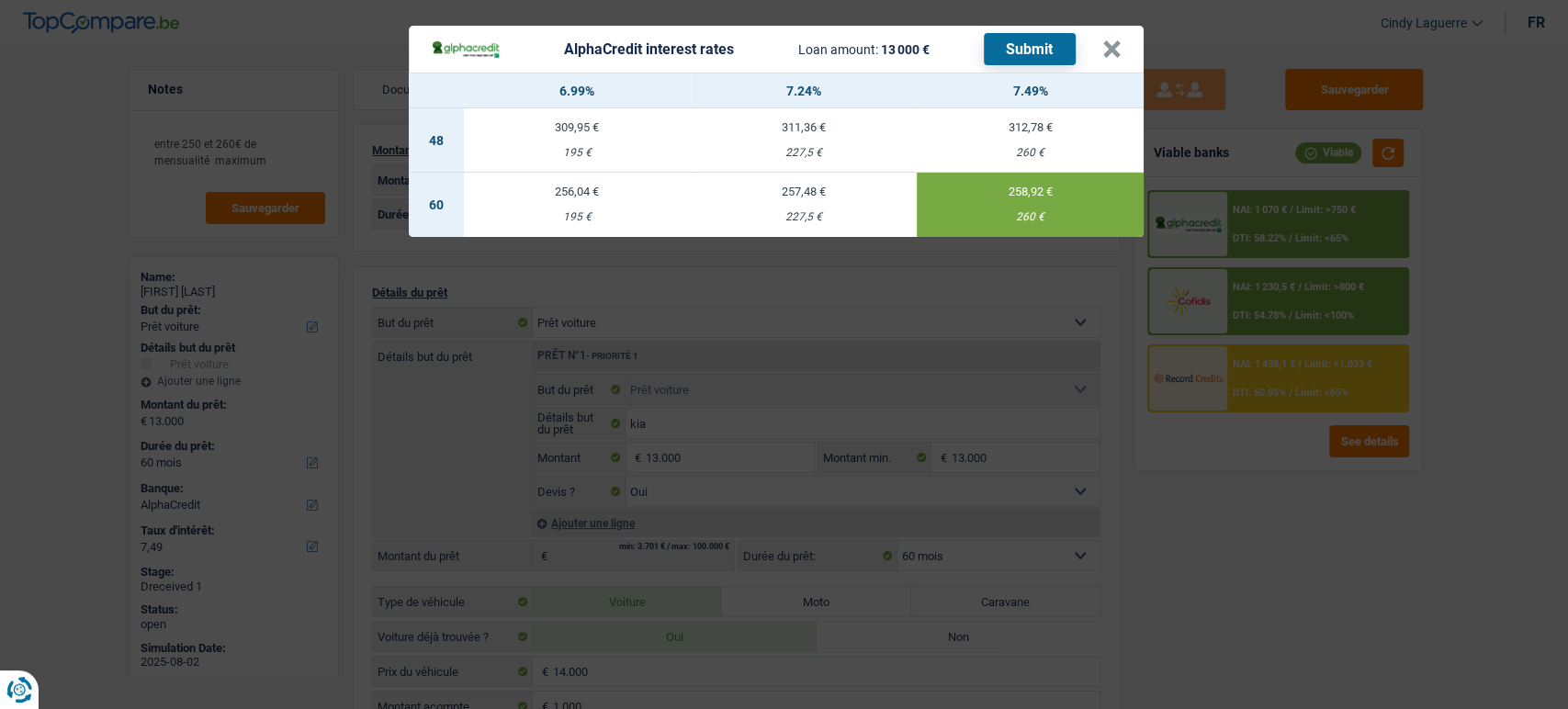 click on "Submit" at bounding box center [1030, 49] 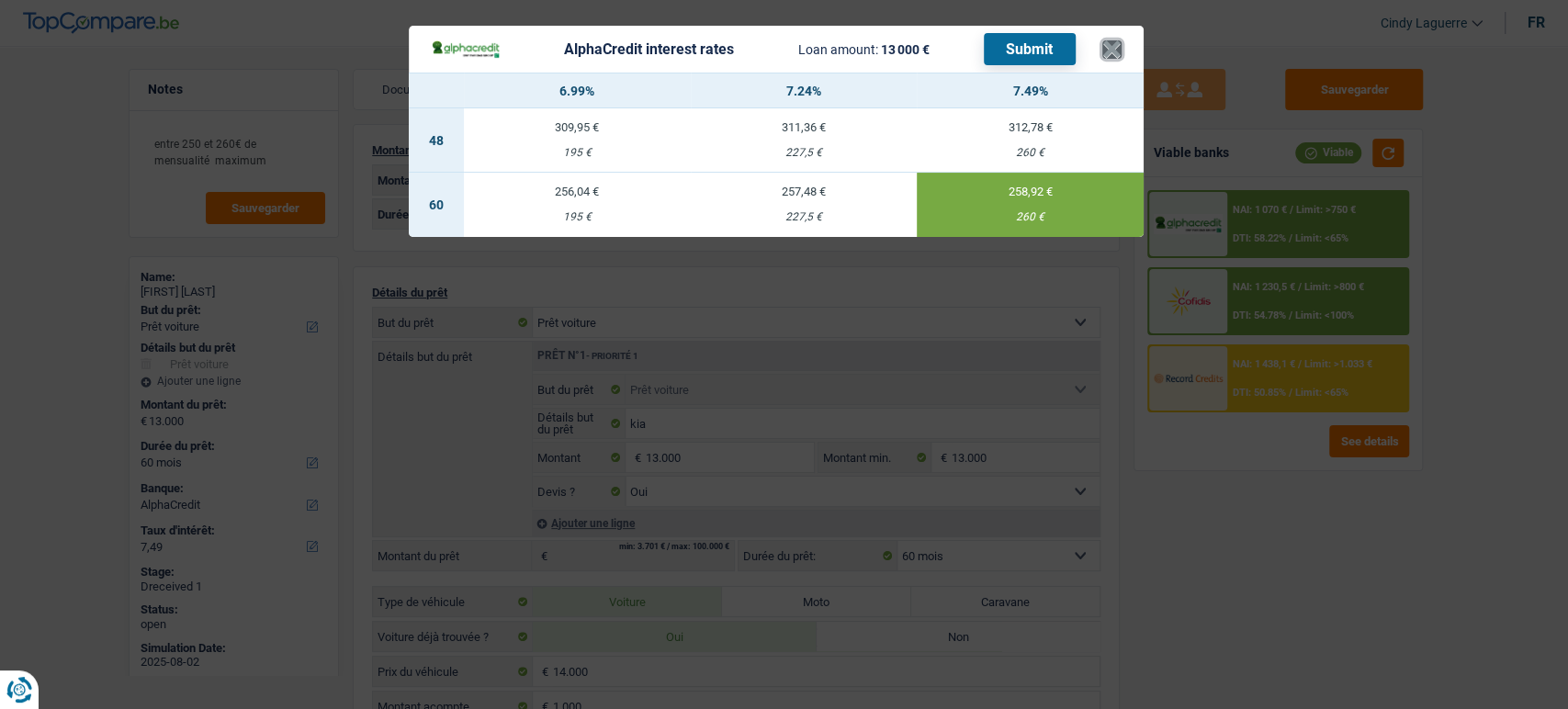 click on "×" at bounding box center (1111, 50) 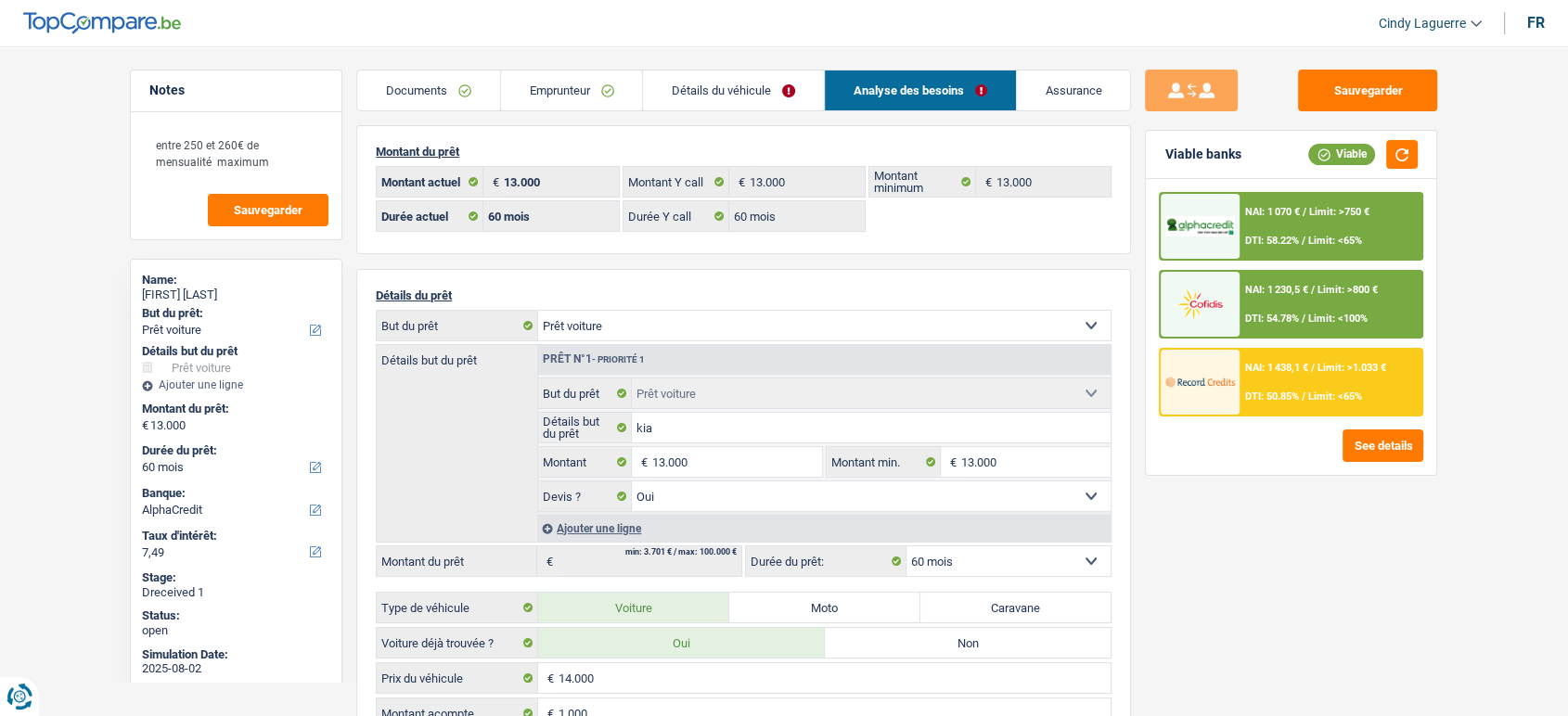 click on "NAI: 1 230,5 €
/
Limit: >800 €
DTI: 54.78%
/
Limit: <100%" at bounding box center (1330, 304) 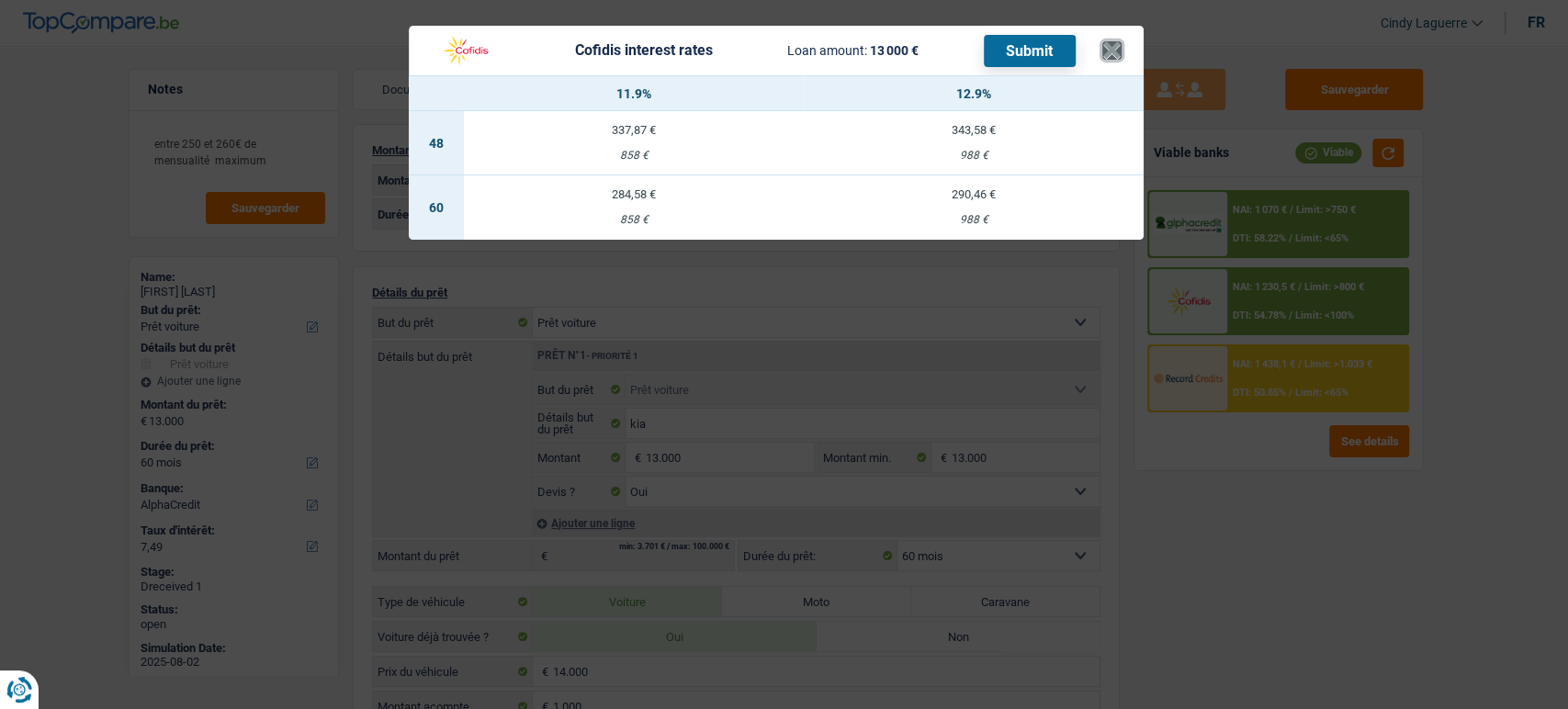 click on "×" at bounding box center [1111, 51] 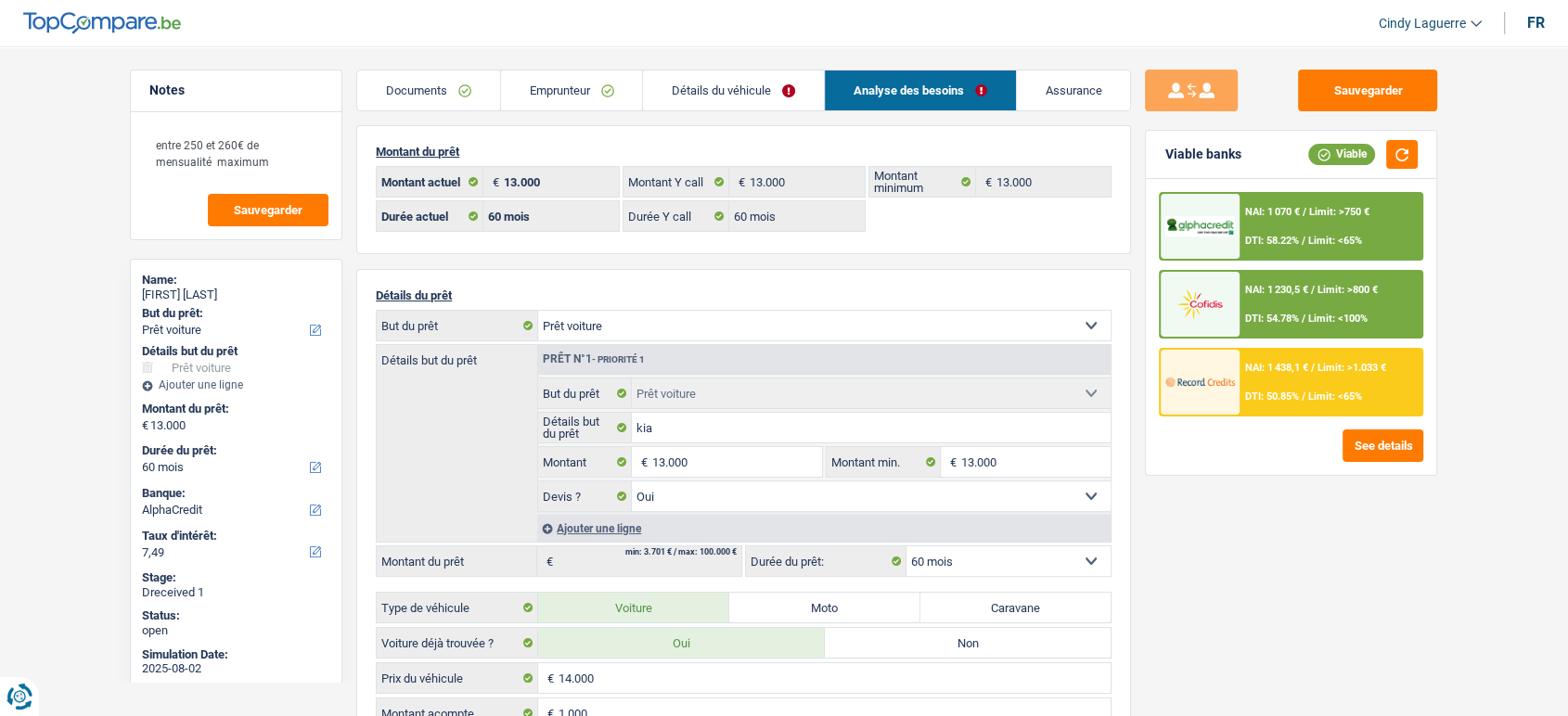 click on "NAI: 1 438,1 €
/
Limit: >1.033 €
DTI: 50.85%
/
Limit: <65%" at bounding box center (1330, 382) 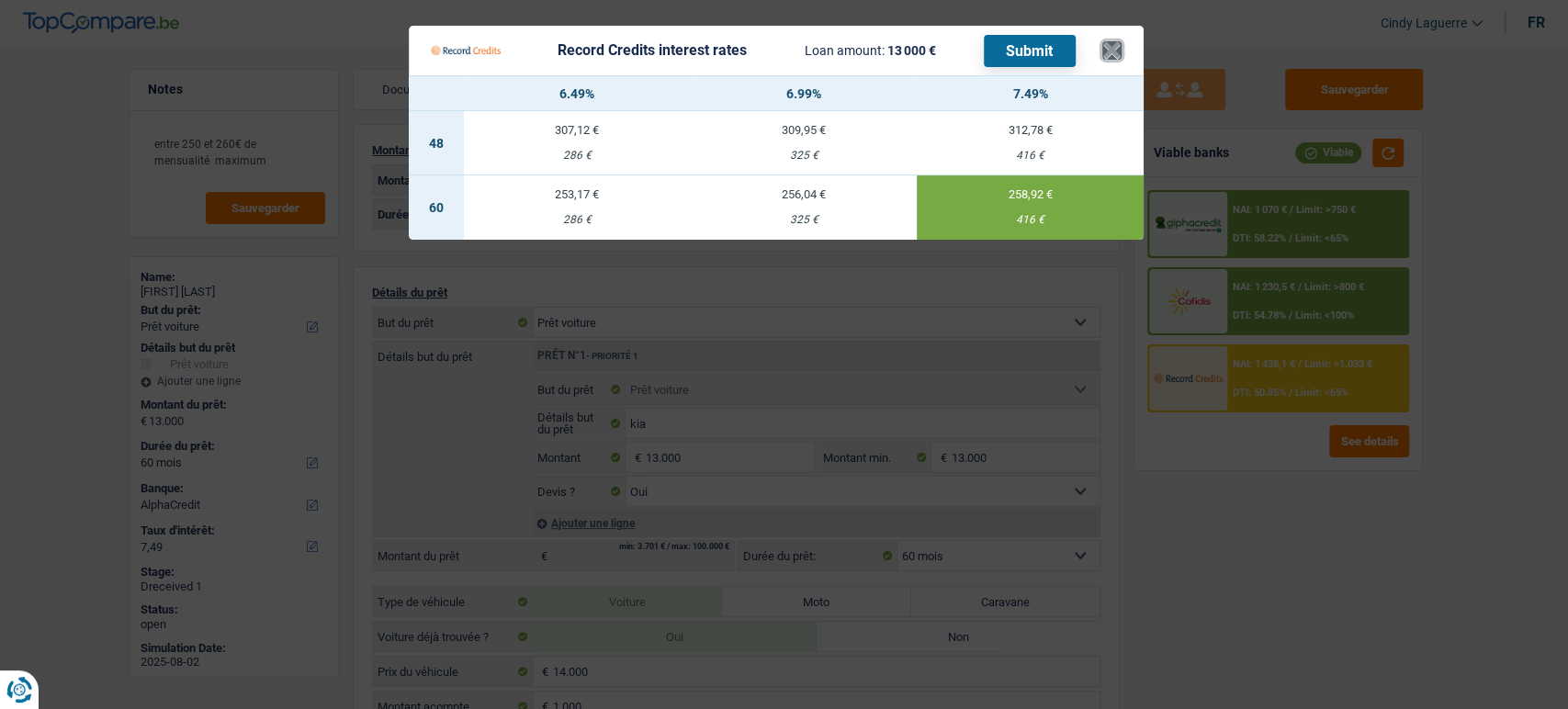 click on "×" at bounding box center [1111, 51] 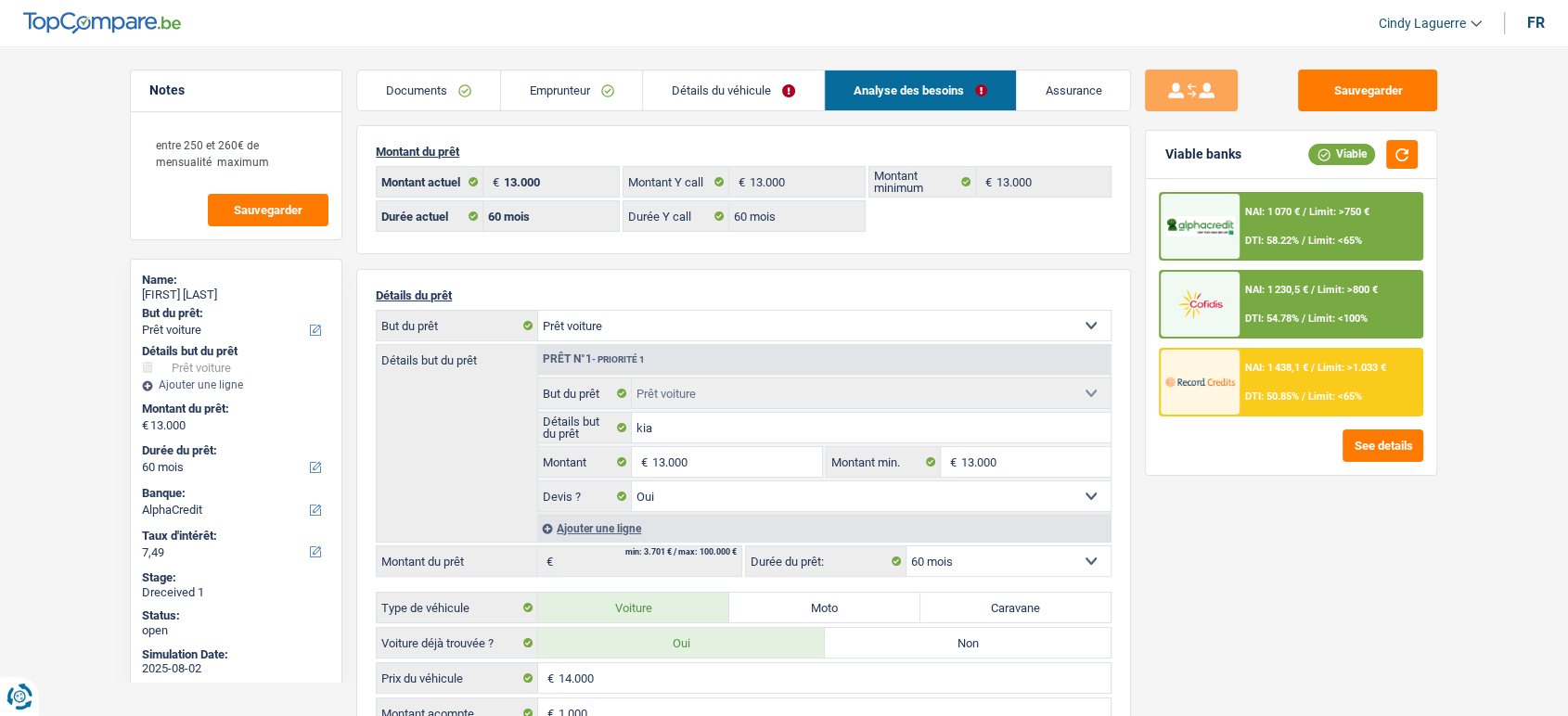 click on "NAI: 1 070 €
/
Limit: >750 €
DTI: 58.22%
/
Limit: <65%" at bounding box center [1330, 226] 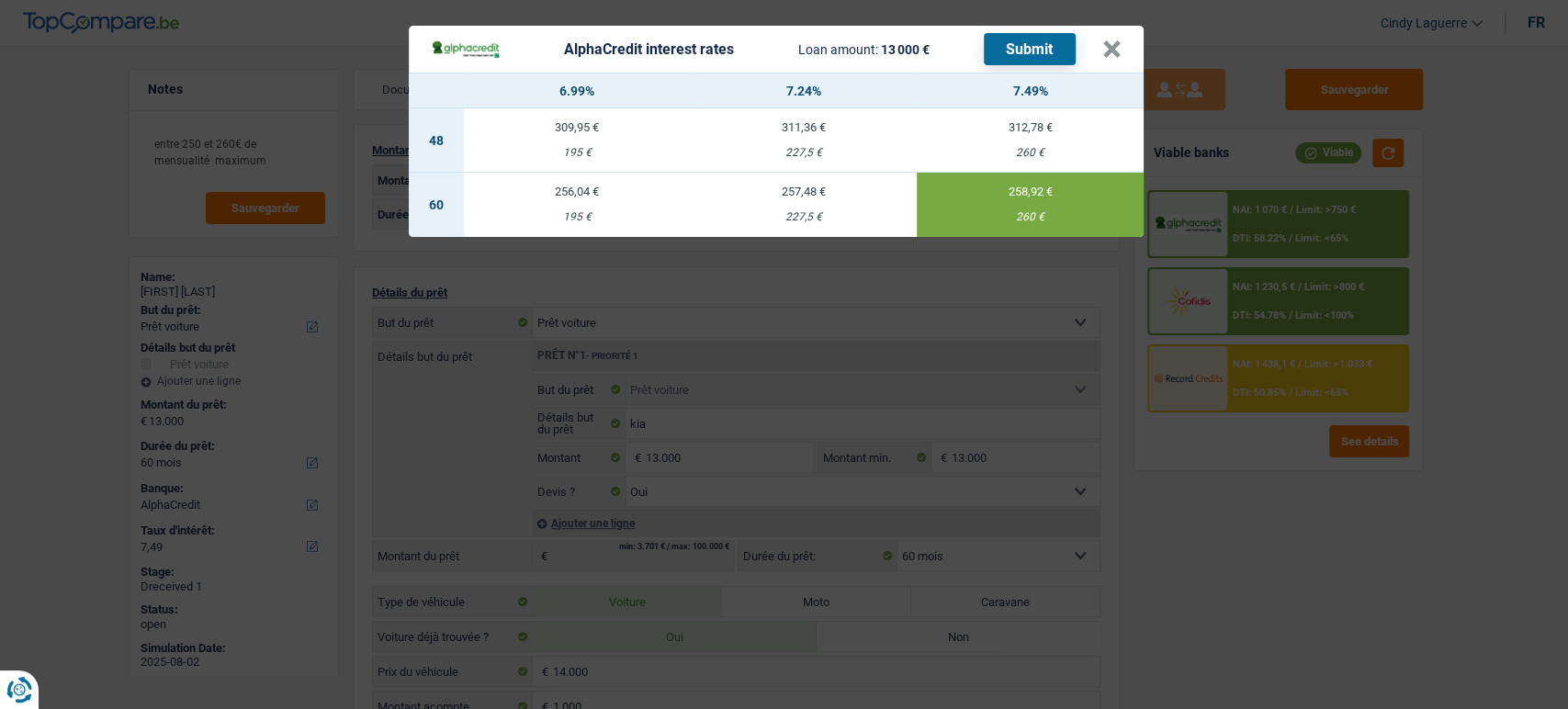 drag, startPoint x: 1143, startPoint y: 409, endPoint x: 1278, endPoint y: 395, distance: 135.72398 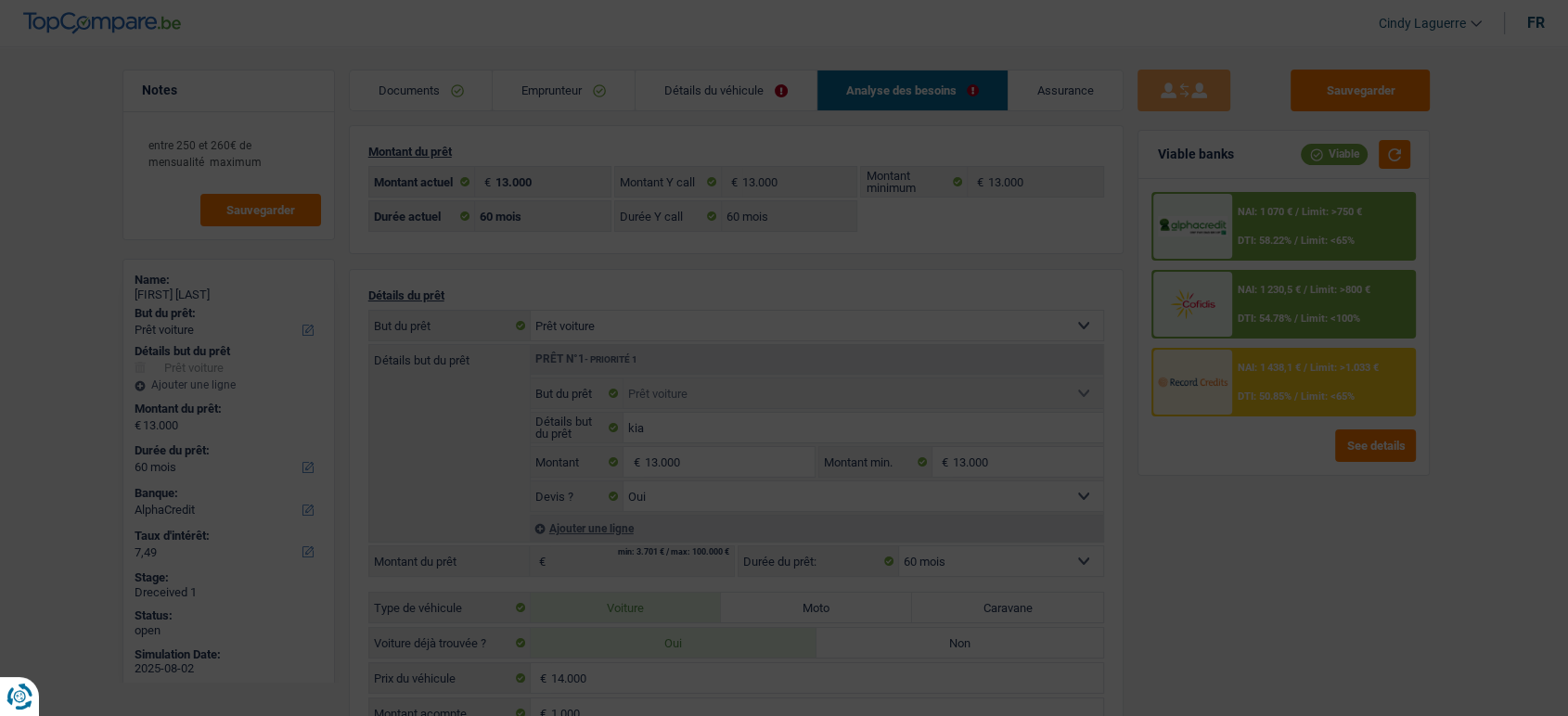 click on "NAI: 1 438,1 €
/
Limit: >1.033 €
DTI: 50.85%
/
Limit: <65%" at bounding box center [1322, 382] 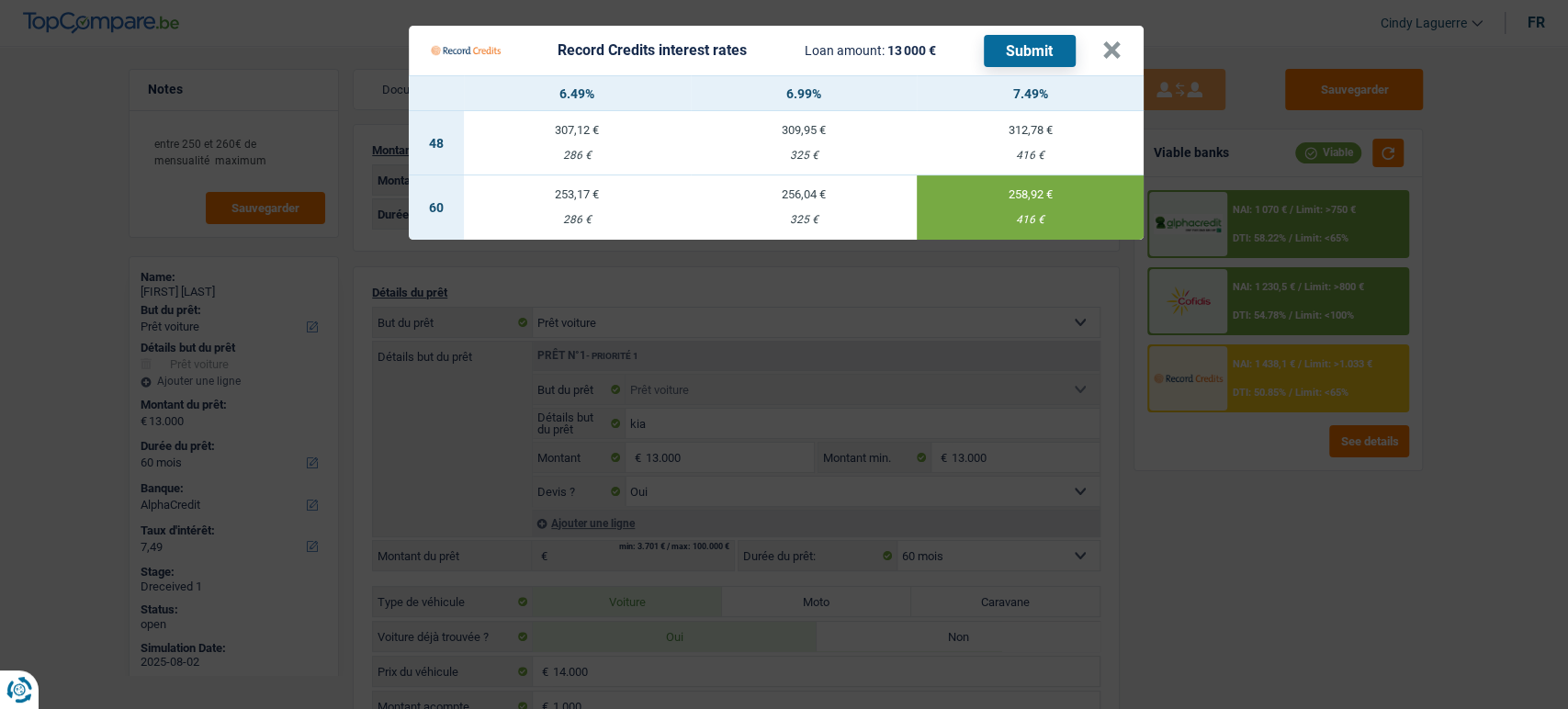 click on "Record Credits interest rates
Loan amount:
13 000 €
Submit
×
6.49%
6.99%
7.49%
48
307,12 €
286 €
309,95 €
325 €
312,78 €
416 €
60
253,17 €
286 €
256,04 €
325 €" at bounding box center [784, 354] 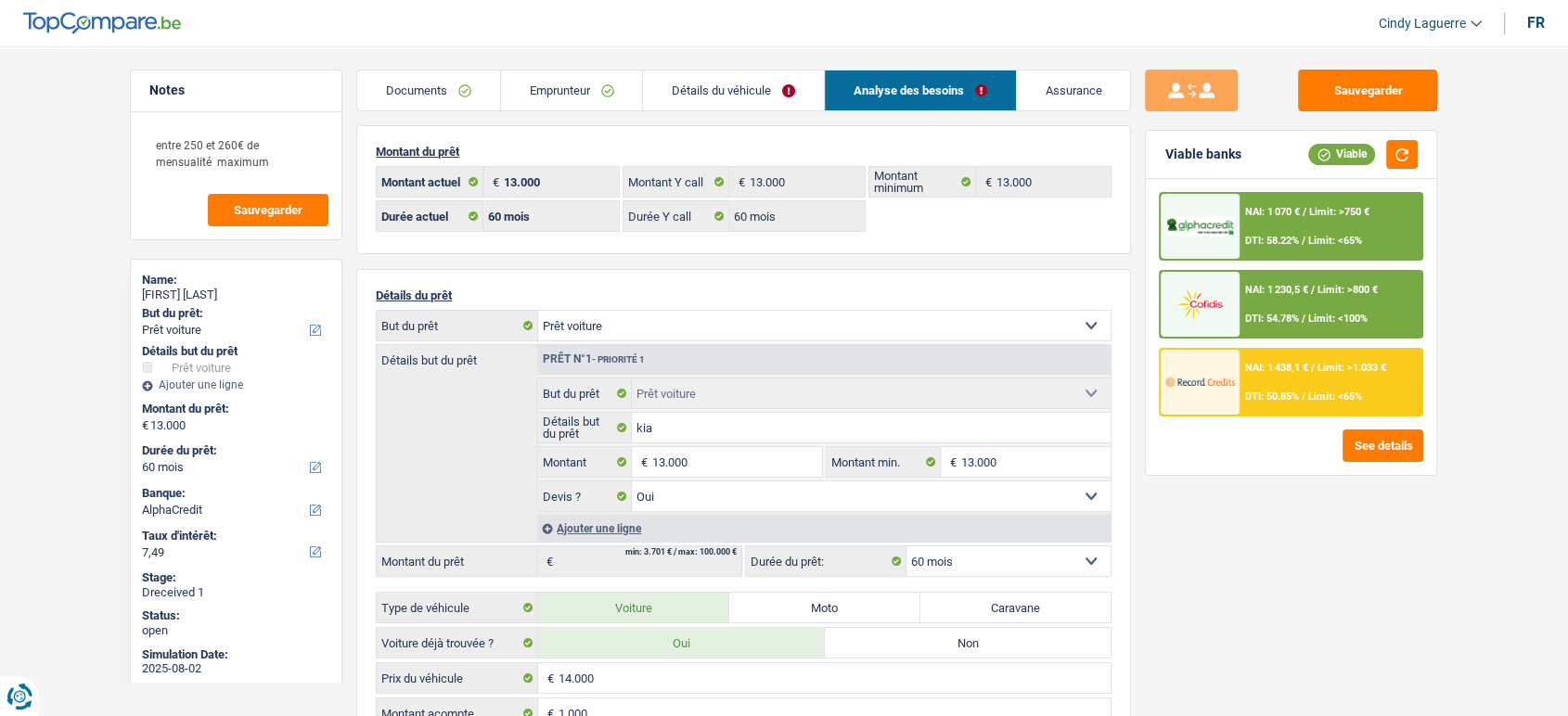 click on "NAI: 1 438,1 €
/
Limit: >1.033 €
DTI: 50.85%
/
Limit: <65%" at bounding box center (1330, 382) 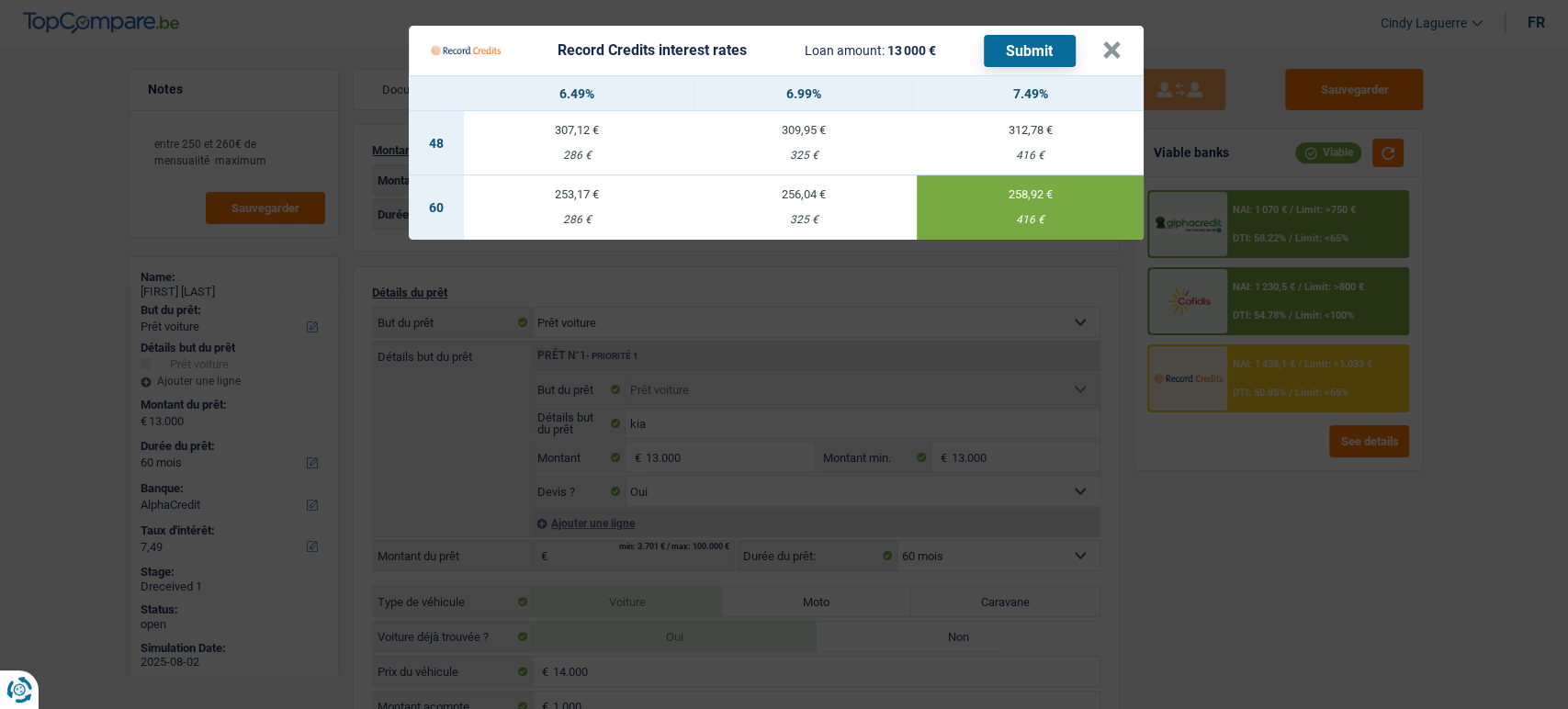 click on "Submit" at bounding box center (1030, 51) 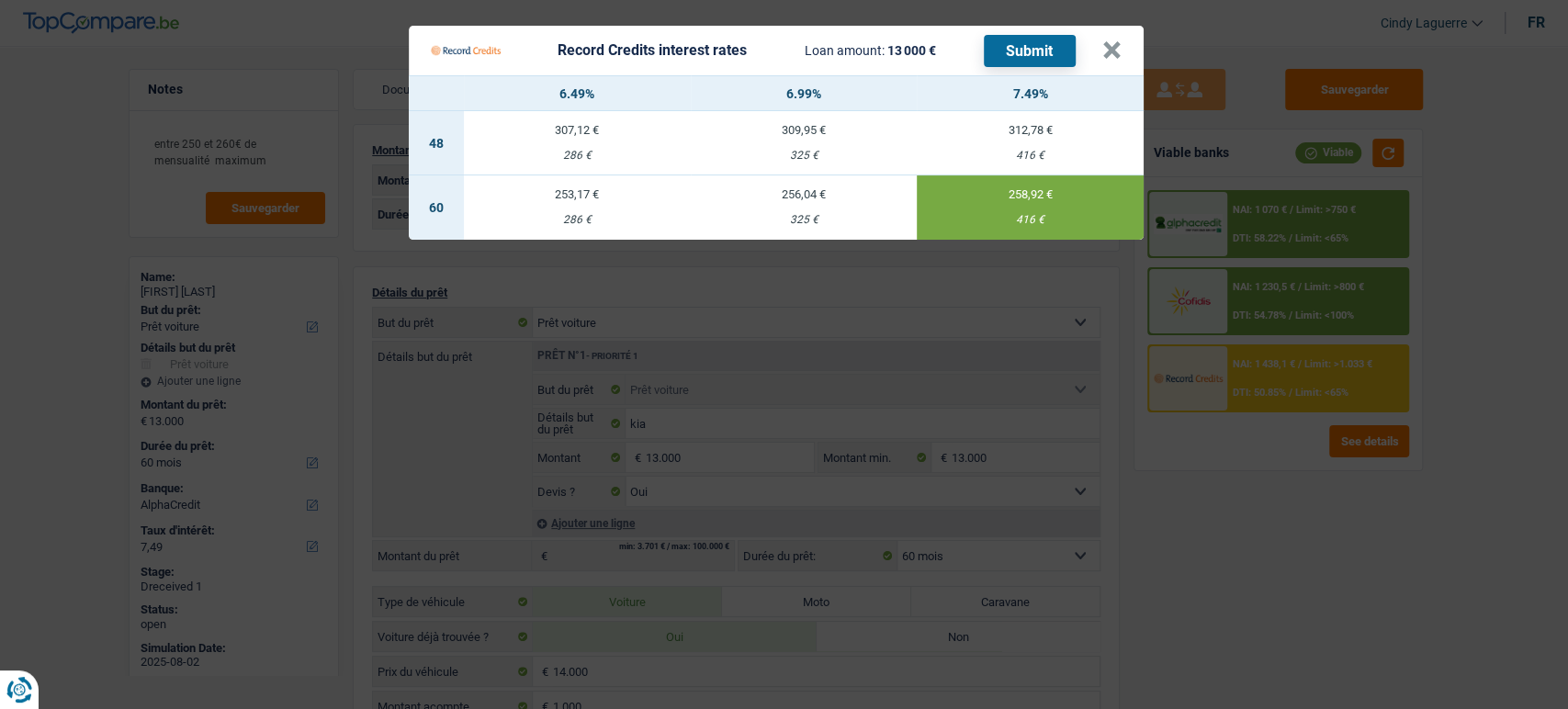 click on "Record Credits interest rates
Loan amount:
13 000 €
Submit
×" at bounding box center [776, 51] 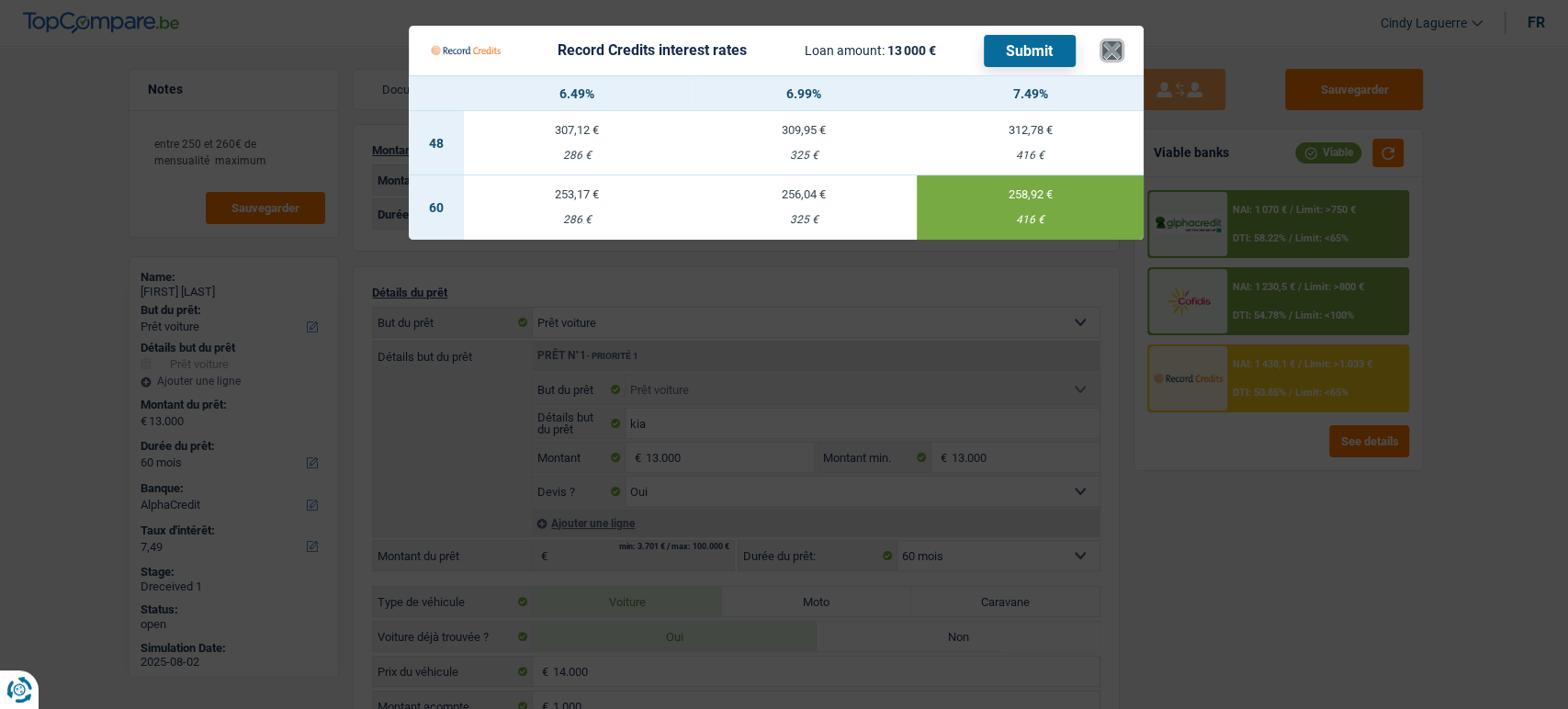 click on "×" at bounding box center (1111, 51) 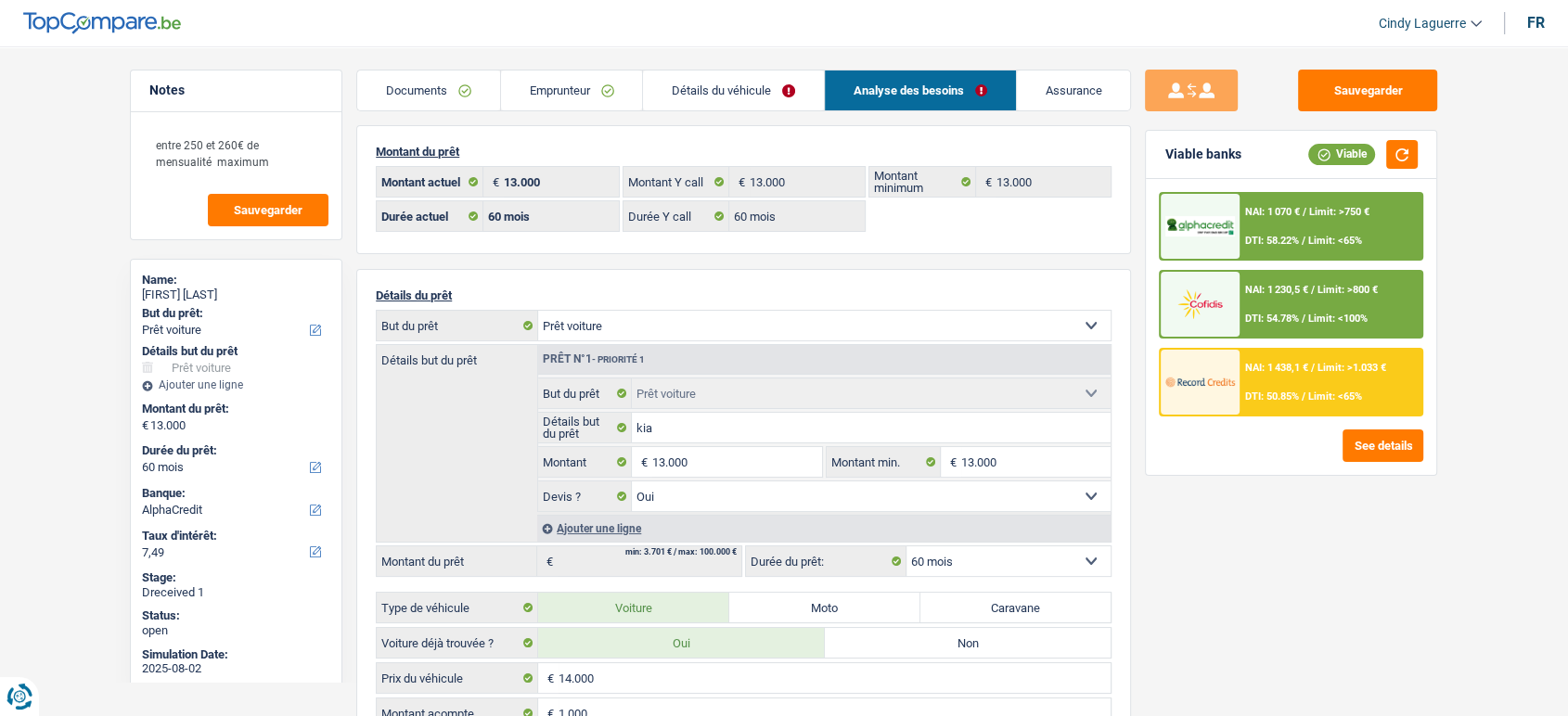 click on "Emprunteur" at bounding box center (572, 90) 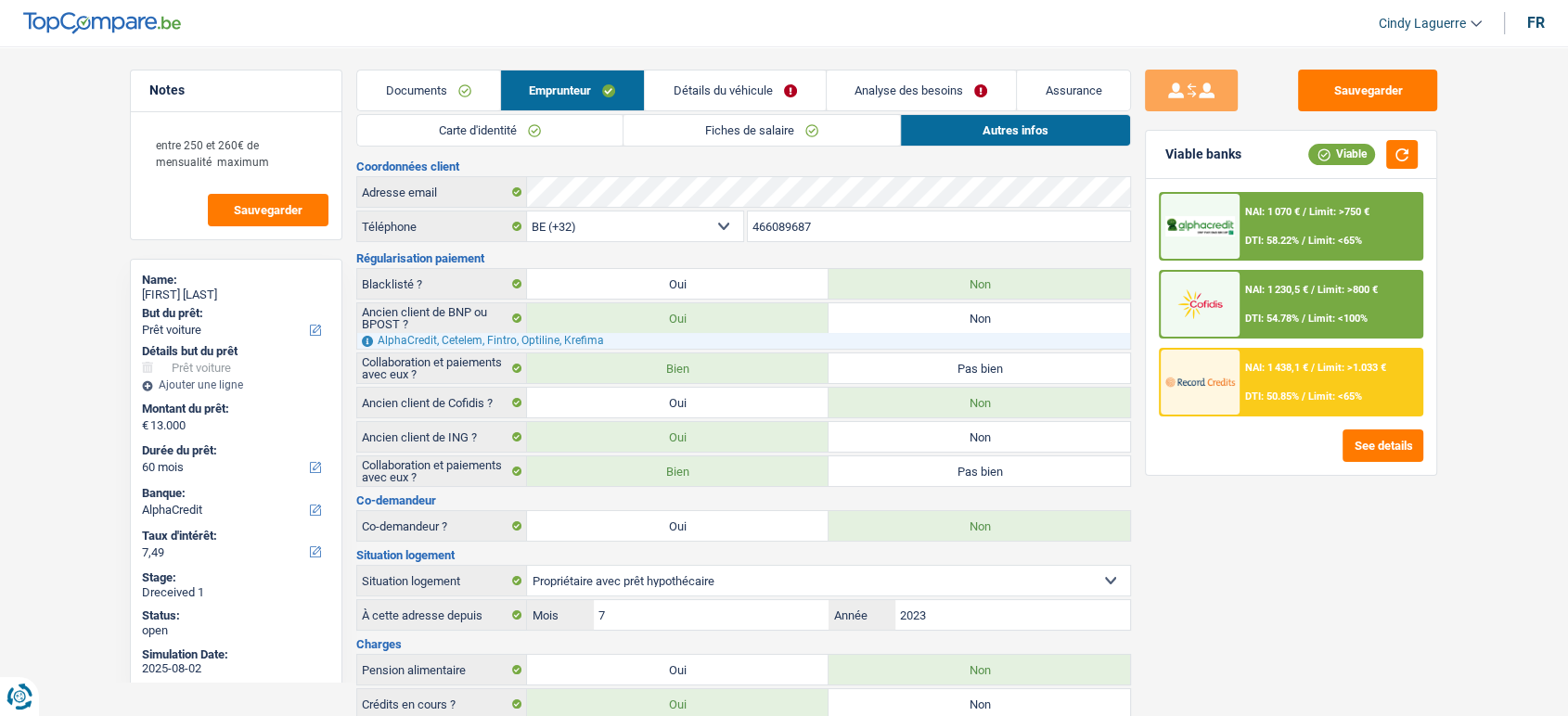 click on "Carte d'identité" at bounding box center (490, 130) 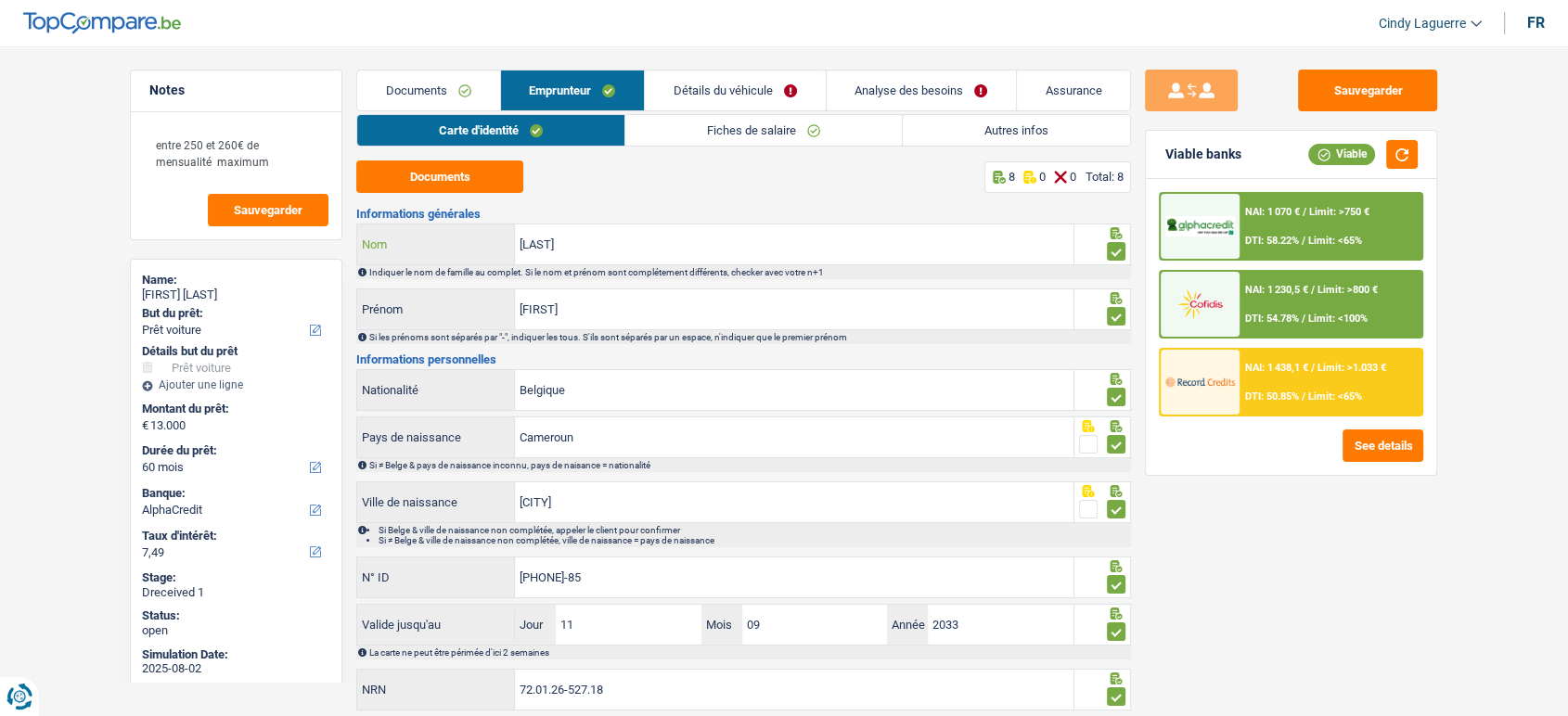 drag, startPoint x: 572, startPoint y: 240, endPoint x: 438, endPoint y: 253, distance: 134.62912 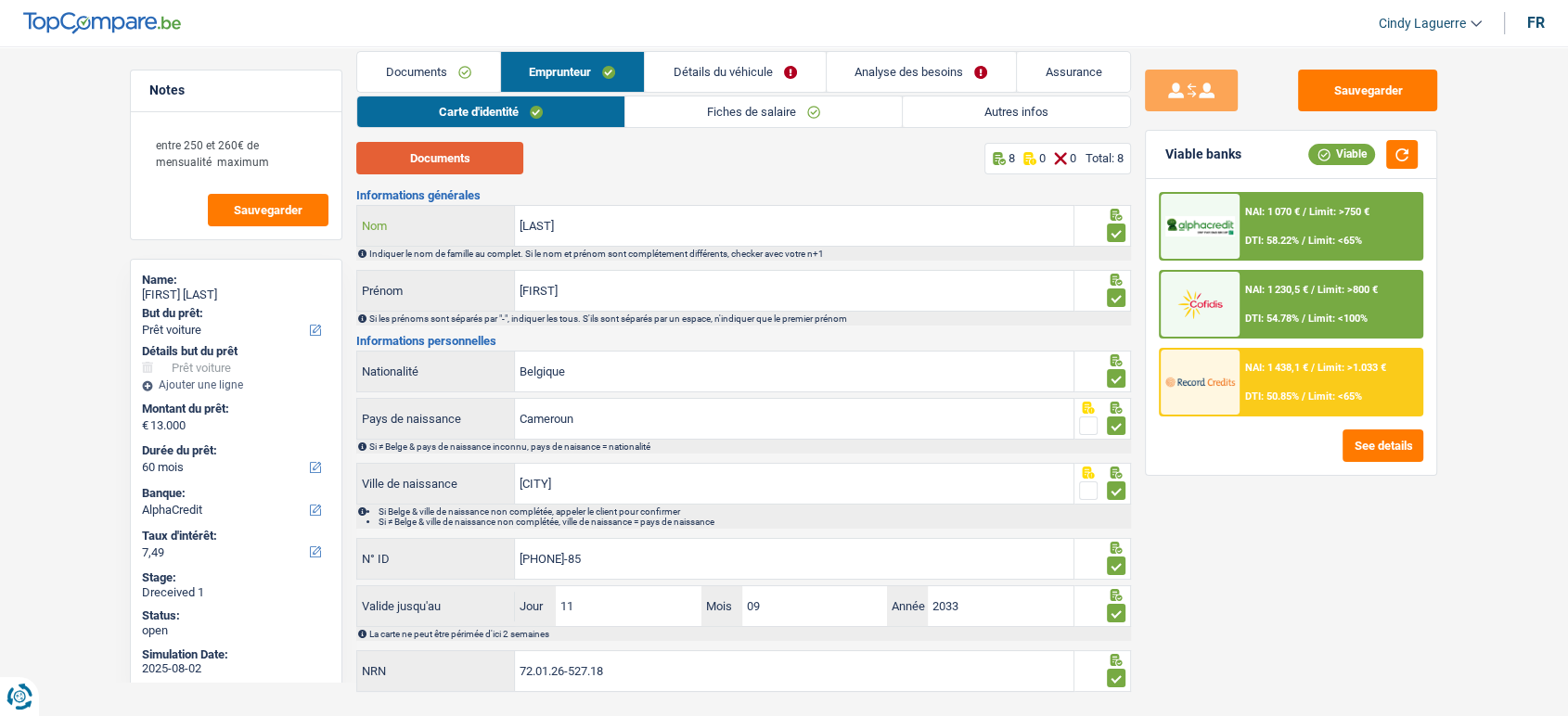 scroll, scrollTop: 0, scrollLeft: 0, axis: both 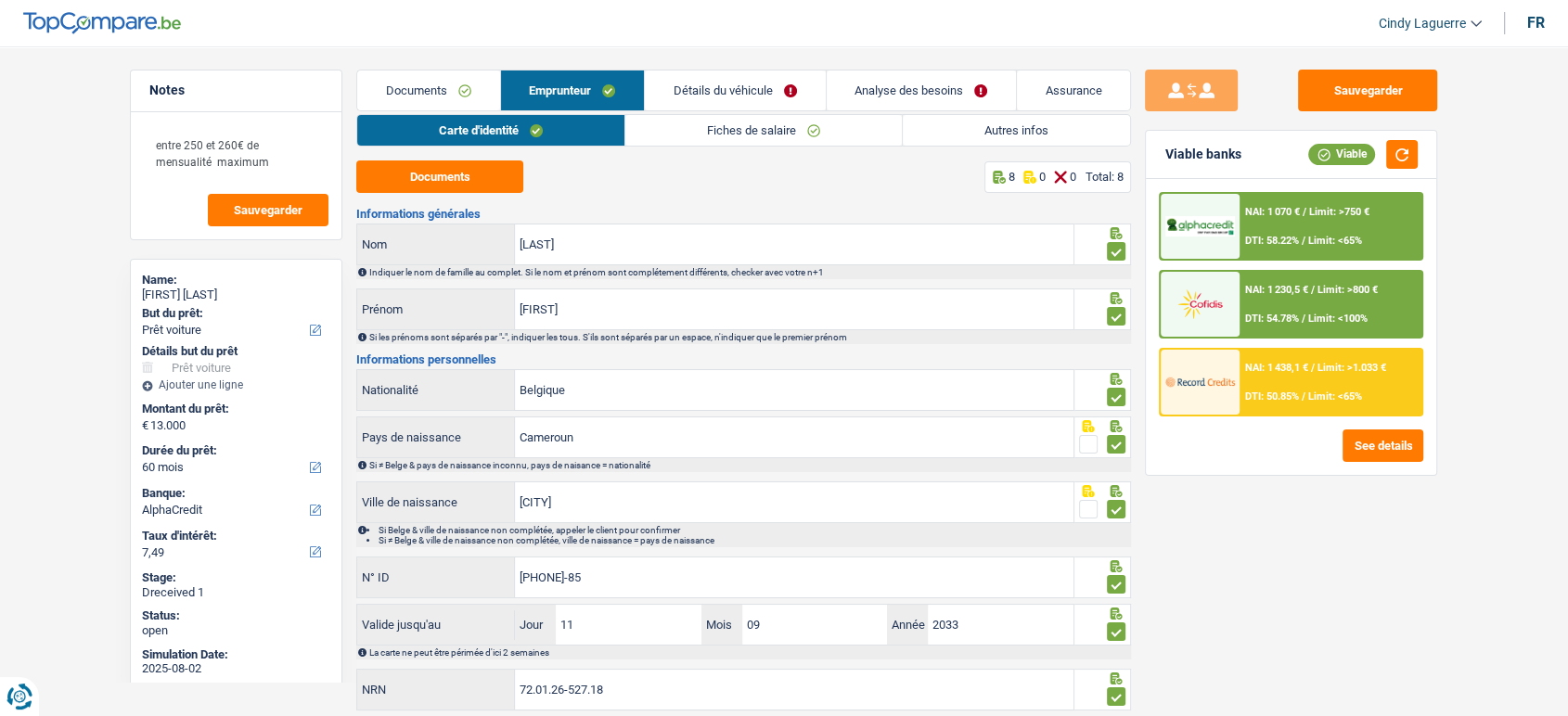 click on "Documents" at bounding box center [428, 90] 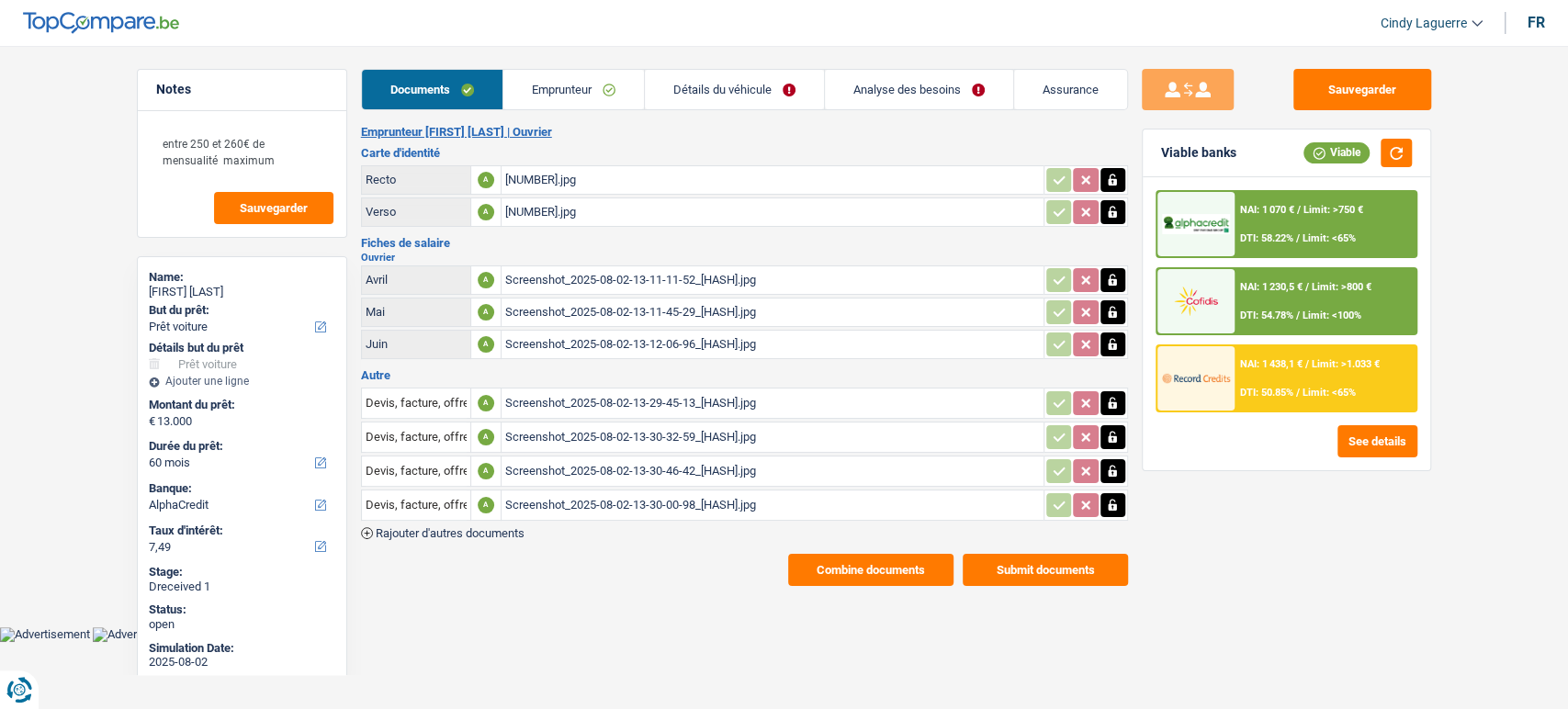 click on "Screenshot_2025-08-02-13-30-32-59_40deb401b9ffe8e1df2f1cc5ba480b12.jpg" at bounding box center (773, 437) 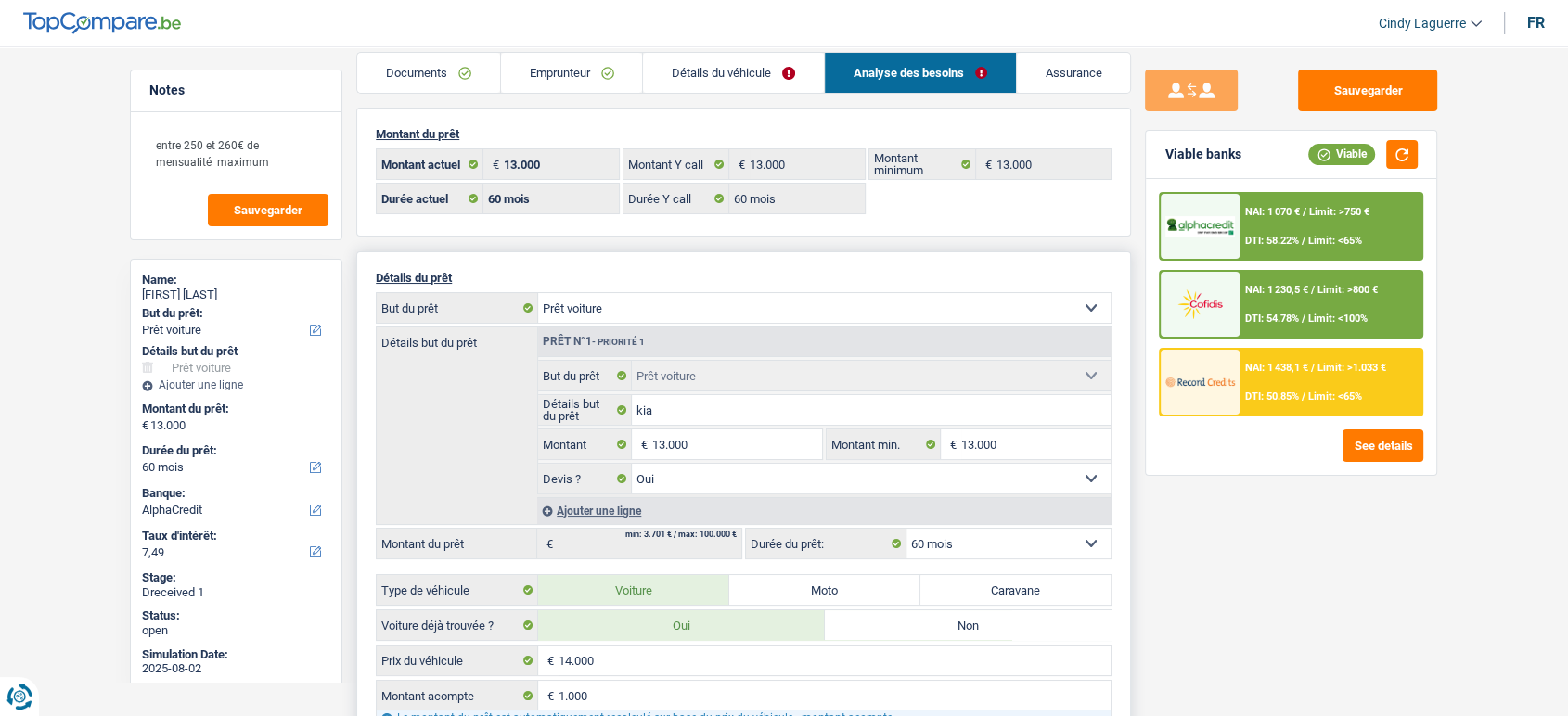 scroll, scrollTop: 0, scrollLeft: 0, axis: both 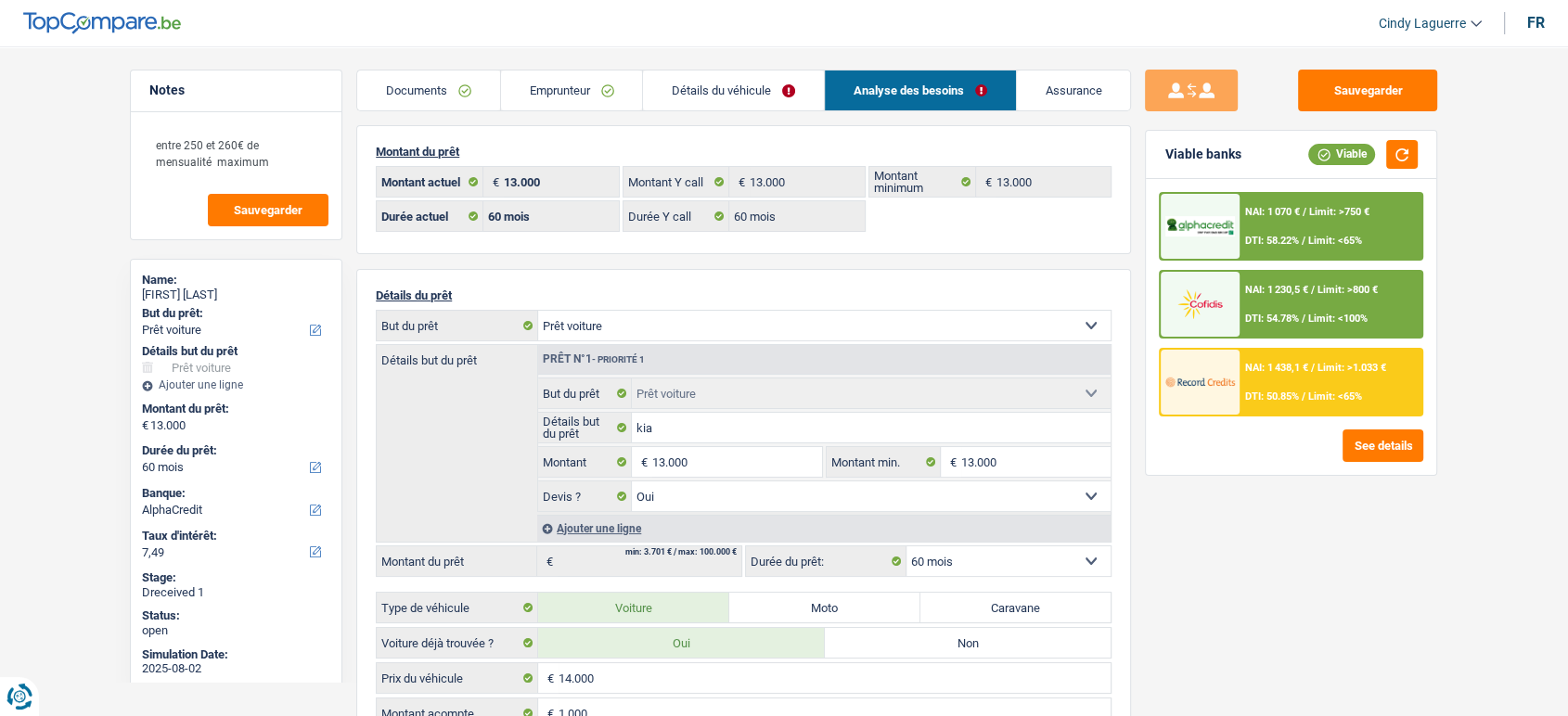 click on "Documents" at bounding box center (429, 90) 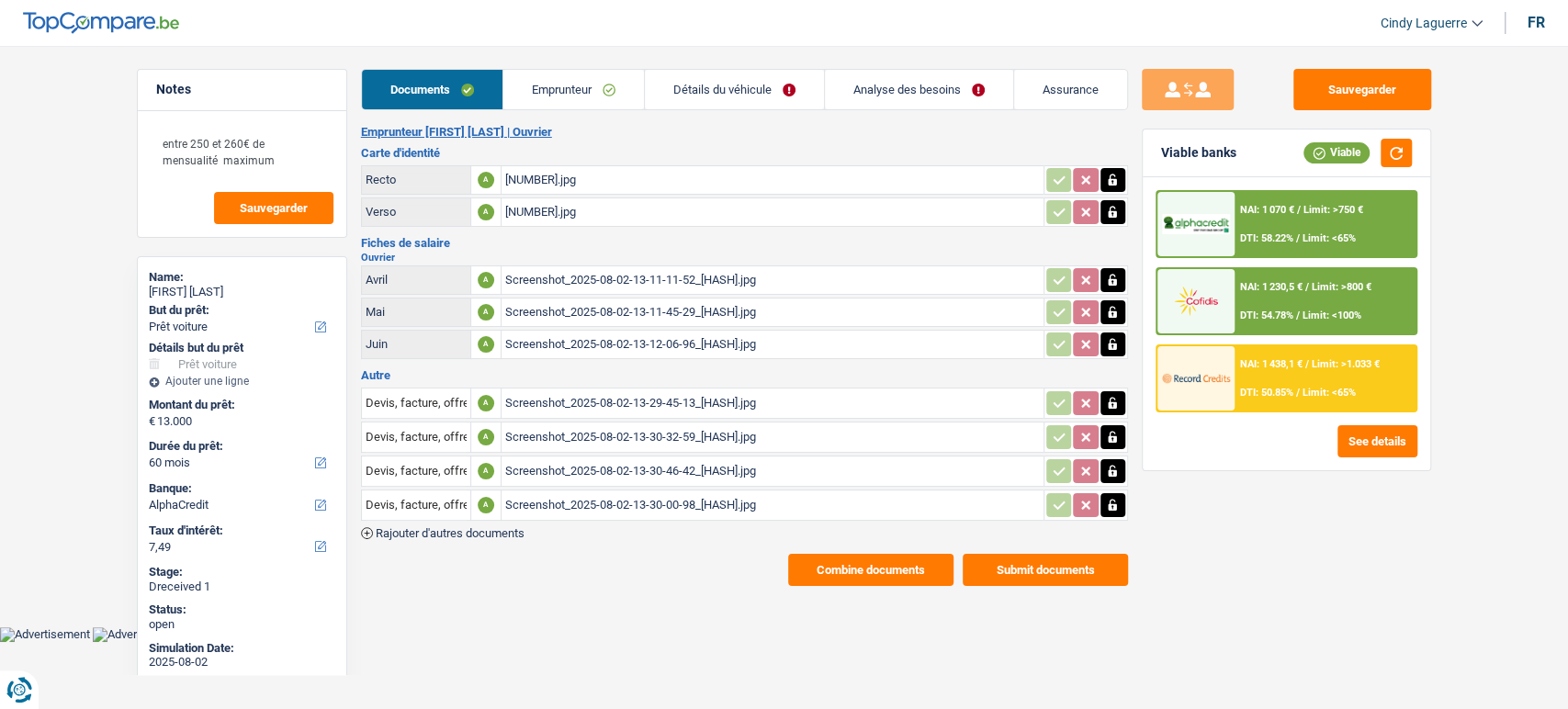 click on "Autre
Devis, facture, offre, bon de commande
A
Screenshot_2025-08-02-13-29-45-13_40deb401b9ffe8e1df2f1cc5ba480b12.jpg
Devis, facture, offre, bon de commande
A
Screenshot_2025-08-02-13-30-32-59_40deb401b9ffe8e1df2f1cc5ba480b12.jpg
Devis, facture, offre, bon de commande
A
Screenshot_2025-08-02-13-30-46-42_40deb401b9ffe8e1df2f1cc5ba480b12.jpg
Devis, facture, offre, bon de commande
A
Screenshot_2025-08-02-13-30-00-98_40deb401b9ffe8e1df2f1cc5ba480b12.jpg
Rajouter d'autres documents" at bounding box center [744, 454] 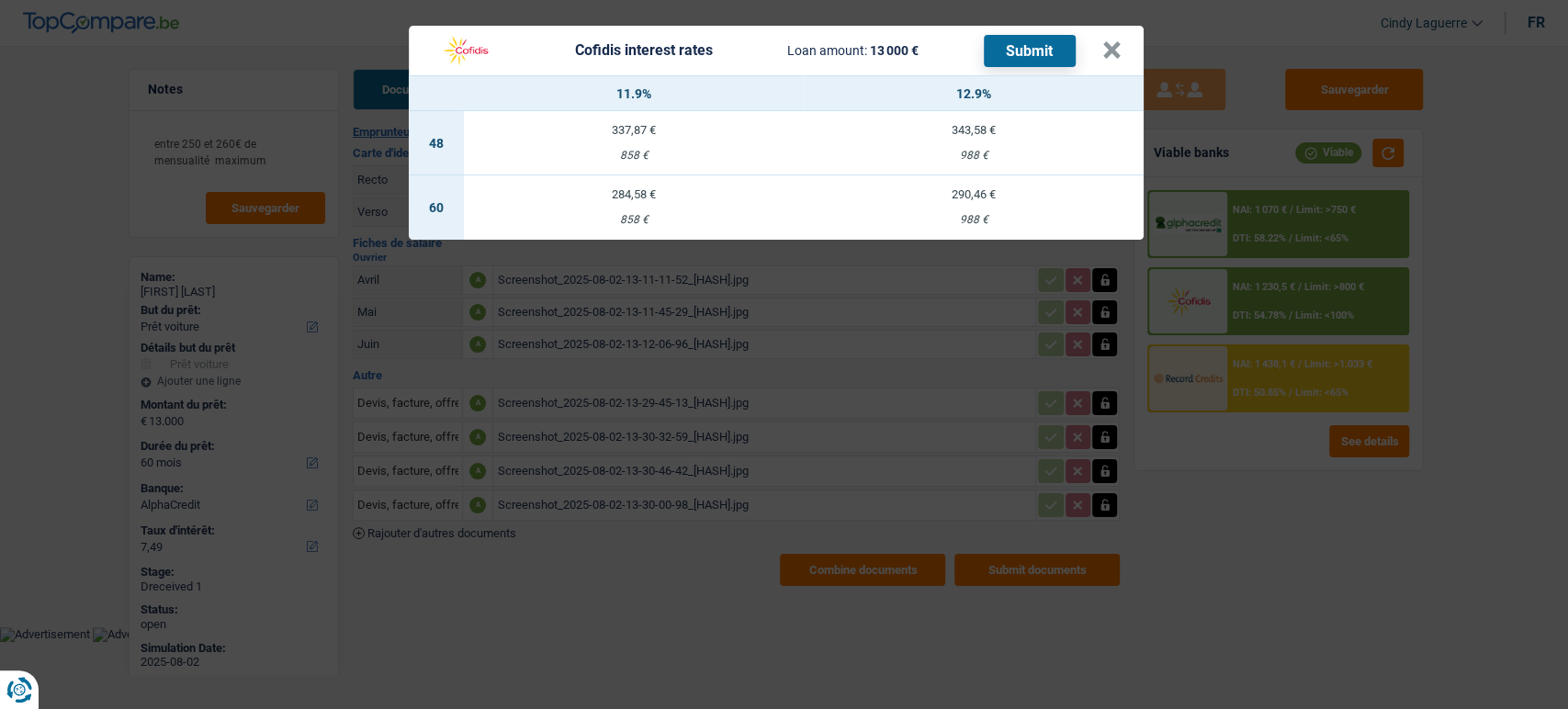 click on "Cofidis interest rates
Loan amount:
13 000 €
Submit
×
11.9%
12.9%
48
337,87 €
858 €
343,58 €
988 €
60
284,58 €
858 €
290,46 €
988 €" at bounding box center [784, 354] 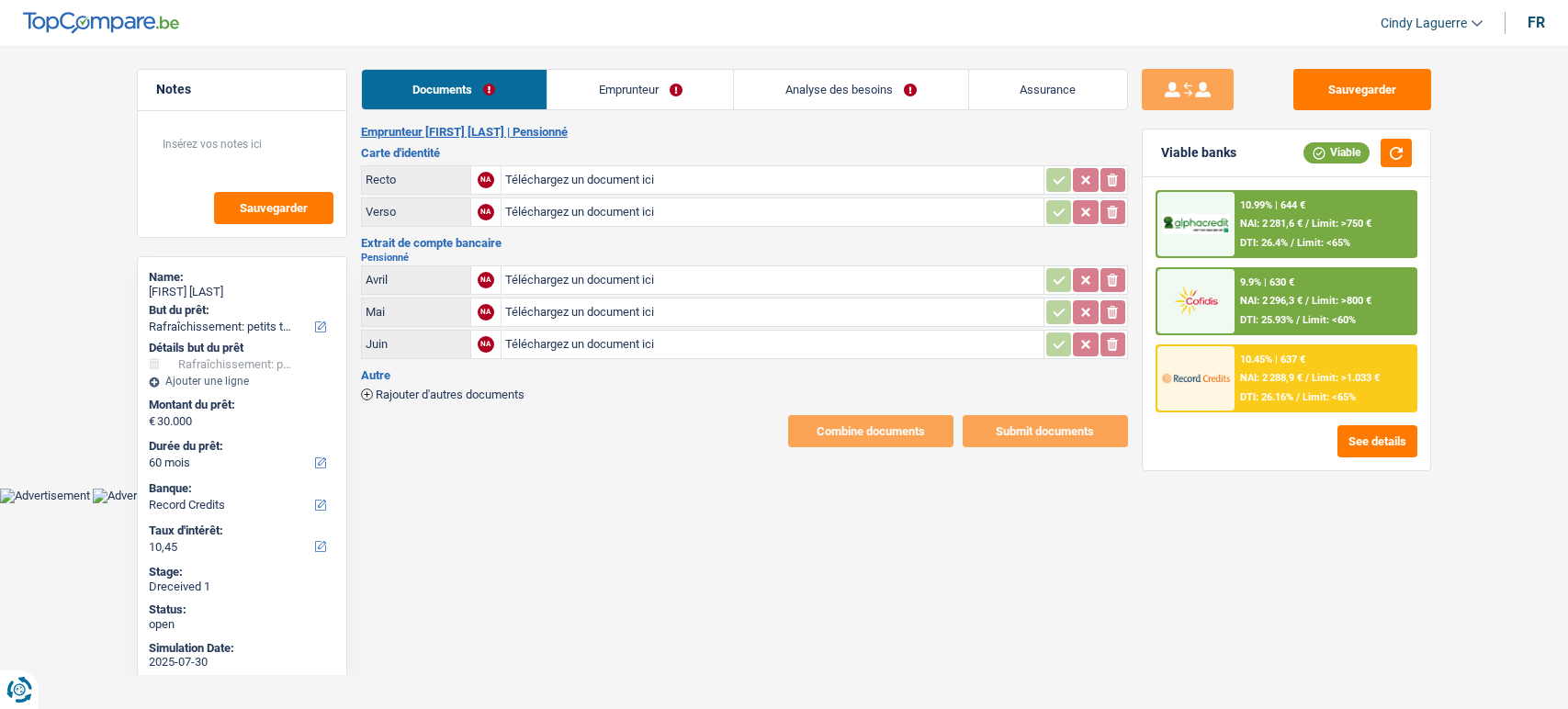 select on "houseOrGarden" 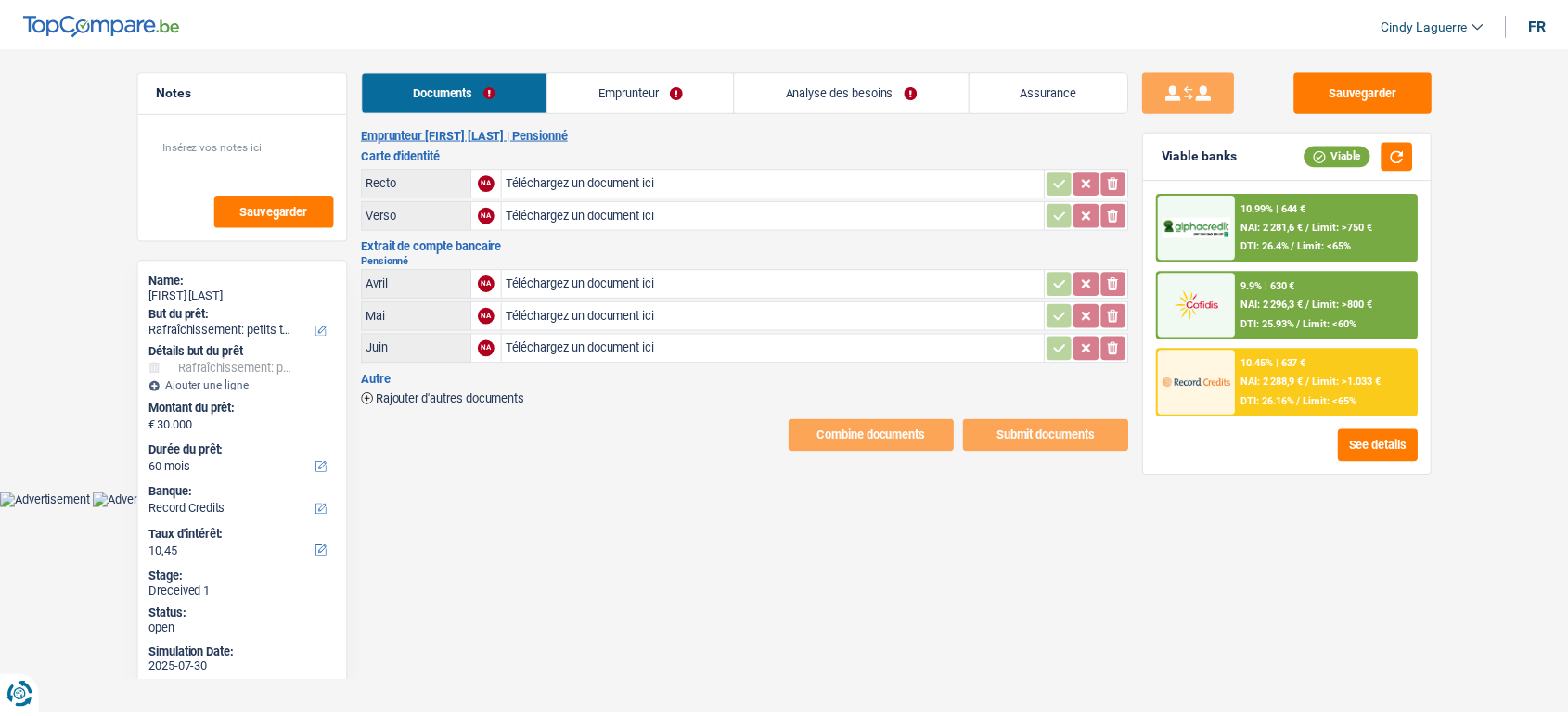 scroll, scrollTop: 0, scrollLeft: 0, axis: both 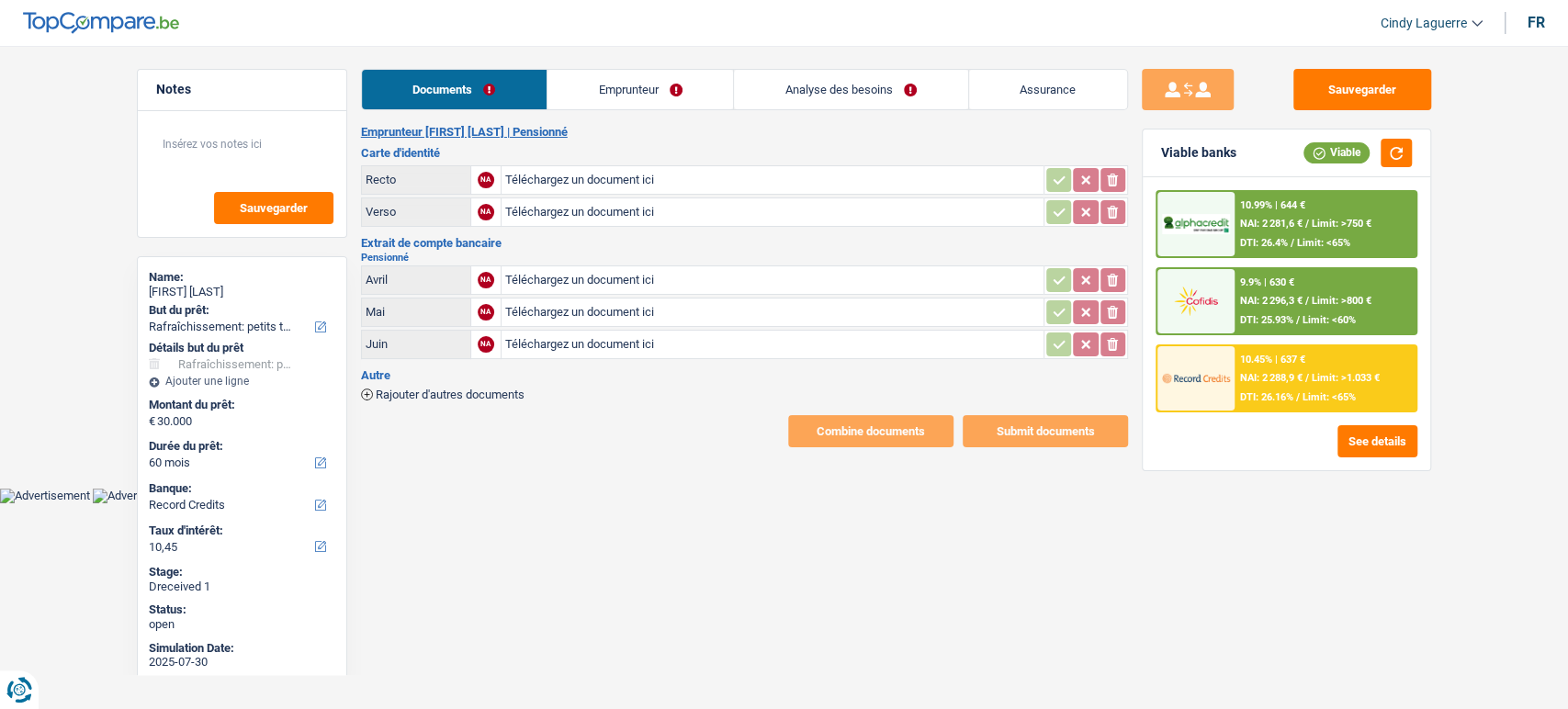 click on "Téléchargez un document ici" at bounding box center [773, 180] 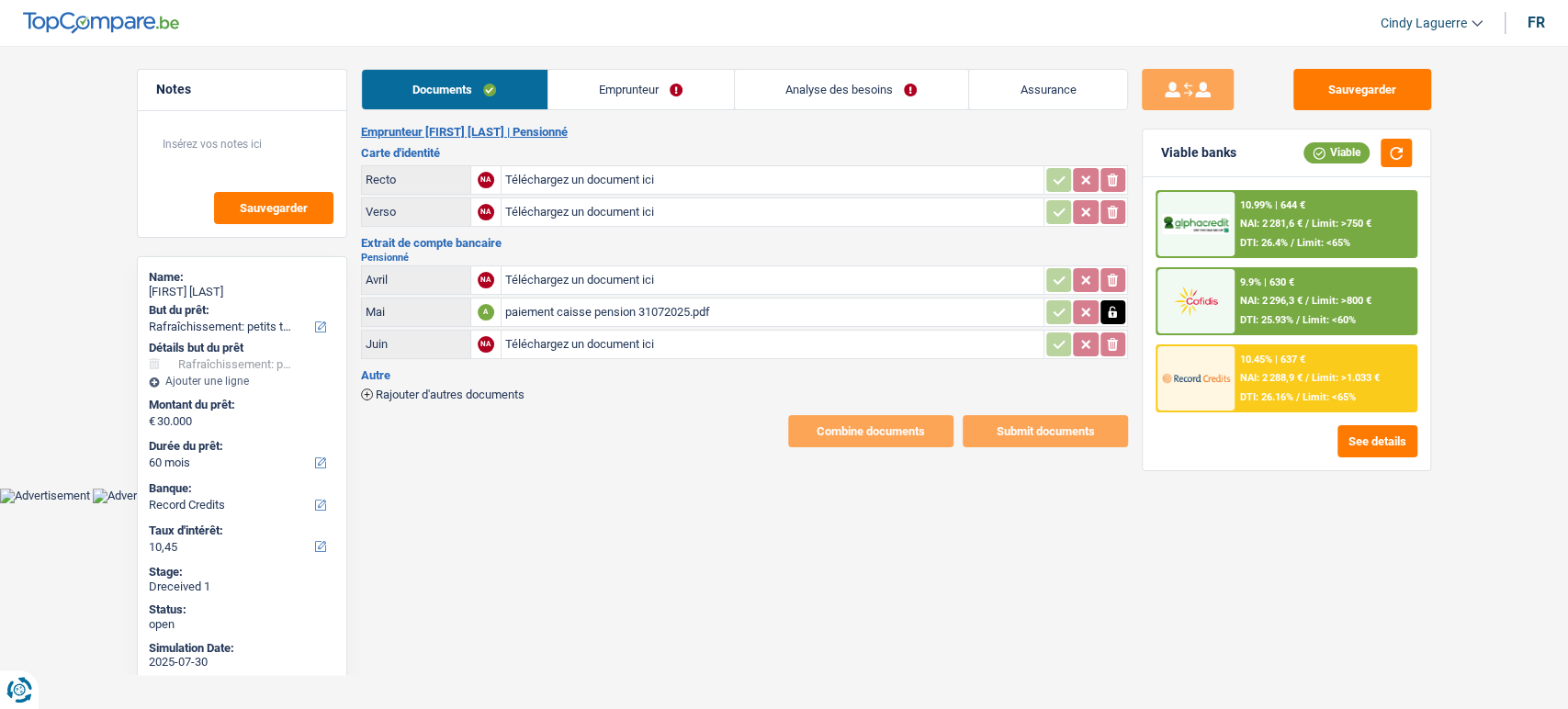 type on "C:\fakepath\carte id [FIRST] [LAST] 1.jpg" 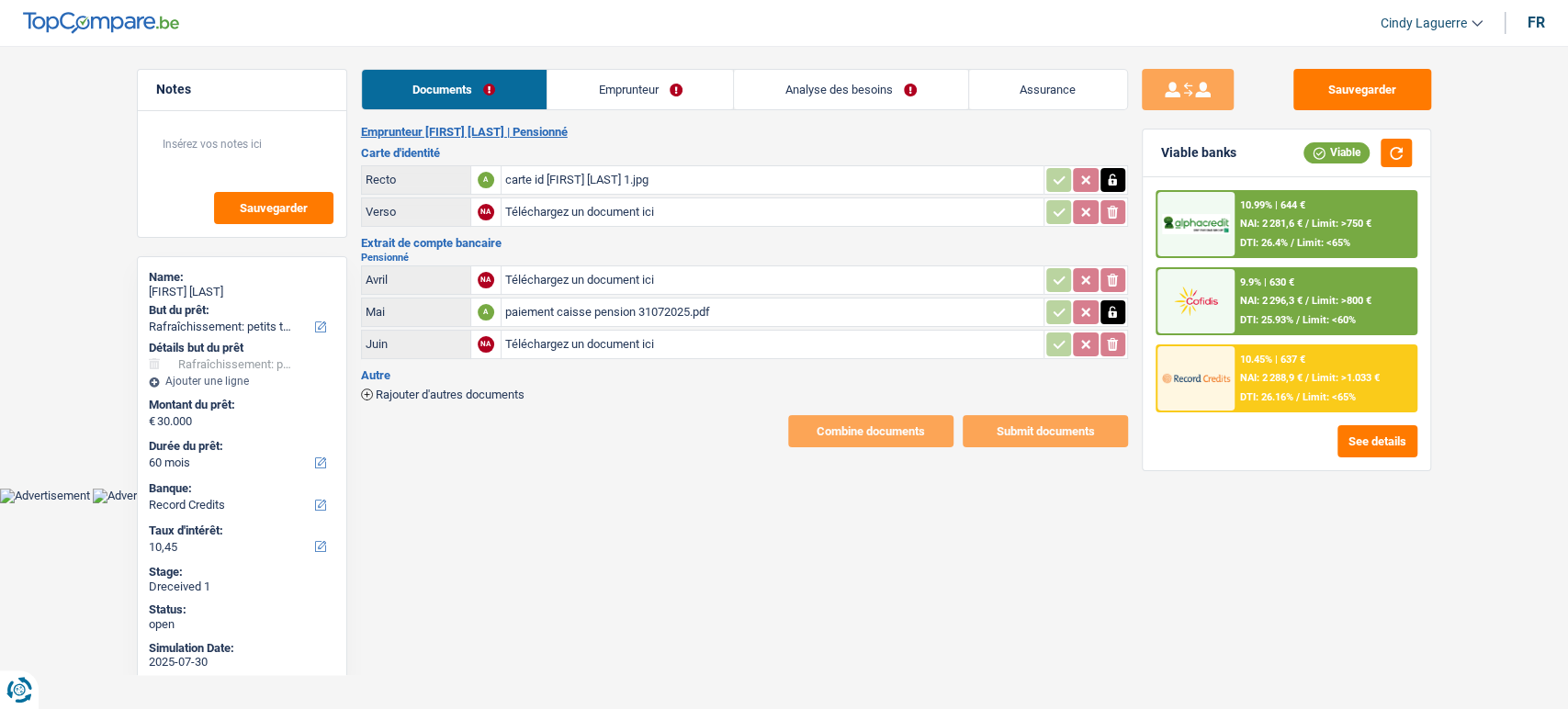 type on "C:\fakepath\carte id [FIRST] [LAST] 2.jpg" 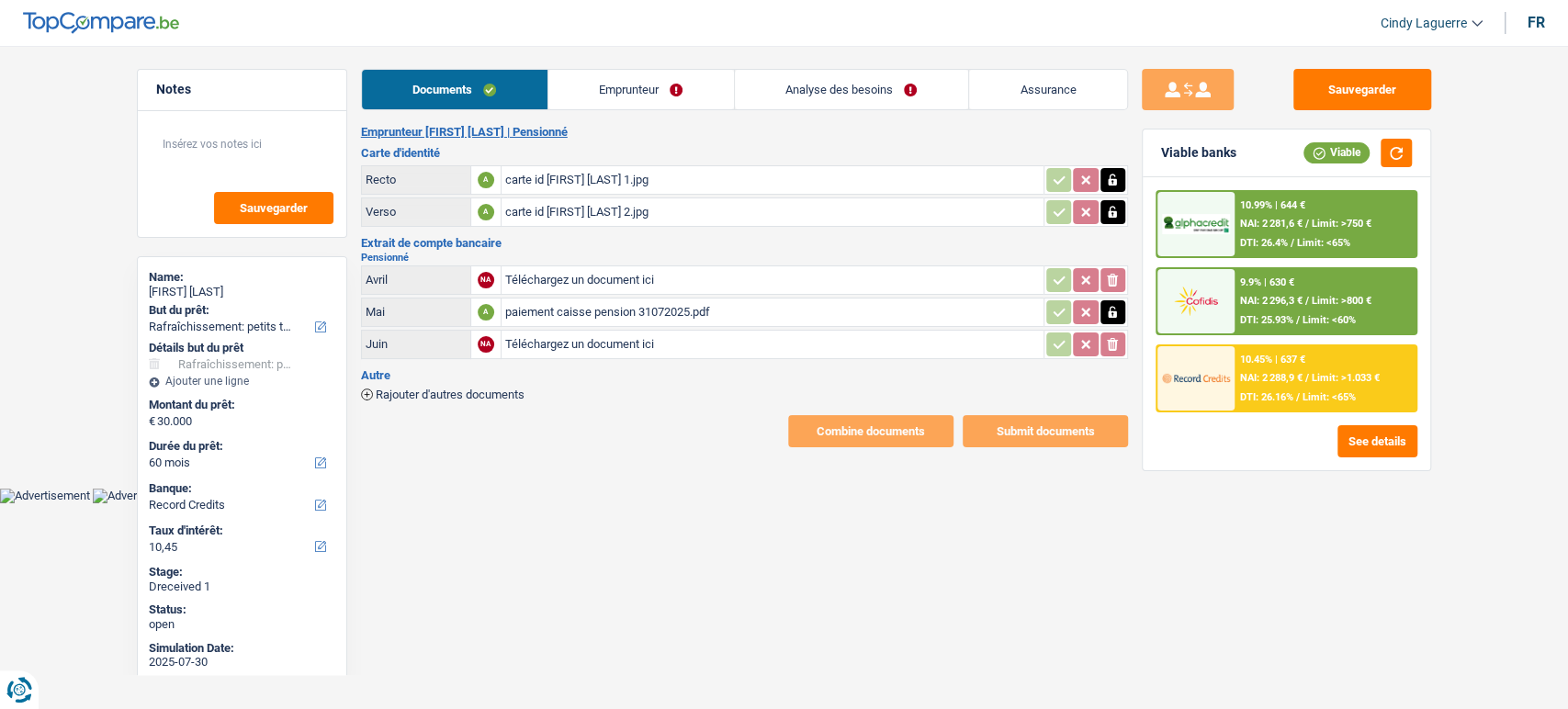 click on "Emprunteur" at bounding box center [641, 89] 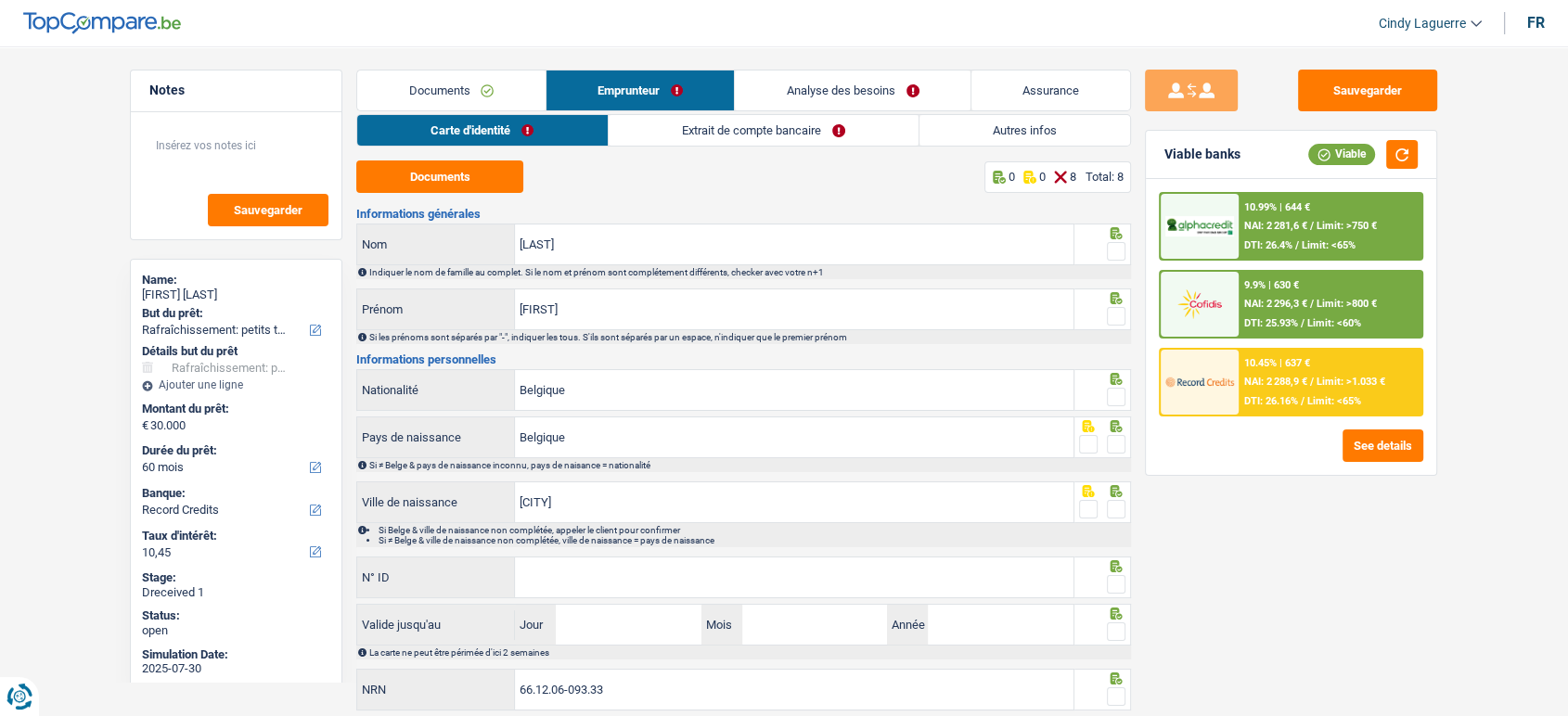 click on "Documents
0
0
8
Total: 8
Informations générales
[LAST]
Nom
Indiquer le nom de famille au complet. Si le nom et prénom sont complétement différents, checker avec votre  n+1   [FIRST]
Prénom
Si les prénoms sont séparés par "-", indiquer les tous. S'ils sont séparés par un espace, n'indiquer que le premier prénom
Informations personnelles
[COUNTRY]
Nationalité
[COUNTRY]
Pays de naissance
Si ≠ Belge & pays de naissance inconnu, pays de naisance = nationalité [CITY]
Ville de naissance
Si Belge & ville de naissance non complétée, appeler le client pour confirmer" at bounding box center (743, 437) 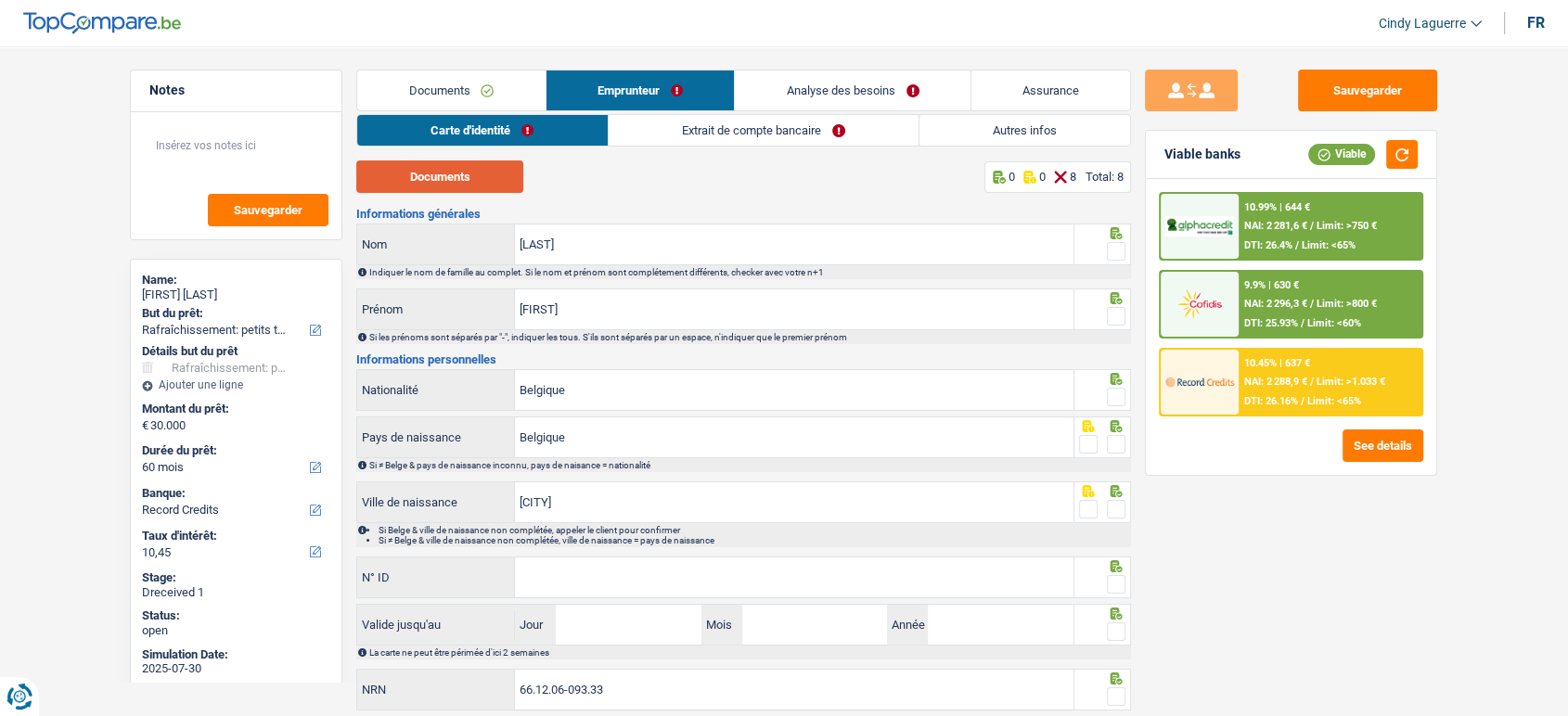 click on "Documents" at bounding box center (440, 176) 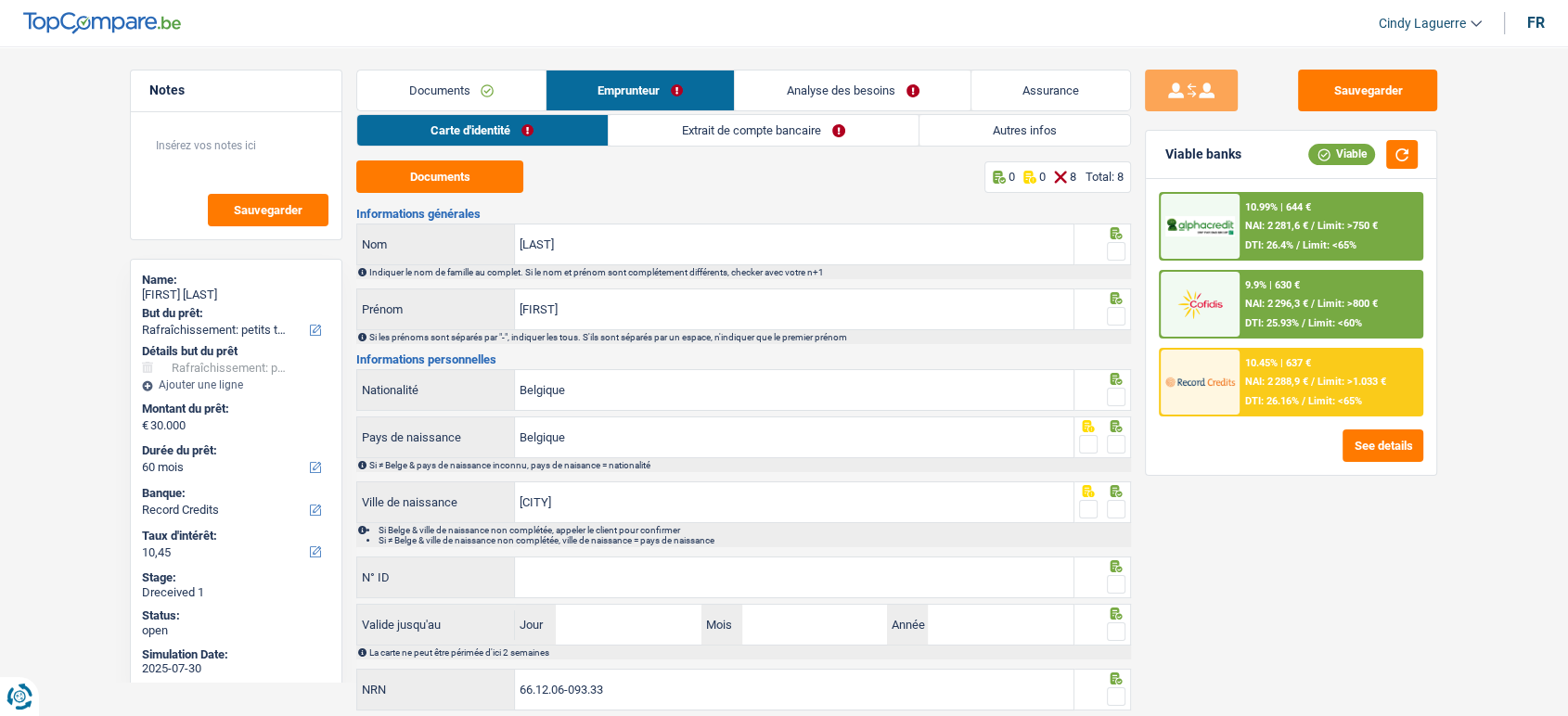 drag, startPoint x: 1120, startPoint y: 253, endPoint x: 1112, endPoint y: 321, distance: 68.46897 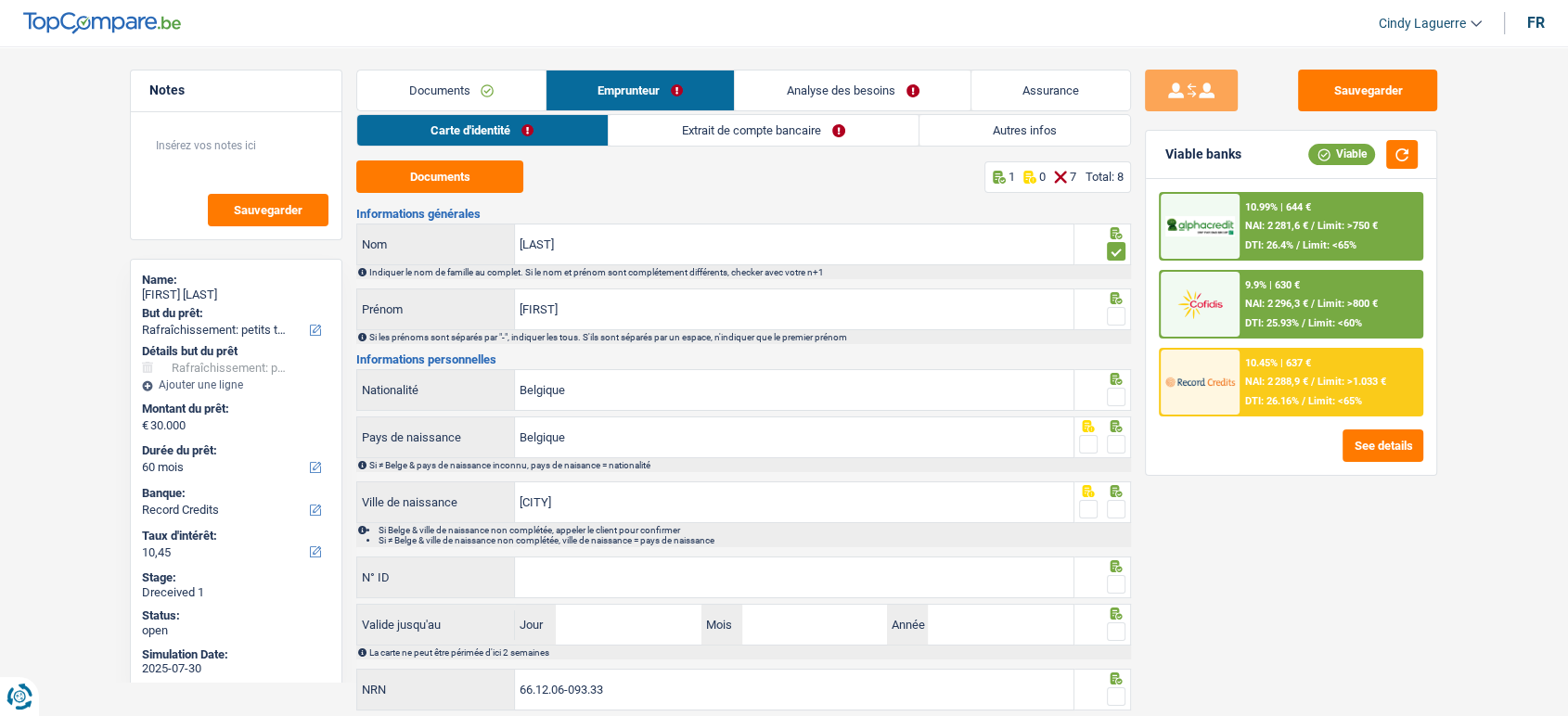 click at bounding box center (1116, 316) 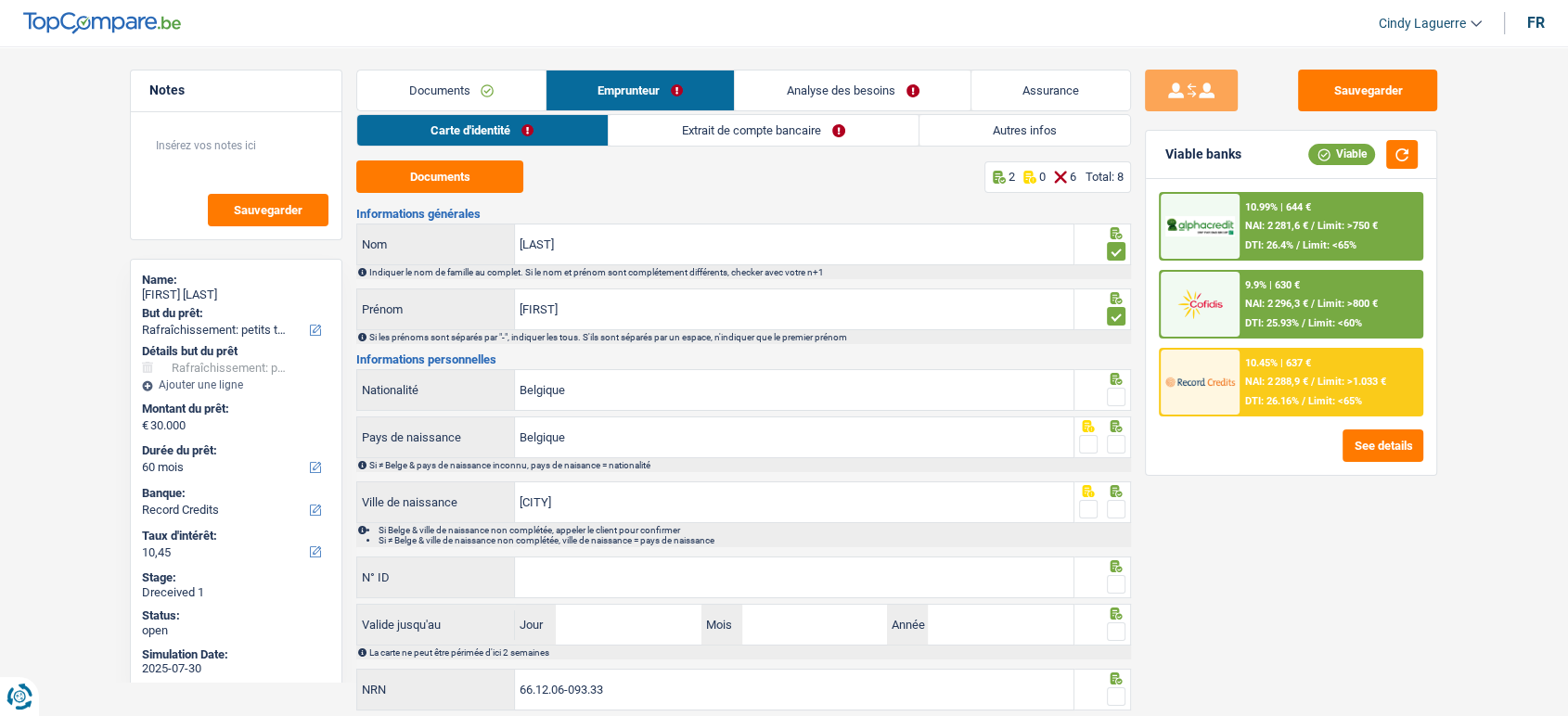 click 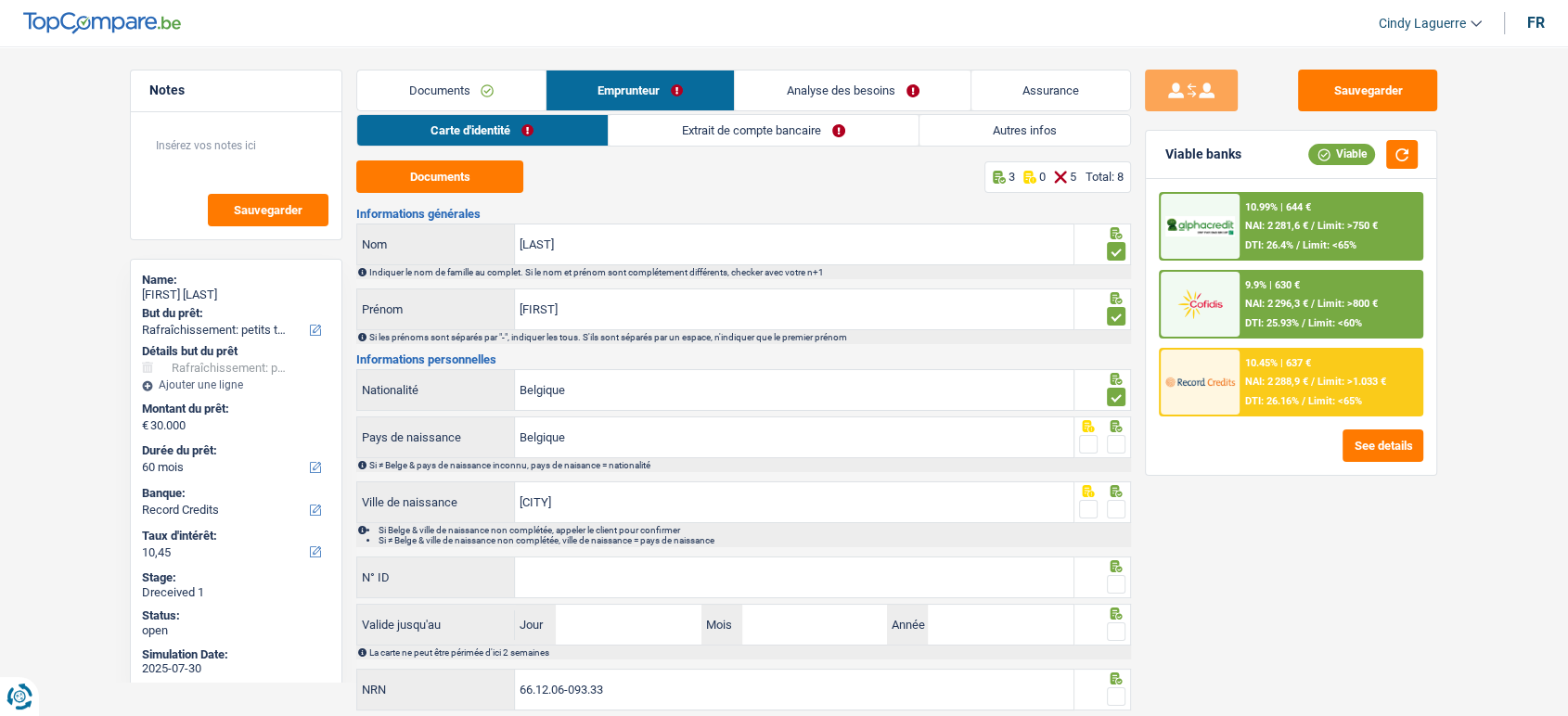 click at bounding box center [1116, 444] 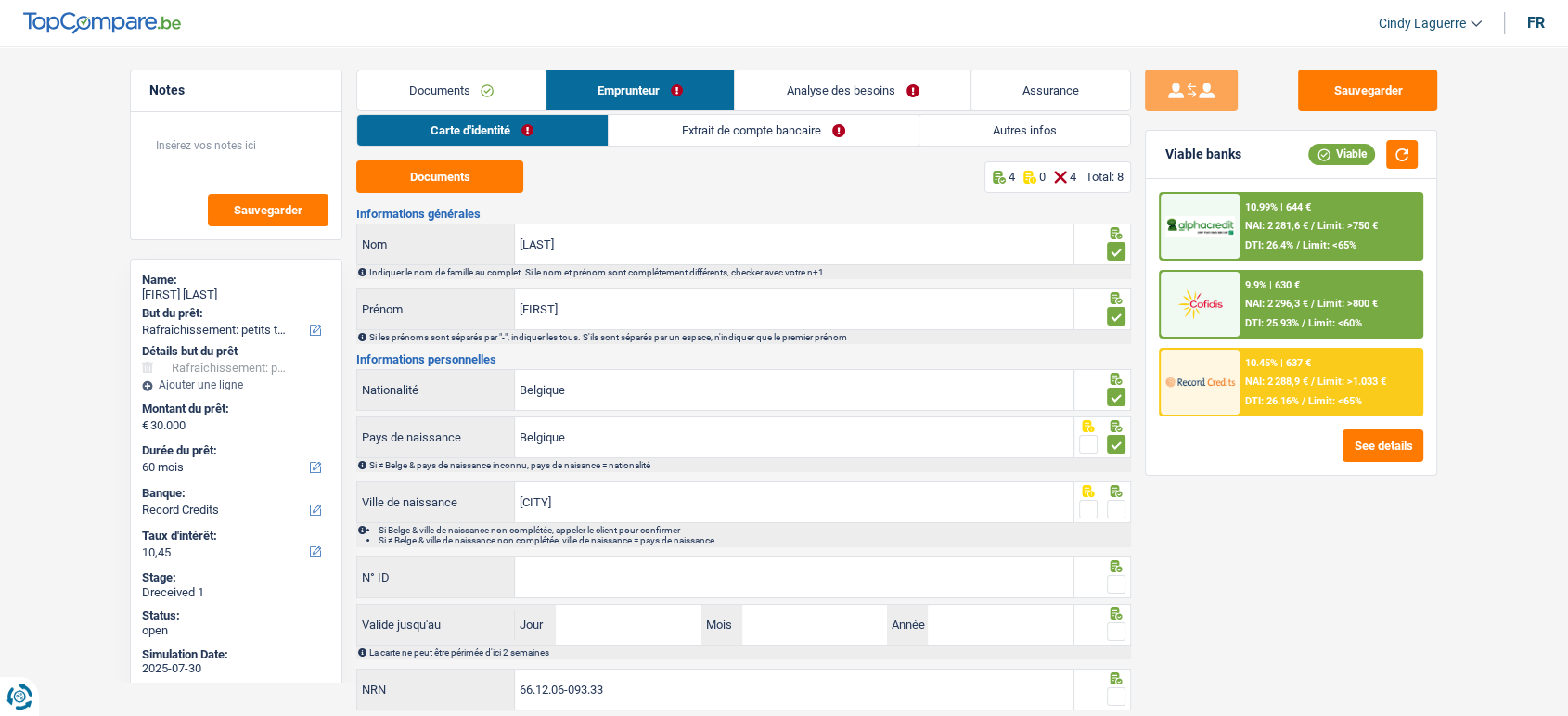 click 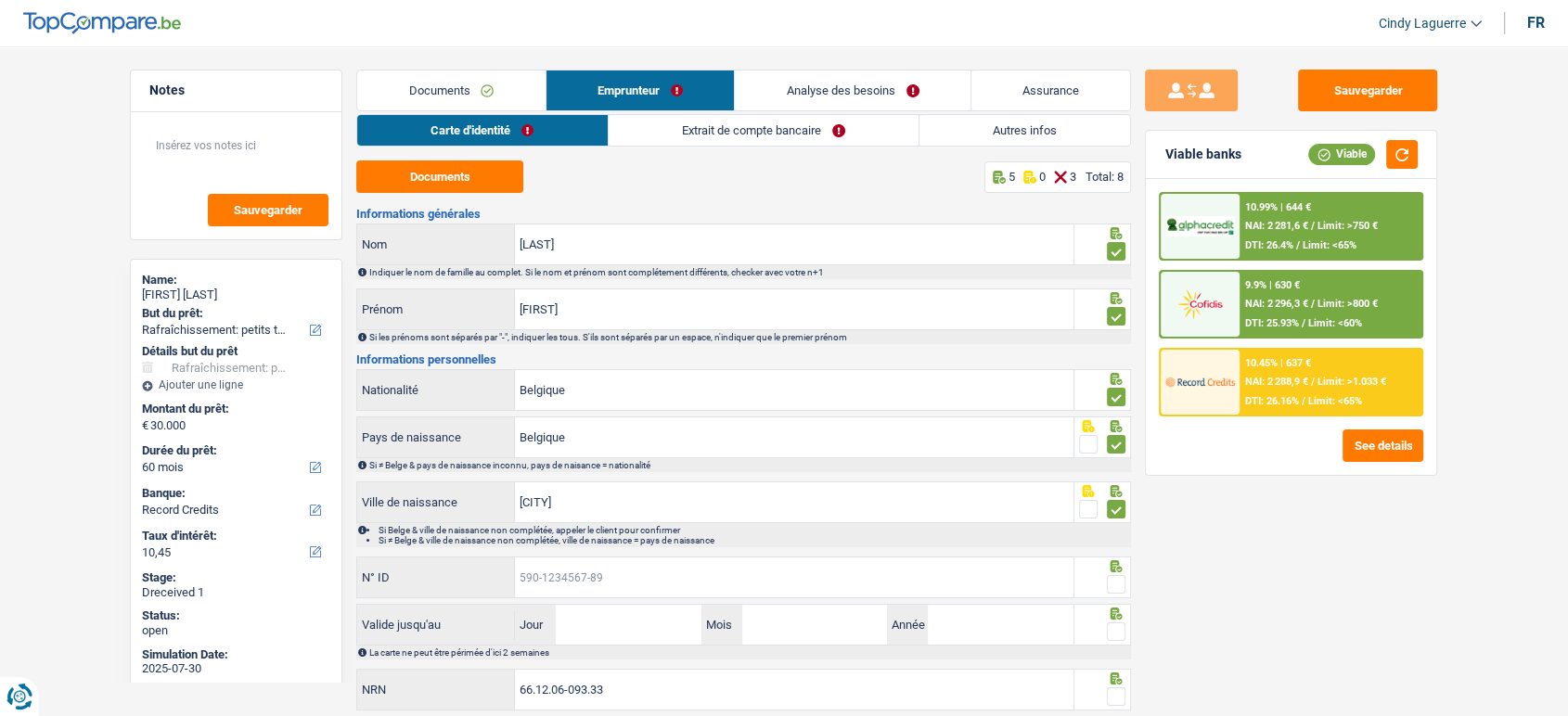 click on "N° ID" at bounding box center [794, 577] 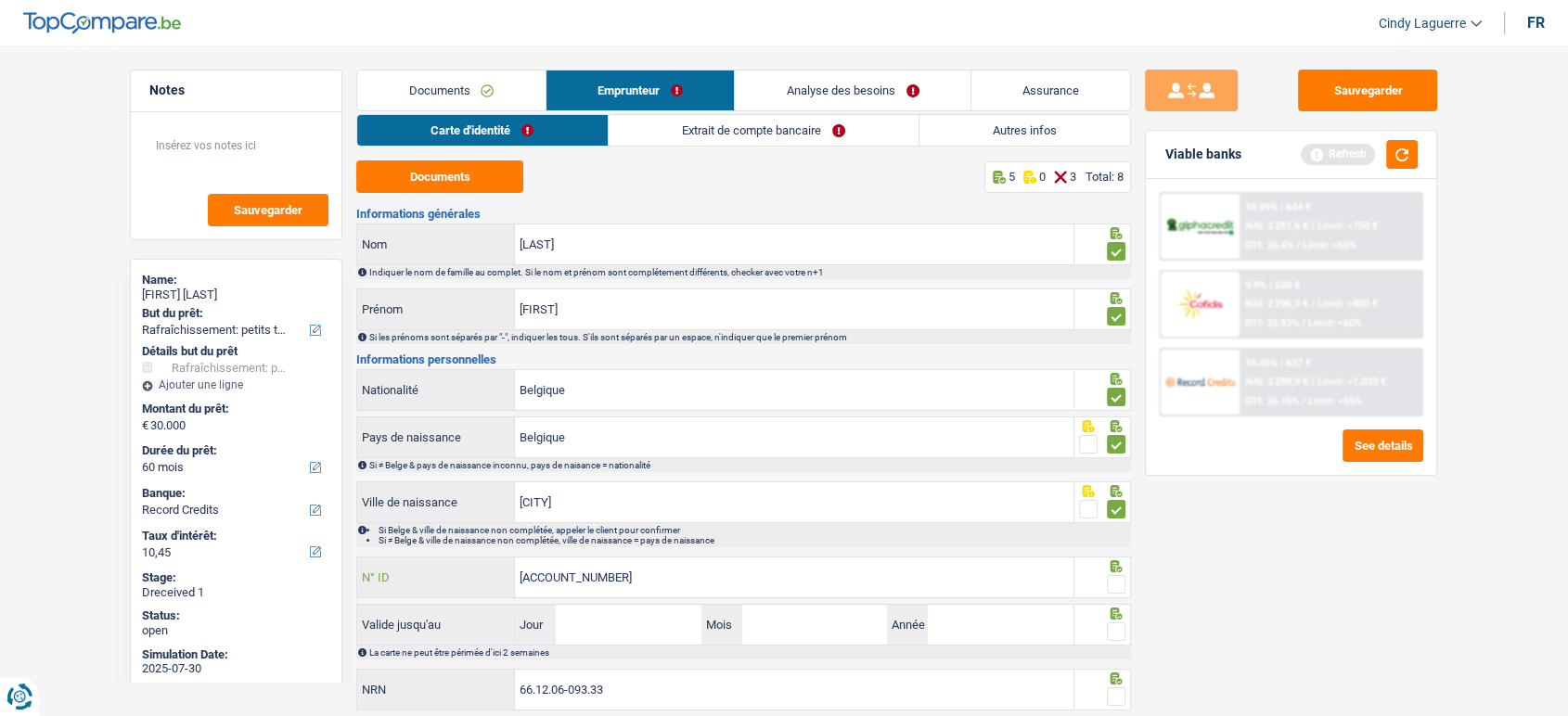 type on "[ACCOUNT_NUMBER]" 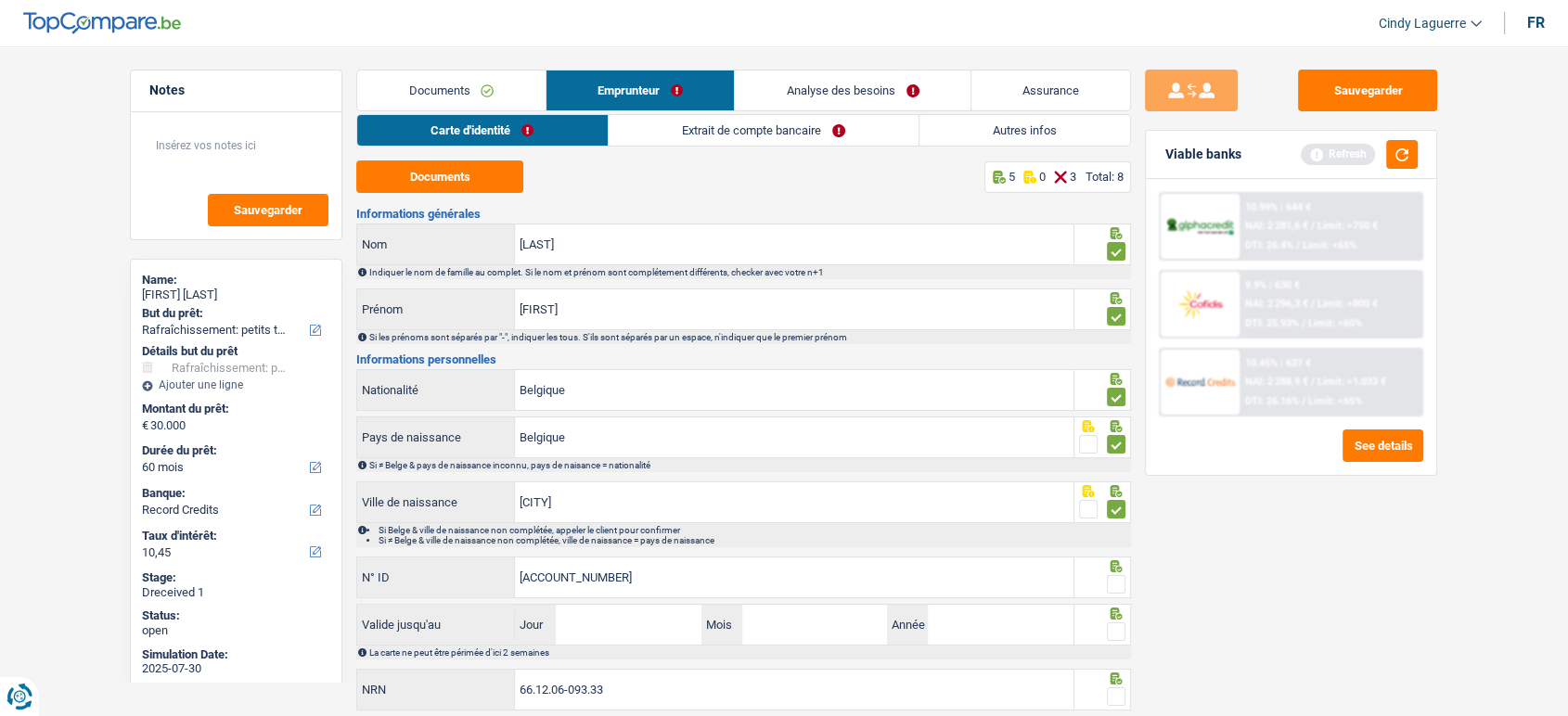 click at bounding box center (1116, 584) 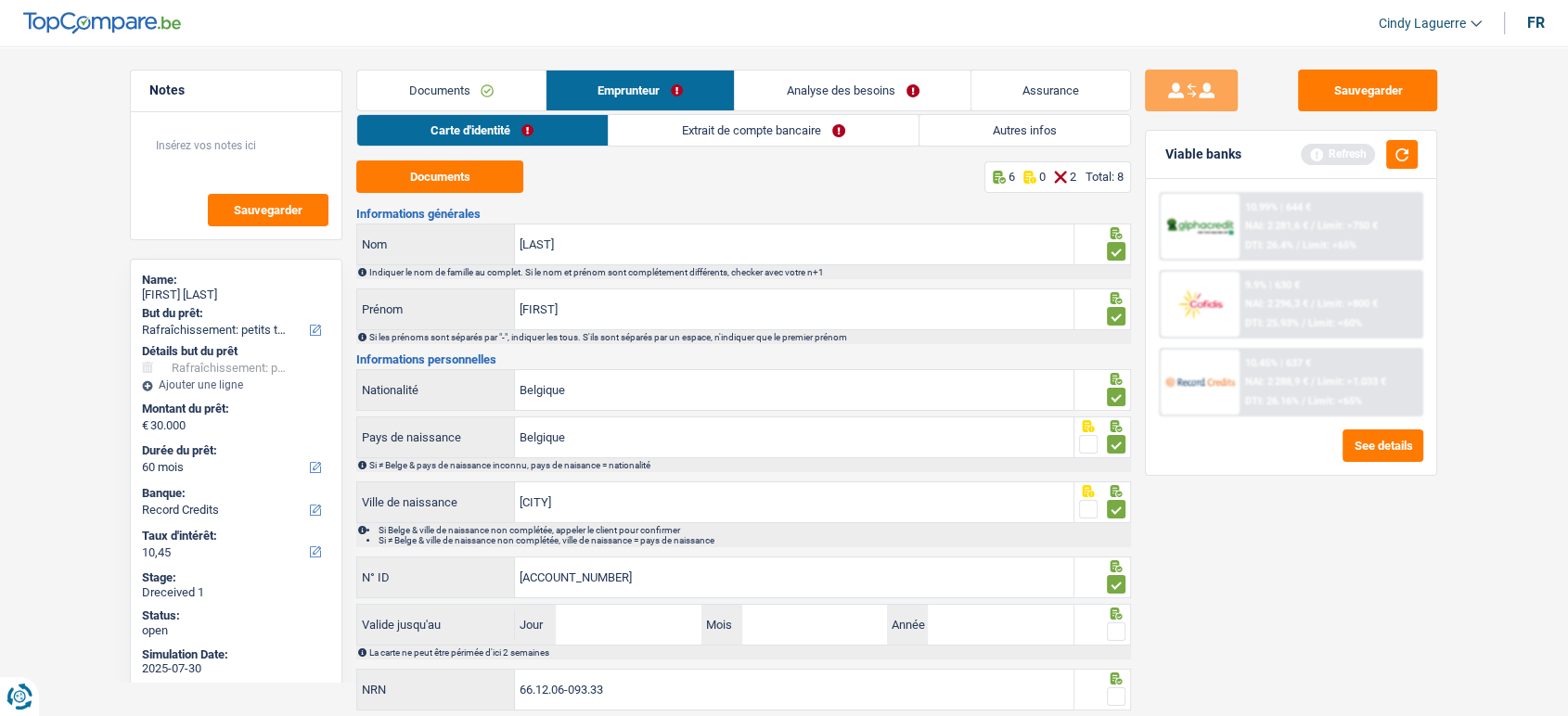 click 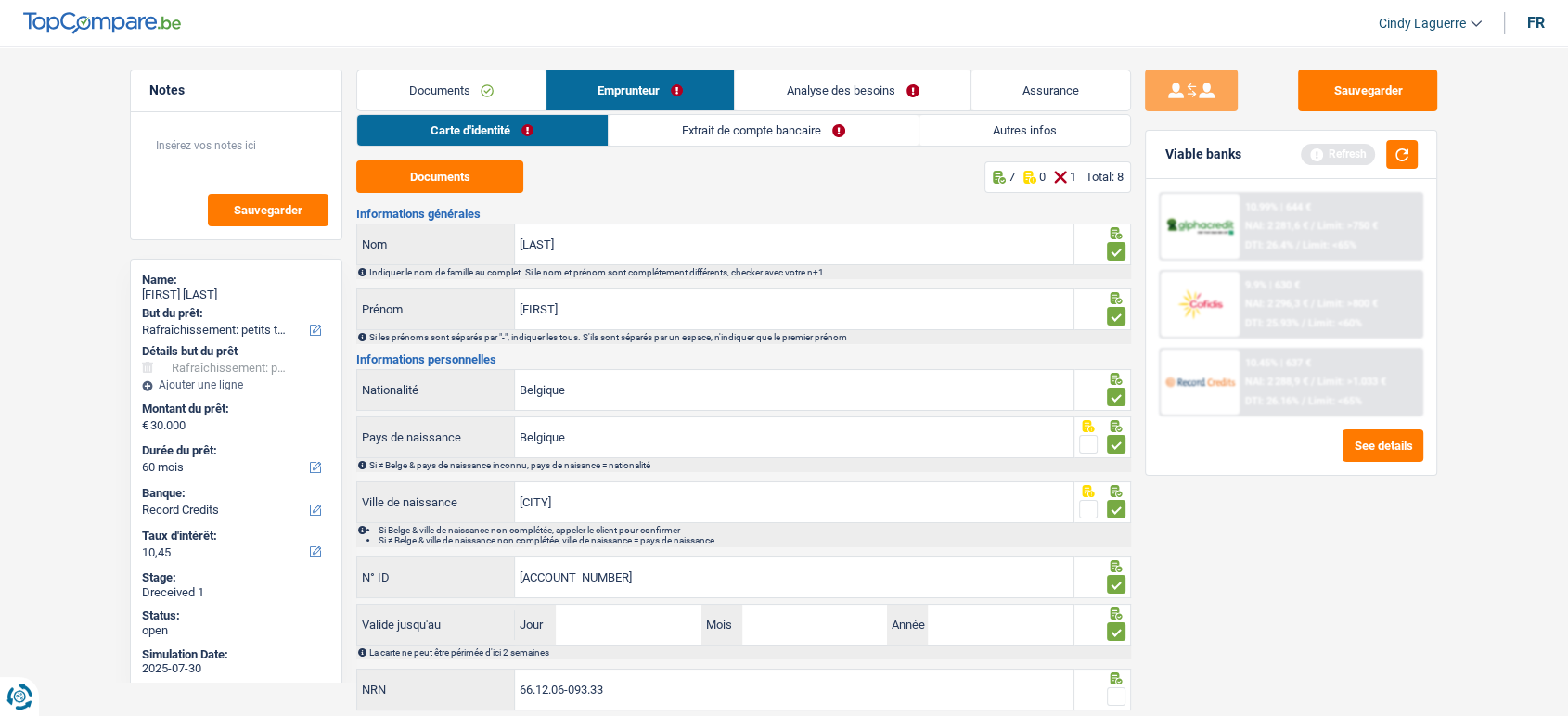 click at bounding box center [1116, 697] 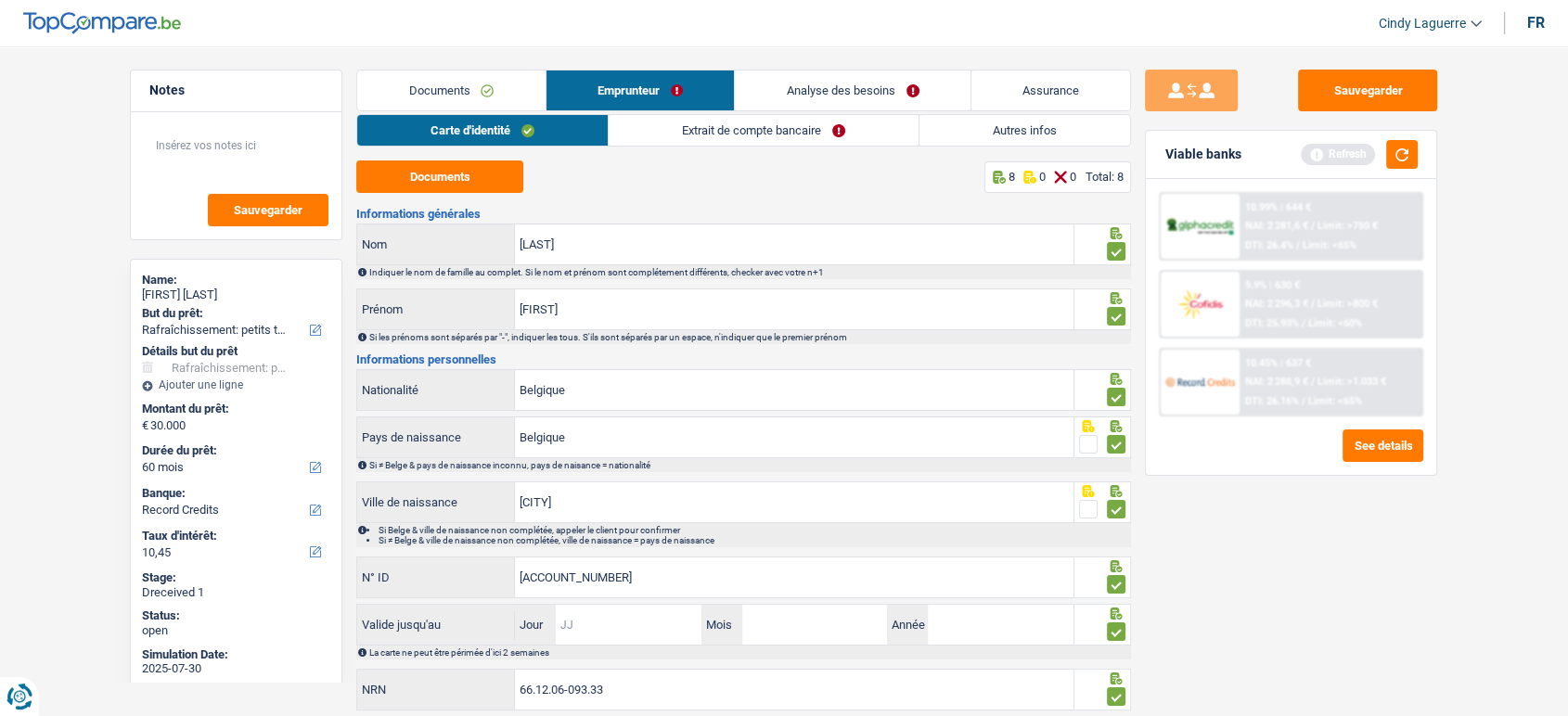 click on "Jour" at bounding box center (628, 624) 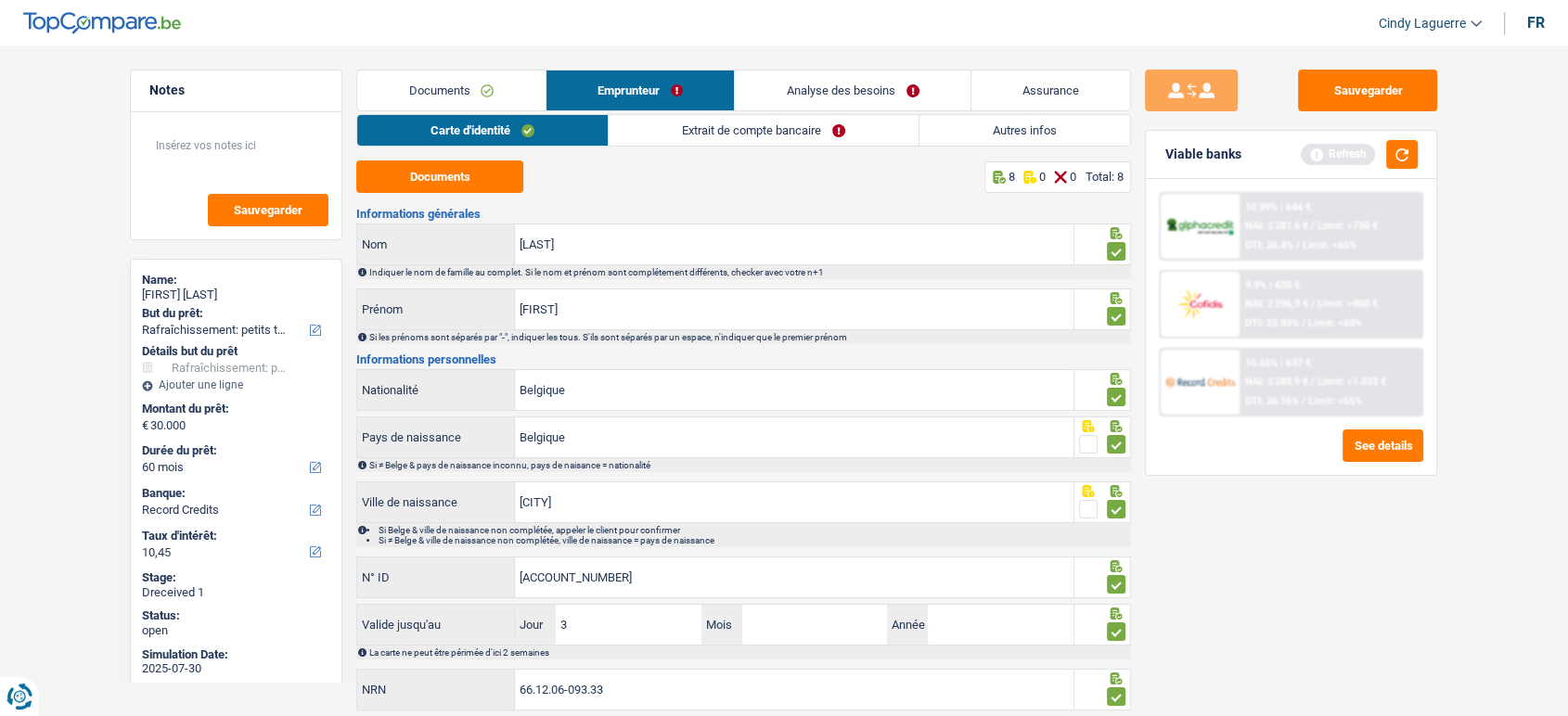 type on "30" 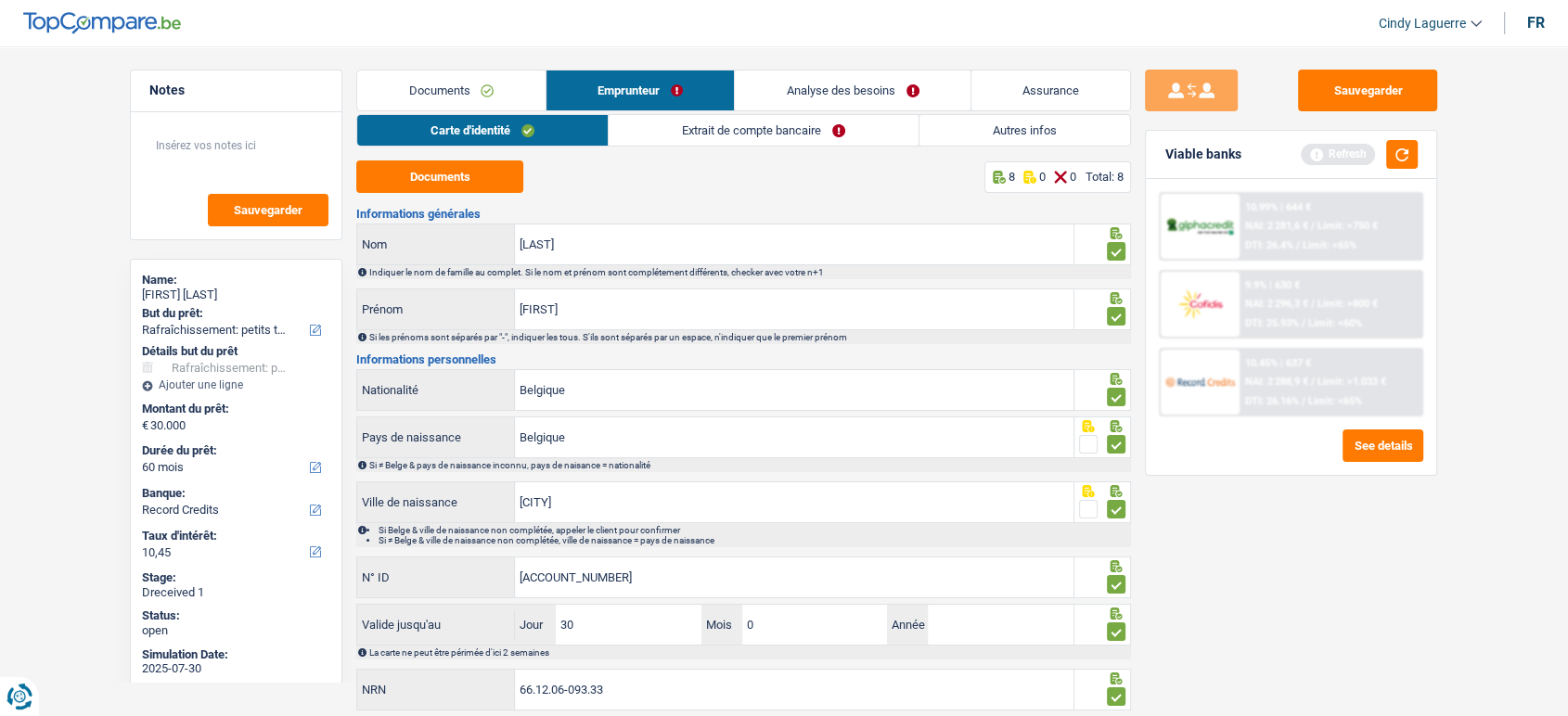 type on "04" 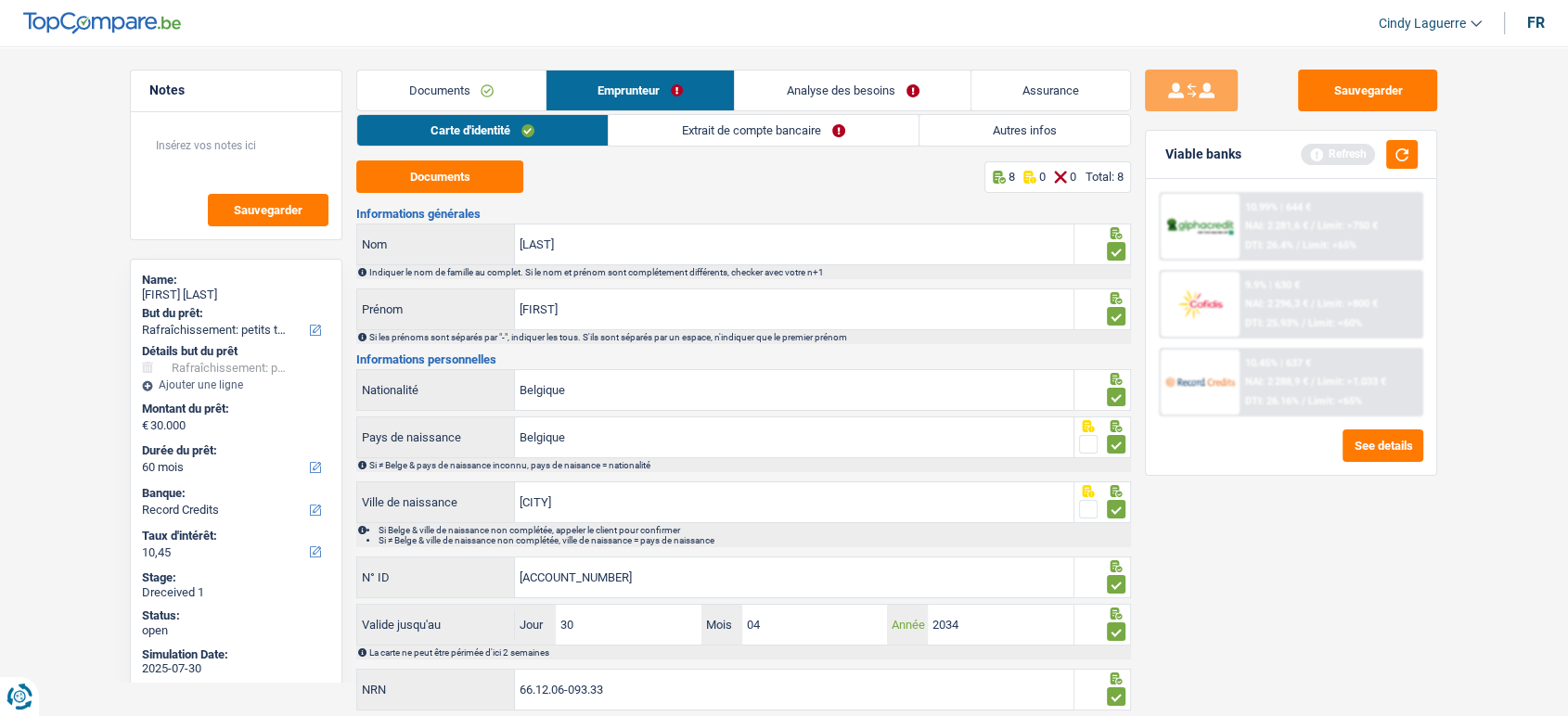 type on "2034" 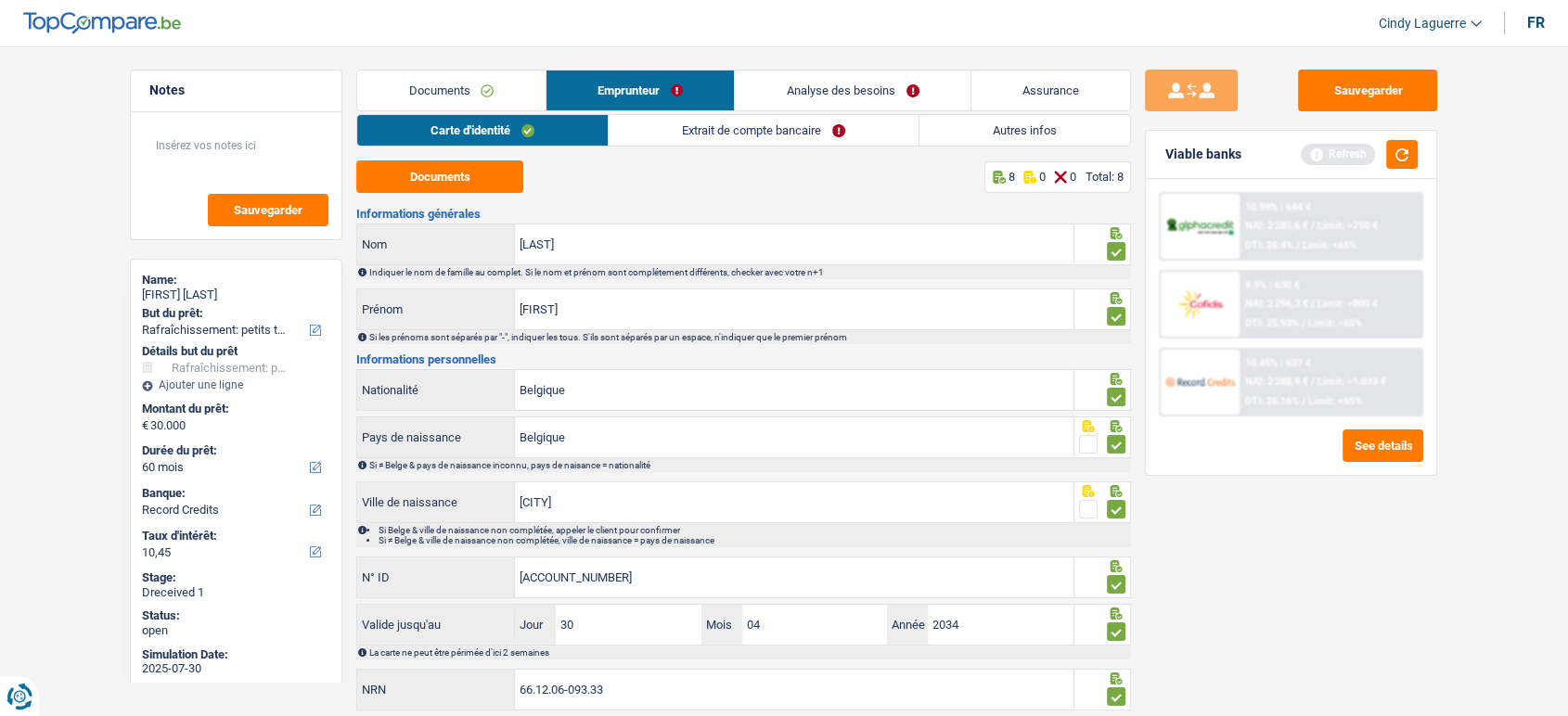 click on "Extrait de compte bancaire" at bounding box center [764, 130] 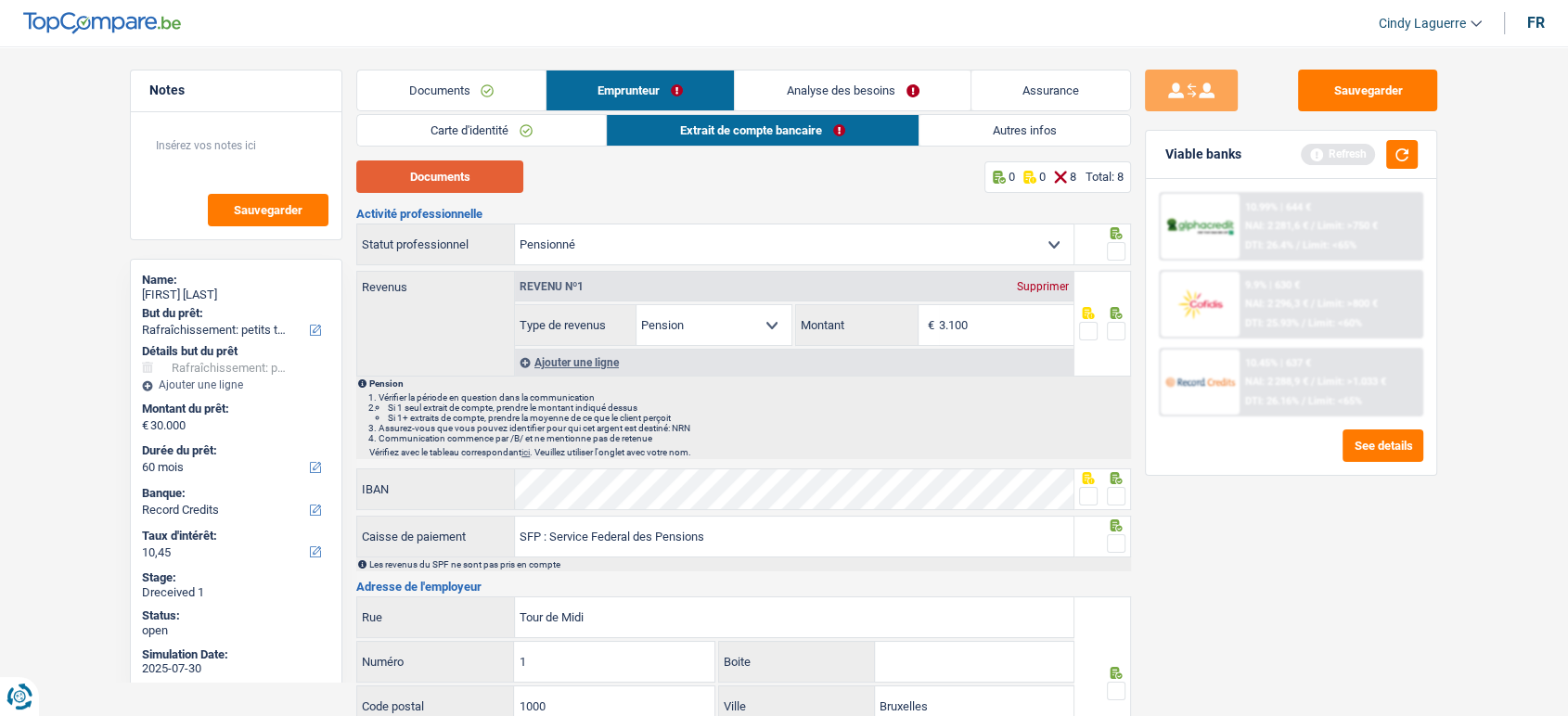 click on "Documents" at bounding box center [440, 176] 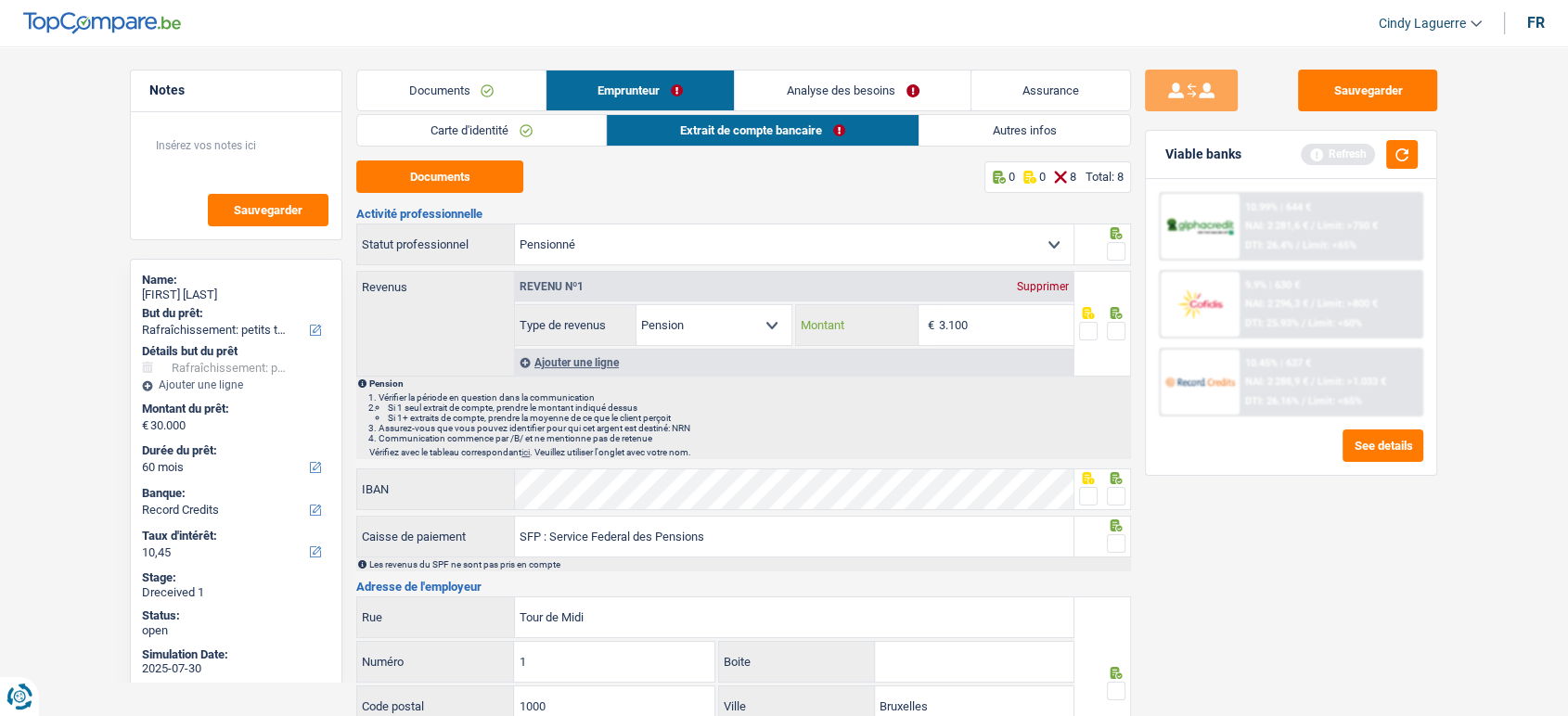 drag, startPoint x: 993, startPoint y: 329, endPoint x: 763, endPoint y: 295, distance: 232.49946 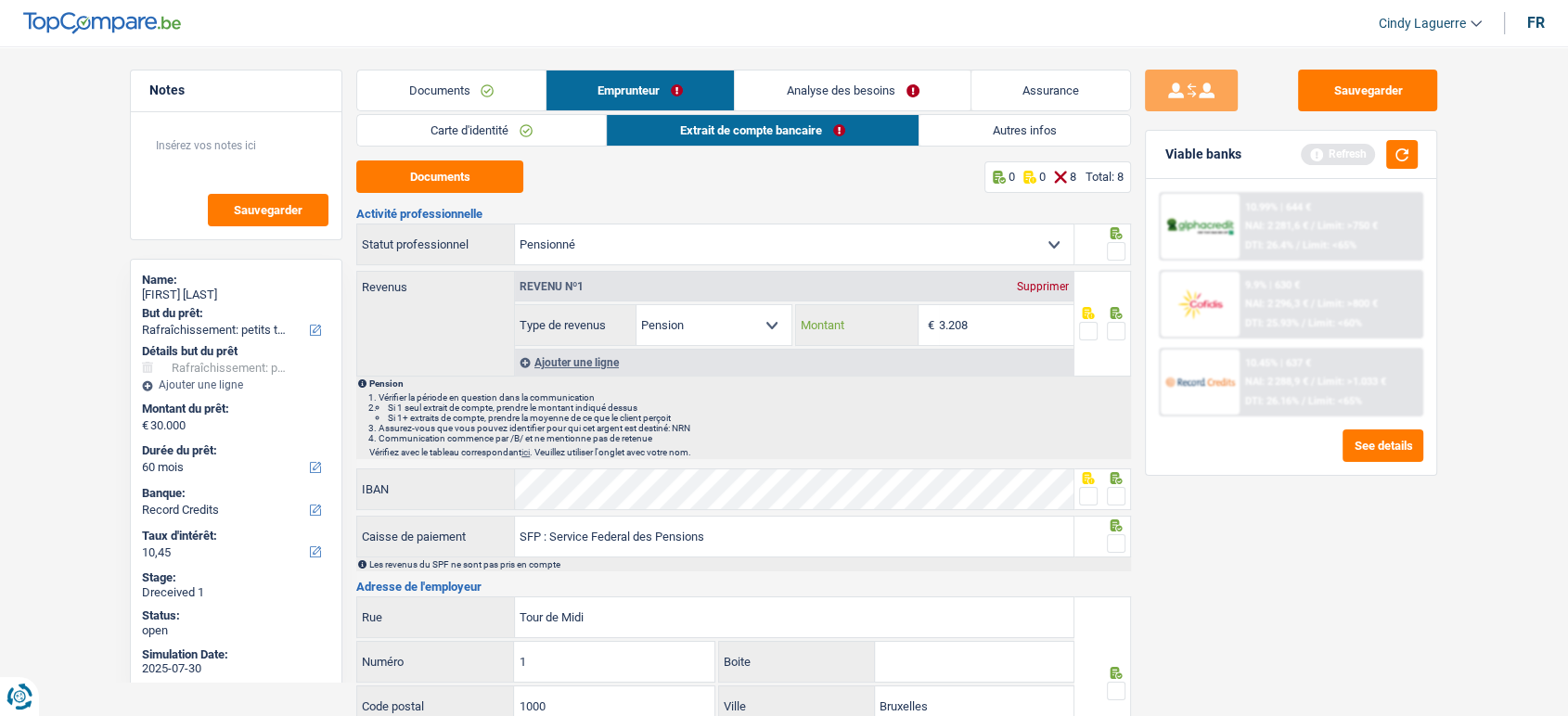 type on "3.208" 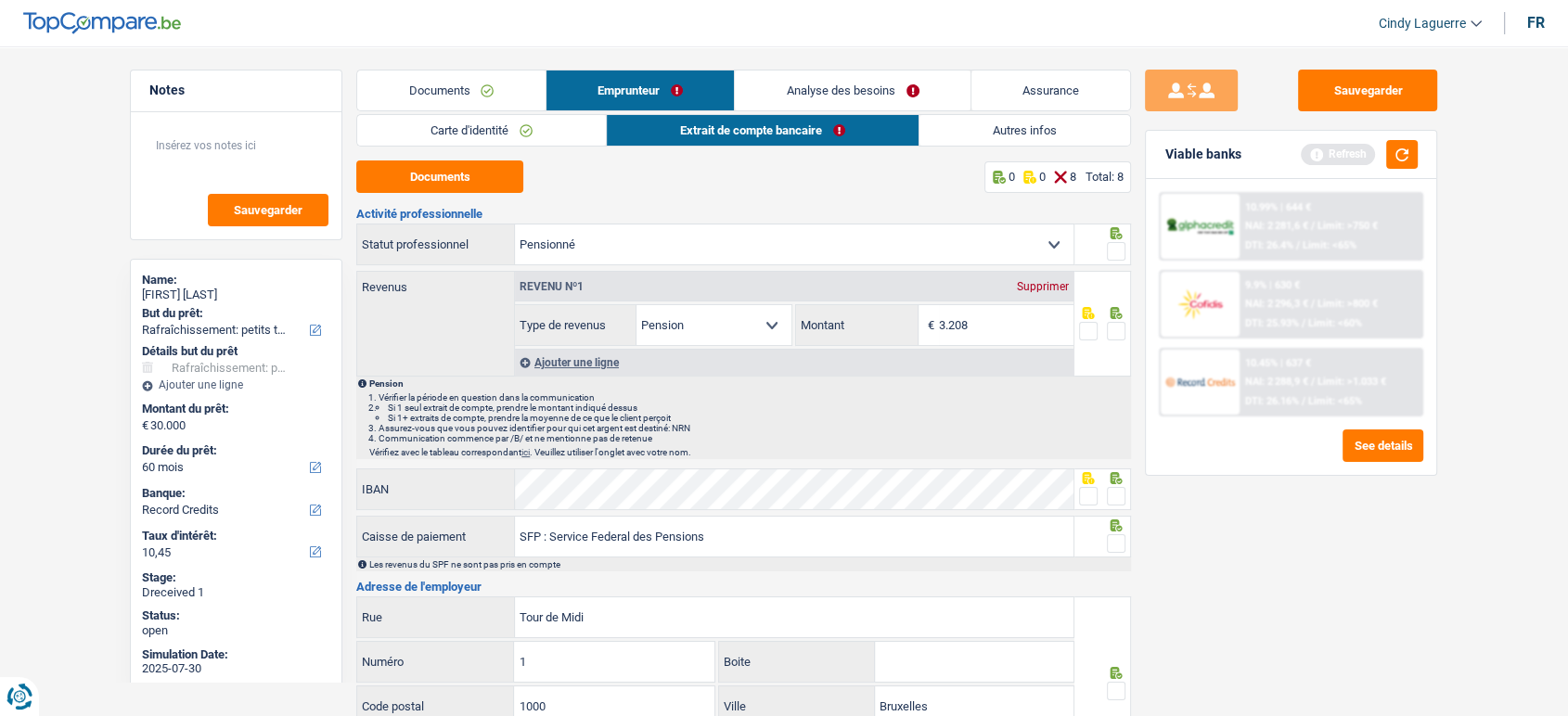 drag, startPoint x: 1115, startPoint y: 242, endPoint x: 1113, endPoint y: 302, distance: 60.03332 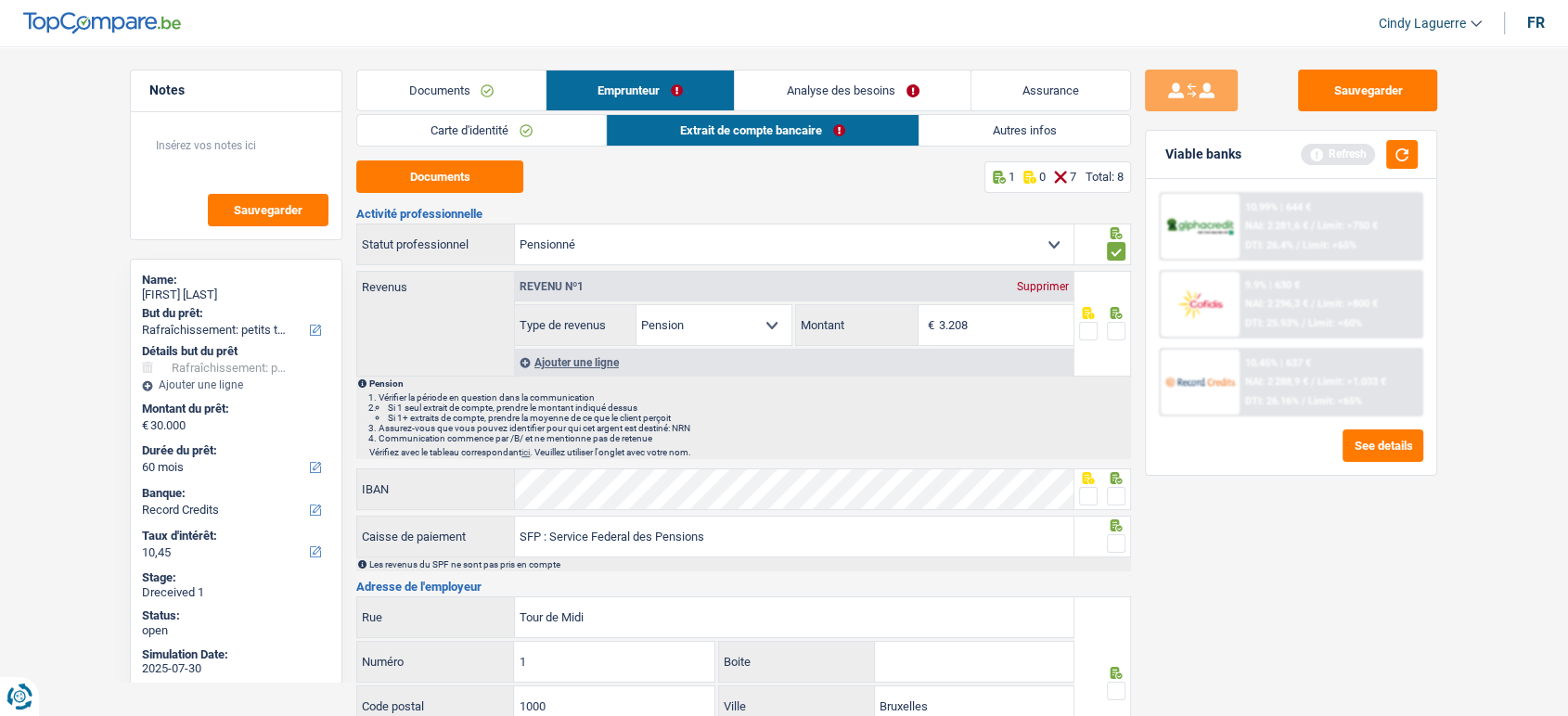 click at bounding box center [1116, 331] 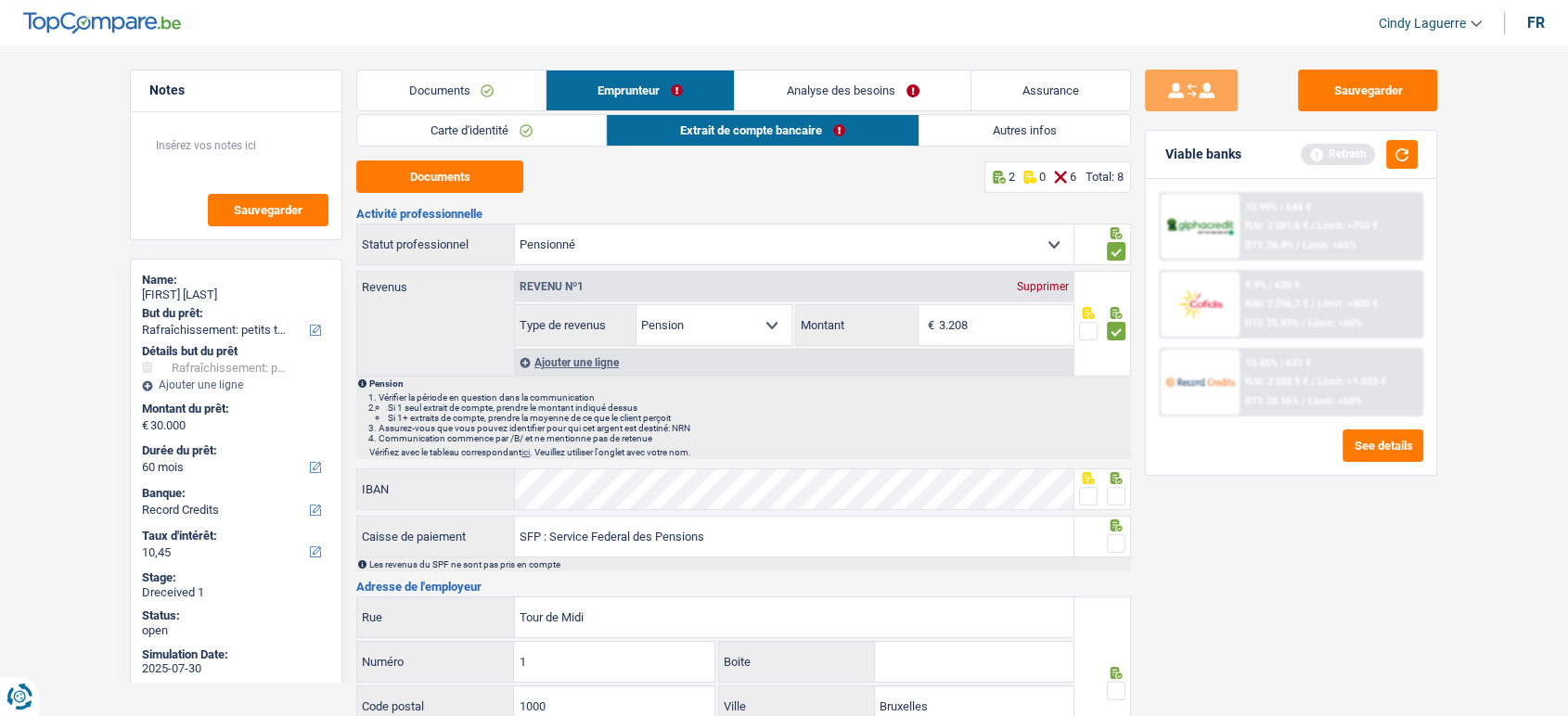 drag, startPoint x: 1084, startPoint y: 477, endPoint x: 1086, endPoint y: 495, distance: 18.11077 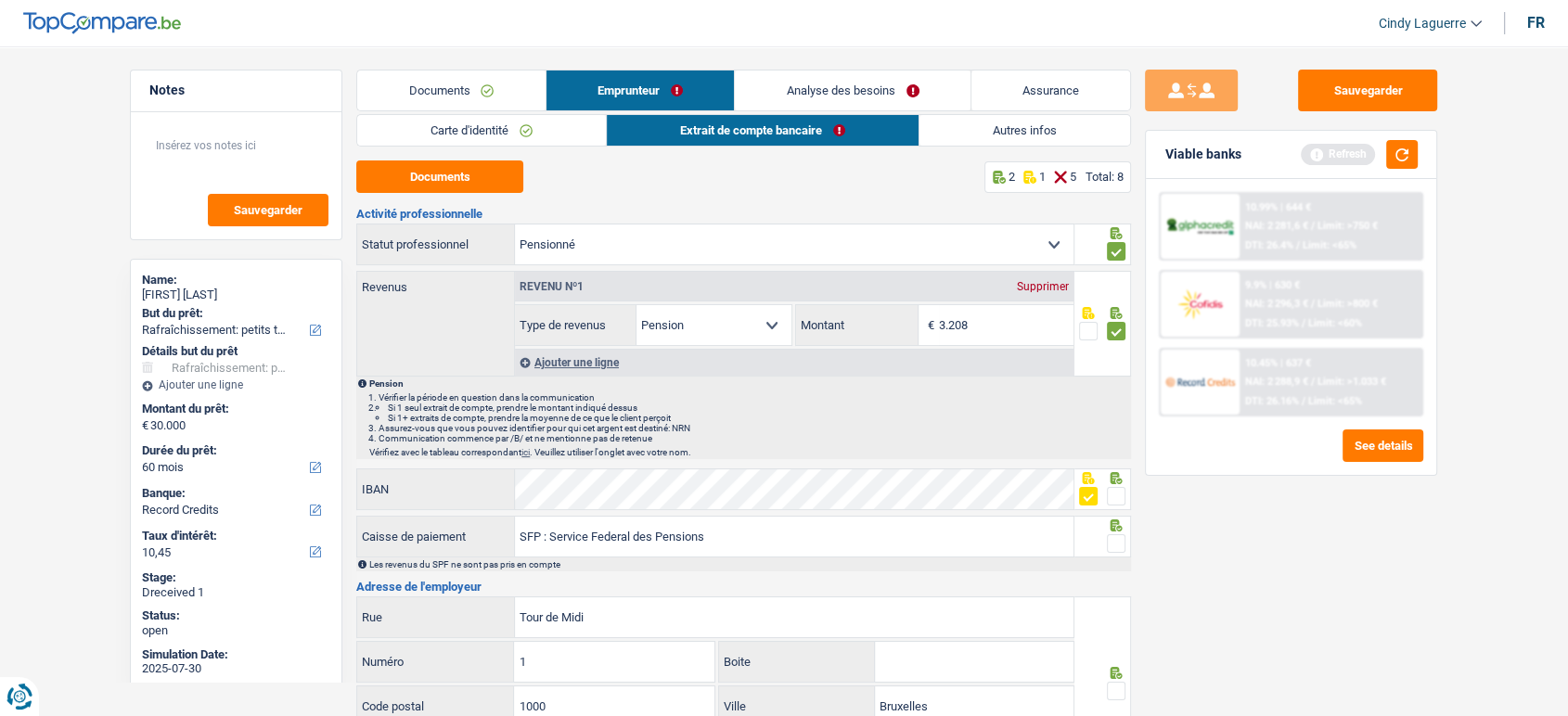 click at bounding box center (1116, 543) 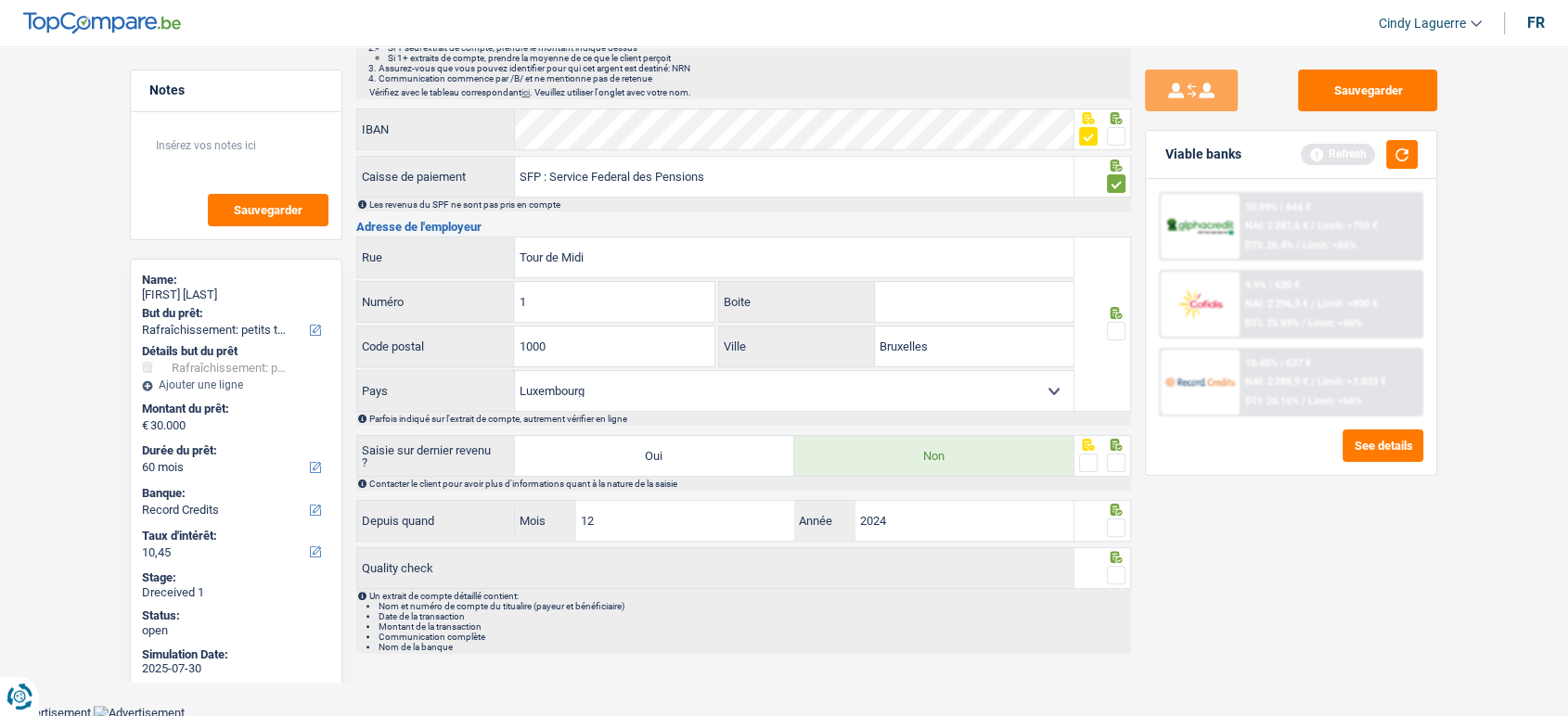 scroll, scrollTop: 361, scrollLeft: 0, axis: vertical 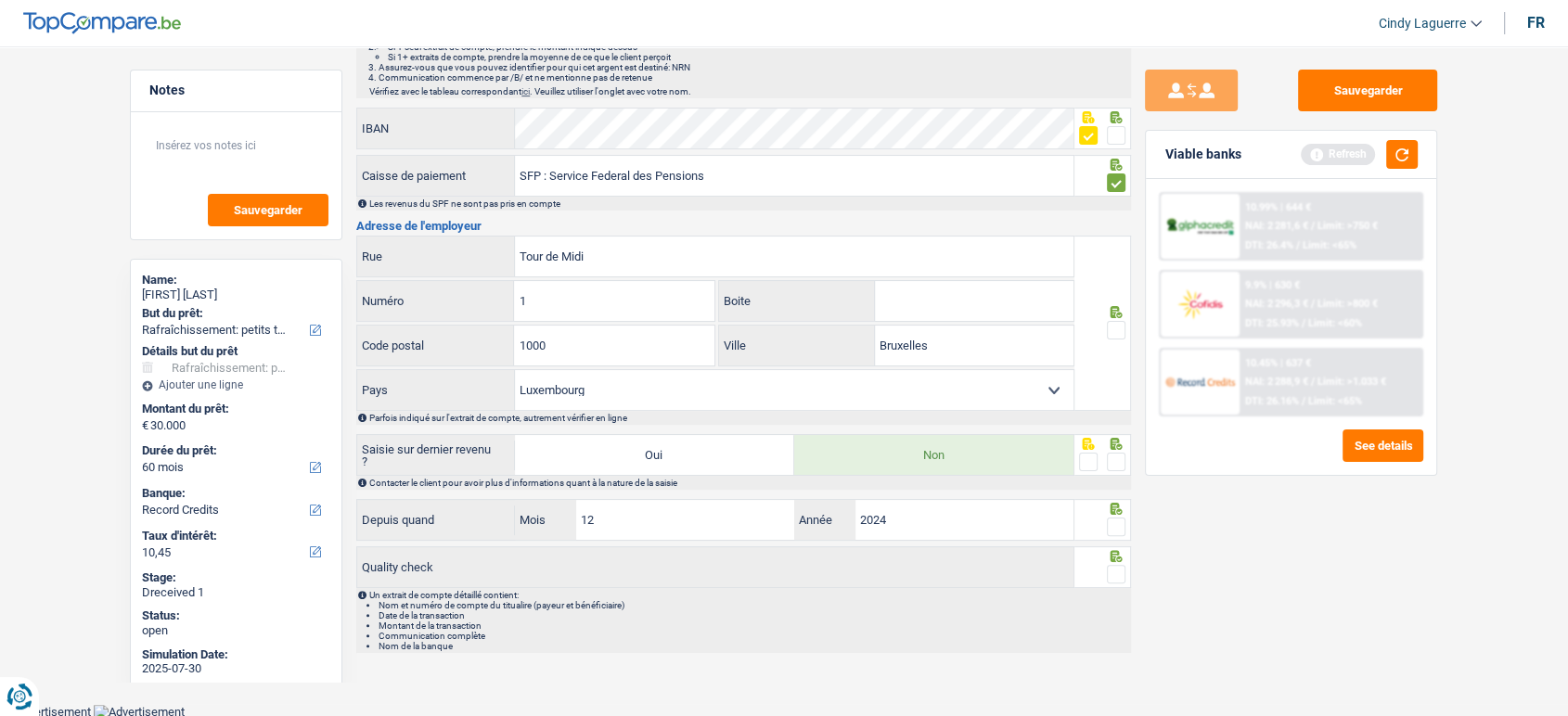 click at bounding box center [1116, 330] 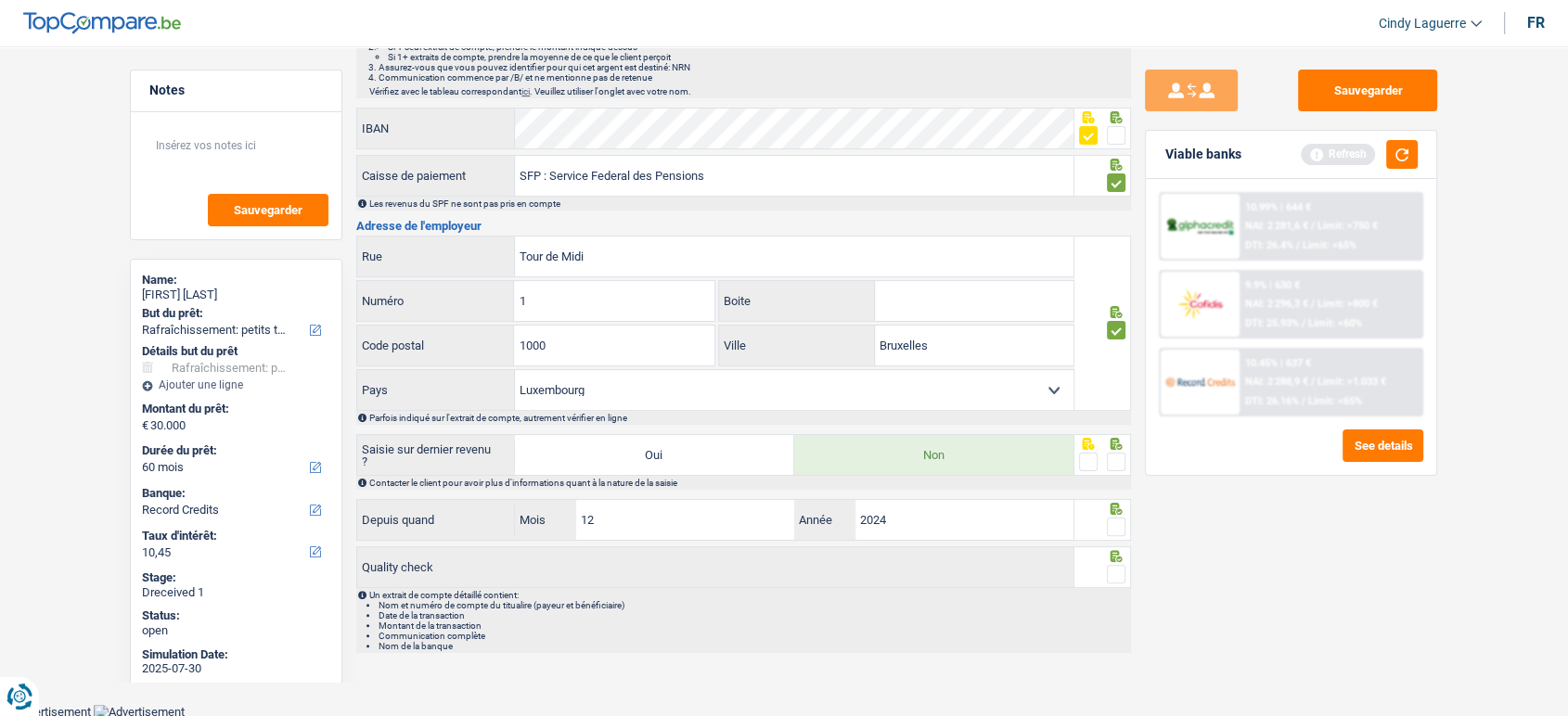 drag, startPoint x: 1119, startPoint y: 454, endPoint x: 1117, endPoint y: 523, distance: 69.02898 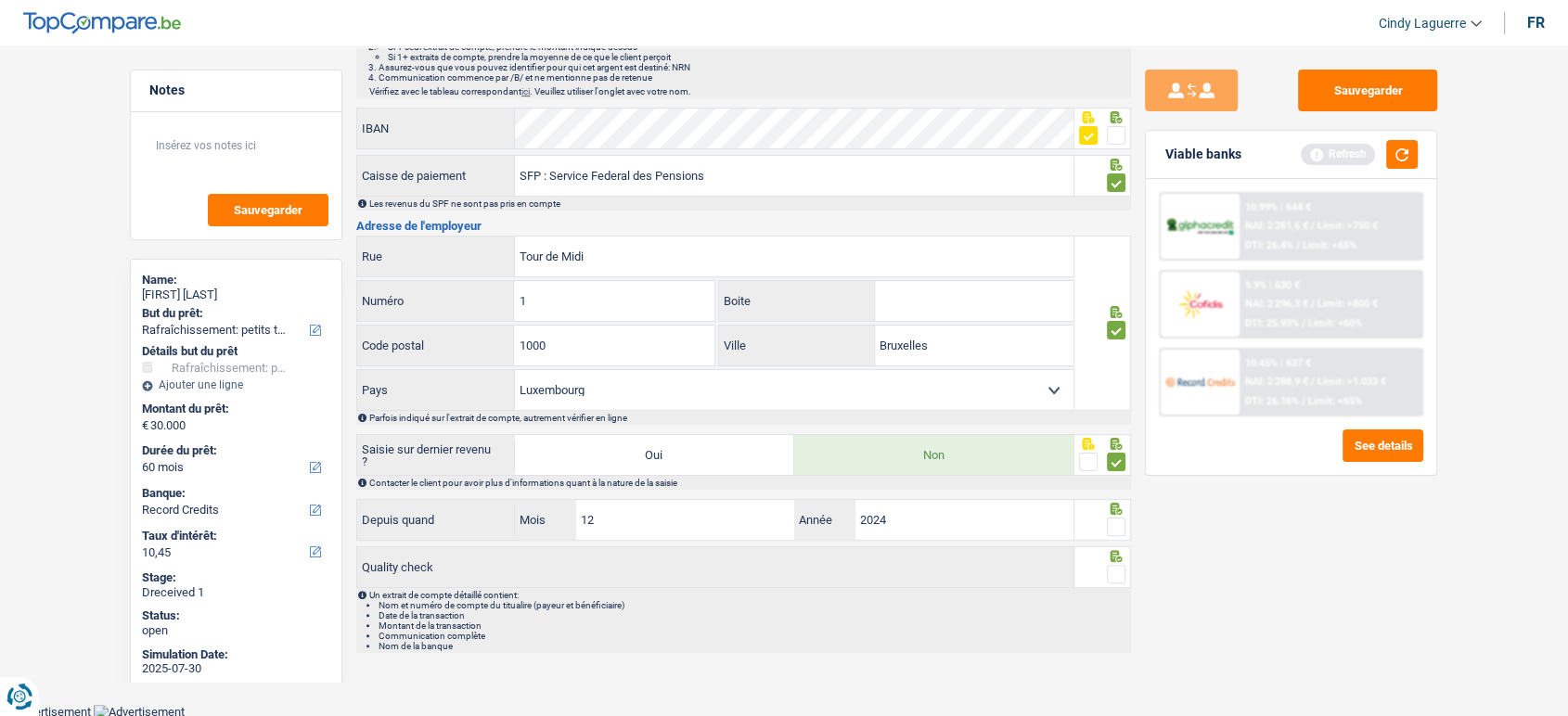 click at bounding box center (1116, 527) 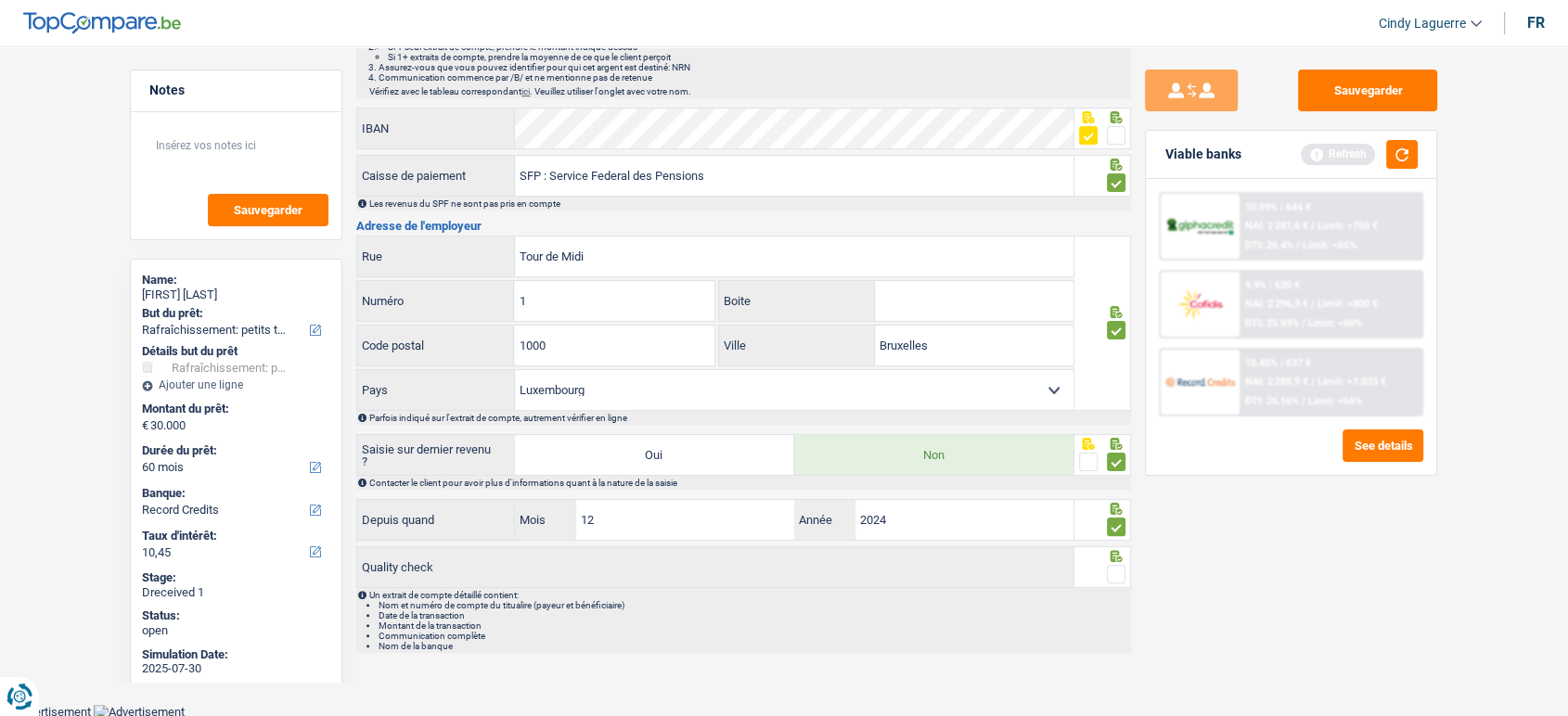 click at bounding box center (1116, 574) 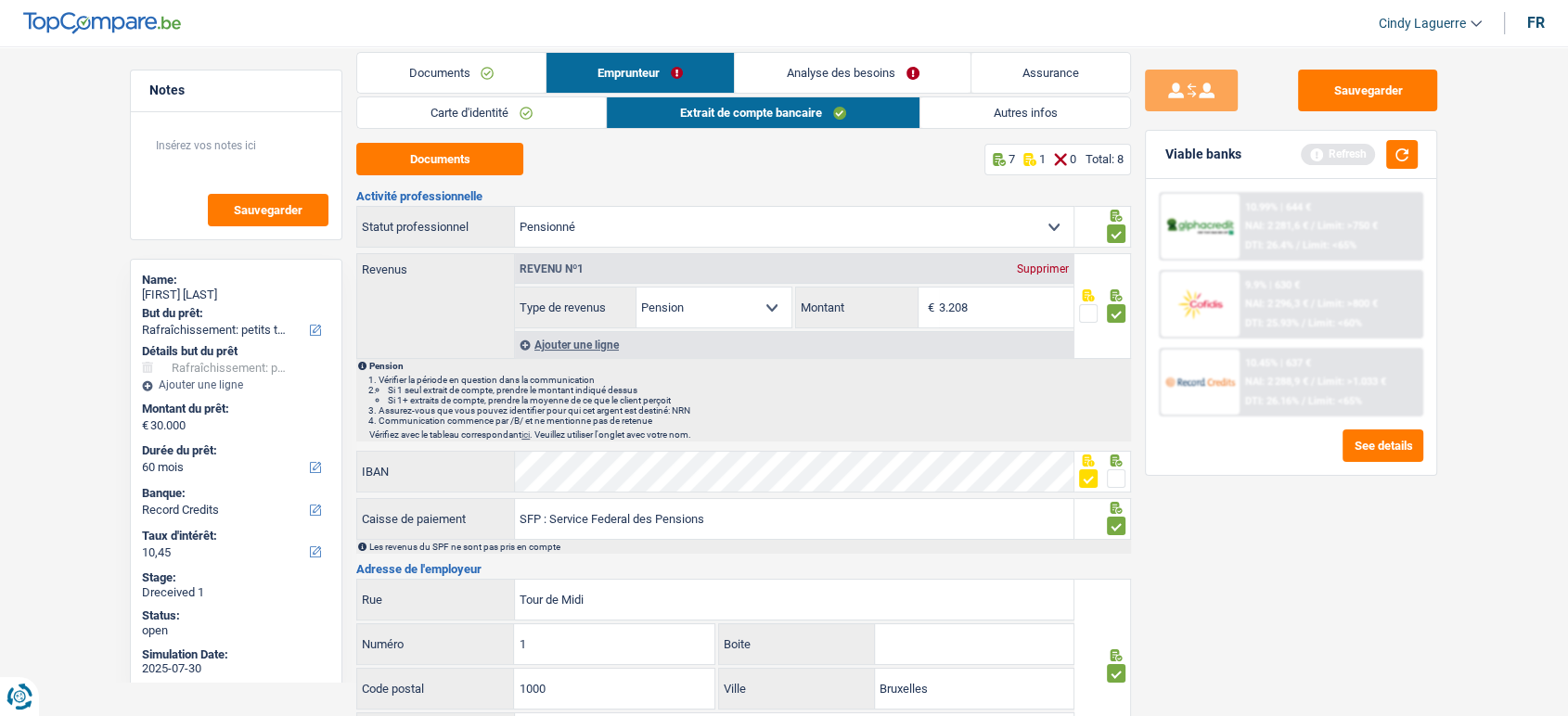 scroll, scrollTop: 0, scrollLeft: 0, axis: both 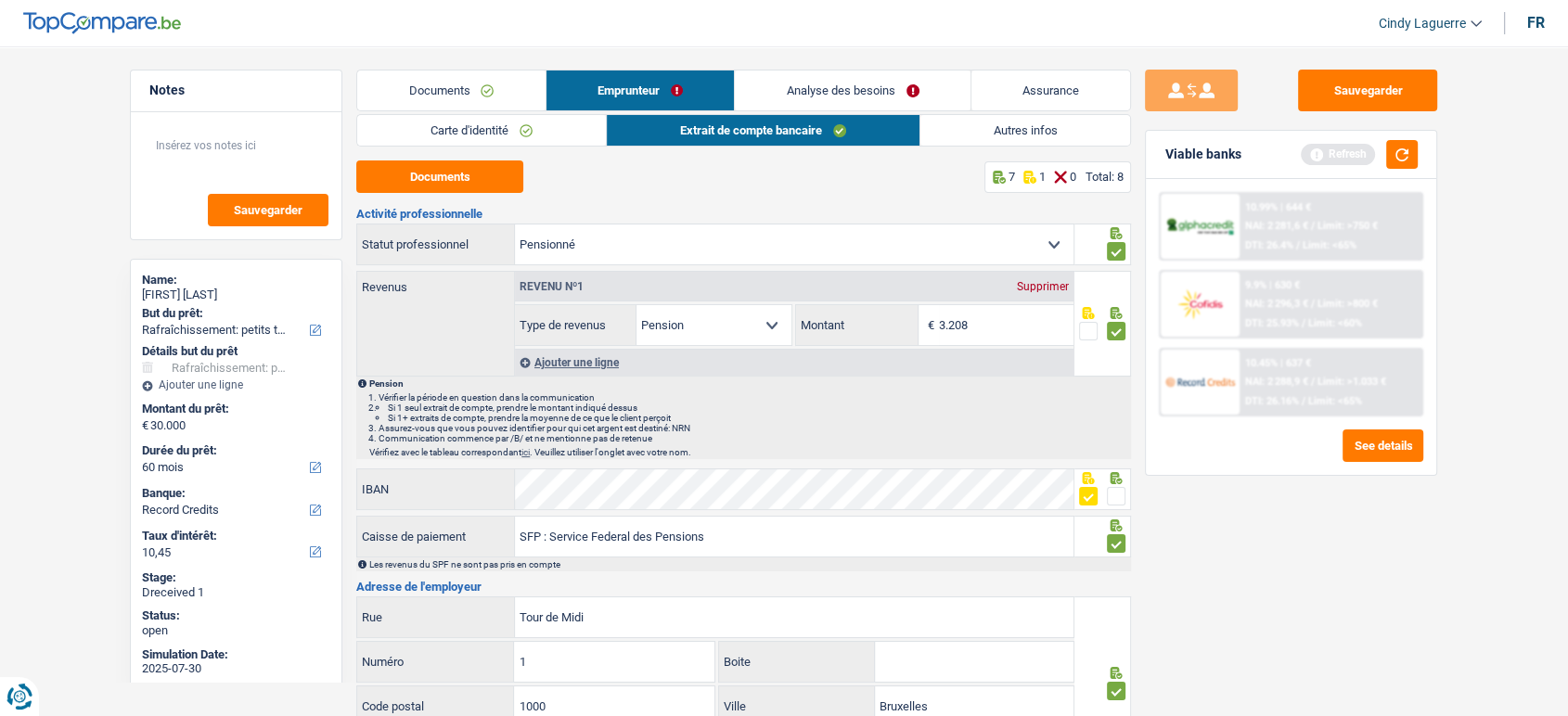 click on "Autres infos" at bounding box center (1025, 130) 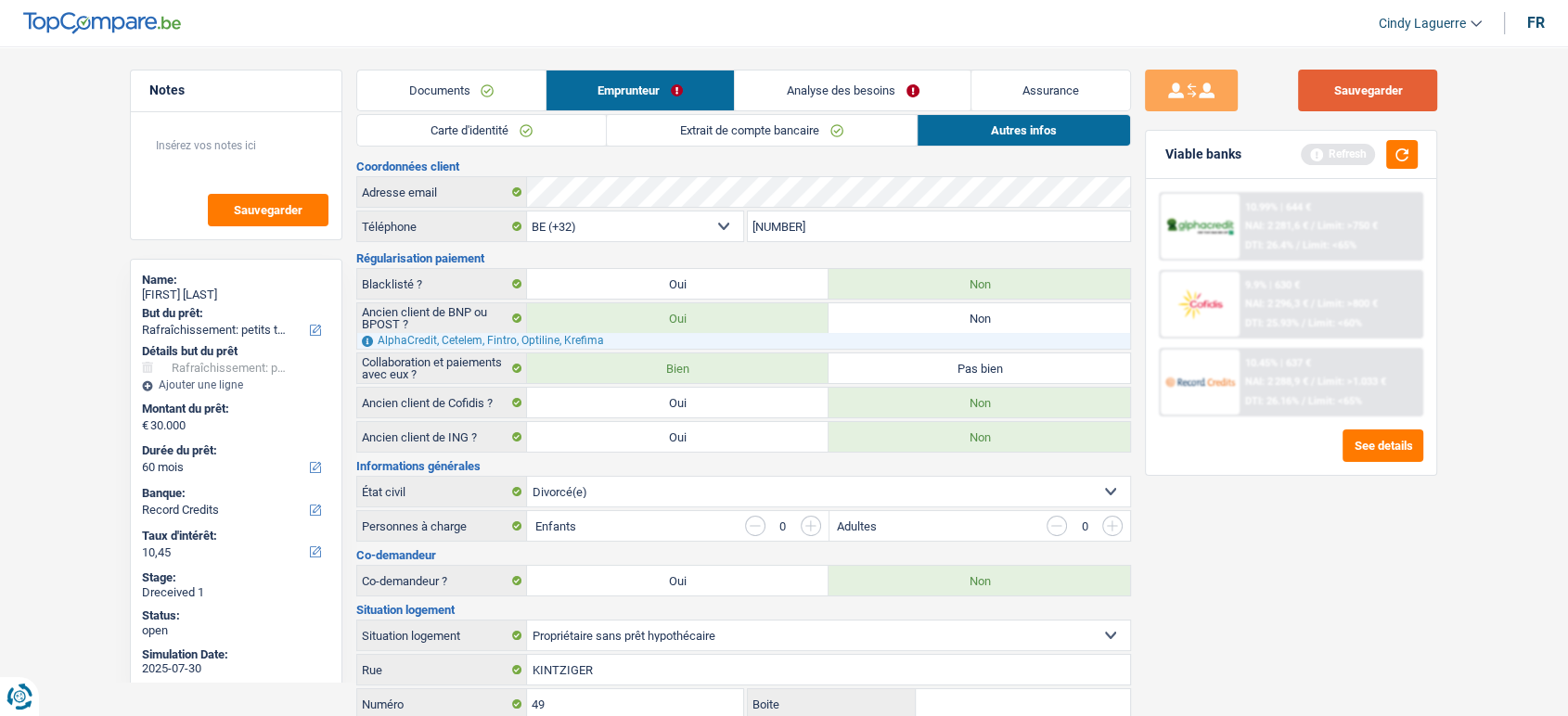 click on "Sauvegarder" at bounding box center [1368, 90] 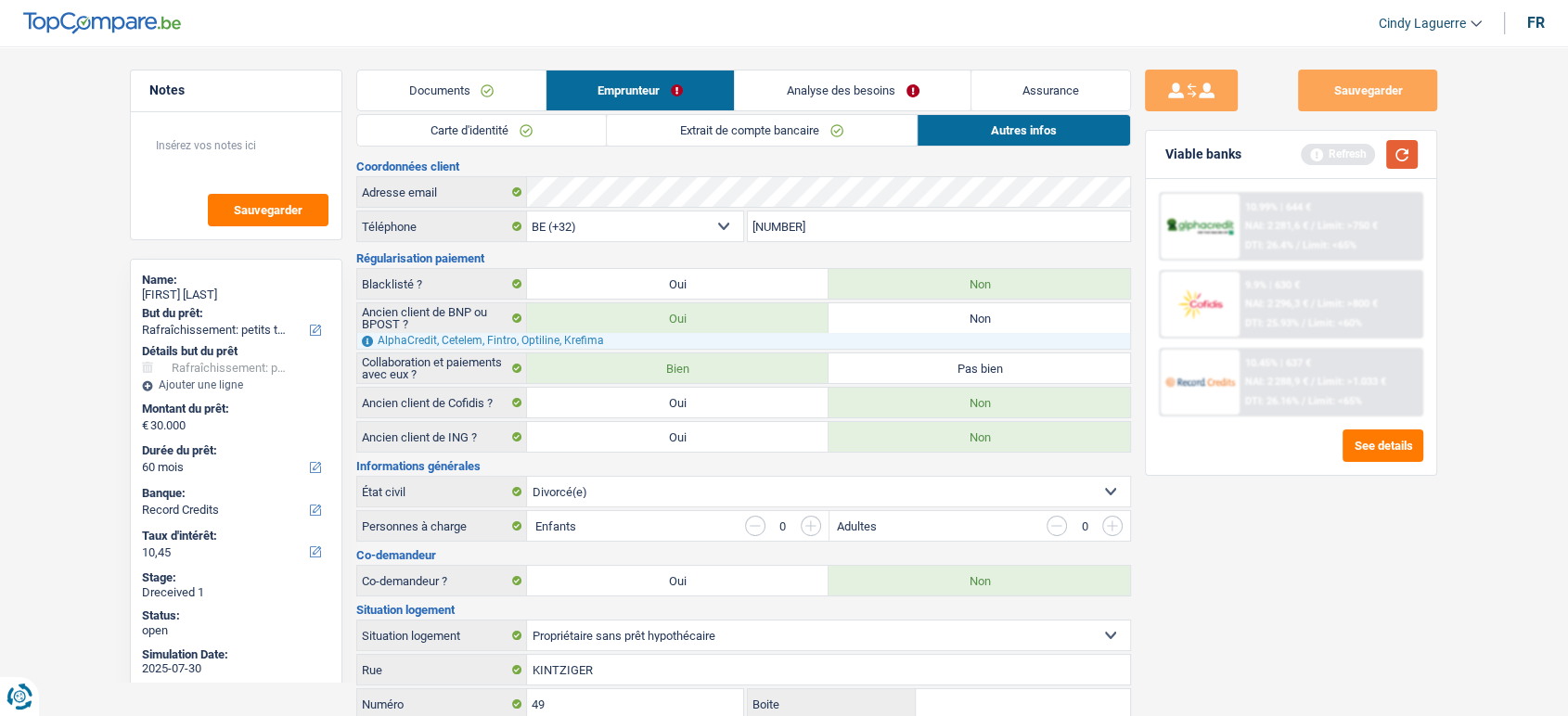 click at bounding box center [1402, 154] 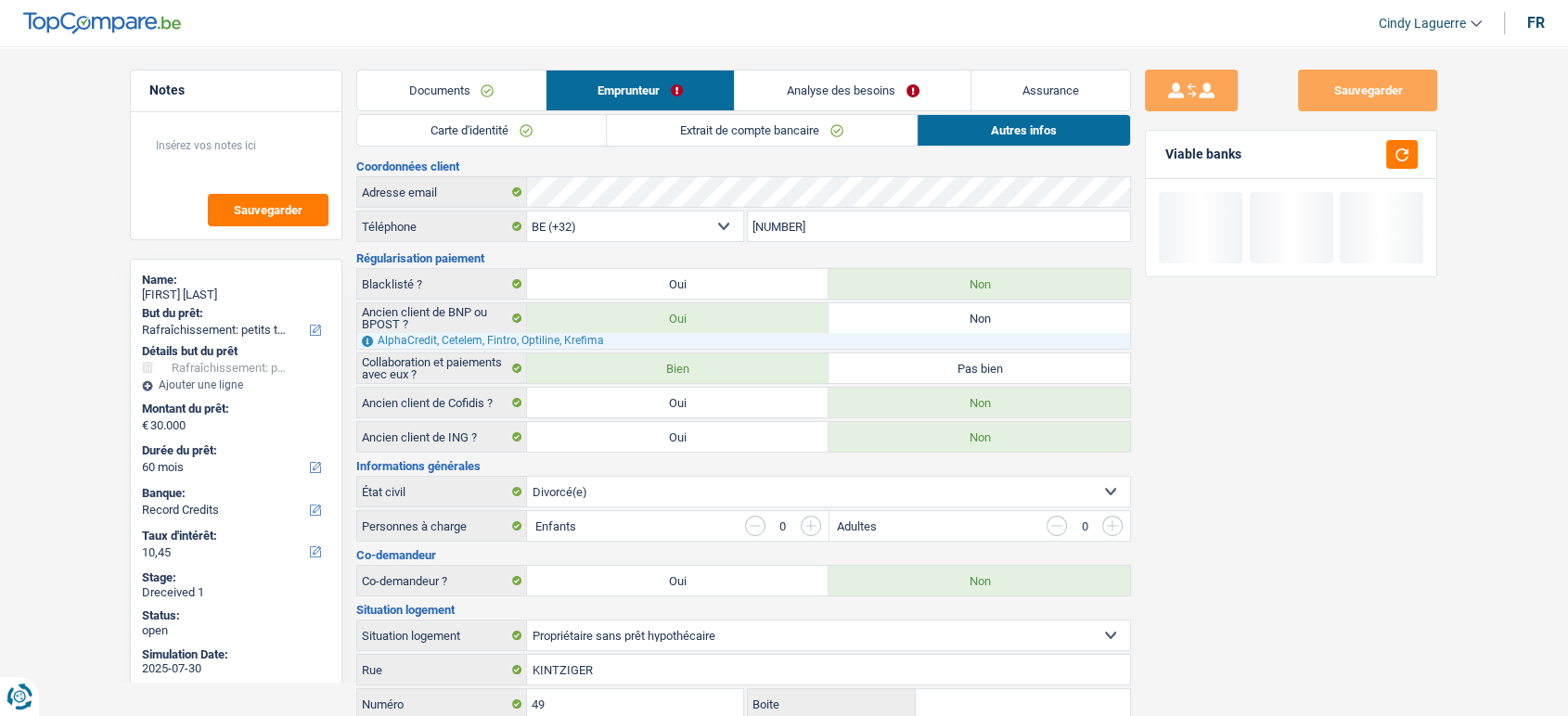 click on "Viable banks" at bounding box center [1291, 155] 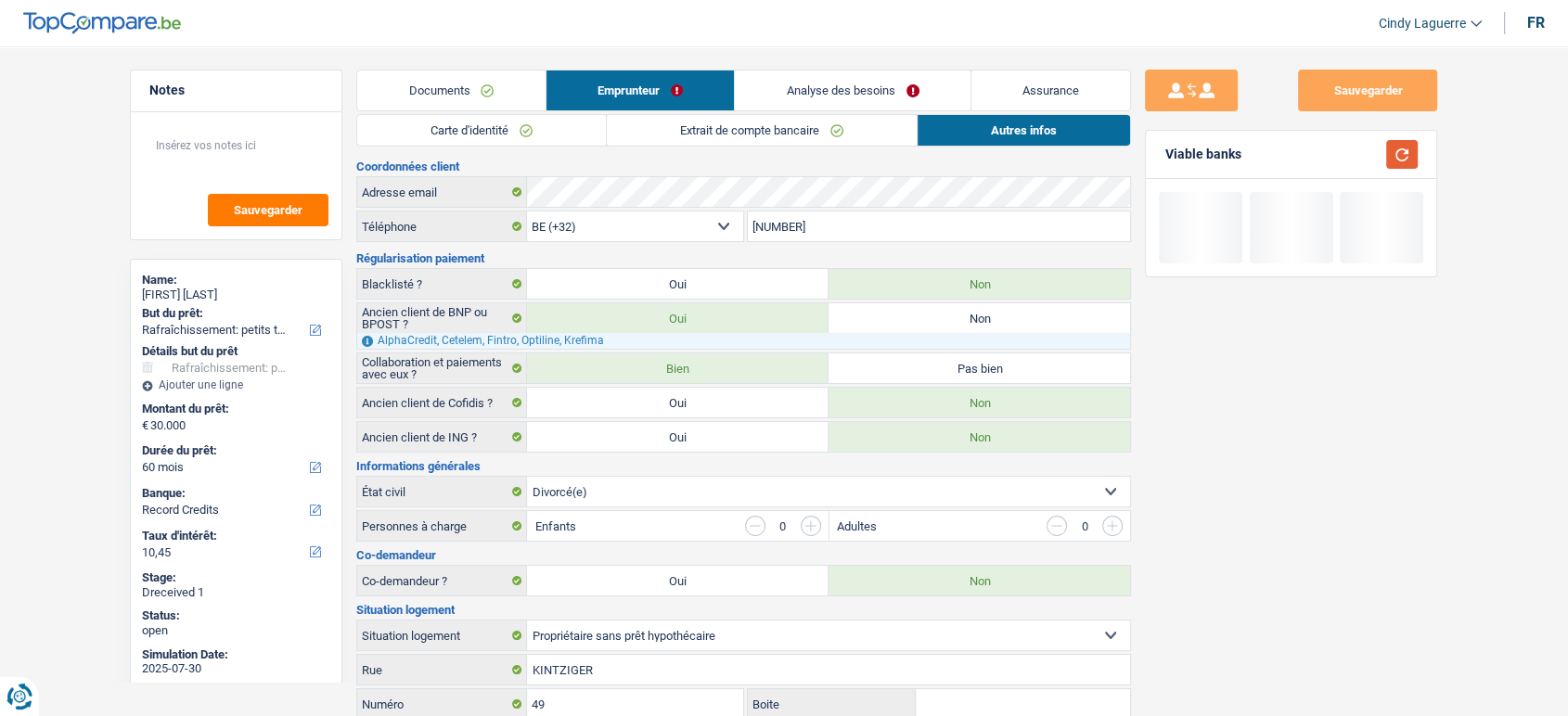 click at bounding box center (1402, 154) 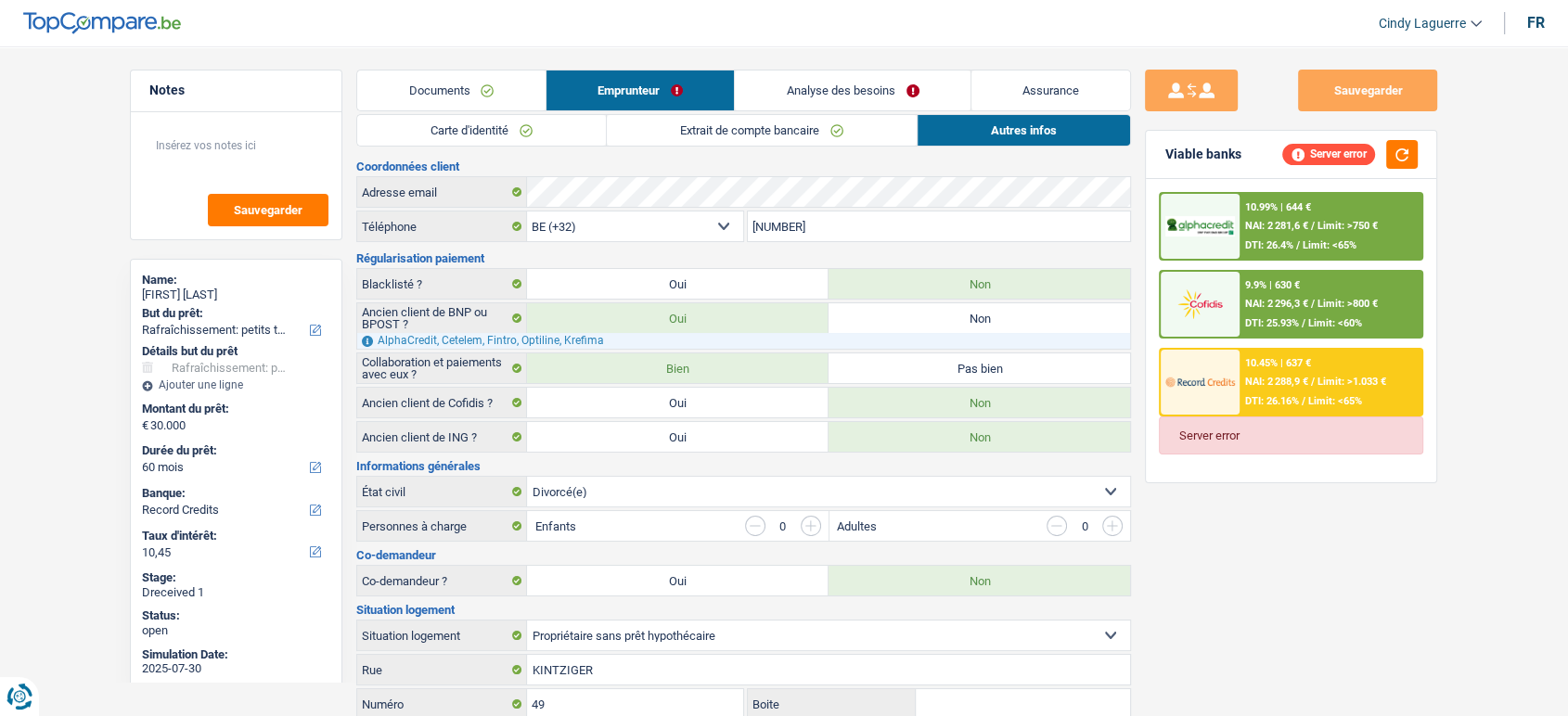 click on "Limit: >750 €" at bounding box center (1347, 225) 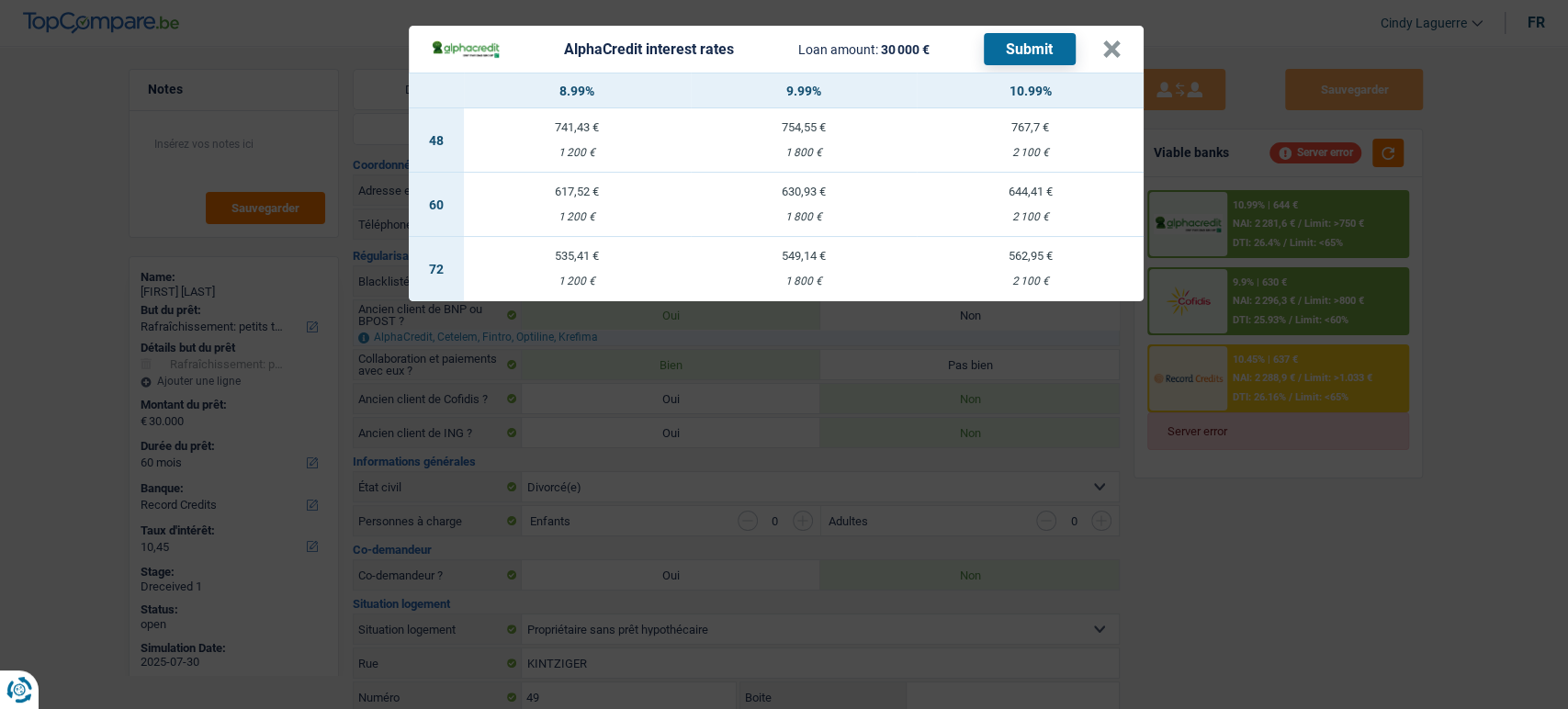 click on "AlphaCredit interest rates
Loan amount:
30 000 €
Submit
×
8.99%
9.99%
10.99%
48
741,43 €
1 200 €
754,55 €
1 800 €
767,7 €
2 100 €
60
617,52 €
1 200 €
630,93 €
1 800 €" at bounding box center [784, 354] 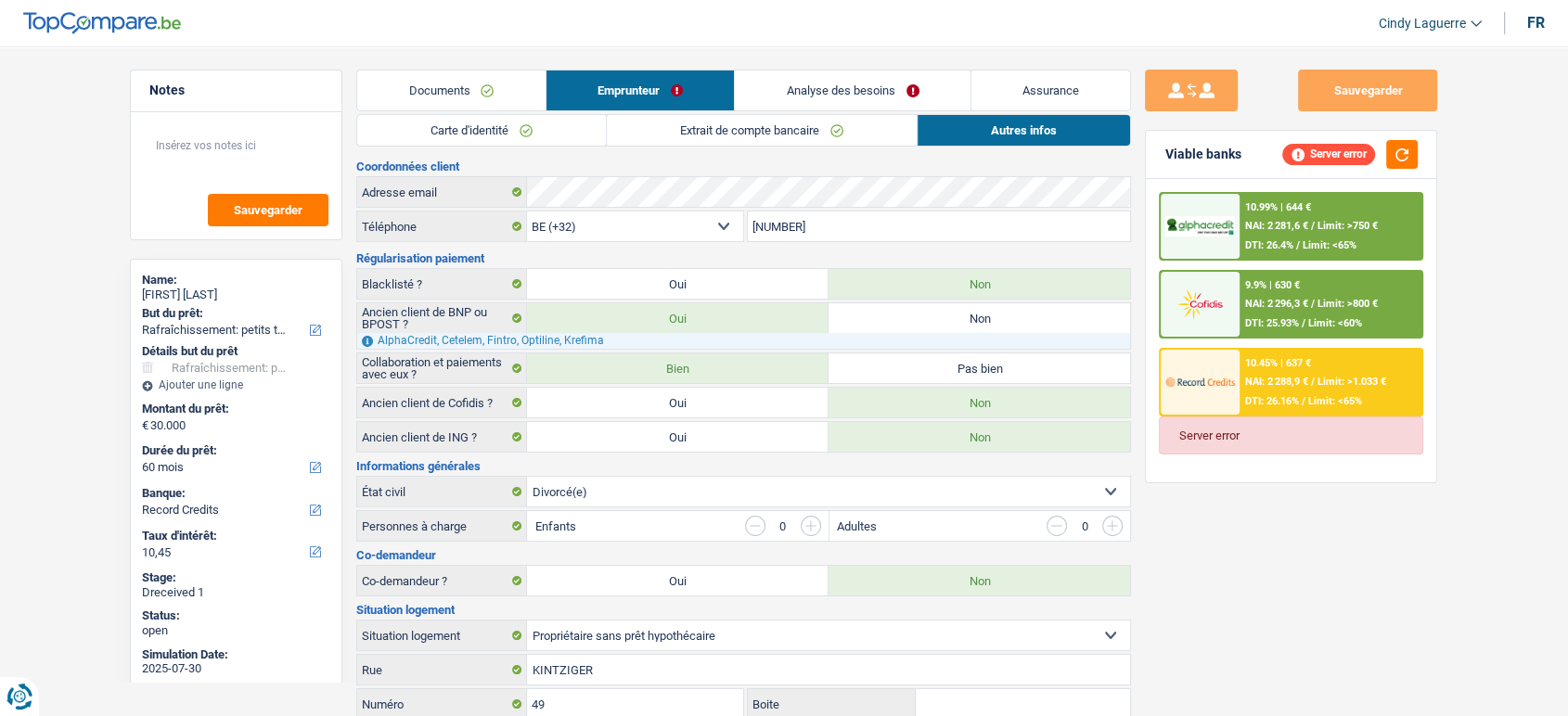 click on "Limit: <65%" at bounding box center (1330, 245) 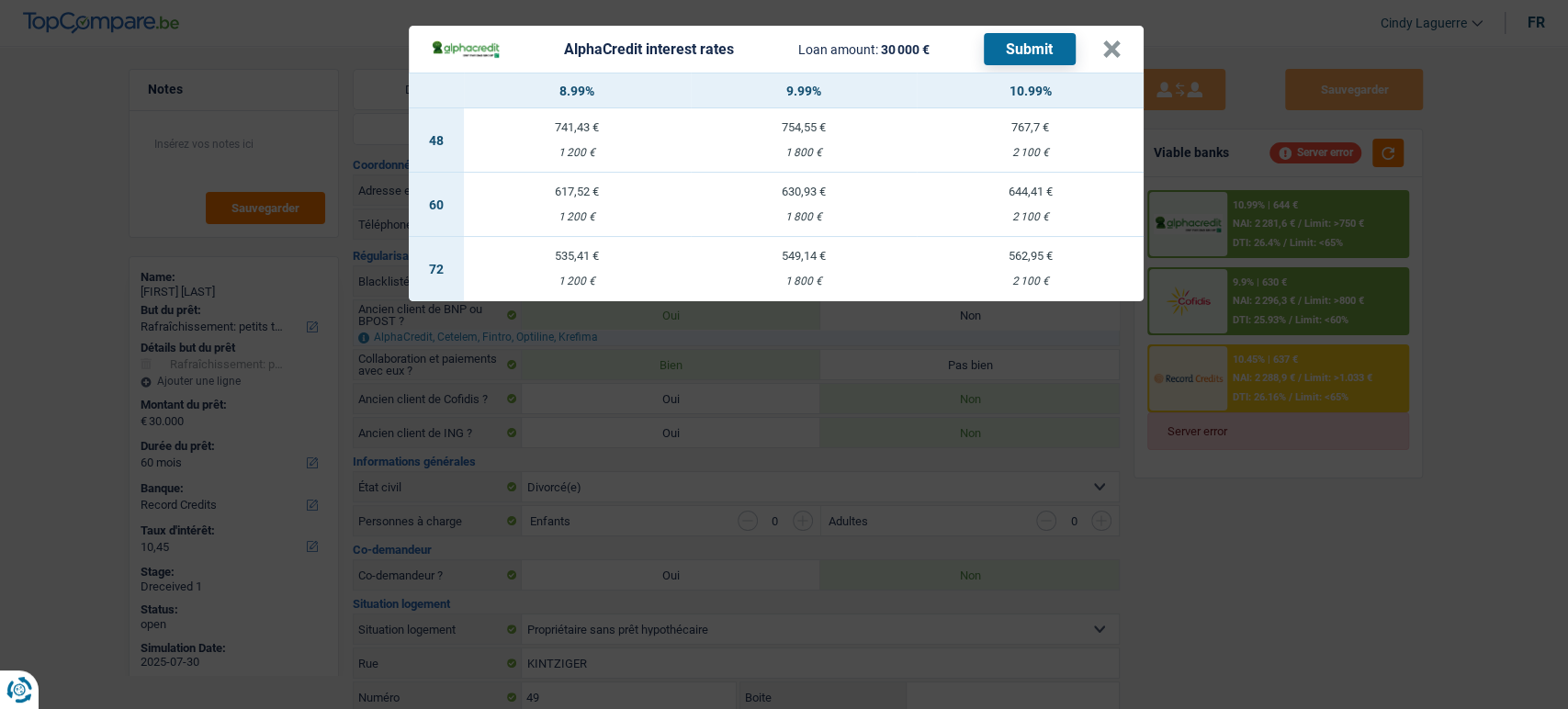 click on "2 100 €" at bounding box center (1030, 217) 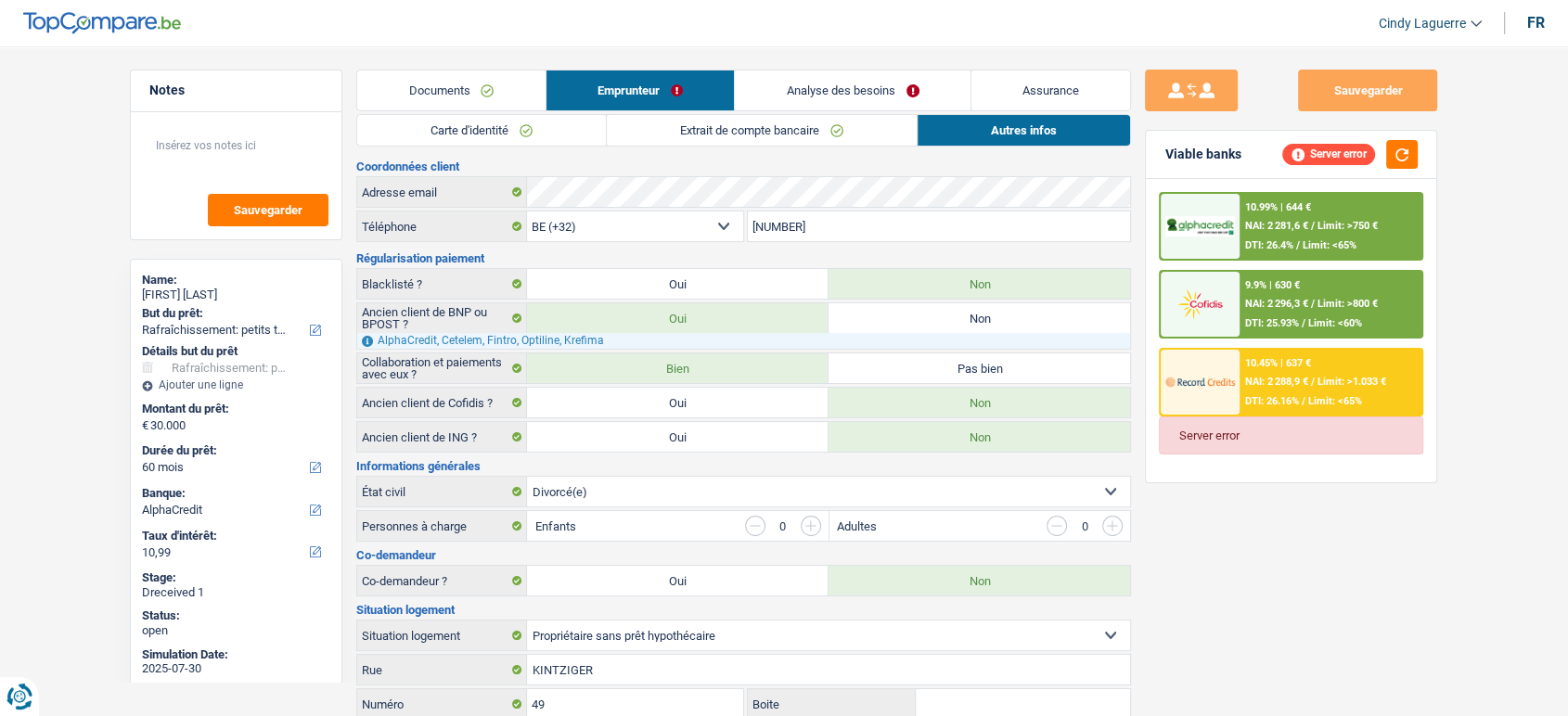 click on "10.99% | 644 €
NAI: 2 281,6 €
/
Limit: >750 €
DTI: 26.4%
/
Limit: <65%" at bounding box center [1330, 226] 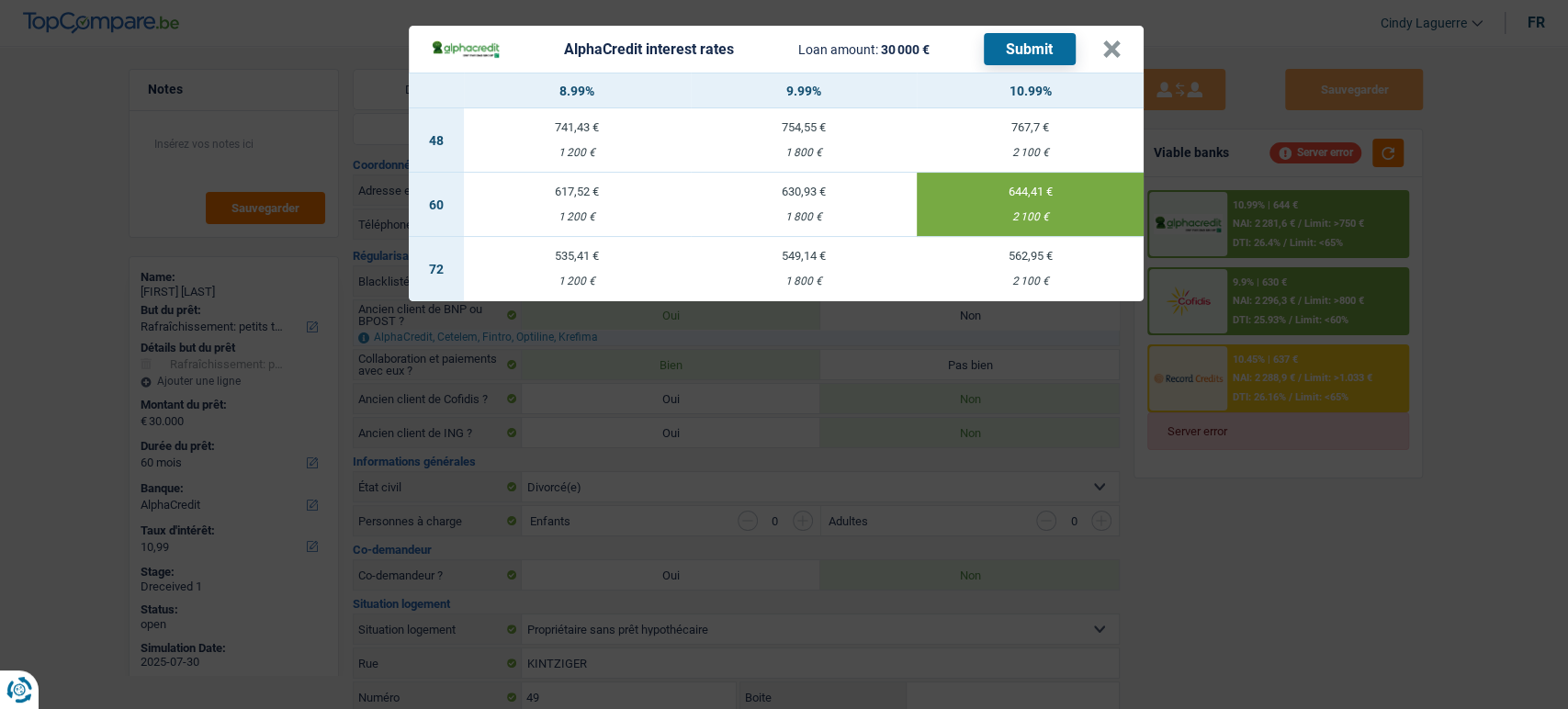 click on "Submit" at bounding box center (1030, 49) 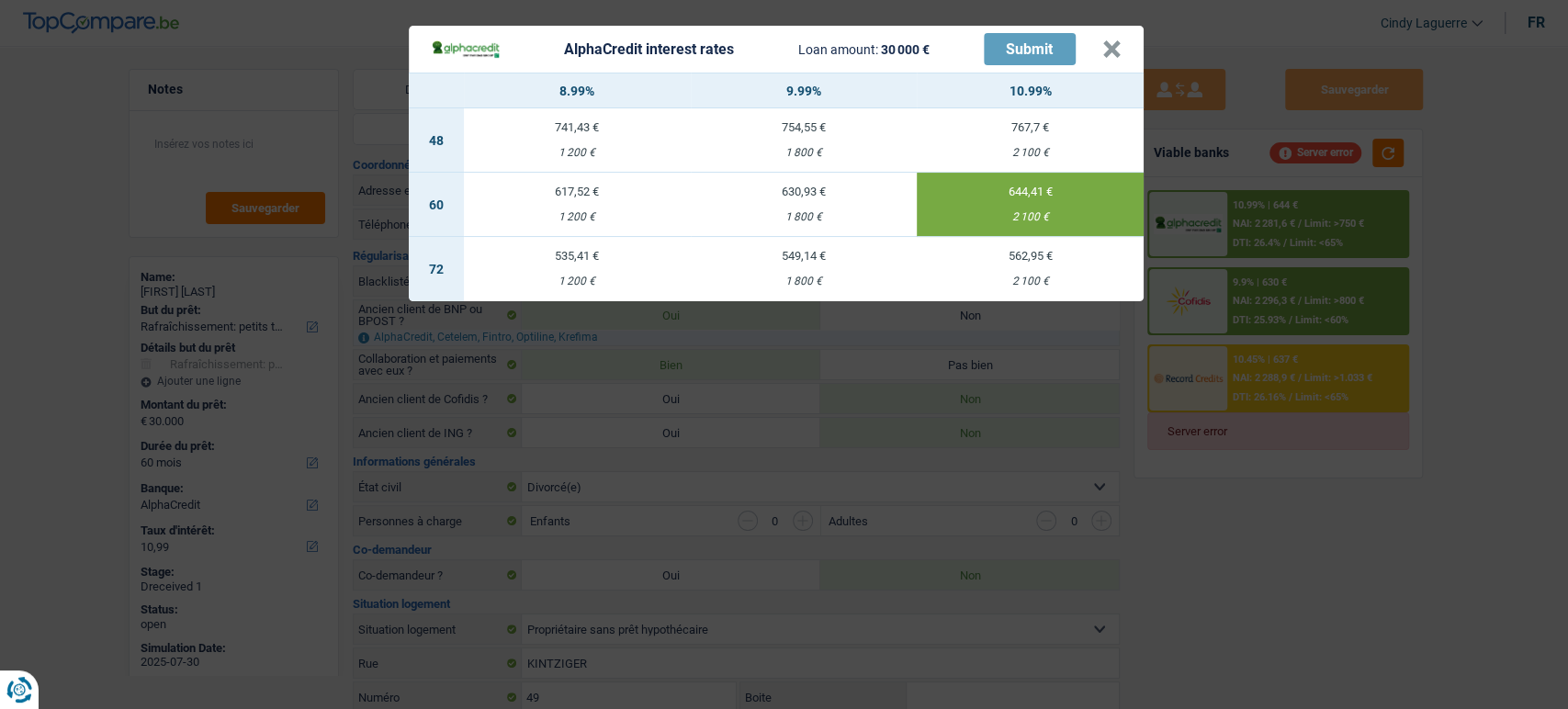 click on "AlphaCredit interest rates
Loan amount:
30 000 €
Submit
×
8.99%
9.99%
10.99%
48
741,43 €
1 200 €
754,55 €
1 800 €
767,7 €
2 100 €
60
617,52 €
1 200 €
630,93 €
1 800 €" at bounding box center [784, 354] 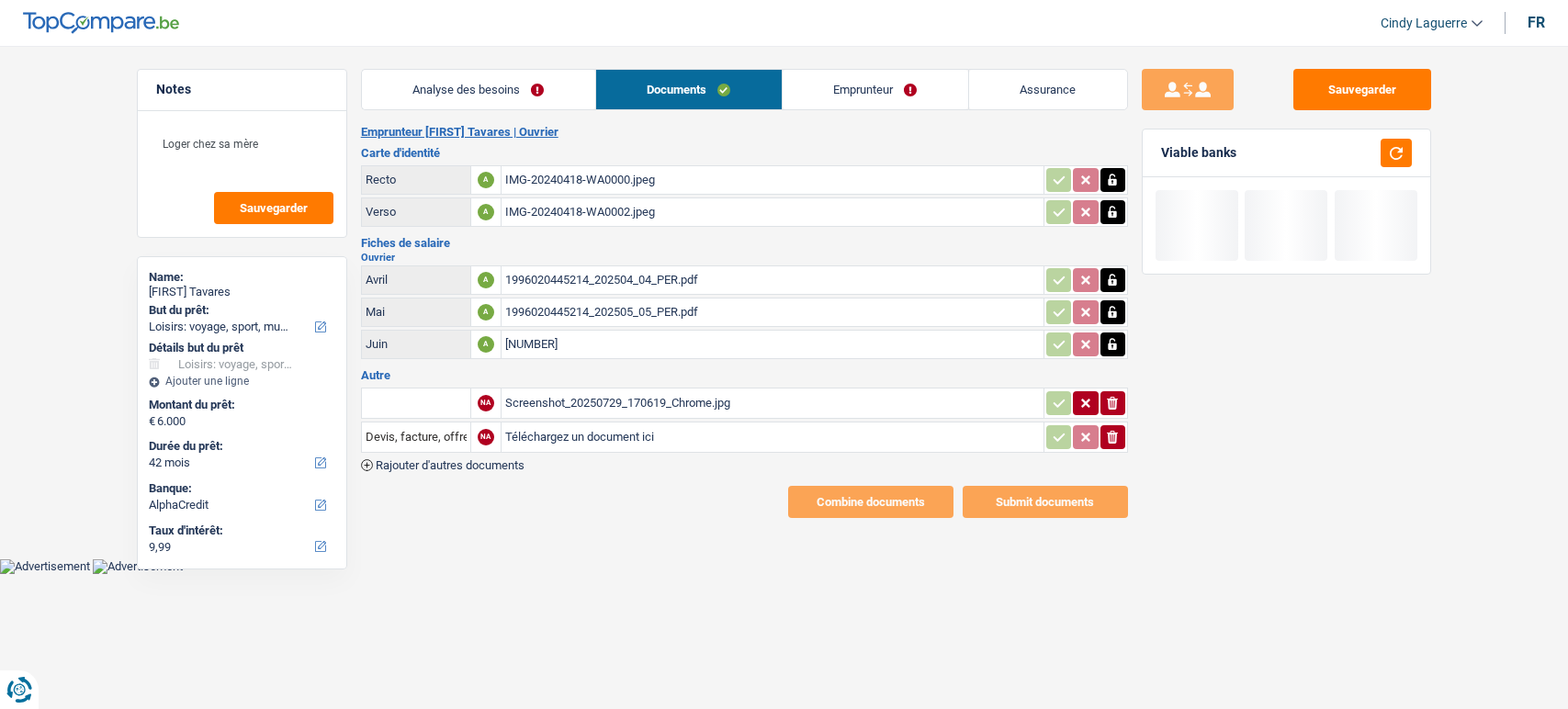 select on "hobbies" 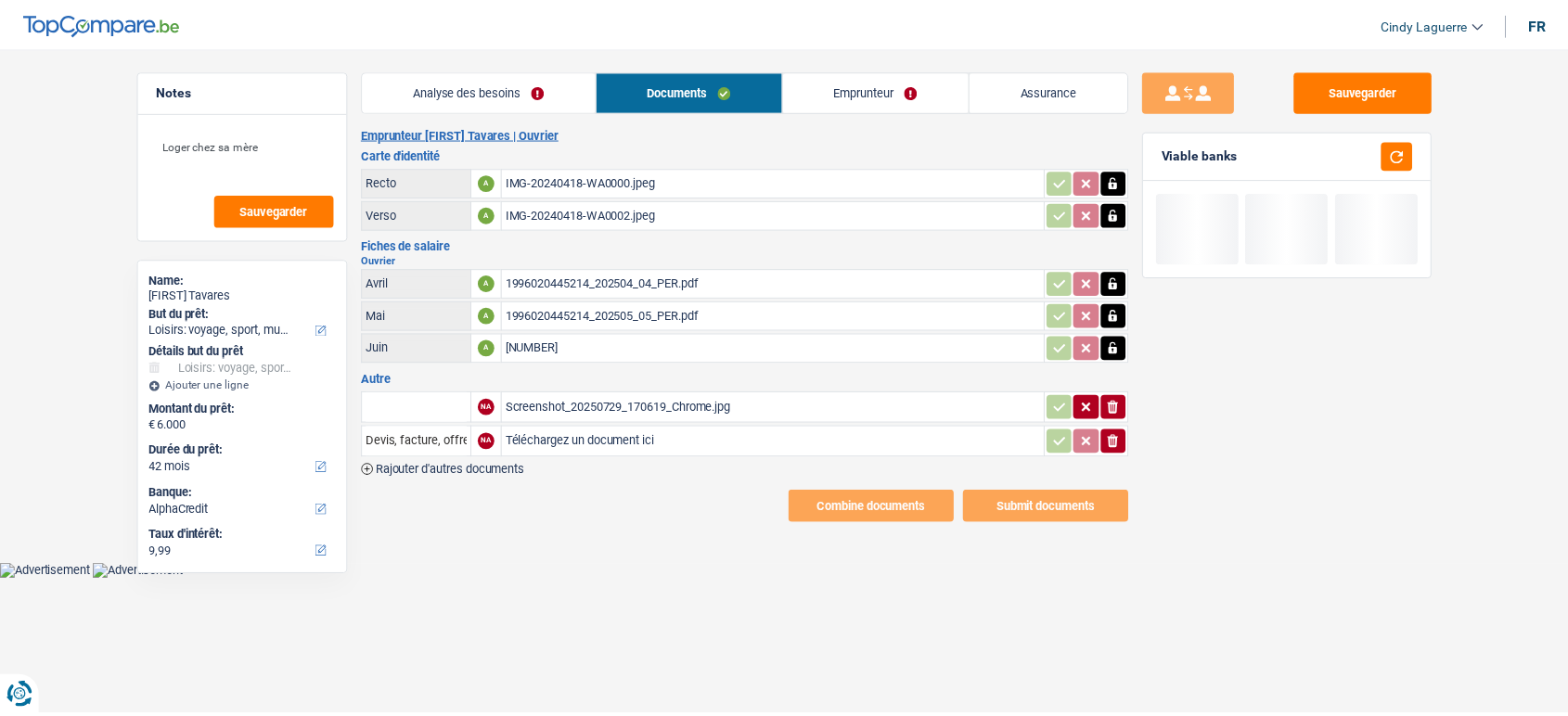 scroll, scrollTop: 0, scrollLeft: 0, axis: both 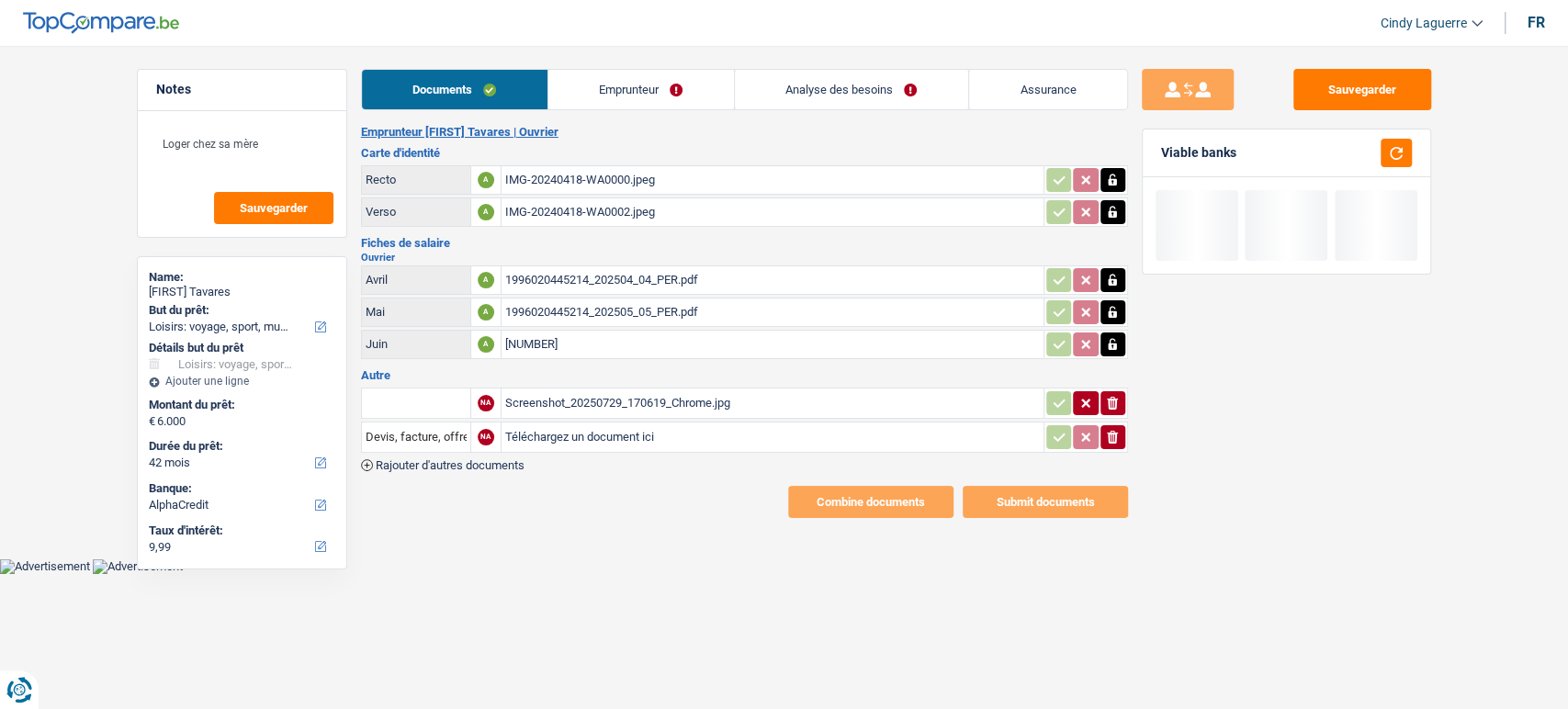 click on "IMG-20240418-WA0000.jpeg" at bounding box center [773, 180] 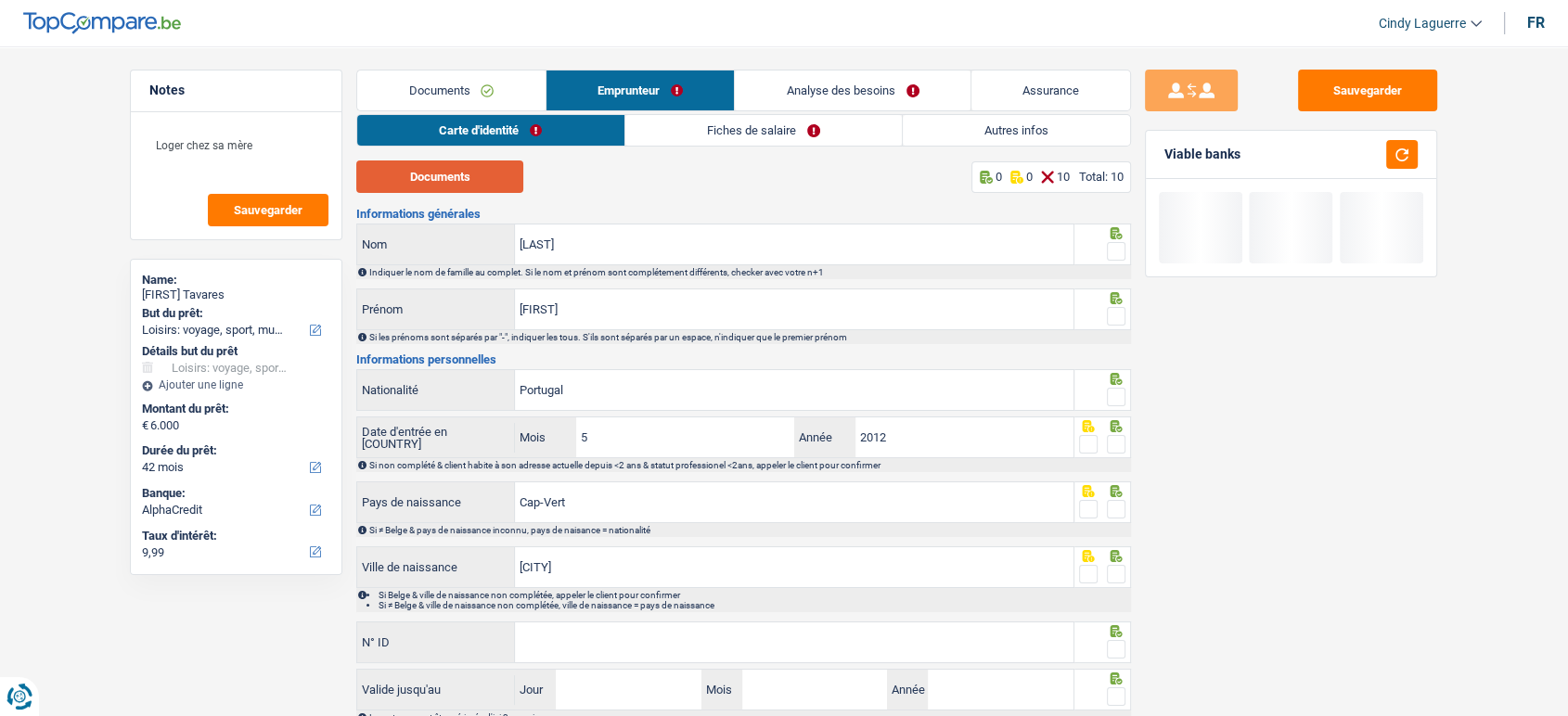 click on "Documents" at bounding box center (440, 176) 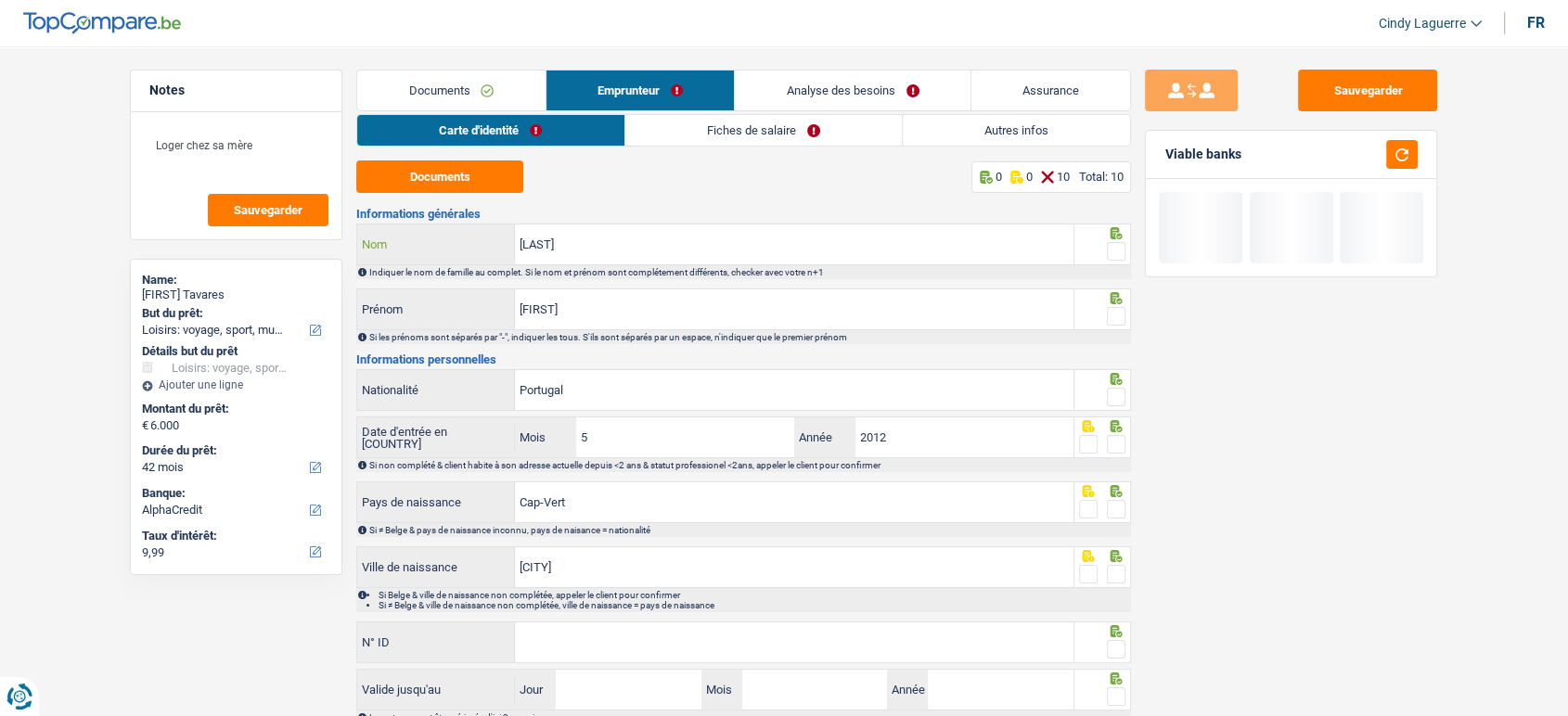 drag, startPoint x: 572, startPoint y: 246, endPoint x: 468, endPoint y: 242, distance: 104.0769 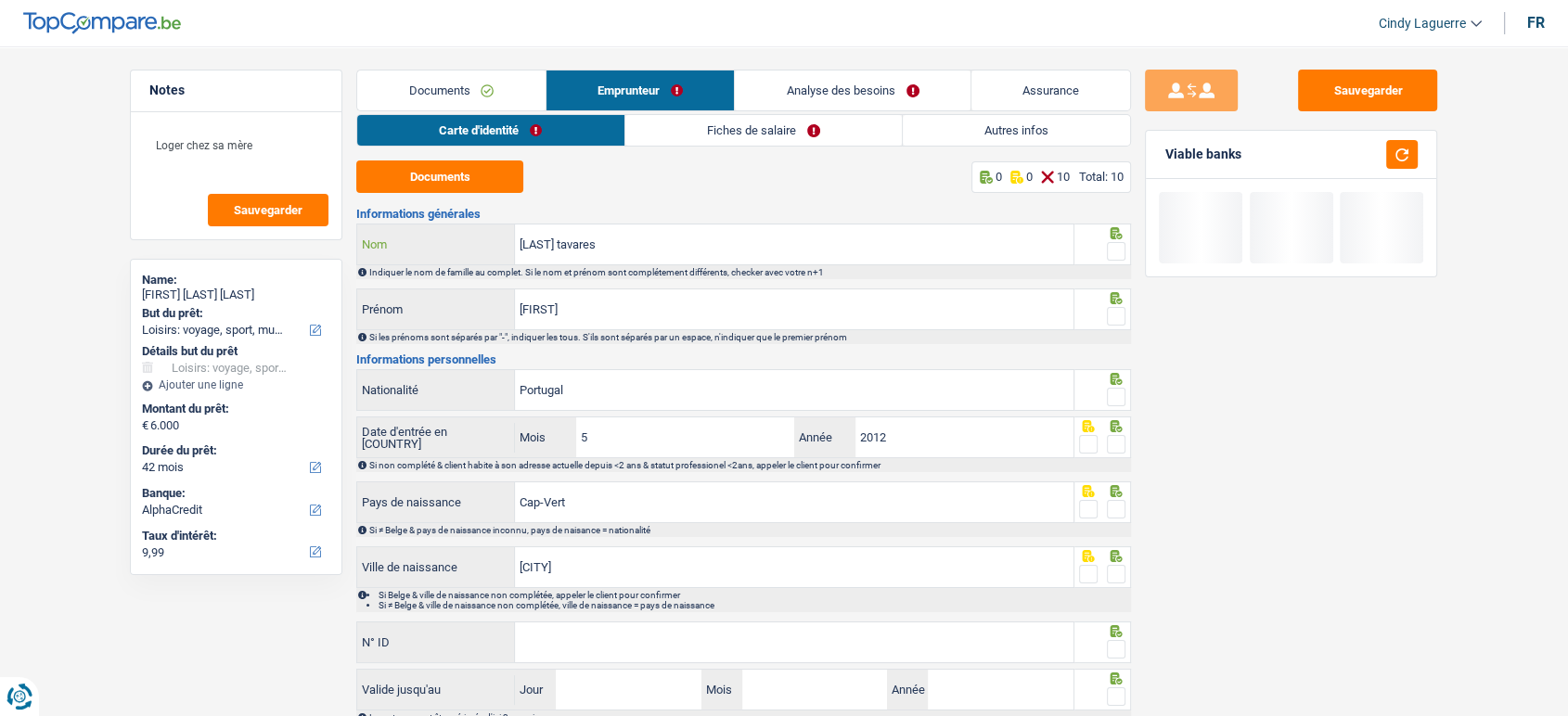 type on "[LAST] tavares" 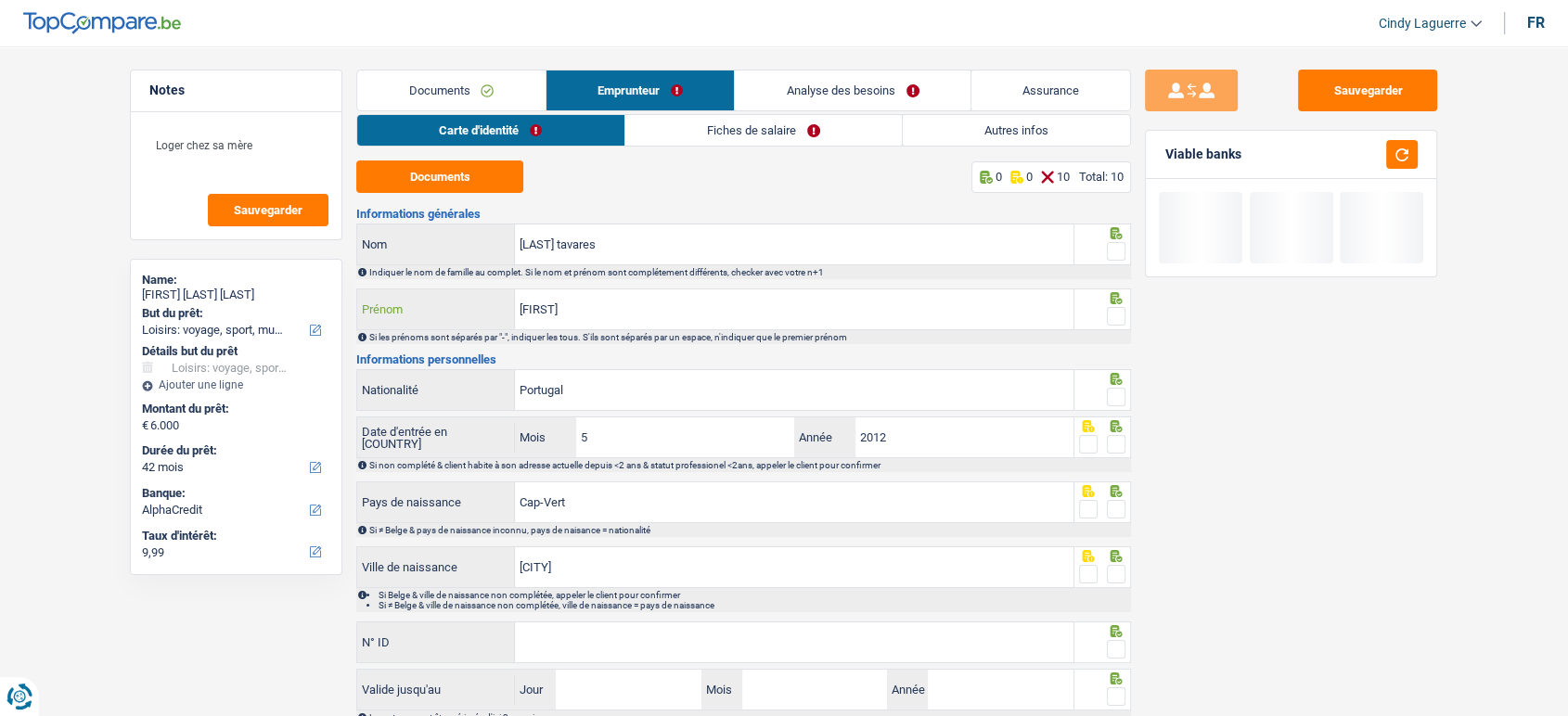 drag, startPoint x: 527, startPoint y: 305, endPoint x: 679, endPoint y: 337, distance: 155.3319 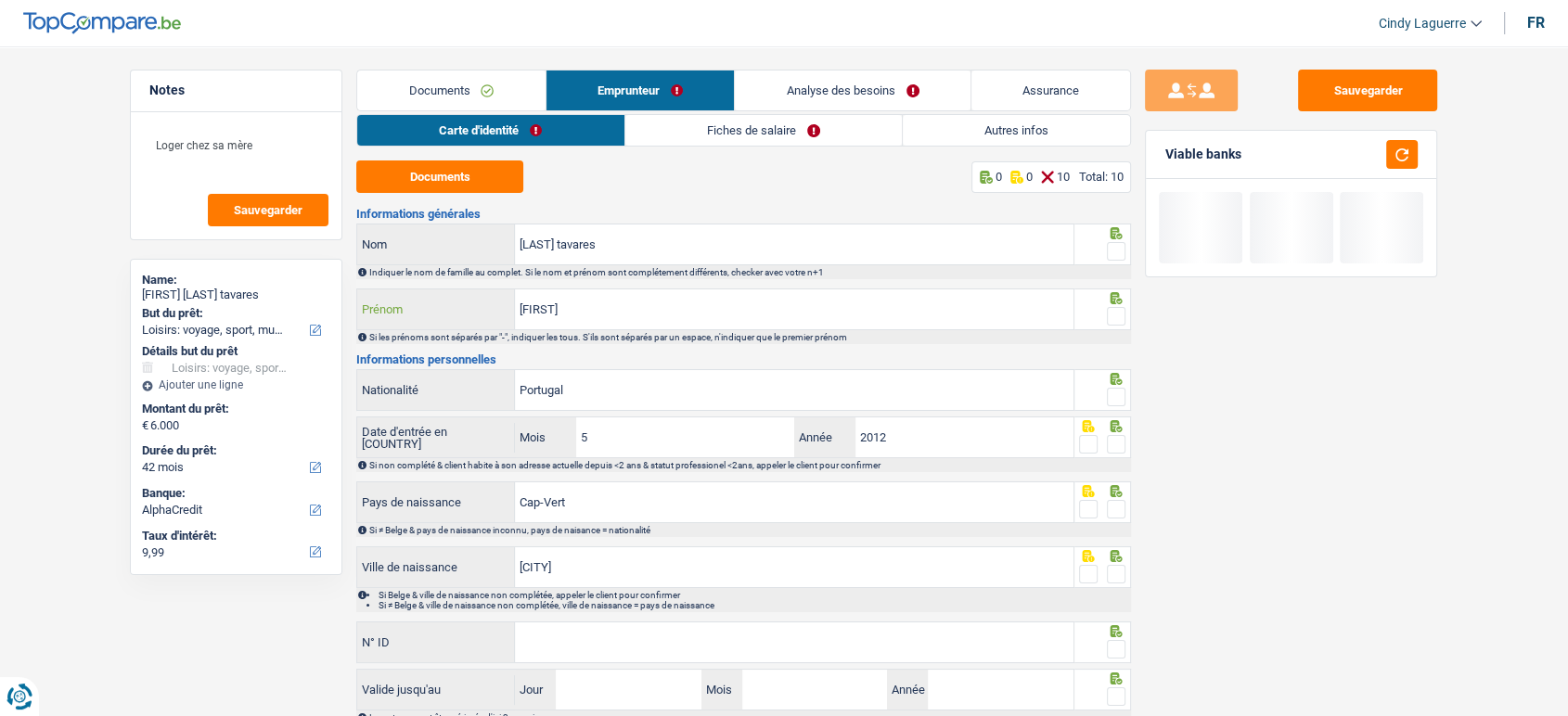 type on "[FIRST]" 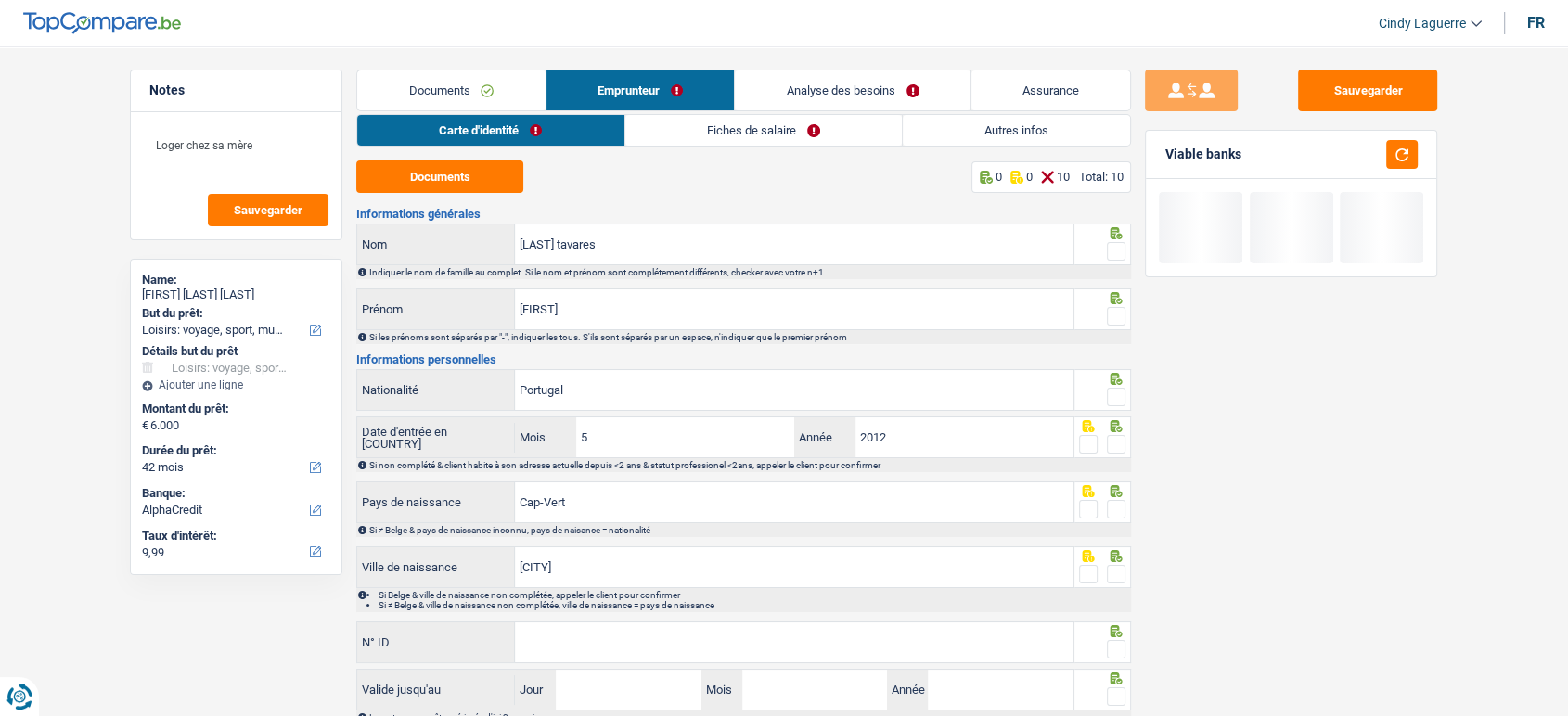 click at bounding box center [1116, 251] 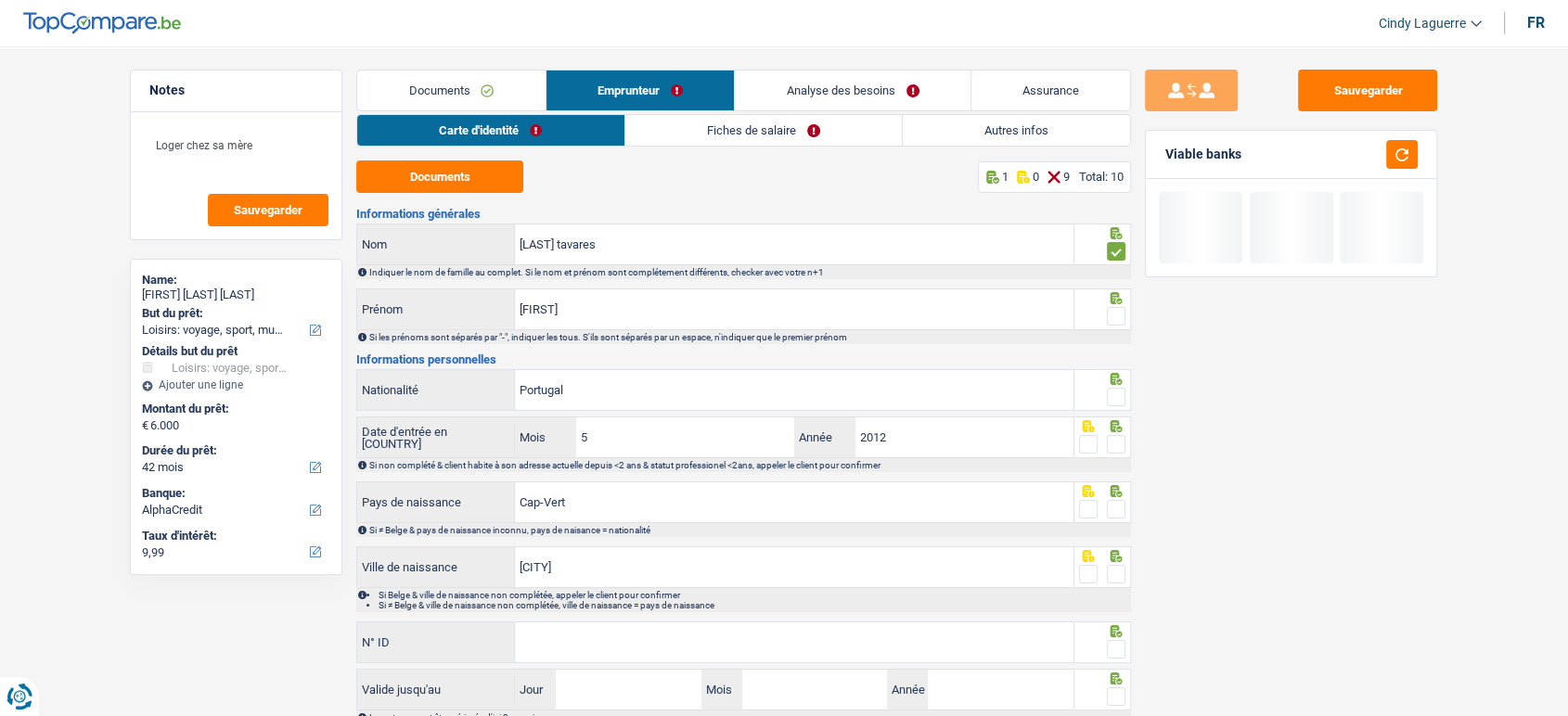 click at bounding box center (1116, 316) 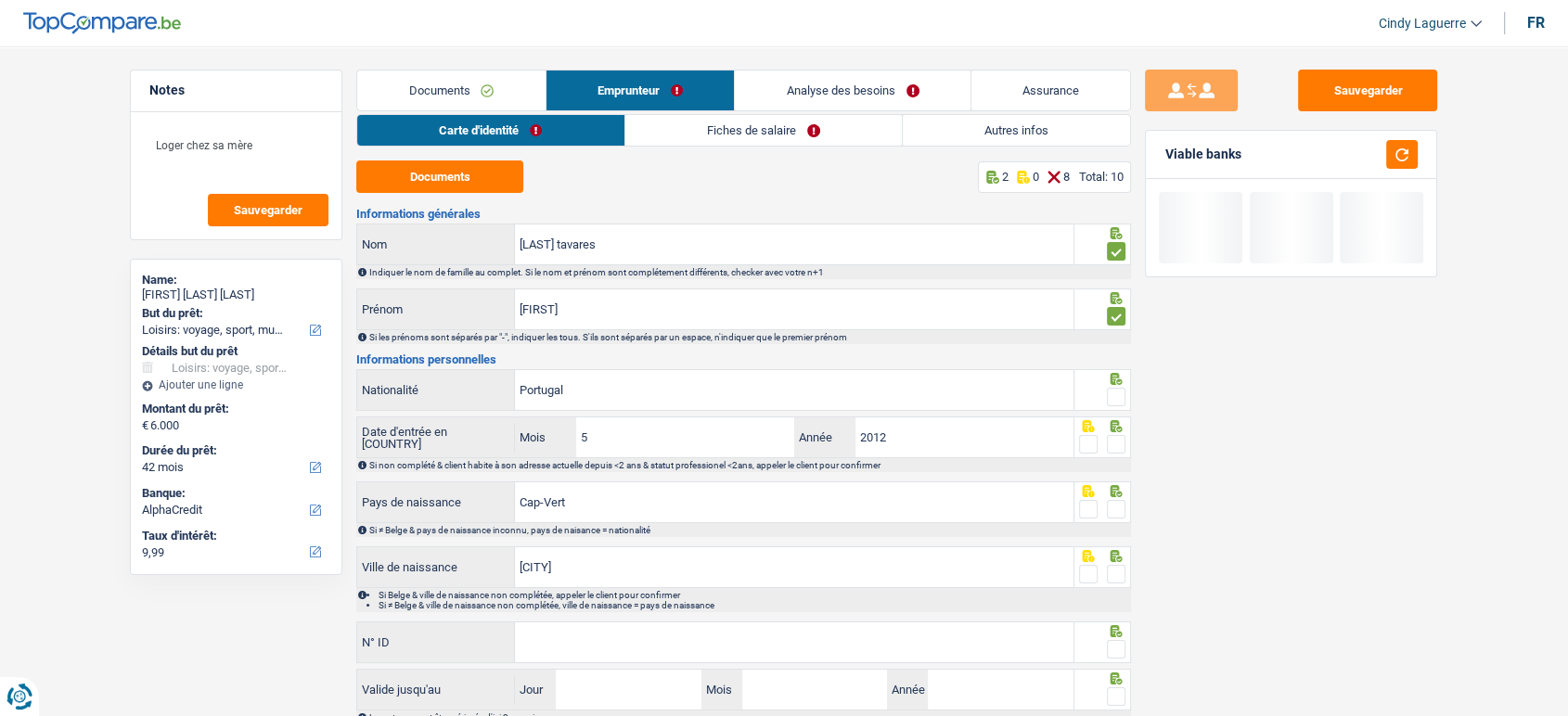 drag, startPoint x: 1123, startPoint y: 392, endPoint x: 1101, endPoint y: 447, distance: 59.236813 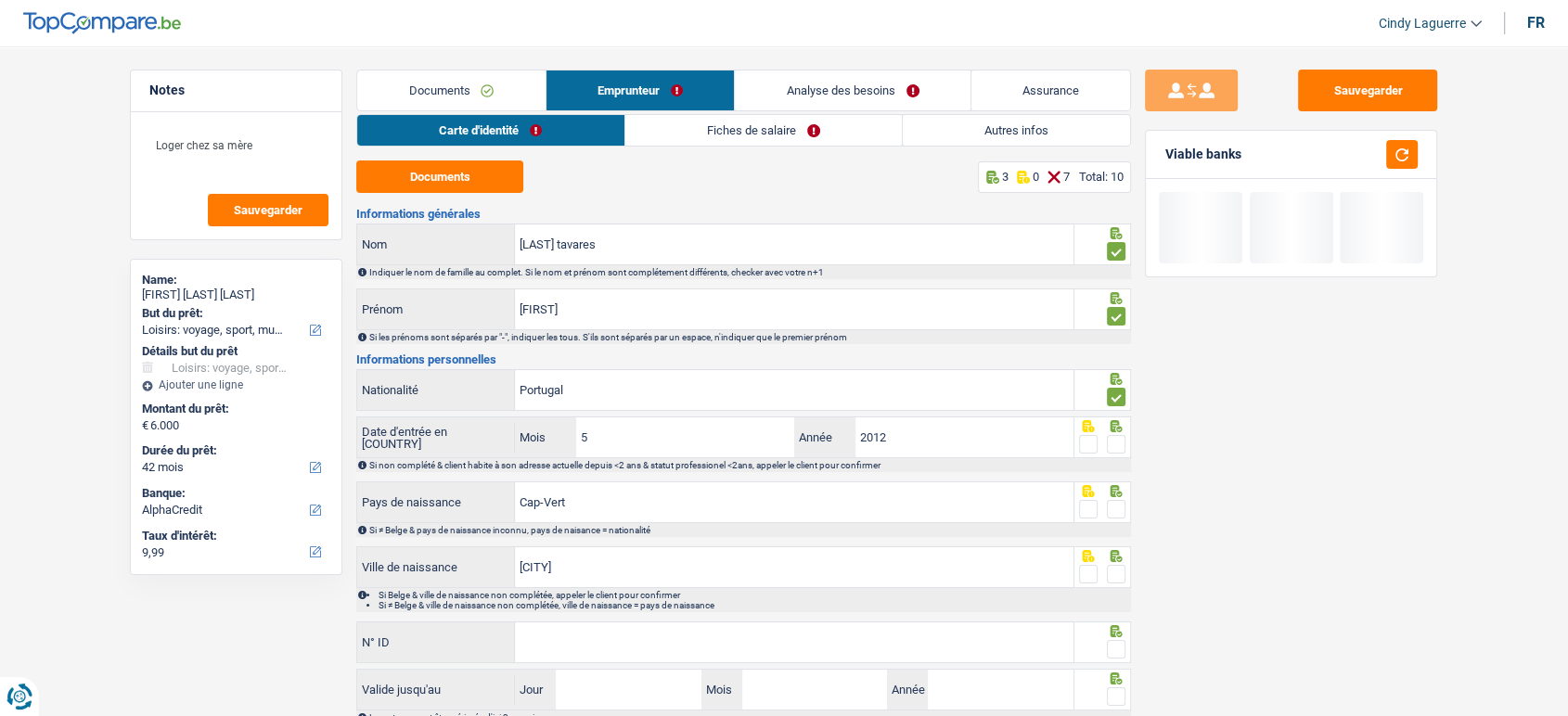 click at bounding box center [1116, 444] 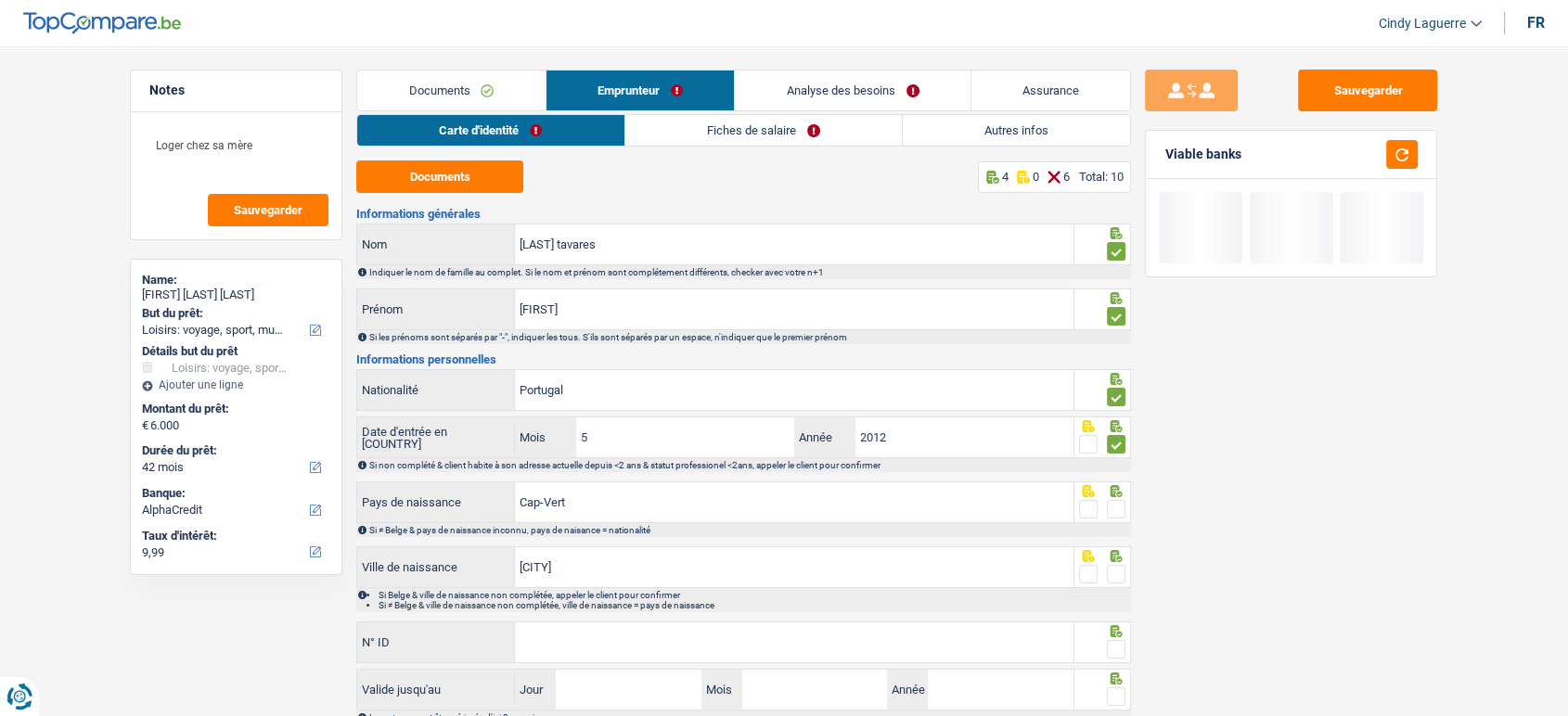 click at bounding box center (1116, 509) 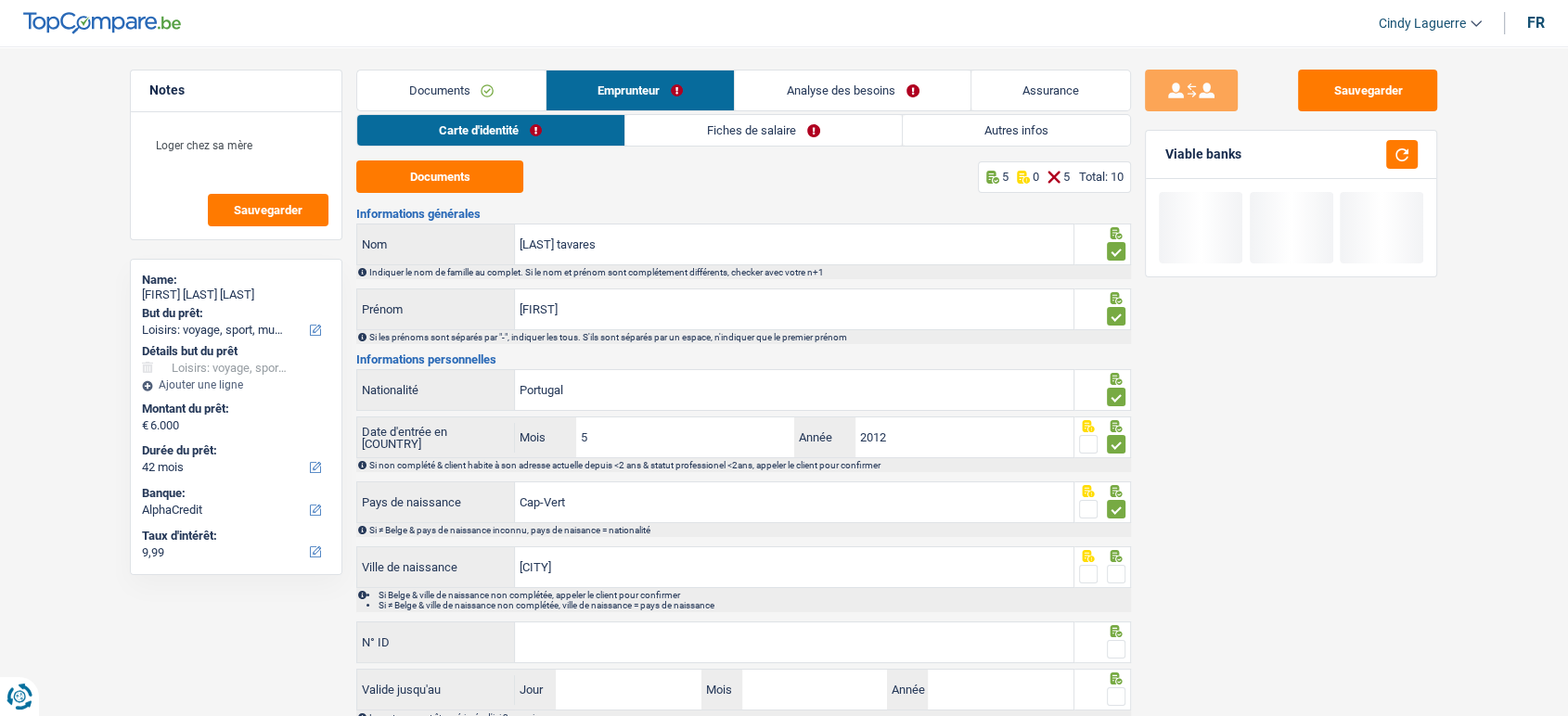 click at bounding box center [1116, 574] 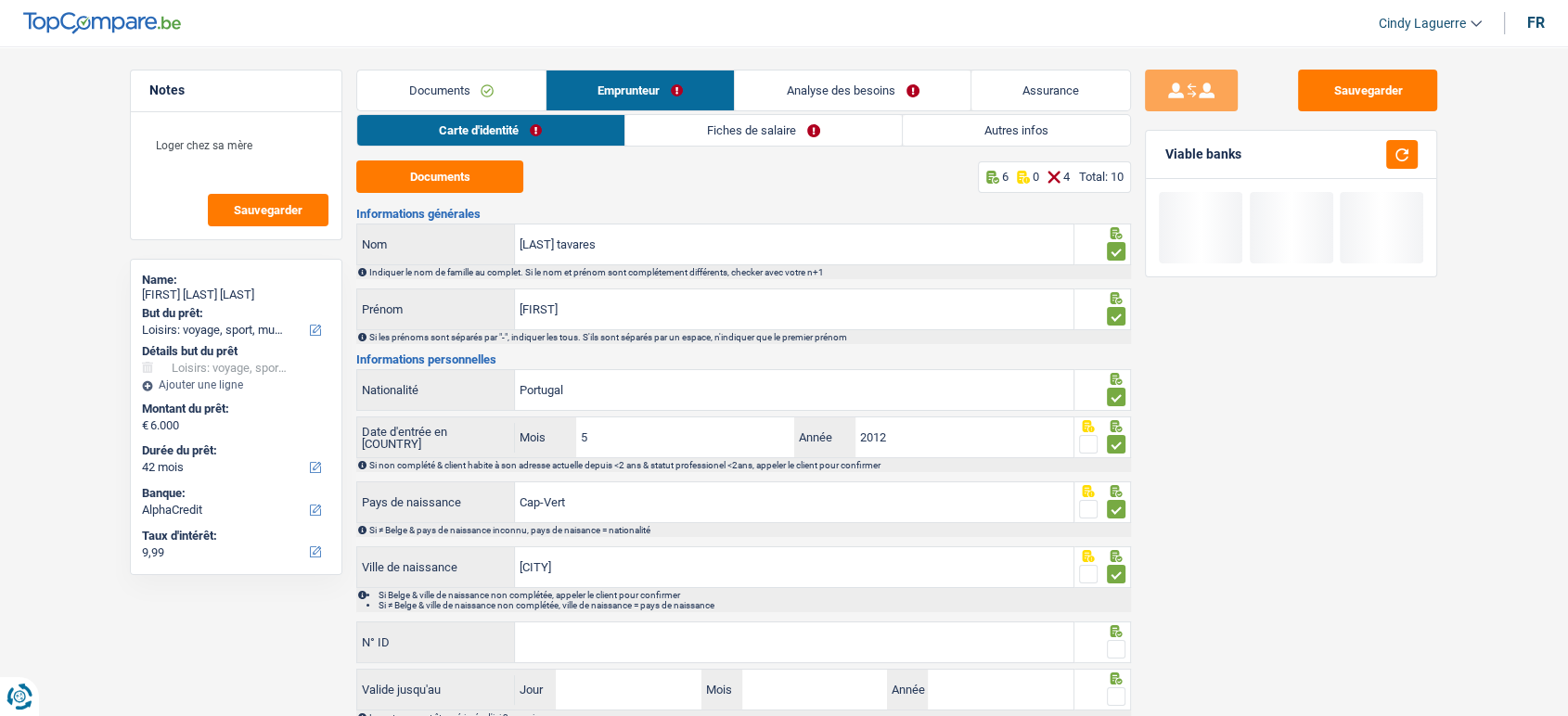 scroll, scrollTop: 166, scrollLeft: 0, axis: vertical 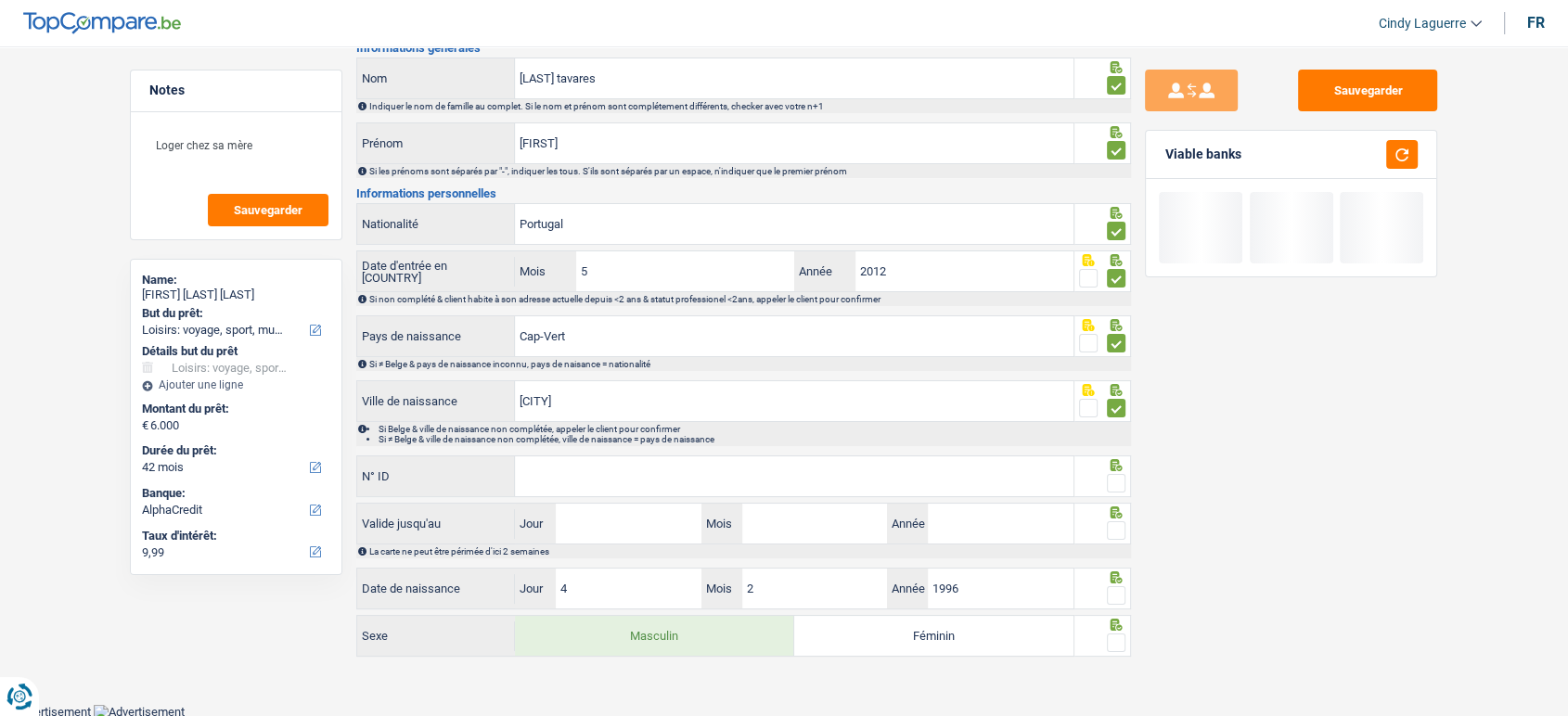 click on "N° ID" at bounding box center [794, 476] 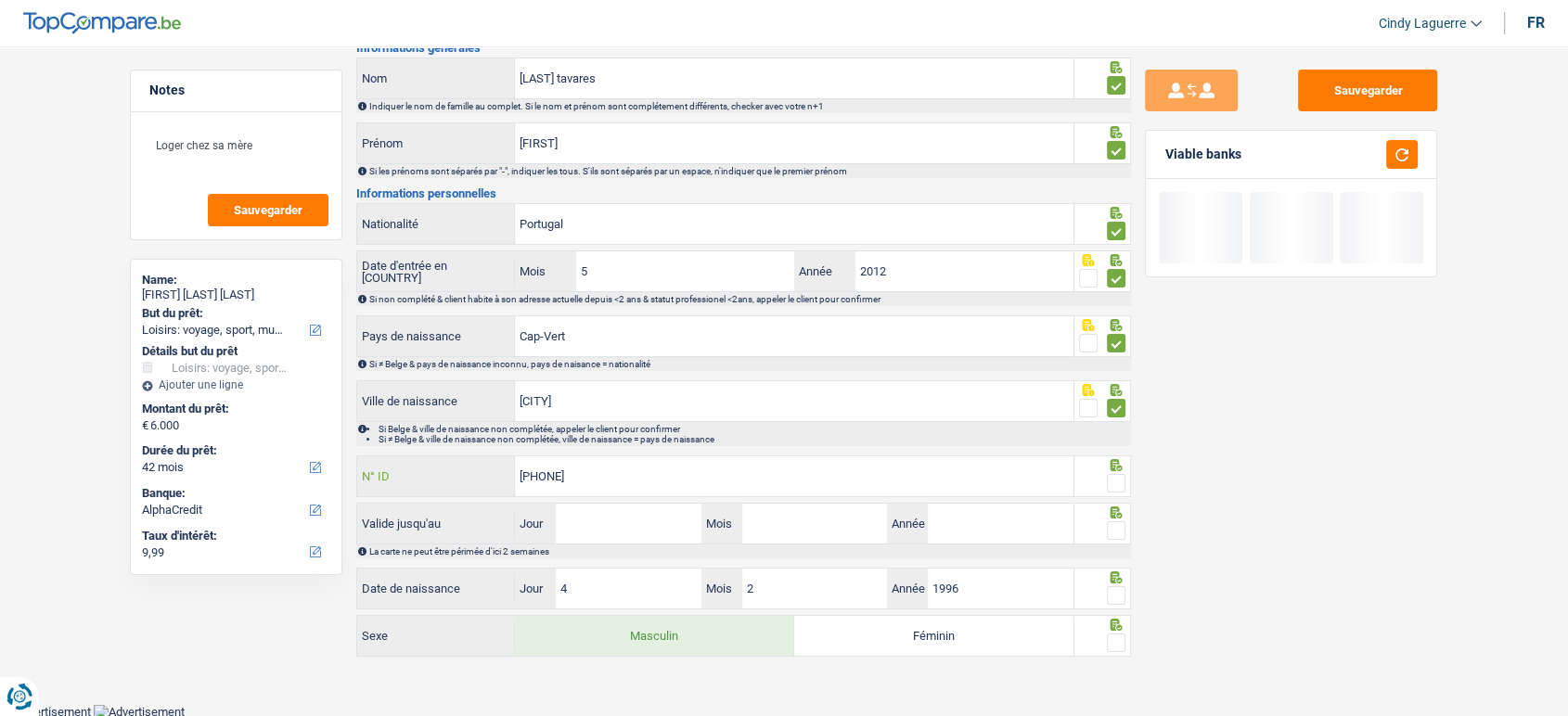 type on "[PHONE]" 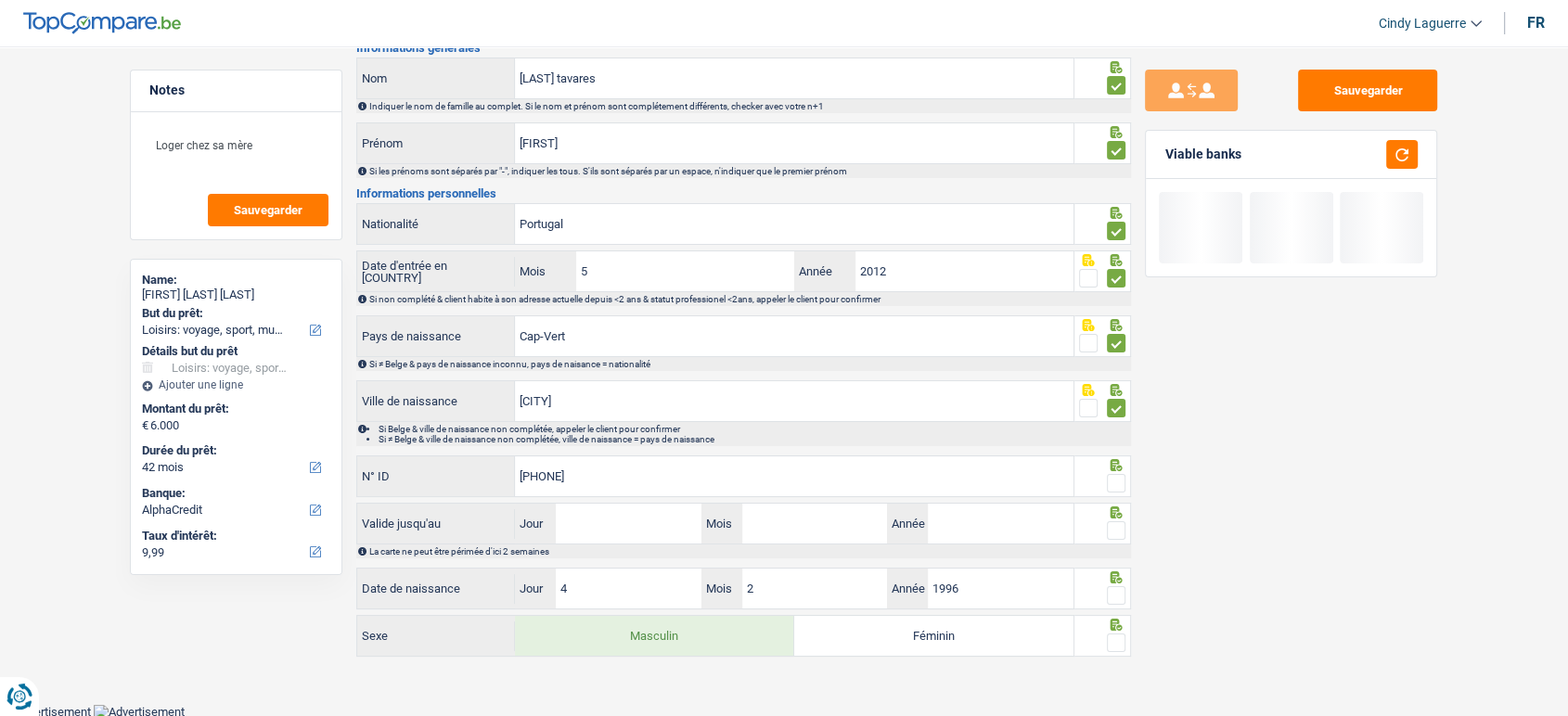 drag, startPoint x: 1119, startPoint y: 478, endPoint x: 1113, endPoint y: 519, distance: 41.4367 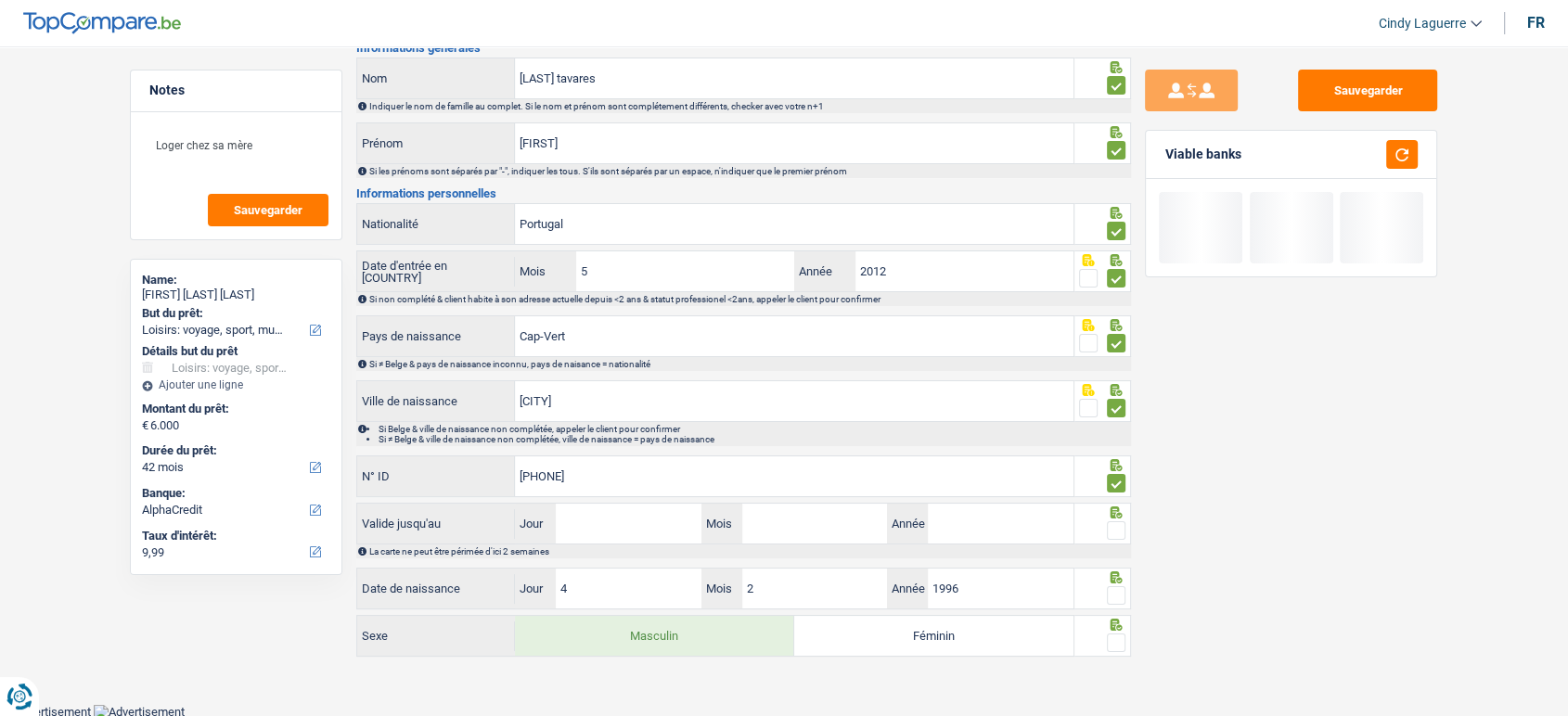 click at bounding box center (1116, 531) 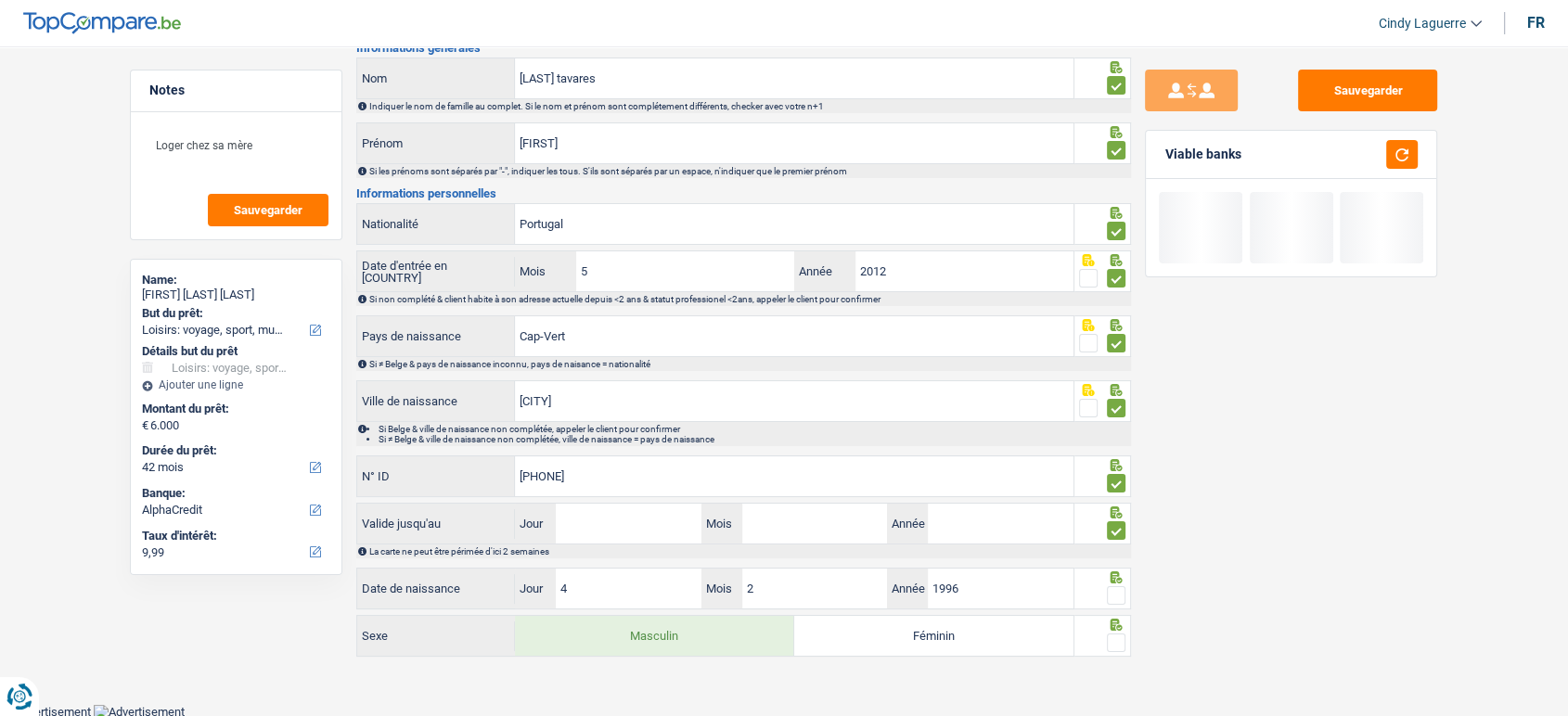 drag, startPoint x: 1108, startPoint y: 576, endPoint x: 1109, endPoint y: 600, distance: 24.020824 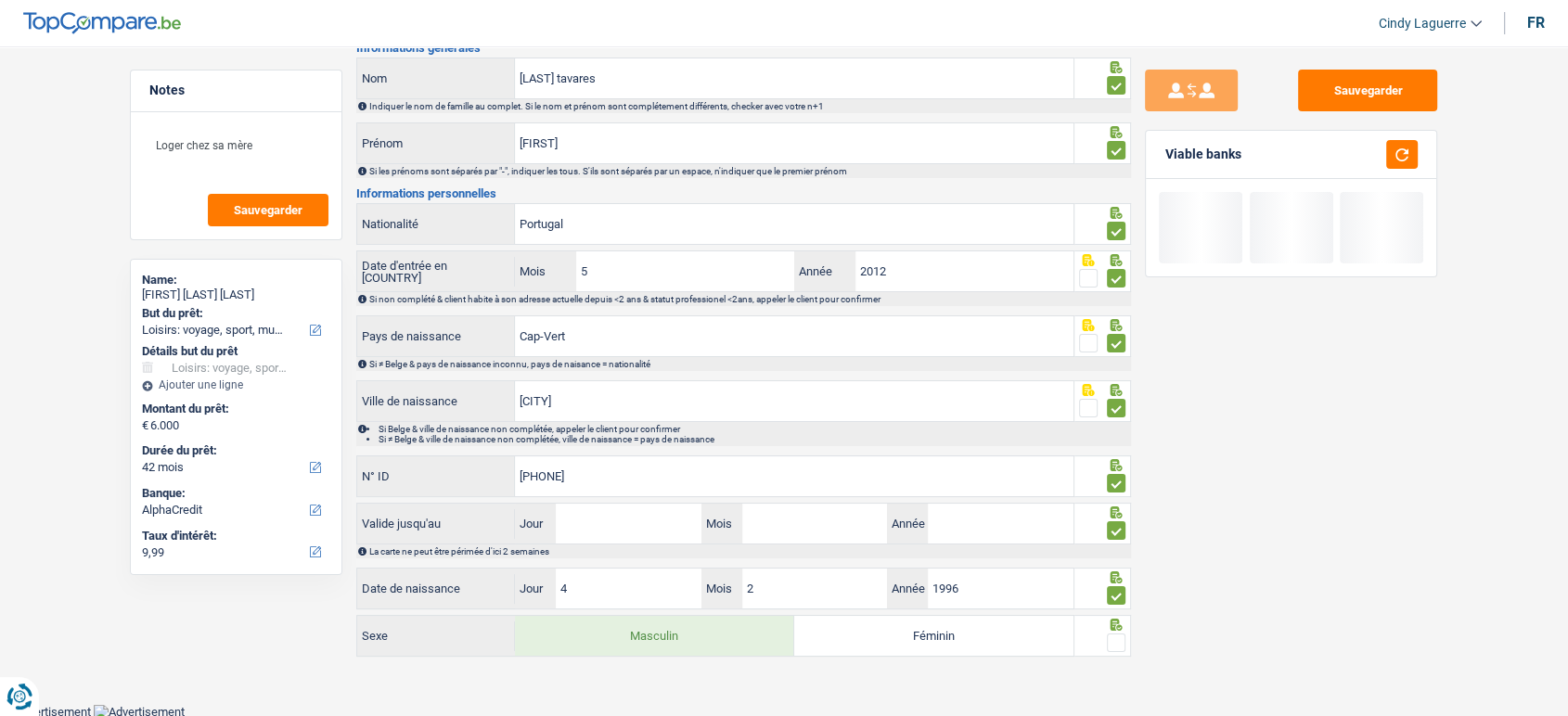 click at bounding box center (1116, 643) 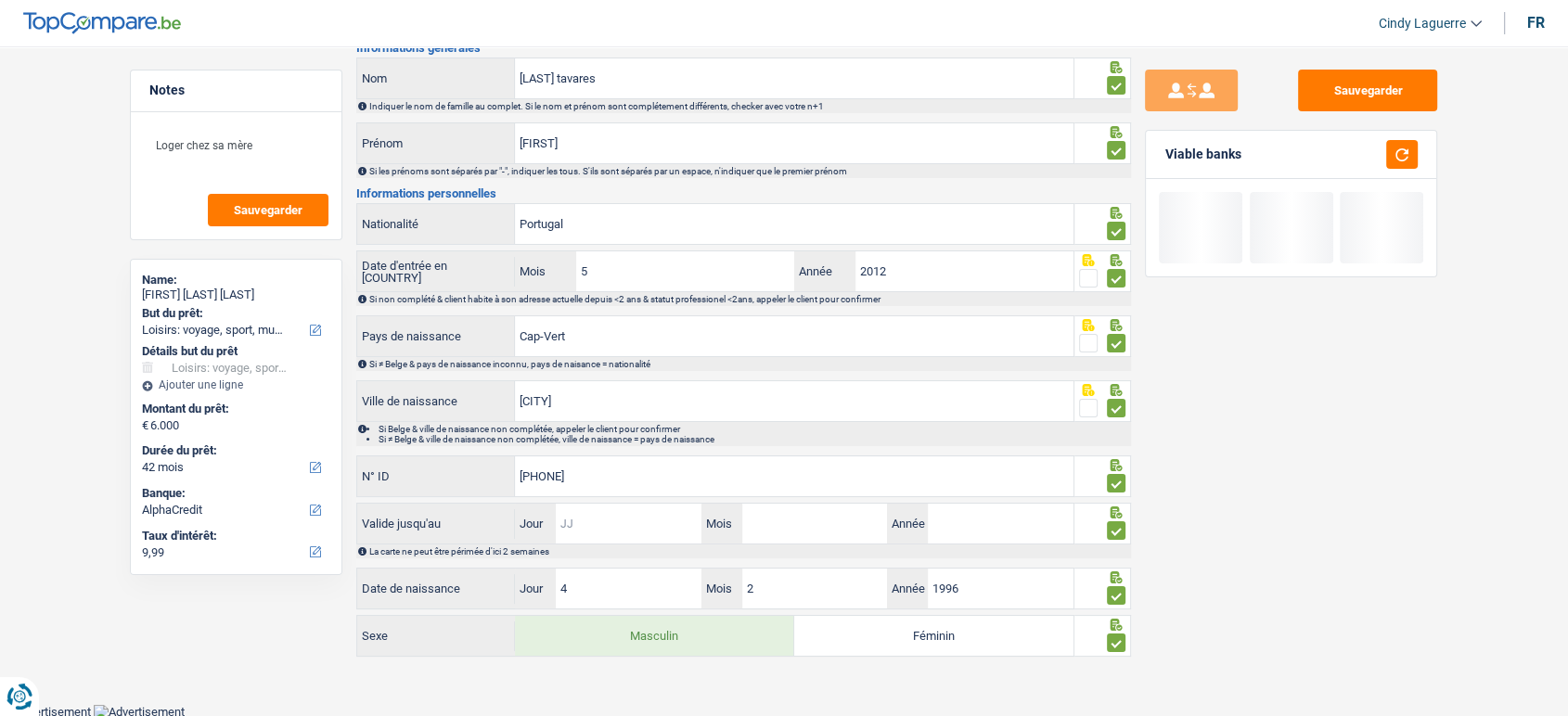 click on "Jour" at bounding box center [628, 523] 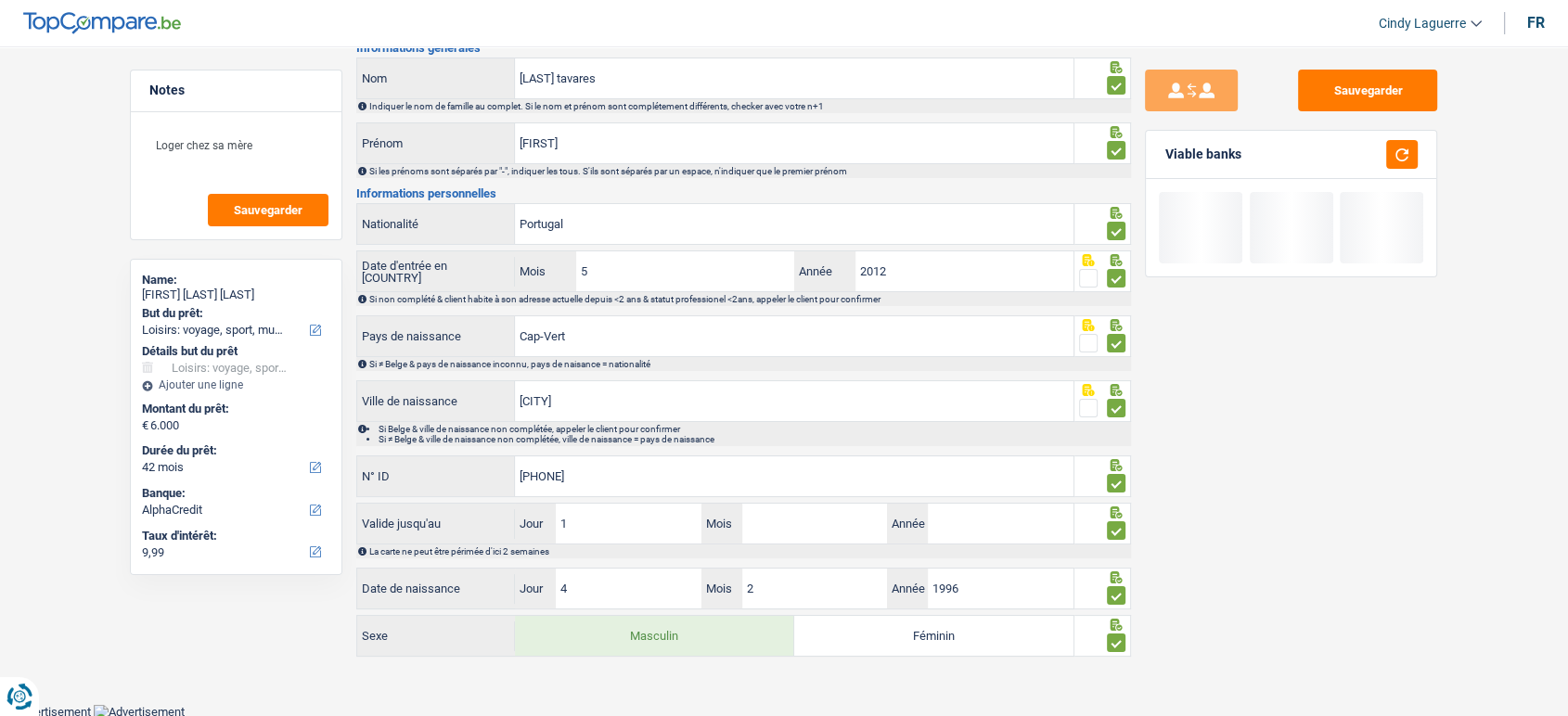 type on "14" 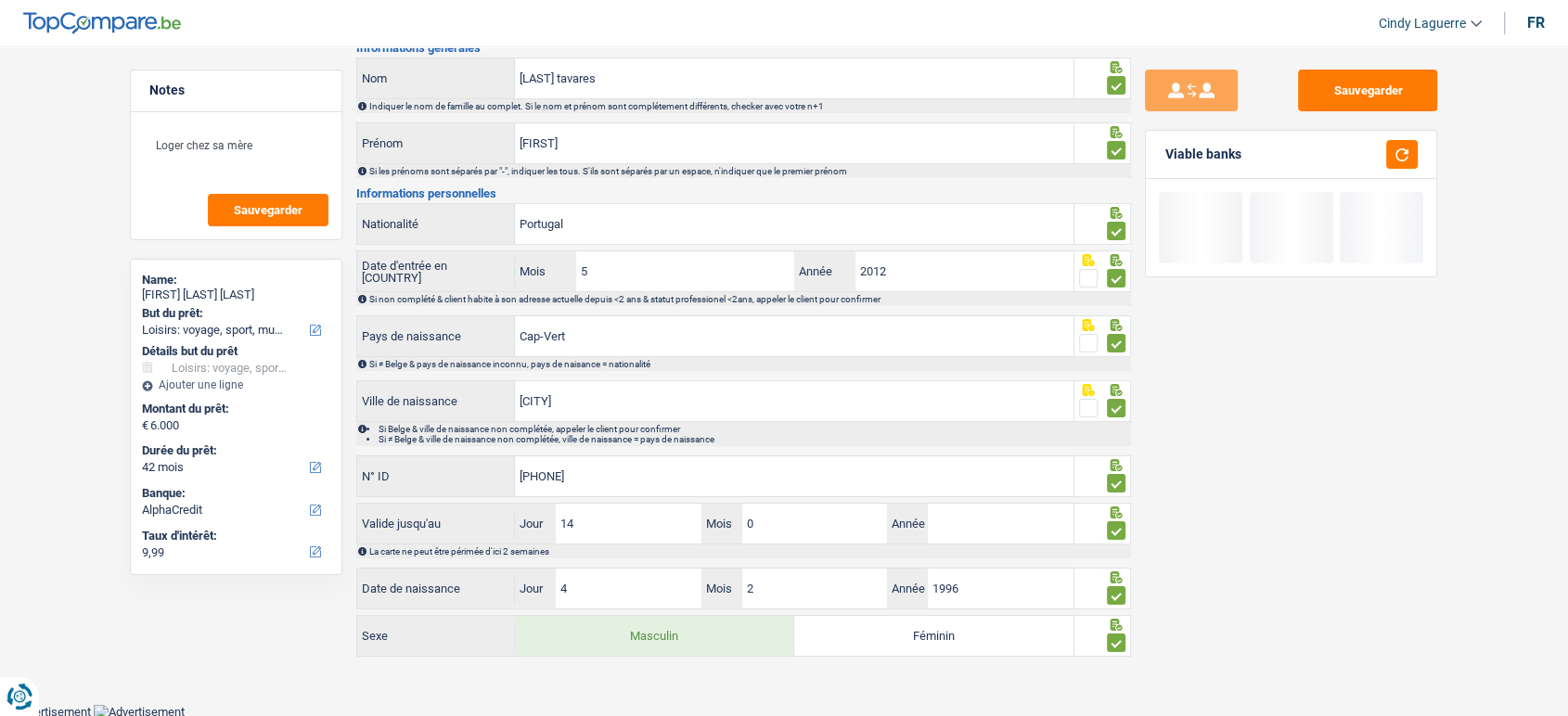 type on "09" 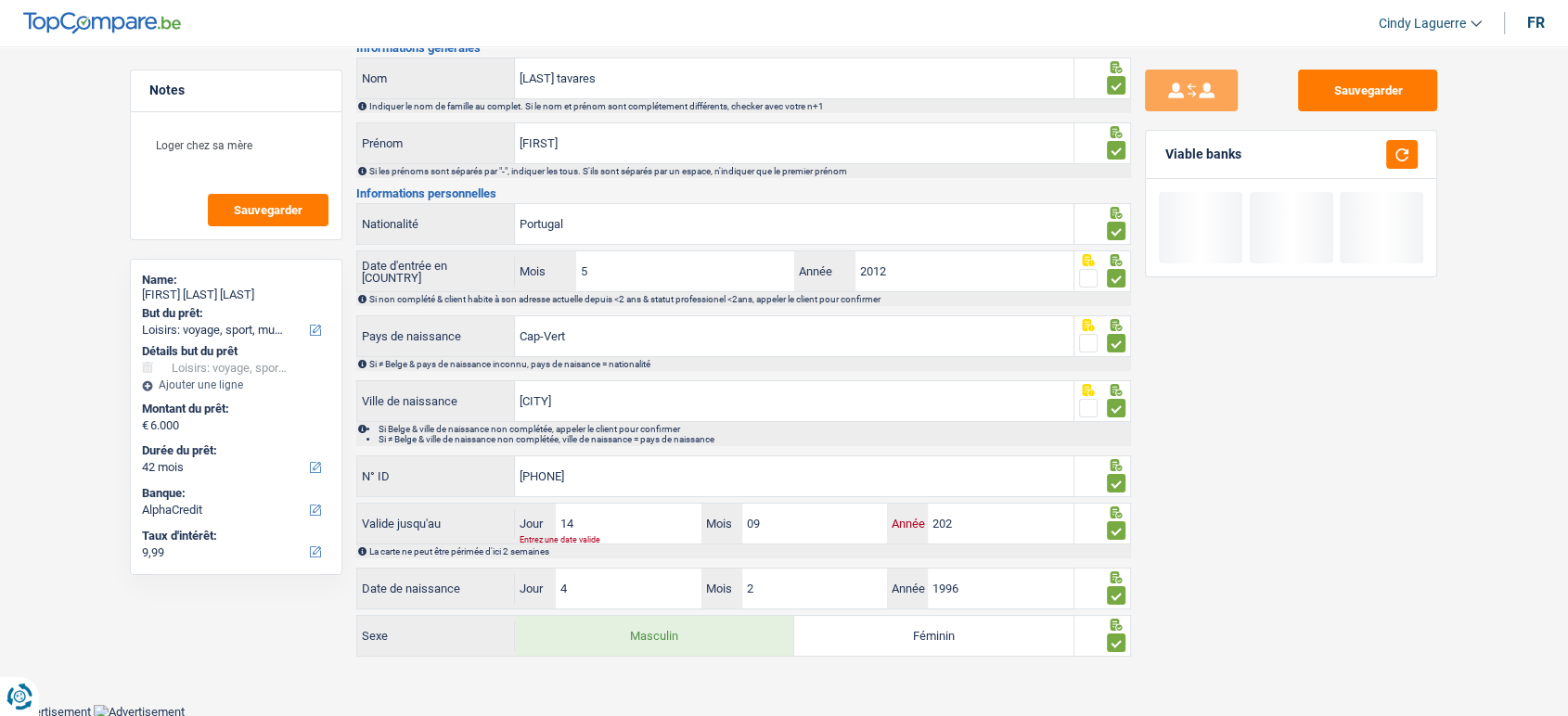 type on "2025" 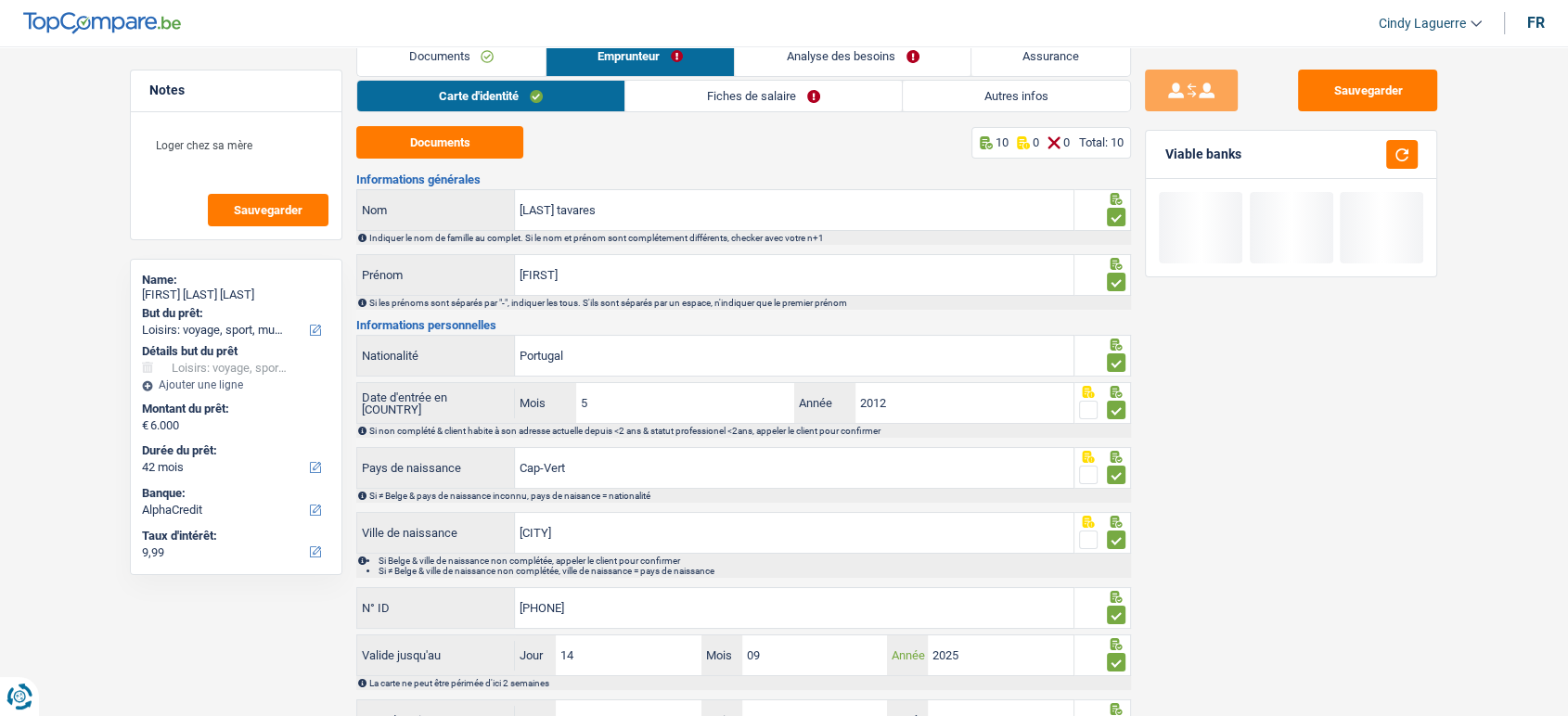 scroll, scrollTop: 0, scrollLeft: 0, axis: both 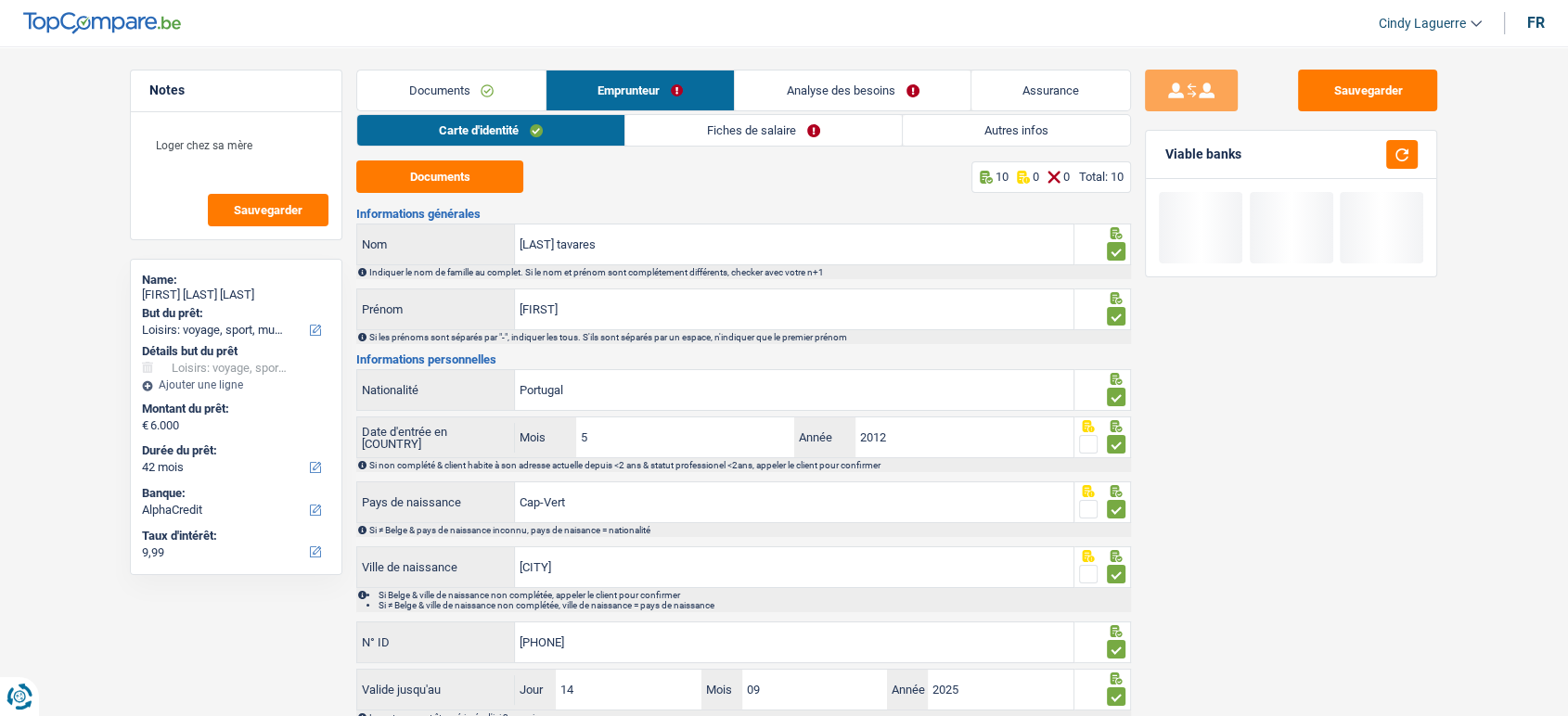 click on "Fiches de salaire" at bounding box center [764, 130] 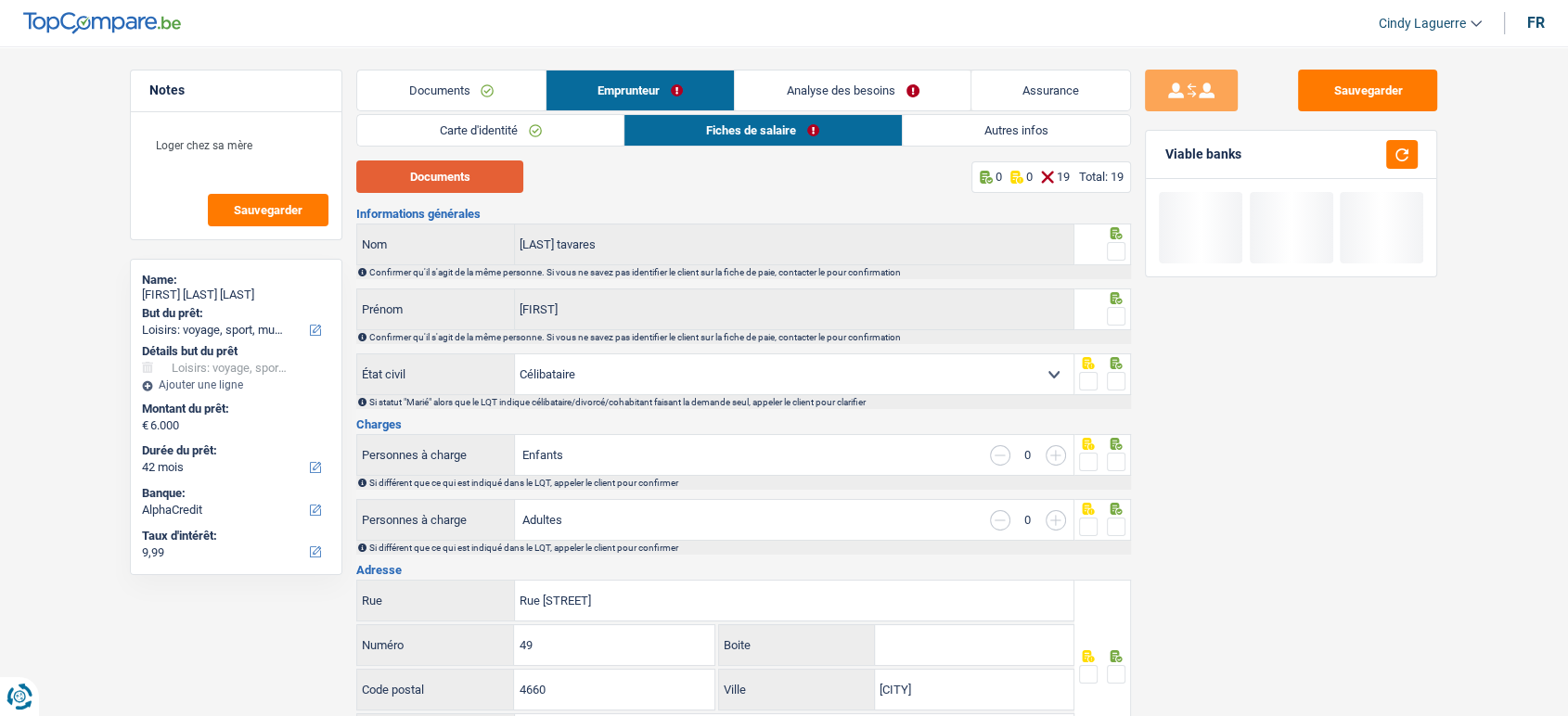 click on "Documents" at bounding box center (440, 176) 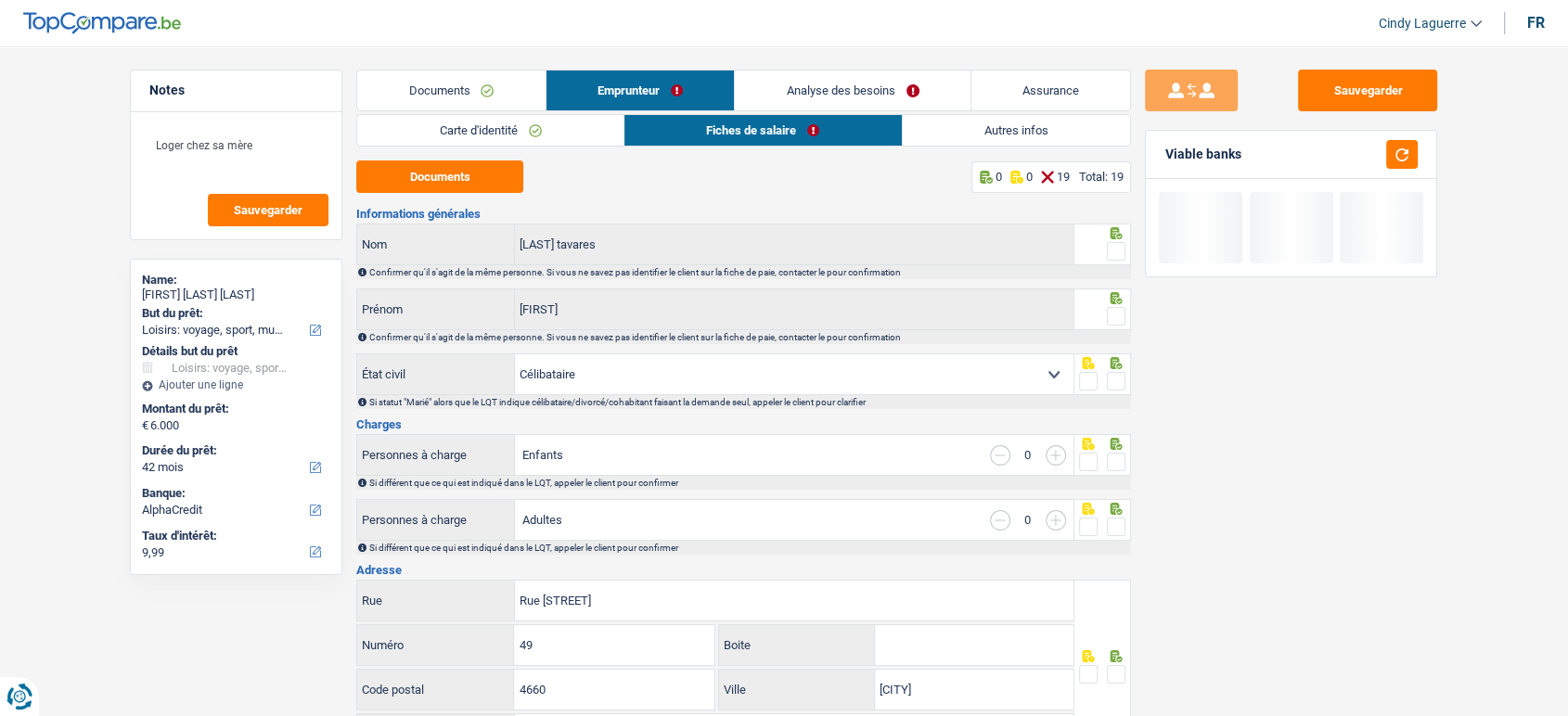 drag, startPoint x: 1102, startPoint y: 241, endPoint x: 1130, endPoint y: 262, distance: 35 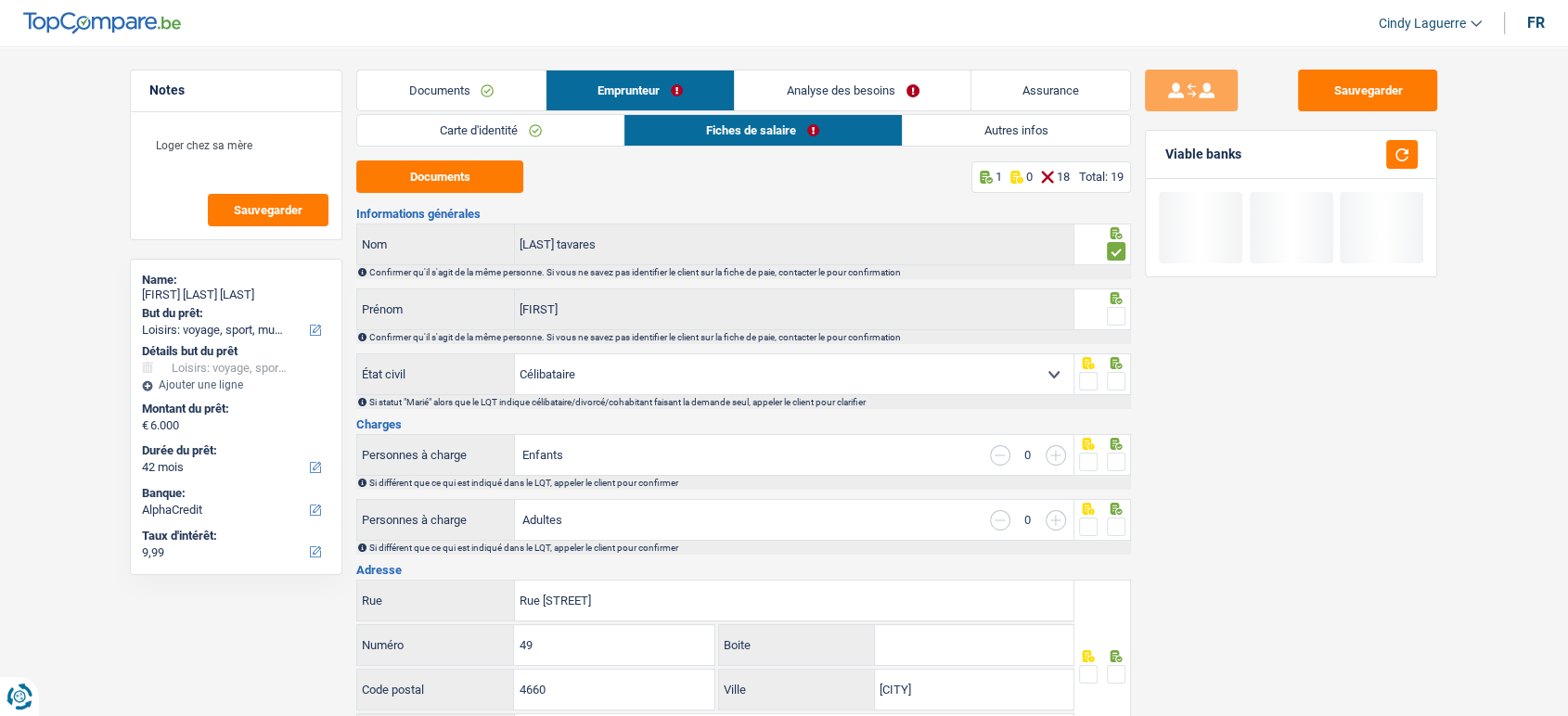 click at bounding box center [1116, 316] 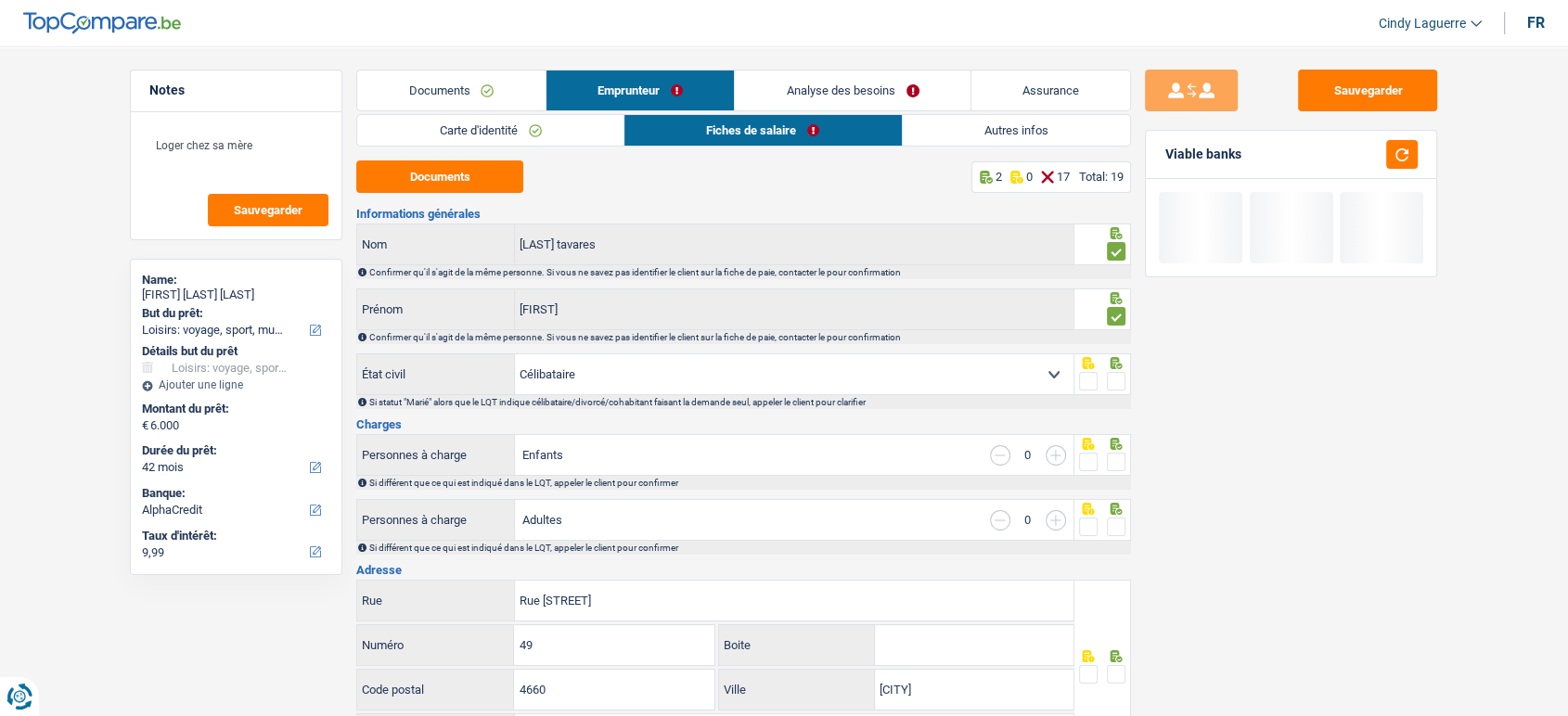 drag, startPoint x: 1123, startPoint y: 368, endPoint x: 1118, endPoint y: 381, distance: 13.928388 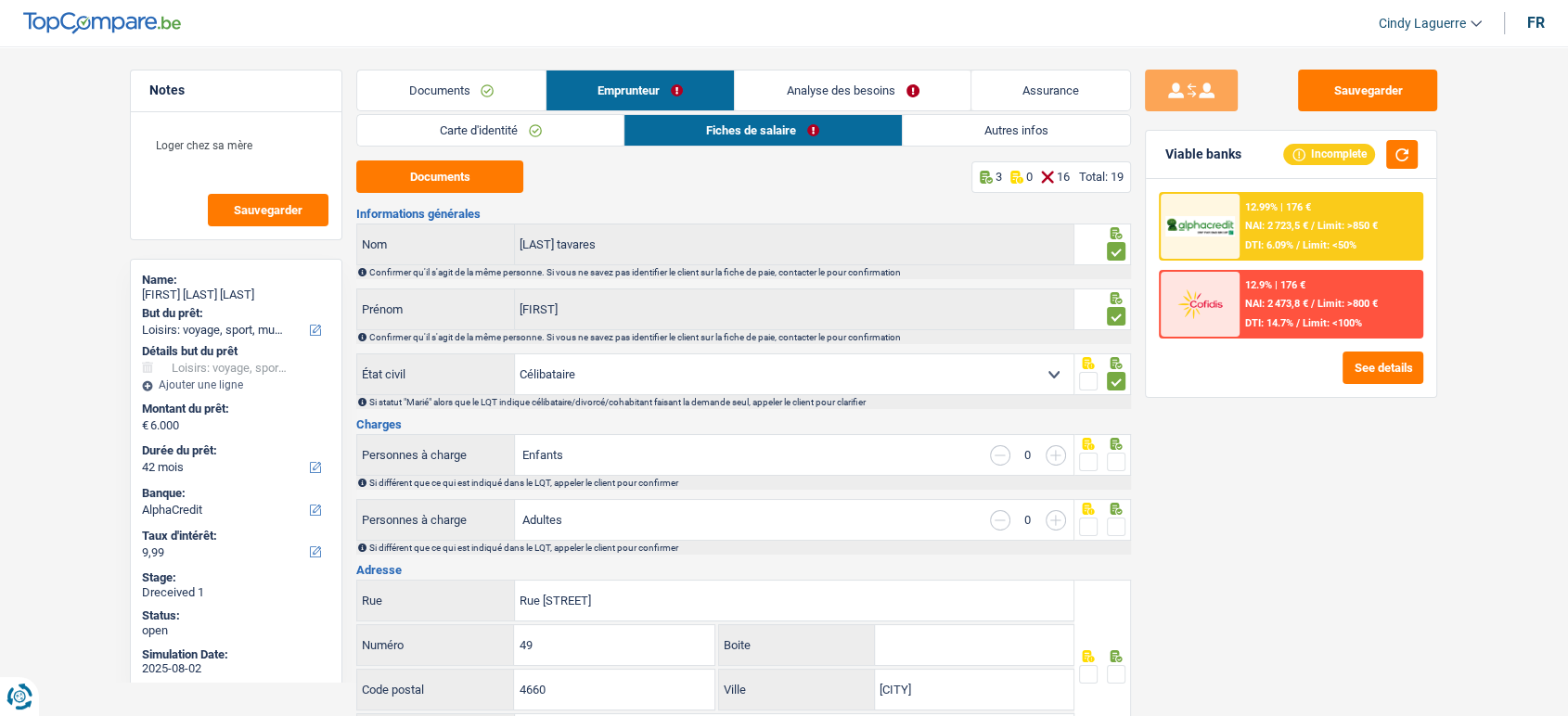 click at bounding box center [1116, 462] 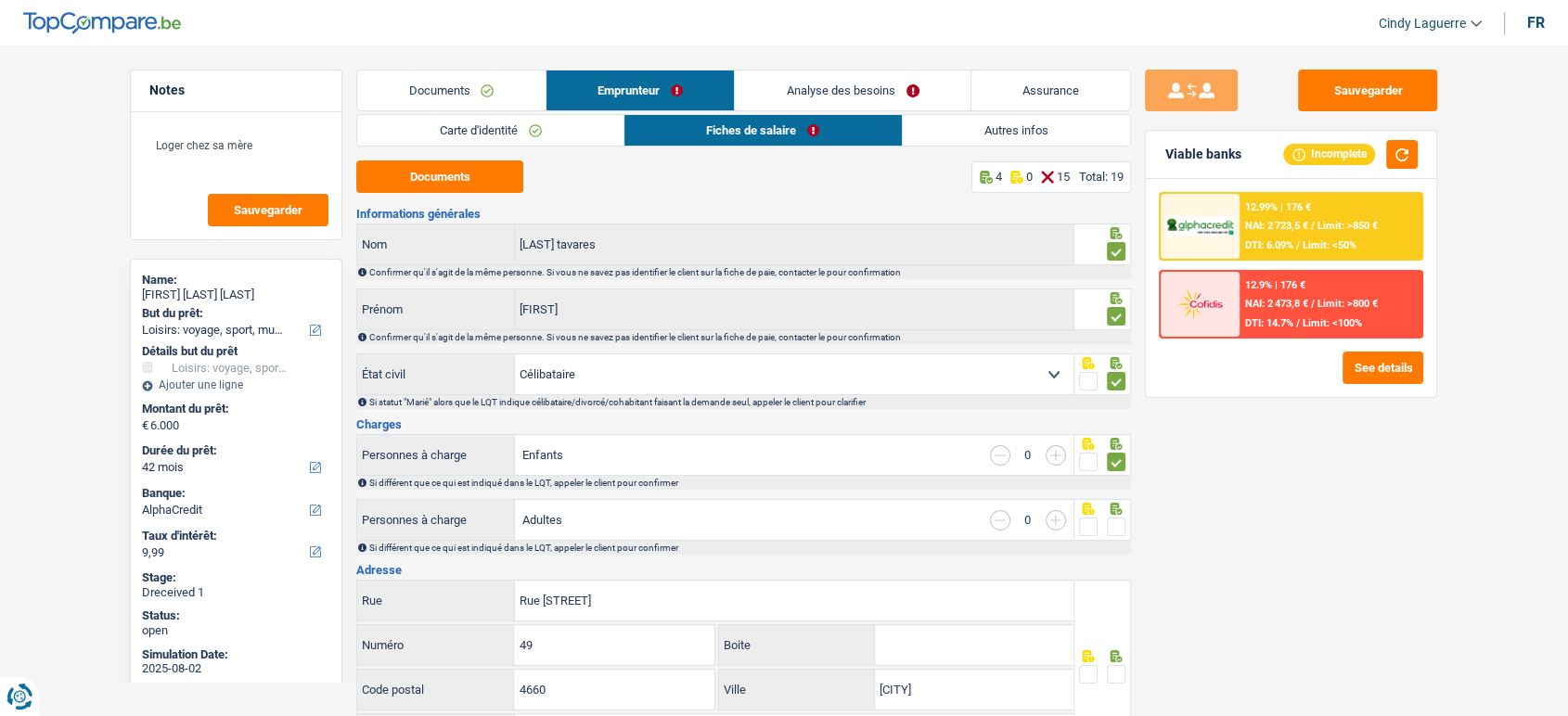 click at bounding box center (1116, 527) 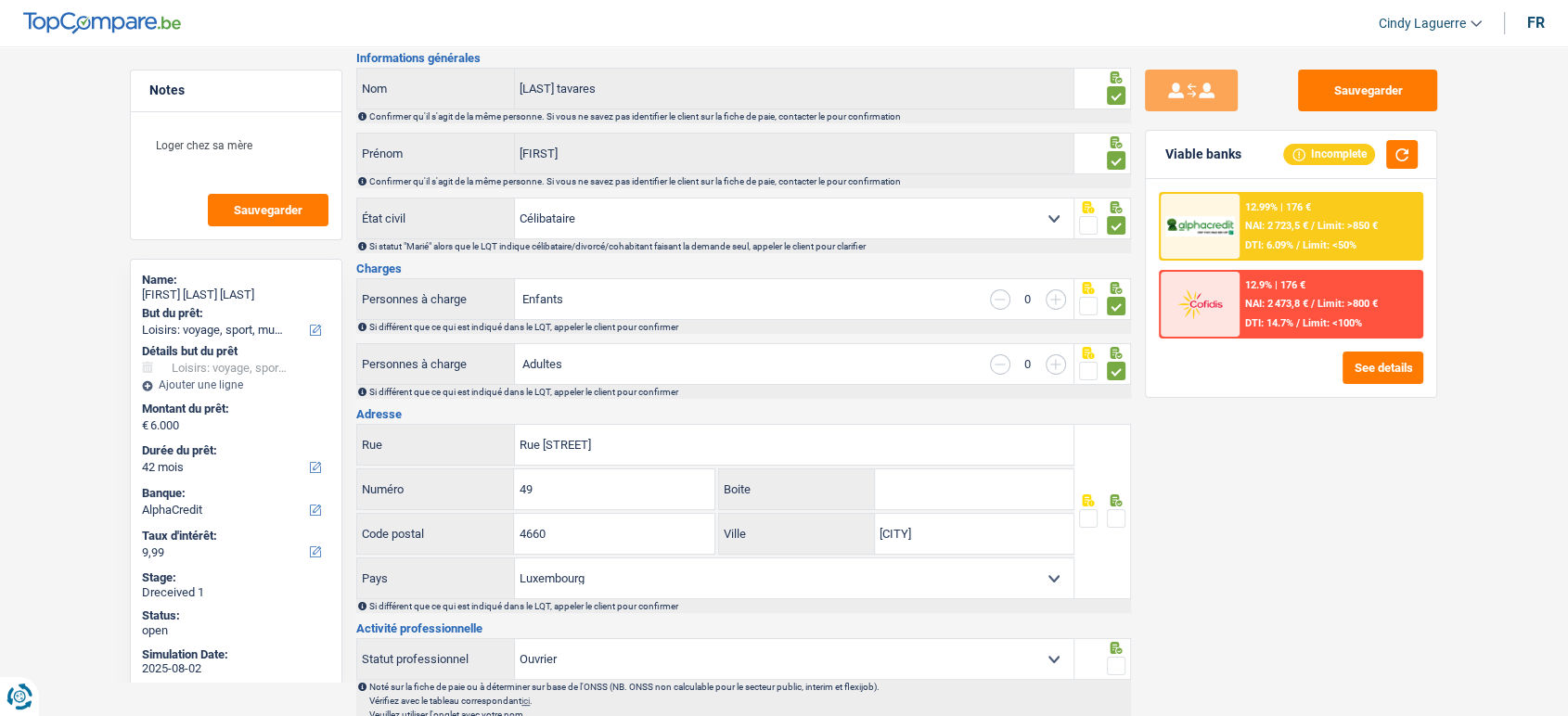 scroll, scrollTop: 309, scrollLeft: 0, axis: vertical 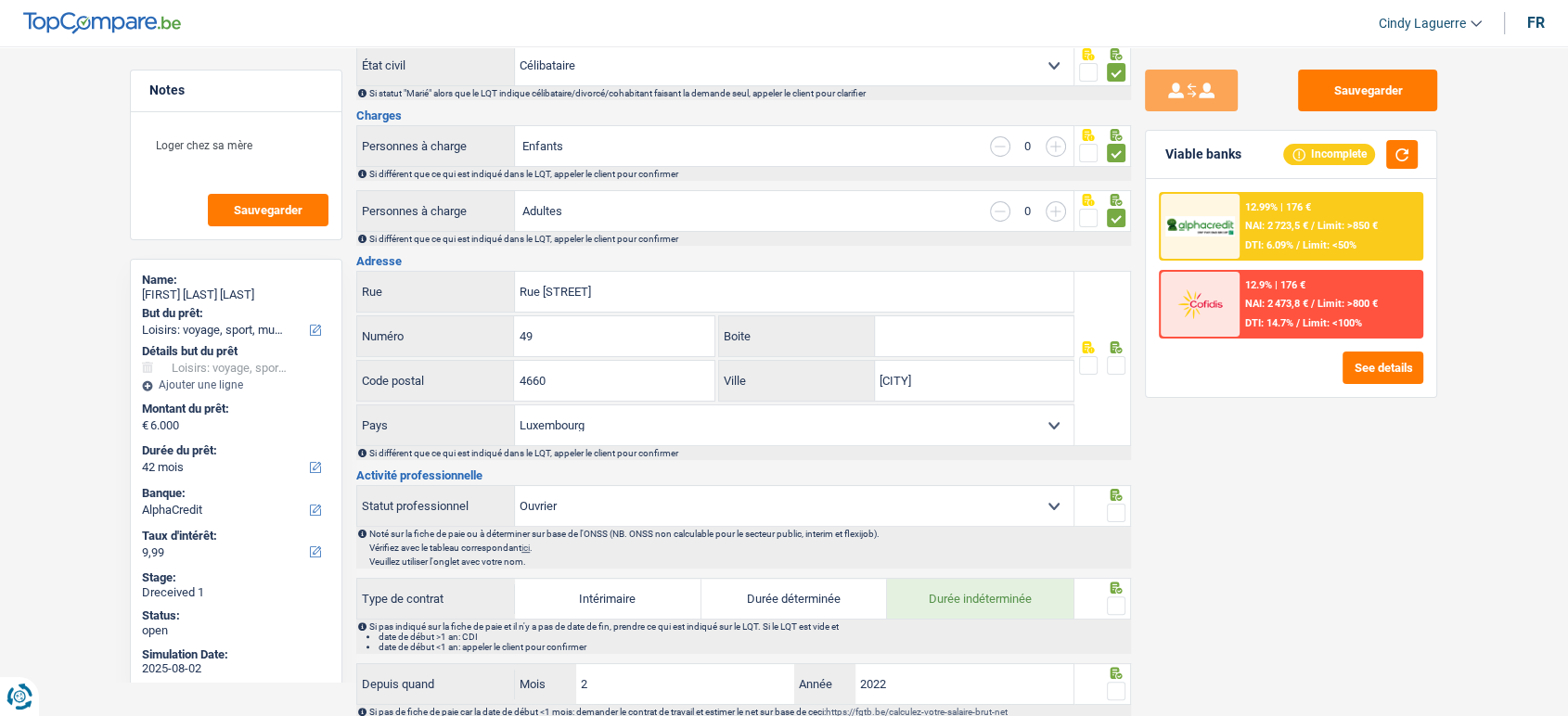 drag, startPoint x: 1114, startPoint y: 362, endPoint x: 1103, endPoint y: 507, distance: 145.41664 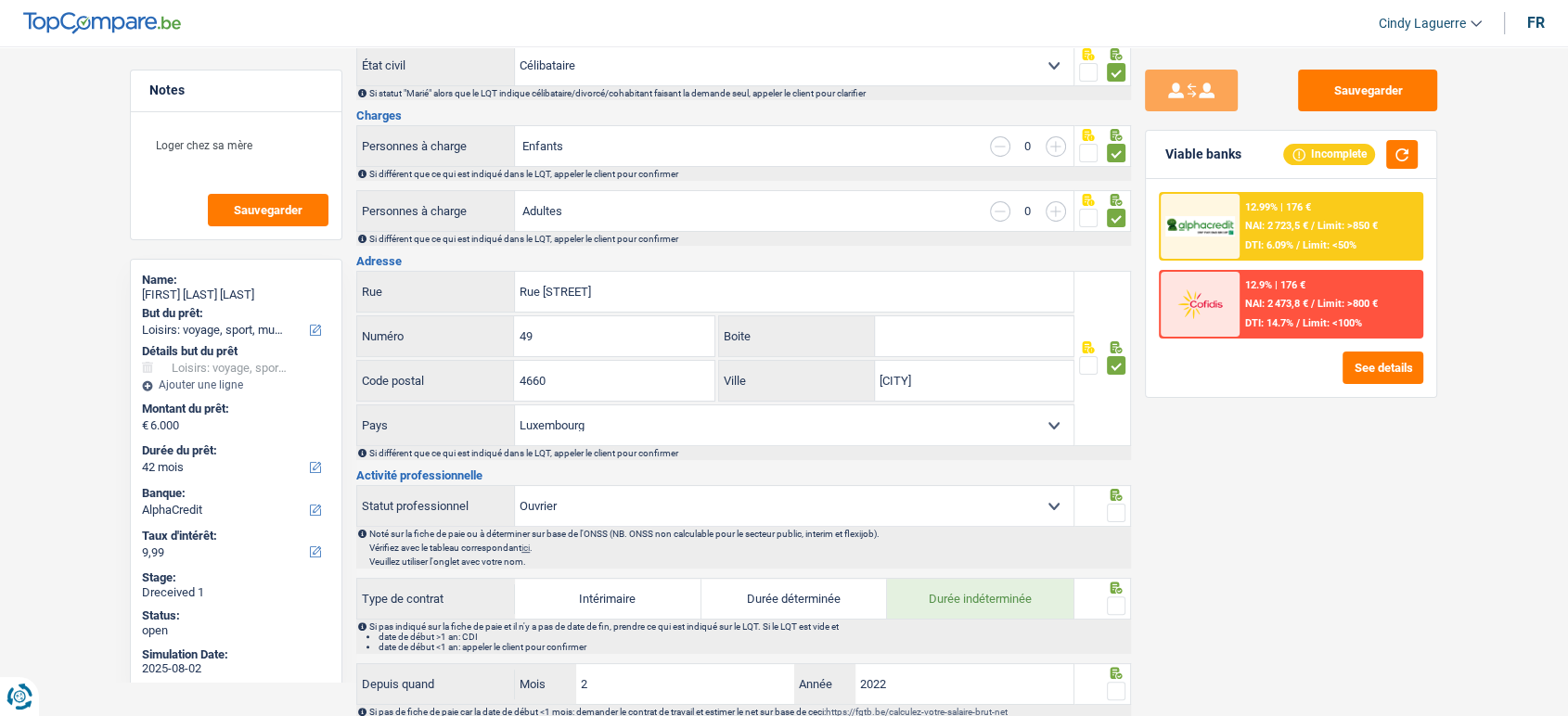 click at bounding box center (1116, 513) 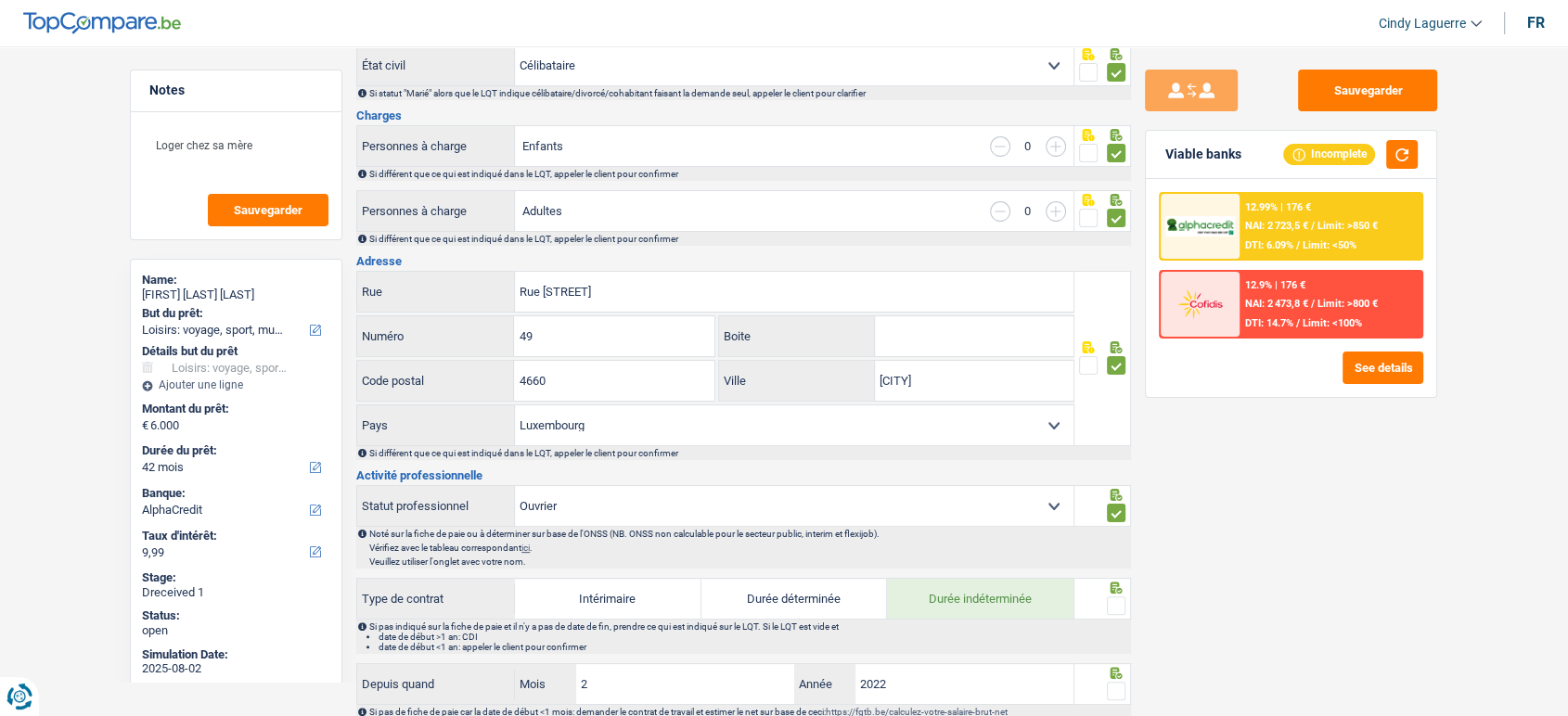scroll, scrollTop: 515, scrollLeft: 0, axis: vertical 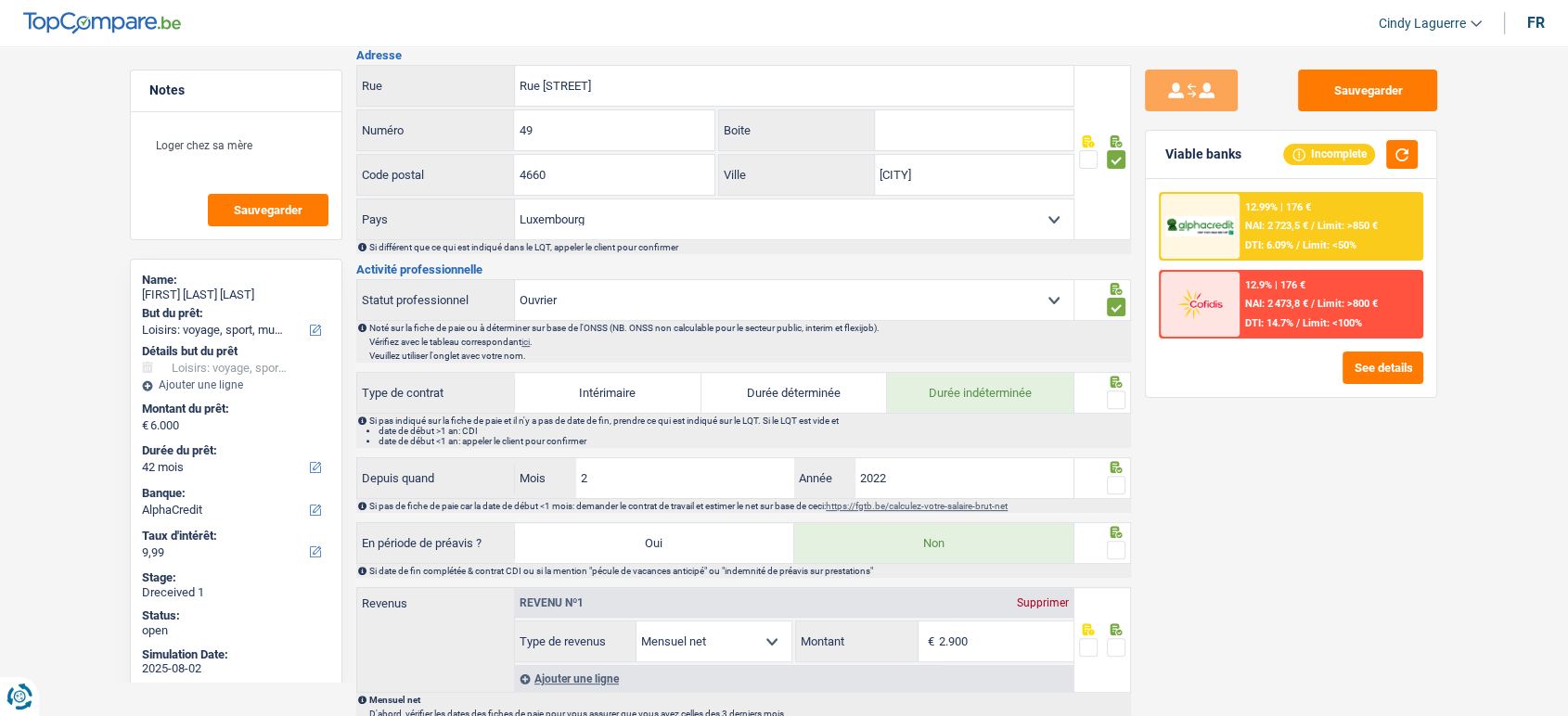 click at bounding box center (1116, 400) 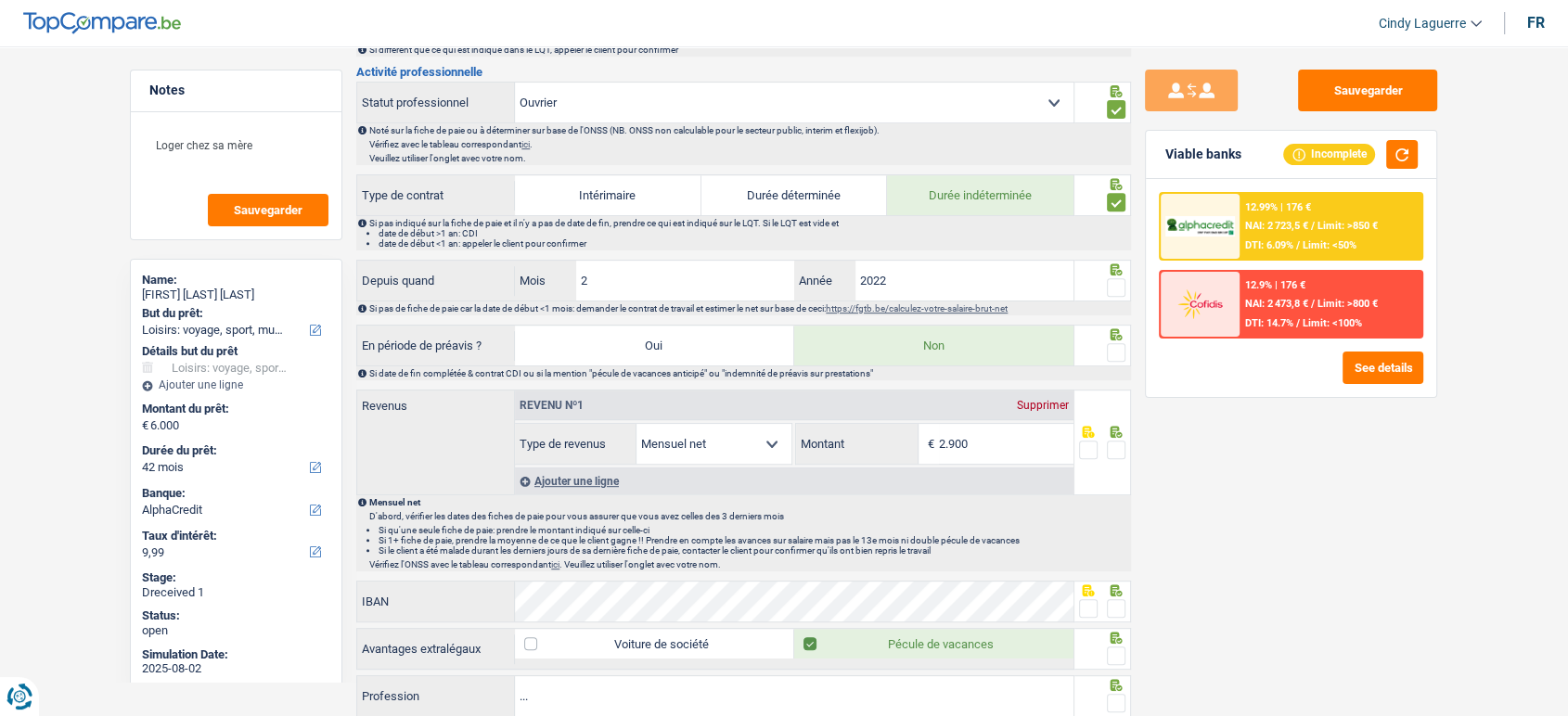 scroll, scrollTop: 721, scrollLeft: 0, axis: vertical 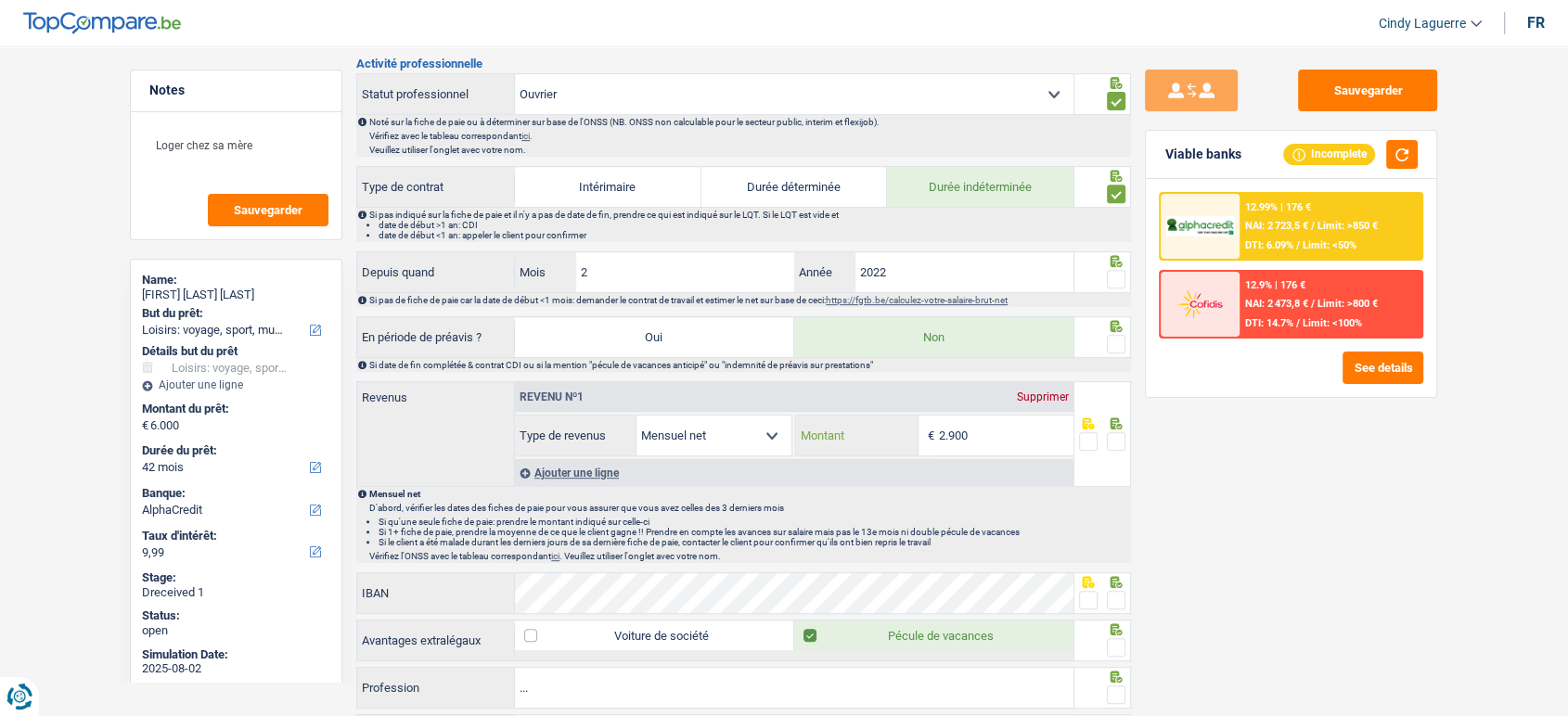 drag, startPoint x: 991, startPoint y: 428, endPoint x: 799, endPoint y: 394, distance: 194.98718 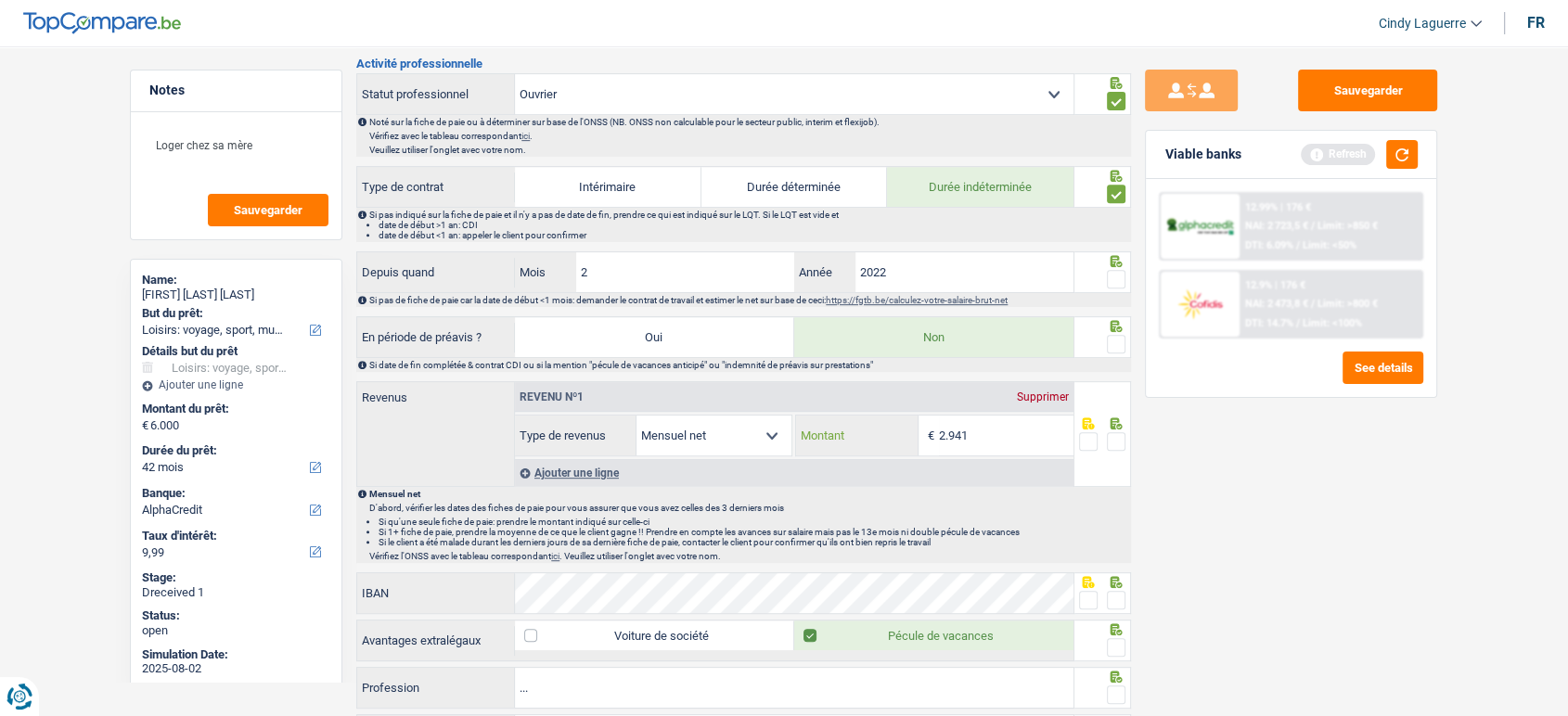 type on "2.941" 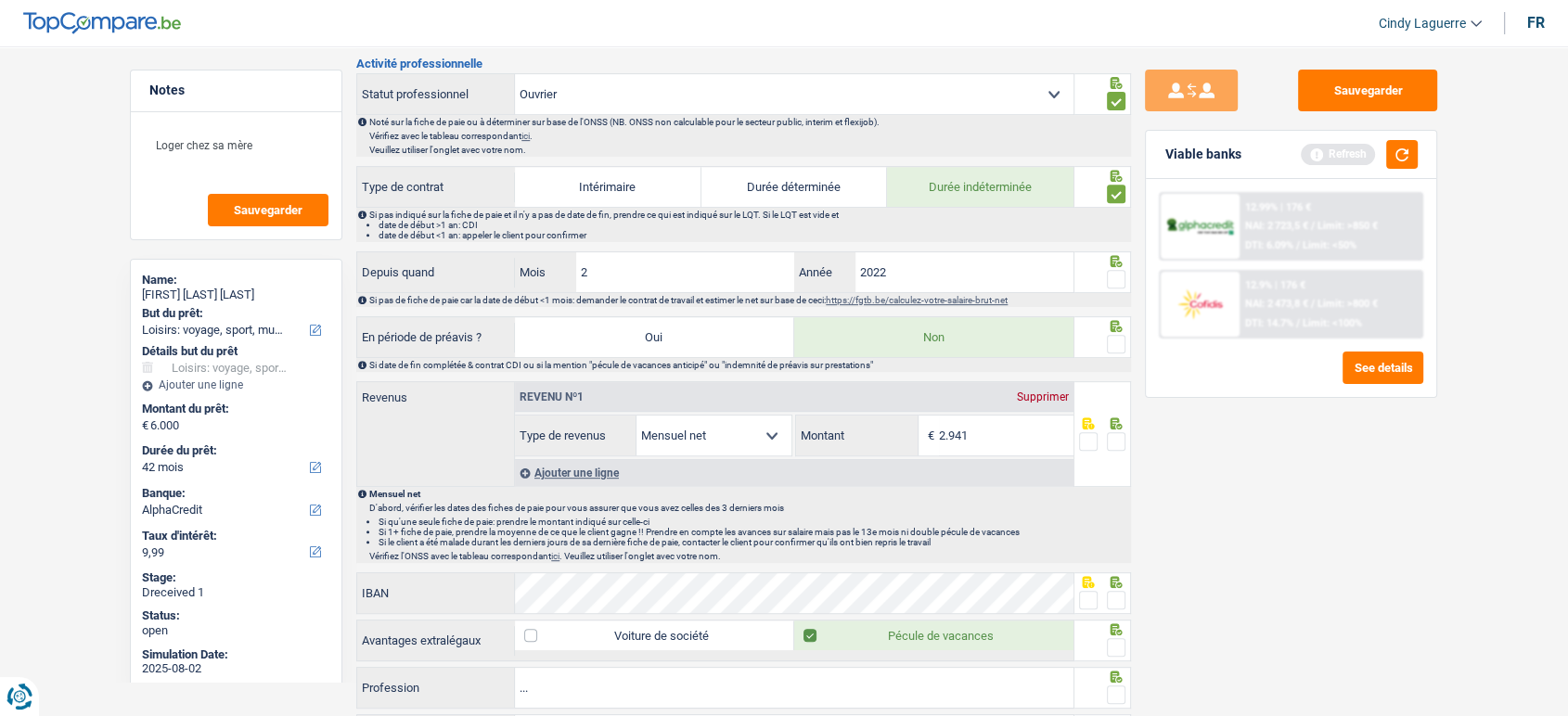 click at bounding box center [1116, 441] 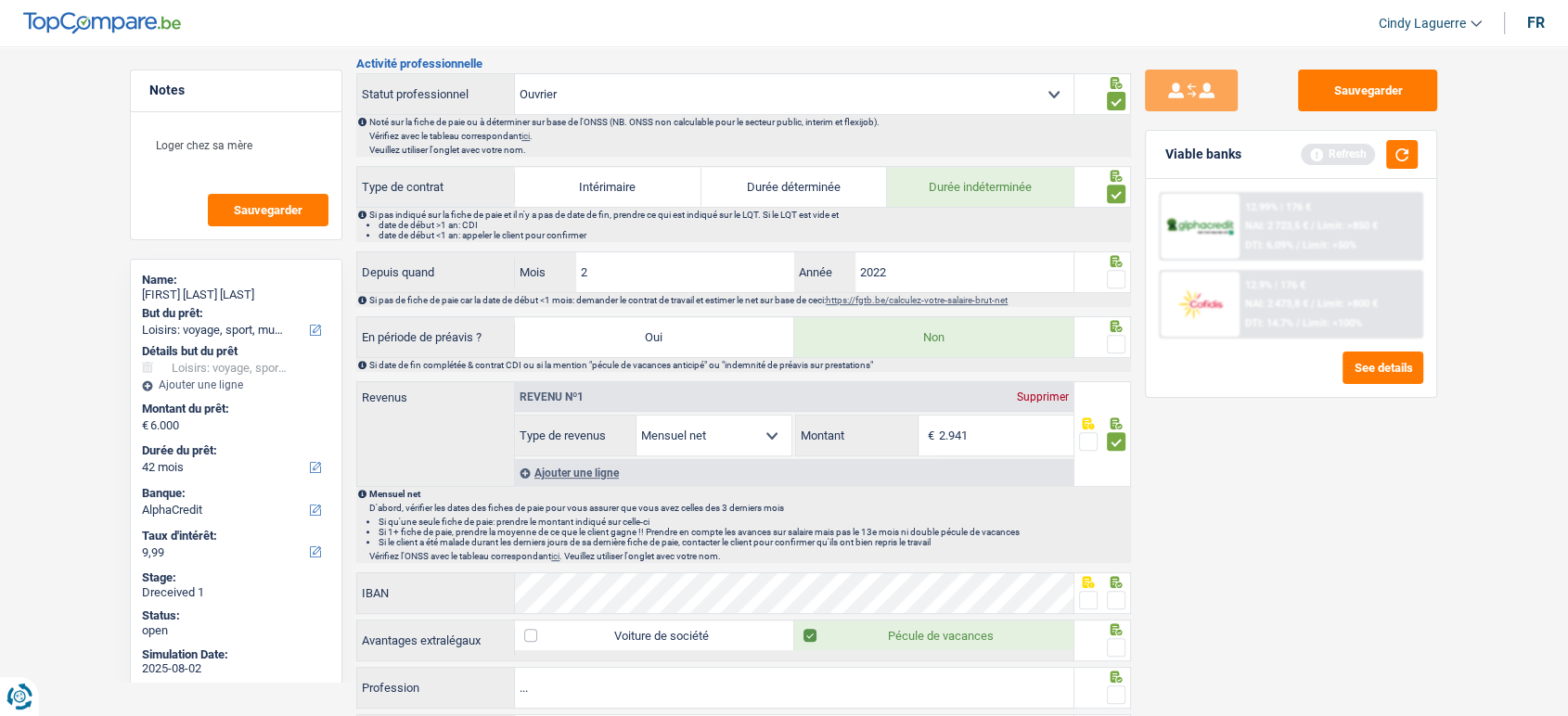 click at bounding box center [1116, 344] 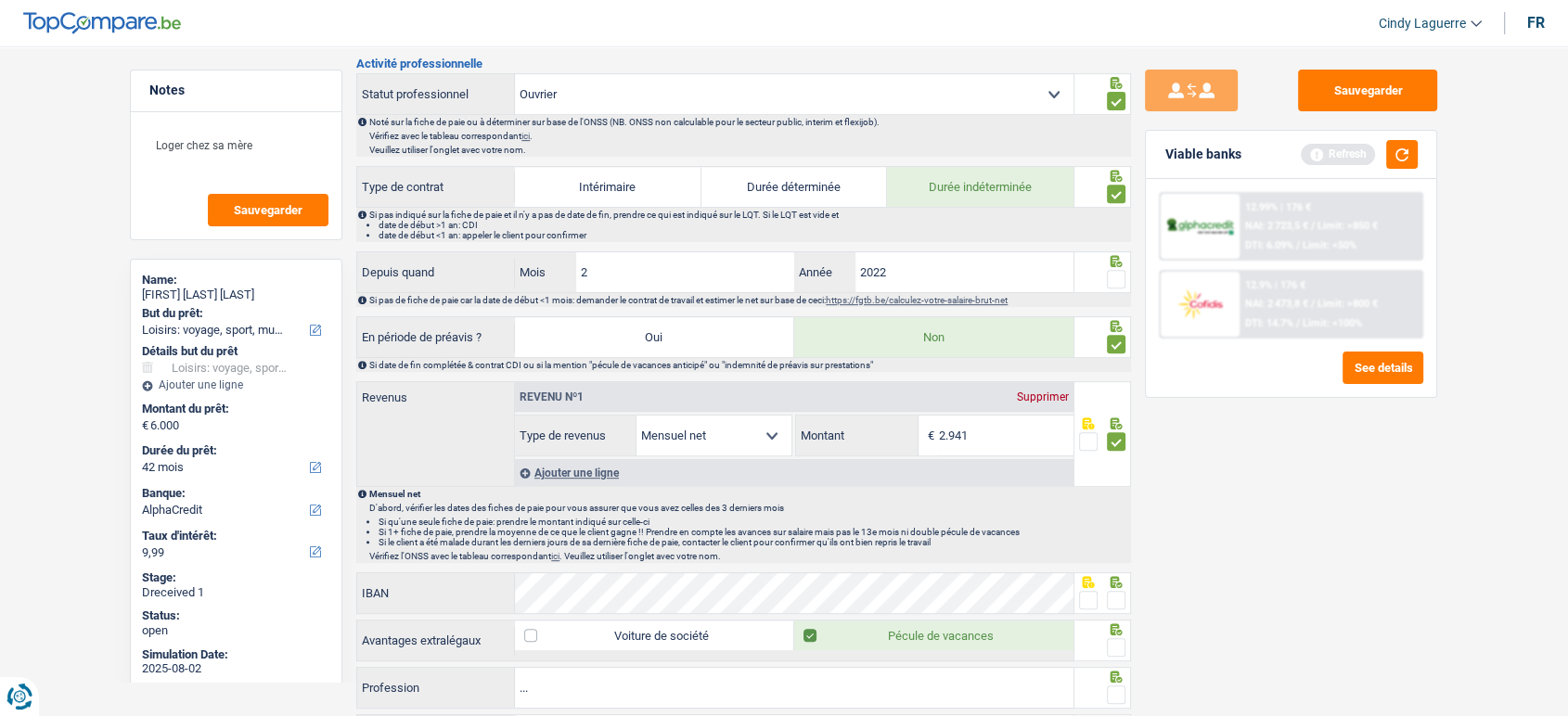 click at bounding box center (1116, 279) 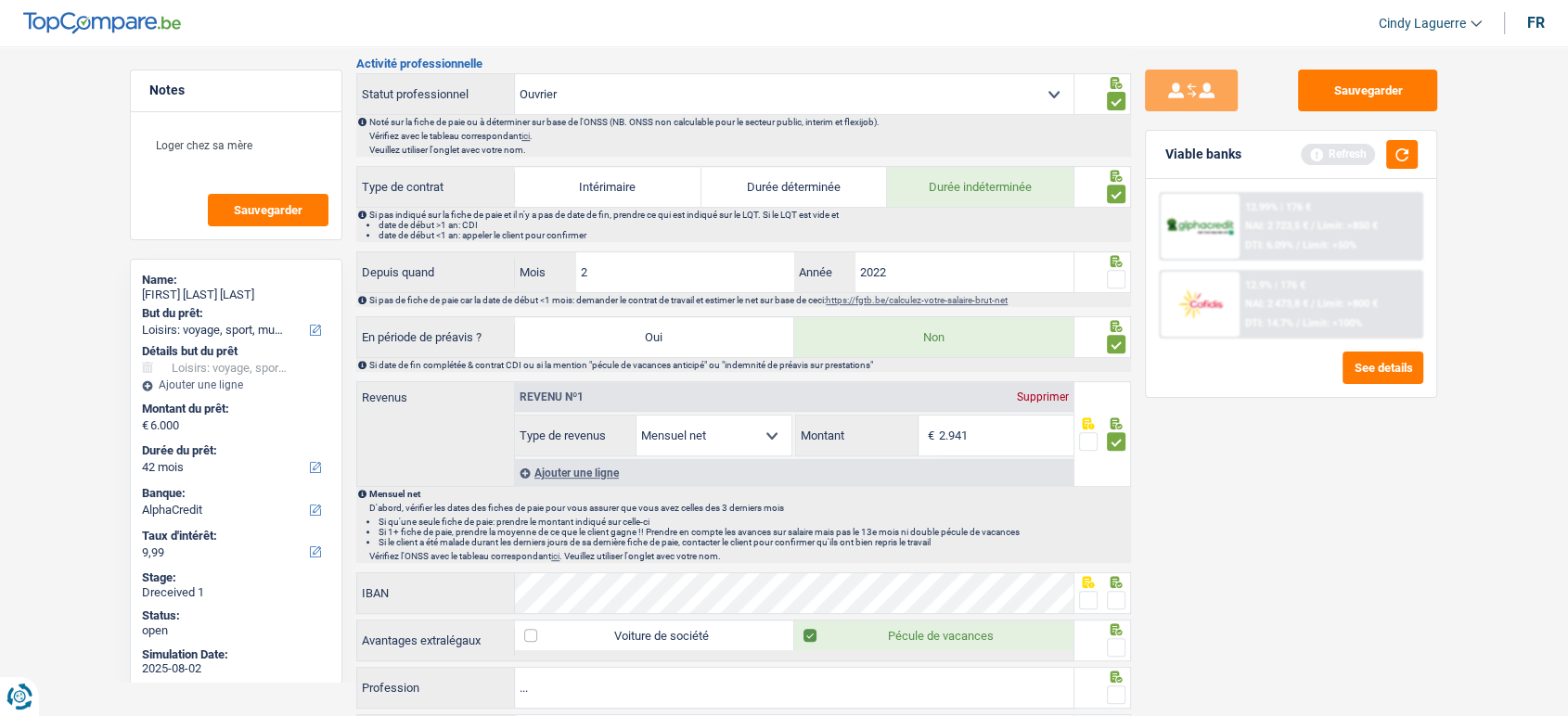 click at bounding box center (1116, 279) 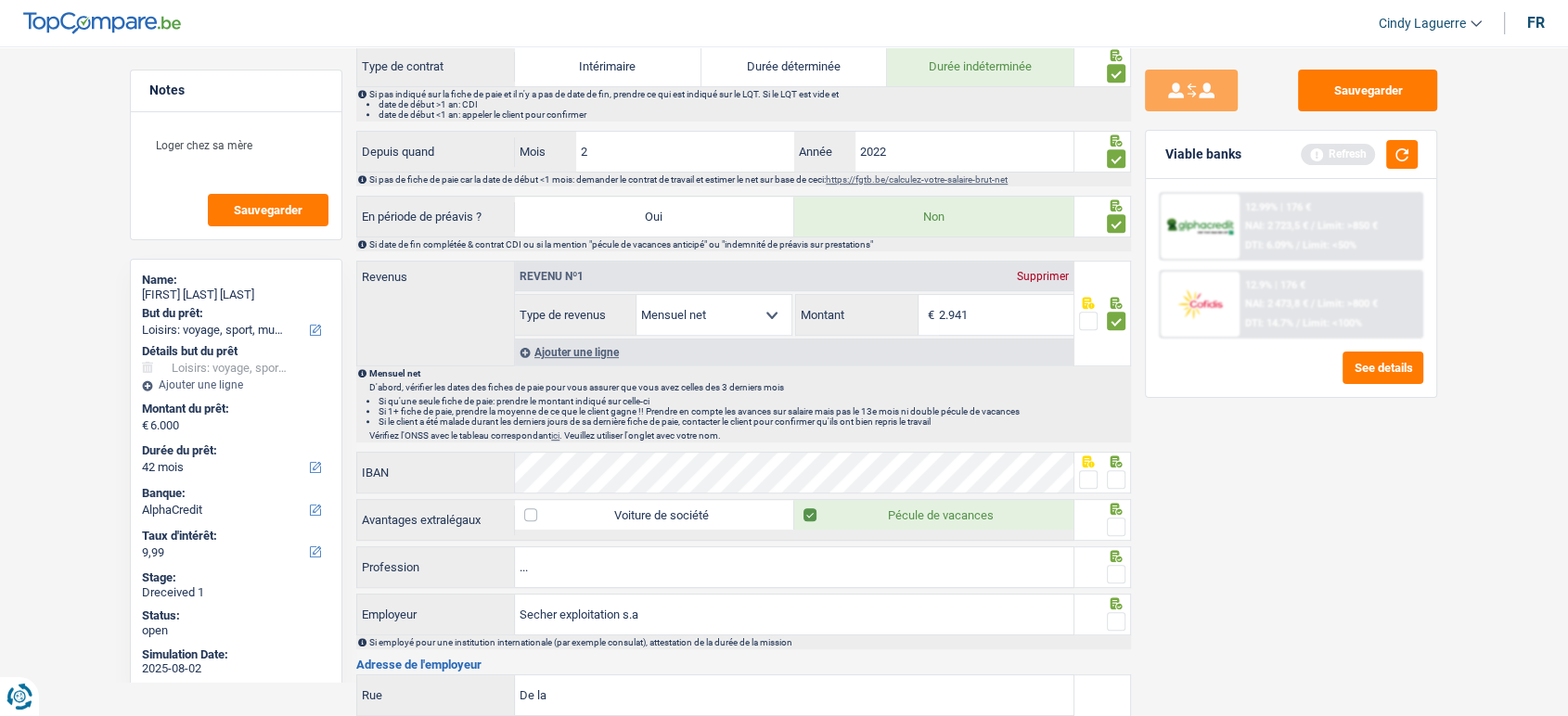 scroll, scrollTop: 1030, scrollLeft: 0, axis: vertical 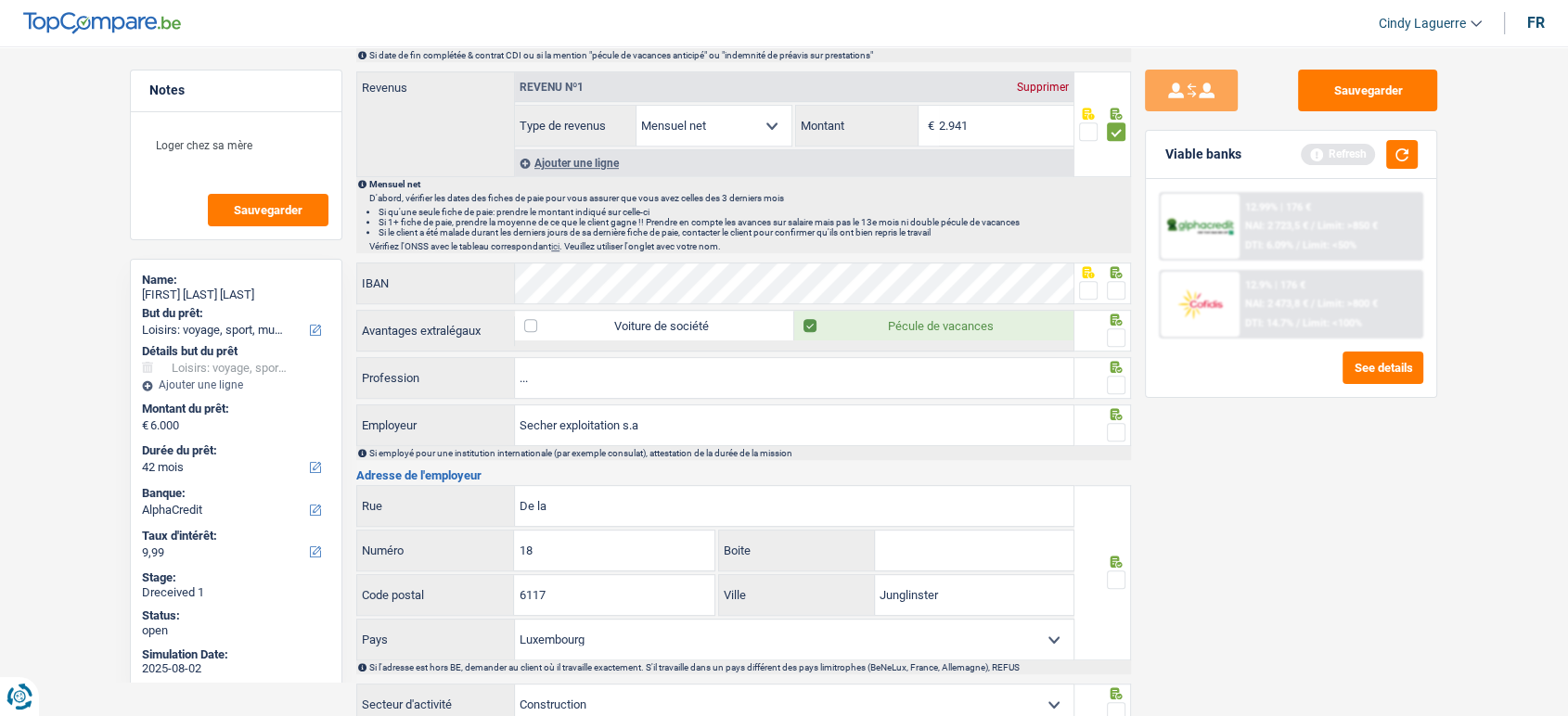 click at bounding box center [1088, 290] 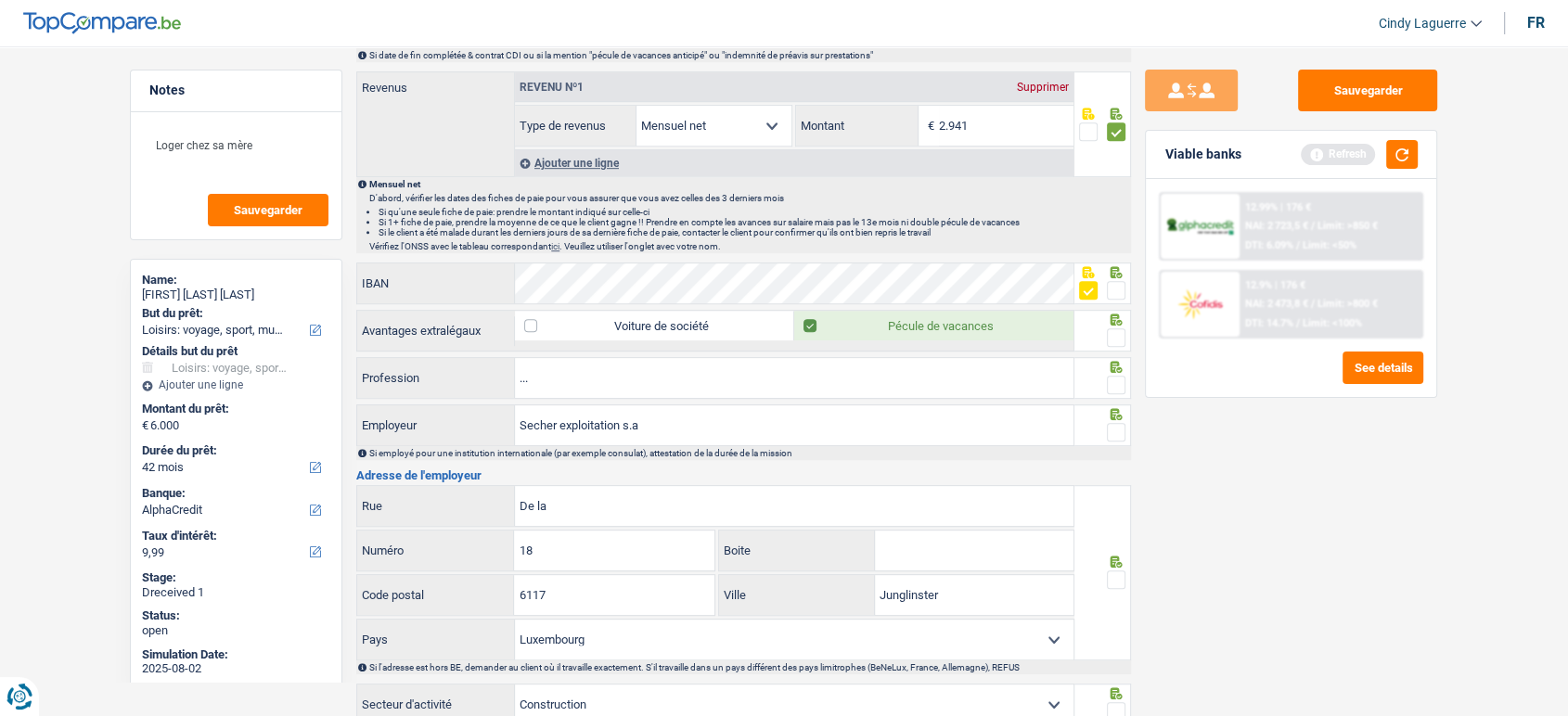 drag, startPoint x: 1124, startPoint y: 336, endPoint x: 1112, endPoint y: 356, distance: 23.323808 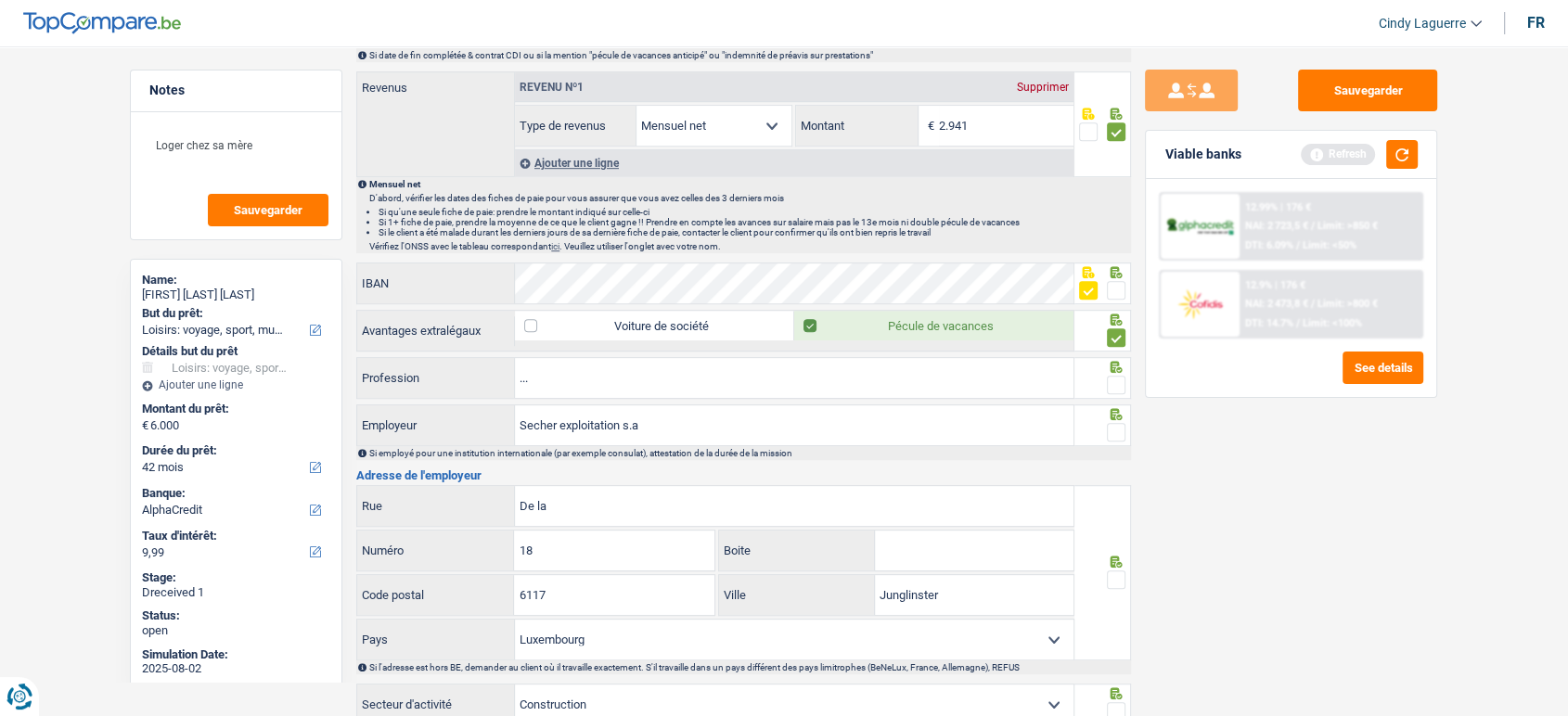 click at bounding box center (1116, 385) 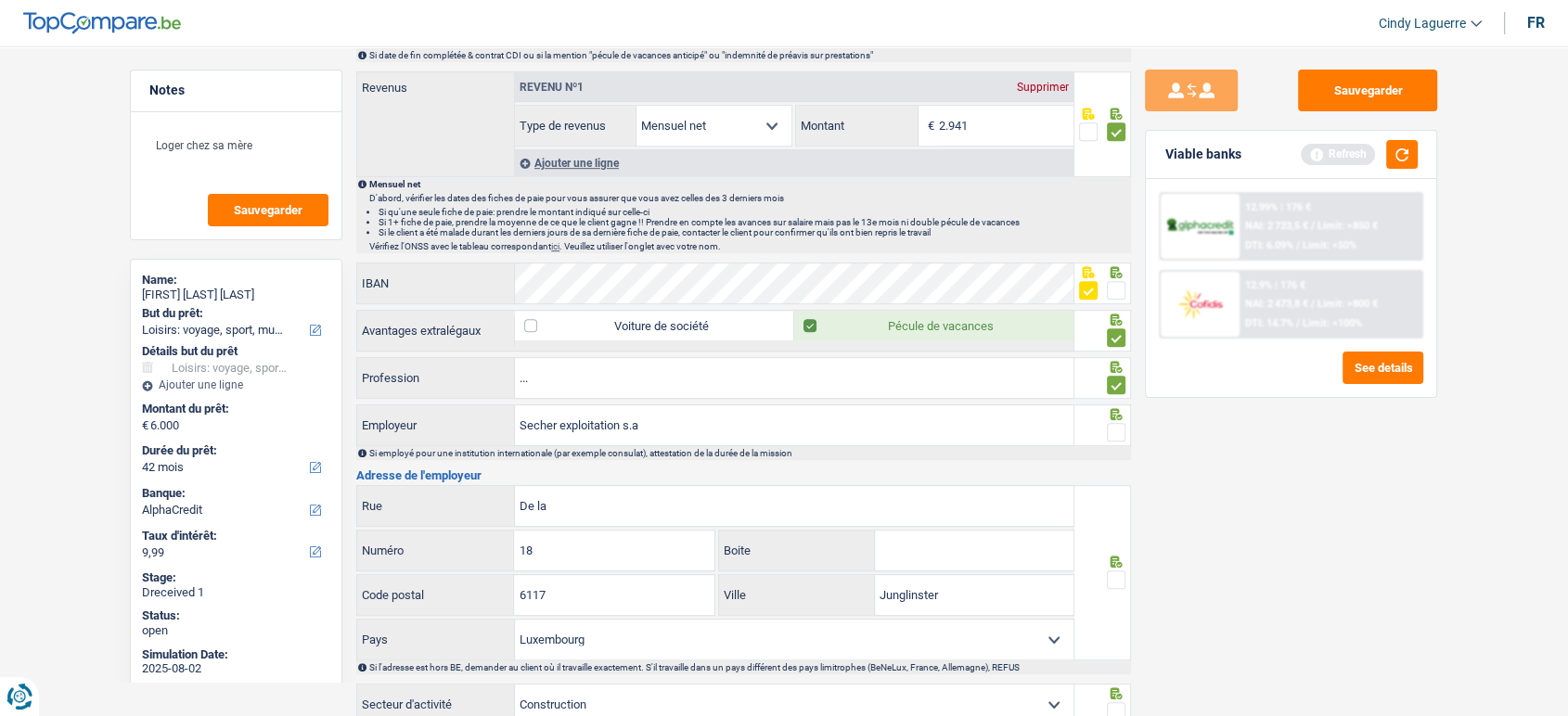 drag, startPoint x: 1114, startPoint y: 411, endPoint x: 1113, endPoint y: 426, distance: 15.0333 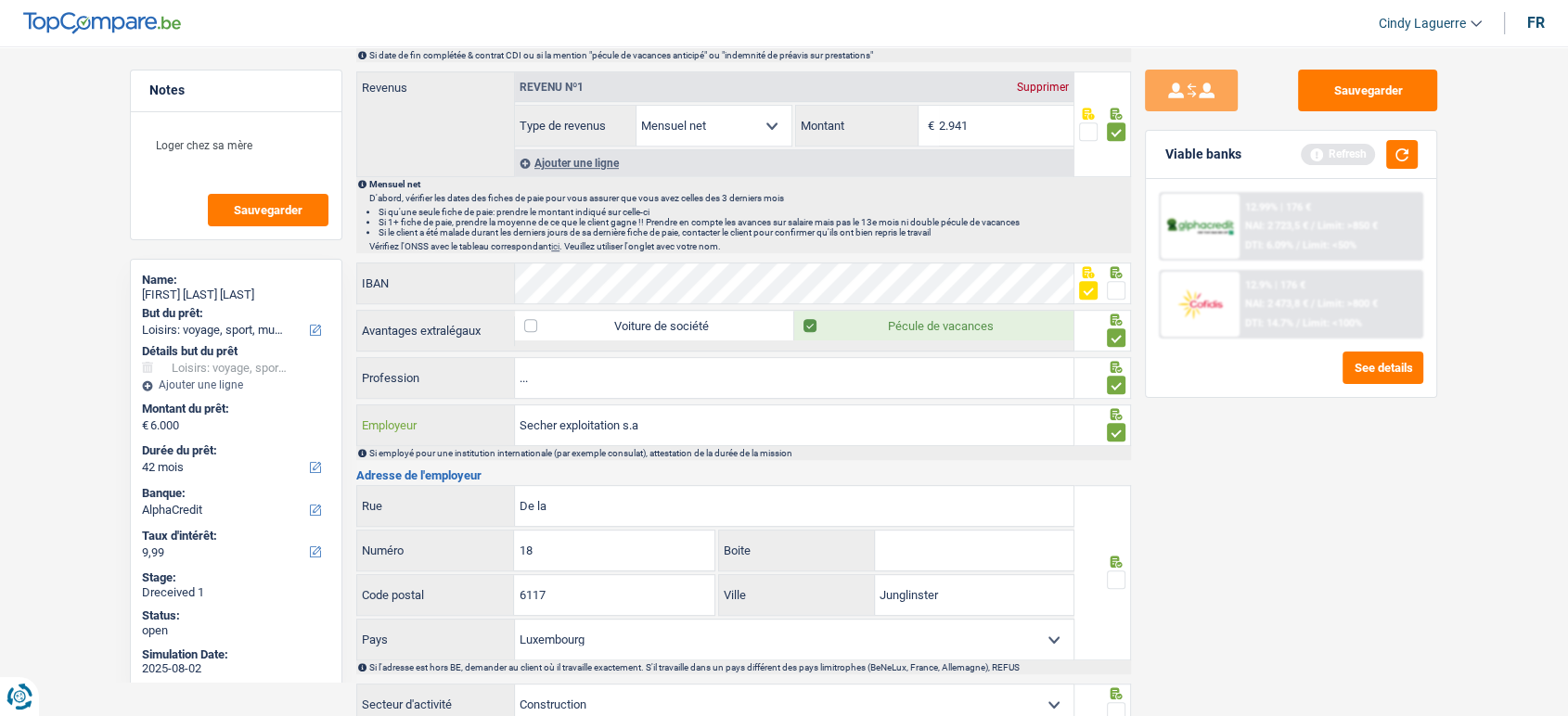 drag, startPoint x: 682, startPoint y: 416, endPoint x: 399, endPoint y: 416, distance: 283 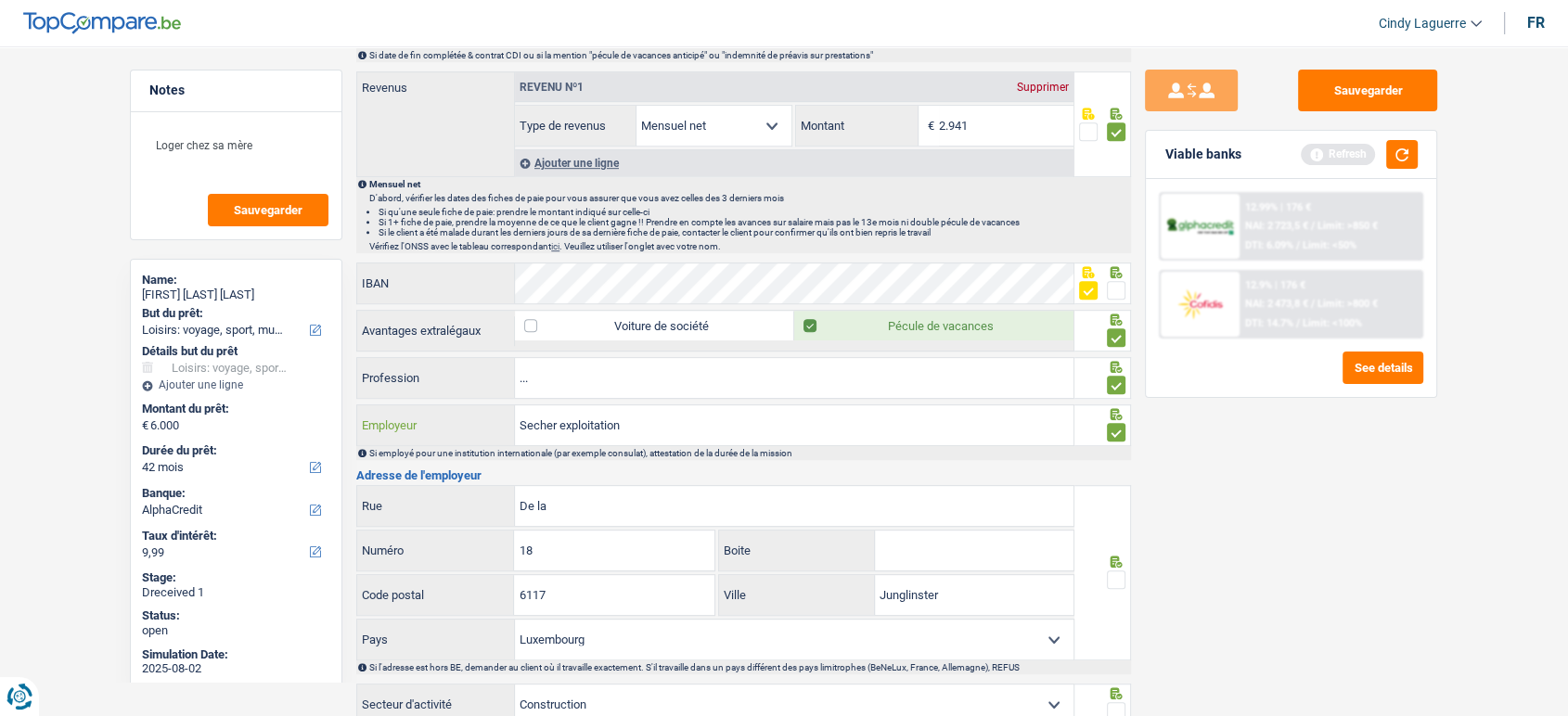 type on "Secher exploitation" 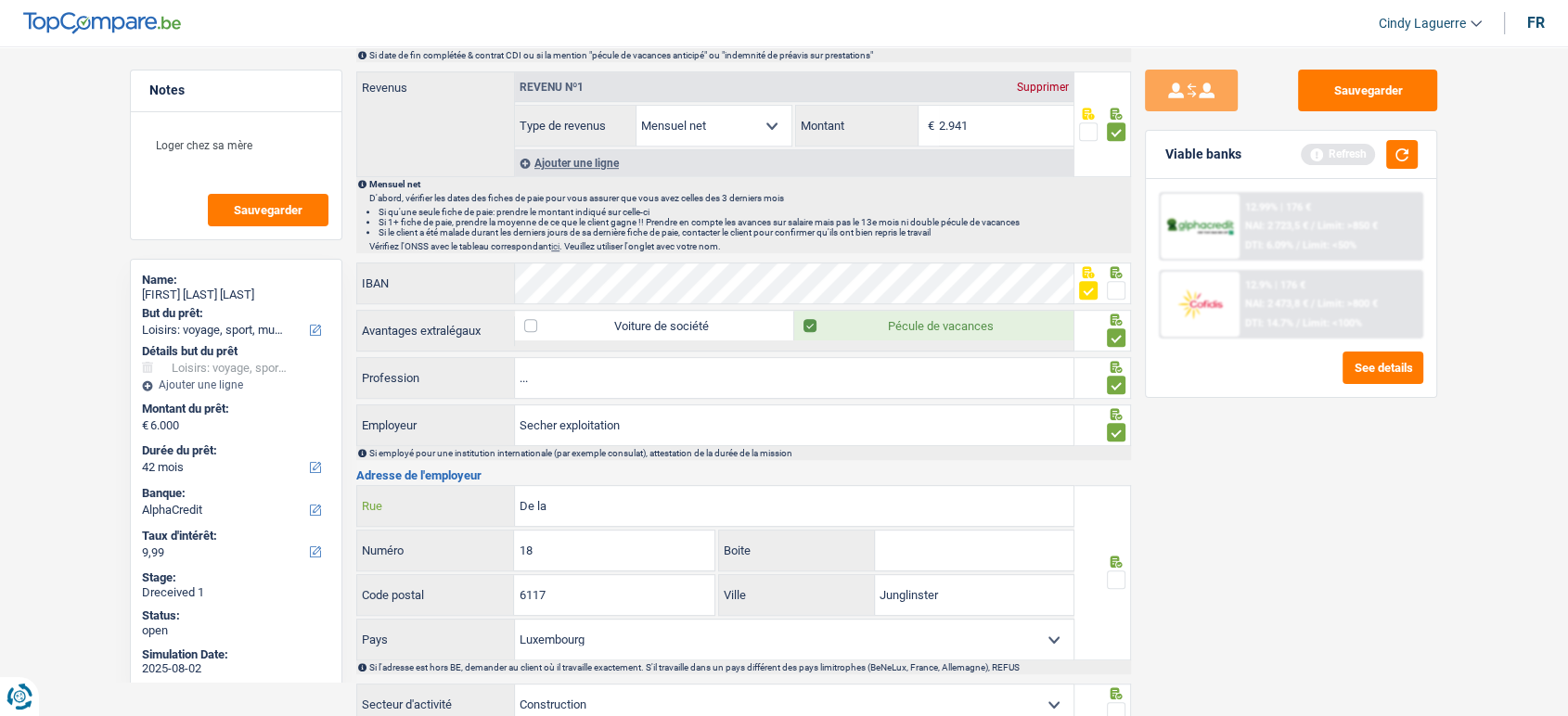 drag, startPoint x: 471, startPoint y: 488, endPoint x: 443, endPoint y: 488, distance: 28 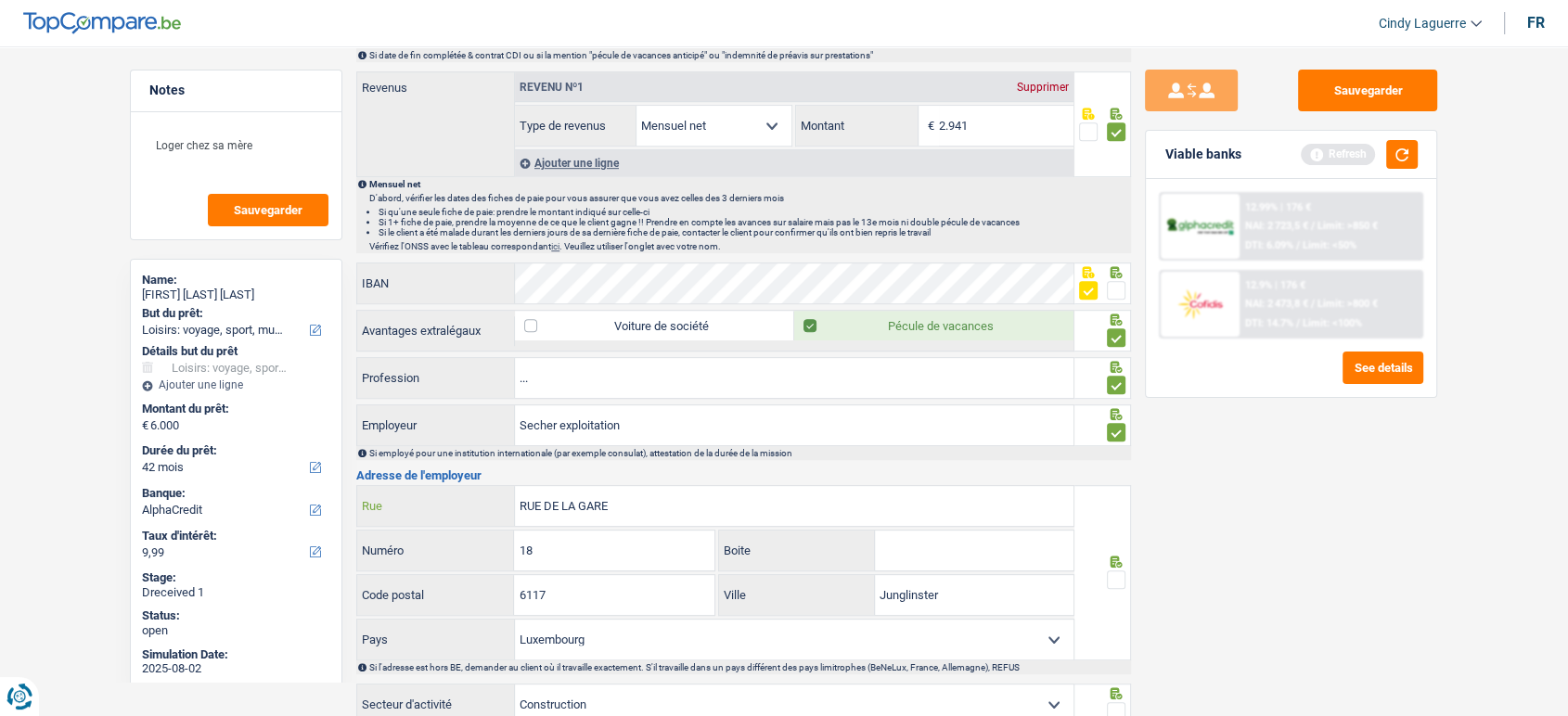 type on "RUE DE LA GARE" 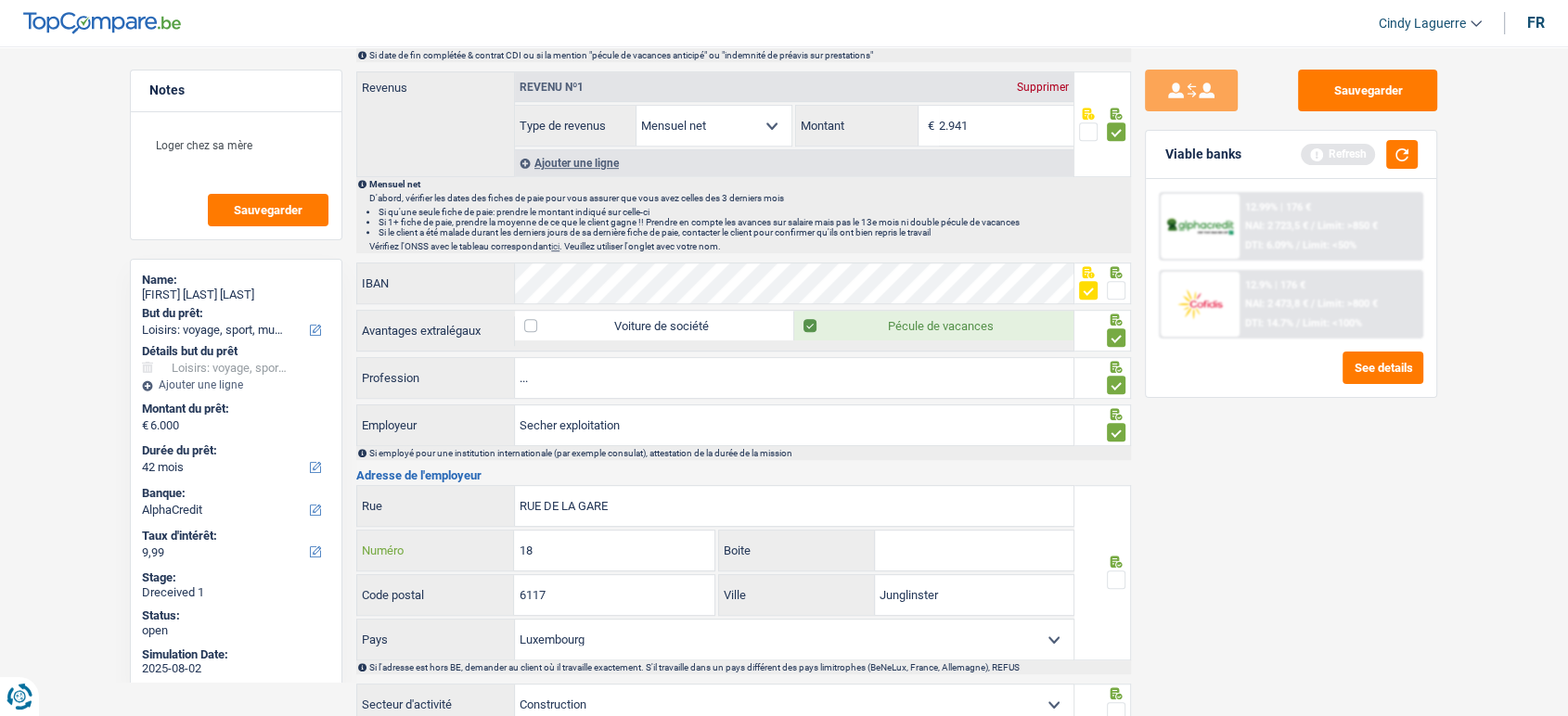 click on "18" at bounding box center [613, 550] 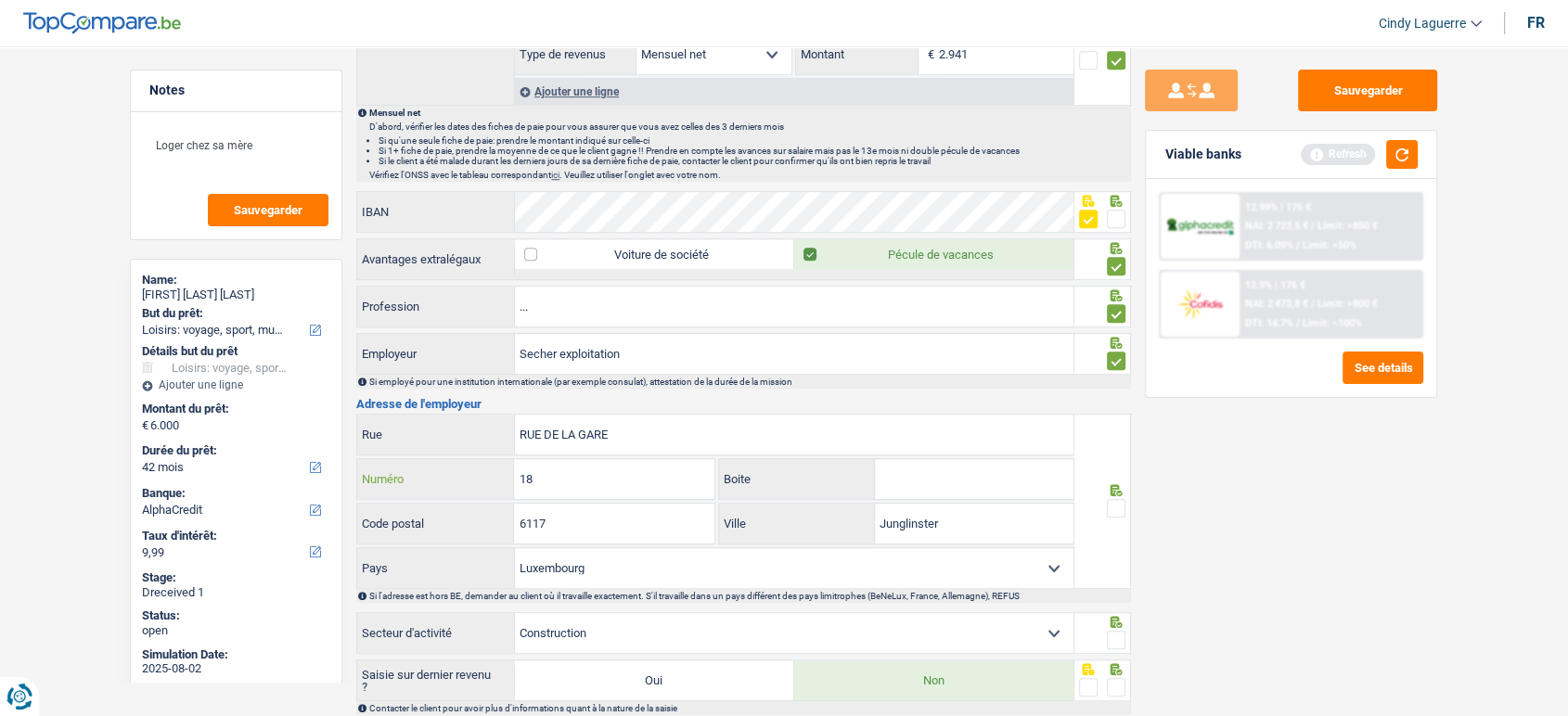 scroll, scrollTop: 1236, scrollLeft: 0, axis: vertical 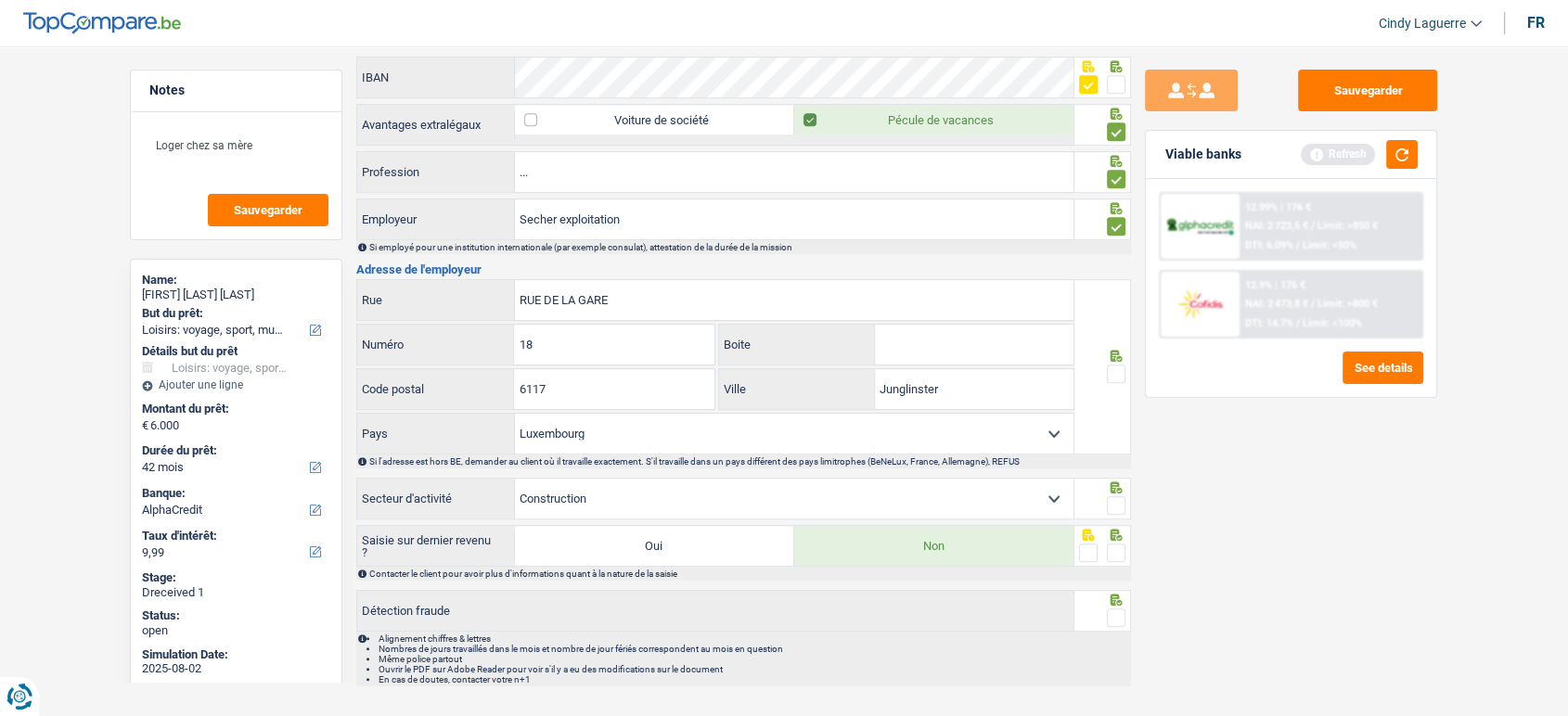 click at bounding box center [1116, 374] 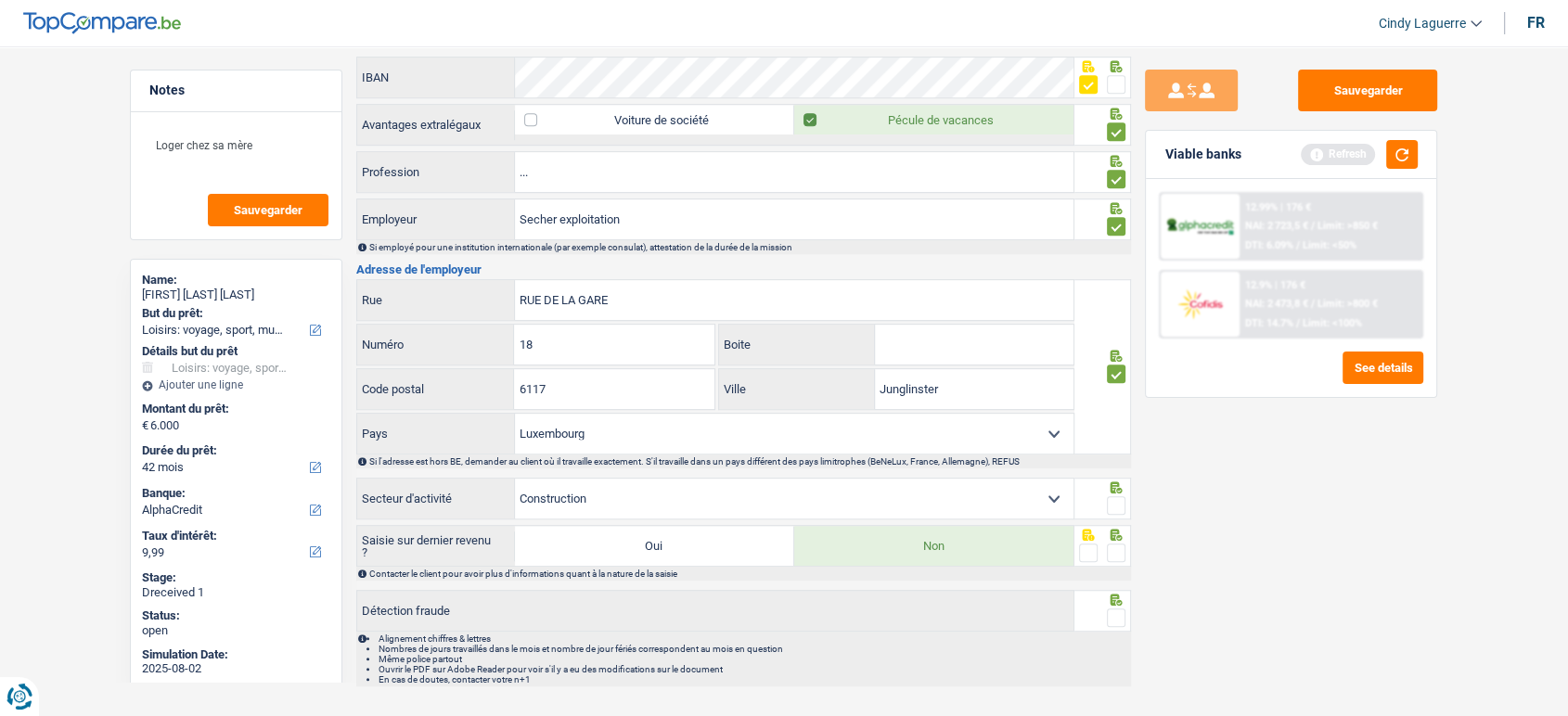 click at bounding box center (1116, 505) 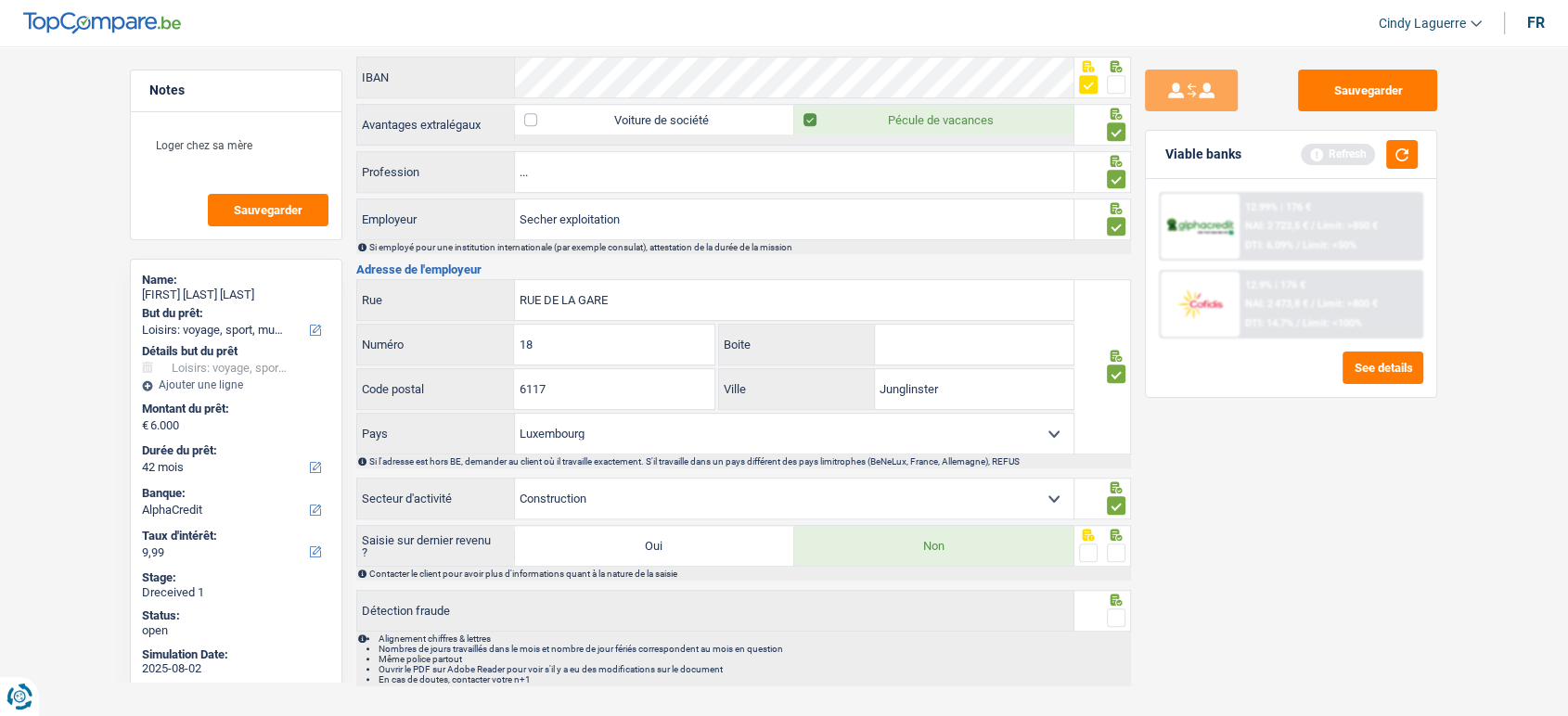 click at bounding box center [1116, 553] 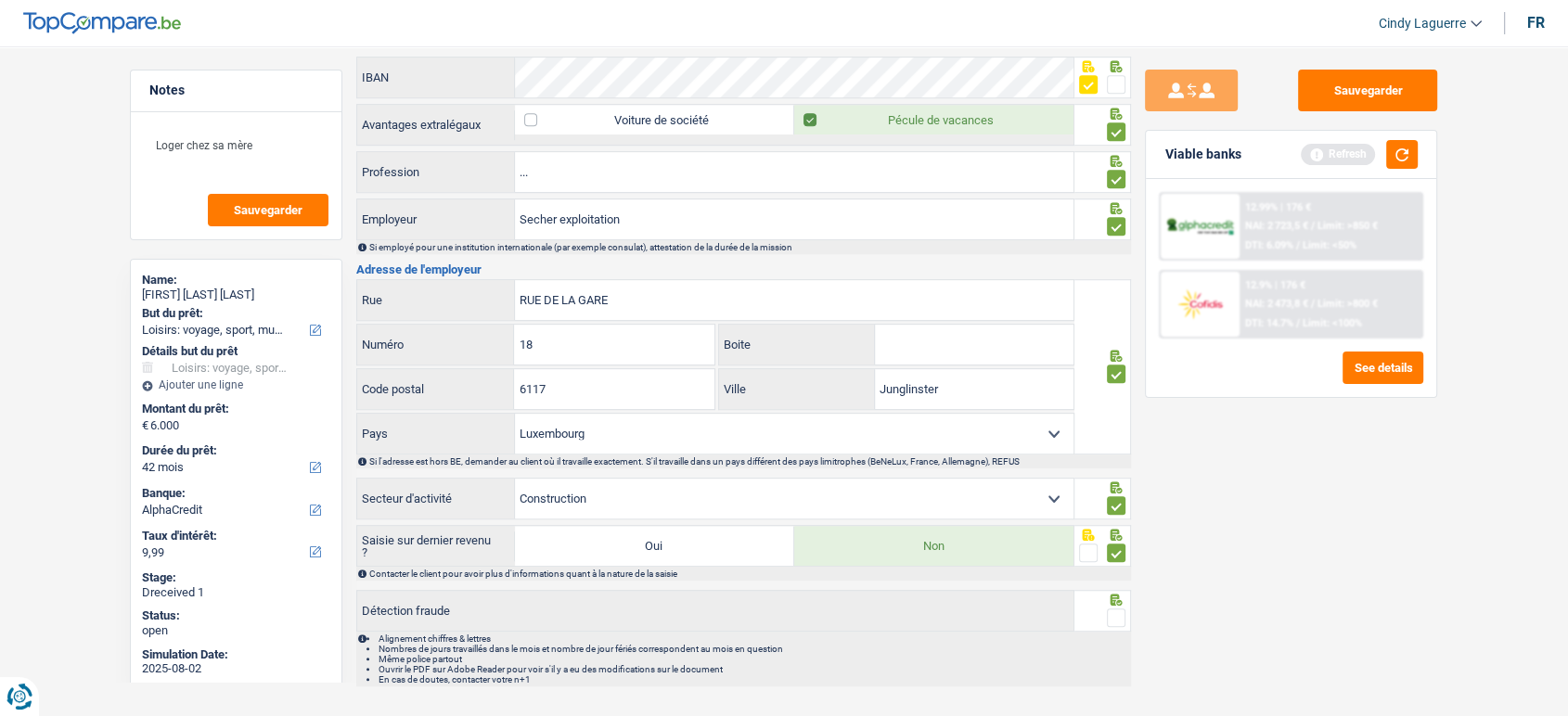 click at bounding box center (1116, 618) 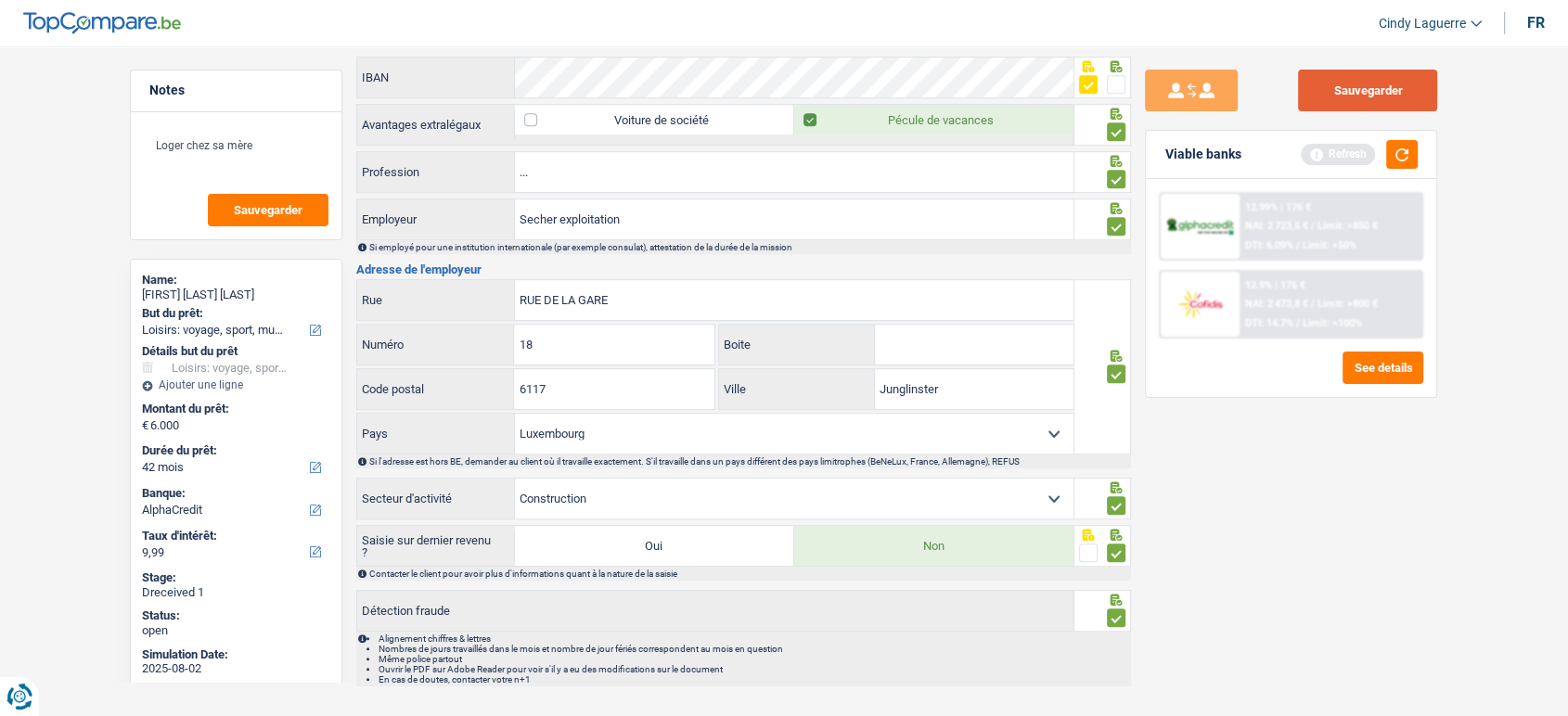 drag, startPoint x: 1332, startPoint y: 83, endPoint x: 1324, endPoint y: 109, distance: 27.202941 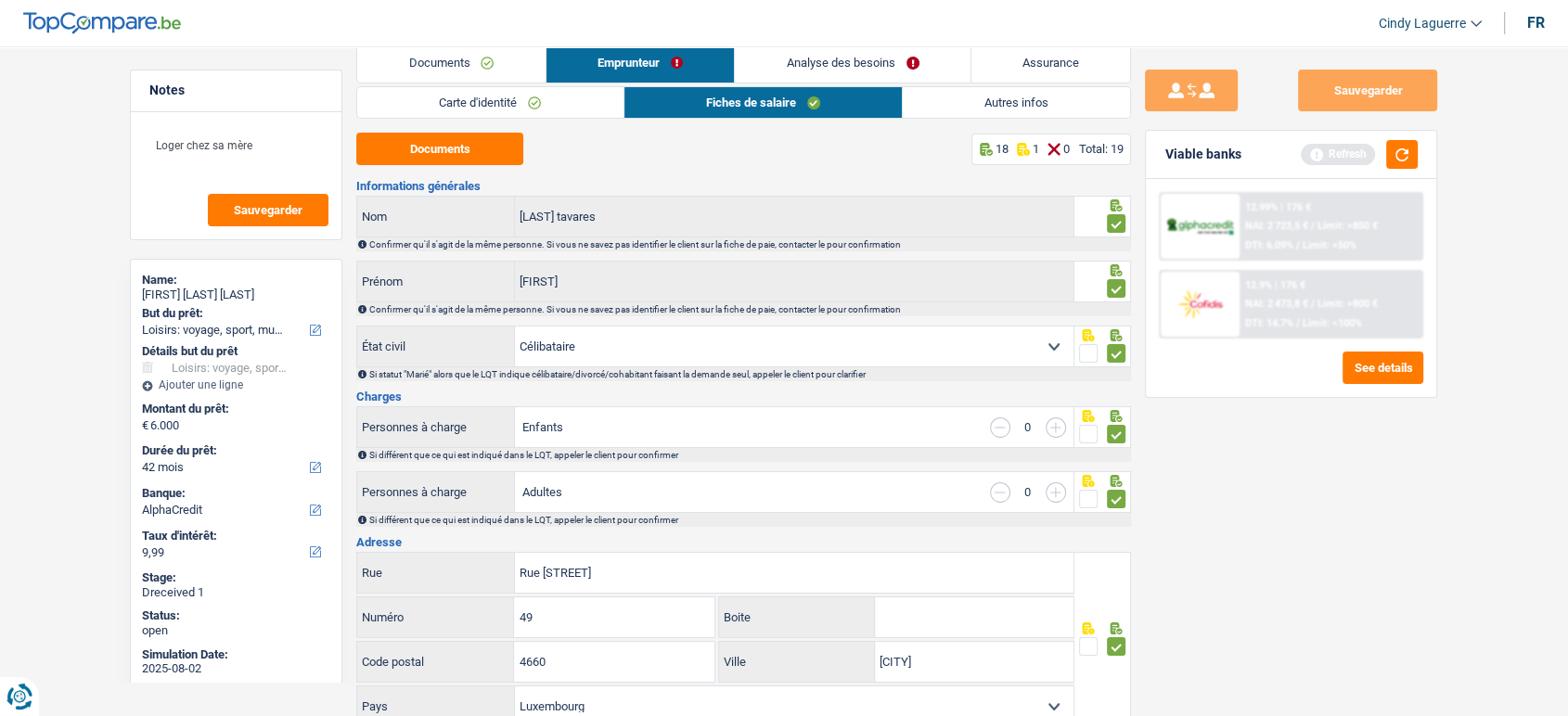 scroll, scrollTop: 0, scrollLeft: 0, axis: both 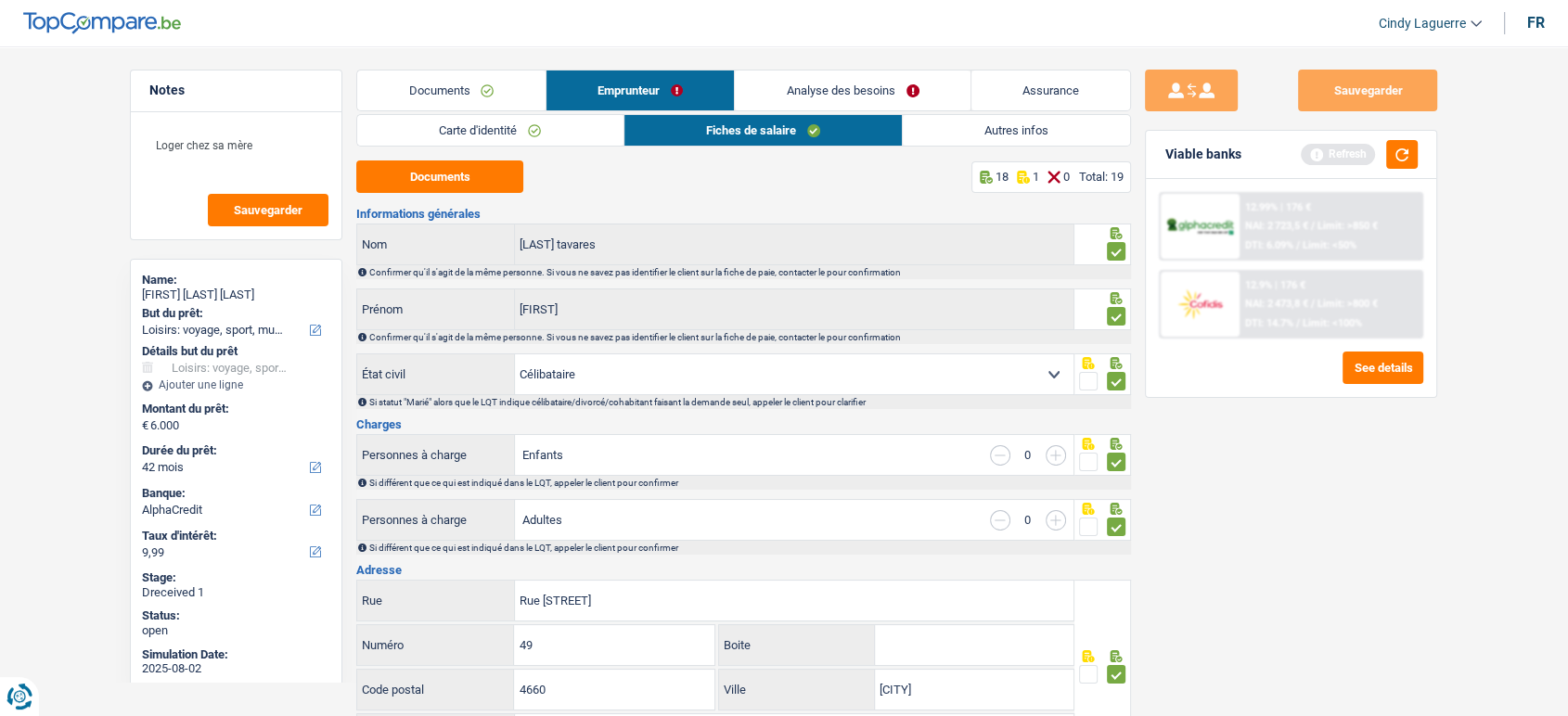 click on "Autres infos" at bounding box center (1016, 130) 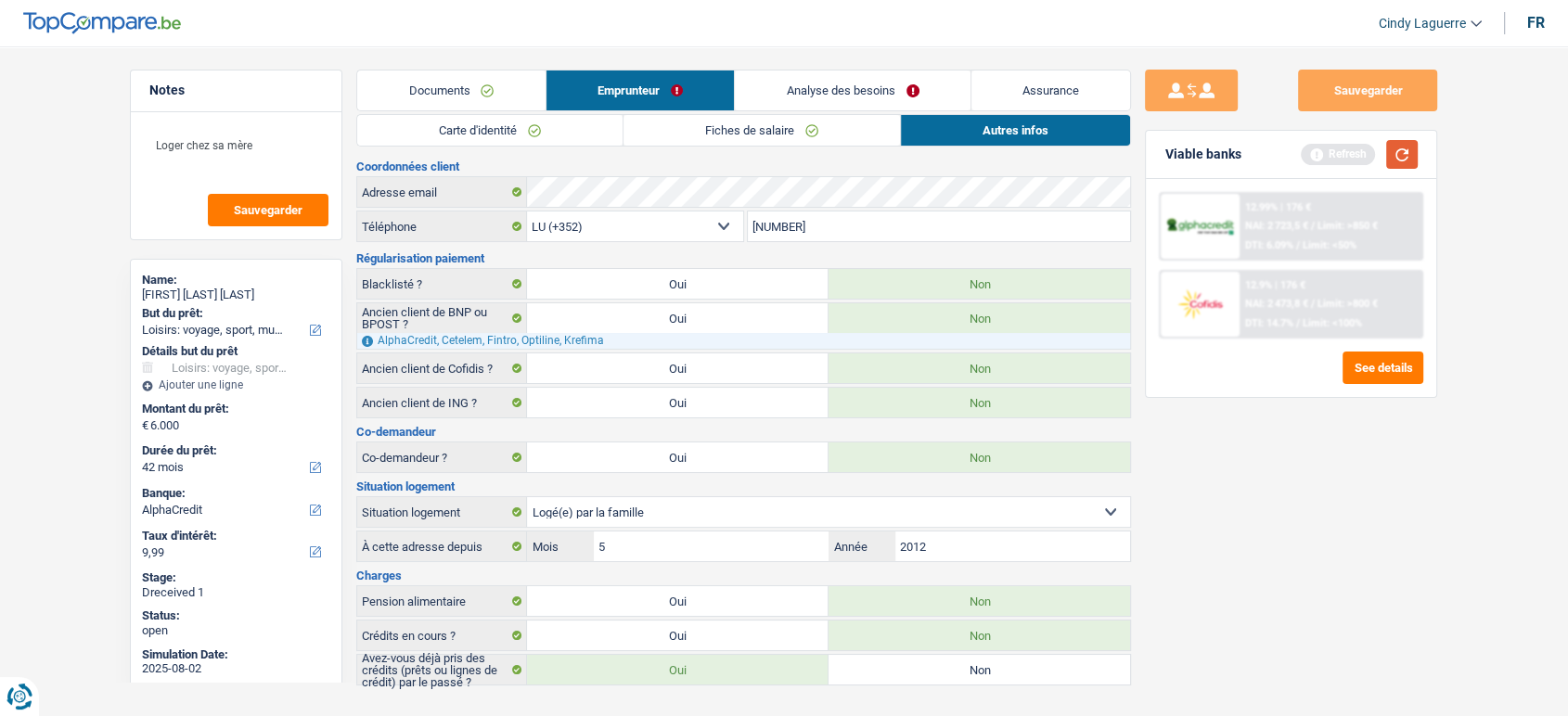 drag, startPoint x: 1403, startPoint y: 158, endPoint x: 1386, endPoint y: 155, distance: 17.262677 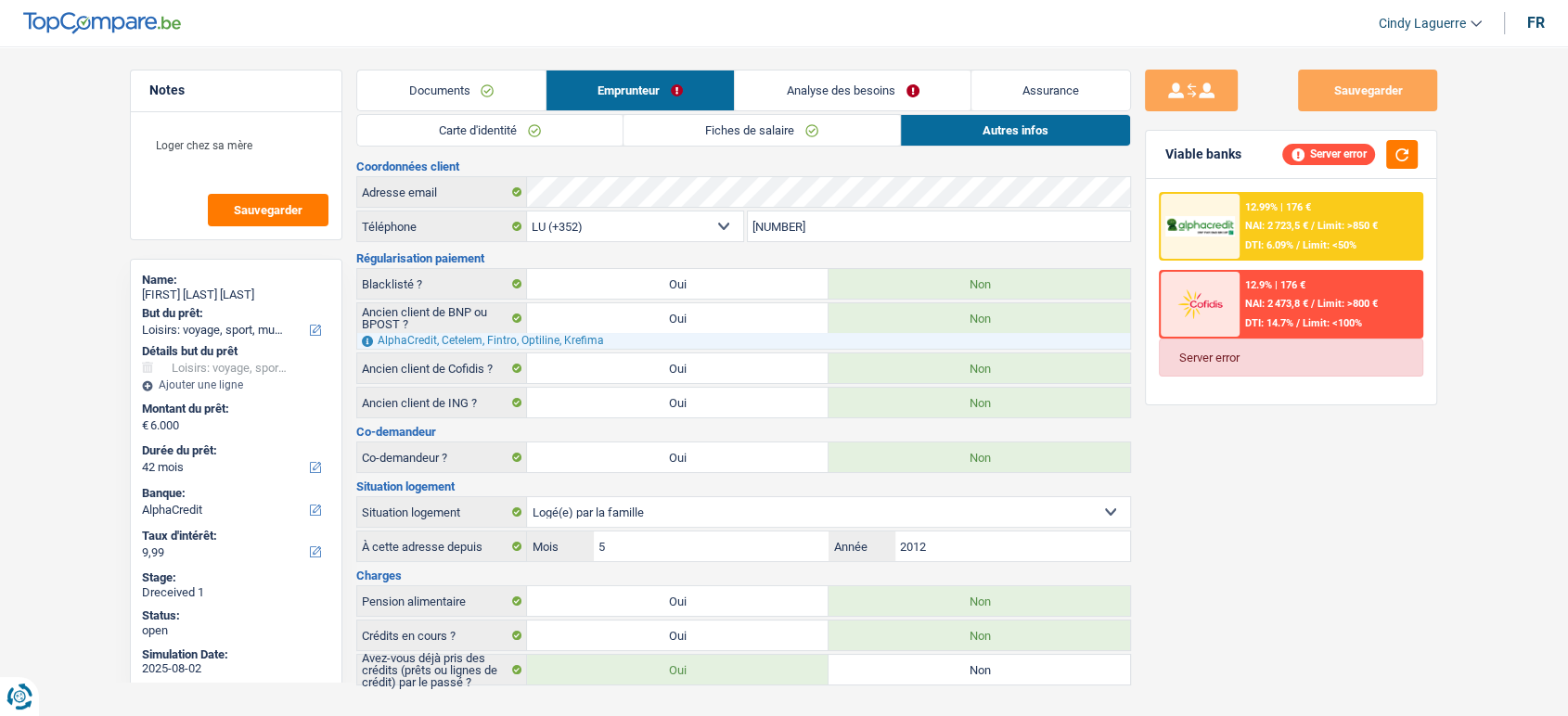 click on "12.99% | 176 €" at bounding box center [1278, 207] 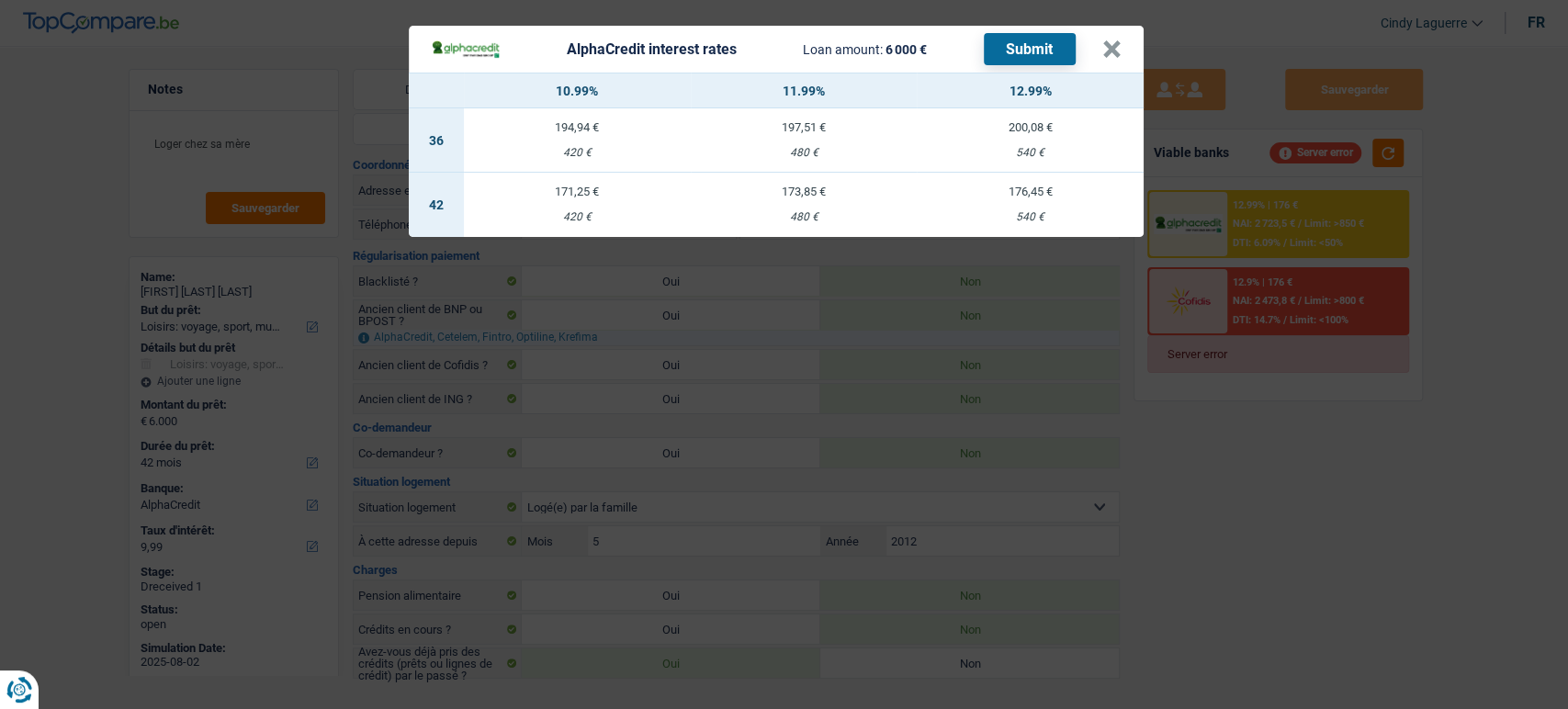 click on "540 €" at bounding box center [1030, 217] 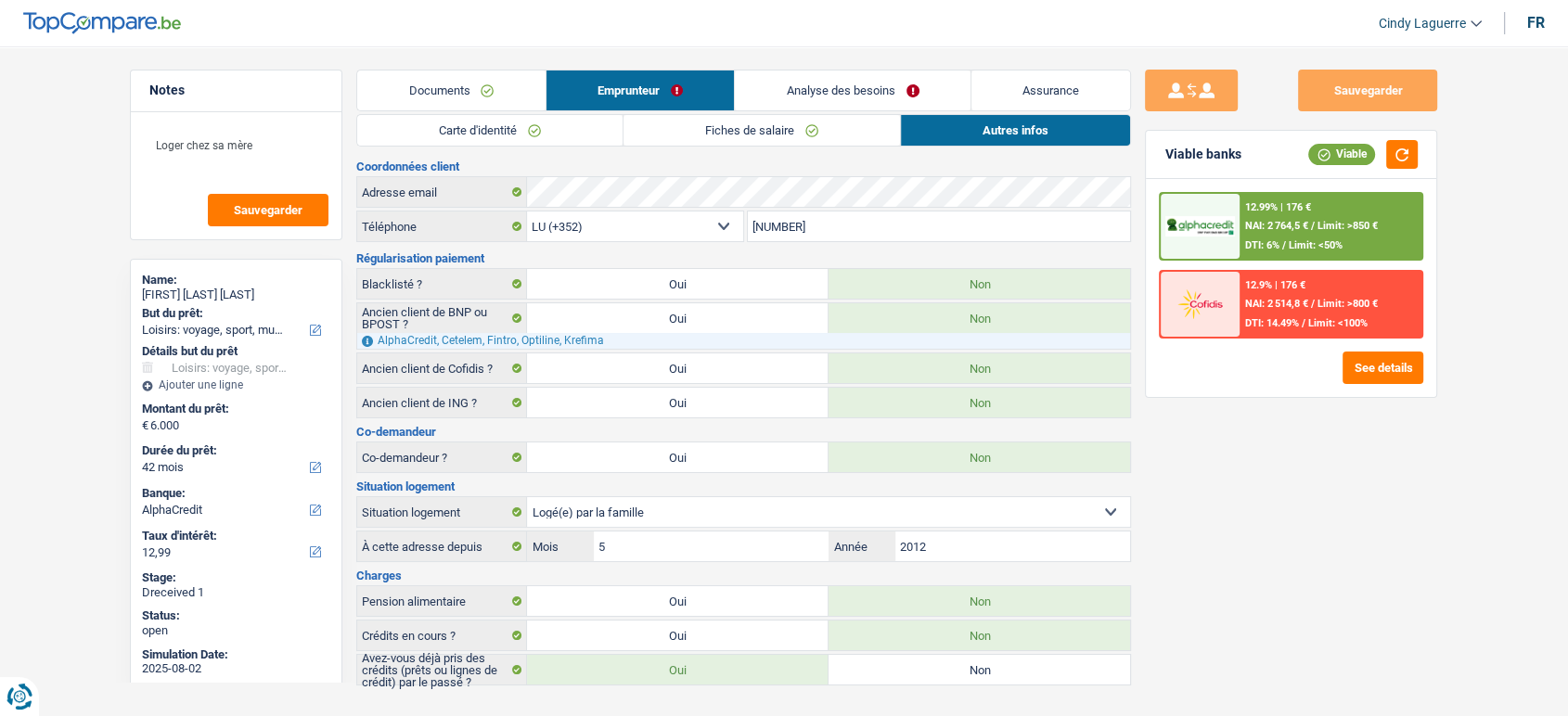 click on "12.99% | 176 €
NAI: 2 764,5 €
/
Limit: >850 €
DTI: 6%
/
Limit: <50%" at bounding box center (1330, 226) 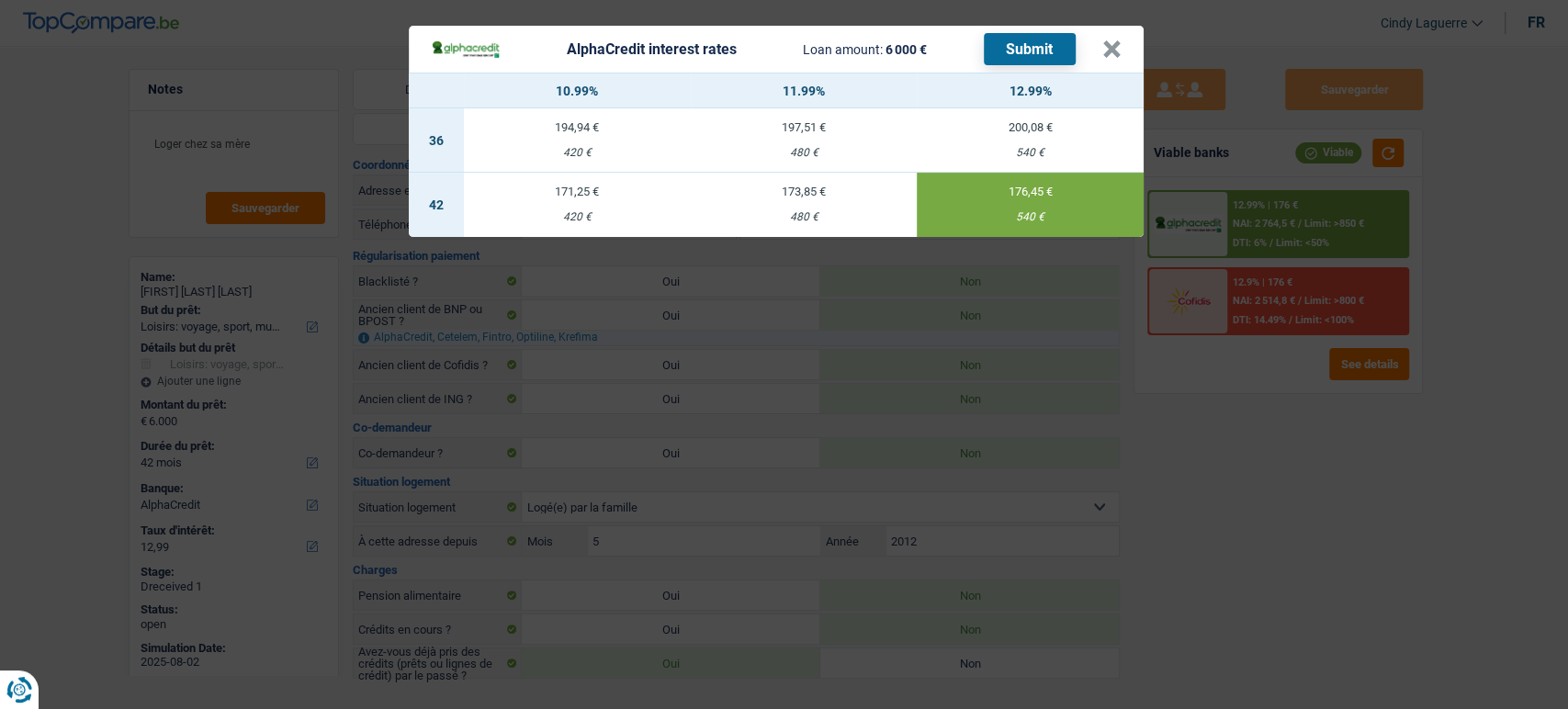 click on "Submit" at bounding box center (1030, 49) 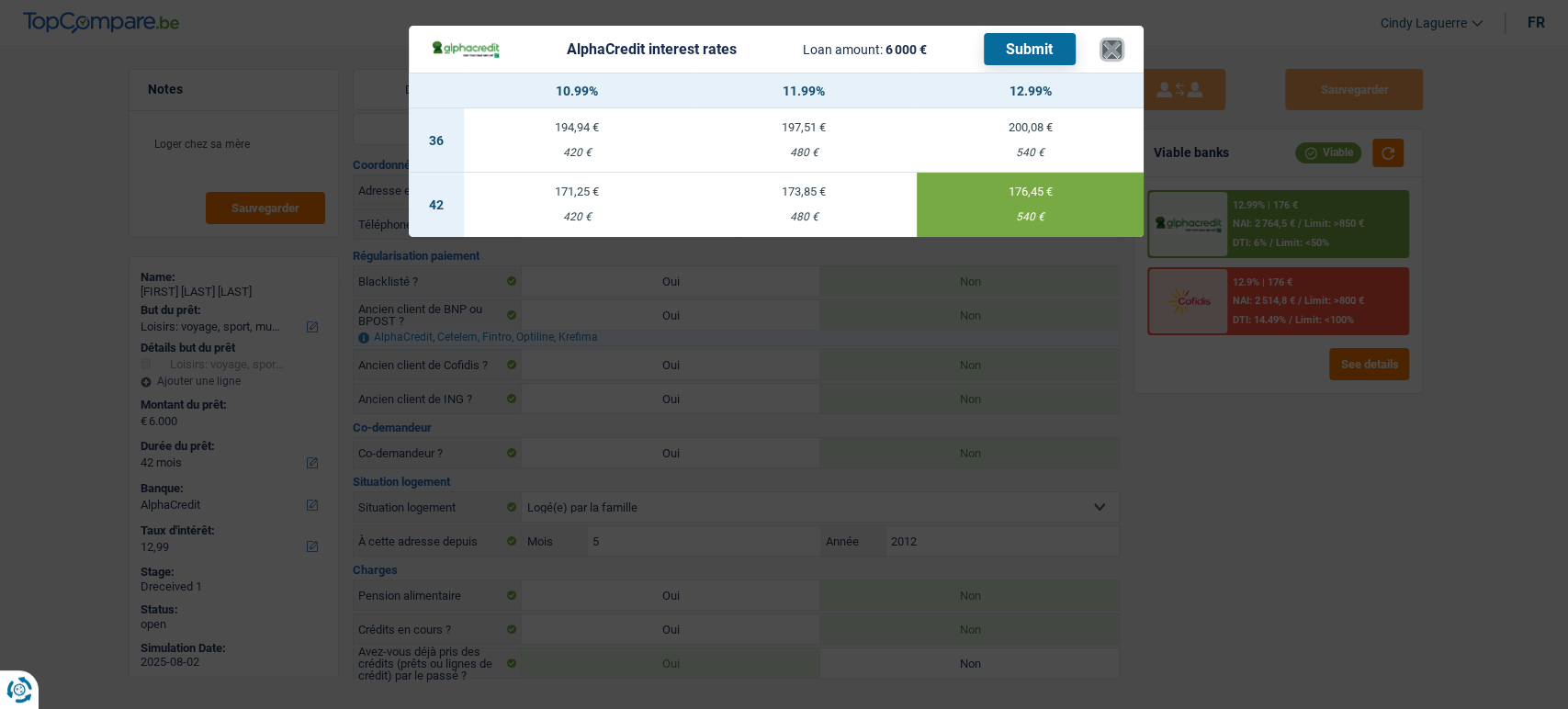 click on "×" at bounding box center (1111, 50) 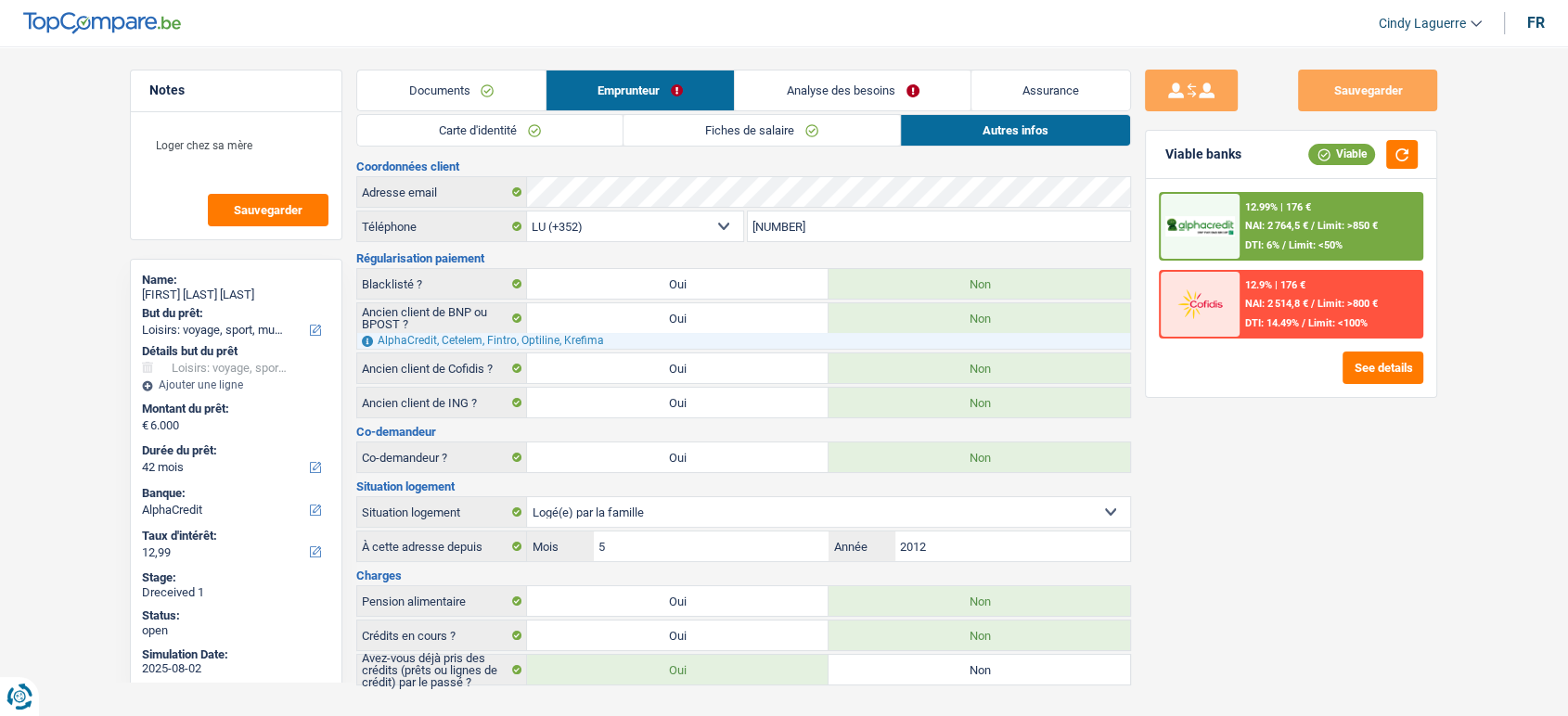 click on "Documents" at bounding box center (451, 90) 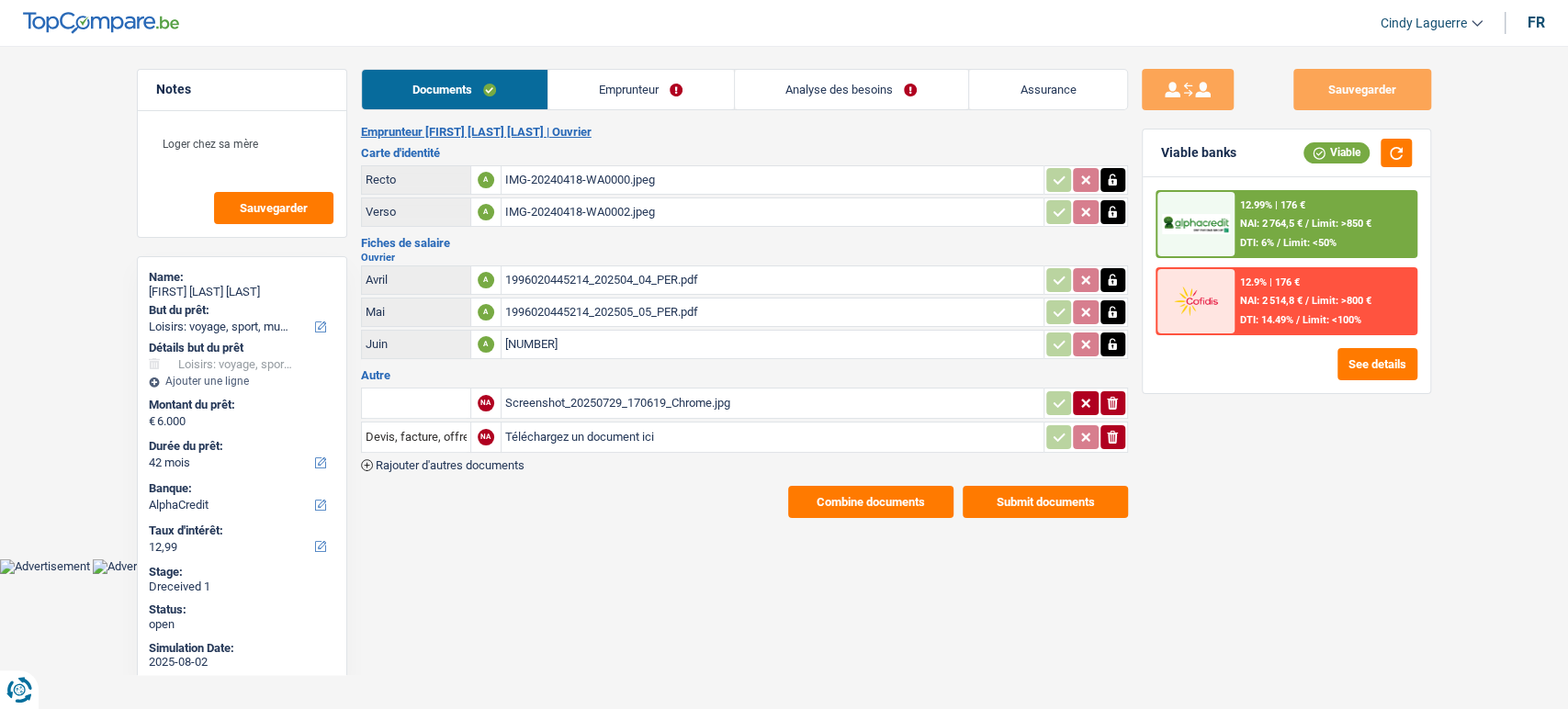 click on "Notes
Loger chez sa mère
Sauvegarder
Name:   Ailton Cabral tavares   But du prêt: Confort maison: meubles, textile, peinture, électroménager, outillage non-professionnel Hifi, multimédia, gsm, ordinateur Aménagement: frais d'installation, déménagement Evénement familial: naissance, mariage, divorce, communion, décès Frais médicaux Frais d'études Frais permis de conduire Loisirs: voyage, sport, musique Rafraîchissement: petits travaux maison et jardin Frais judiciaires Réparation voiture Prêt rénovation (non disponible pour les non-propriétaires) Prêt énergie (non disponible pour les non-propriétaires) Prêt voiture Taxes, impôts non professionnels Rénovation bien à l'étranger Dettes familiales Assurance Autre
Sélectionner une option
Détails but du prêt
Confort maison: meubles, textile, peinture, électroménager, outillage non-professionnel Assurance" at bounding box center (784, 293) 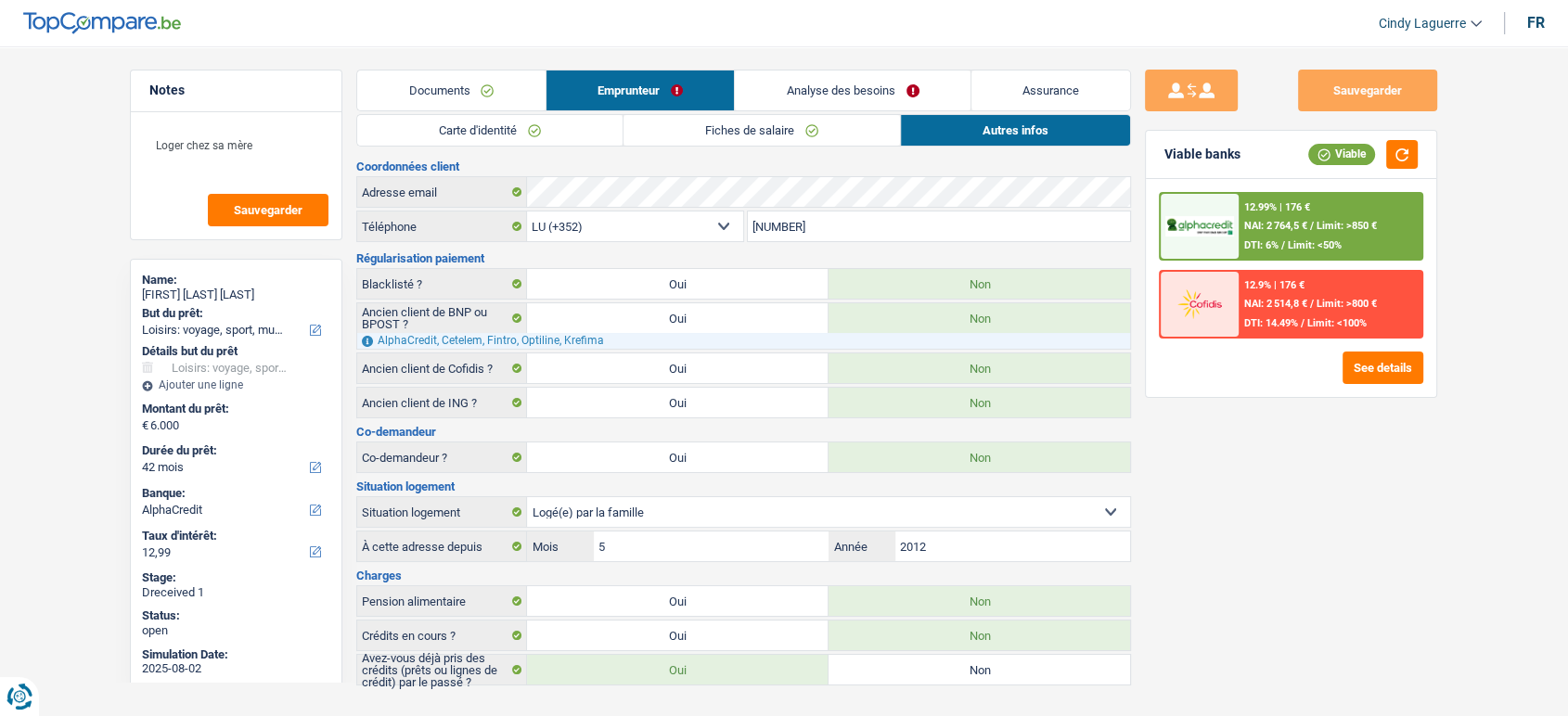 click on "Carte d'identité" at bounding box center [490, 130] 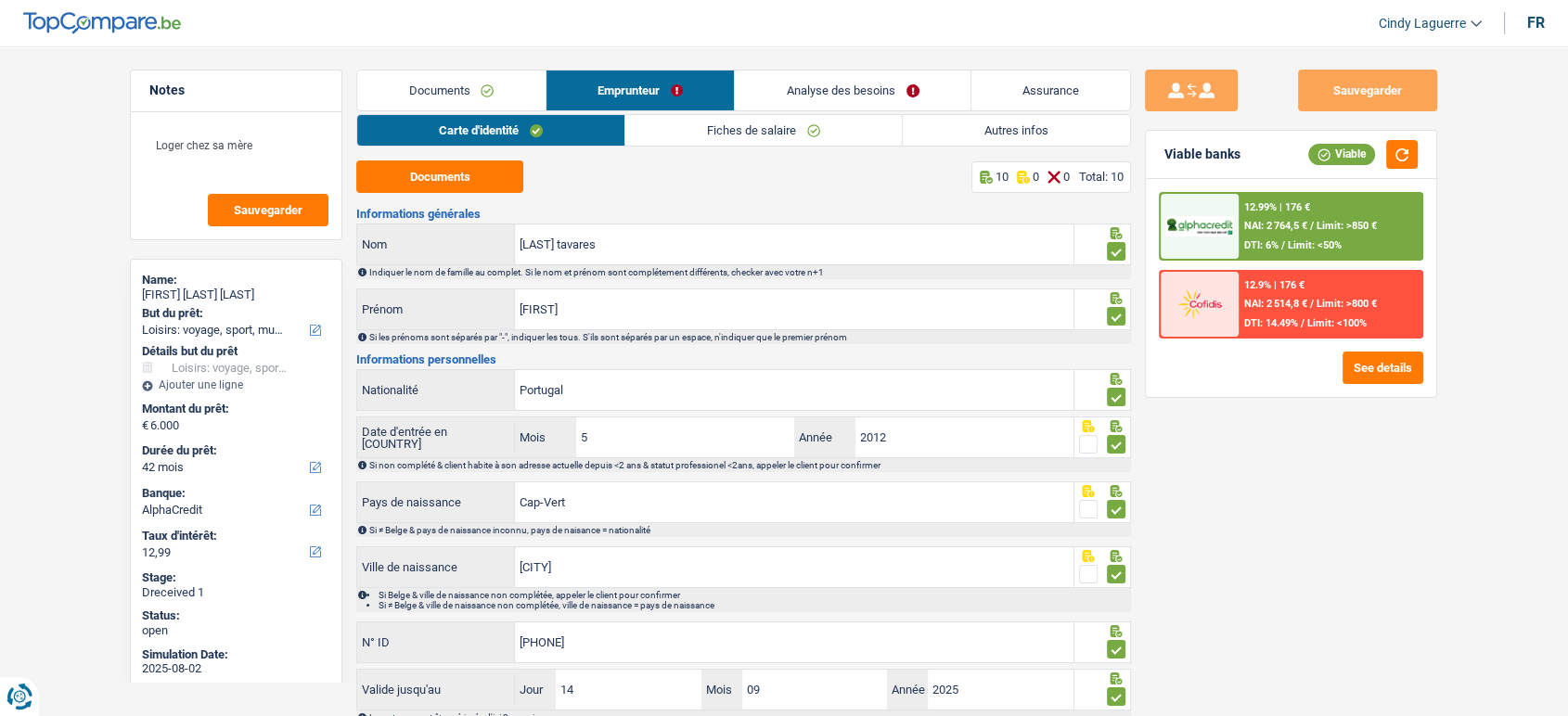 click on "Carte d'identité Fiches de salaire Autres infos
Documents
10
0
0
Total: 10
Informations générales
Cabral tavares
Nom
Indiquer le nom de famille au complet. Si le nom et prénom sont complétement différents, checker avec votre  n+1   Ailton
Prénom
Si les prénoms sont séparés par "-", indiquer les tous. S'ils sont séparés par un espace, n'indiquer que le premier prénom
Informations personnelles
Portugal
Nationalité
Date d'entrée en Luxembourg     5
Mois
/   2012
Année
Cap-Vert
Pays de naissance
Santa catarina" at bounding box center [743, 469] 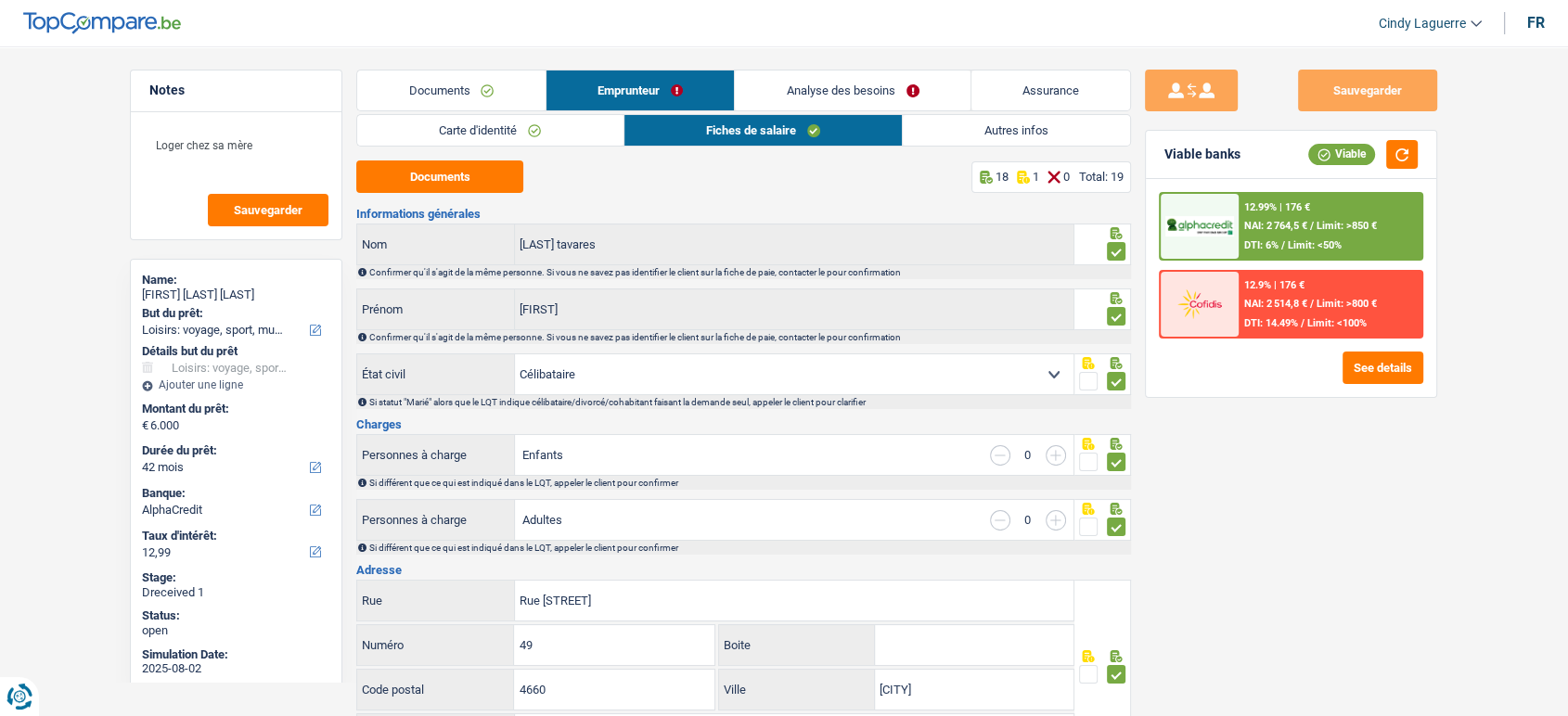 click on "Autres infos" at bounding box center (1016, 130) 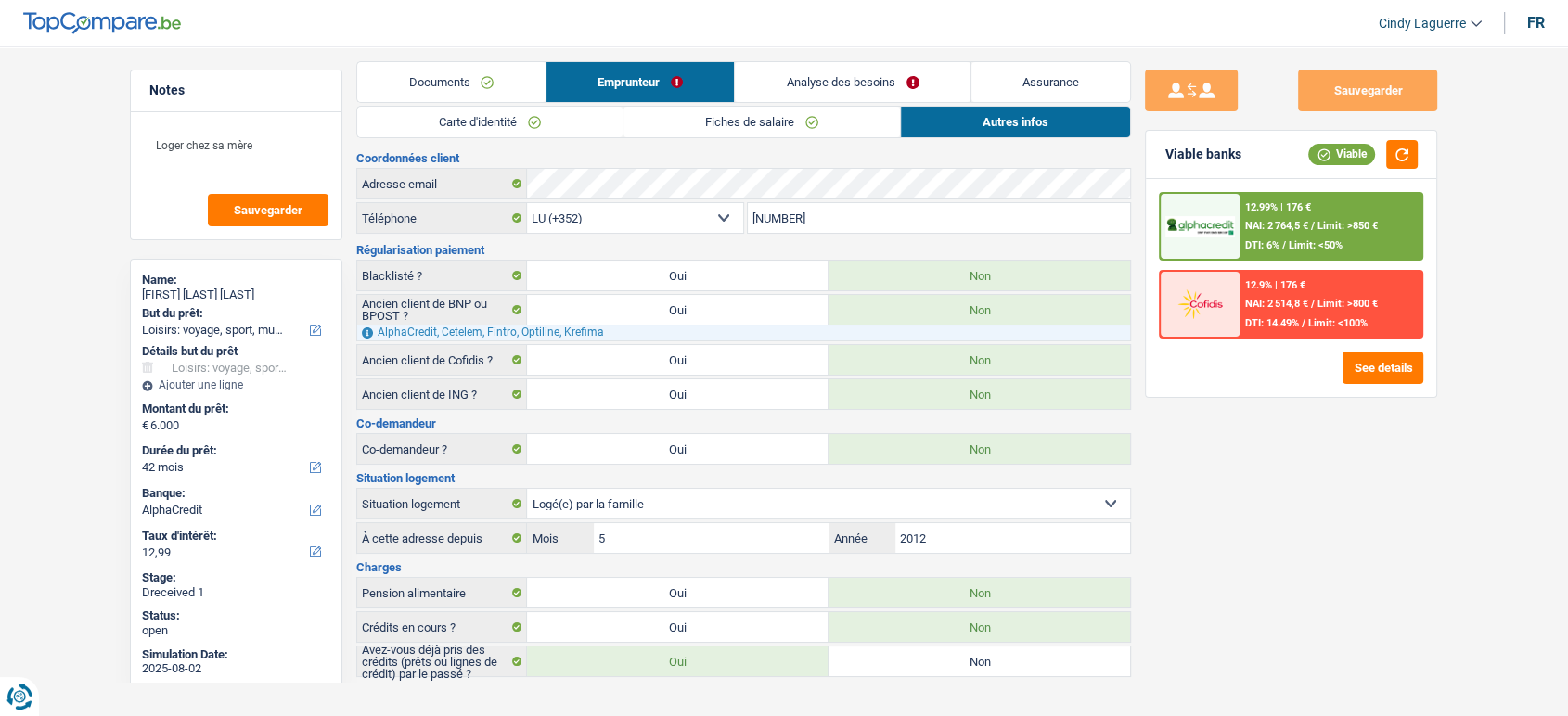 scroll, scrollTop: 0, scrollLeft: 0, axis: both 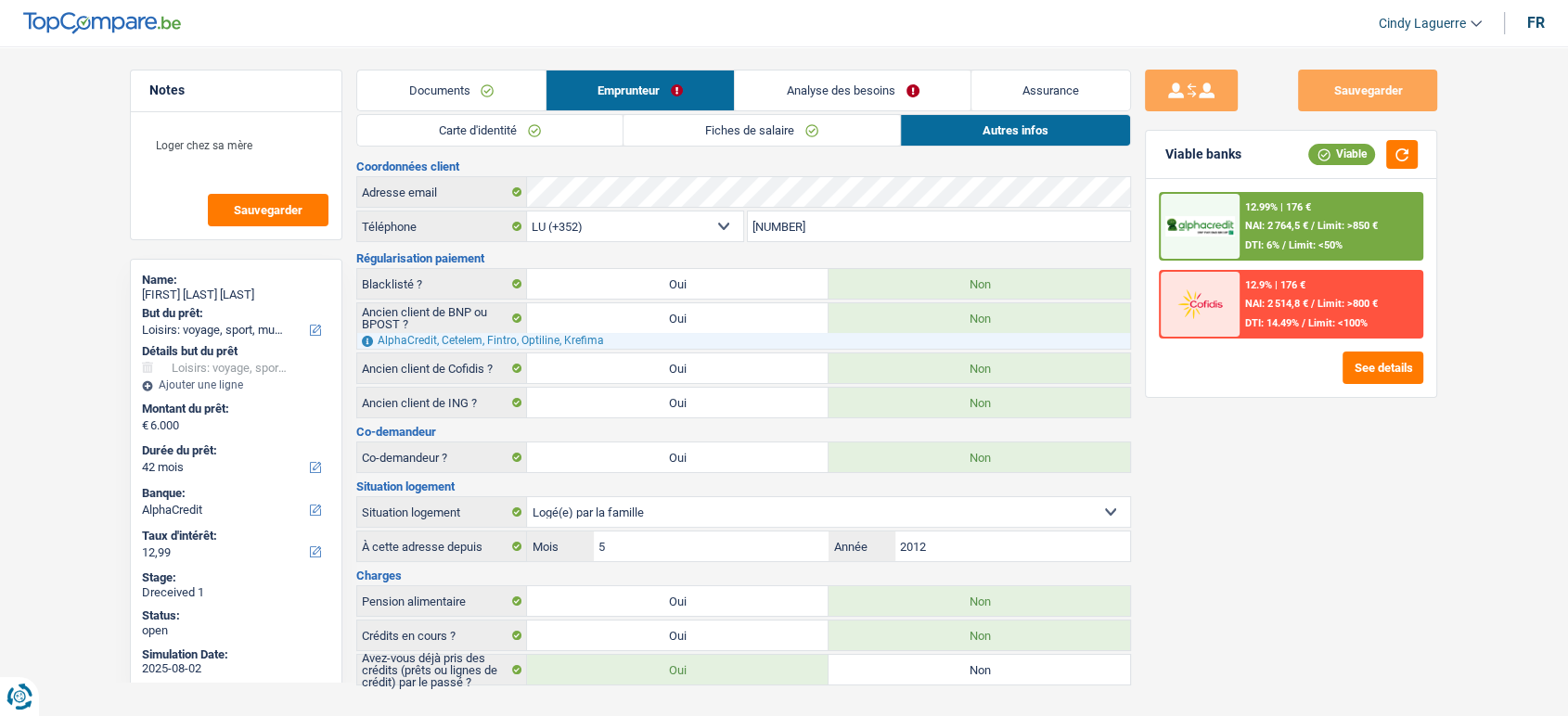 click on "Analyse des besoins" at bounding box center [853, 90] 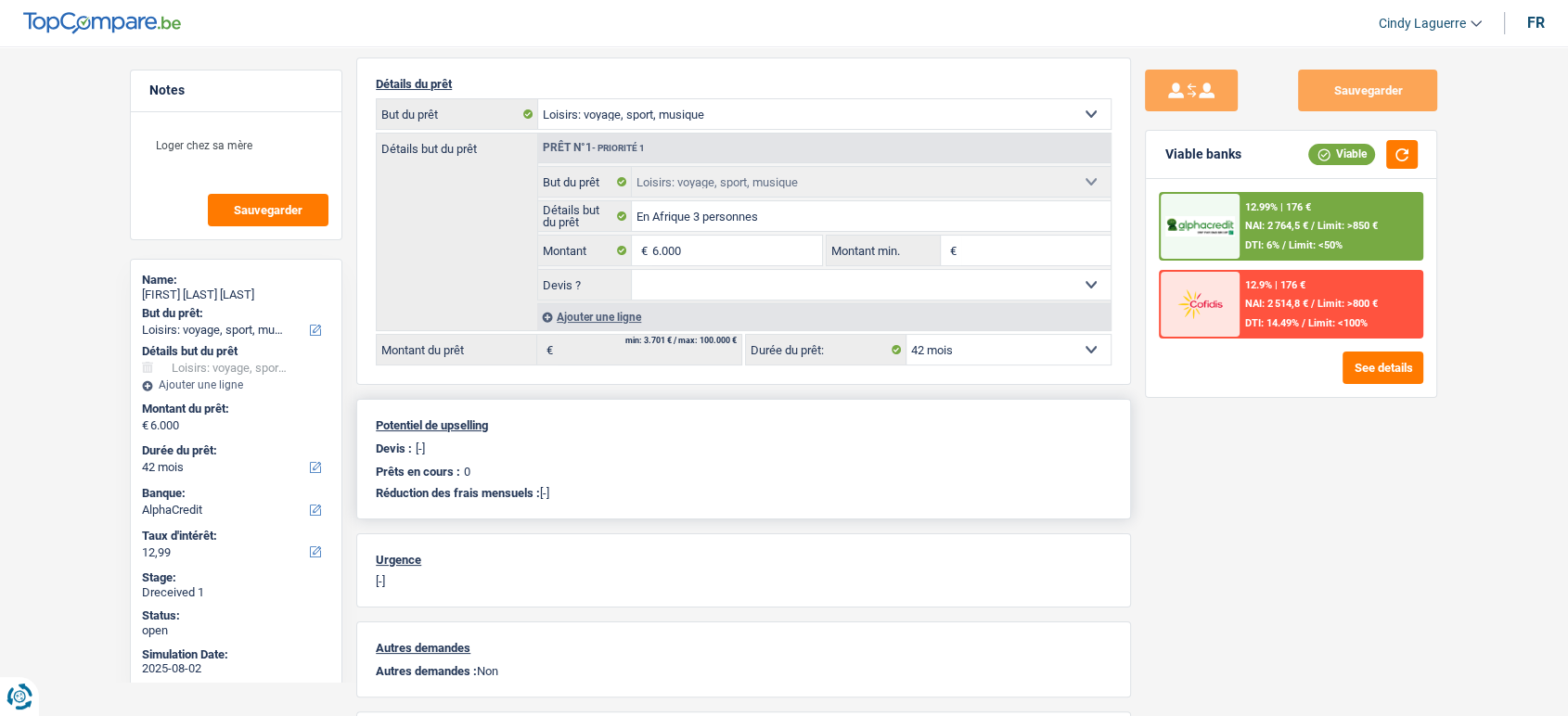 scroll, scrollTop: 309, scrollLeft: 0, axis: vertical 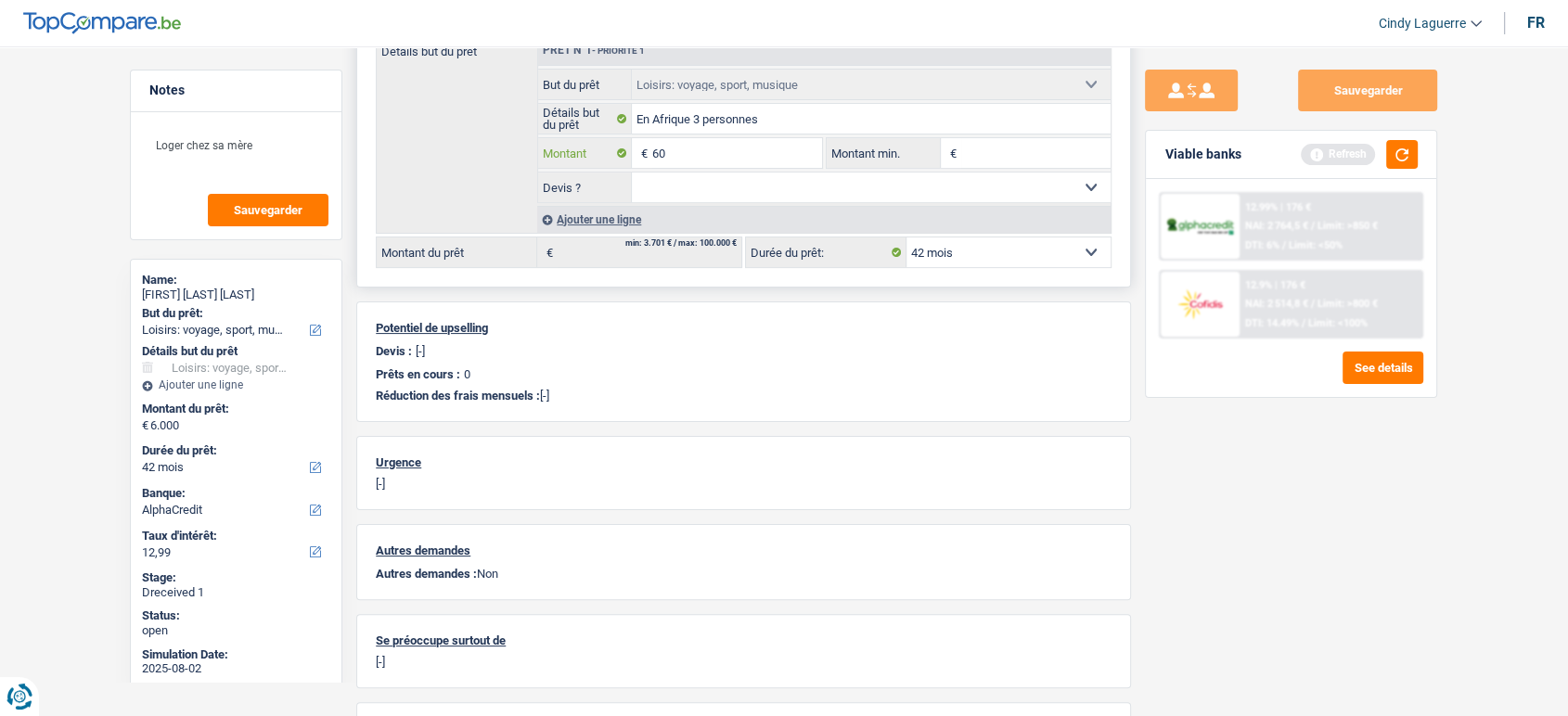 type on "6" 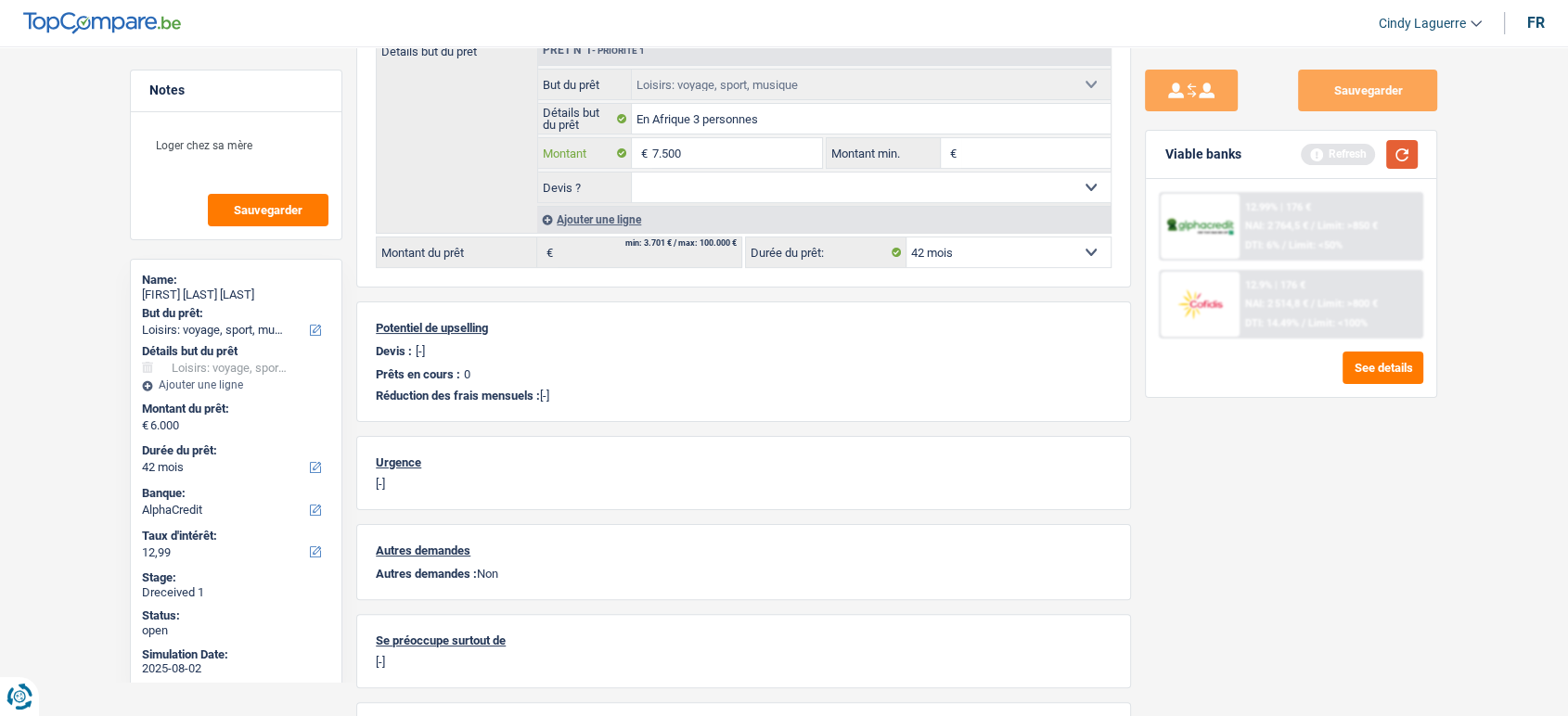 type on "7.500" 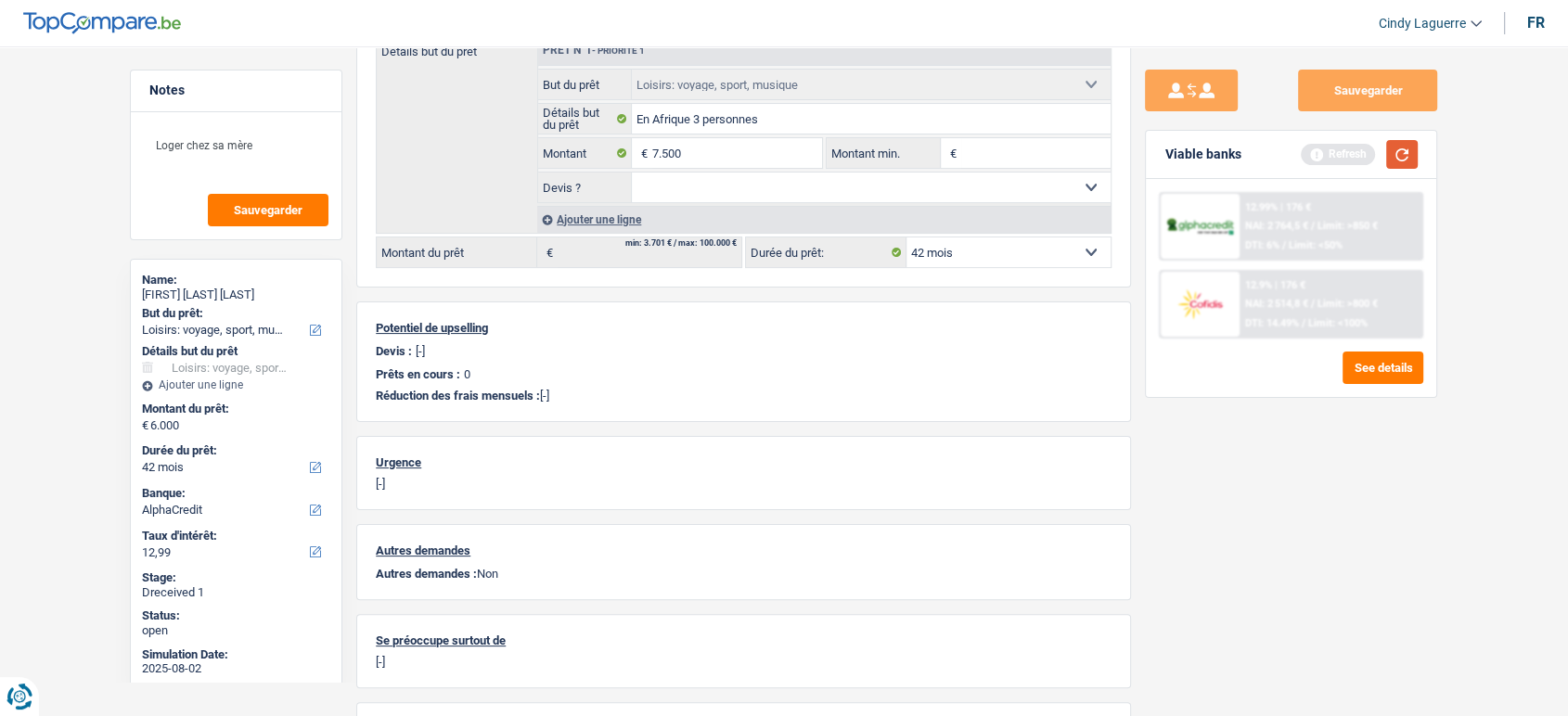 type on "7.500" 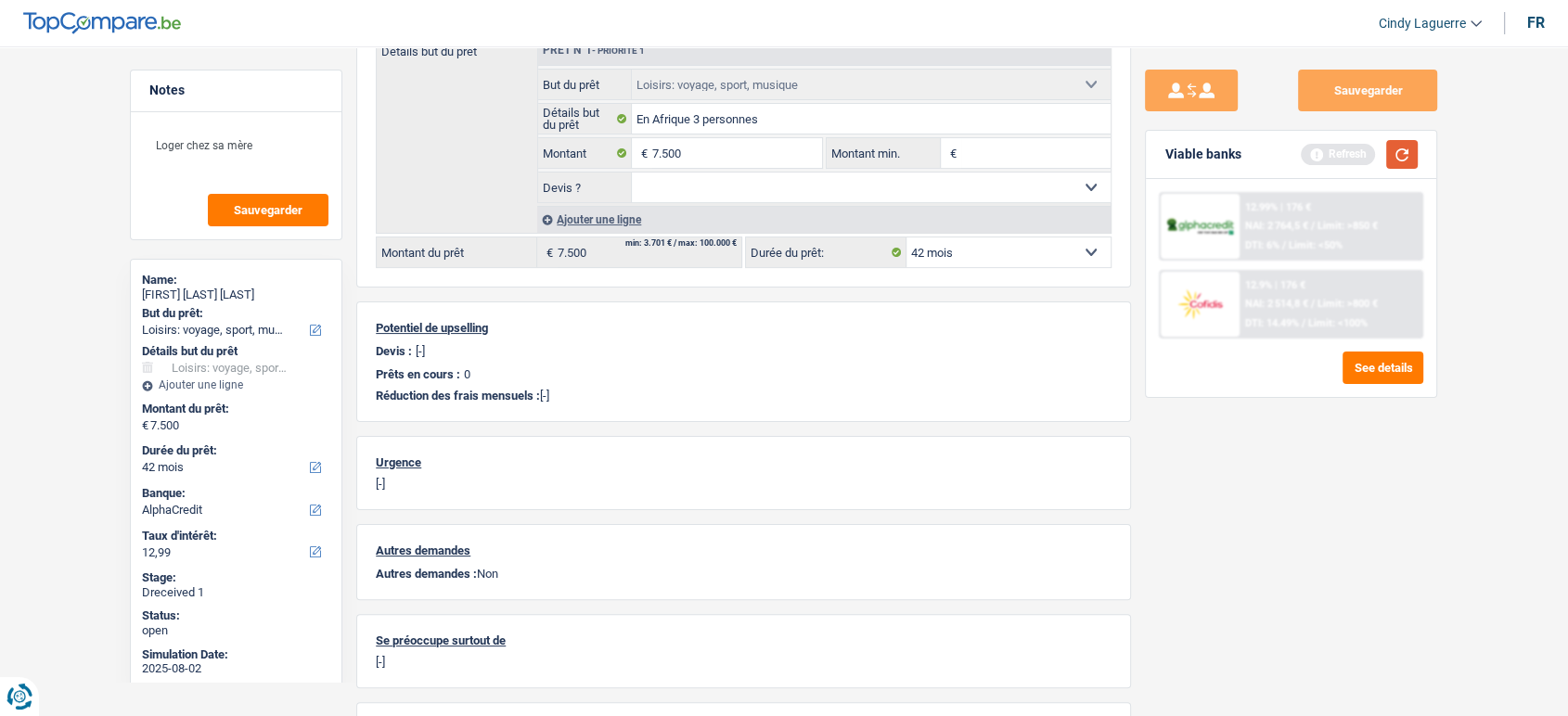click at bounding box center (1402, 154) 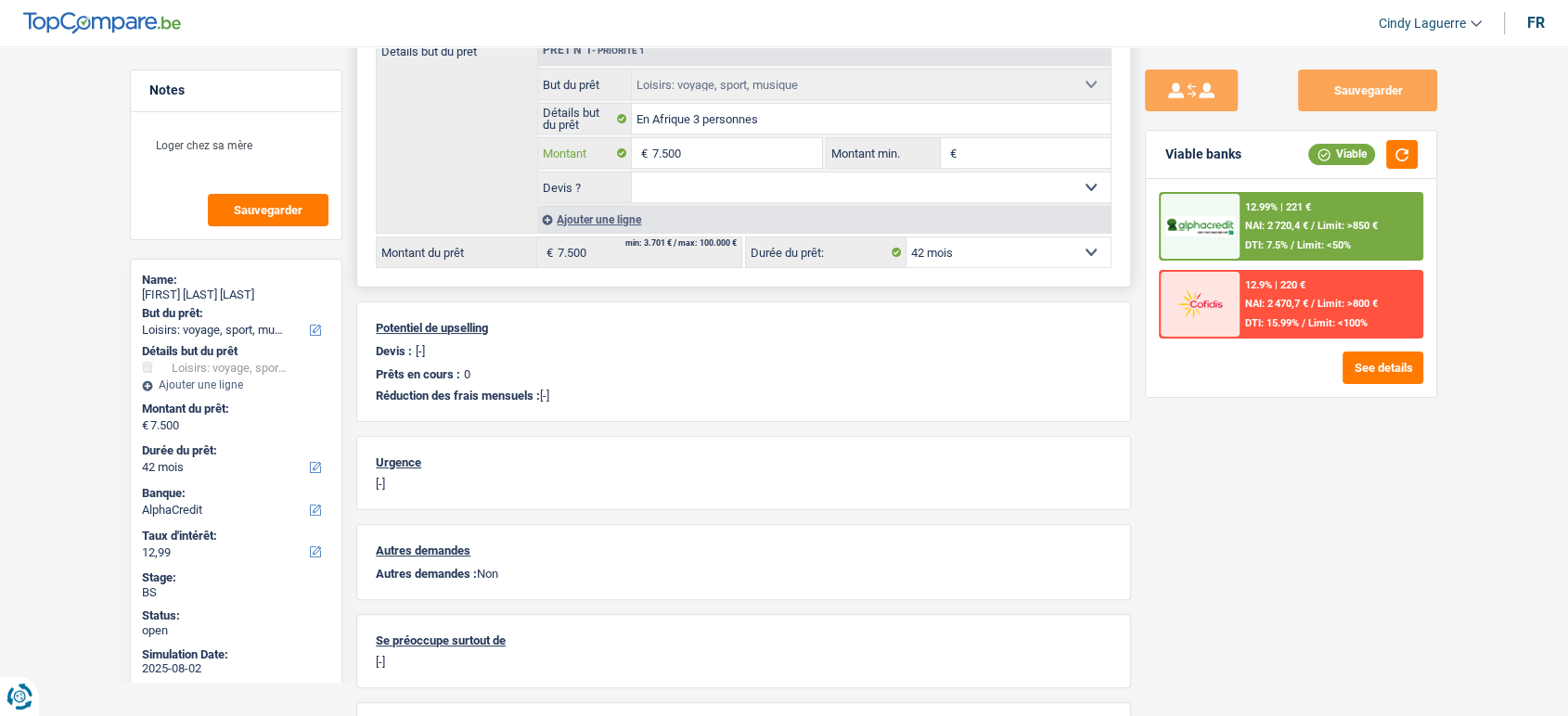 click on "7.500" at bounding box center [737, 153] 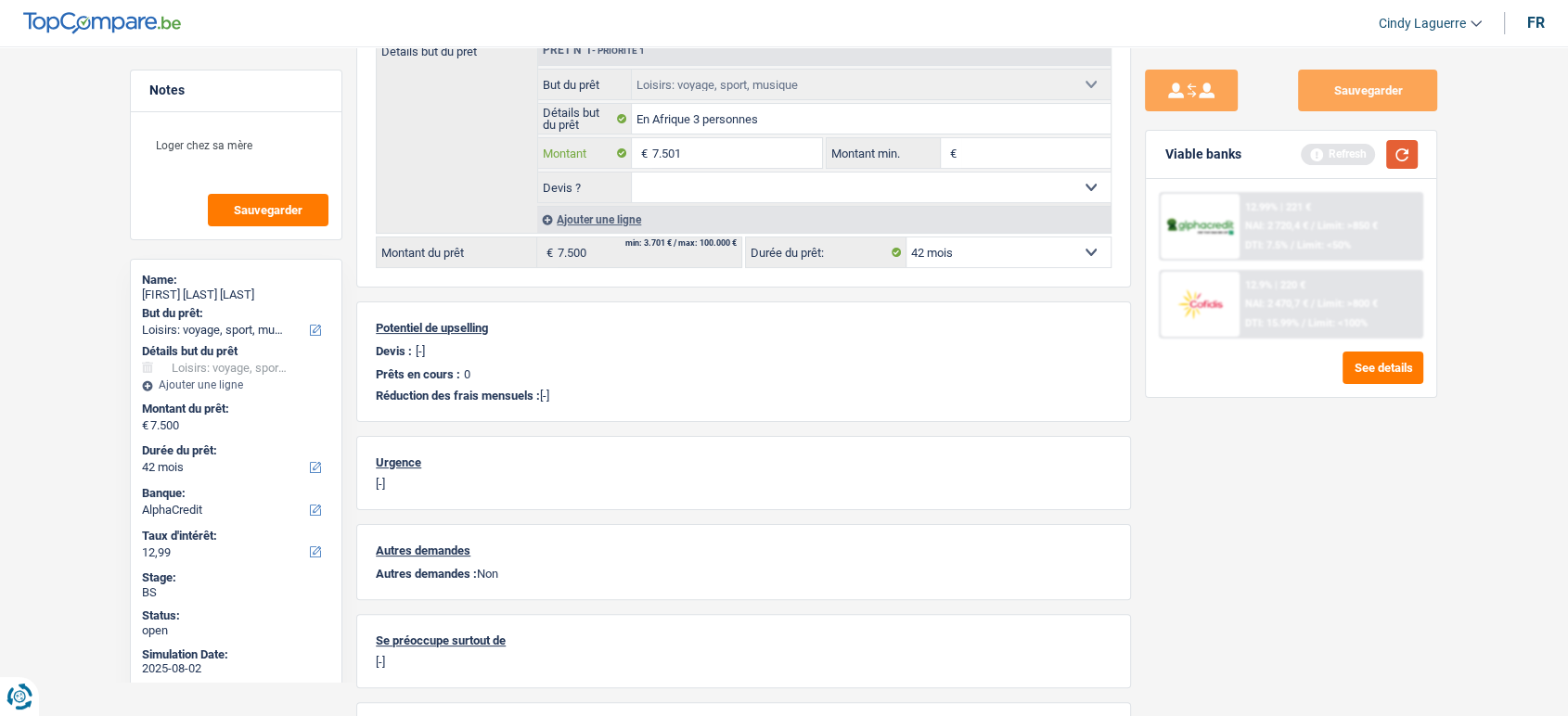 type on "7.501" 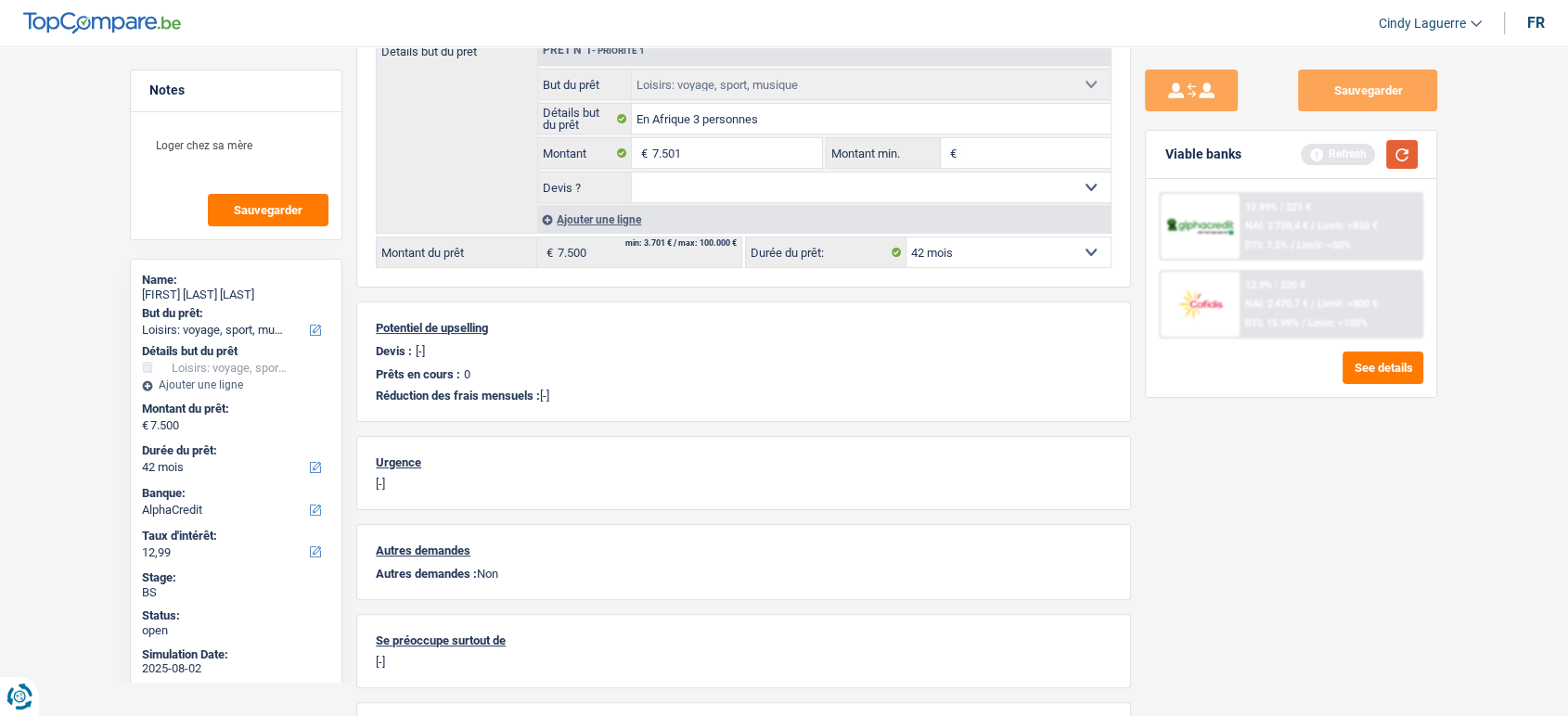 type on "7.501" 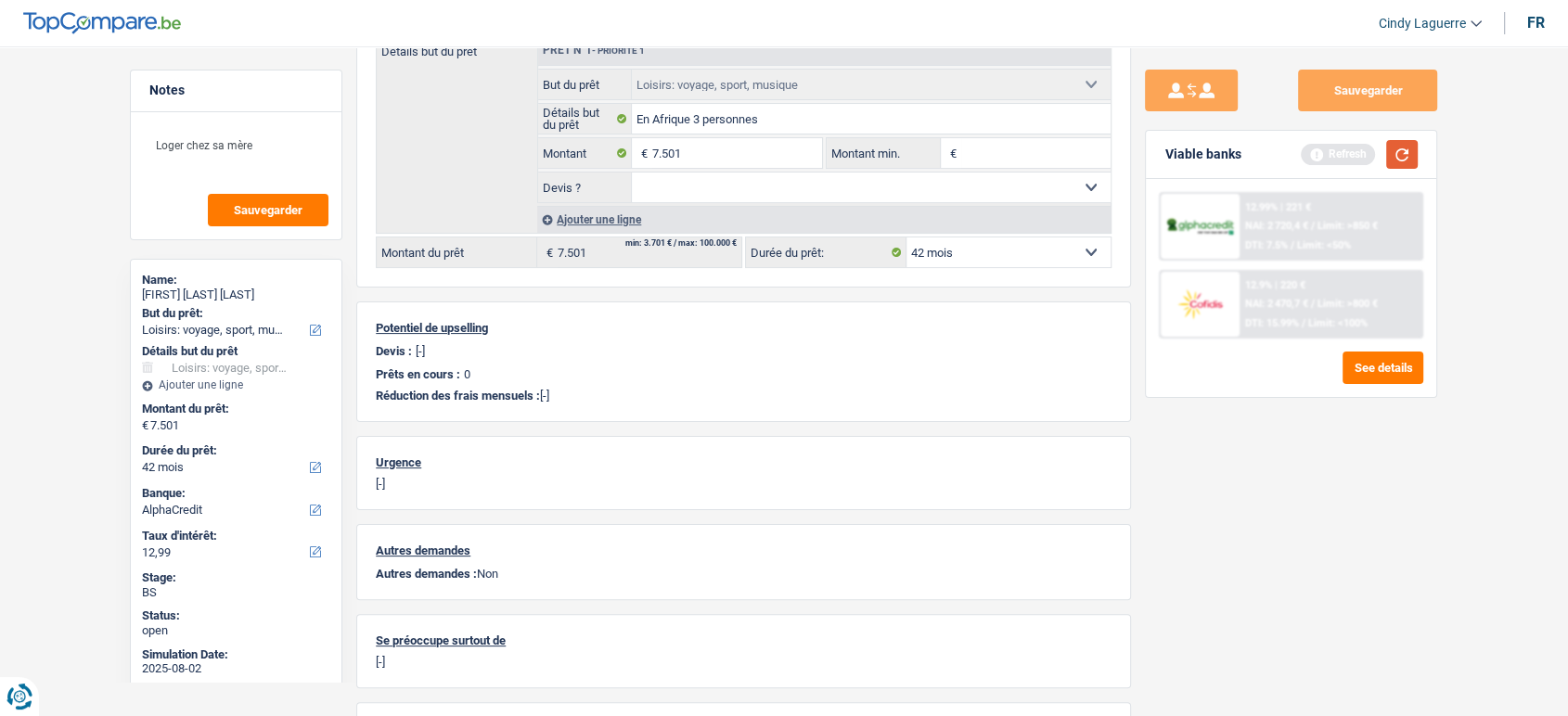 select on "48" 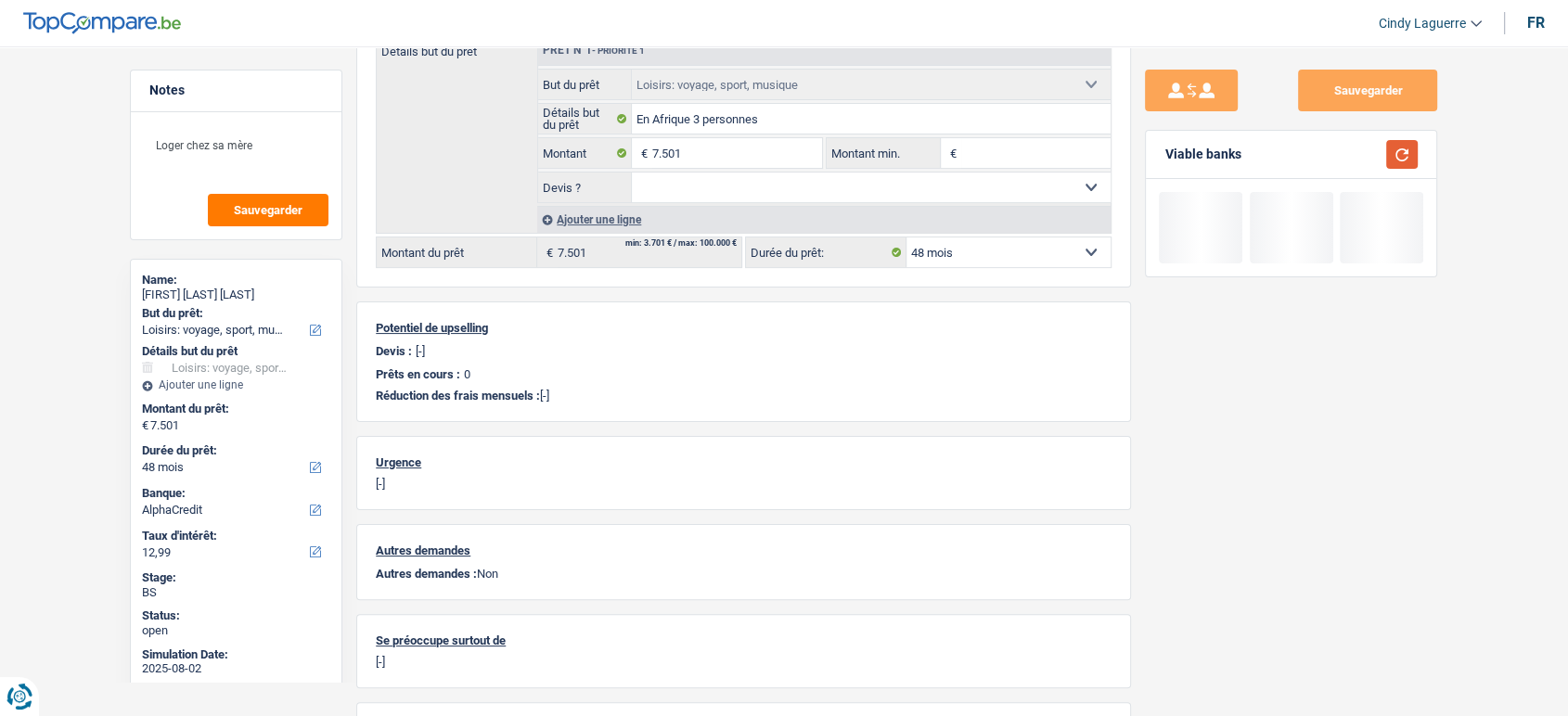 click at bounding box center (1402, 154) 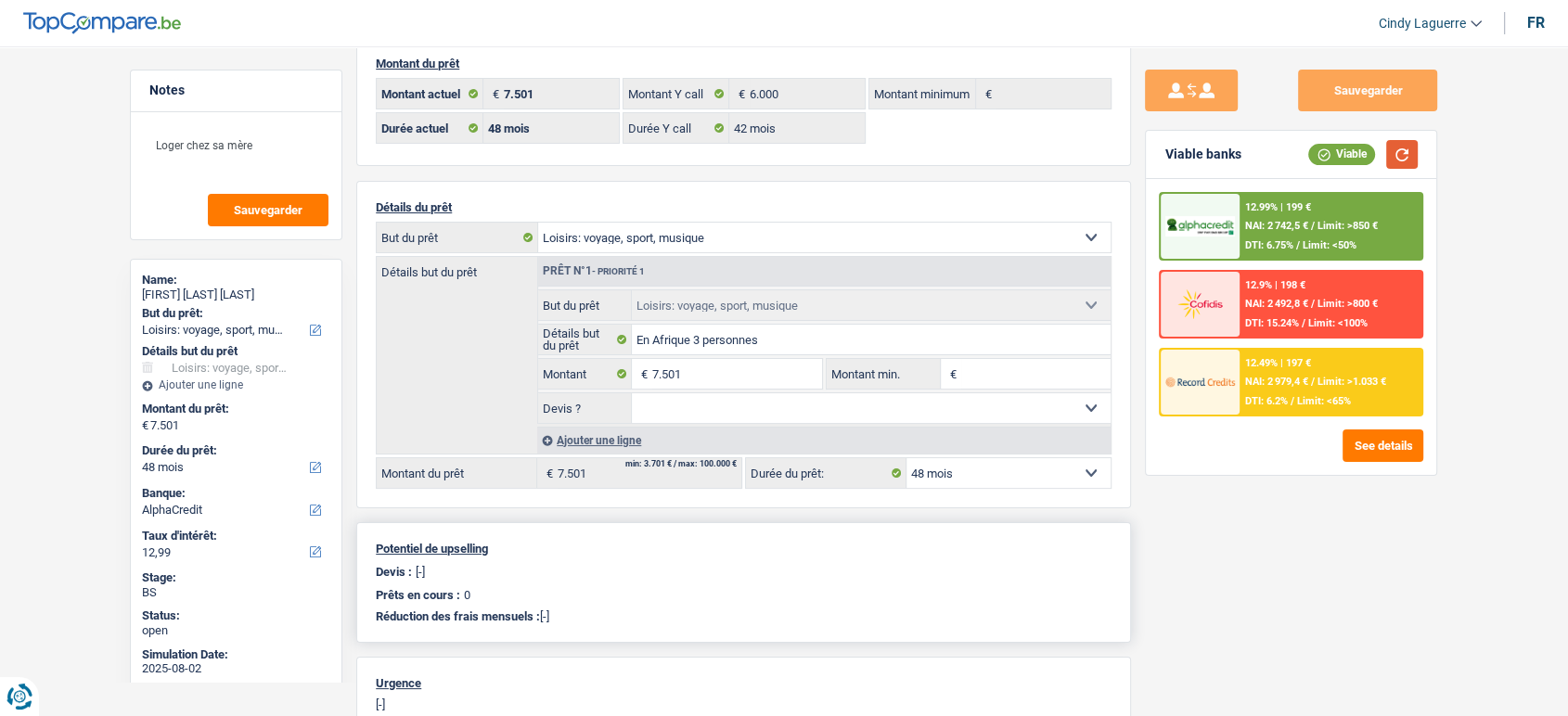 scroll, scrollTop: 0, scrollLeft: 0, axis: both 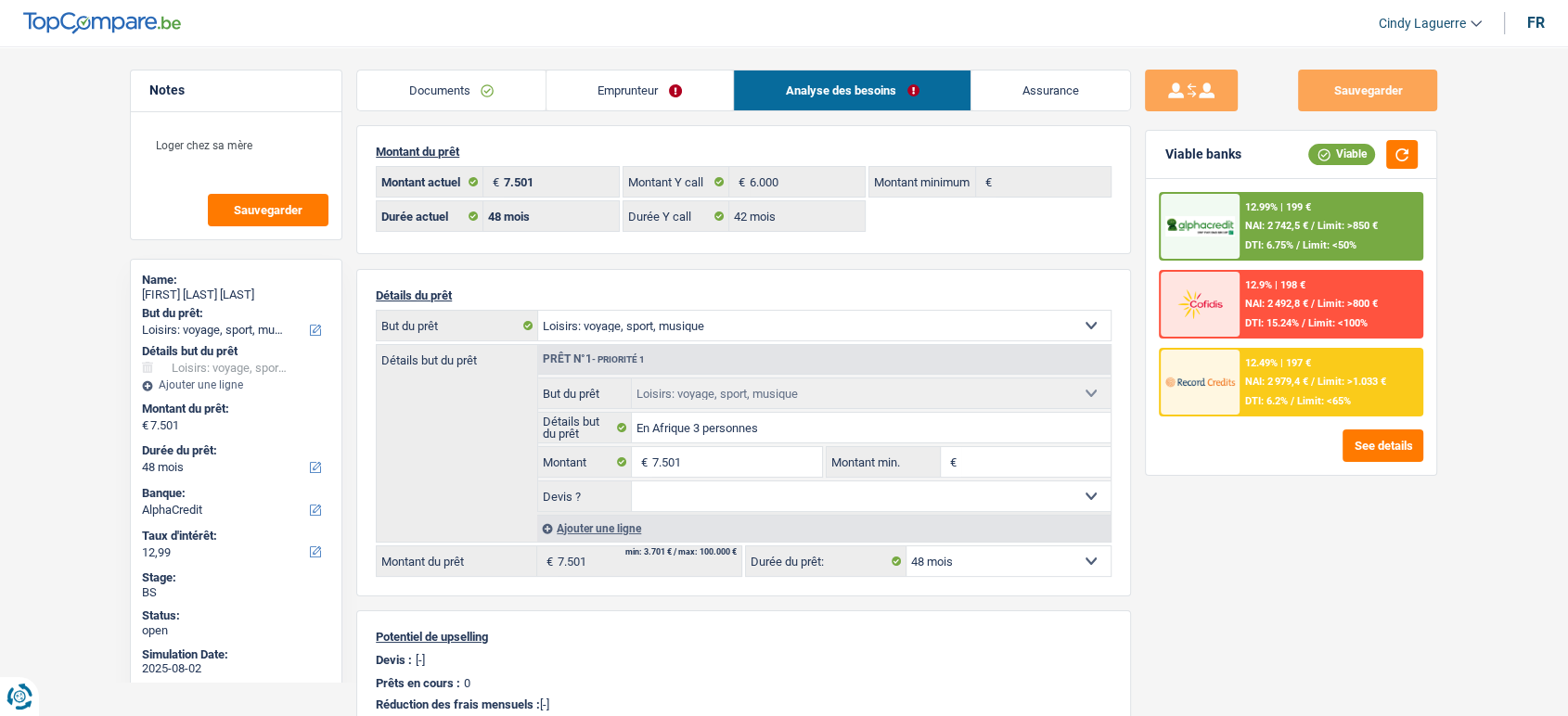 click on "12.49% | 197 €
NAI: 2 979,4 €
/
Limit: >1.033 €
DTI: 6.2%
/
Limit: <65%" at bounding box center (1330, 382) 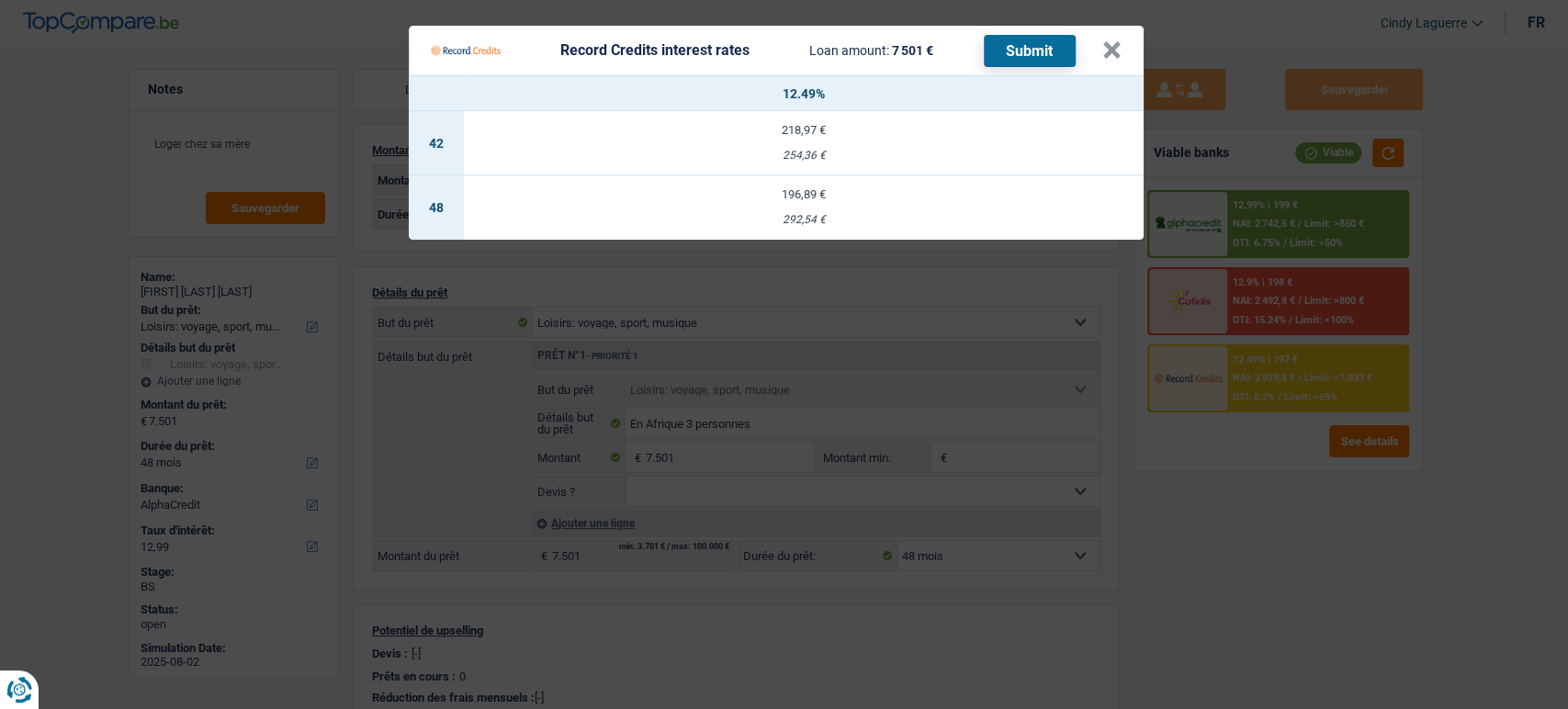 click on "292,54 €" at bounding box center (804, 219) 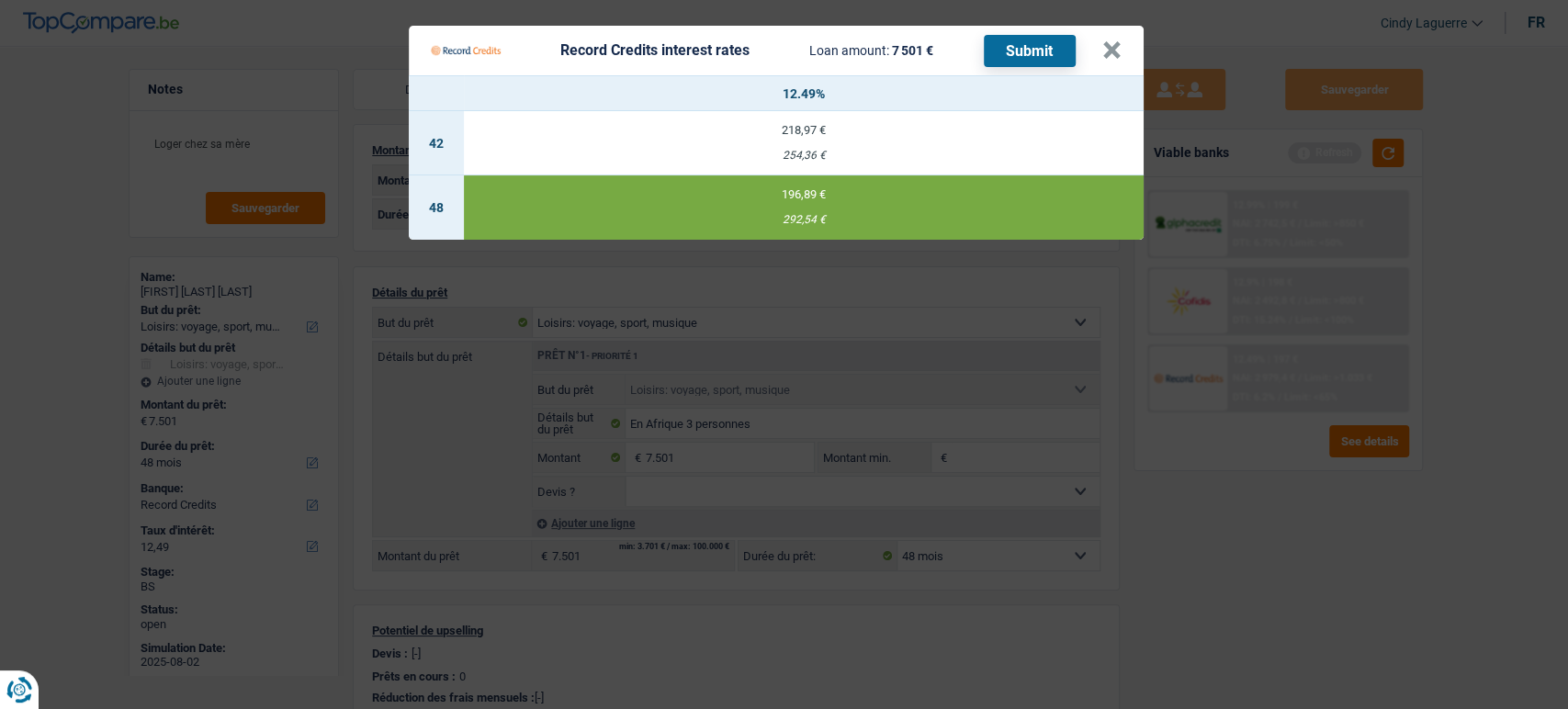 click on "Record Credits interest rates
Loan amount:
7 501 €
Submit" at bounding box center (766, 51) 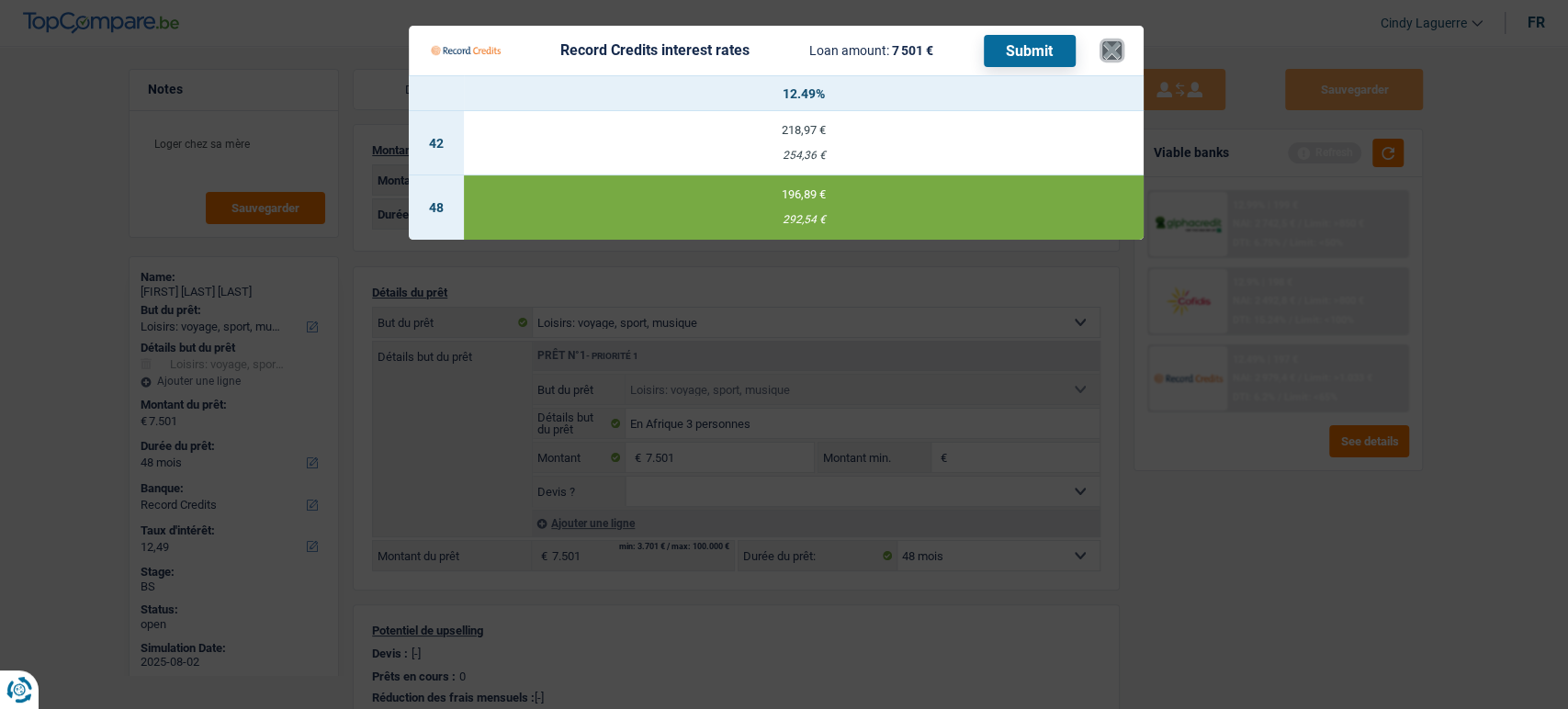 click on "×" at bounding box center (1111, 51) 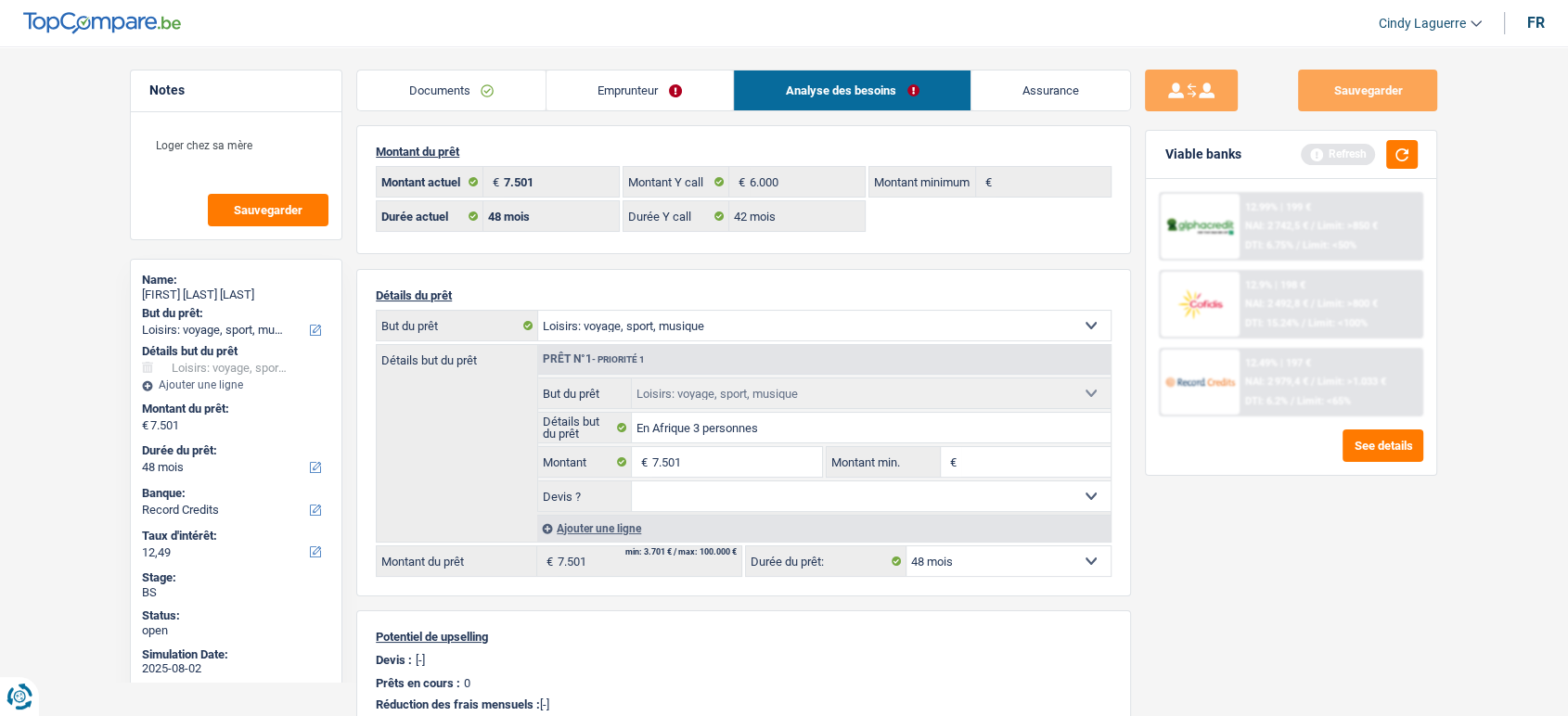 click on "12.49% | 197 €" at bounding box center (1278, 363) 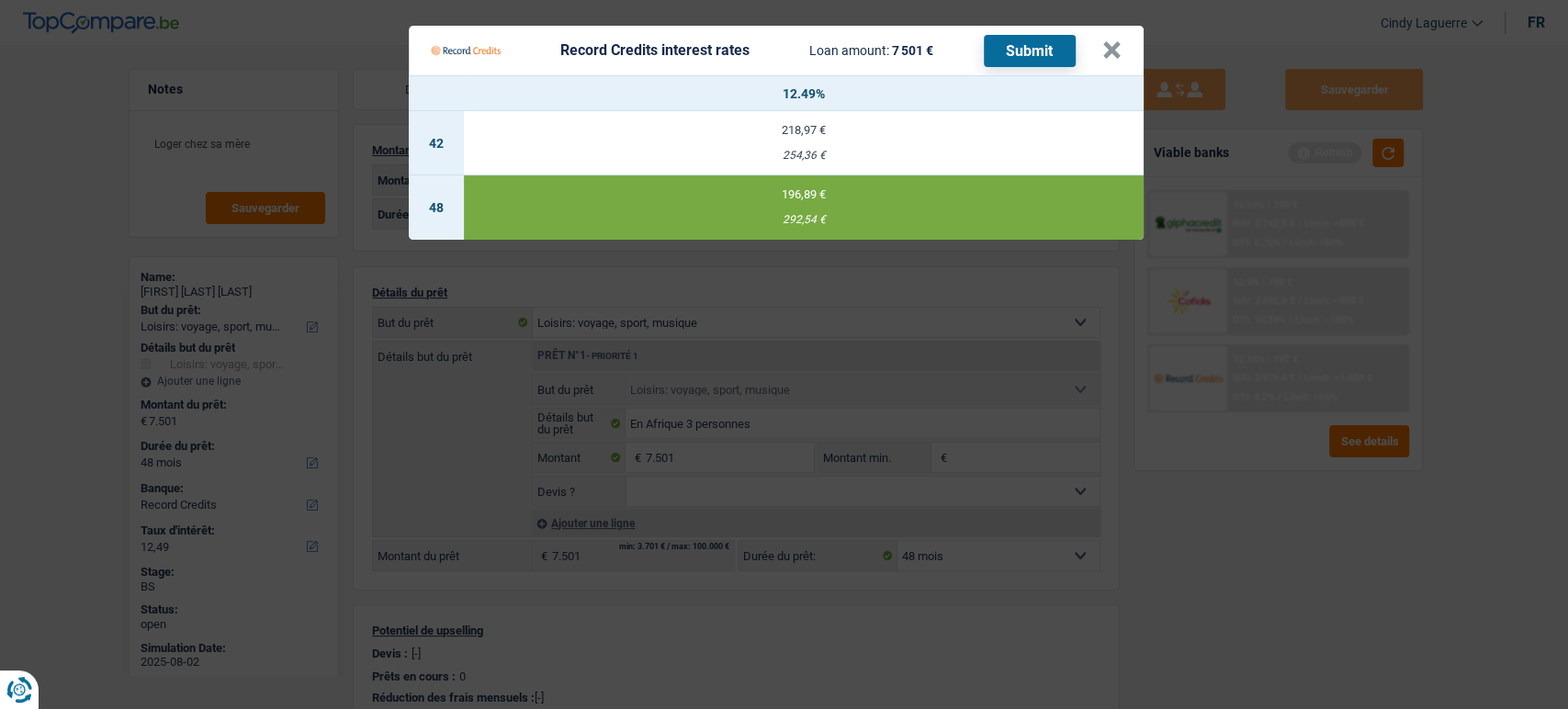 click on "Submit" at bounding box center (1030, 51) 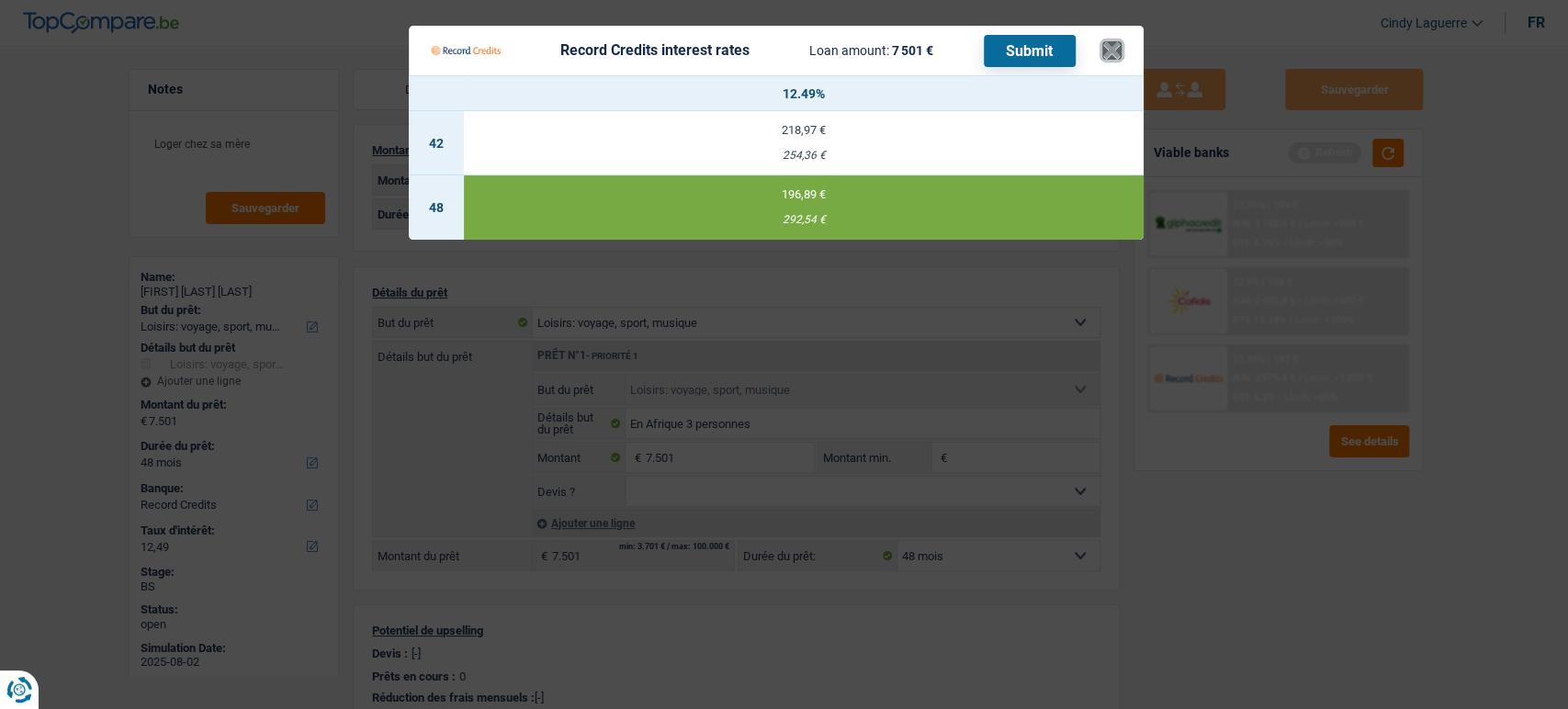 click on "×" at bounding box center [1111, 51] 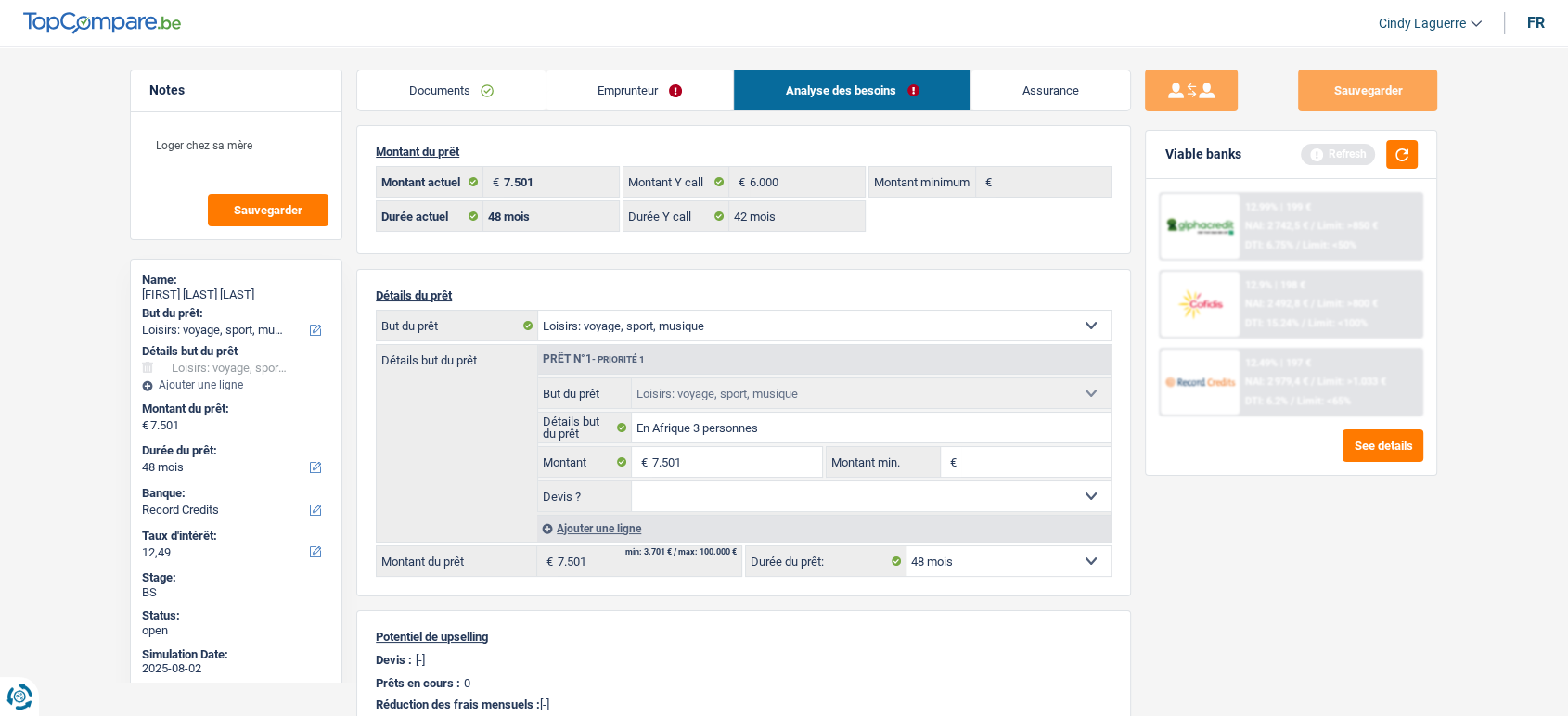 click on "Documents" at bounding box center (451, 90) 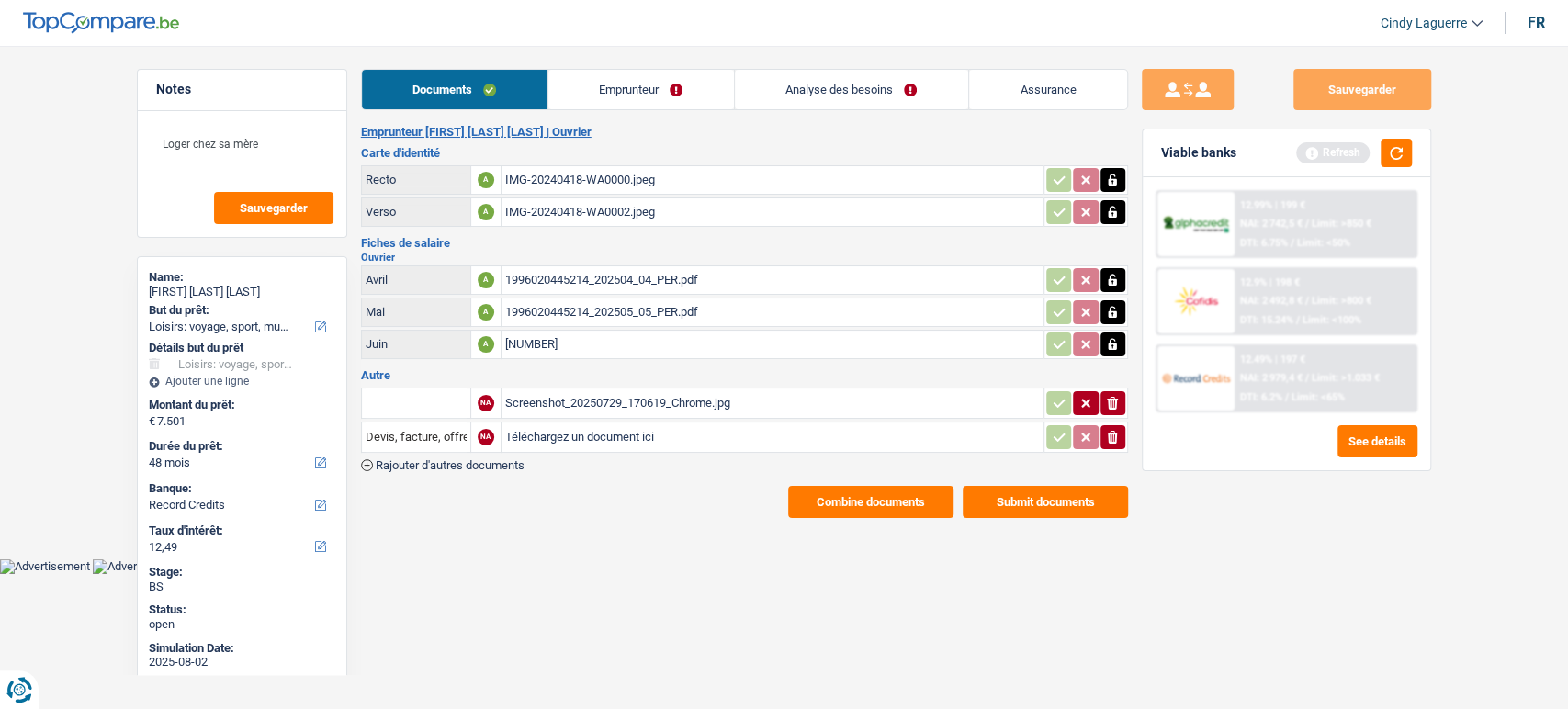 click on "Emprunteur" at bounding box center [641, 89] 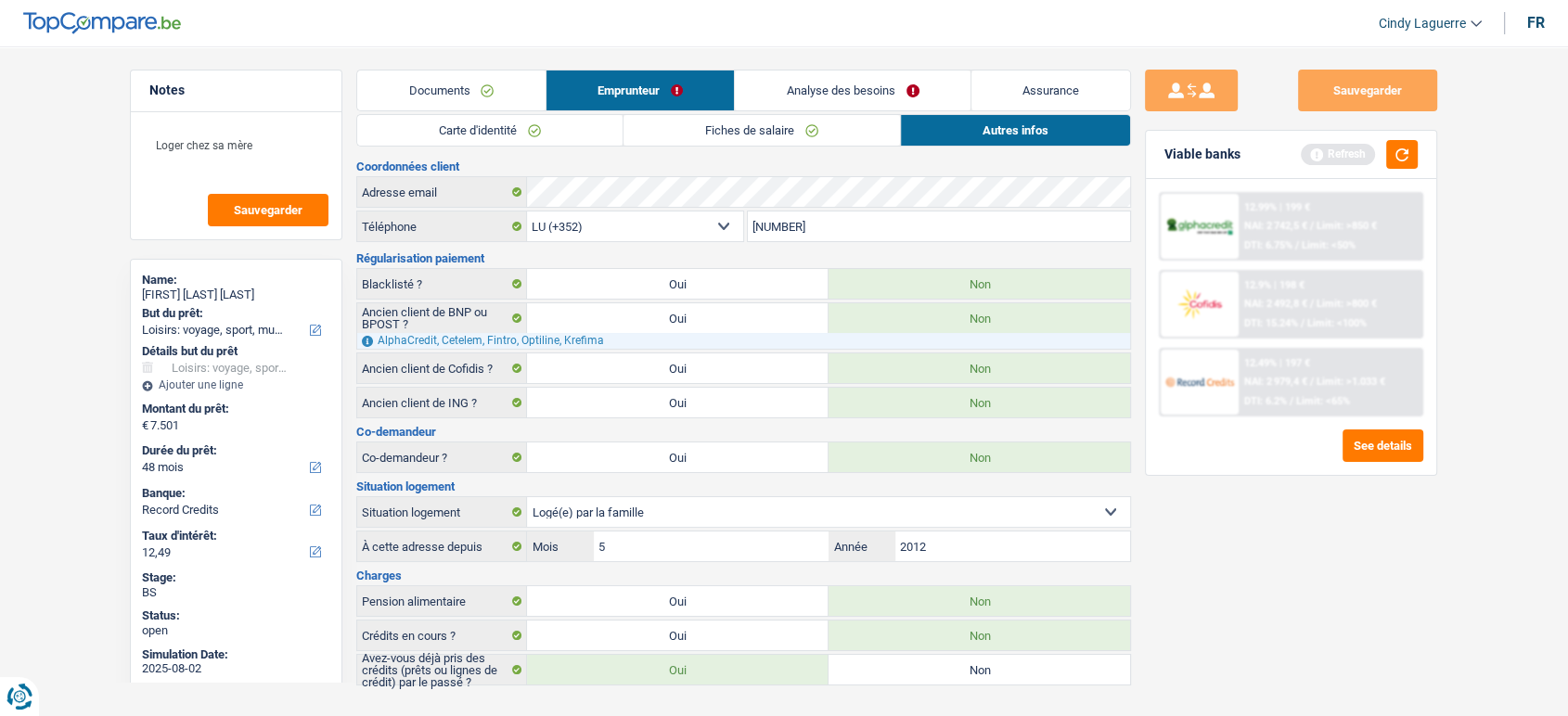 click on "Documents" at bounding box center [451, 90] 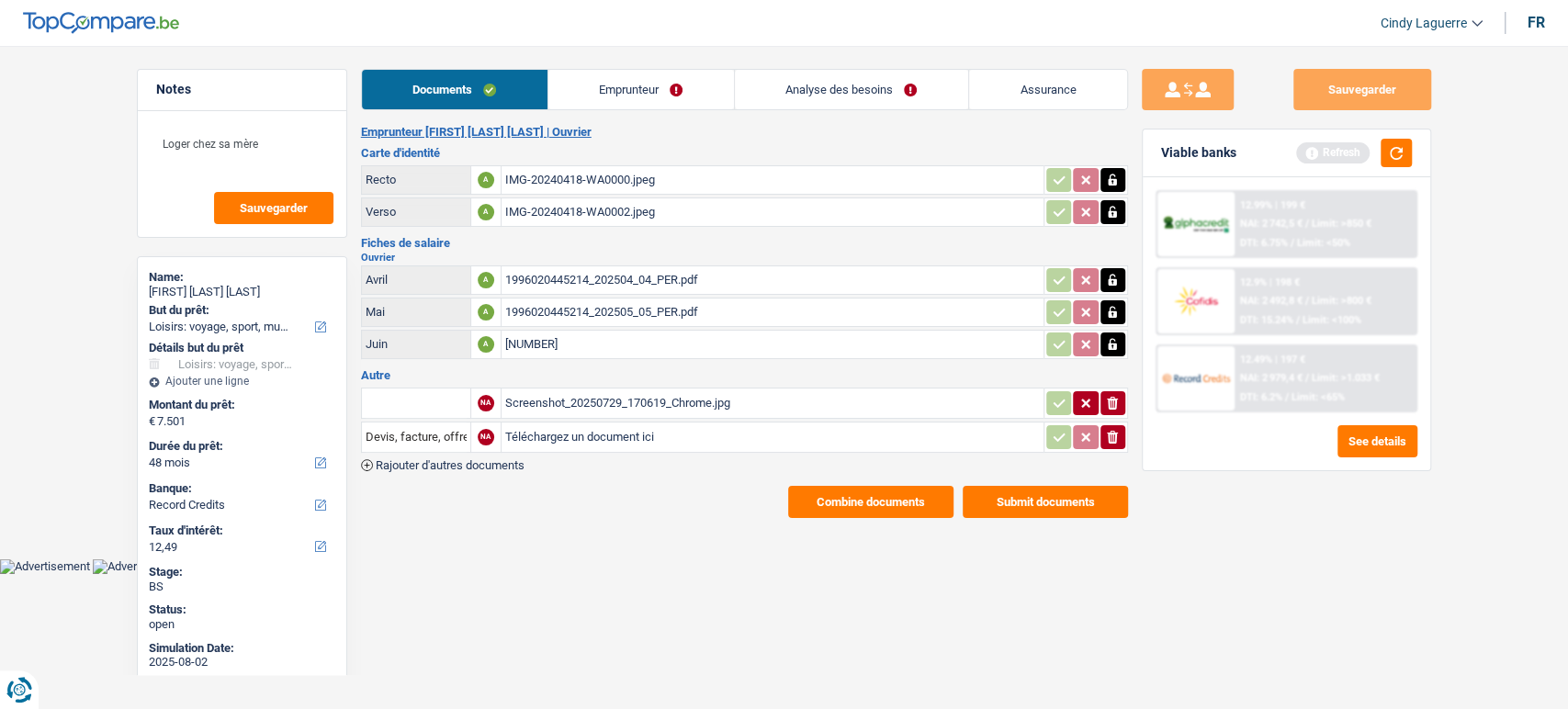 click on "12.49% | 197 €
NAI: 2 979,4 €
/
Limit: >1.033 €
DTI: 6.2%
/
Limit: <65%" at bounding box center [1325, 378] 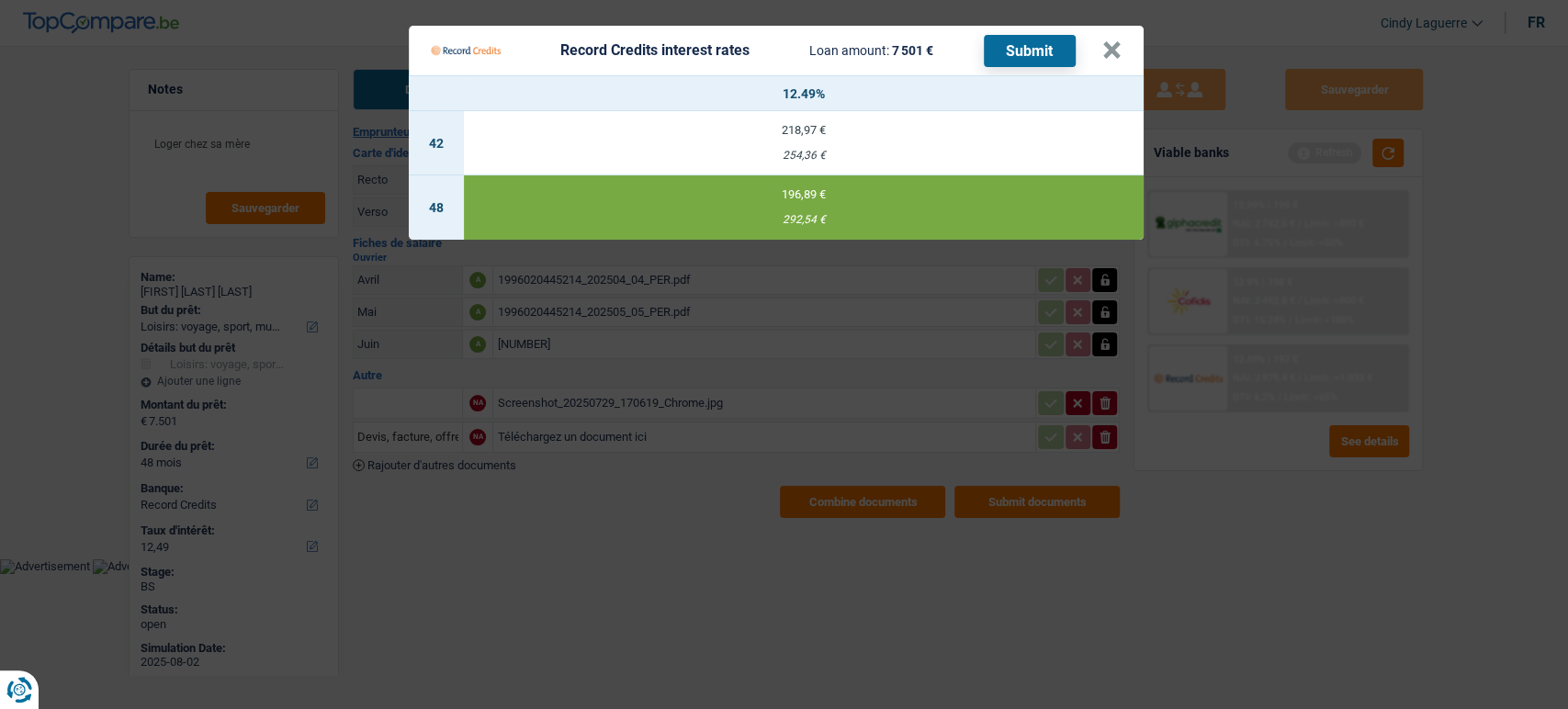 click on "Record Credits interest rates
Loan amount:
7 501 €
Submit
×
12.49%
42
218,97 €
254,36 €
48
196,89 €
292,54 €" at bounding box center (784, 354) 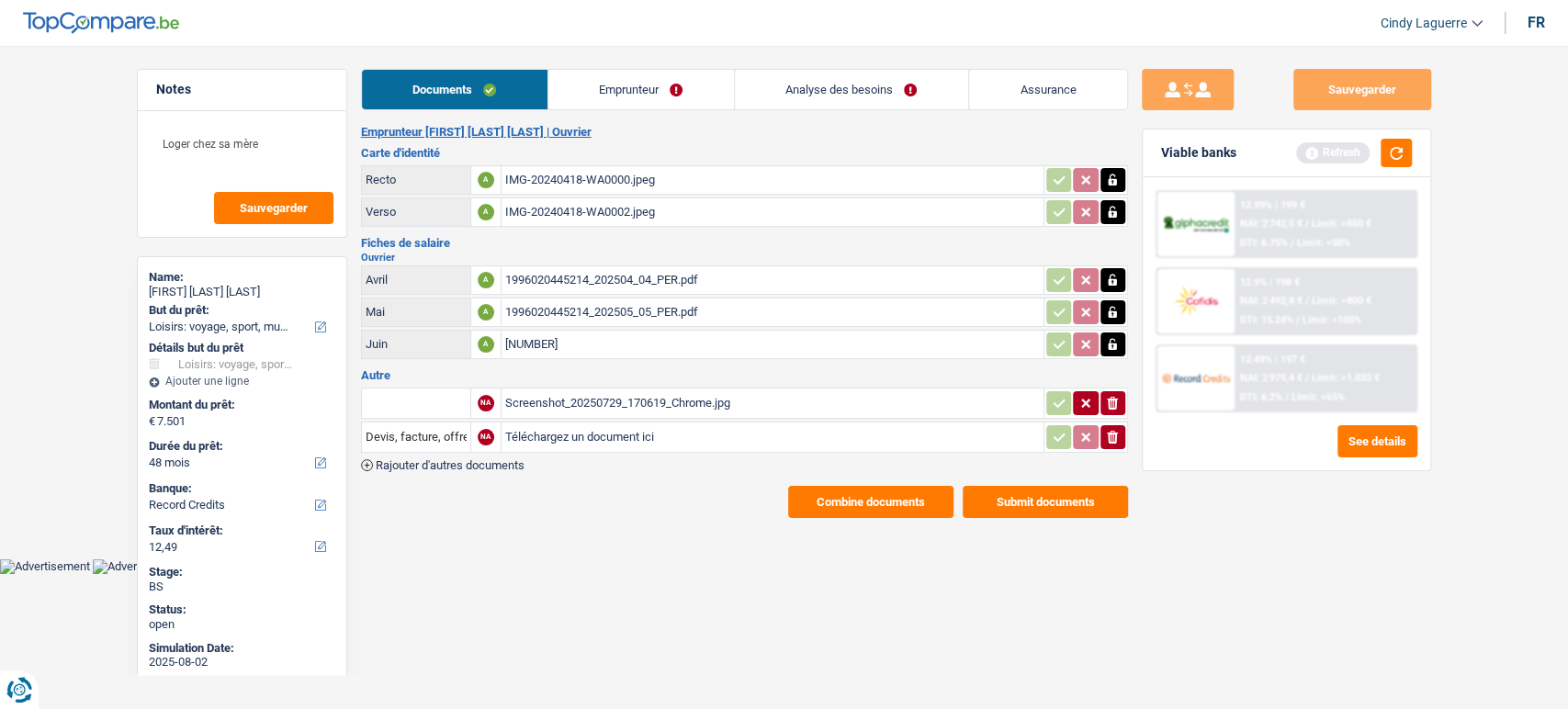 click on "IMG-20240418-WA0000.jpeg" at bounding box center [773, 180] 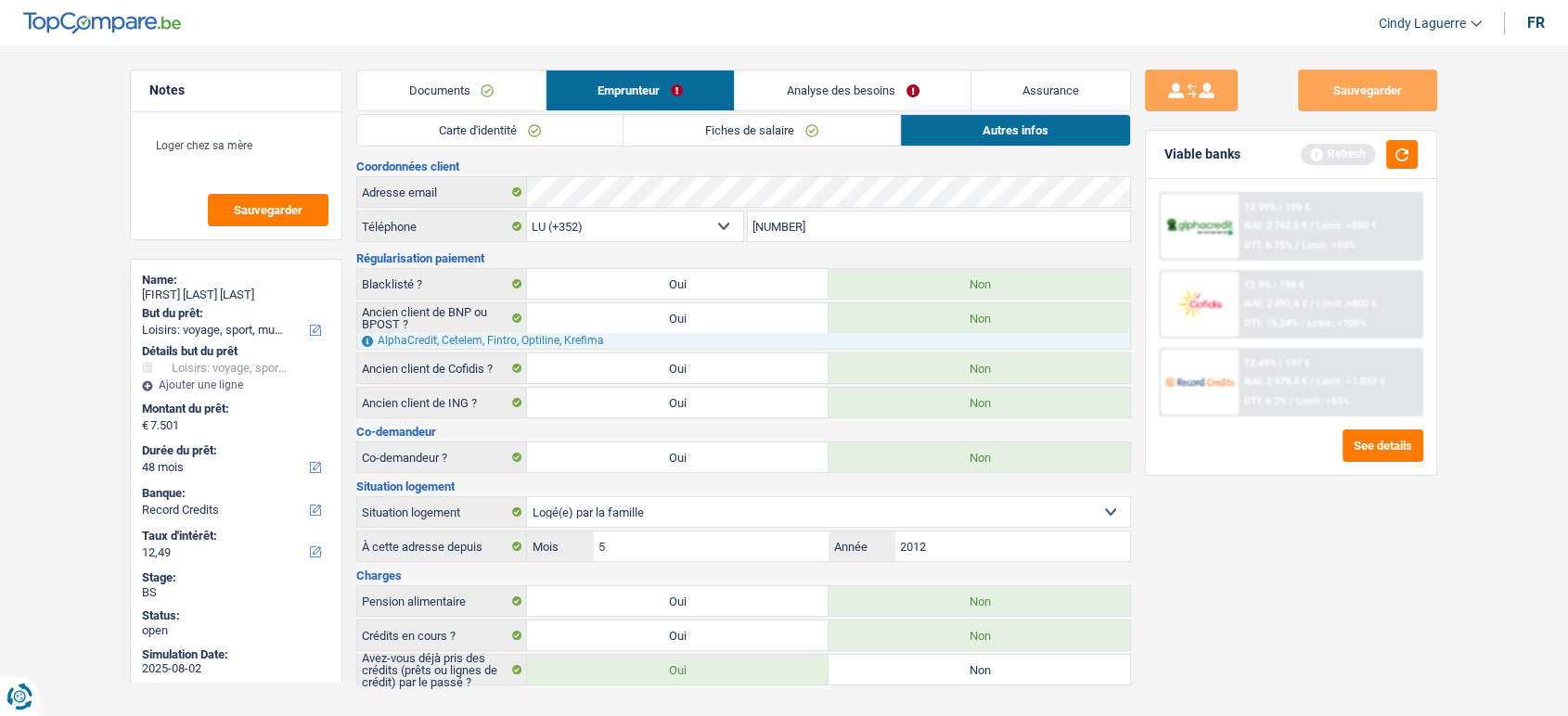 click on "Documents Emprunteur Analyse des besoins Assurance
Emprunteur Ailton Cabral tavares | Ouvrier
Carte d'identité
Recto
A
IMG-20240418-WA0000.jpeg
Verso
A
IMG-20240418-WA0002.jpeg
Fiches de salaire
Ouvrier
Avril
A
1996020445214_202504_04_PER.pdf
Mai
A
1996020445214_202505_05_PER.pdf
Juin
A
1996020445214_202506_06_PER.pdf
Autre
NA" at bounding box center [743, 377] 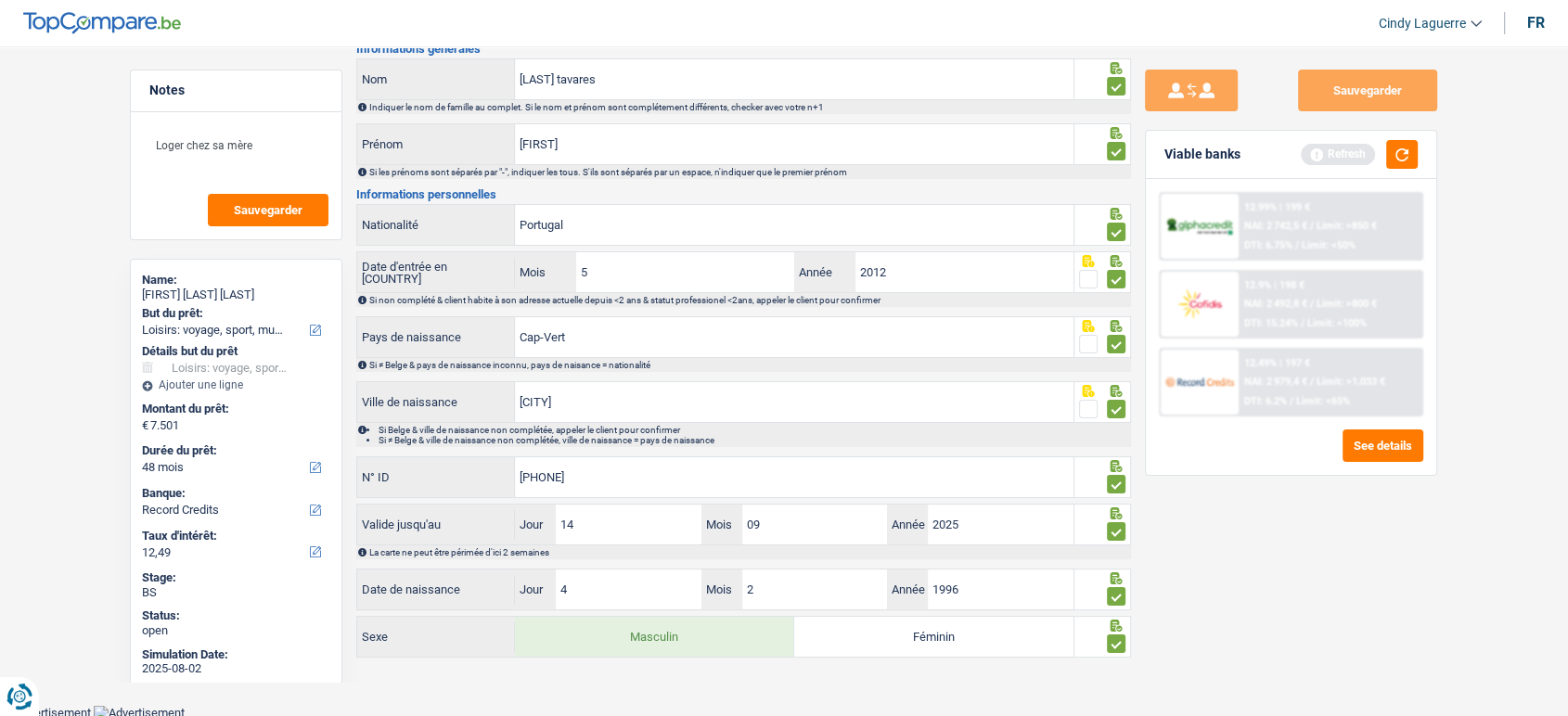scroll, scrollTop: 166, scrollLeft: 0, axis: vertical 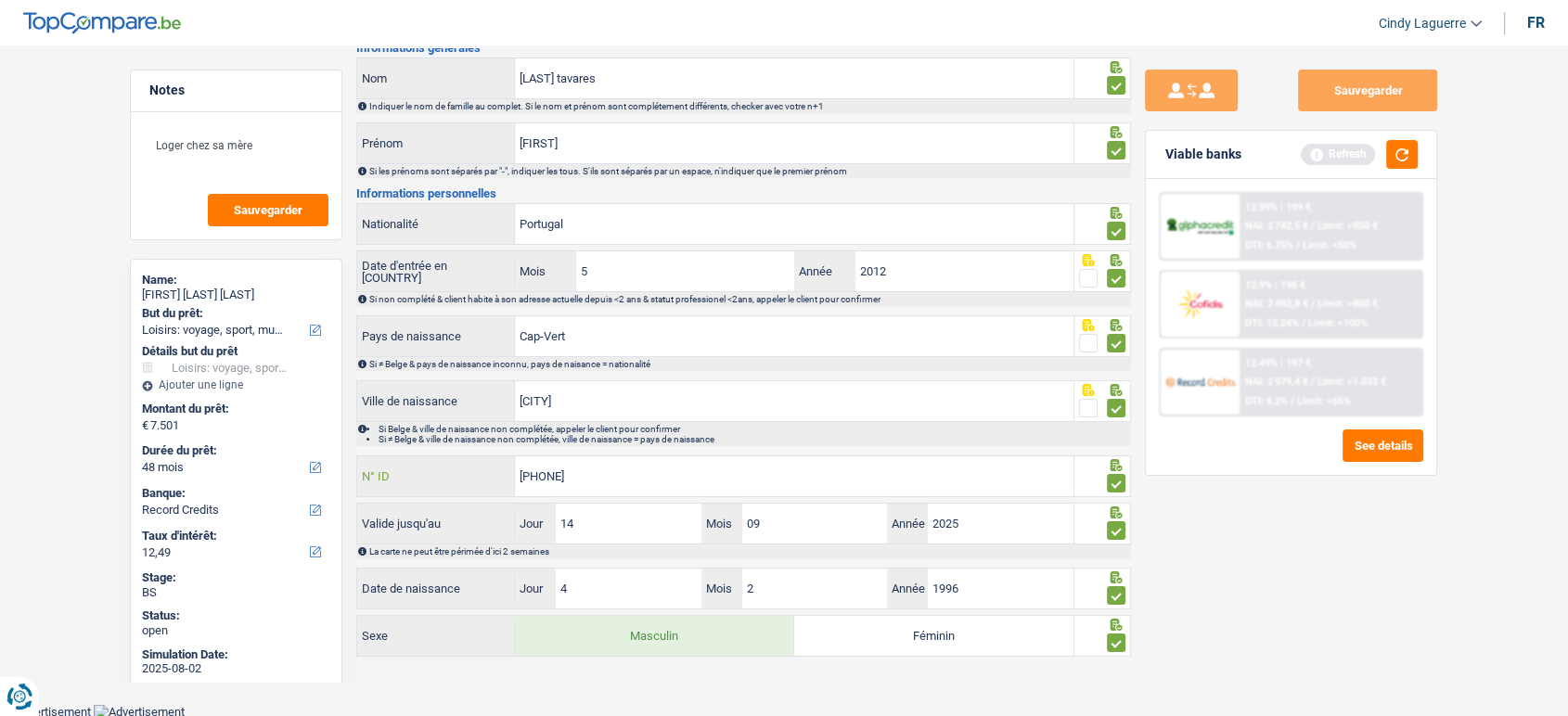 drag, startPoint x: 490, startPoint y: 457, endPoint x: 478, endPoint y: 457, distance: 12 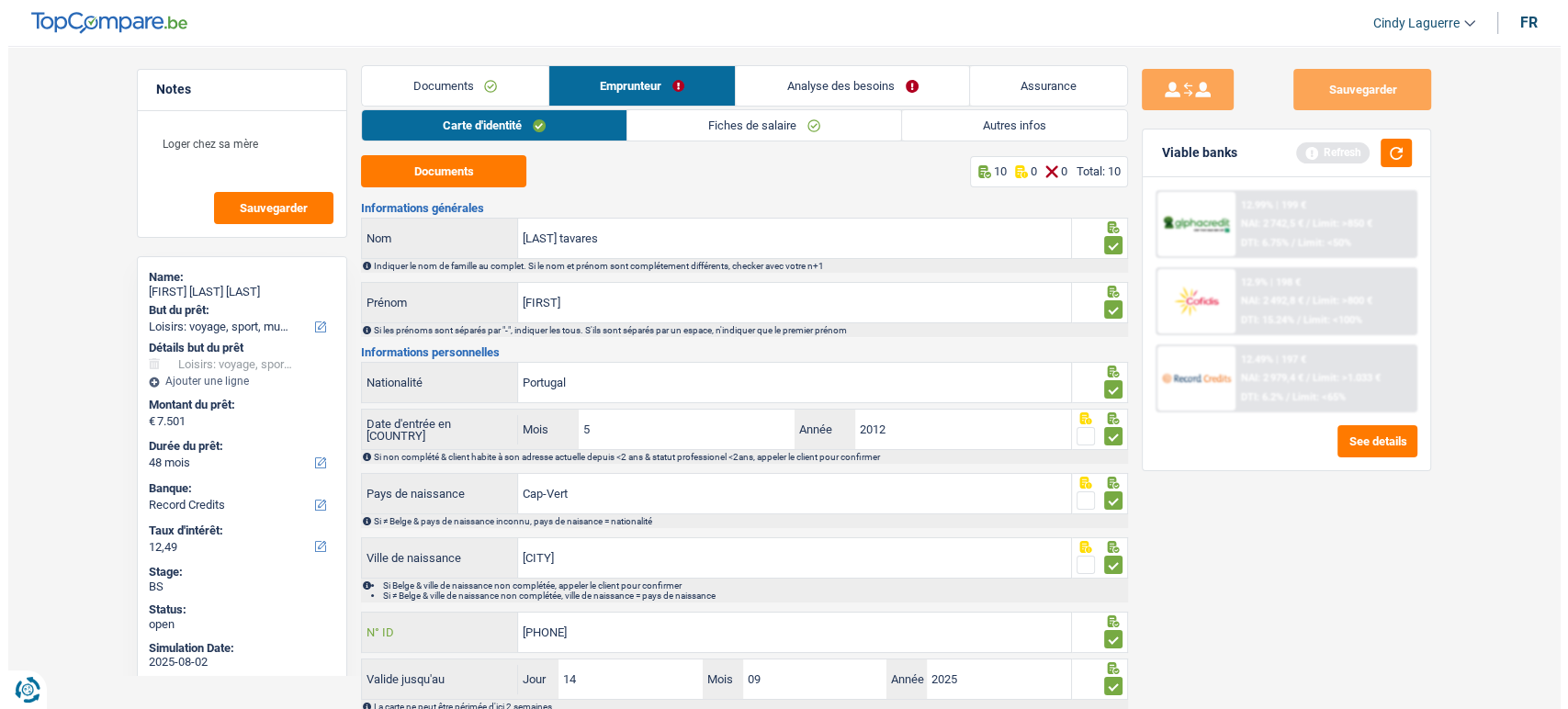 scroll, scrollTop: 0, scrollLeft: 0, axis: both 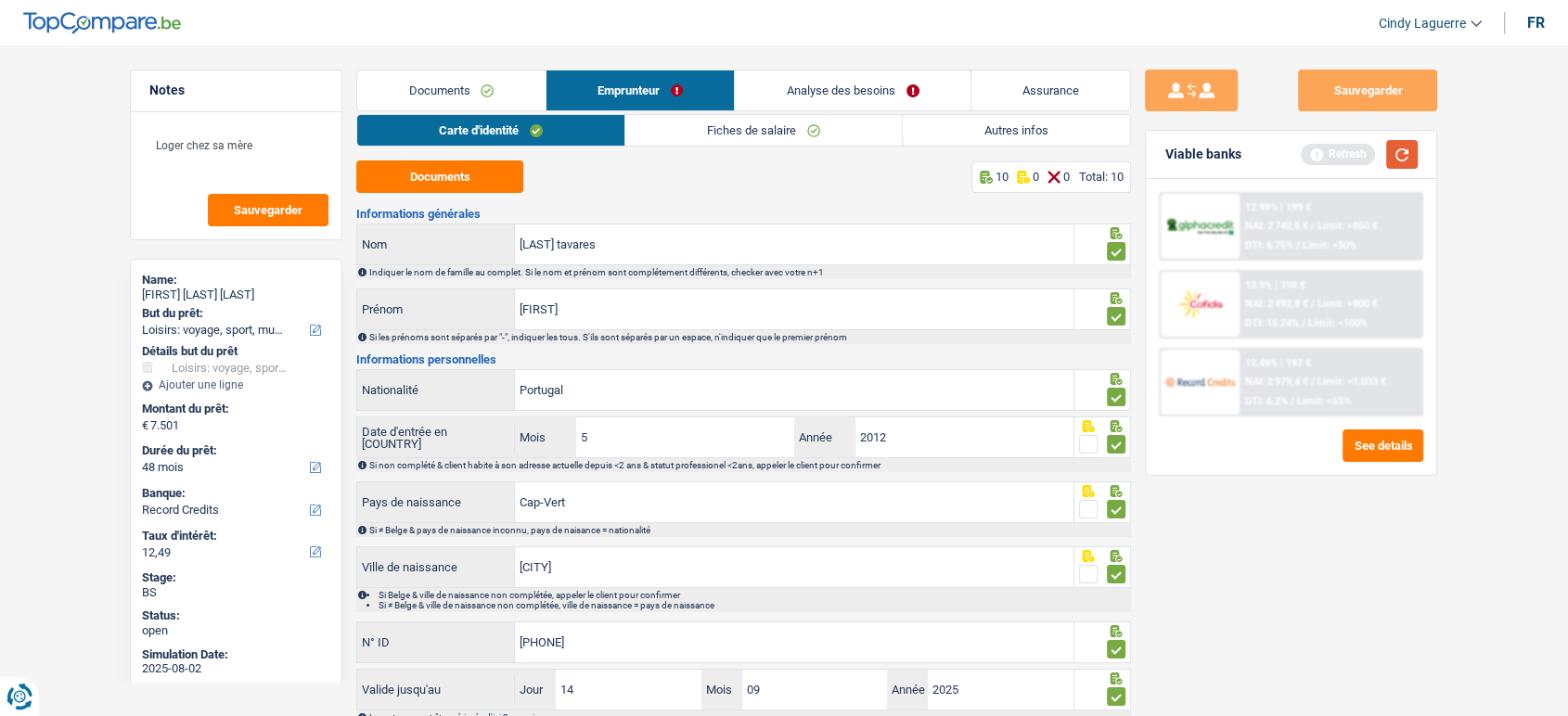 drag, startPoint x: 1413, startPoint y: 155, endPoint x: 1407, endPoint y: 181, distance: 26.683328 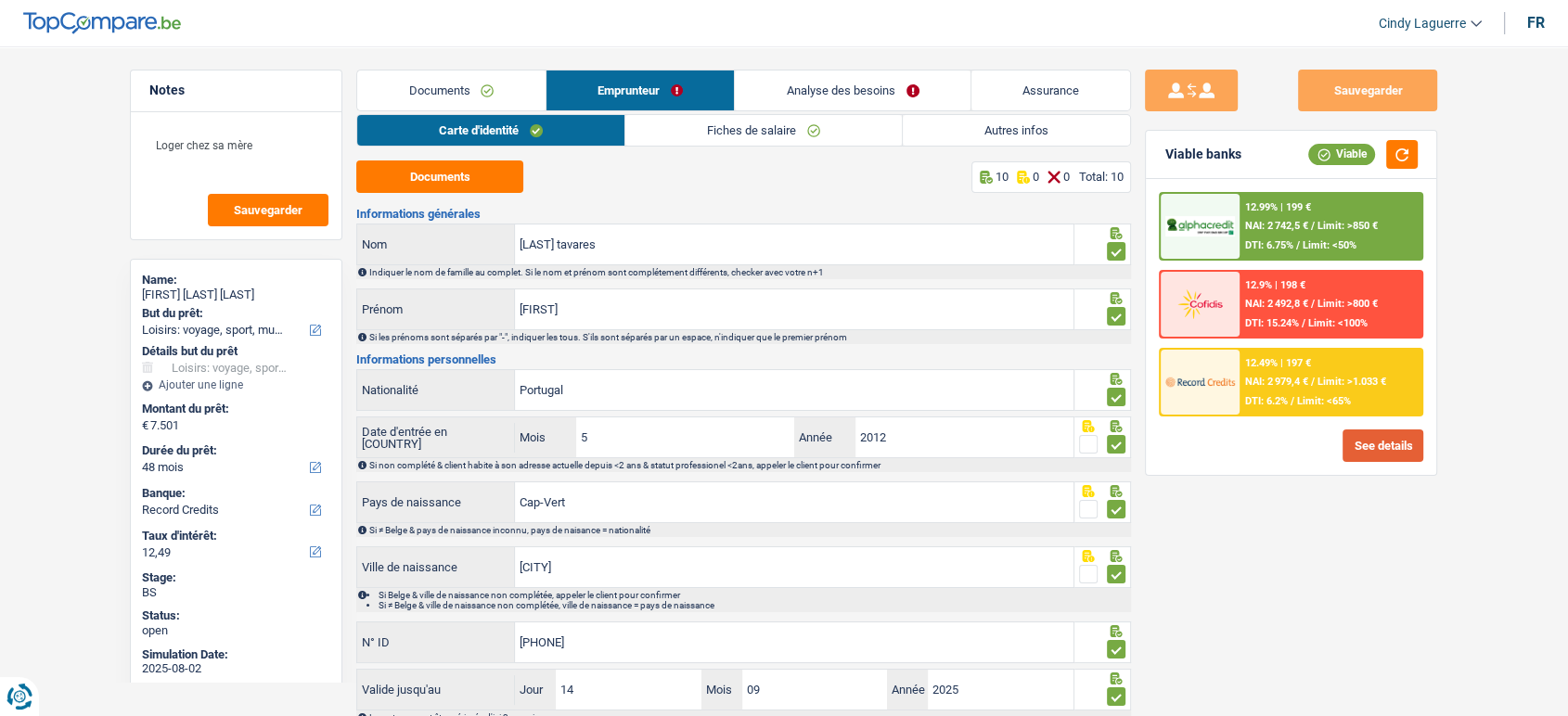 click on "See details" at bounding box center (1382, 445) 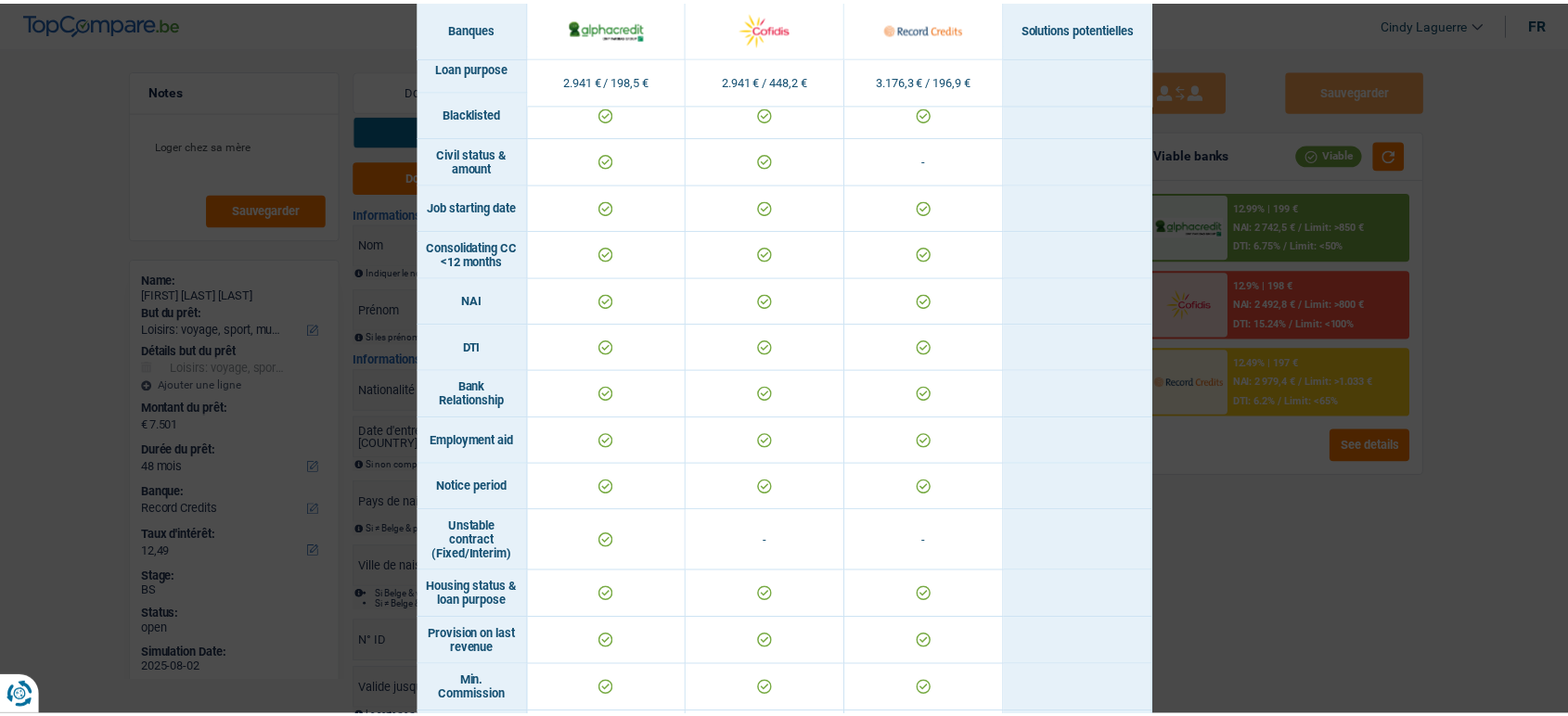 scroll, scrollTop: 445, scrollLeft: 0, axis: vertical 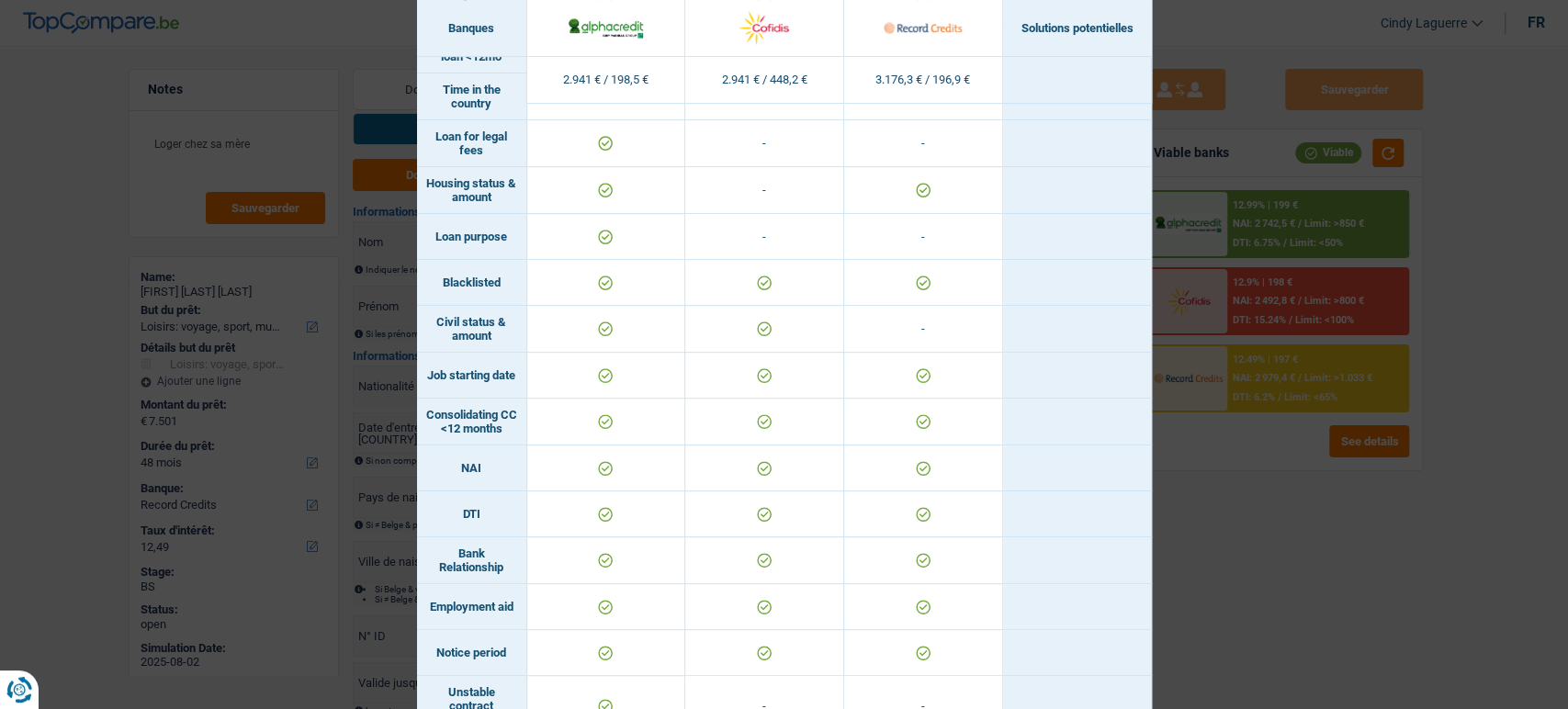 click on "Banks conditions ×
Banques
Solutions potentielles
Revenus / Charges
2.941 € / 198,5 €
2.941 € / 448,2 €
3.176,3 € / 196,9 €
Professional activity
ID card type
Min. revenue" at bounding box center [784, 354] 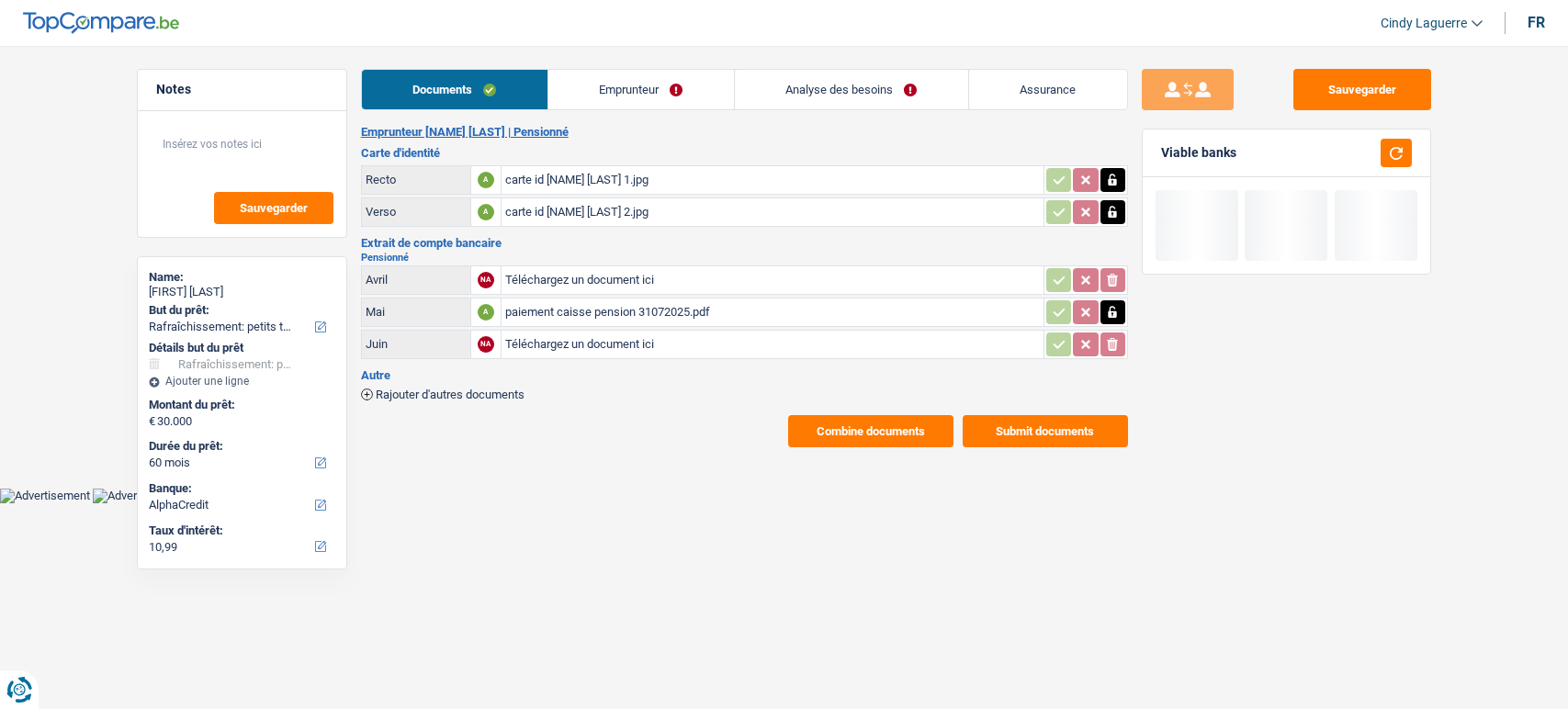select on "houseOrGarden" 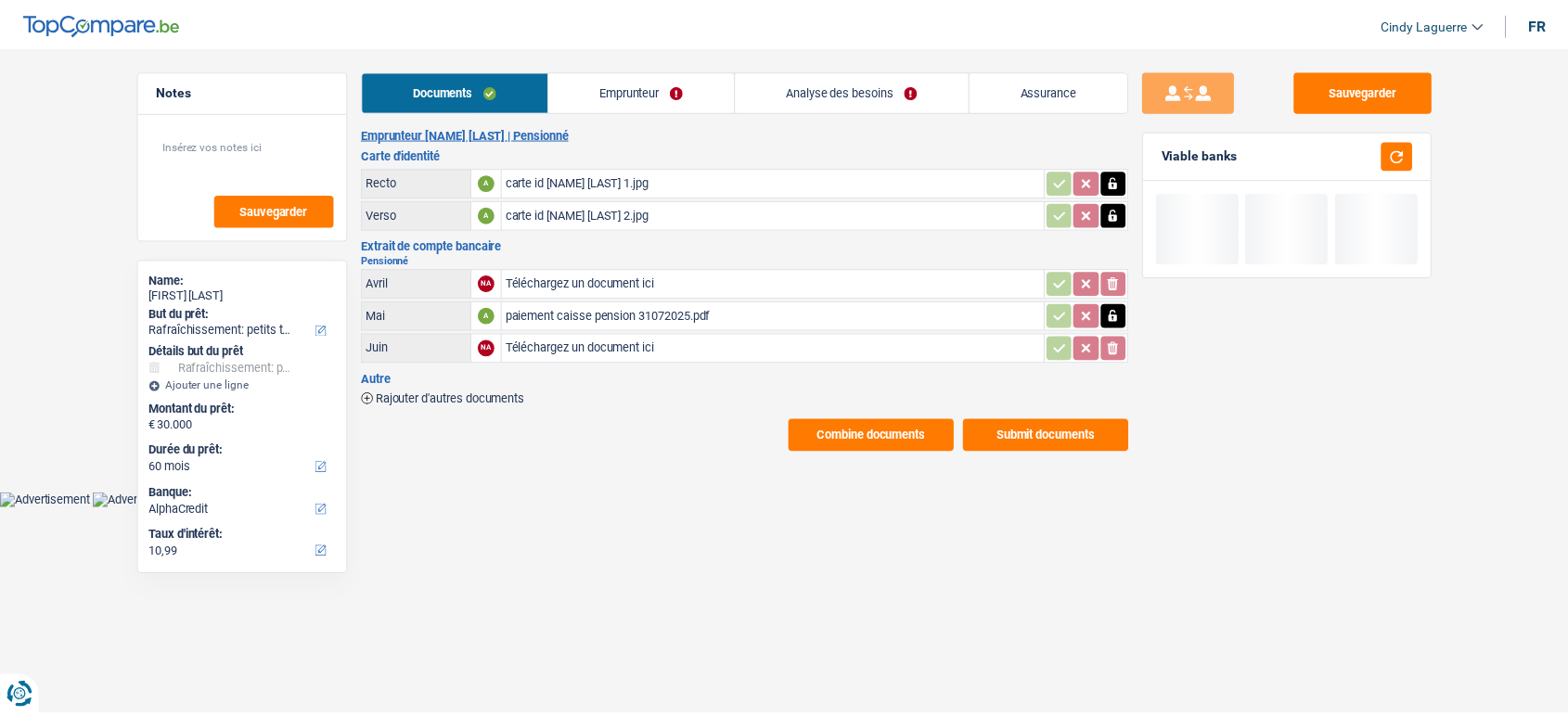 scroll, scrollTop: 0, scrollLeft: 0, axis: both 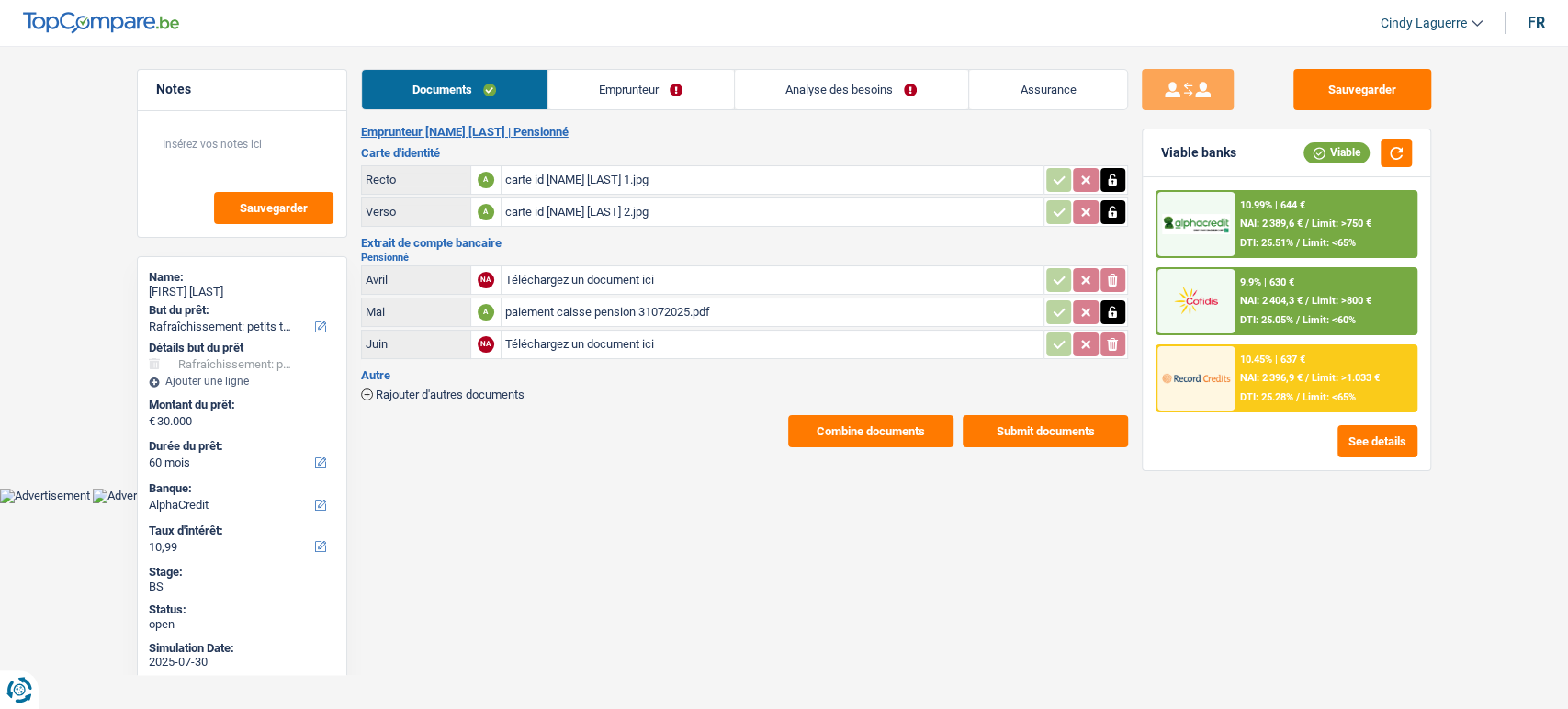 click on "NAI: 2 389,6 €" at bounding box center [1271, 223] 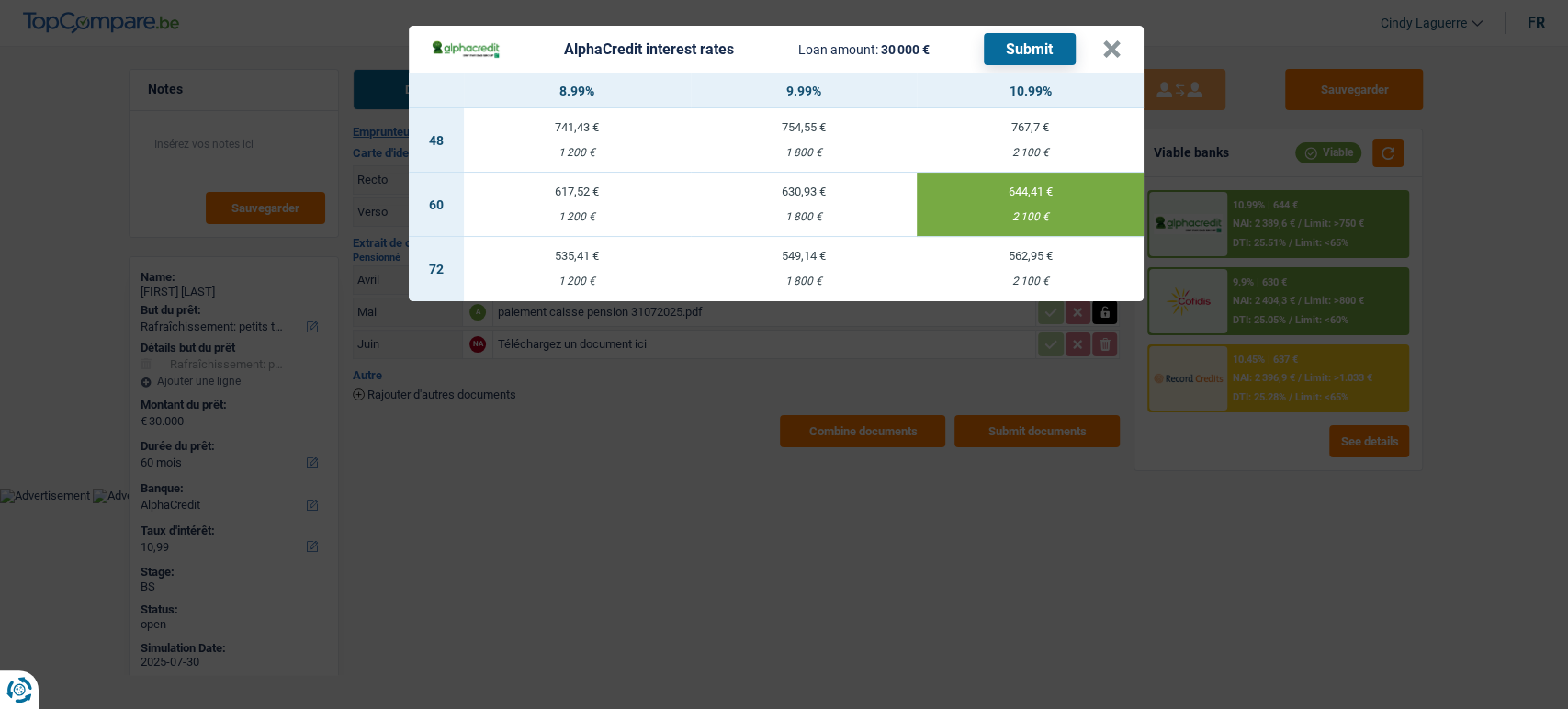 click on "Submit" at bounding box center (1030, 49) 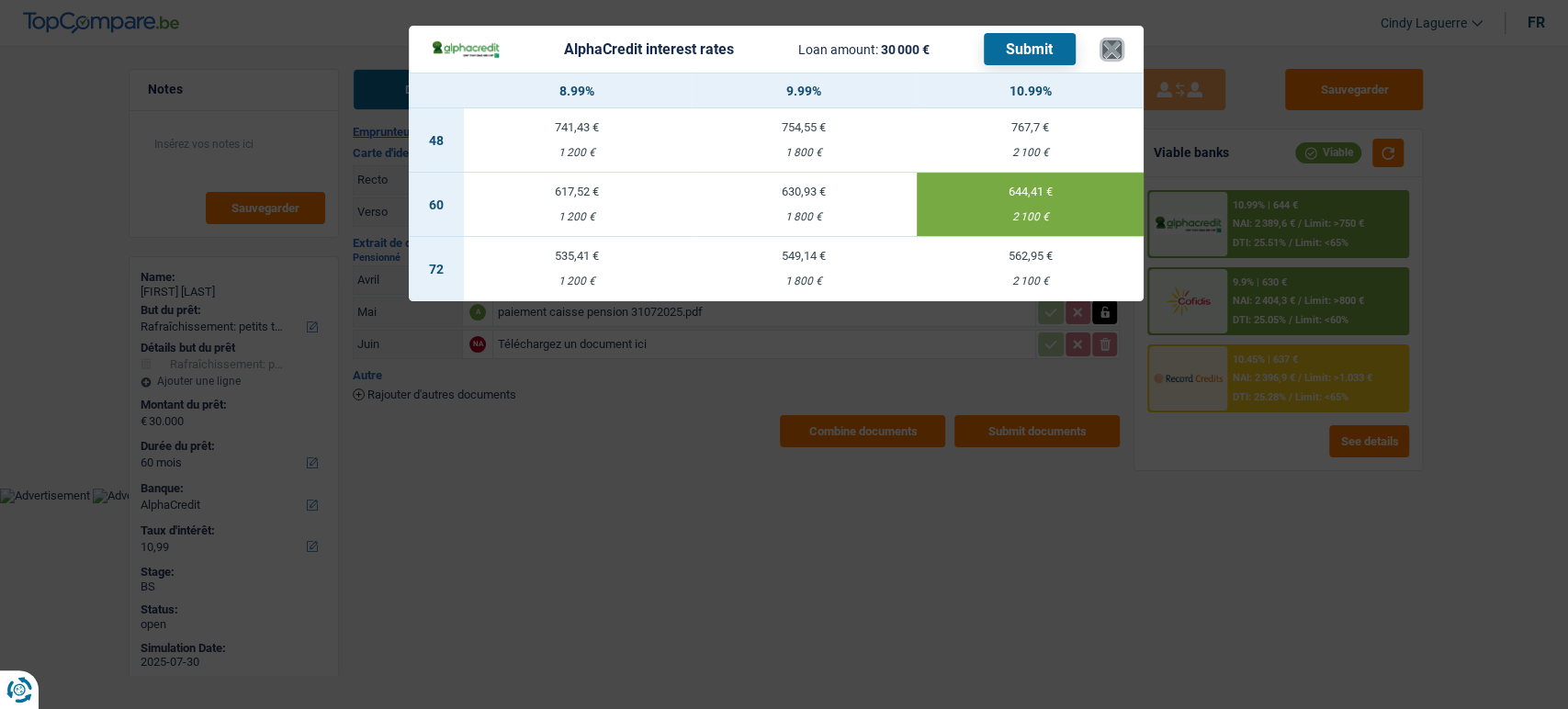 click on "×" at bounding box center (1111, 50) 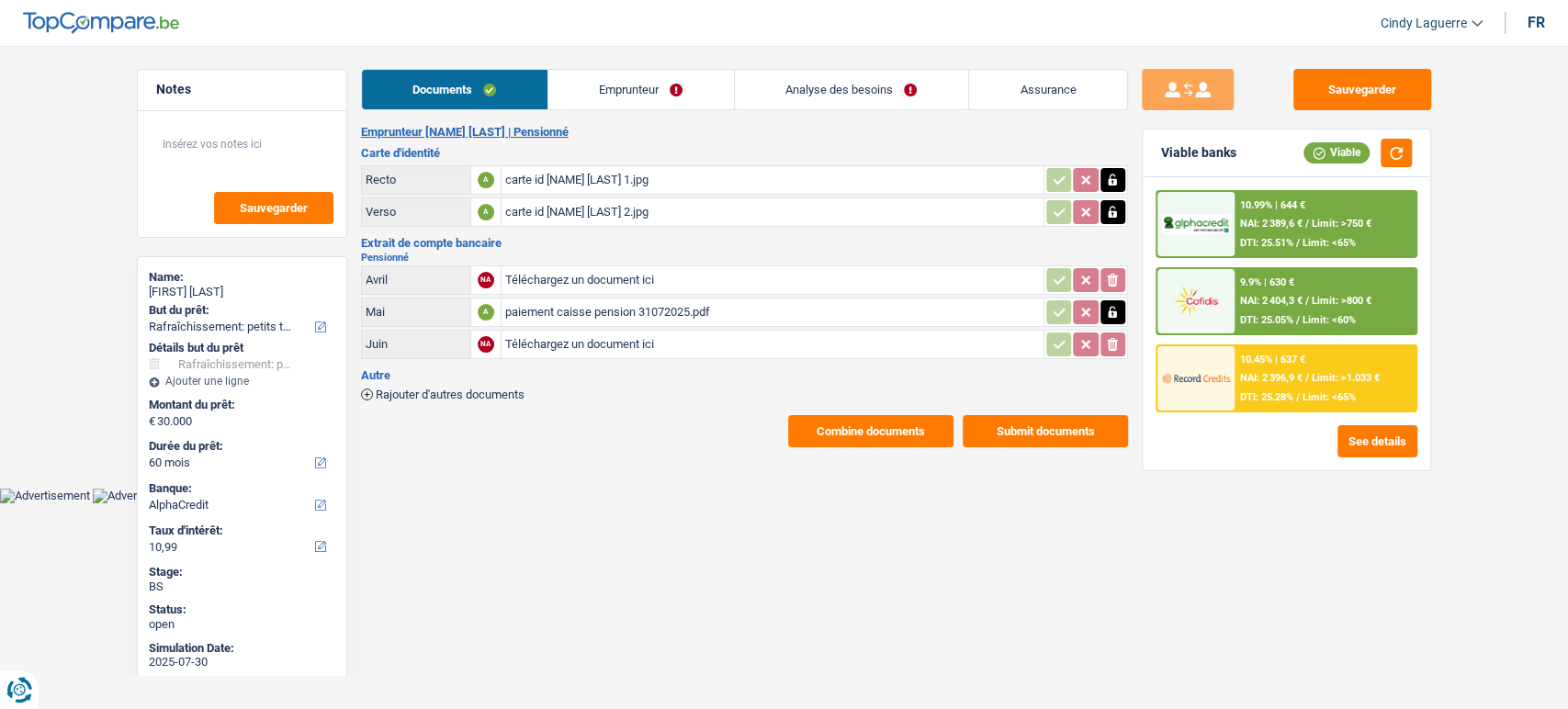 click on "NAI: 2 404,3 €" at bounding box center [1271, 300] 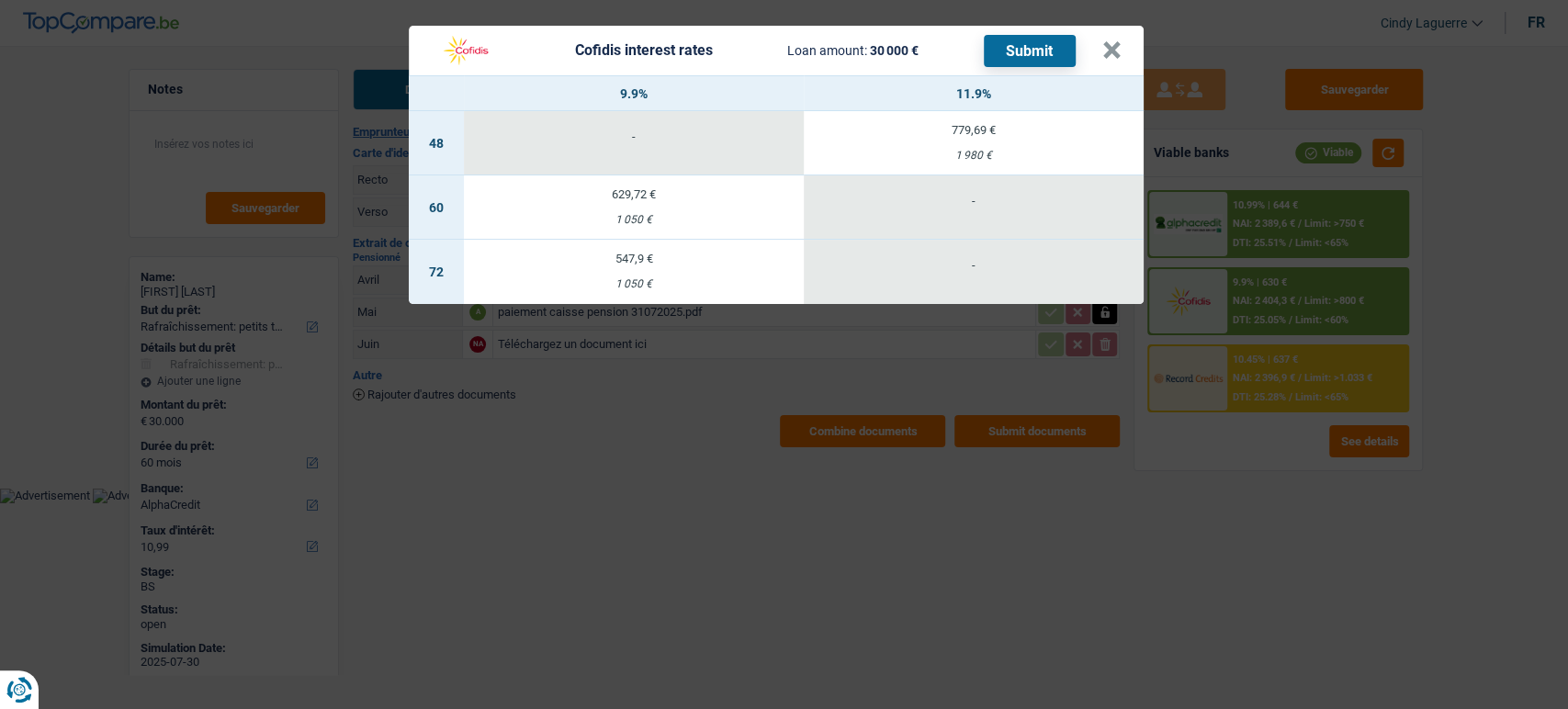 click on "Cofidis interest rates
Loan amount:
30 000 €
Submit
×
9.9%
11.9%
48
-
779,69 €
1 980 €
60
629,72 €
1 050 €
-
72
547,9 €
1 050 €
-" at bounding box center (784, 354) 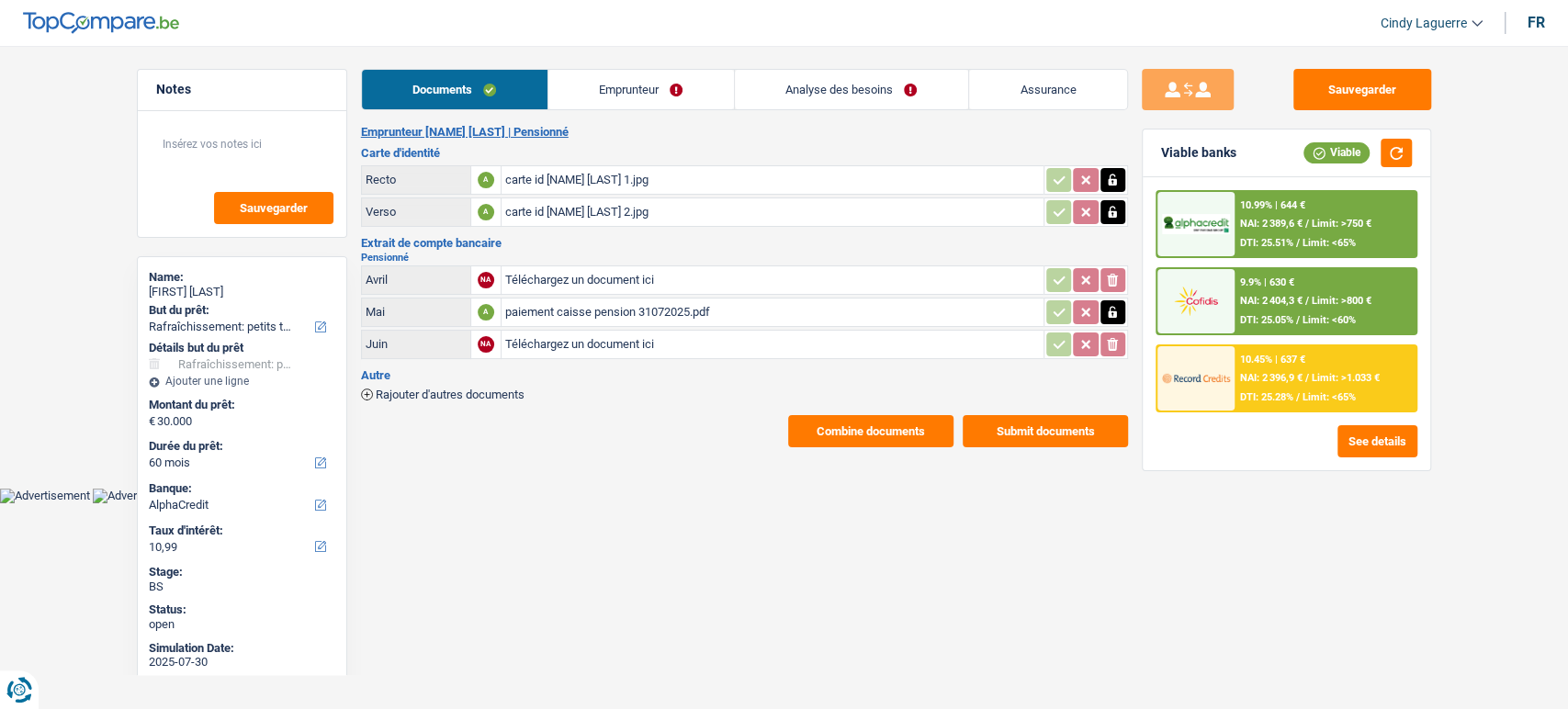 click on "Limit: <65%" at bounding box center [1329, 397] 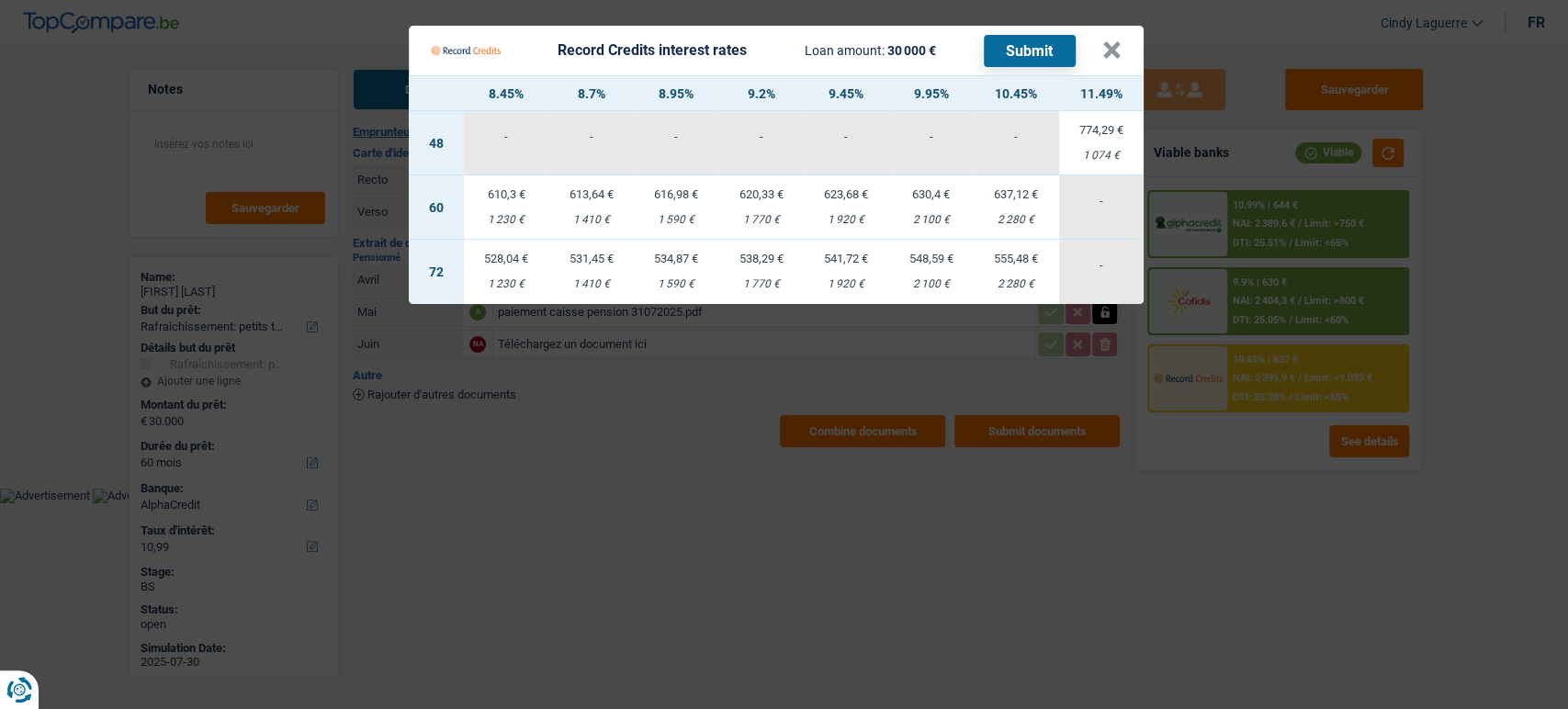 drag, startPoint x: 1344, startPoint y: 306, endPoint x: 1321, endPoint y: 242, distance: 68.007353 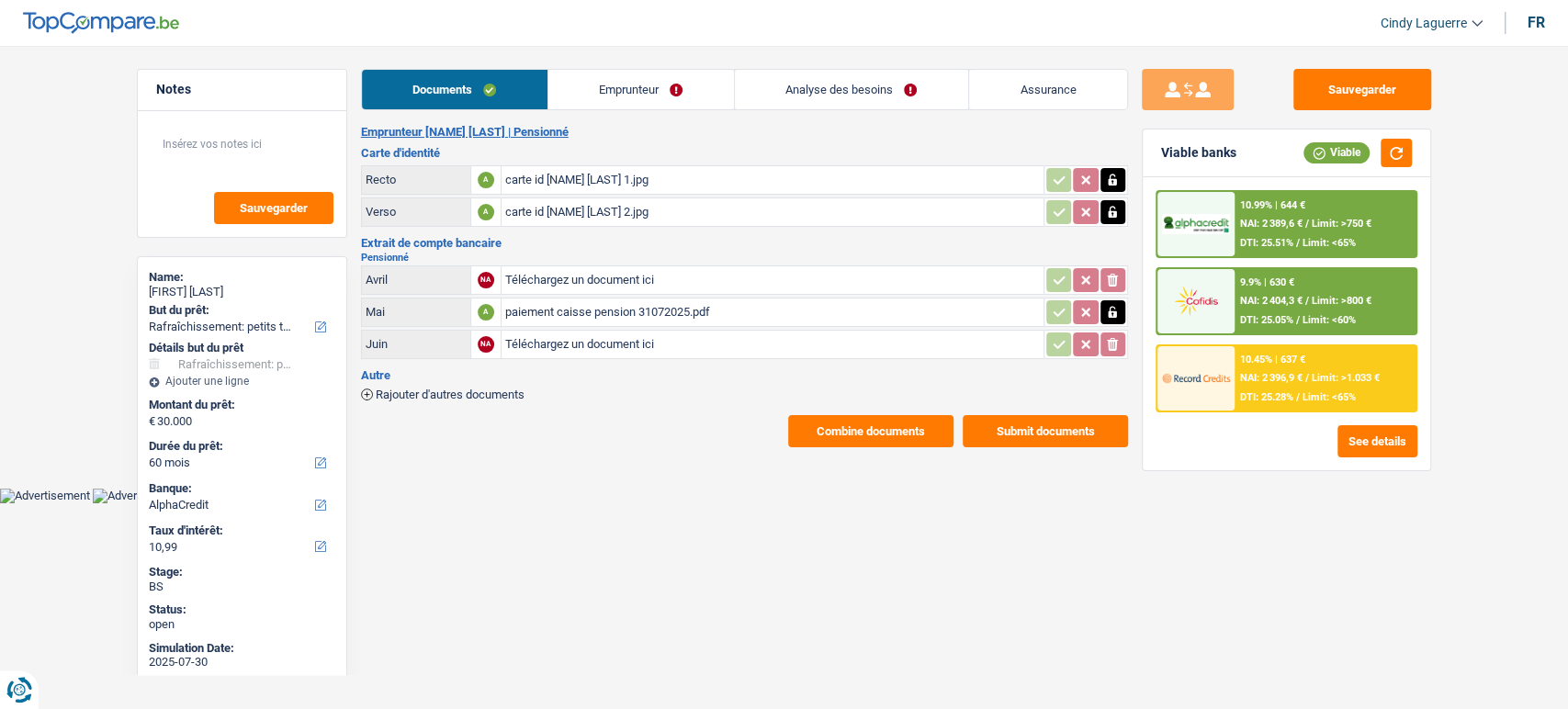 click on "Limit: >750 €" at bounding box center (1341, 223) 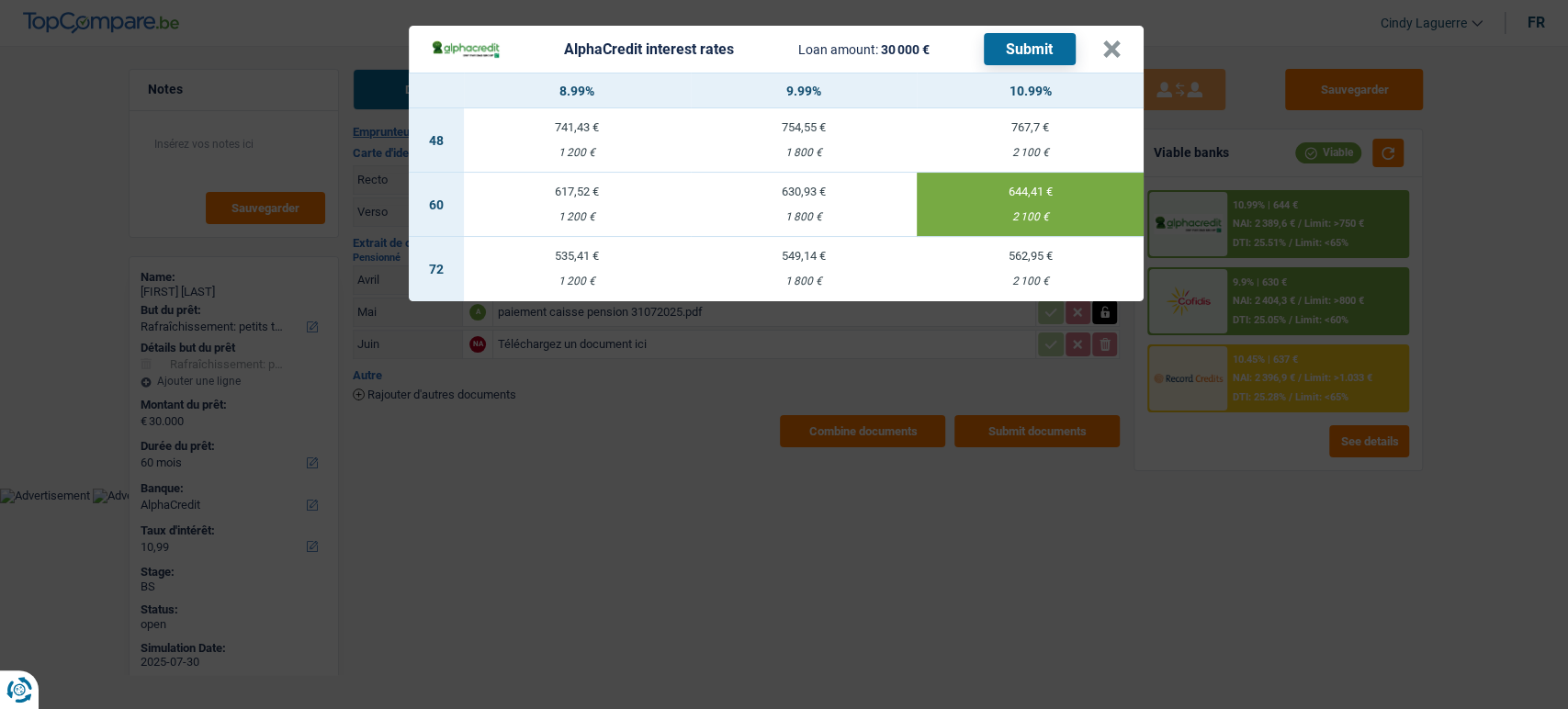 click on "AlphaCredit interest rates
Loan amount:
30 000 €
Submit
×
8.99%
9.99%
10.99%
48
741,43 €
1 200 €
754,55 €
1 800 €
767,7 €
2 100 €
60
617,52 €
1 200 €
630,93 €
1 800 €" at bounding box center (784, 354) 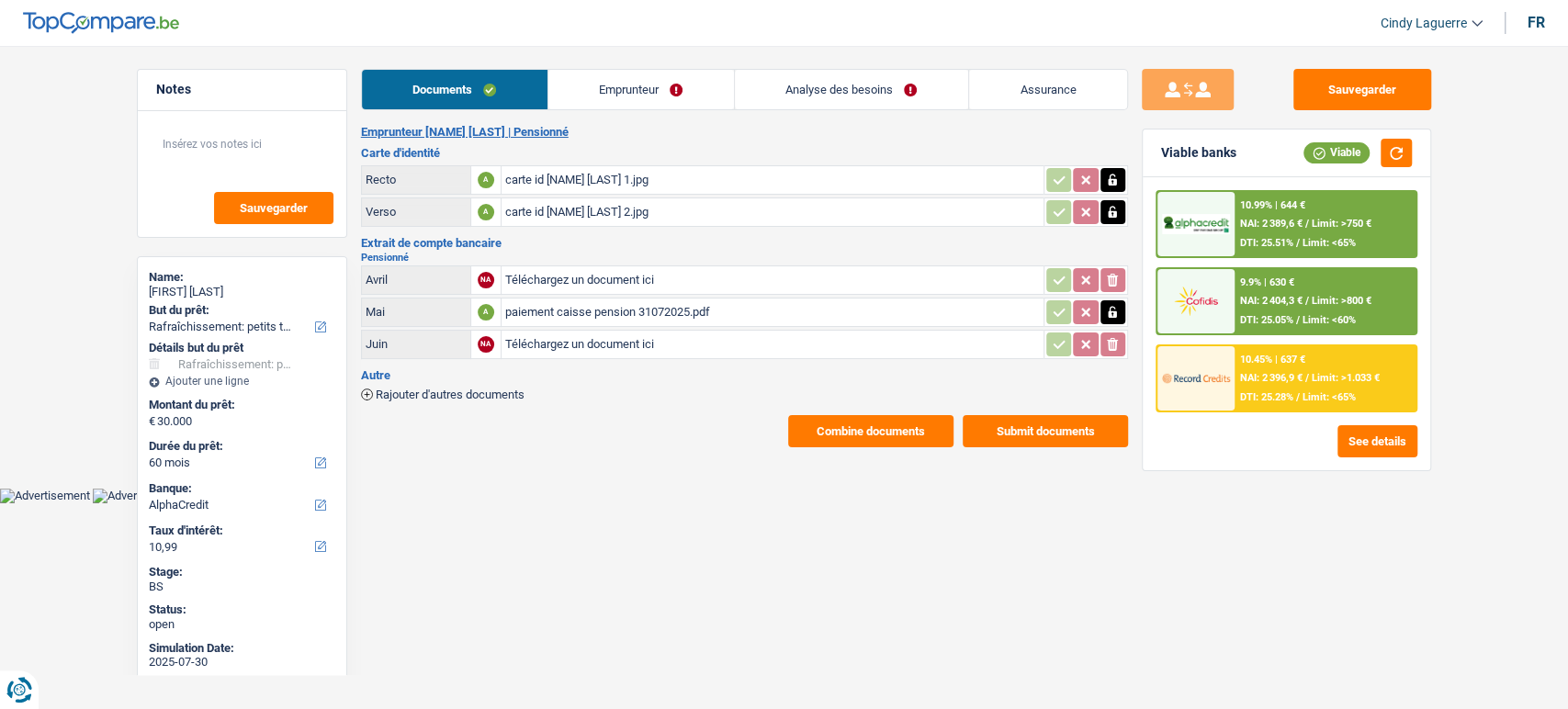 click on "10.45% | 637 €
NAI: 2 396,9 €
/
Limit: >1.033 €
DTI: 25.28%
/
Limit: <65%" at bounding box center [1325, 378] 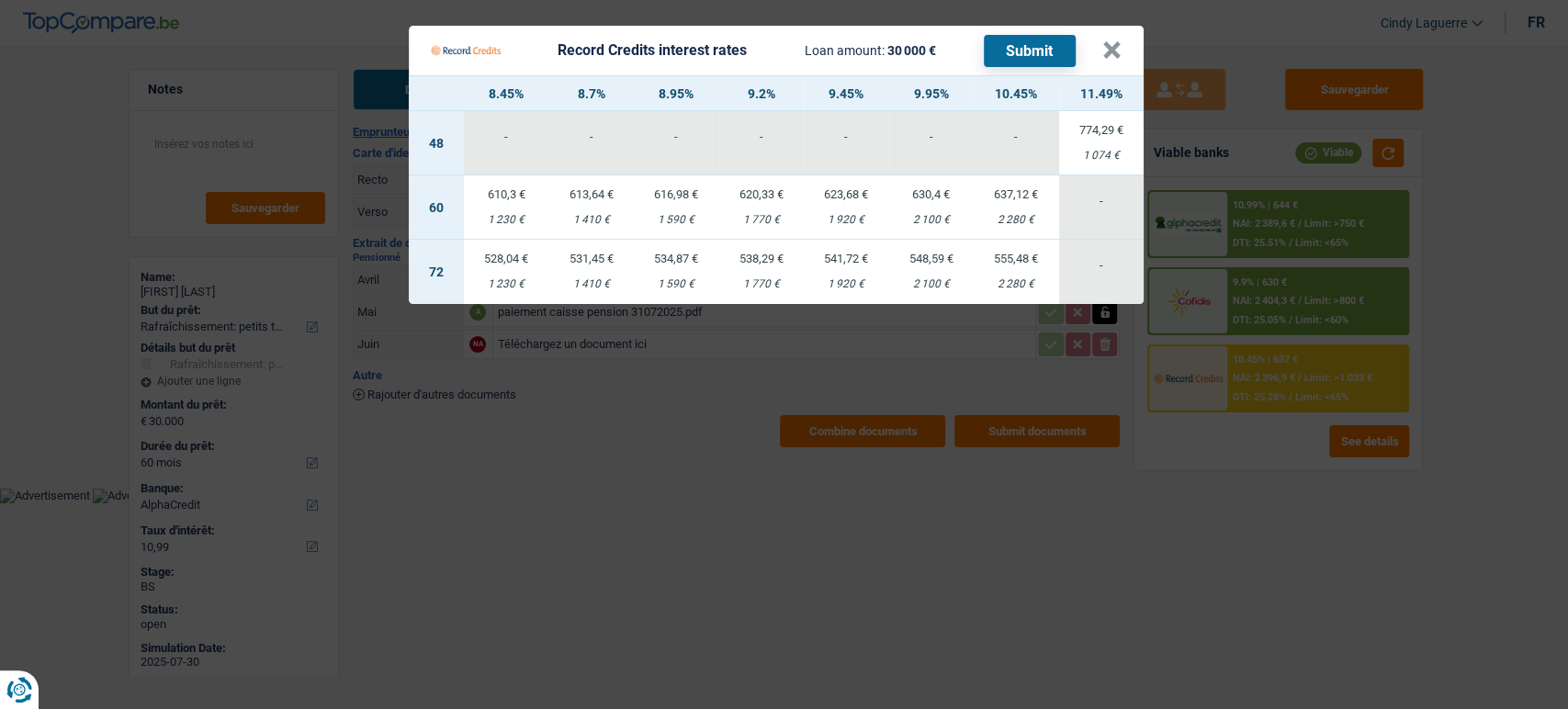 click on "637,12 €
2 280 €" at bounding box center [1016, 208] 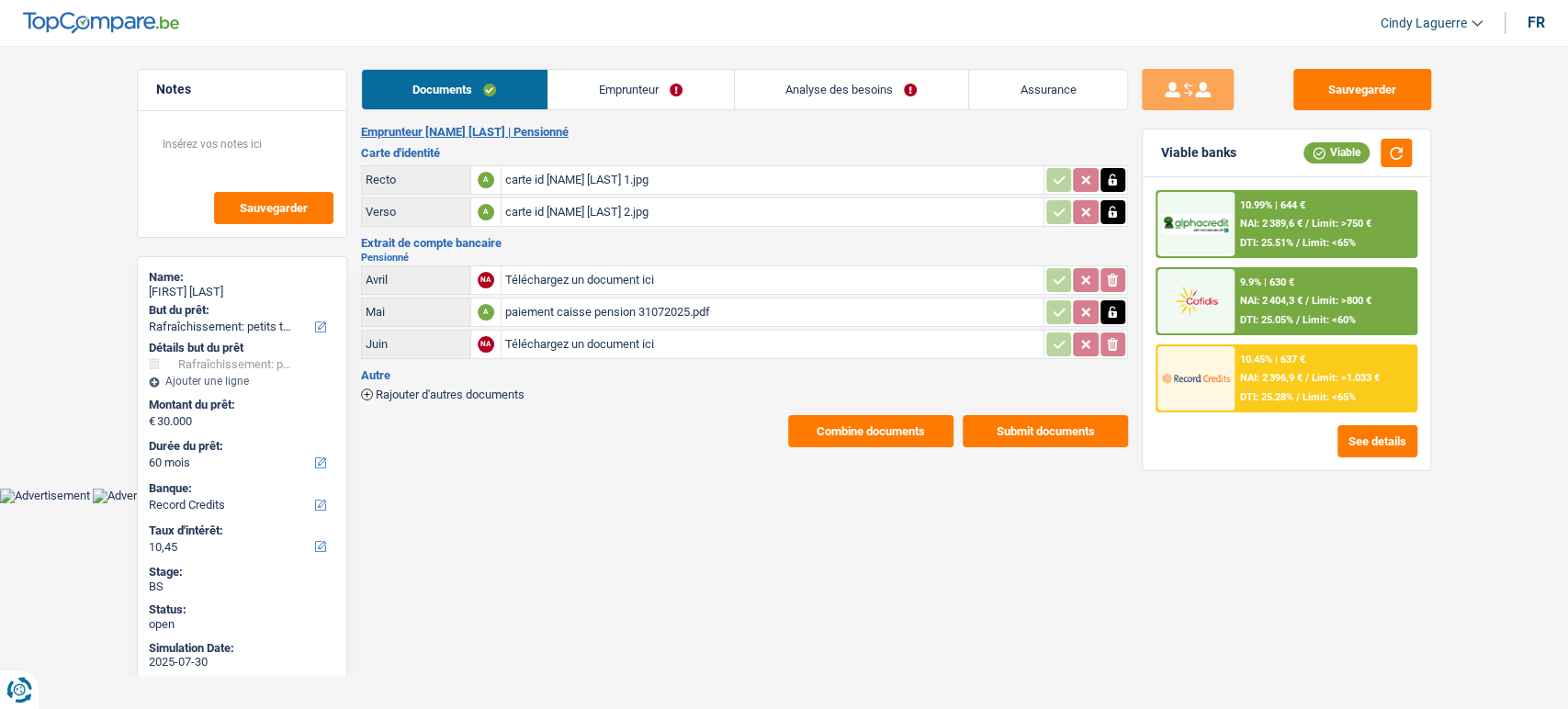 click on "10.99% | 644 €
NAI: 2 389,6 €
/
Limit: >750 €
DTI: 25.51%
/
Limit: <65%
9.9% | 630 €
NAI: 2 404,3 €
/
Limit: >800 €
DTI: 25.05%
/
Limit: <60%
10.45% | 637 €
/       /" at bounding box center [1286, 323] 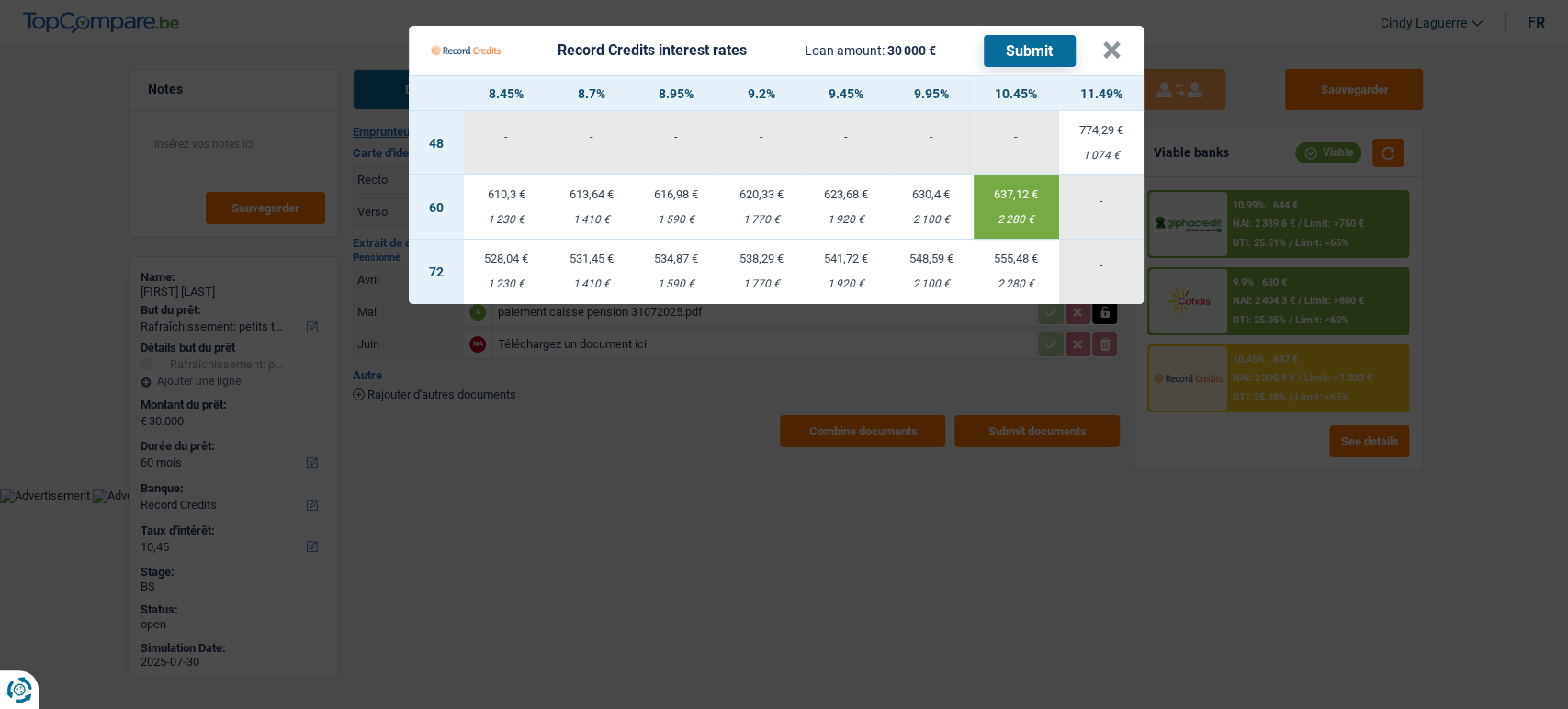 click on "Submit" at bounding box center [1030, 51] 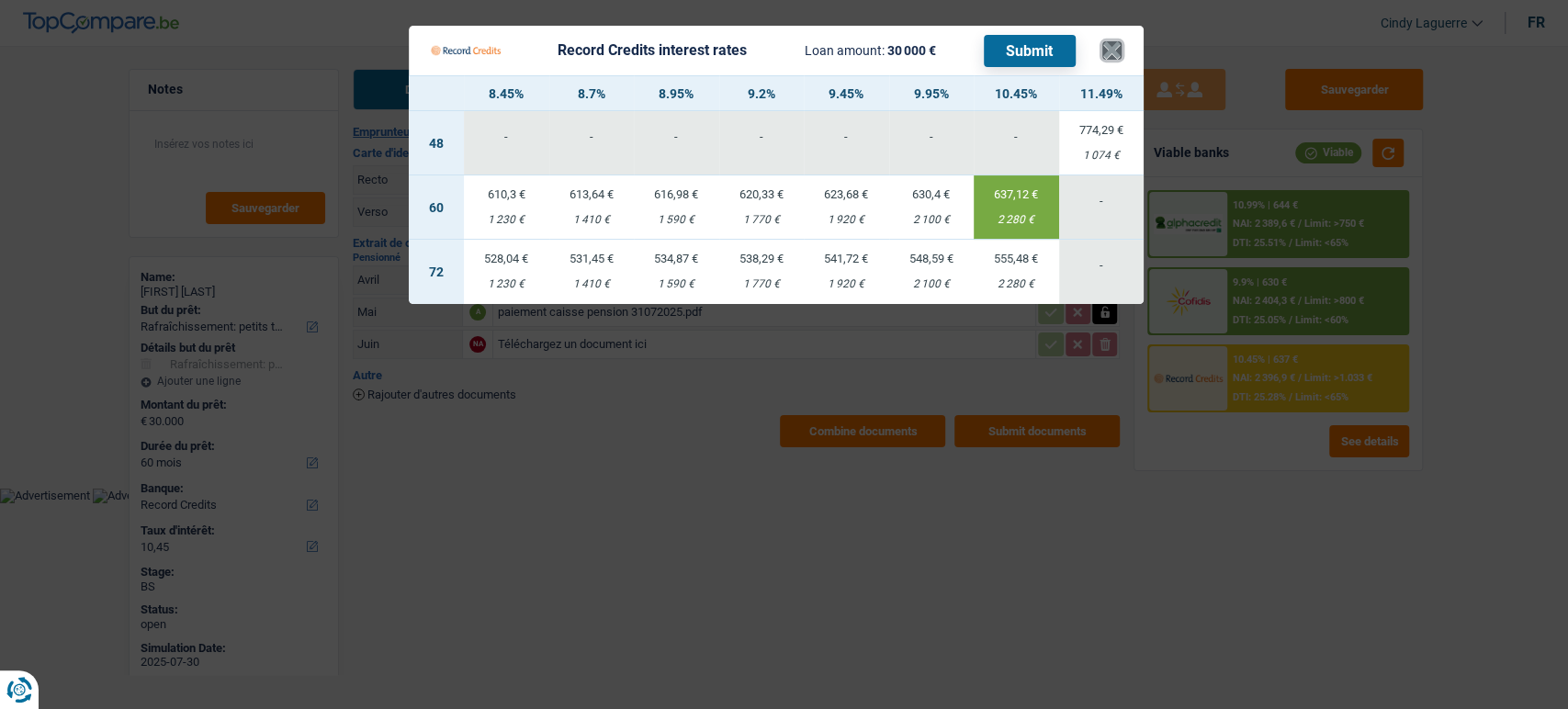 click on "×" at bounding box center [1111, 51] 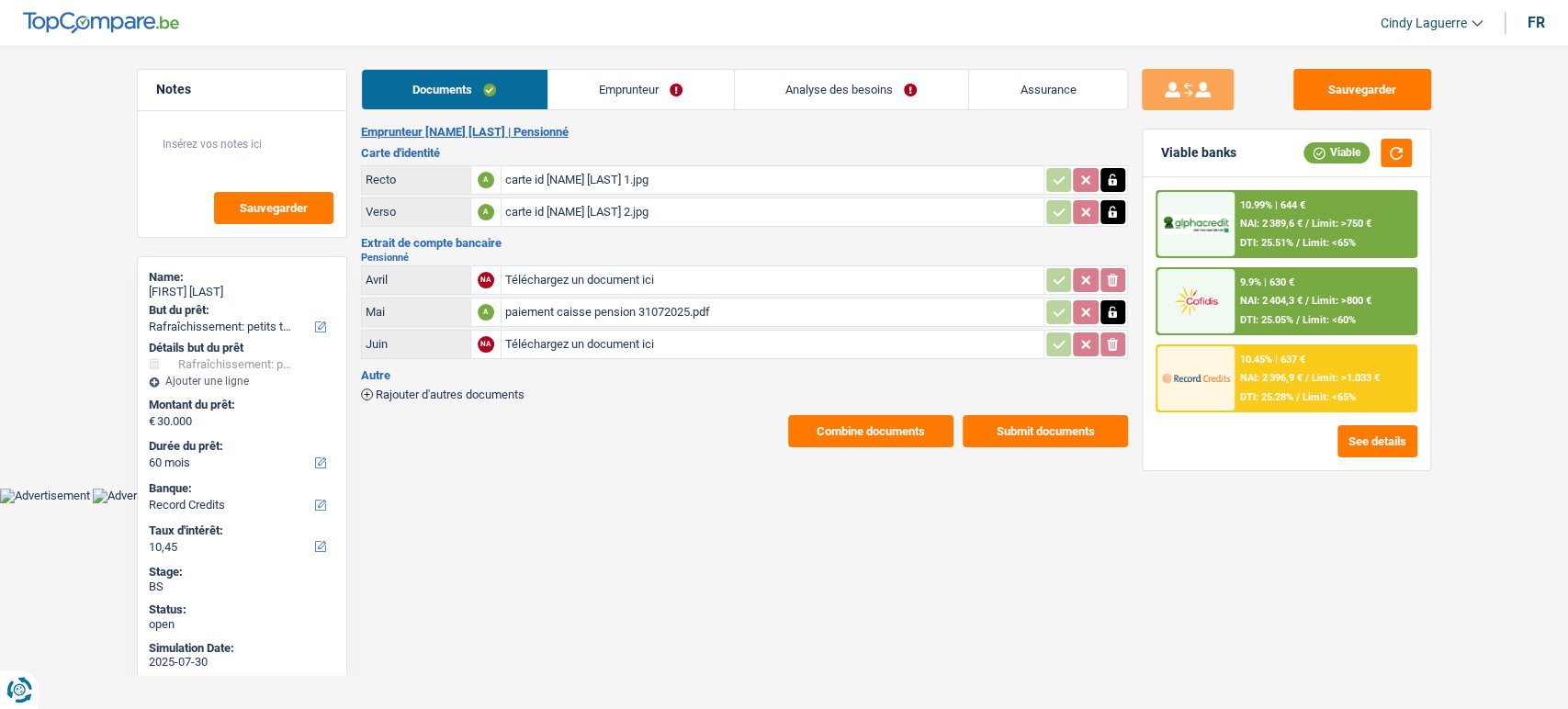 click on "Emprunteur" at bounding box center (641, 89) 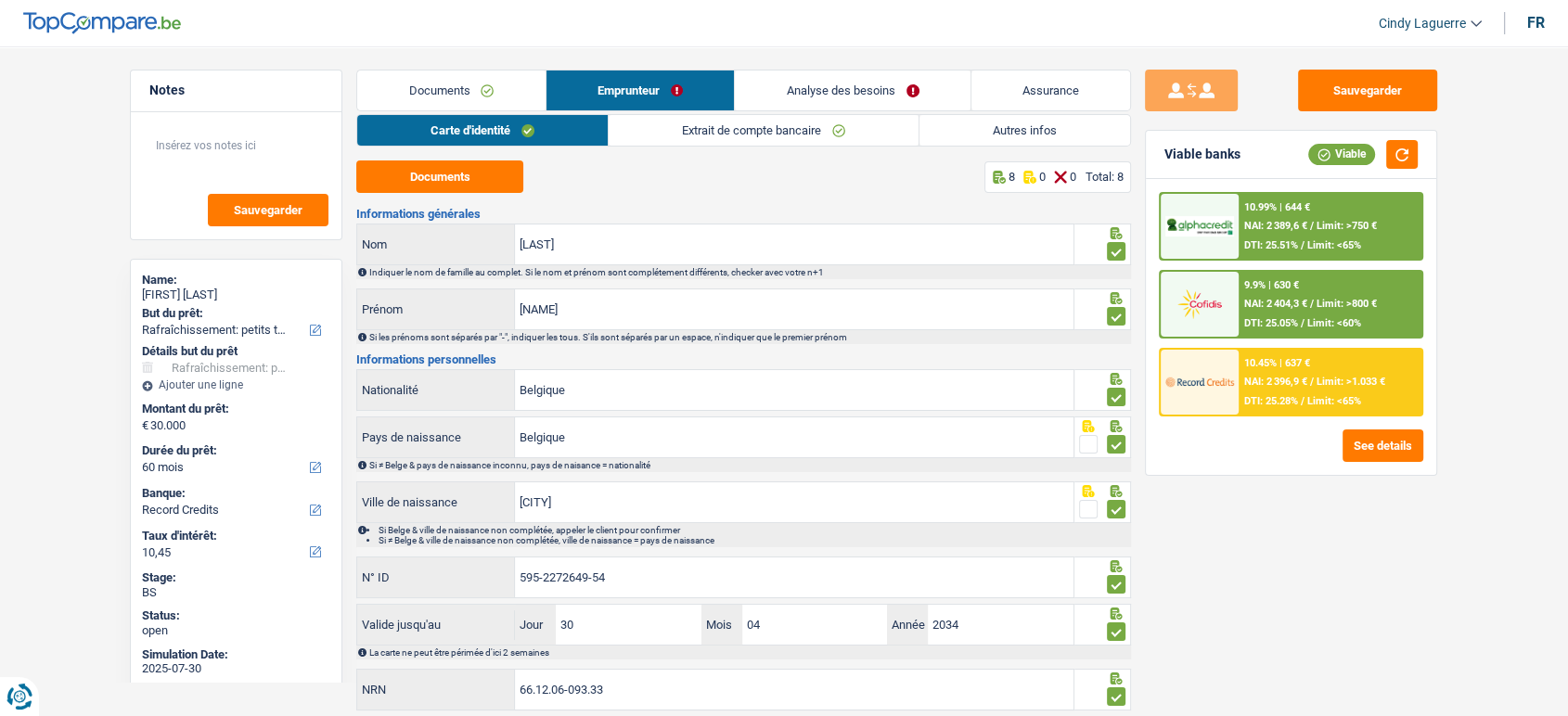 click on "Autres infos" at bounding box center [1024, 130] 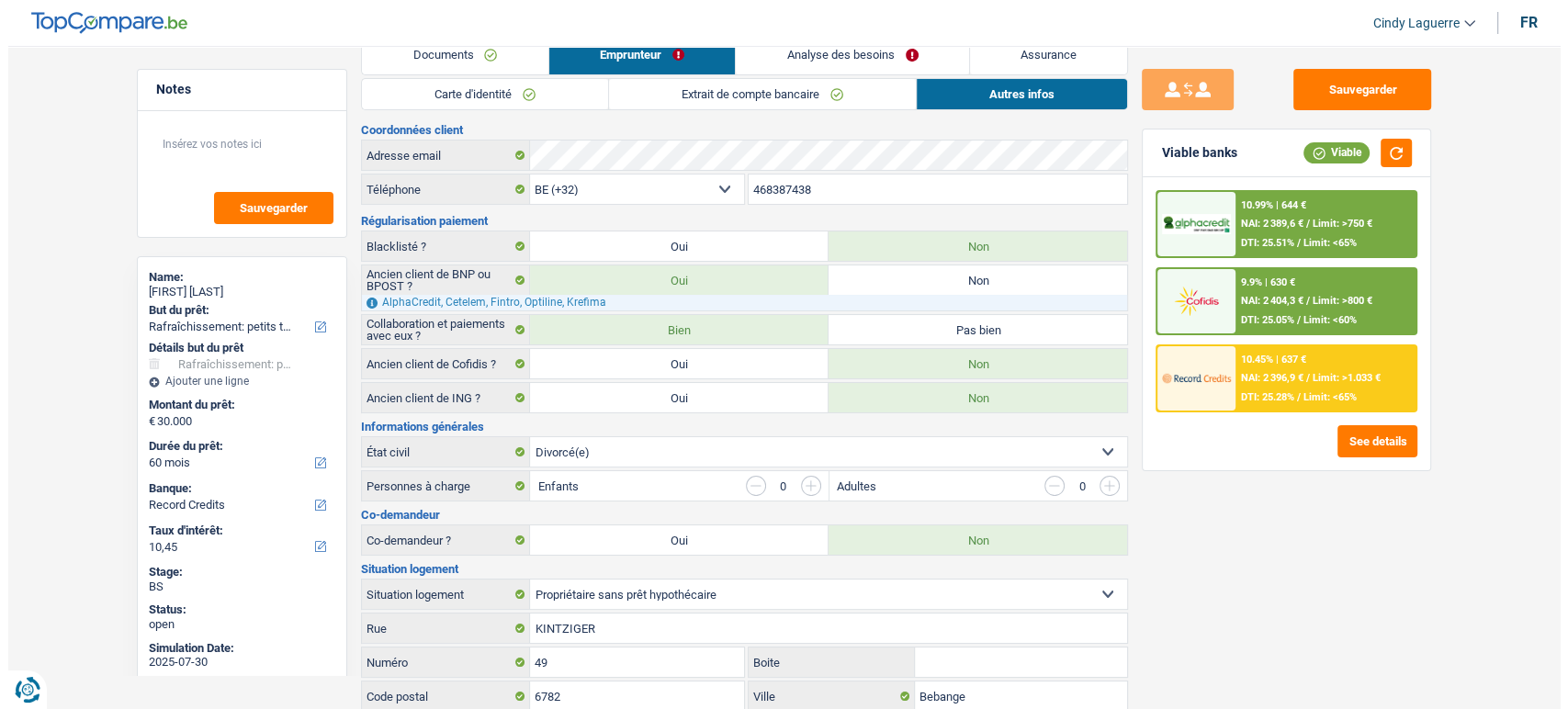 scroll, scrollTop: 0, scrollLeft: 0, axis: both 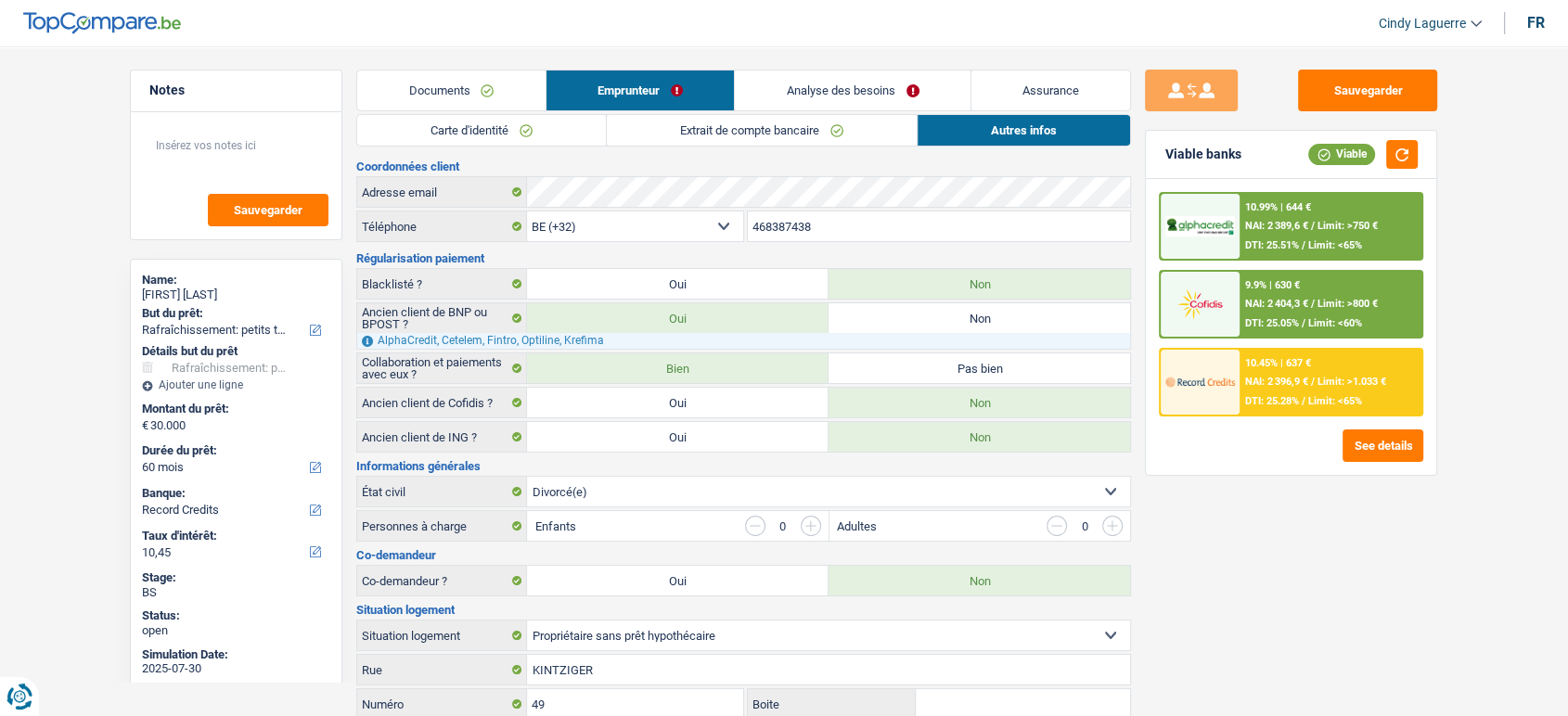 click on "Sauvegarder
Viable banks
Viable
10.99% | 644 €
NAI: 2 389,6 €
/
Limit: >750 €
DTI: 25.51%
/
Limit: <65%
9.9% | 630 €
NAI: 2 404,3 €
/
Limit: >800 €
DTI: 25.05%
/
Limit: <60%
/       /" at bounding box center (1291, 376) 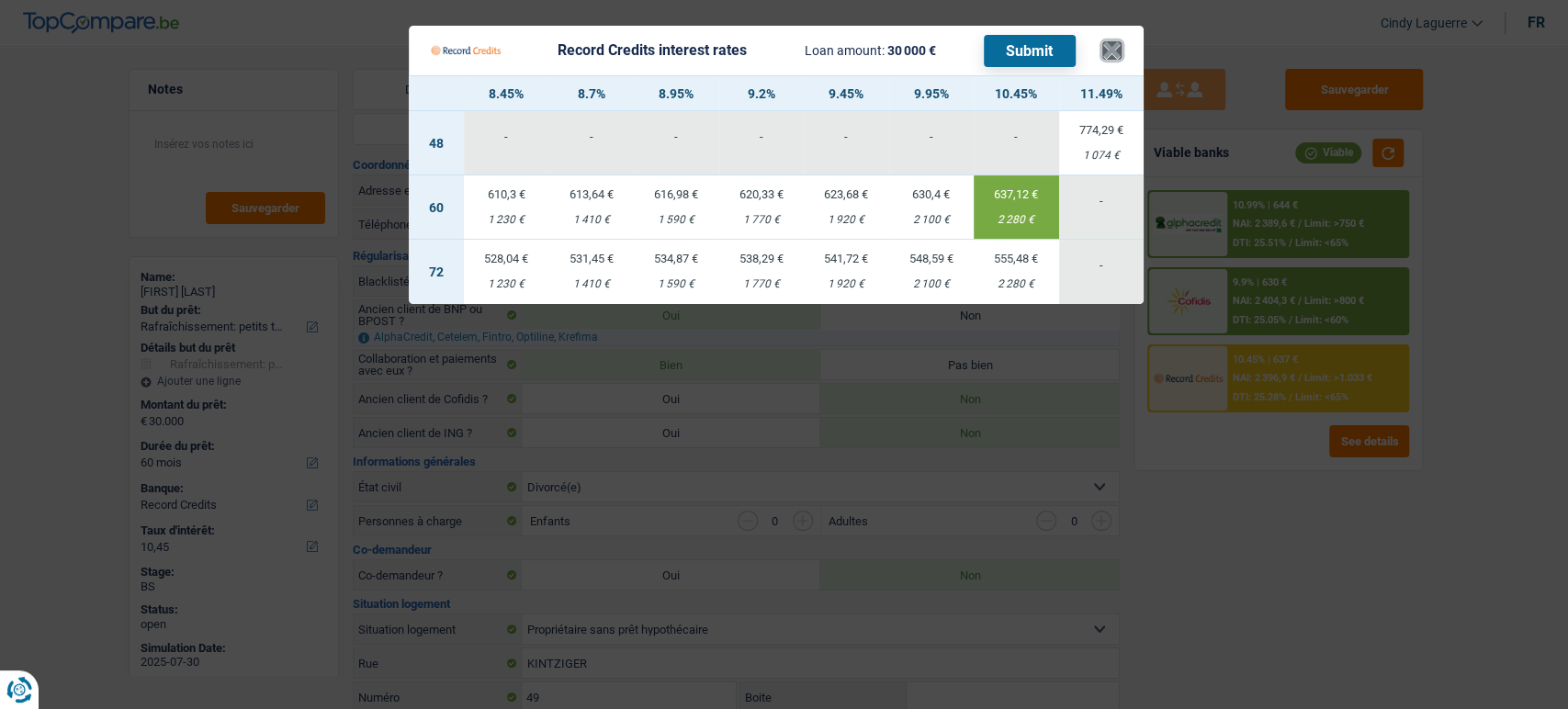 click on "×" at bounding box center (1111, 51) 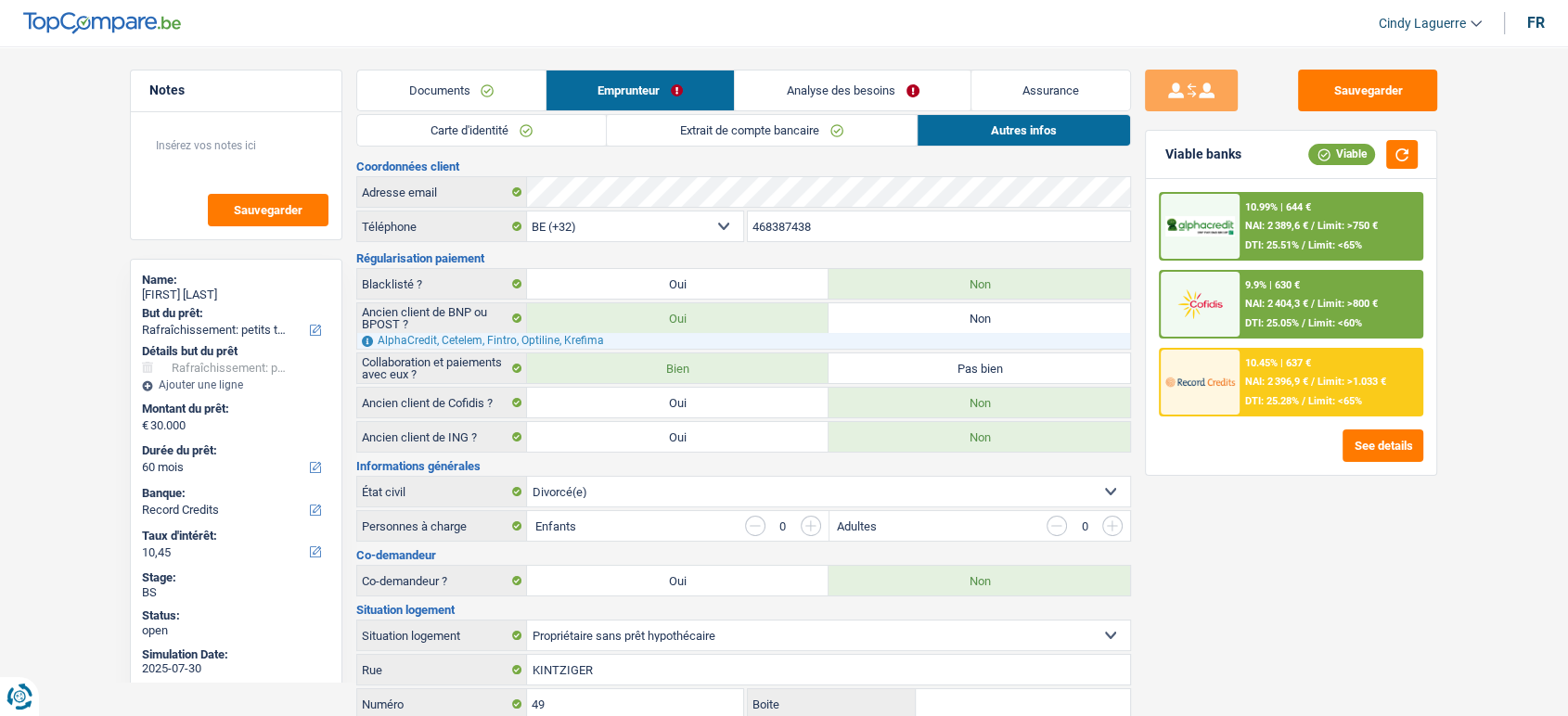 click on "Carte d'identité" at bounding box center [482, 130] 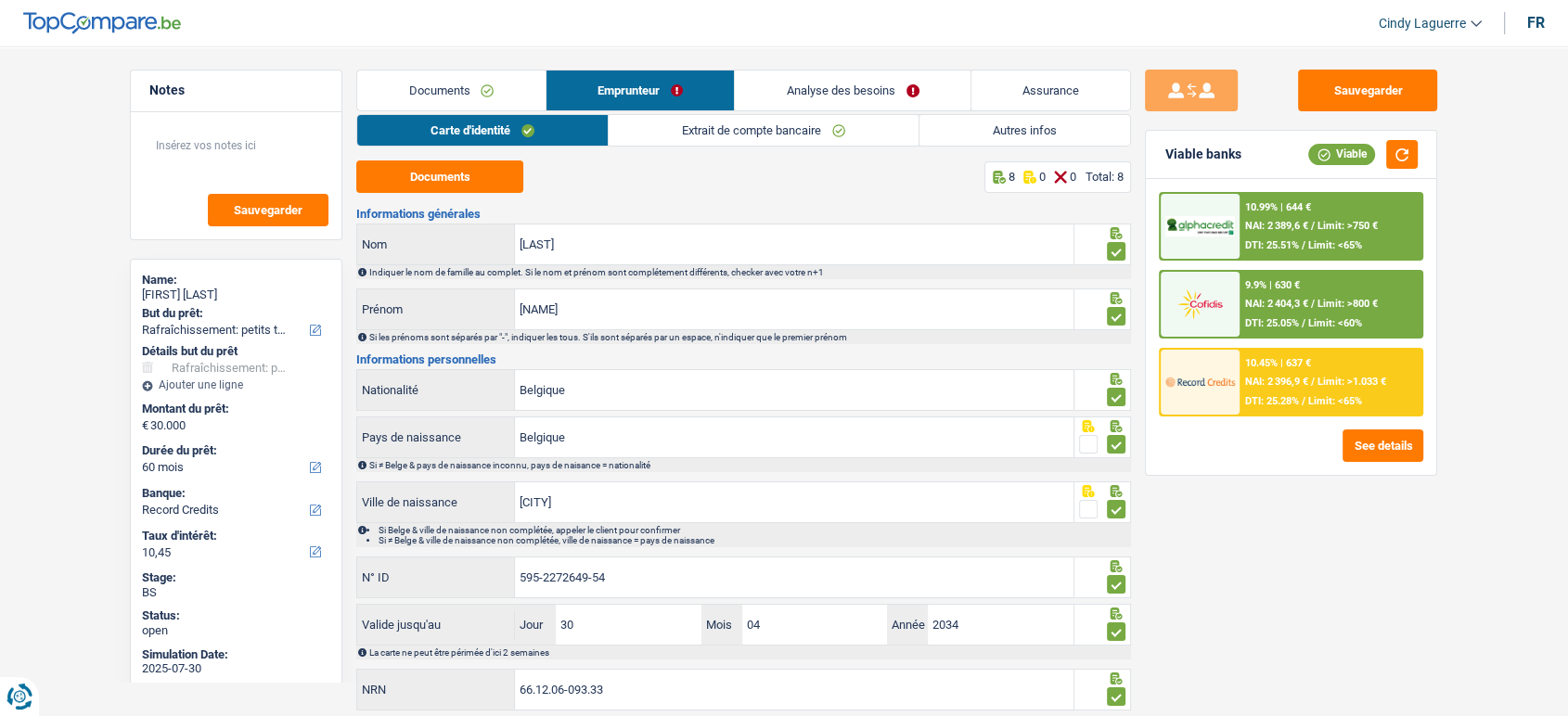 click on "Documents" at bounding box center [451, 90] 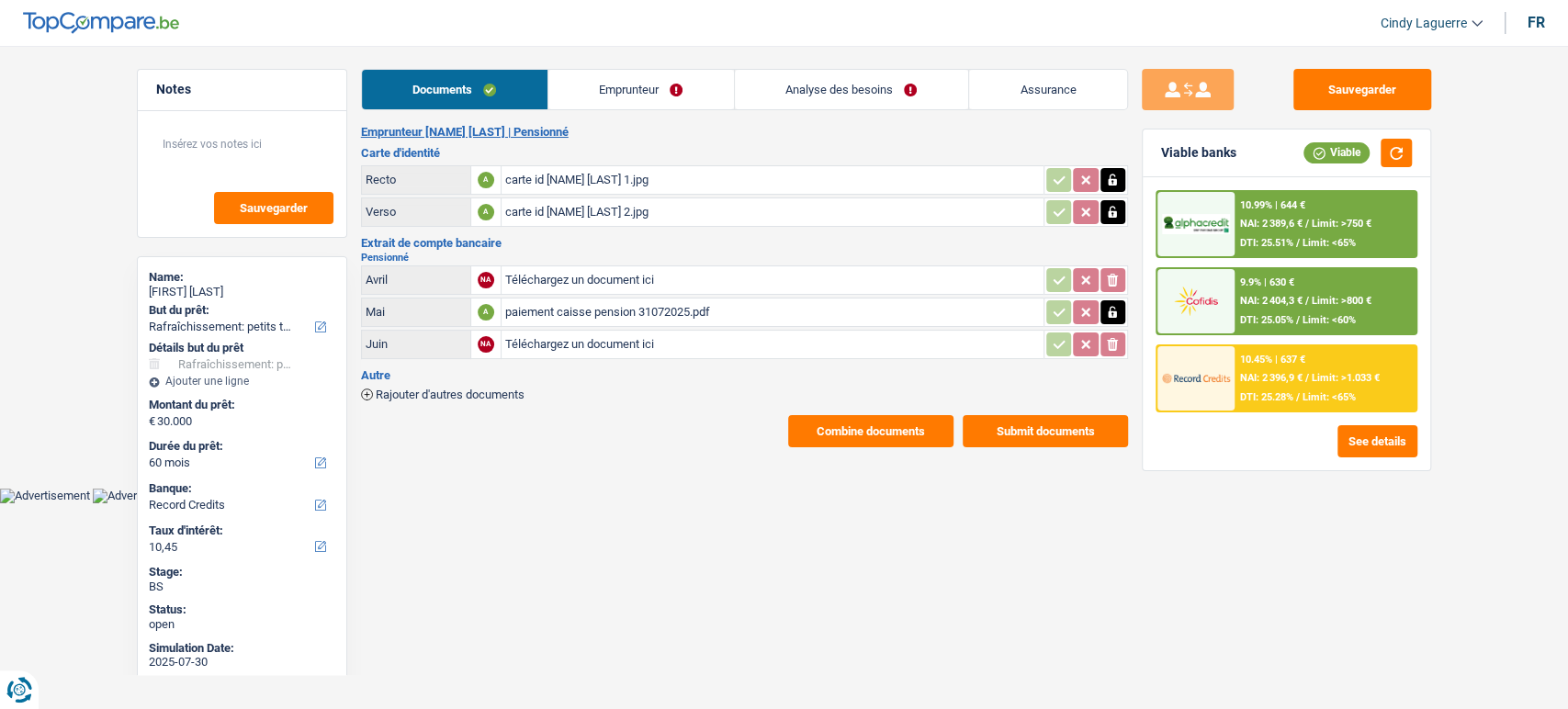click on "Carte d'identité
Recto
A
carte id [NAME] [LAST] 1.jpg
Verso
A
carte id [NAME] [LAST] 2.jpg" at bounding box center (744, 188) 